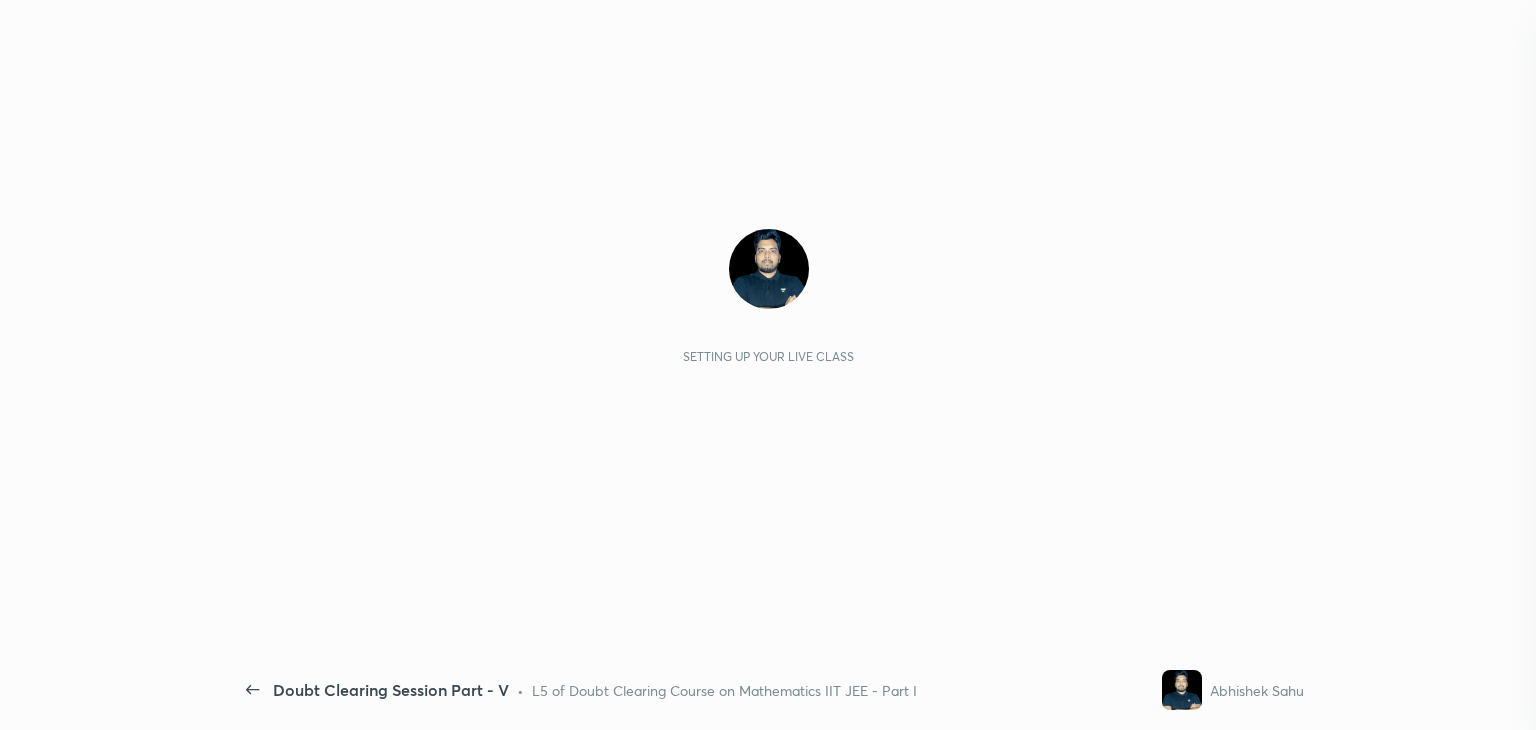 scroll, scrollTop: 0, scrollLeft: 0, axis: both 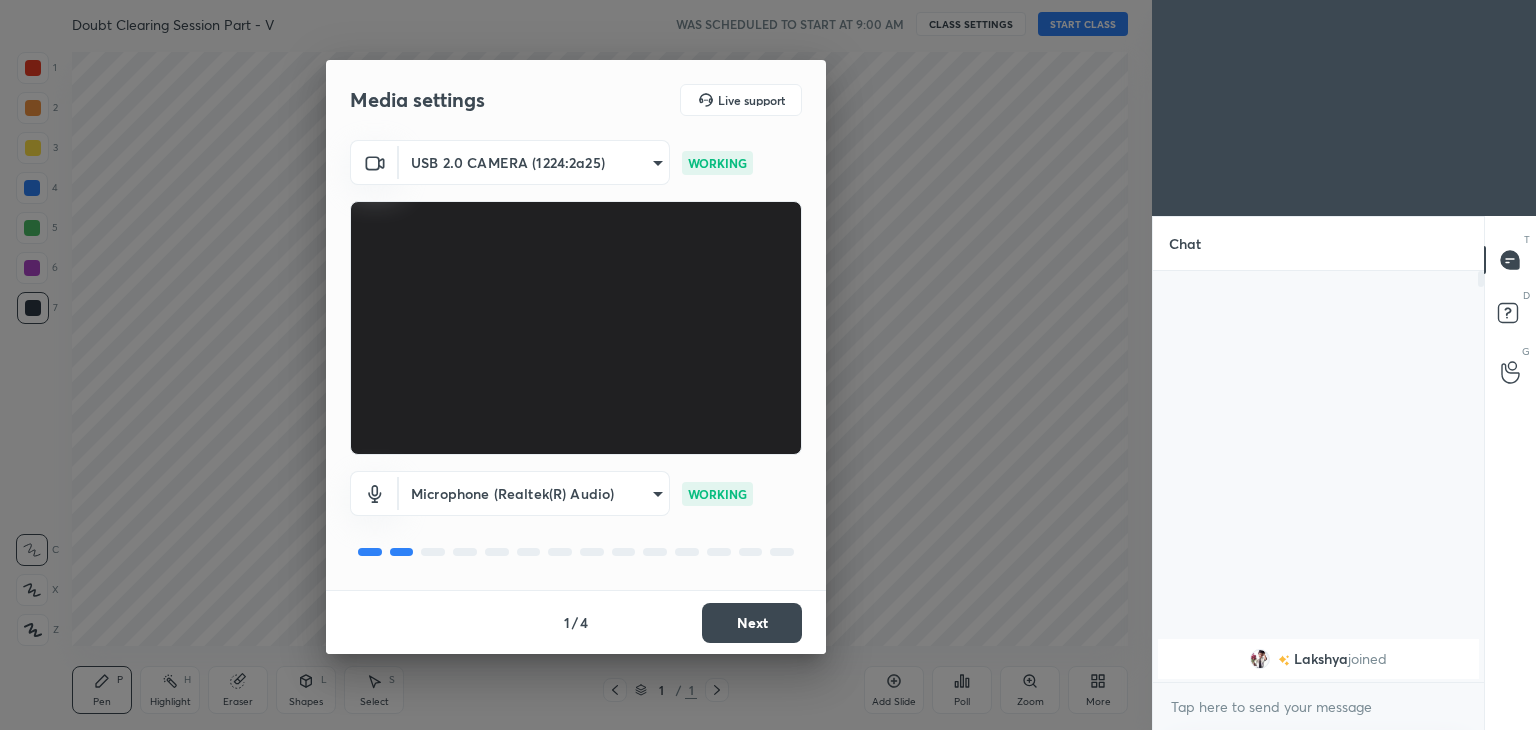 click on "Next" at bounding box center (752, 623) 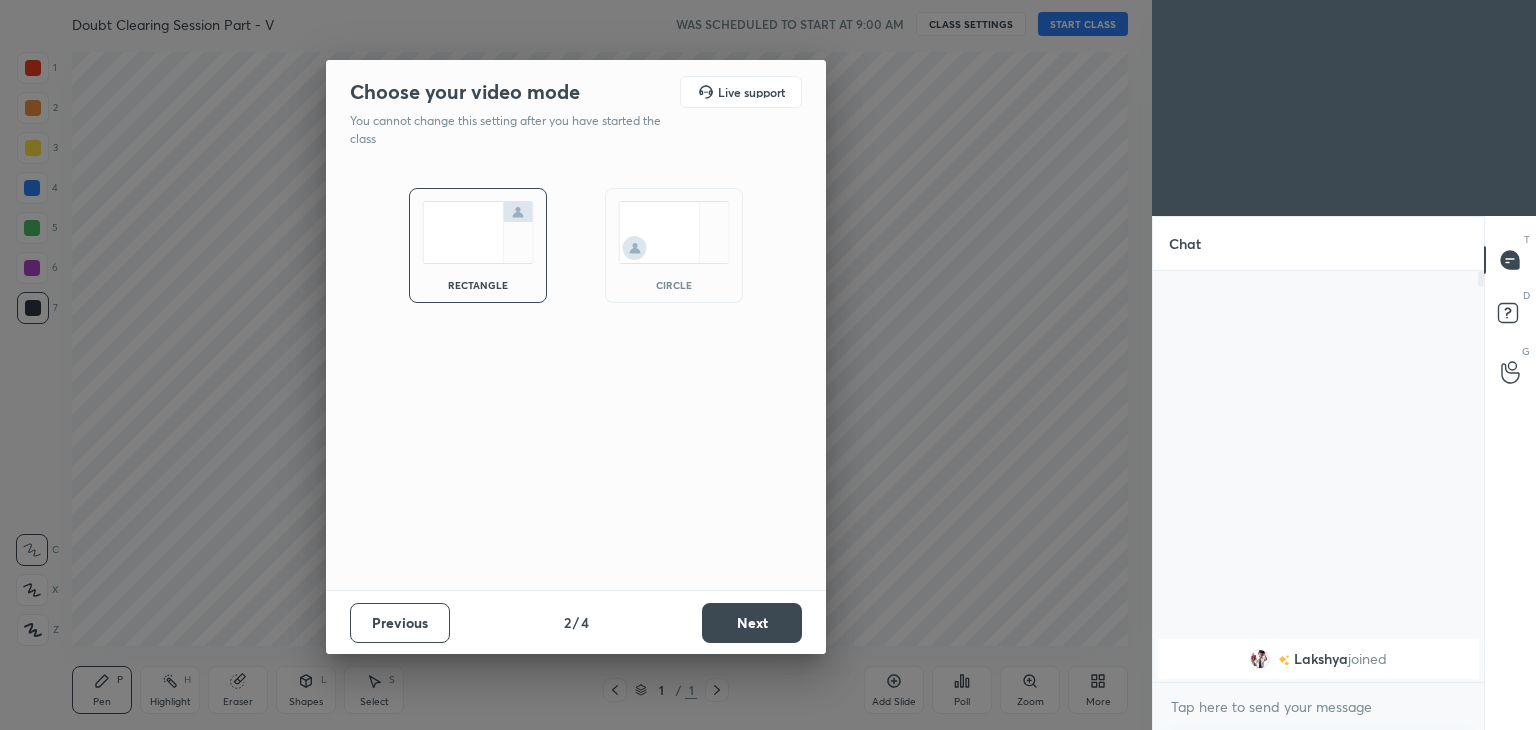 drag, startPoint x: 656, startPoint y: 278, endPoint x: 664, endPoint y: 293, distance: 17 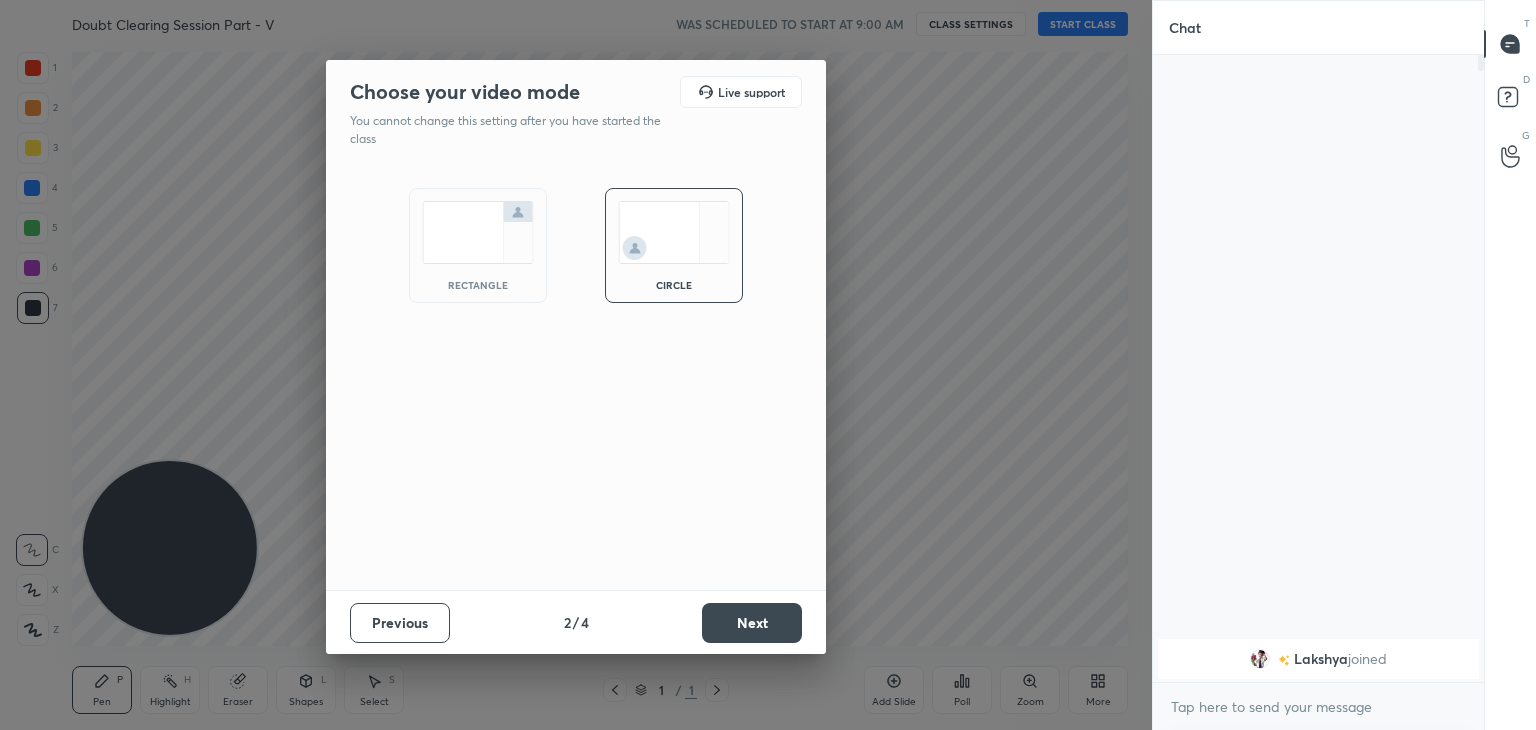 scroll, scrollTop: 6, scrollLeft: 6, axis: both 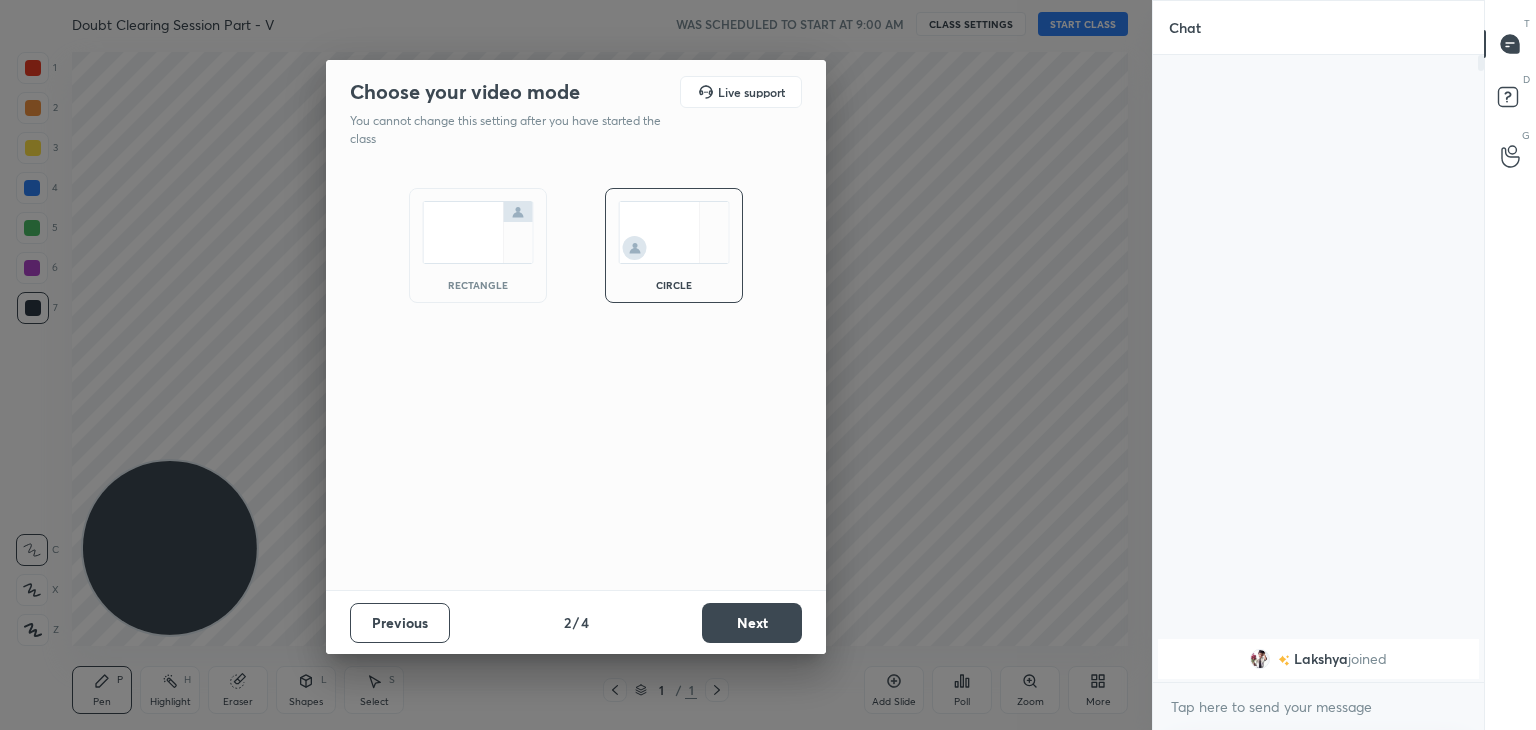 click on "Next" at bounding box center [752, 623] 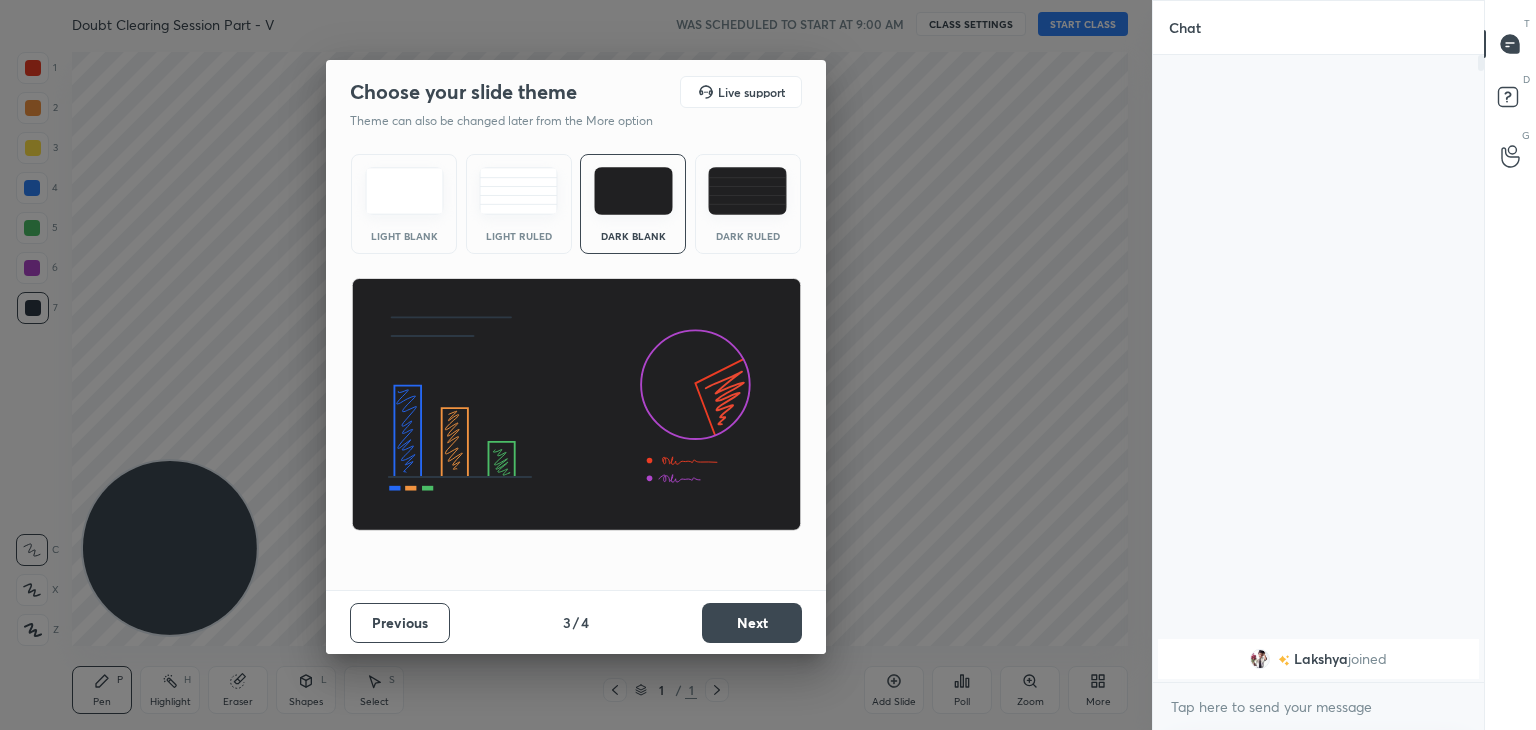 click on "Next" at bounding box center (752, 623) 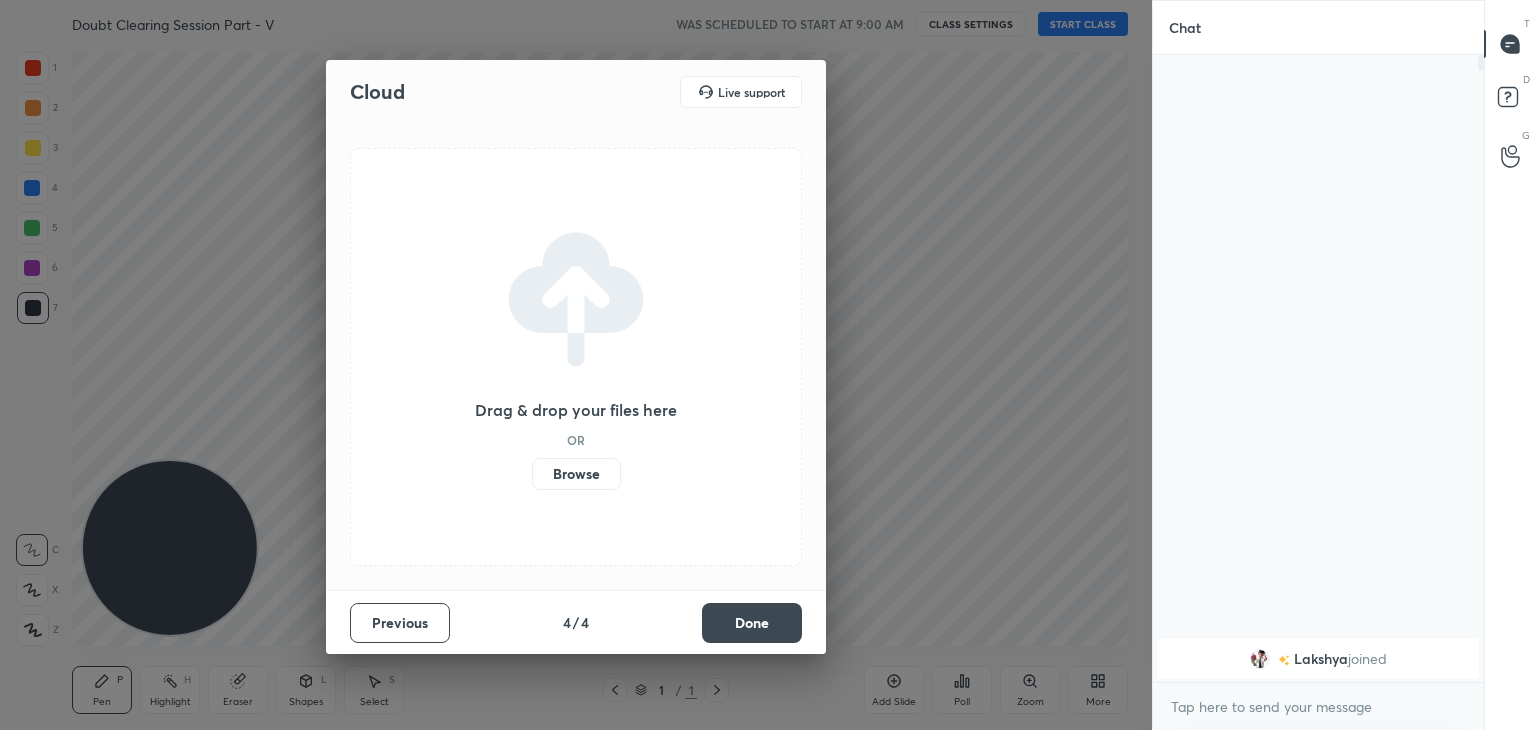 click on "Done" at bounding box center [752, 623] 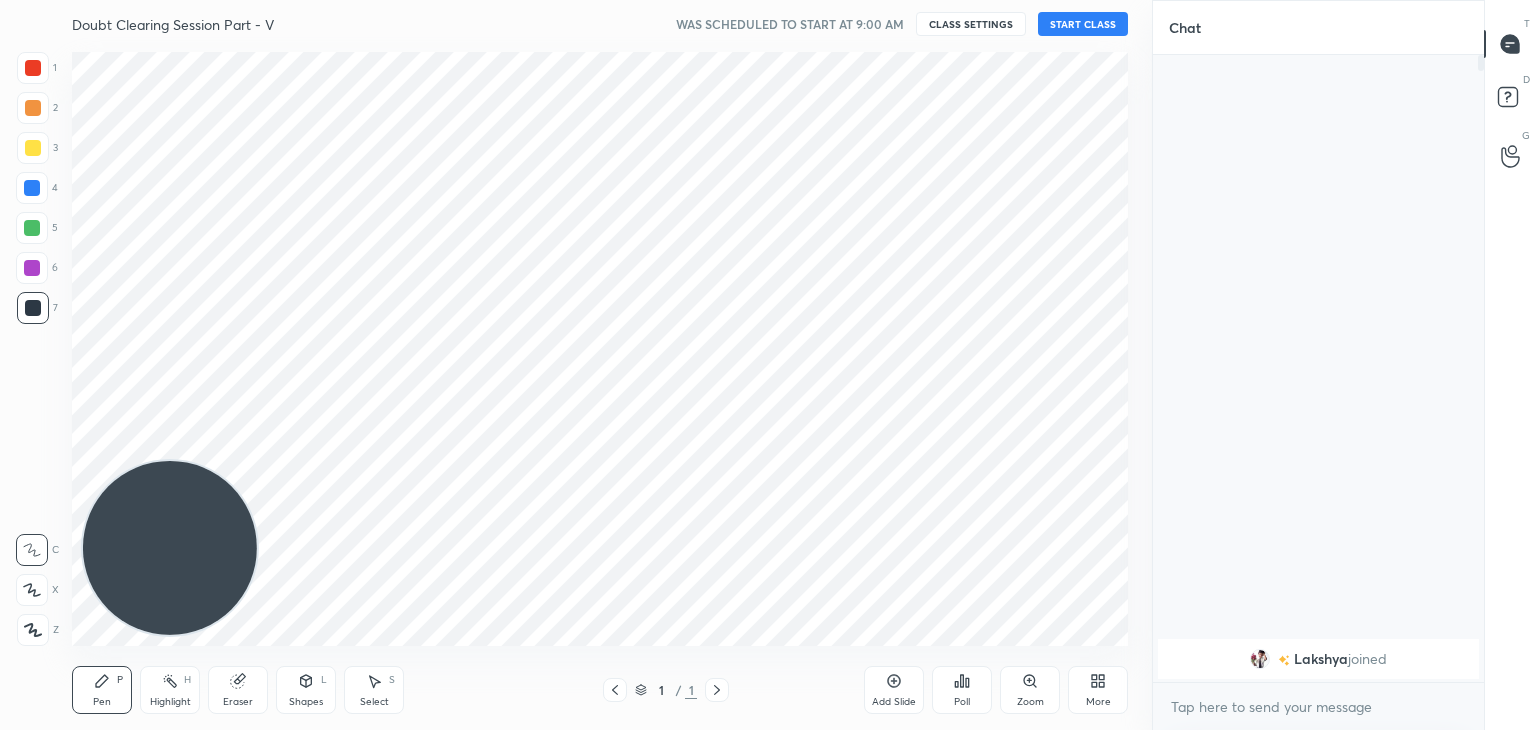 click on "More" at bounding box center [1098, 690] 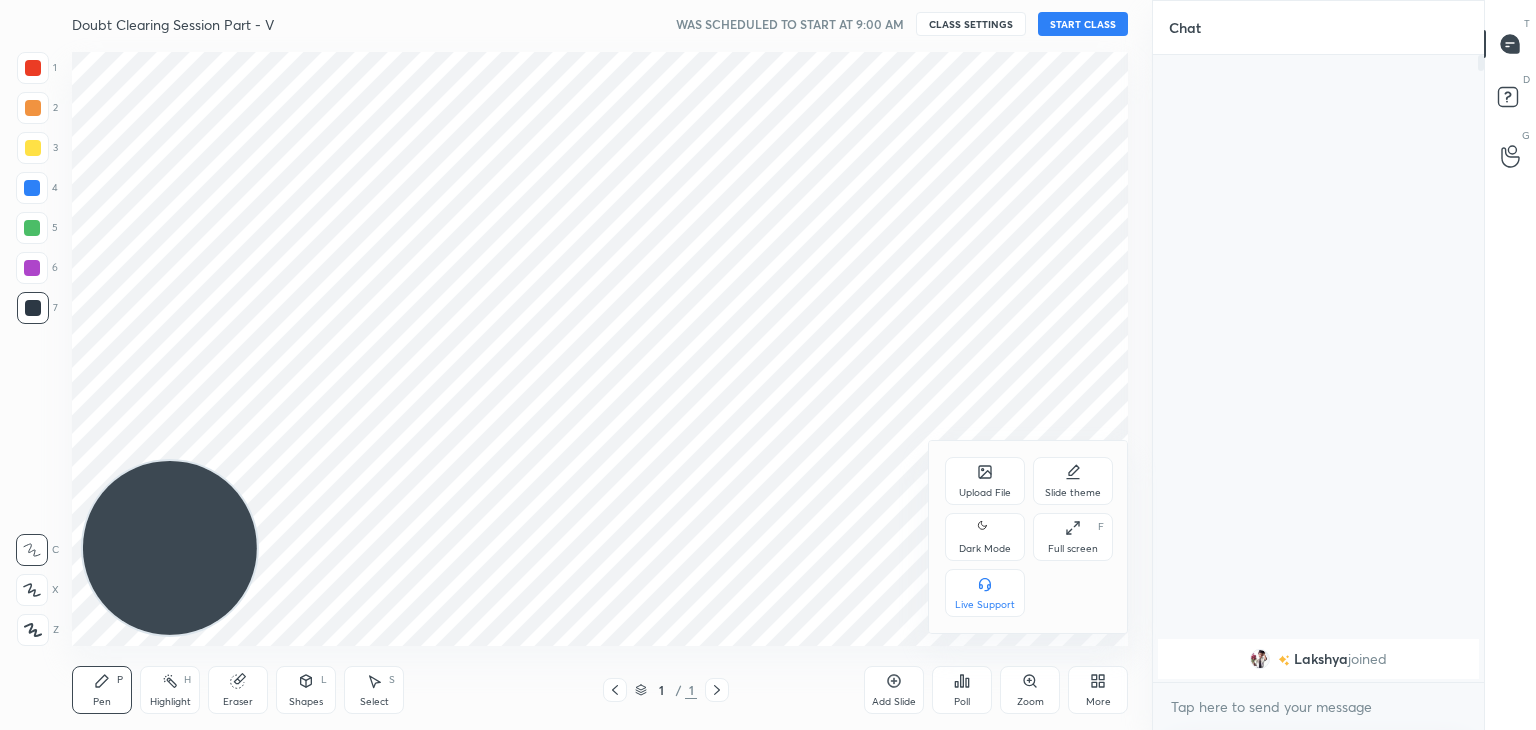 click on "Dark Mode" at bounding box center [985, 549] 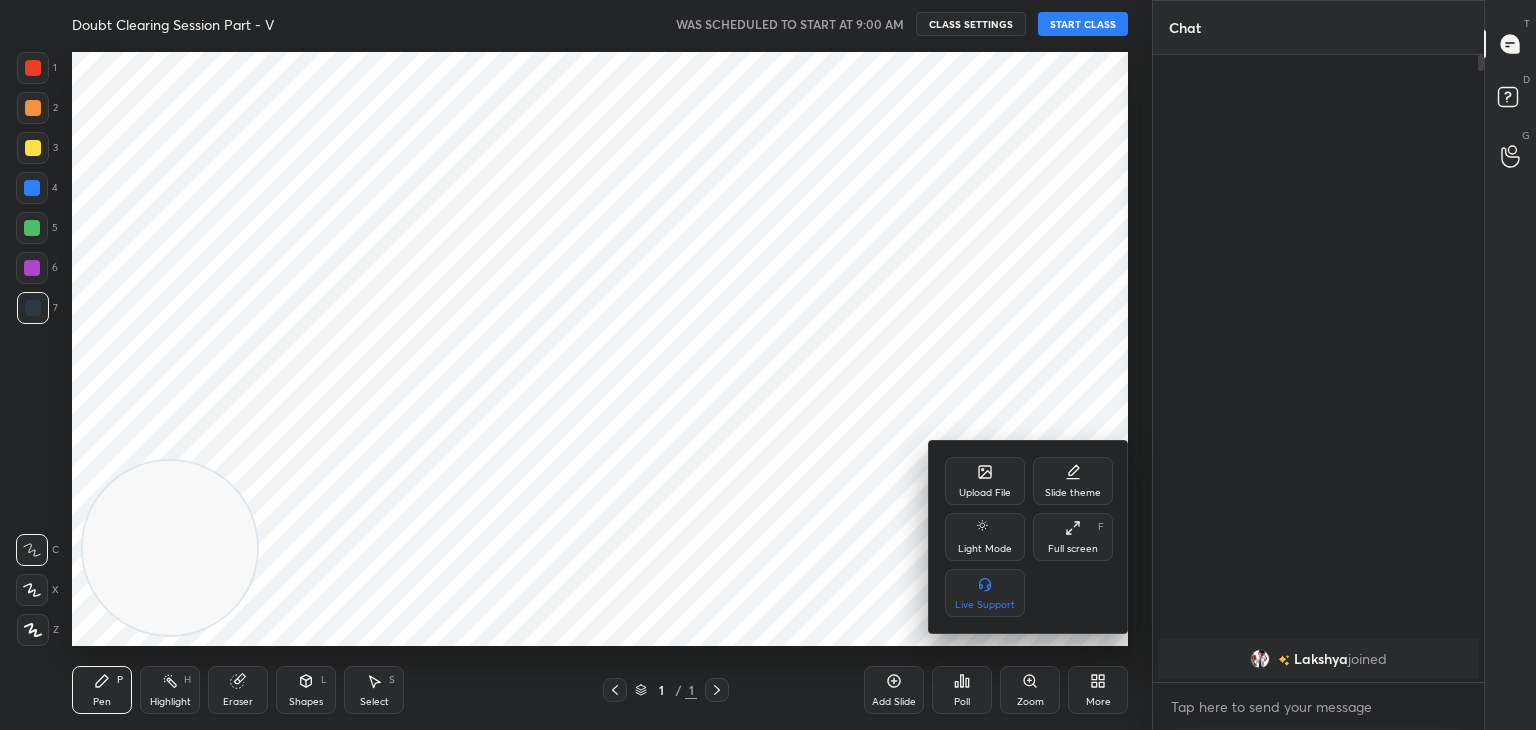 click at bounding box center (768, 365) 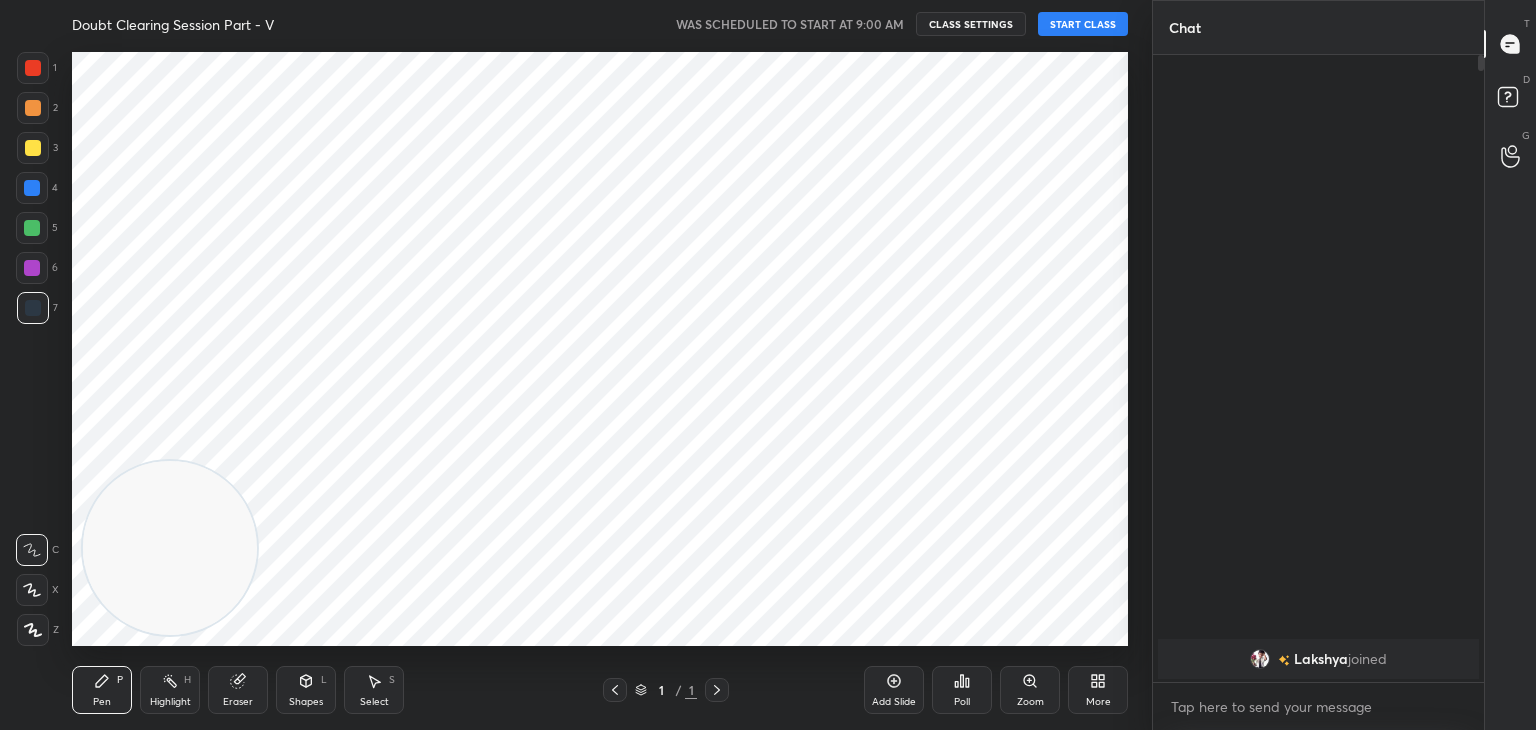 click on "Add Slide" at bounding box center (894, 690) 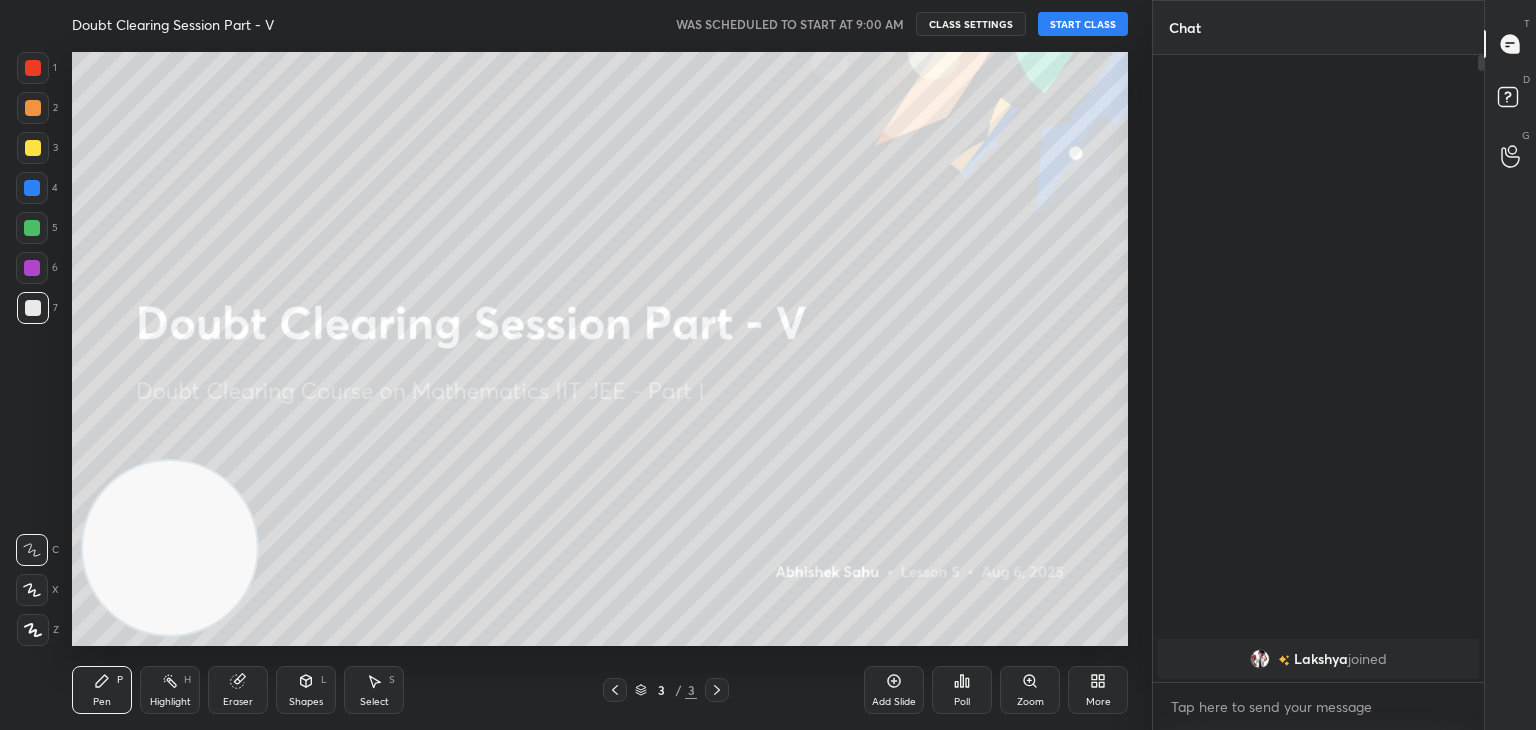 click on "Doubt Clearing Session Part - V WAS SCHEDULED TO START AT  9:00 AM CLASS SETTINGS START CLASS" at bounding box center (600, 24) 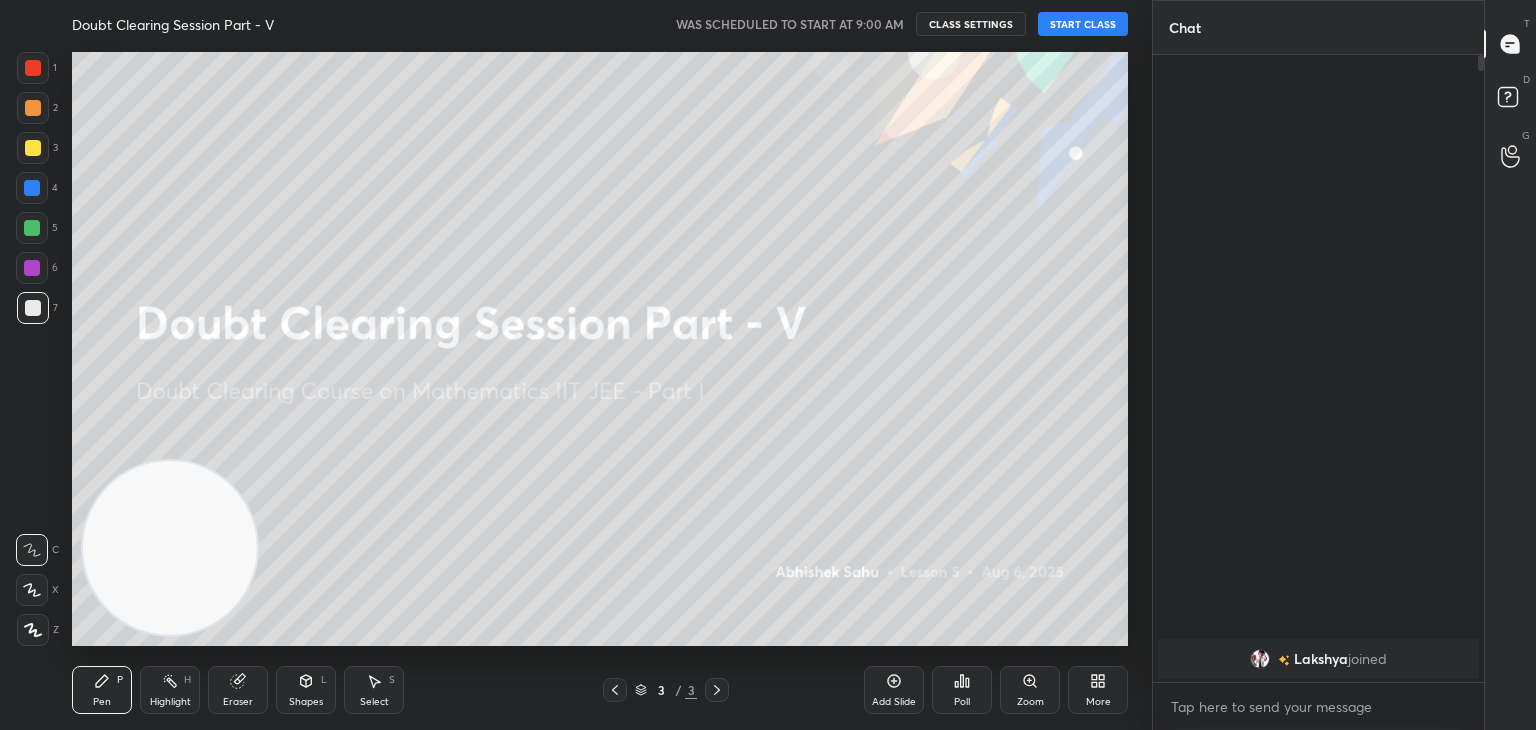 click on "START CLASS" at bounding box center [1083, 24] 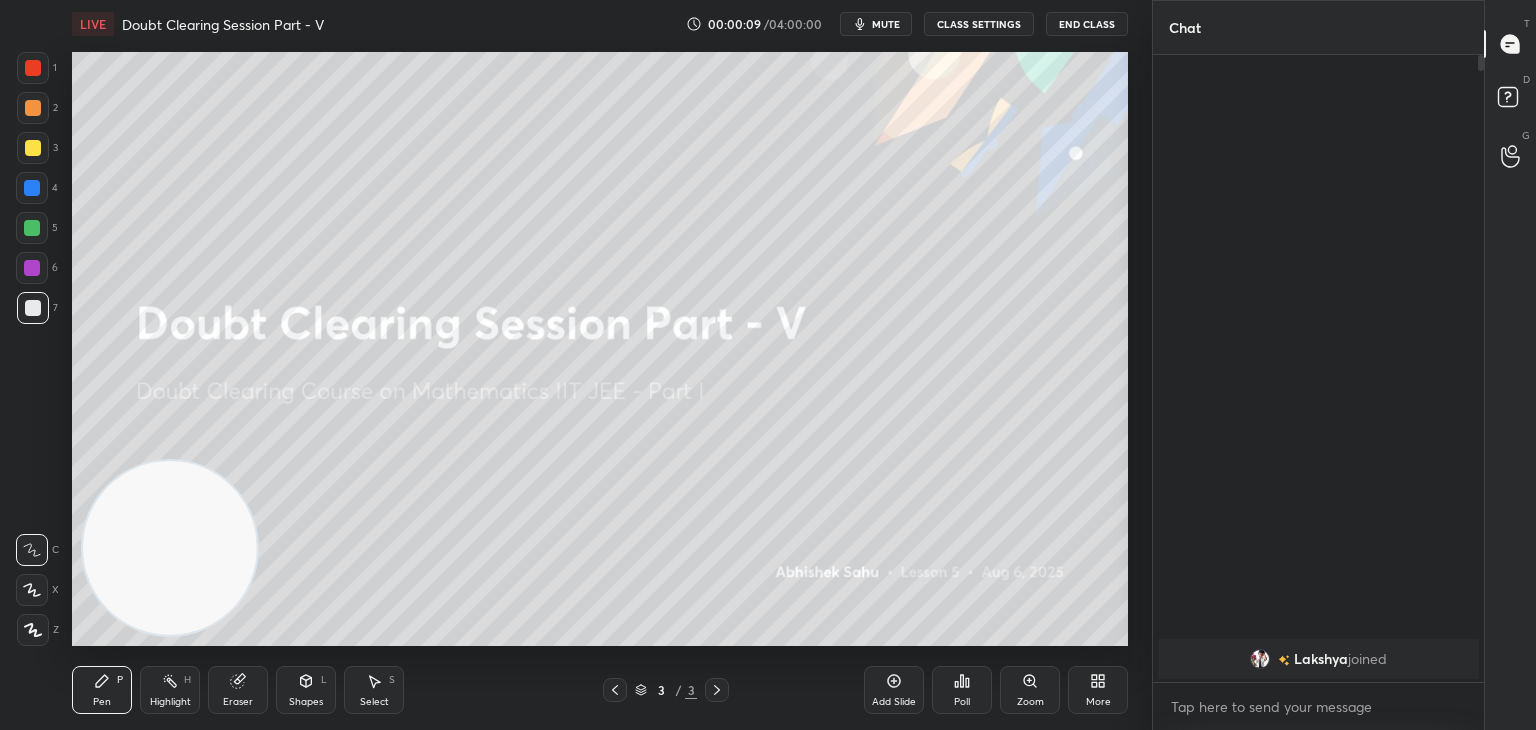 click on "mute" at bounding box center [876, 24] 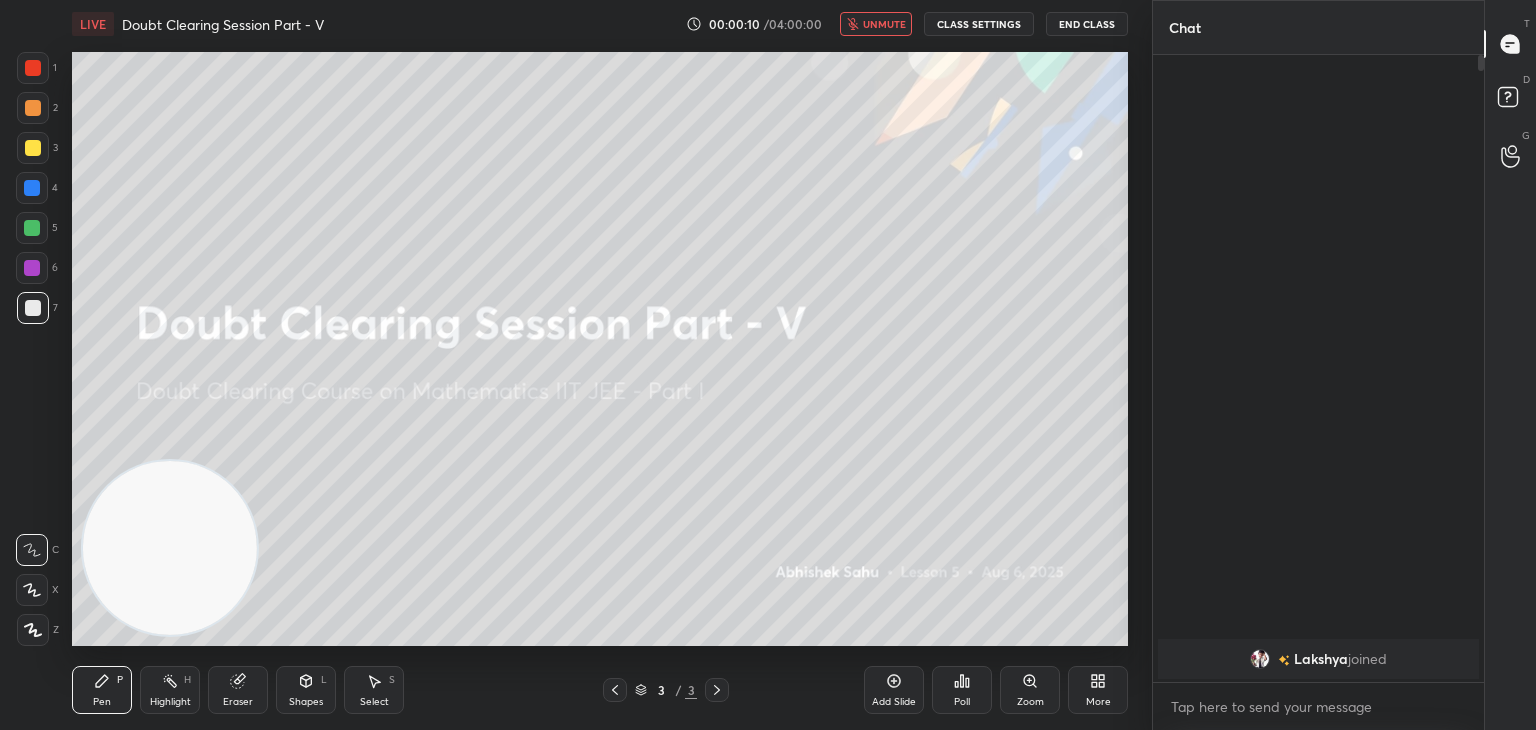 click 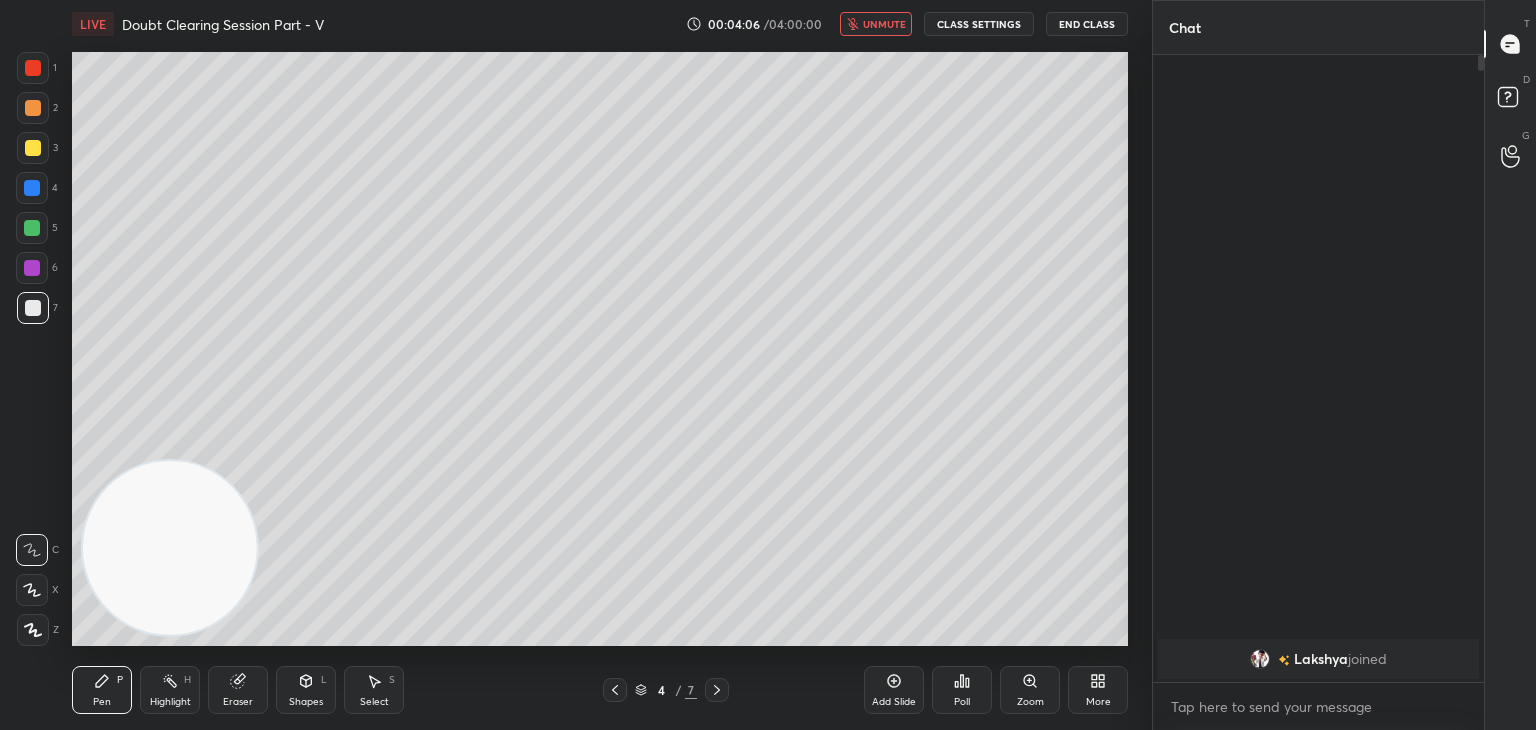 click on "LIVE Doubt Clearing Session Part - V 00:04:06 /  04:00:00 unmute CLASS SETTINGS End Class Setting up your live class Poll for   secs No correct answer Start poll Back Doubt Clearing Session Part - V • L5 of Doubt Clearing Course on Mathematics IIT JEE - Part I Abhishek Sahu Pen P Highlight H Eraser Shapes L Select S 4 / 7 Add Slide Poll Zoom More" at bounding box center [600, 365] 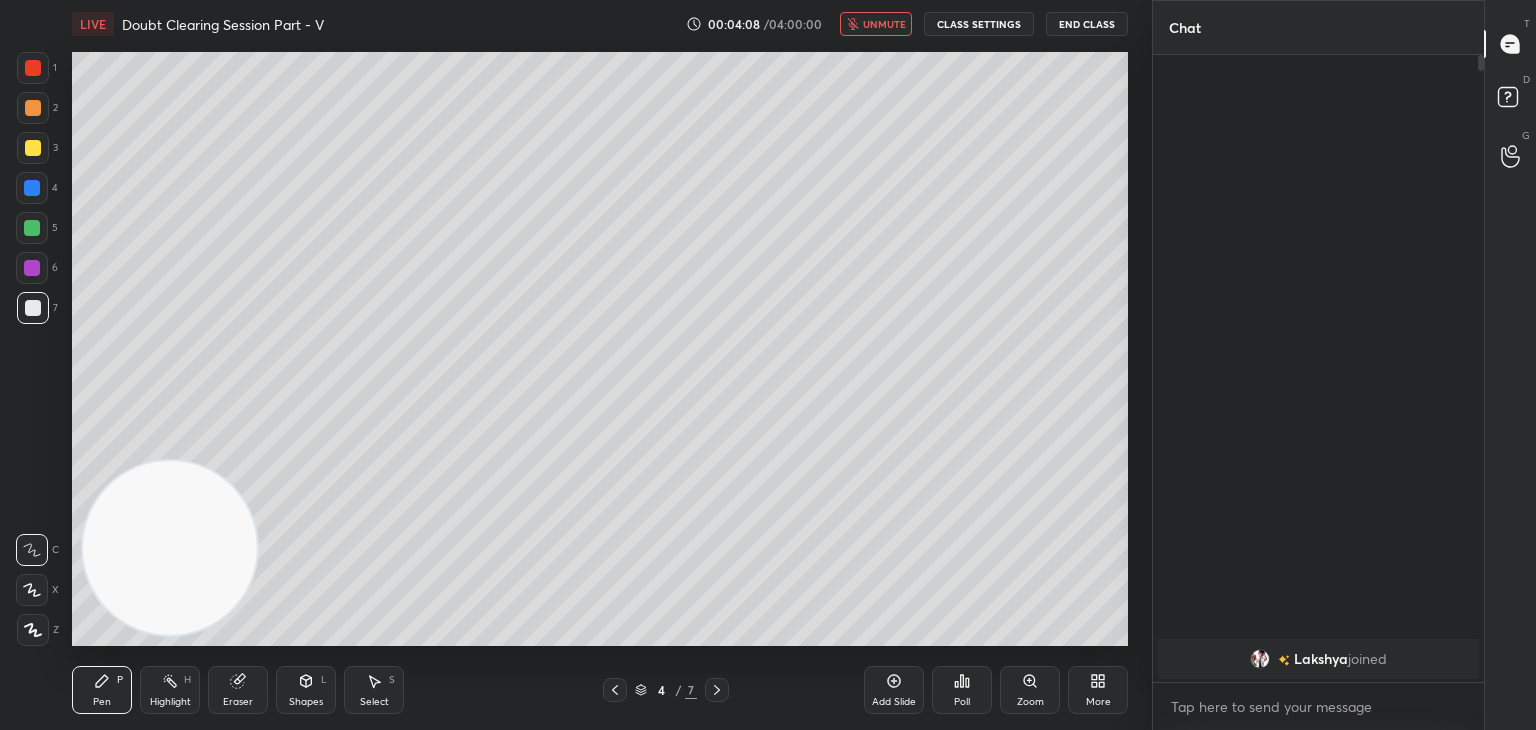 drag, startPoint x: 230, startPoint y: 690, endPoint x: 206, endPoint y: 679, distance: 26.400757 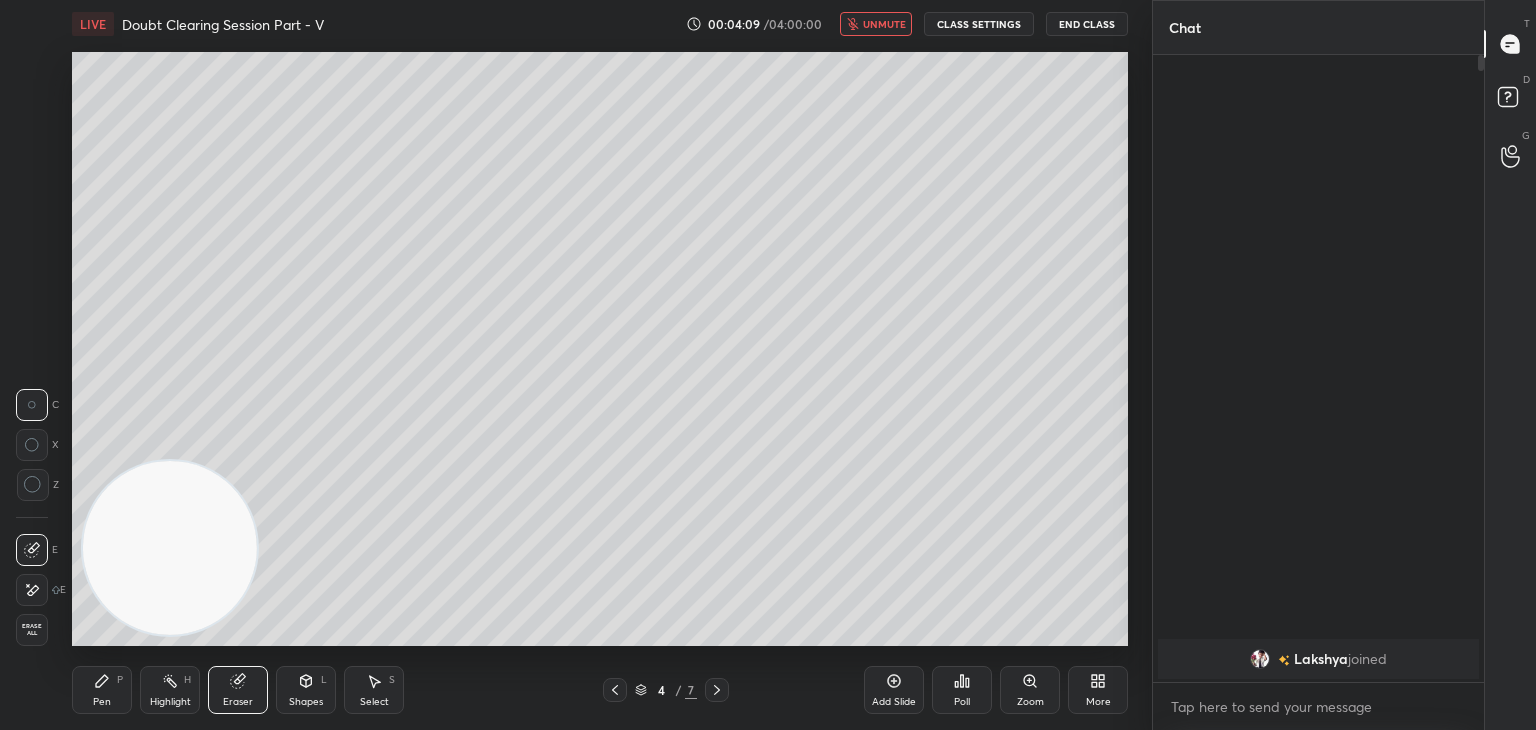 click on "Erase all" at bounding box center [32, 630] 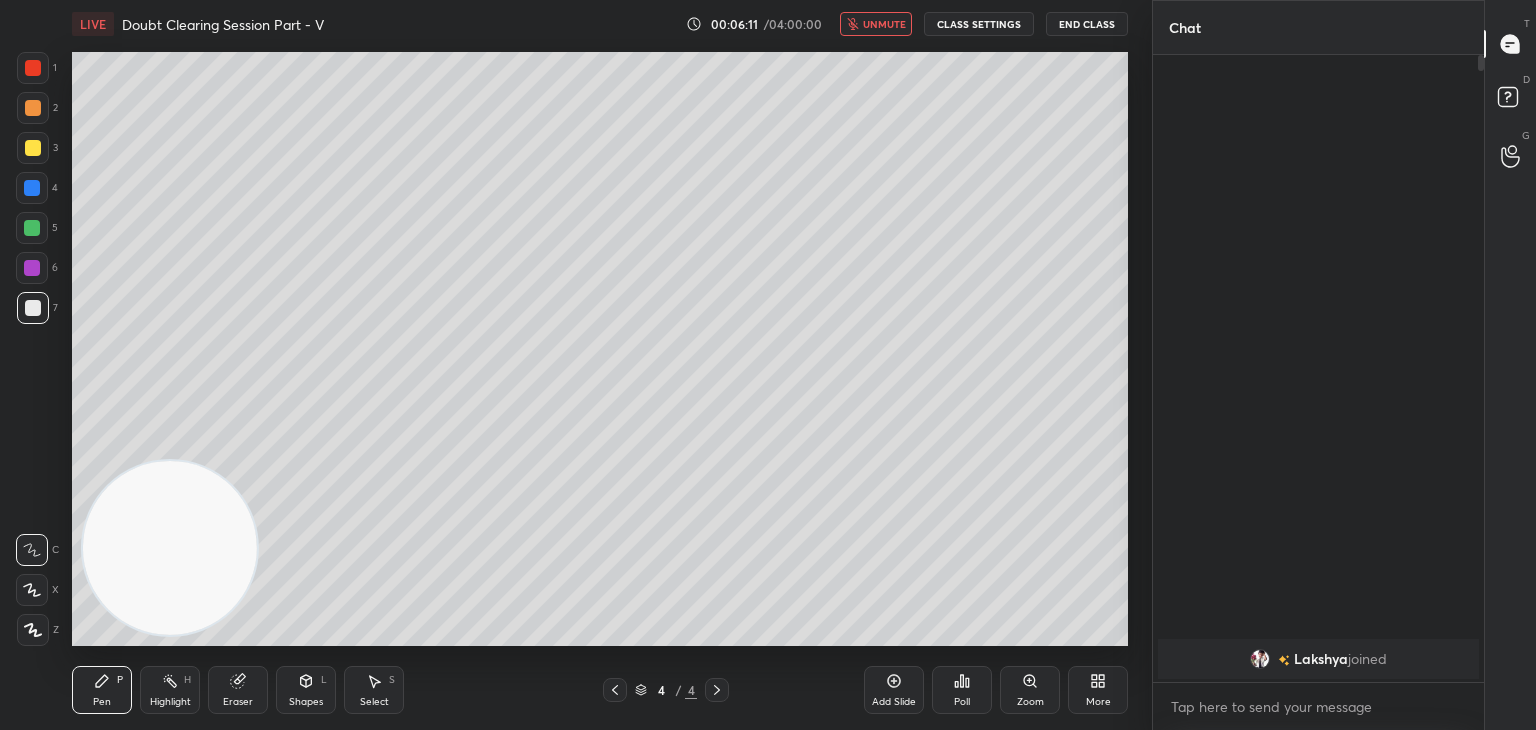 click on "Eraser" at bounding box center [238, 702] 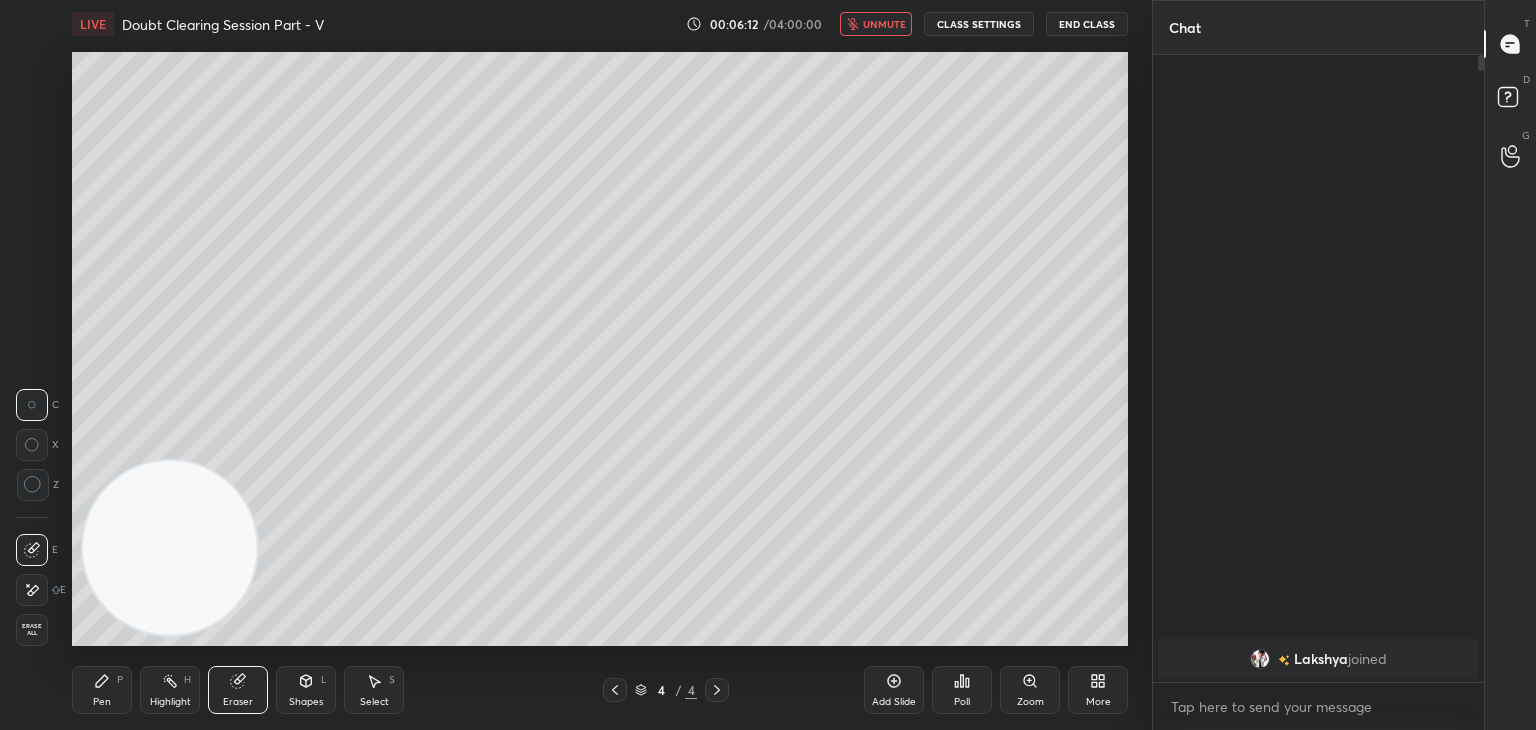 drag, startPoint x: 31, startPoint y: 636, endPoint x: 42, endPoint y: 635, distance: 11.045361 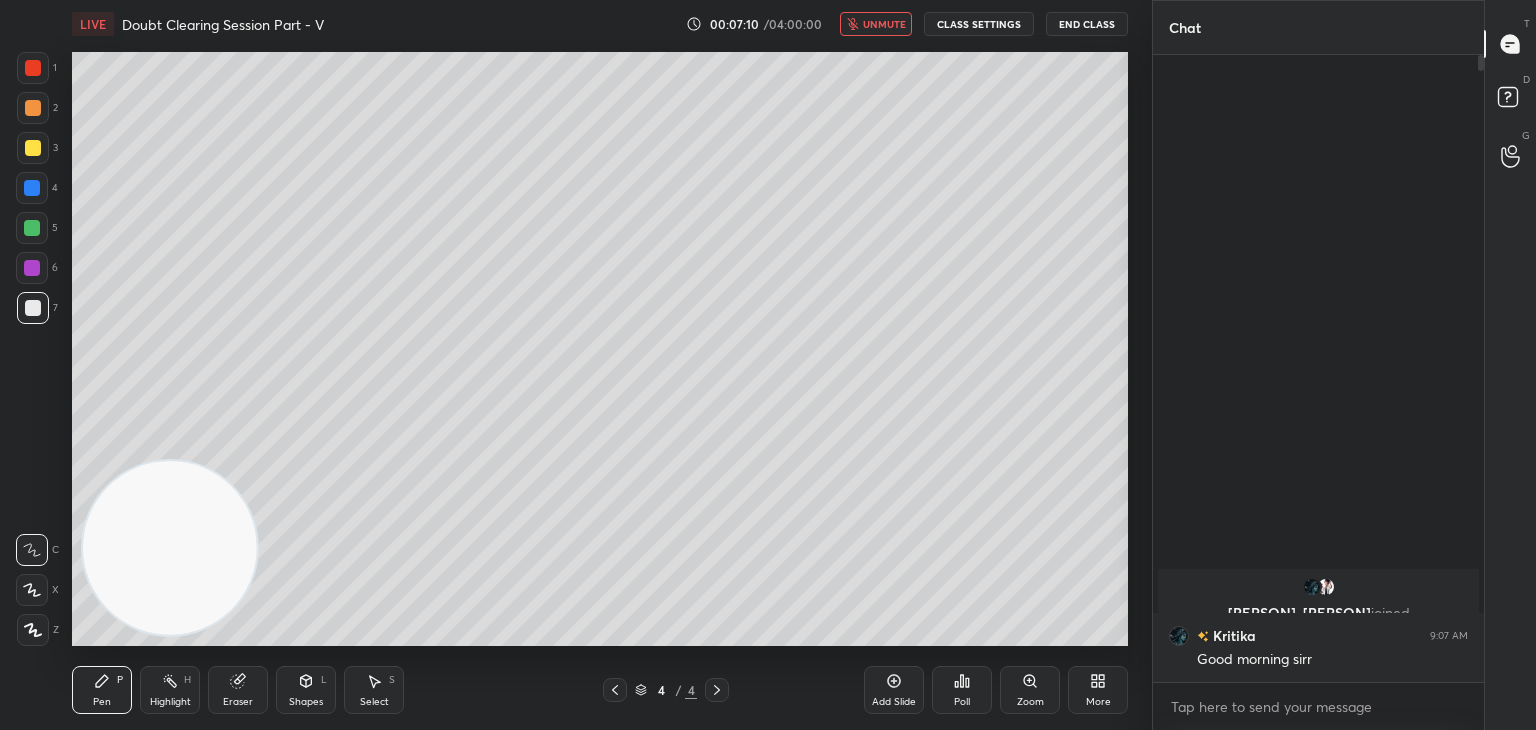 click on "unmute" at bounding box center [884, 24] 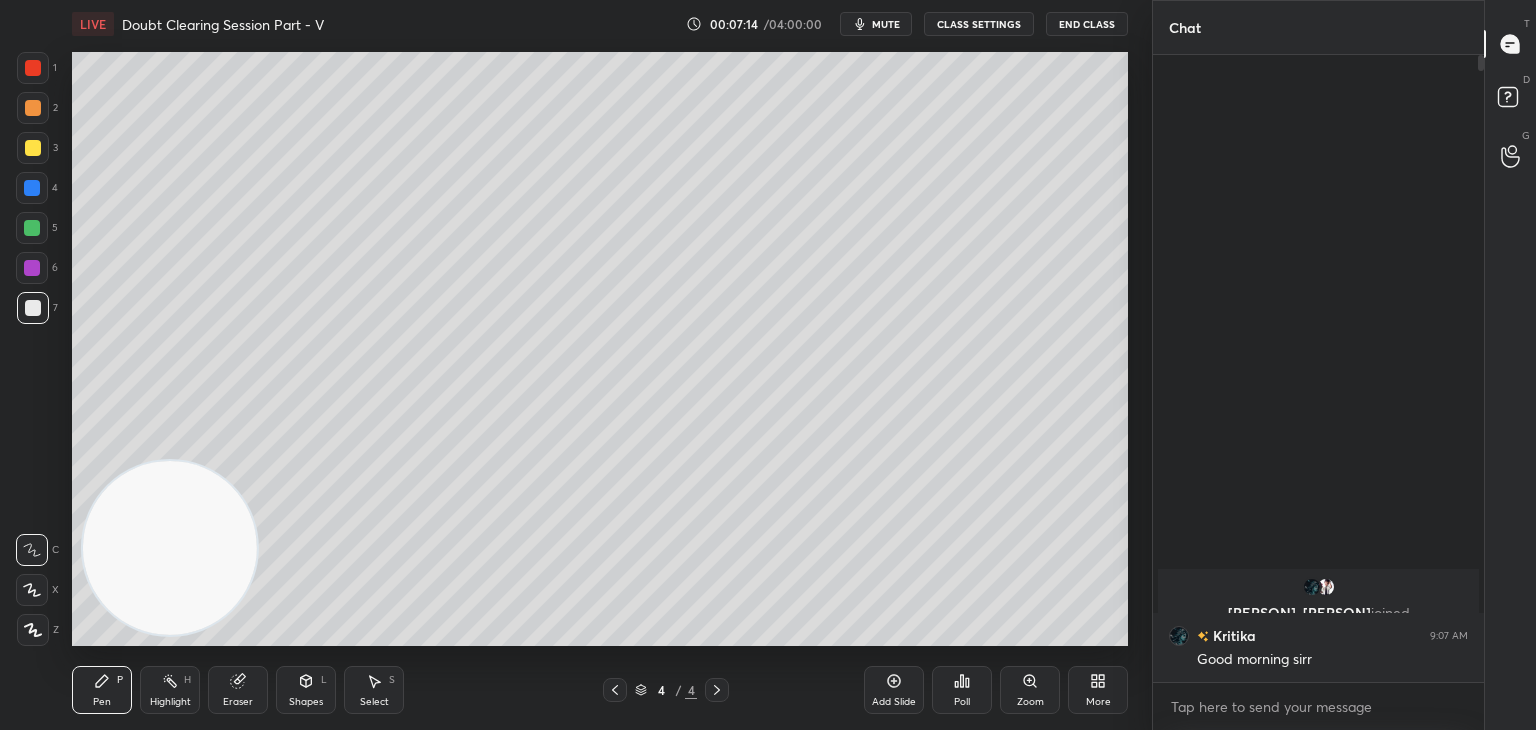 click on "mute" at bounding box center (876, 24) 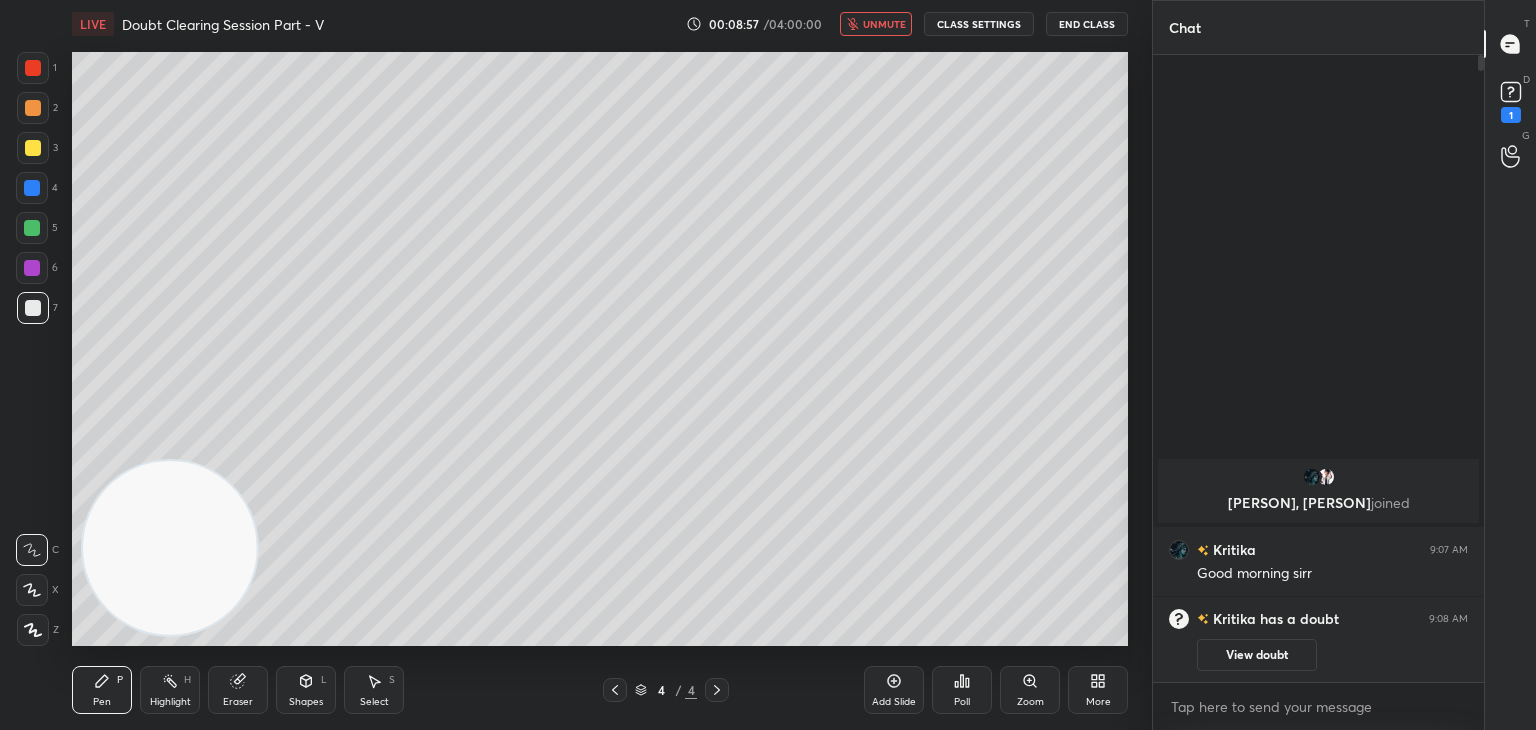 click 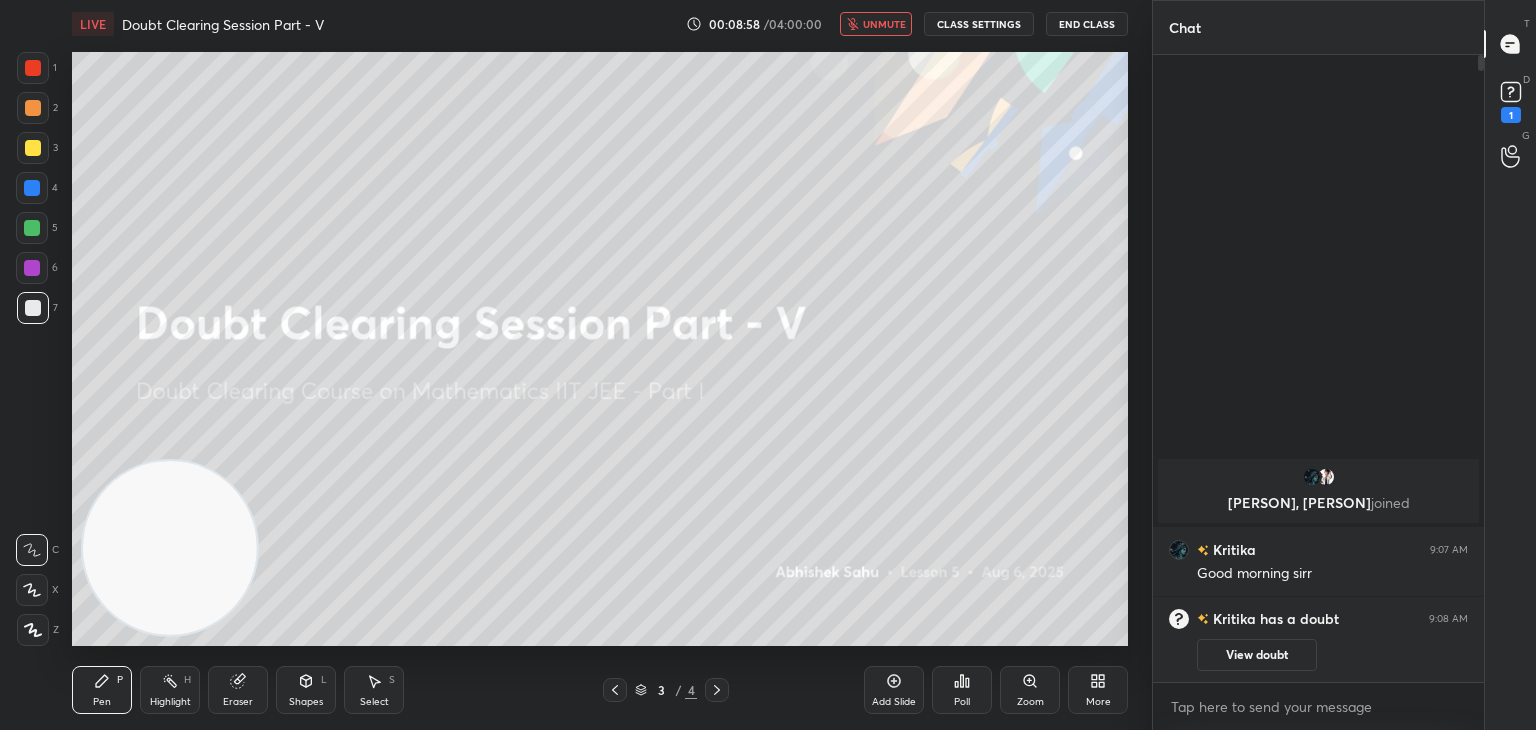 click on "View doubt" at bounding box center [1257, 655] 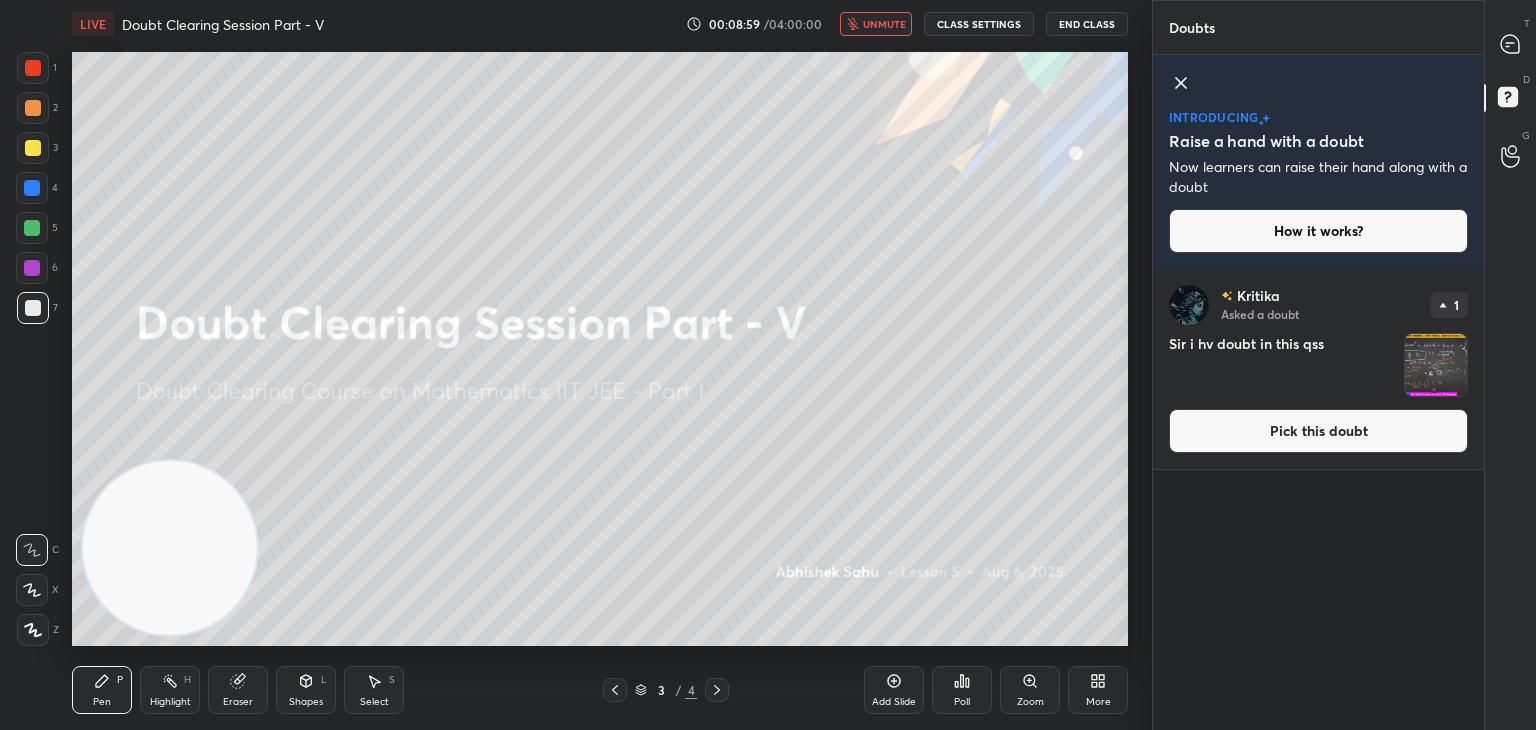 click on "Pick this doubt" at bounding box center [1318, 431] 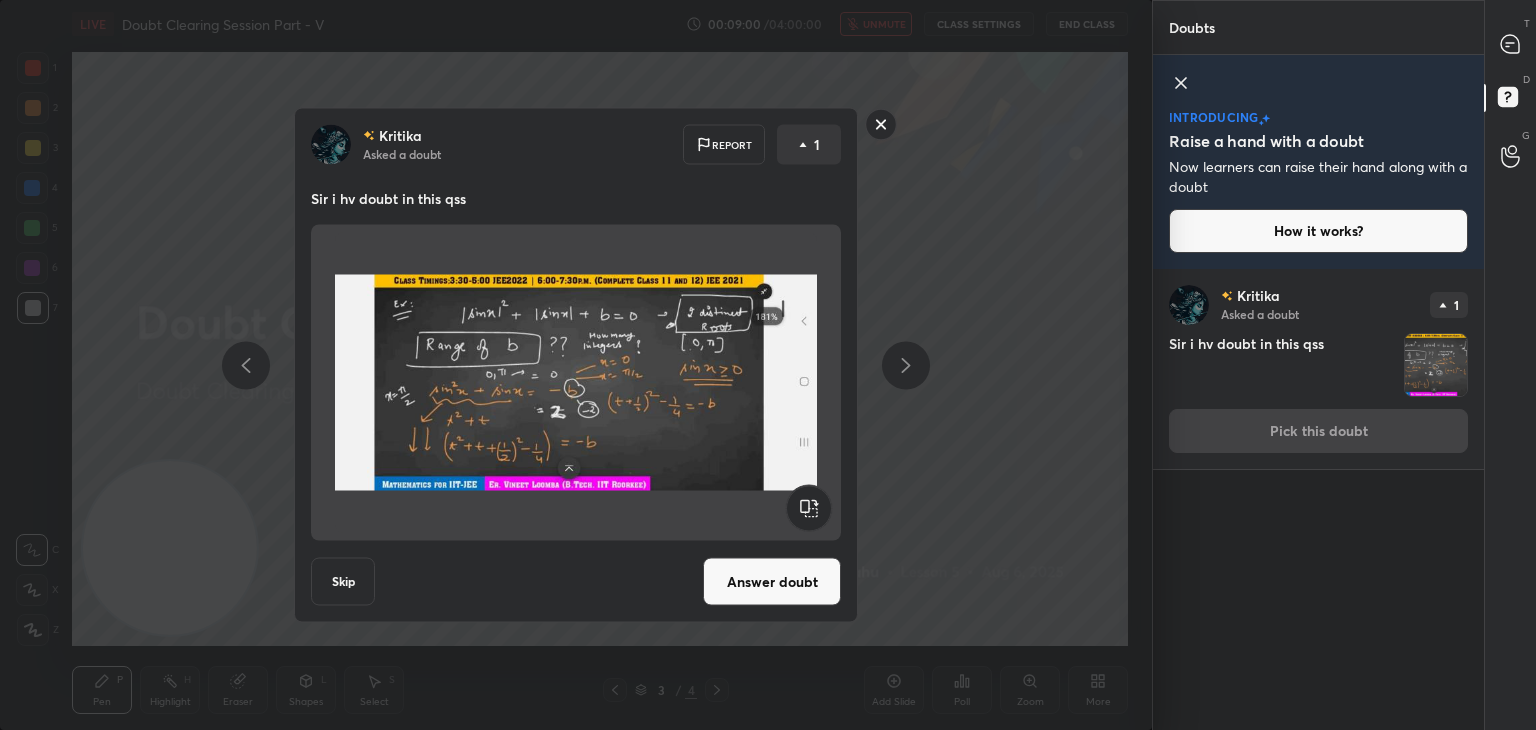 click on "Answer doubt" at bounding box center [772, 582] 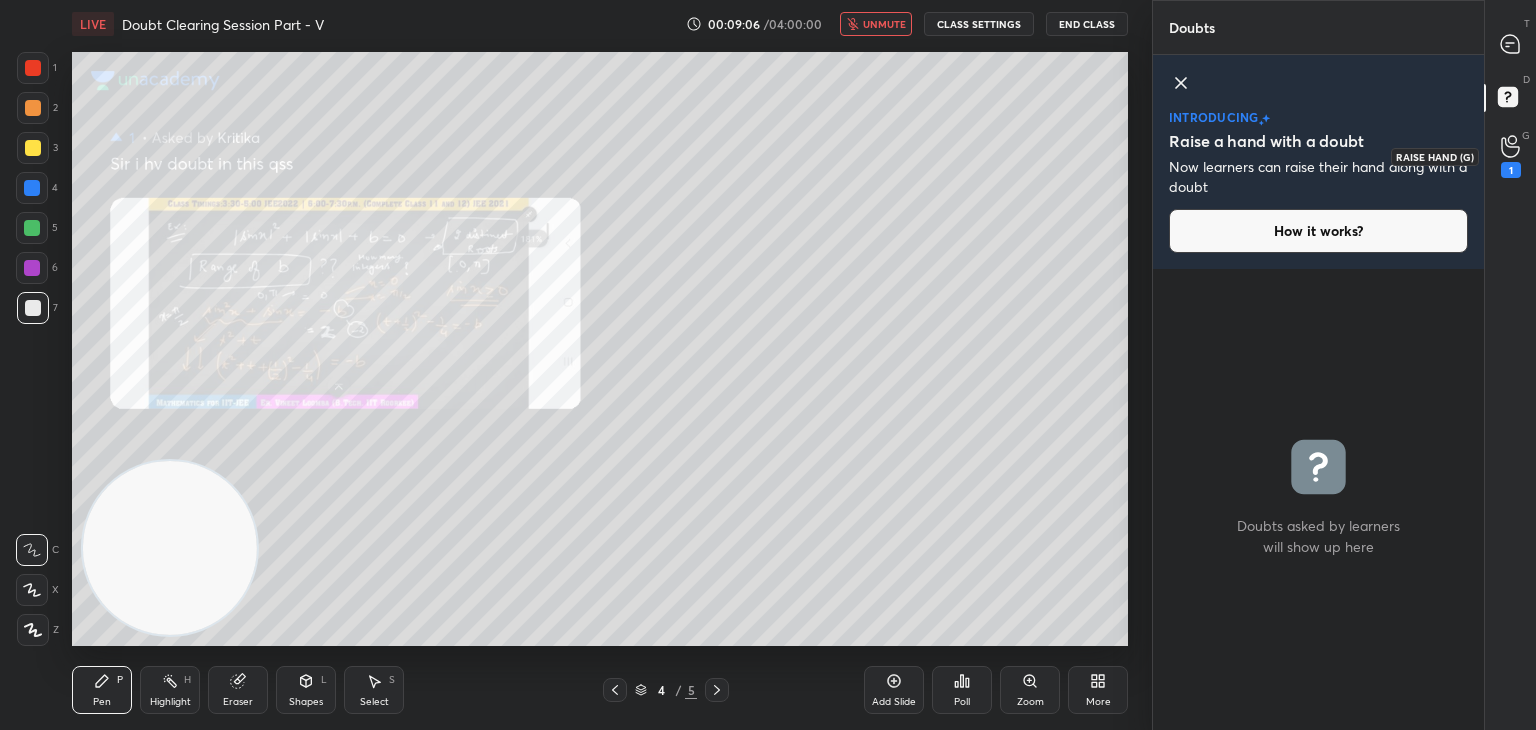 drag, startPoint x: 1508, startPoint y: 145, endPoint x: 1486, endPoint y: 148, distance: 22.203604 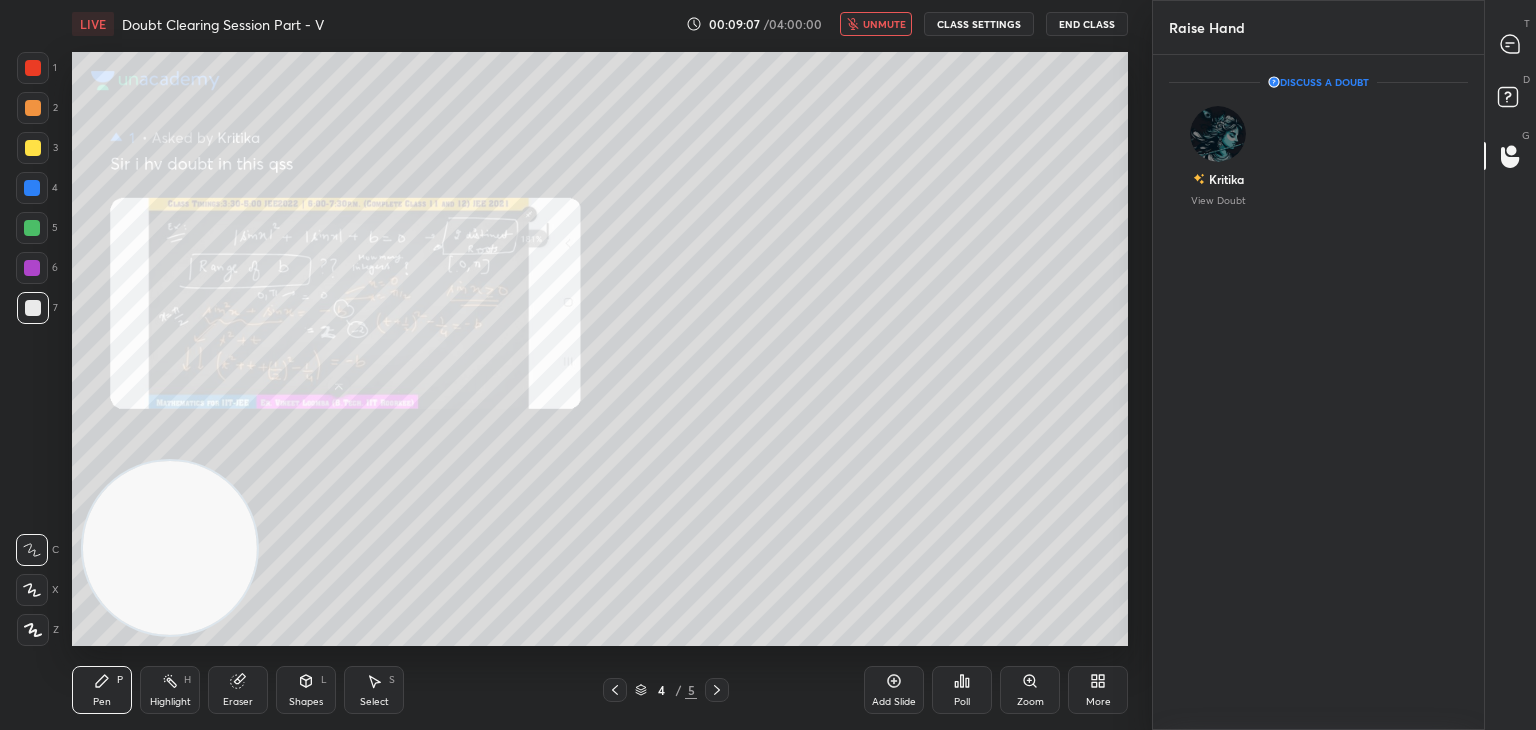 scroll, scrollTop: 669, scrollLeft: 325, axis: both 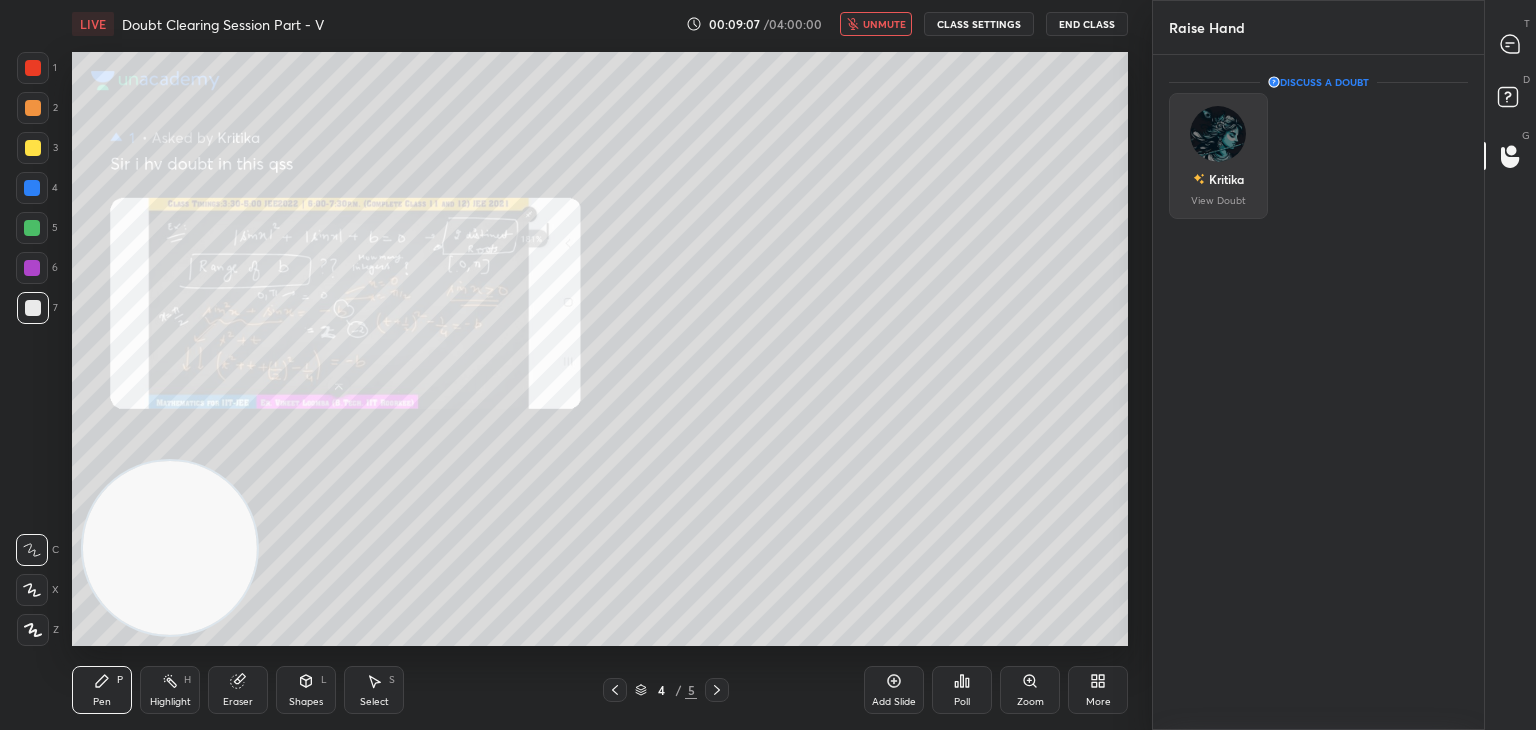 click on "Kritika" at bounding box center [1226, 179] 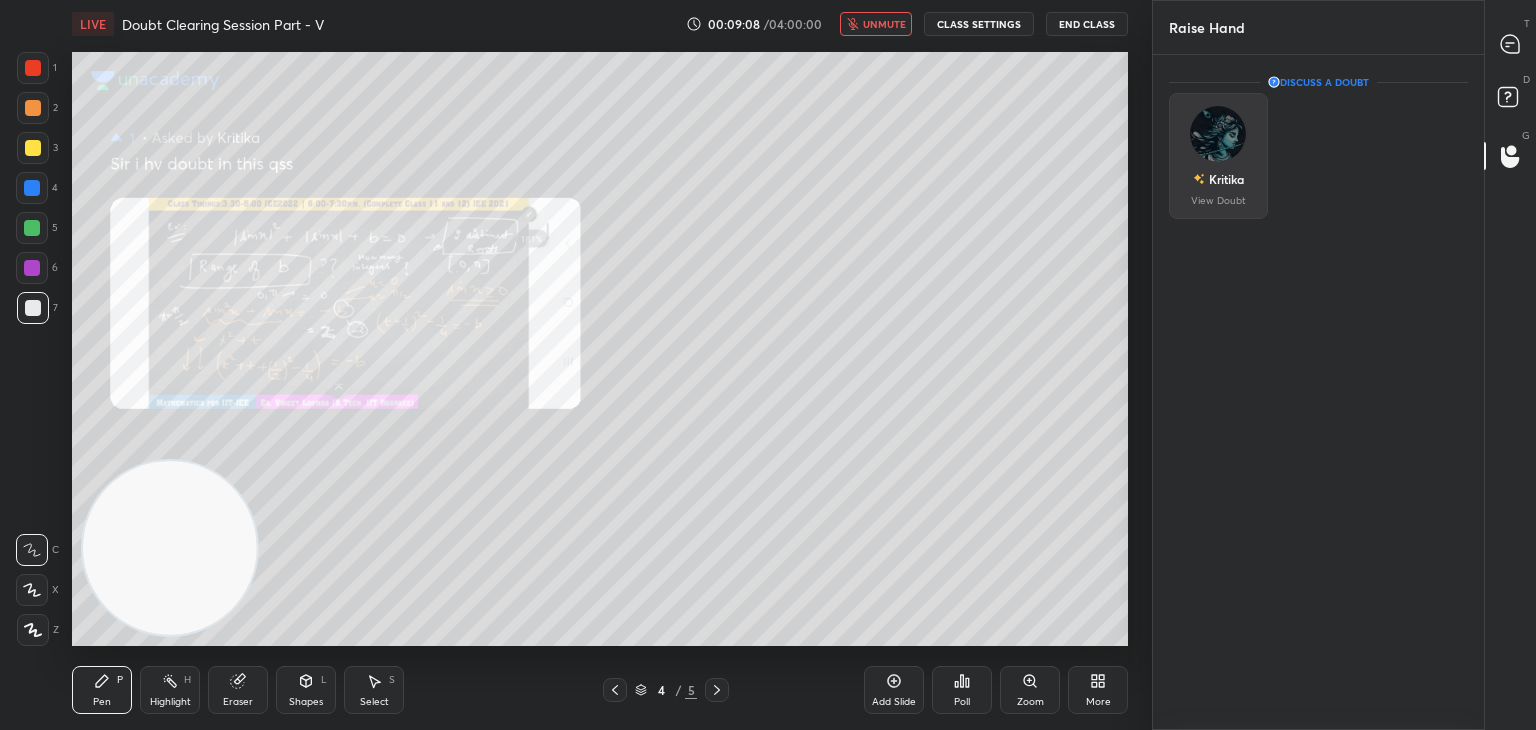 click at bounding box center (1218, 134) 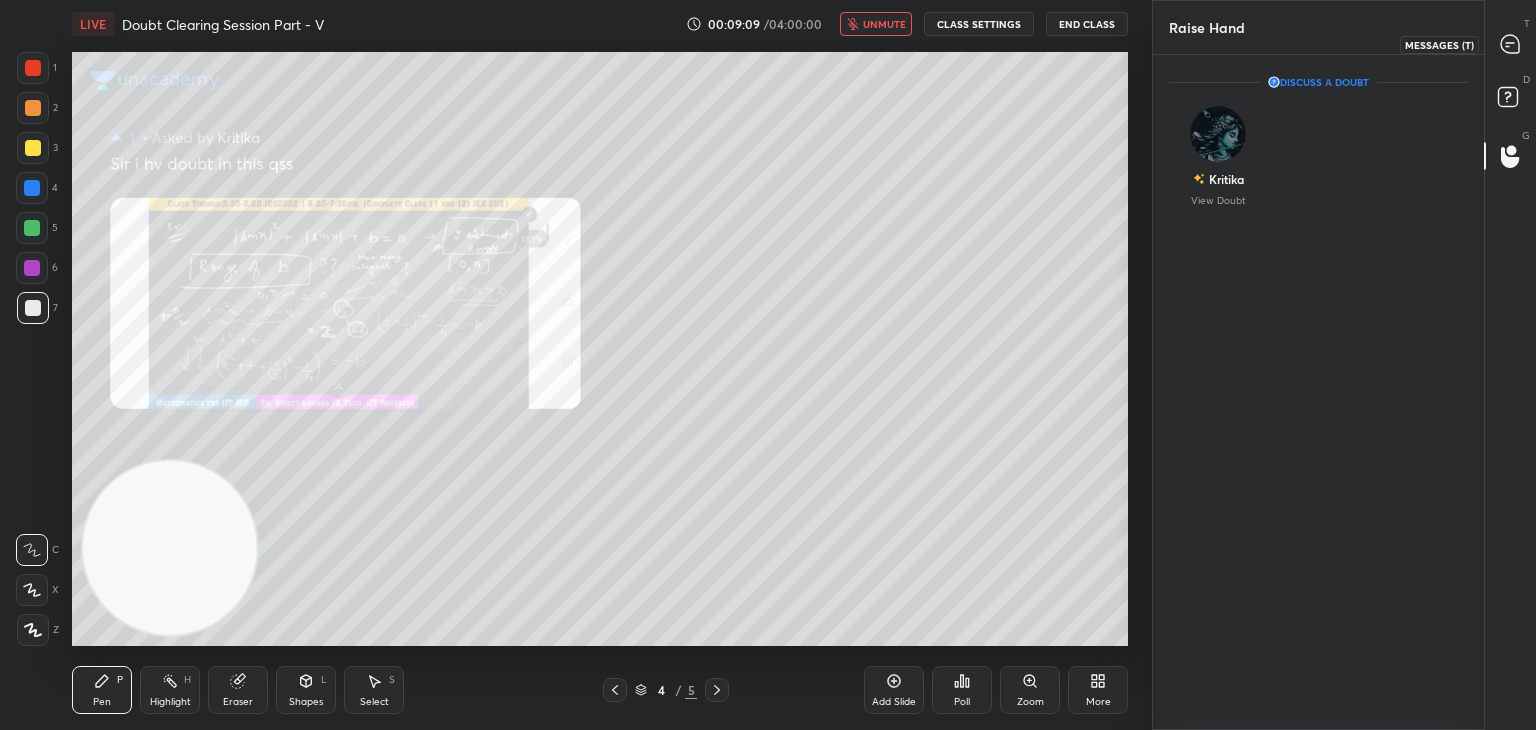 click 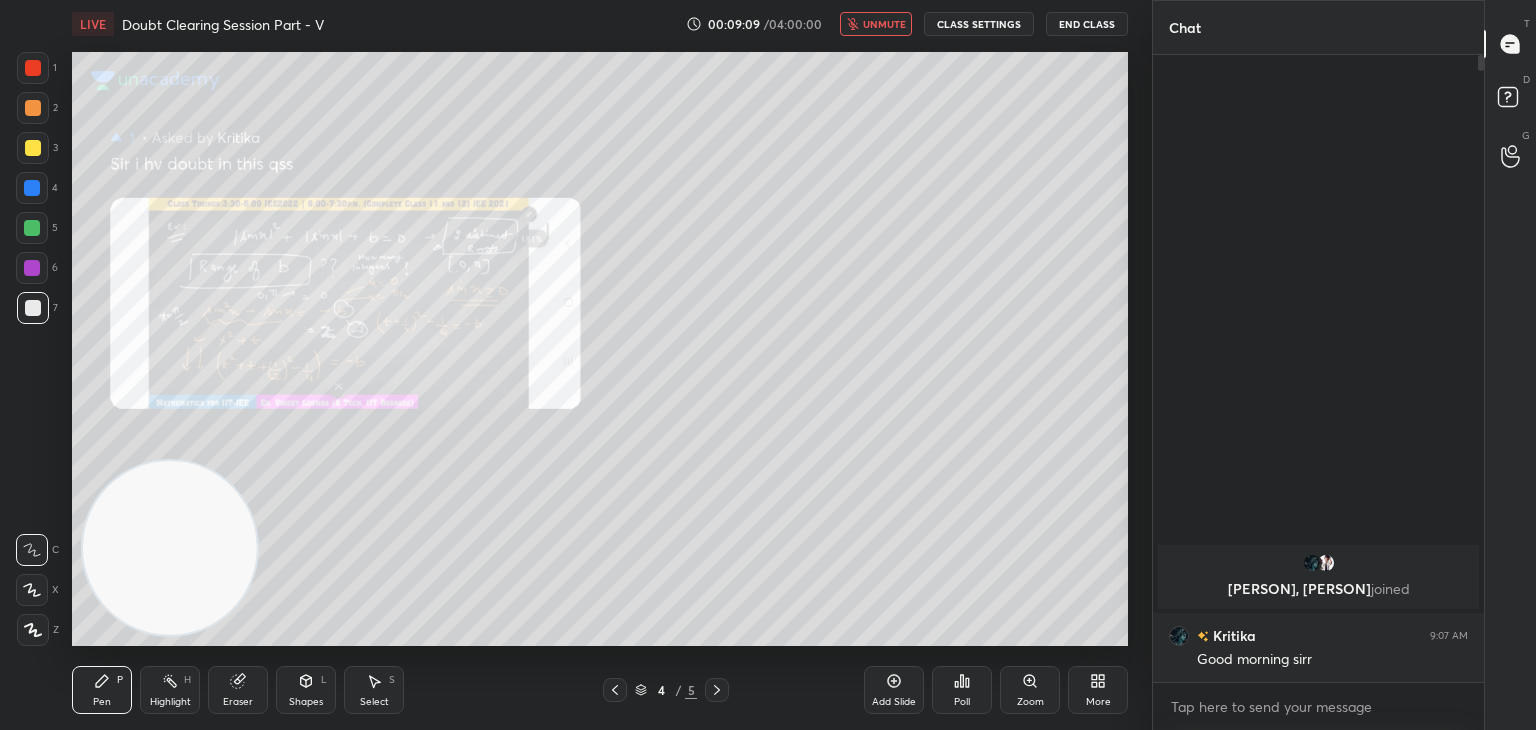scroll, scrollTop: 6, scrollLeft: 6, axis: both 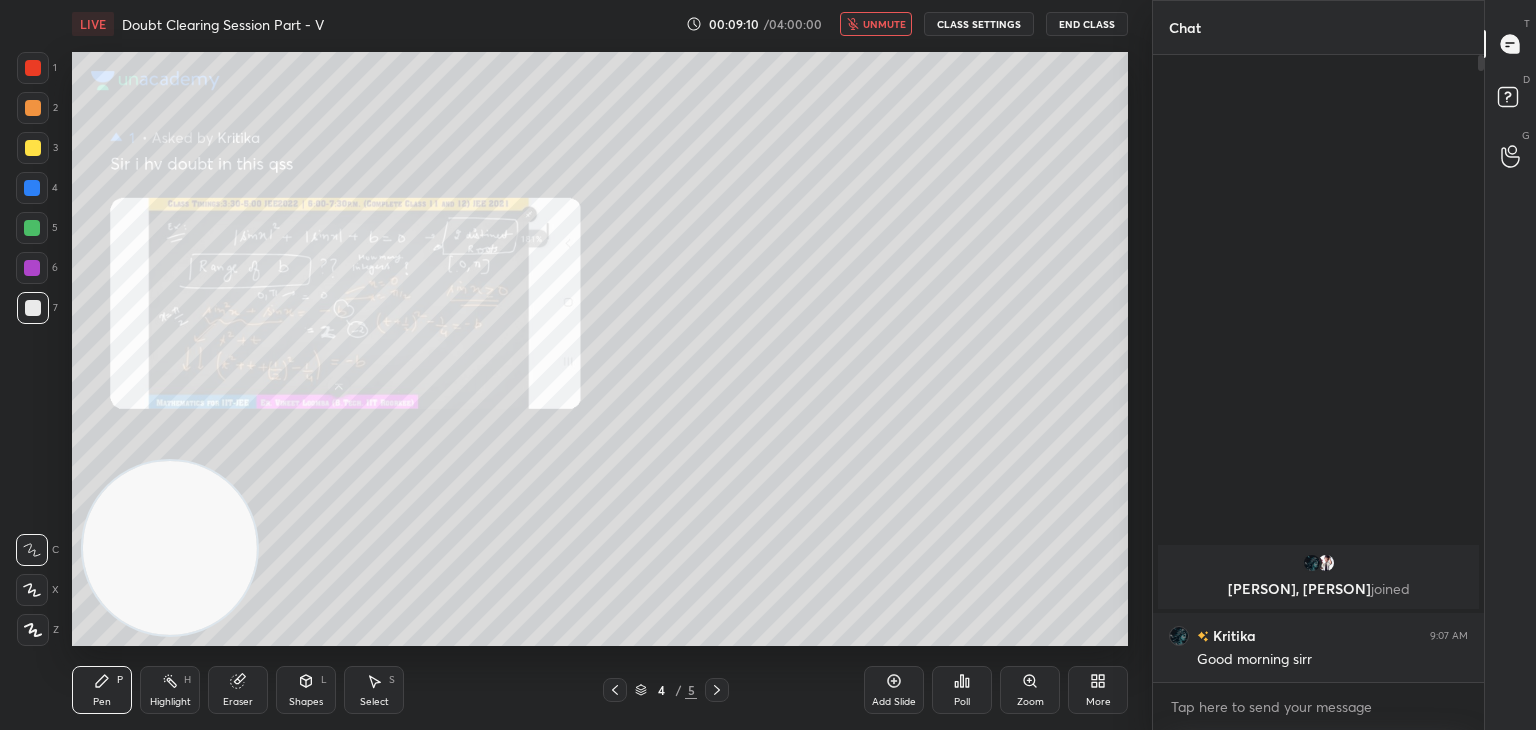 click on "unmute" at bounding box center (876, 24) 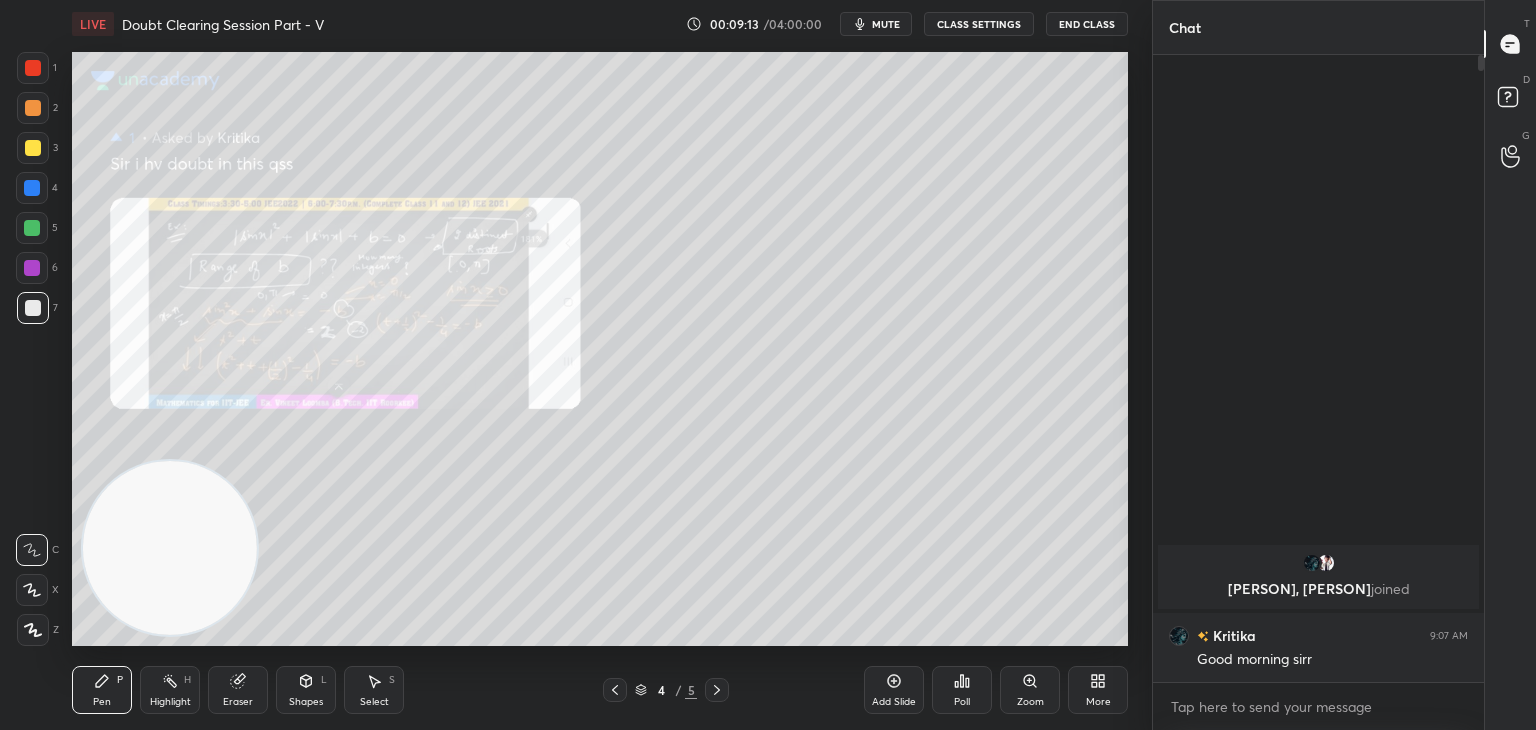 click 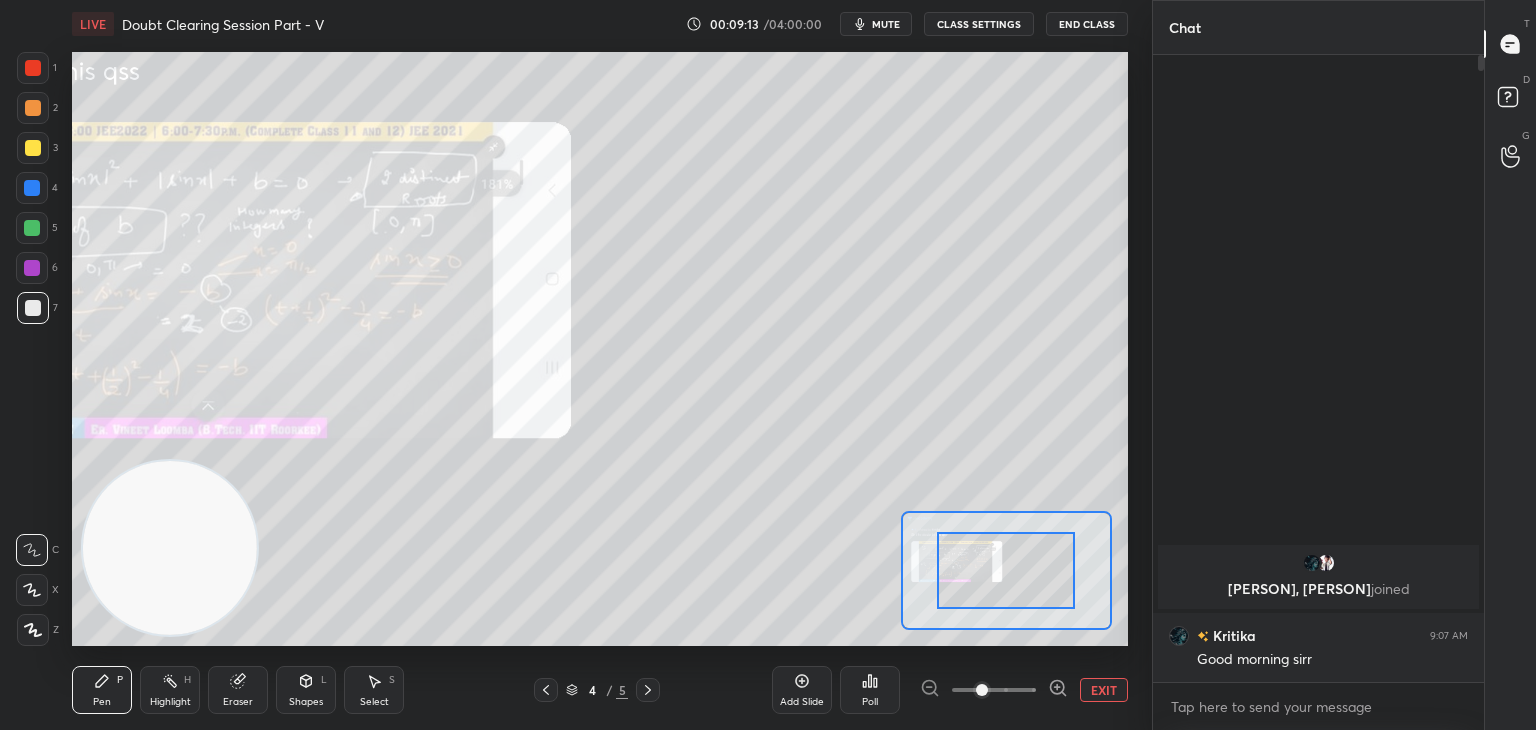 click at bounding box center (994, 690) 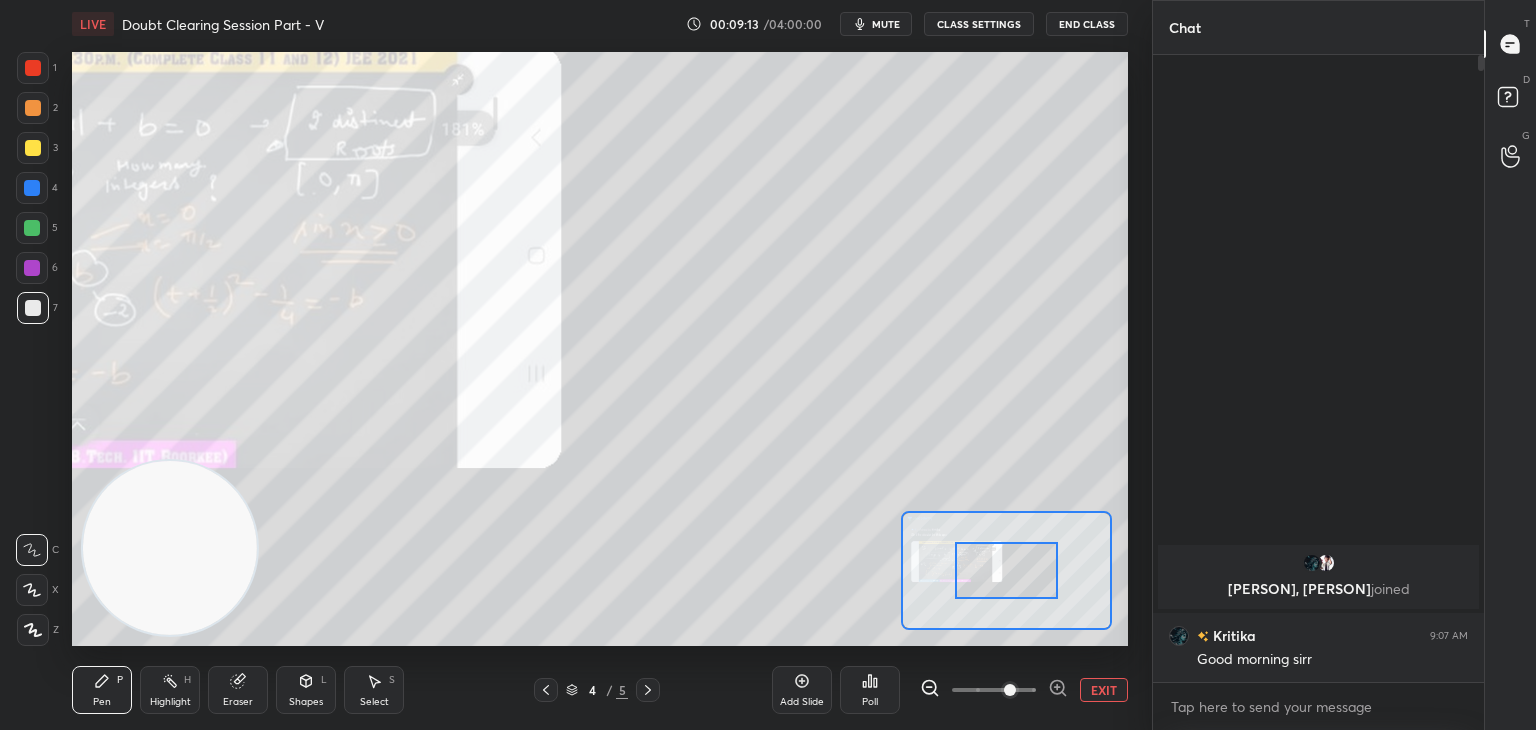 click at bounding box center [1010, 690] 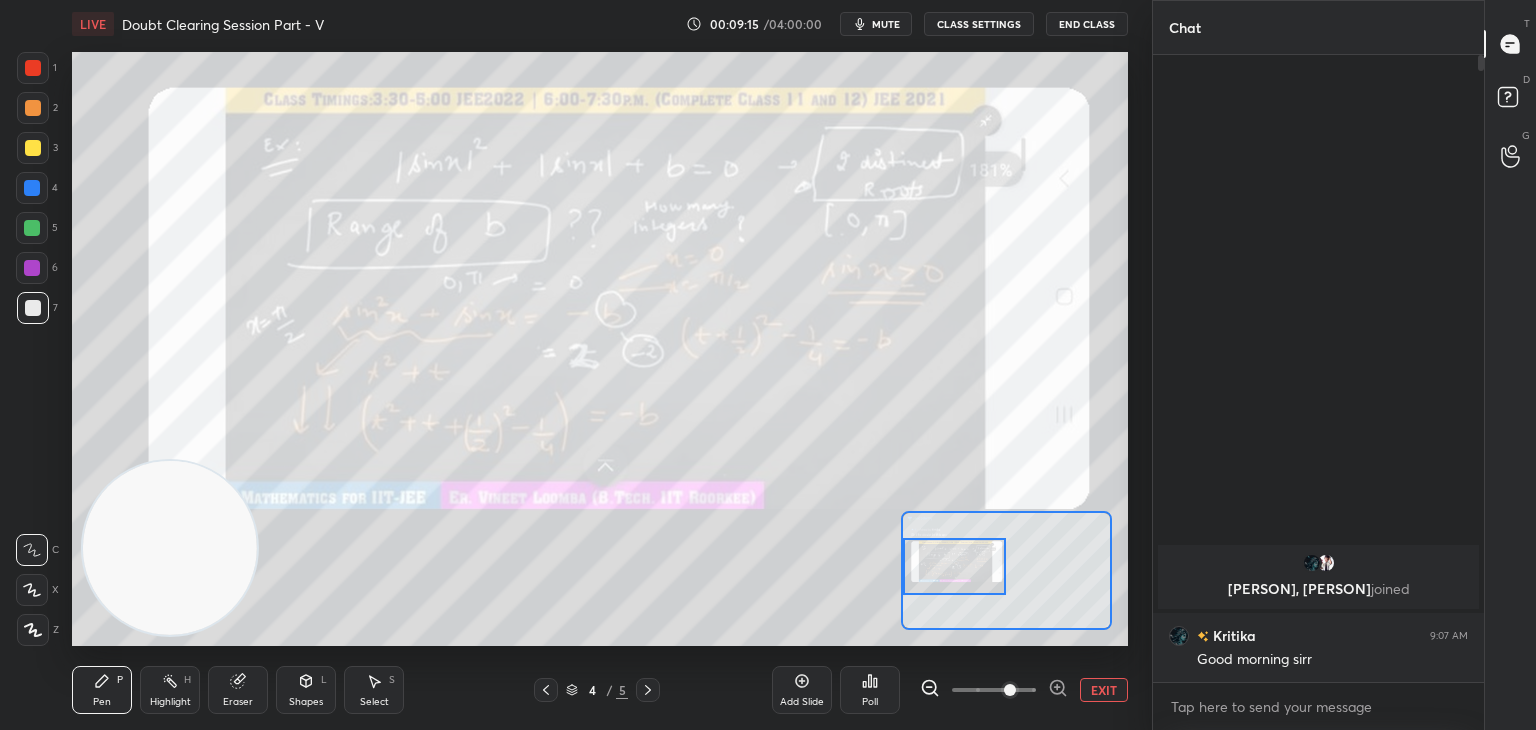 drag, startPoint x: 1025, startPoint y: 570, endPoint x: 968, endPoint y: 571, distance: 57.00877 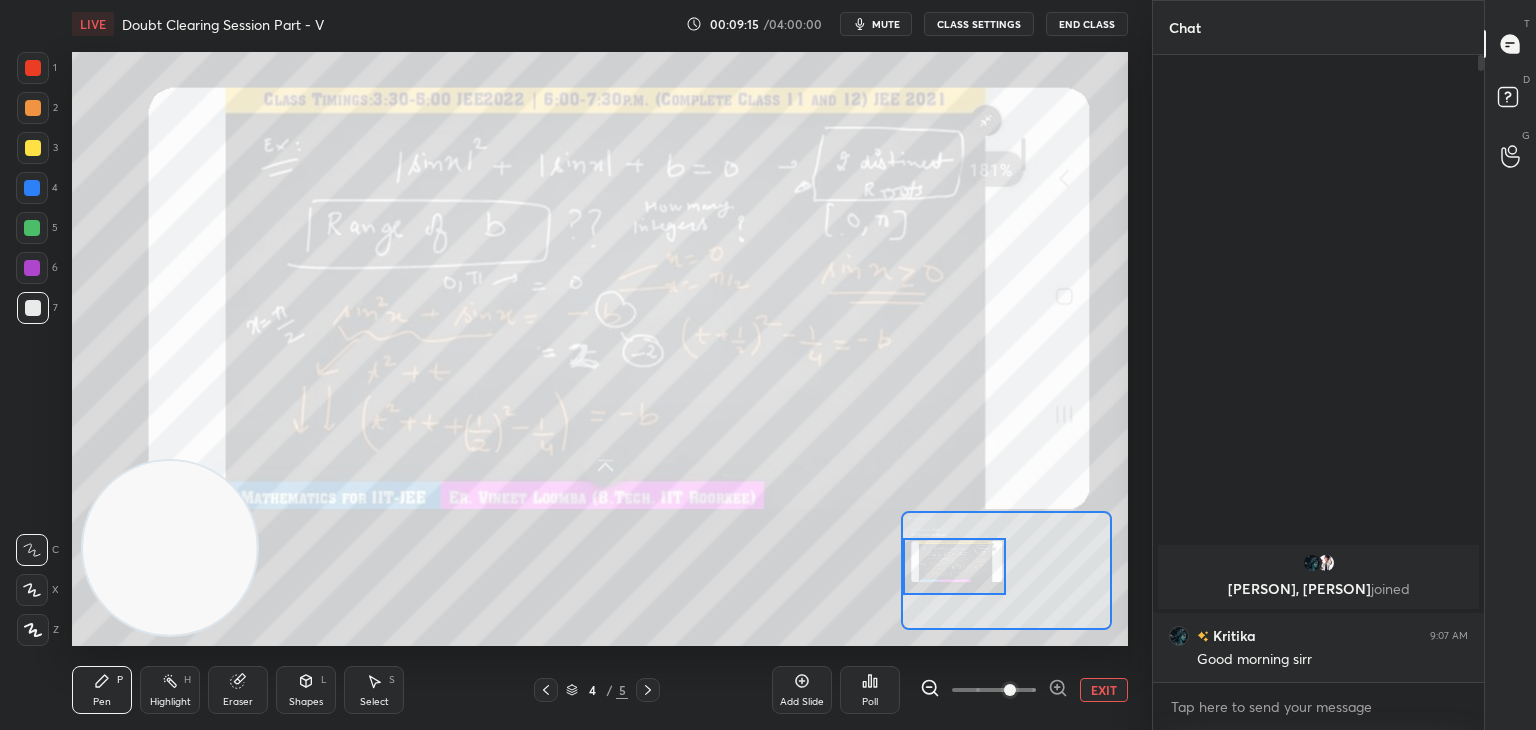 click at bounding box center (955, 566) 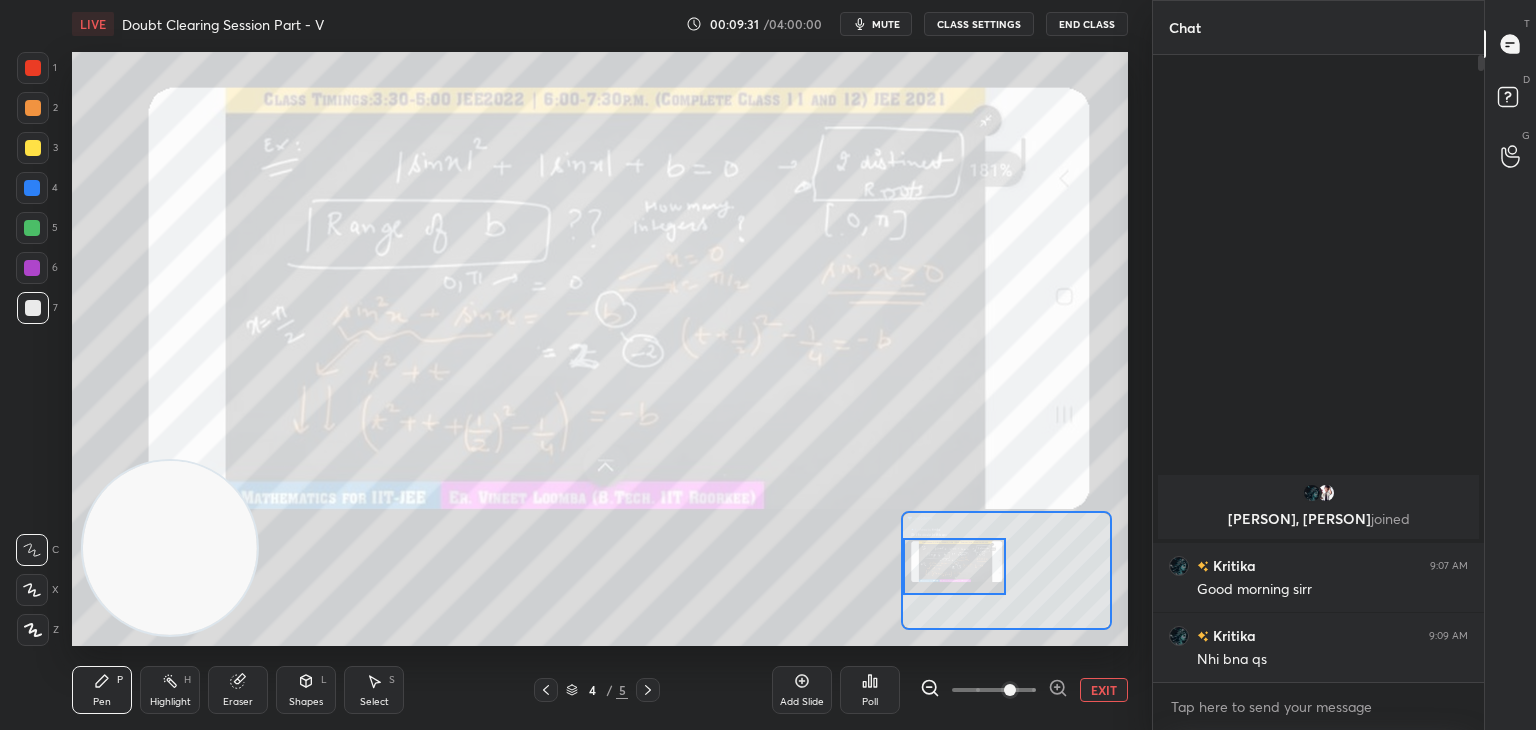 click at bounding box center [1010, 690] 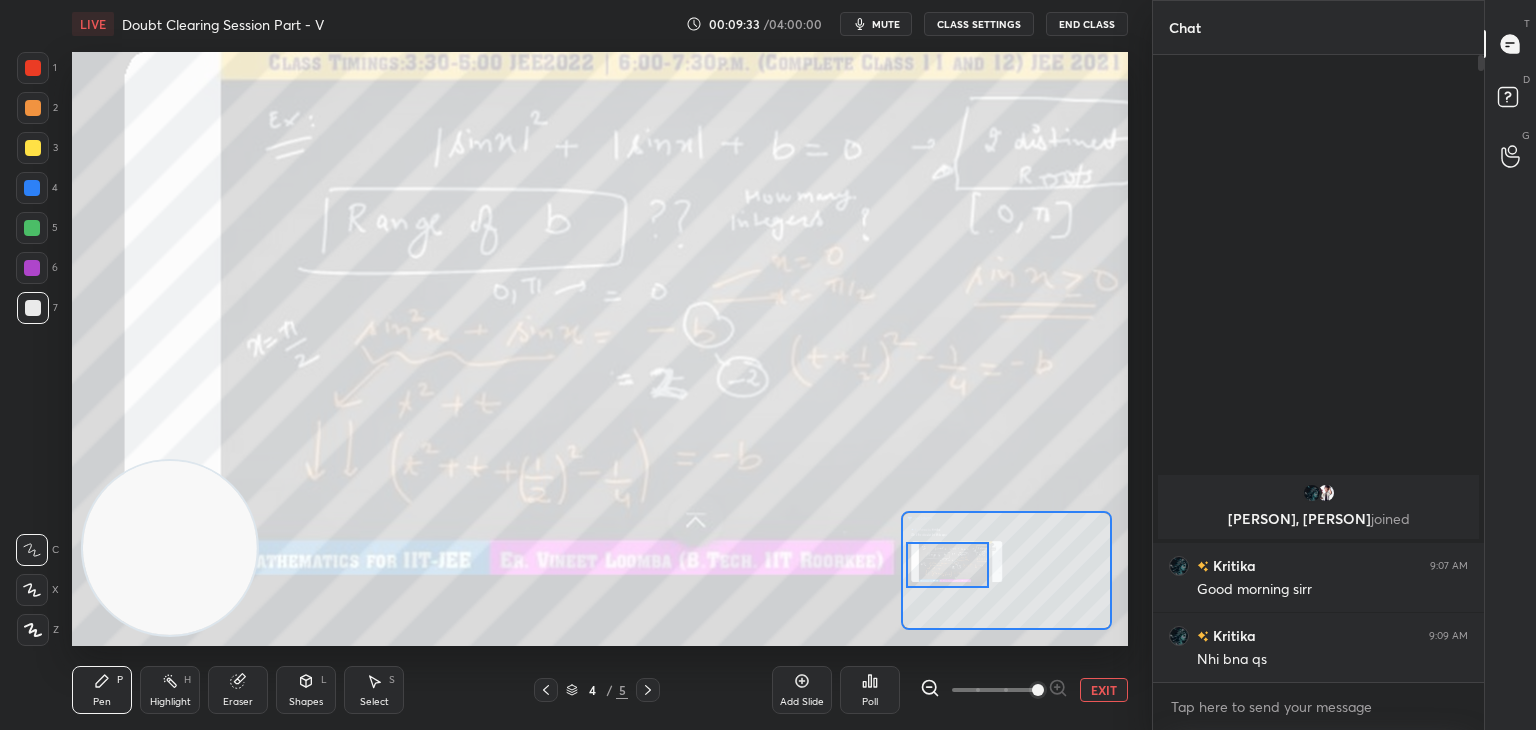 click at bounding box center [947, 565] 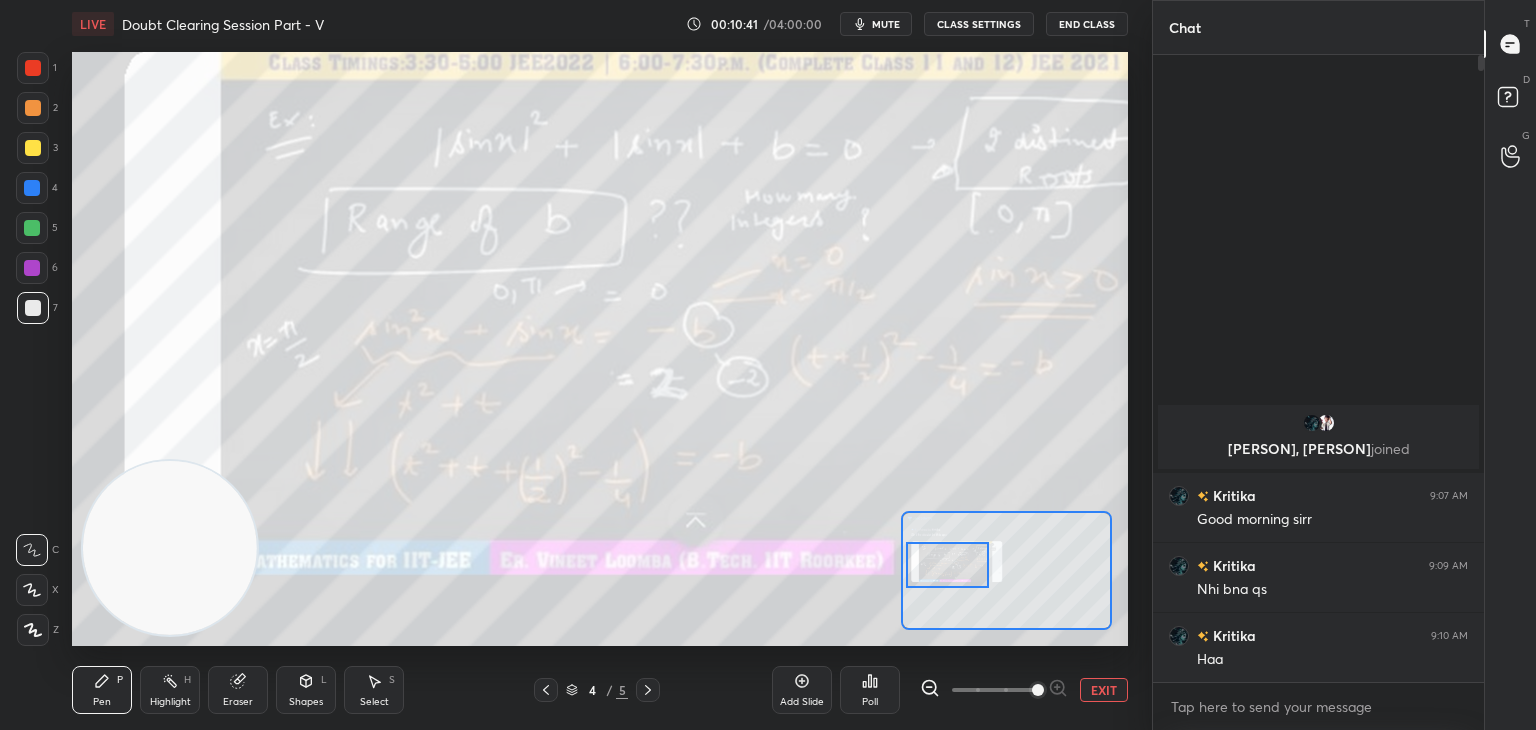 click on "EXIT" at bounding box center [1104, 690] 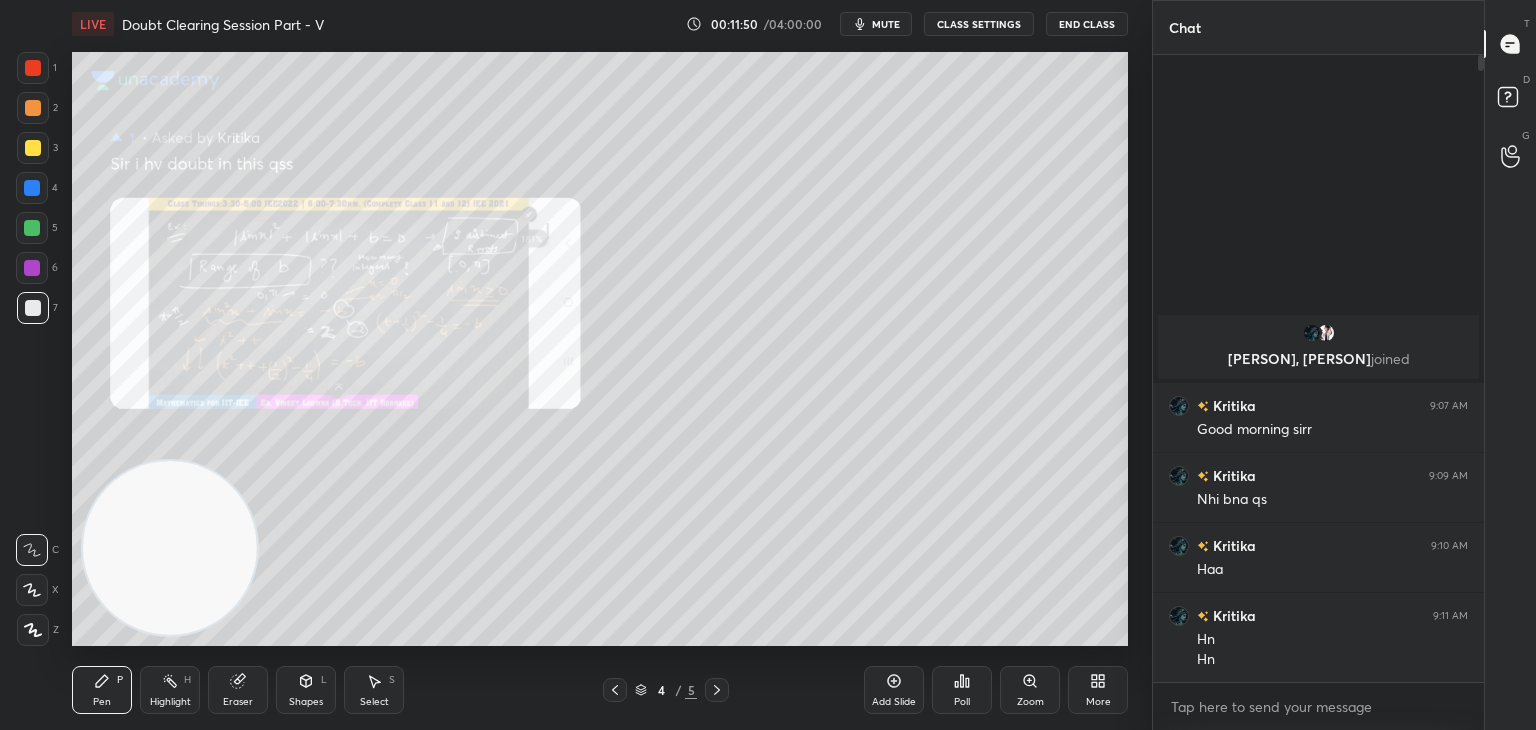 drag, startPoint x: 255, startPoint y: 691, endPoint x: 303, endPoint y: 659, distance: 57.68882 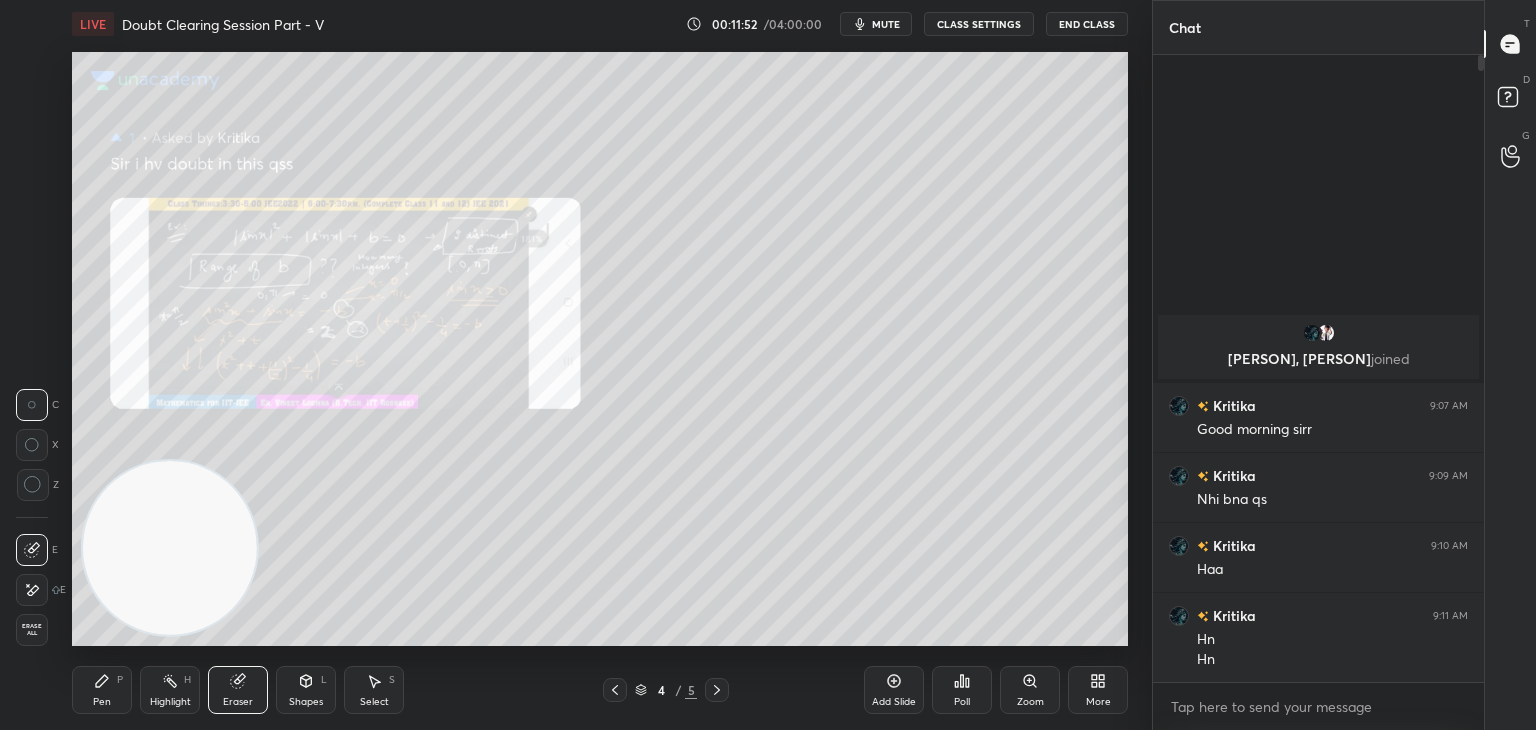 drag, startPoint x: 119, startPoint y: 697, endPoint x: 137, endPoint y: 685, distance: 21.633308 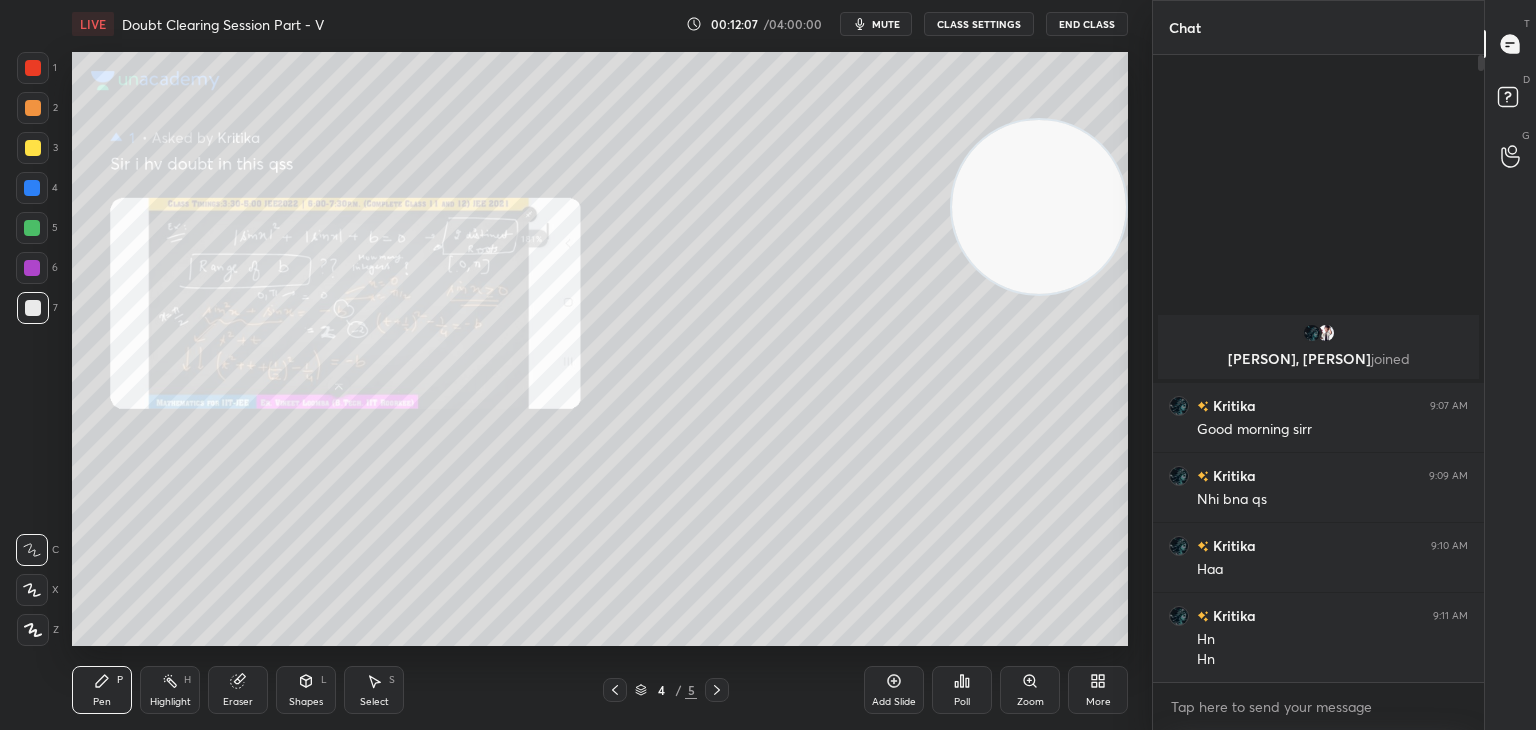 drag, startPoint x: 213, startPoint y: 556, endPoint x: 1151, endPoint y: 209, distance: 1000.12646 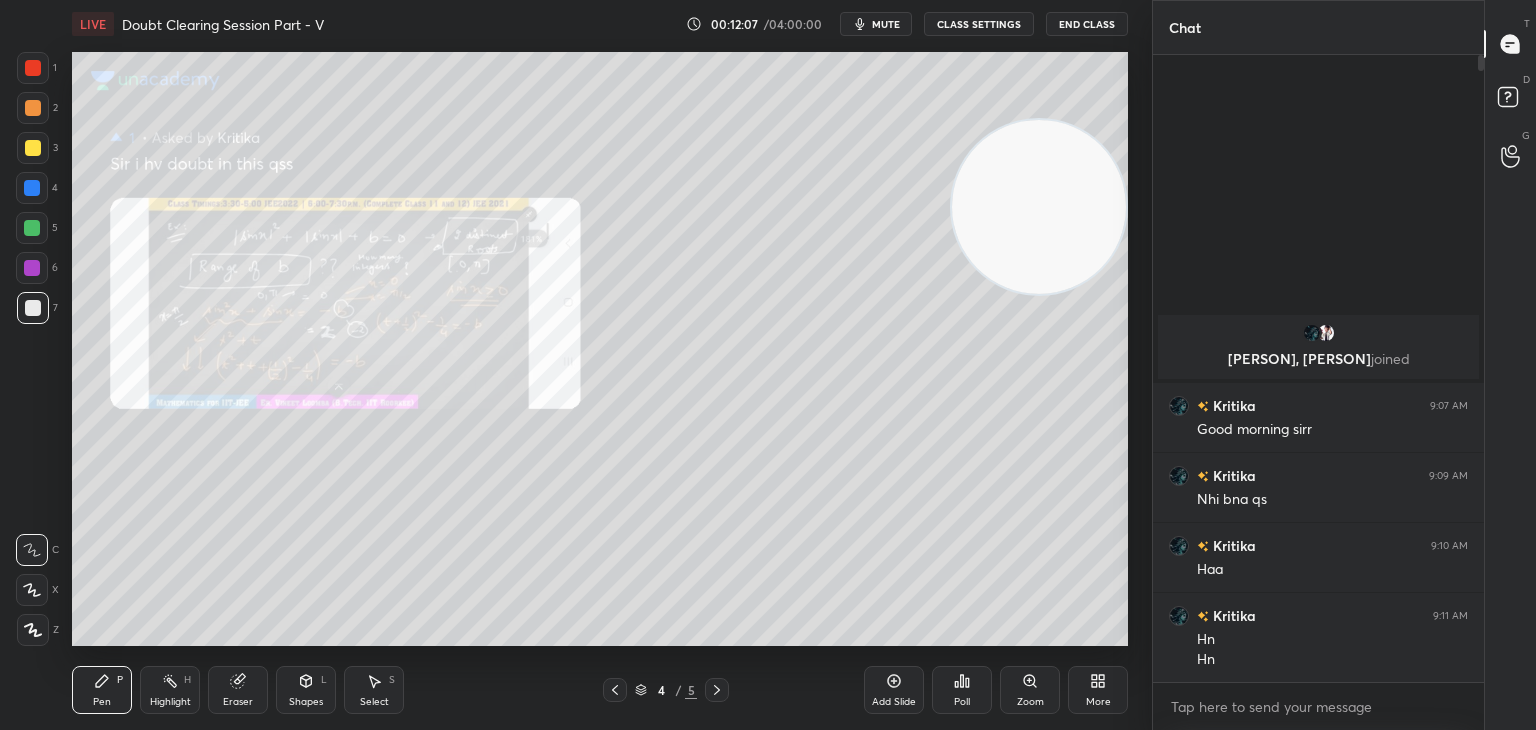click on "1 2 3 4 5 6 7 C X Z C X Z E E Erase all   H H LIVE Doubt Clearing Session Part - V 00:12:07 /  04:00:00 mute CLASS SETTINGS End Class Setting up your live class Poll for   secs No correct answer Start poll Back Doubt Clearing Session Part - V • L5 of Doubt Clearing Course on Mathematics IIT JEE - Part I [PERSON] Pen P Highlight H Eraser Shapes L Select S 4 / 5 Add Slide Poll Zoom More Chat Kritika, Lakshya  joined Kritika 9:07 AM Good morning sirr Kritika 9:09 AM Nhi bna qs Kritika 9:10 AM Haa Kritika 9:11 AM Hn Hn 4 NEW MESSAGES Enable hand raising Enable raise hand to speak to learners. Once enabled, chat will be turned off temporarily. Enable x   introducing Raise a hand with a doubt Now learners can raise their hand along with a doubt  How it works? Doubts asked by learners will show up here NEW DOUBTS ASKED Discuss a doubt Kritika View Doubt Can't raise hand Looks like educator just invited you to speak. Please wait before you can raise your hand again. Got it T Messages (T) D Doubts (D) G ​" at bounding box center [768, 365] 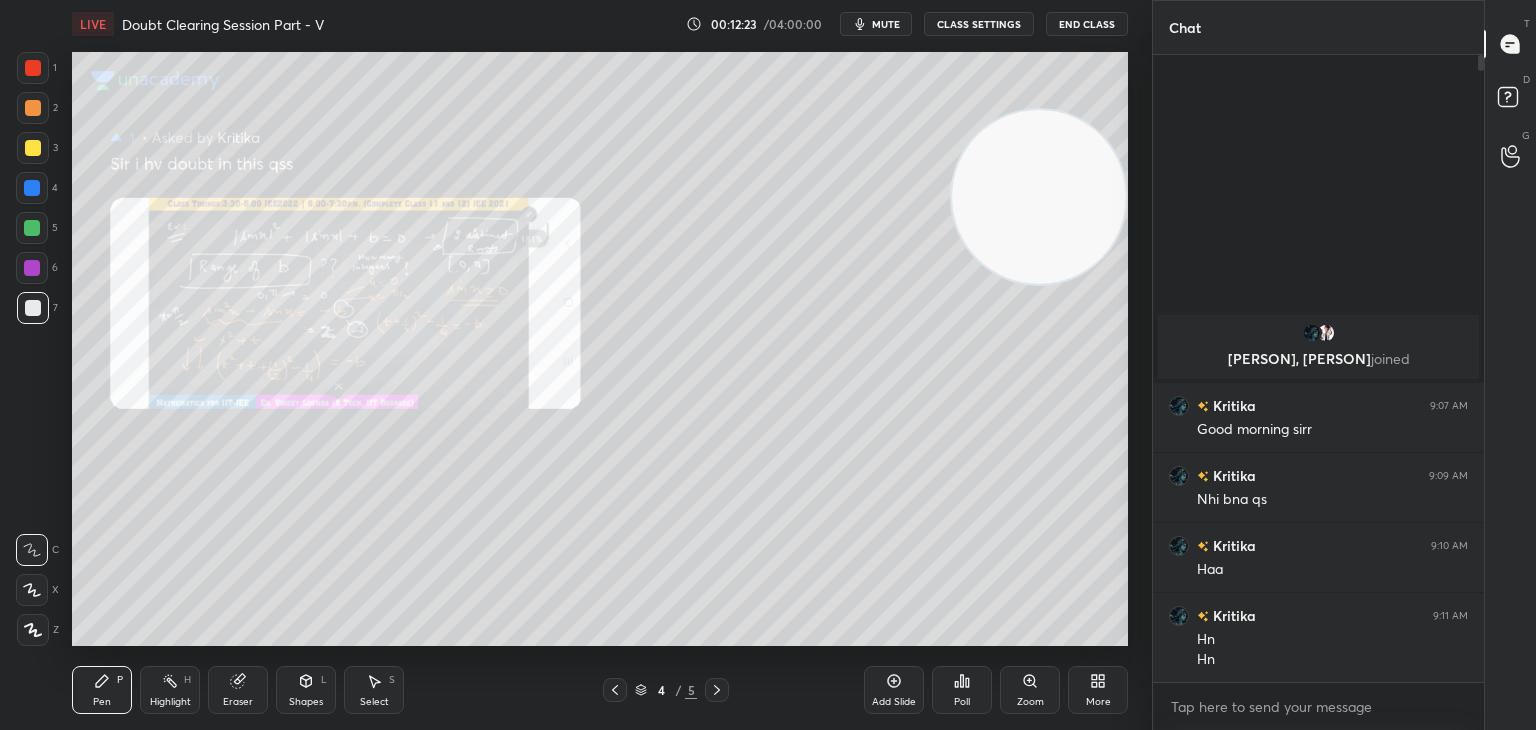 click on "Zoom" at bounding box center [1030, 690] 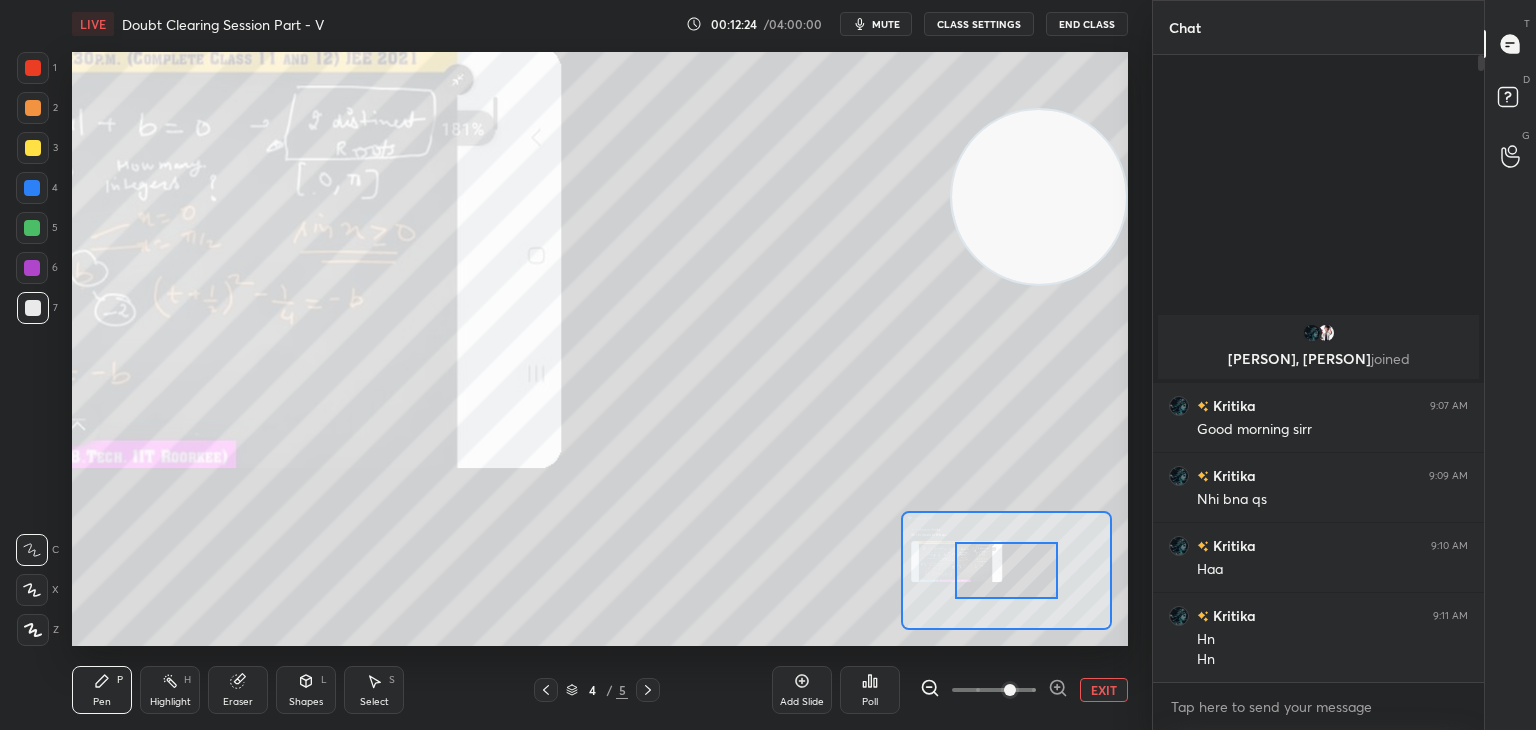click at bounding box center (1010, 690) 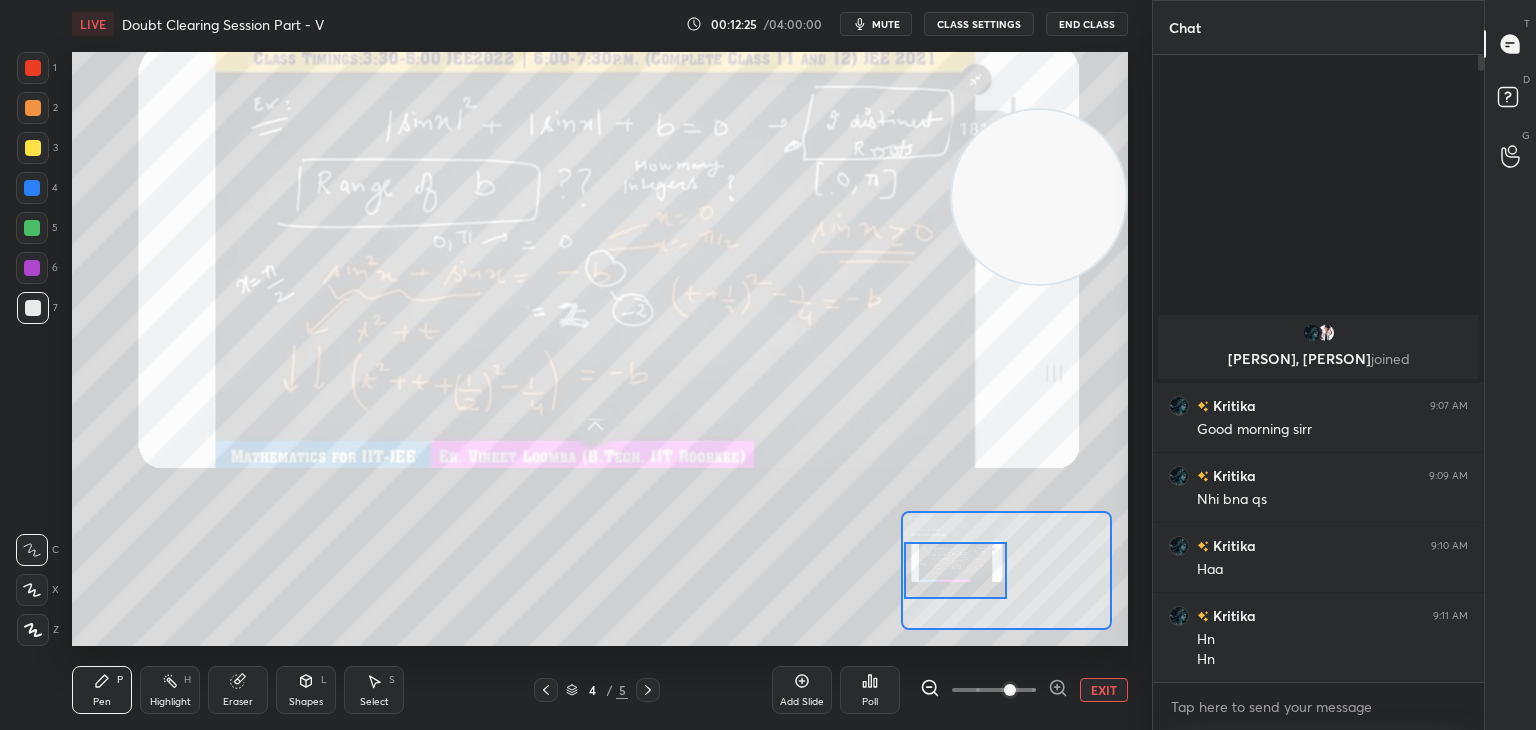 drag, startPoint x: 1009, startPoint y: 584, endPoint x: 960, endPoint y: 582, distance: 49.0408 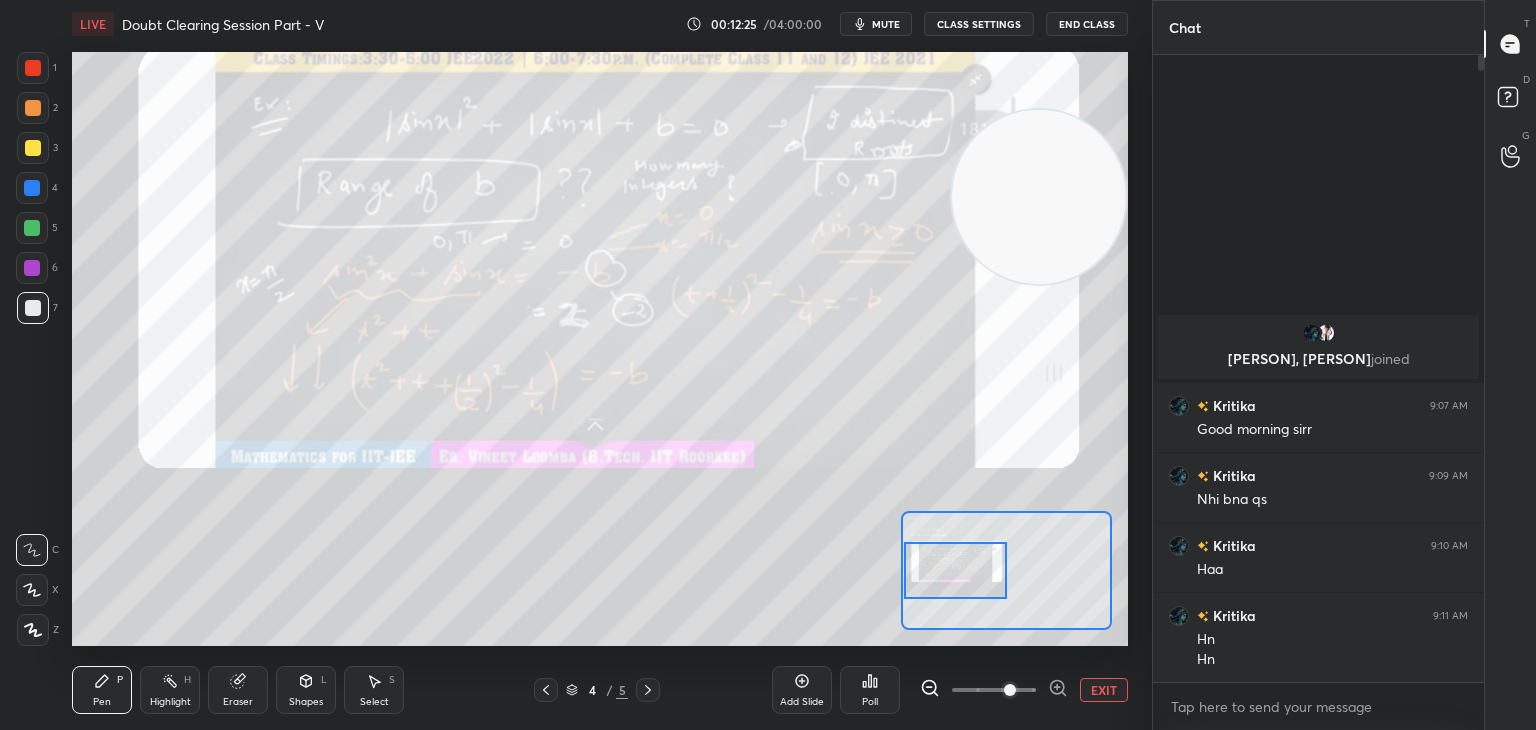 click at bounding box center [956, 570] 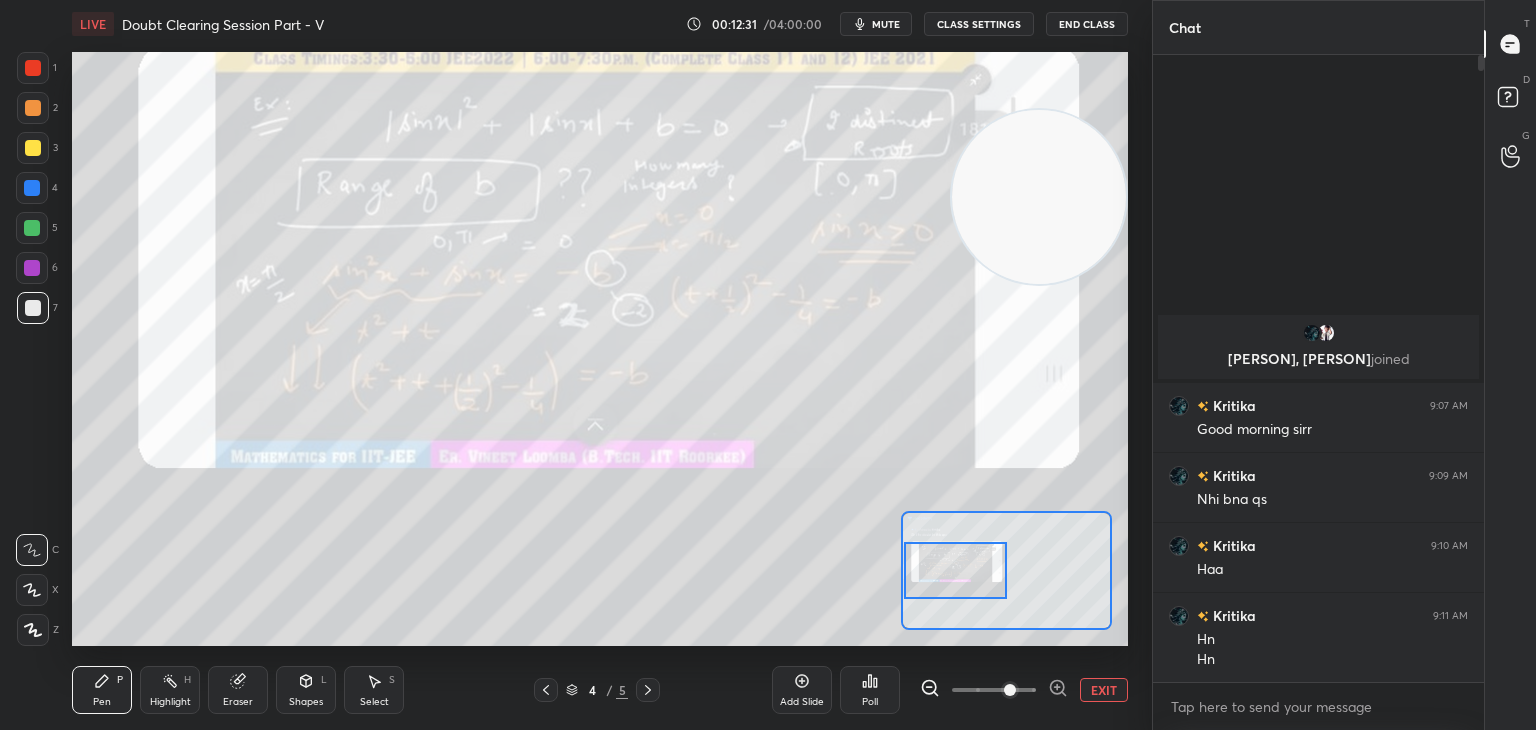 click on "Eraser" at bounding box center [238, 690] 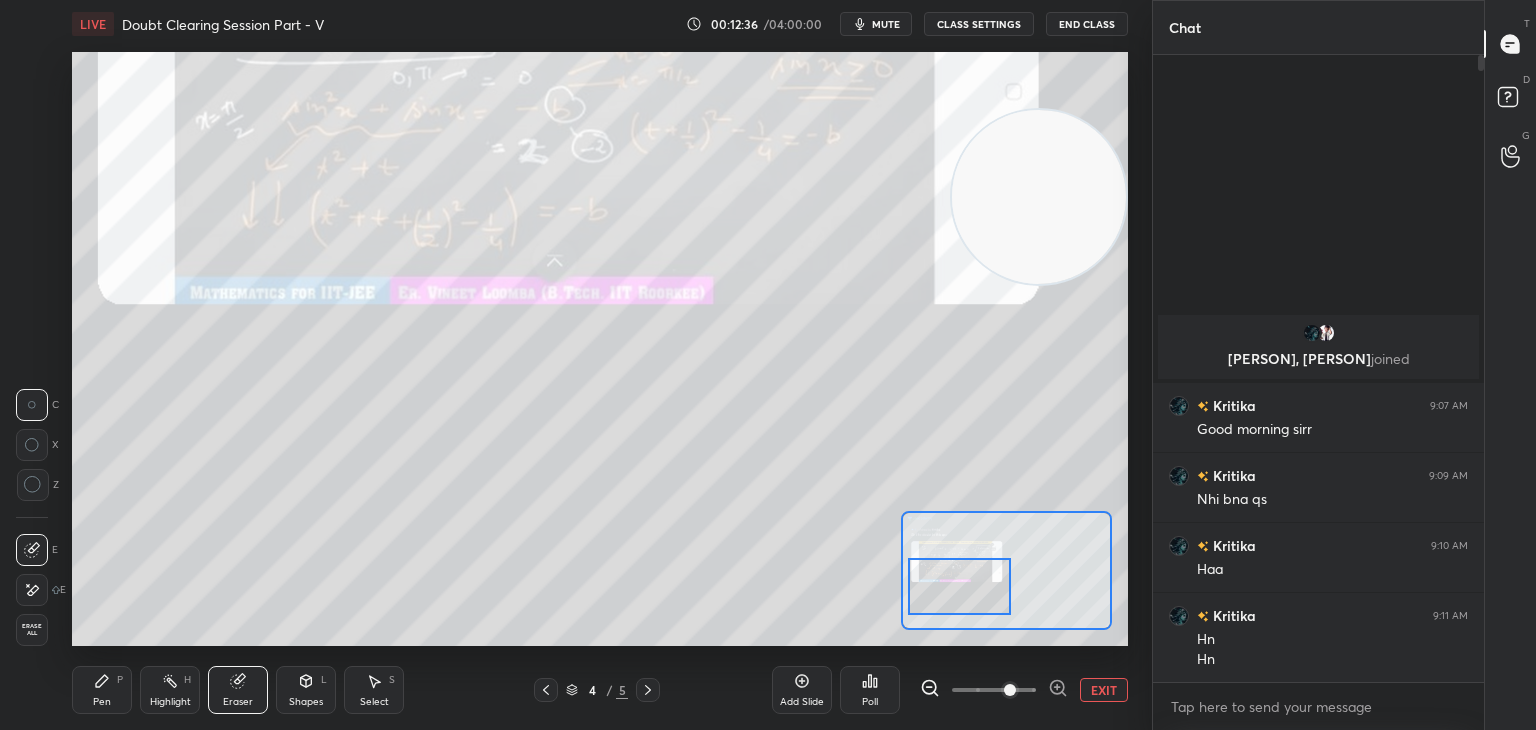 click at bounding box center [960, 586] 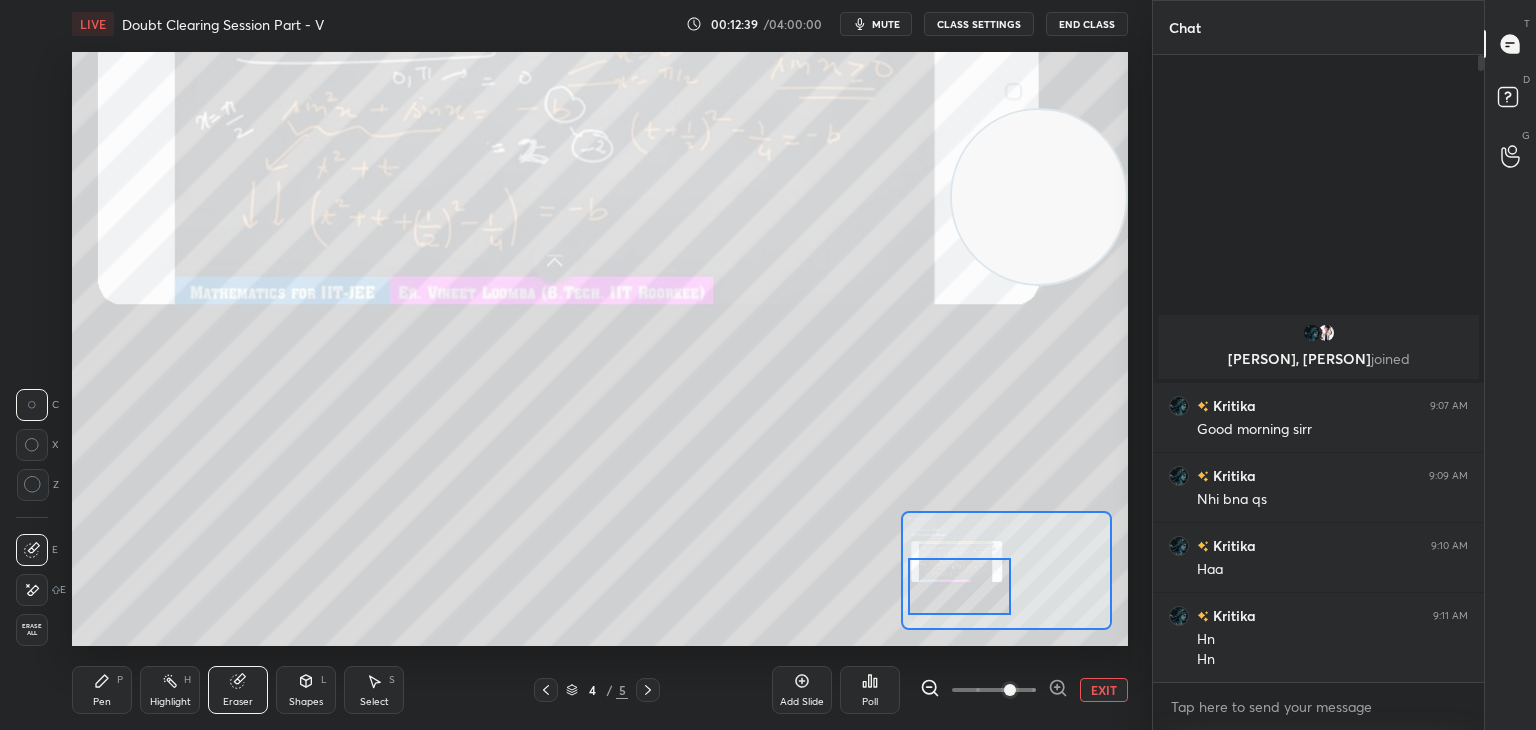 drag, startPoint x: 978, startPoint y: 691, endPoint x: 991, endPoint y: 677, distance: 19.104973 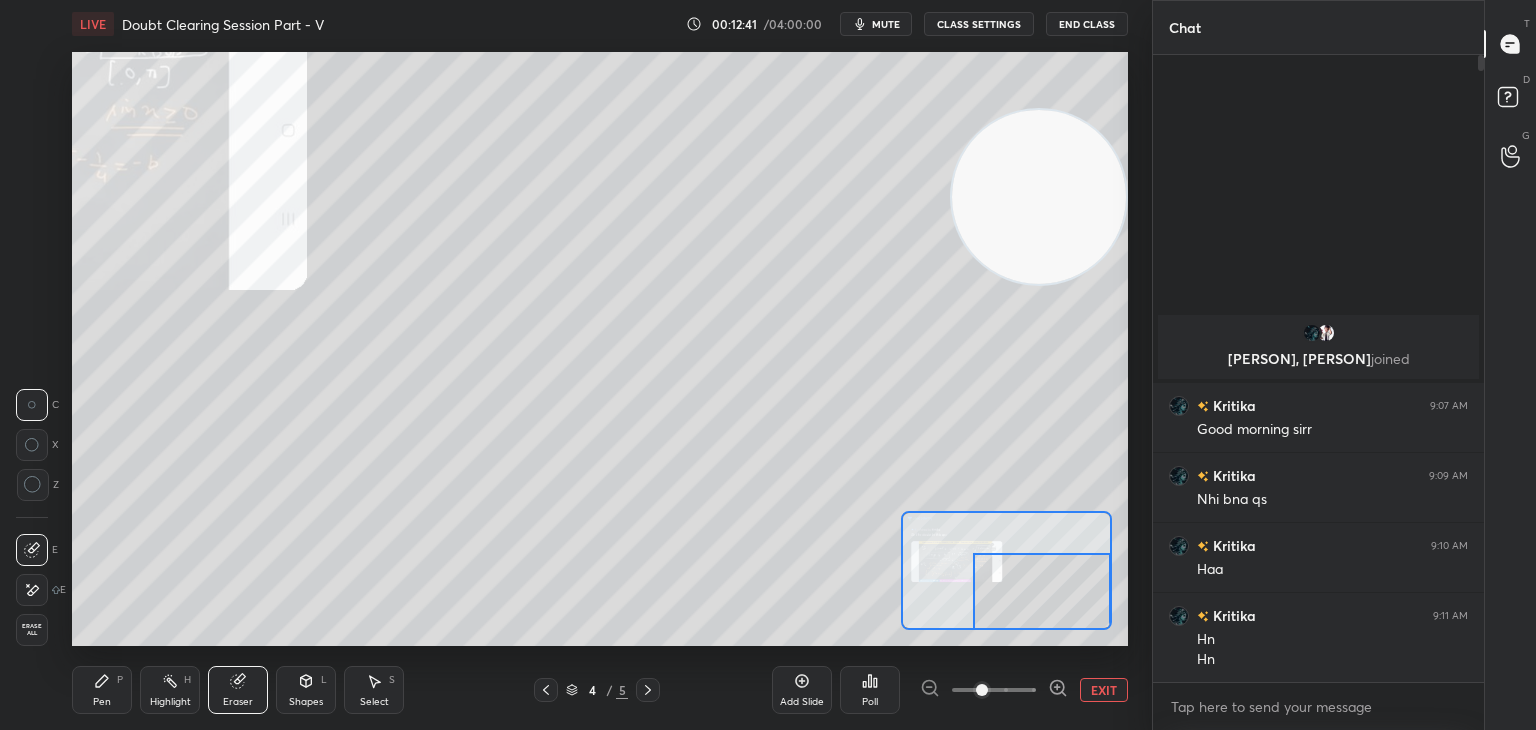 drag, startPoint x: 1000, startPoint y: 583, endPoint x: 1081, endPoint y: 611, distance: 85.70297 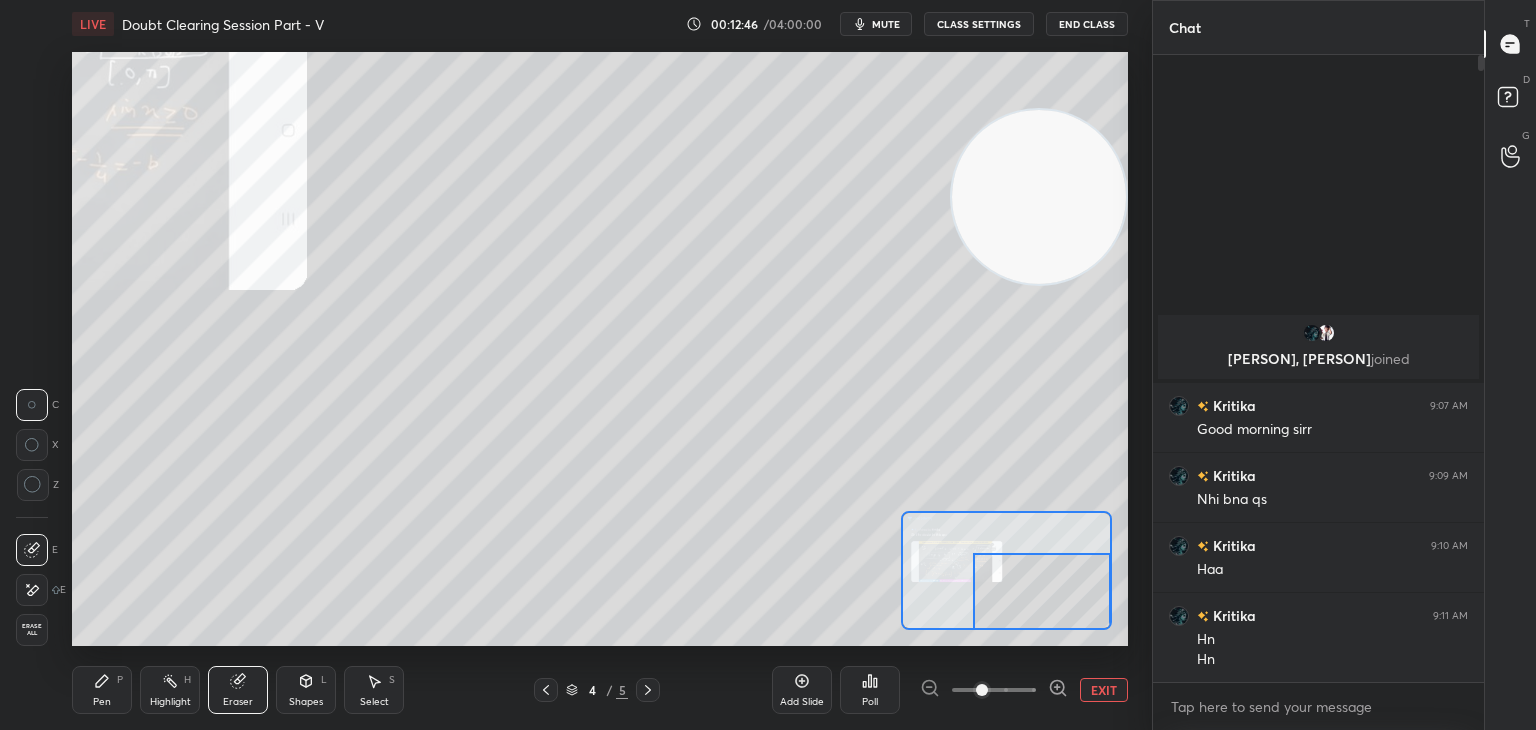 click on "EXIT" at bounding box center [1104, 690] 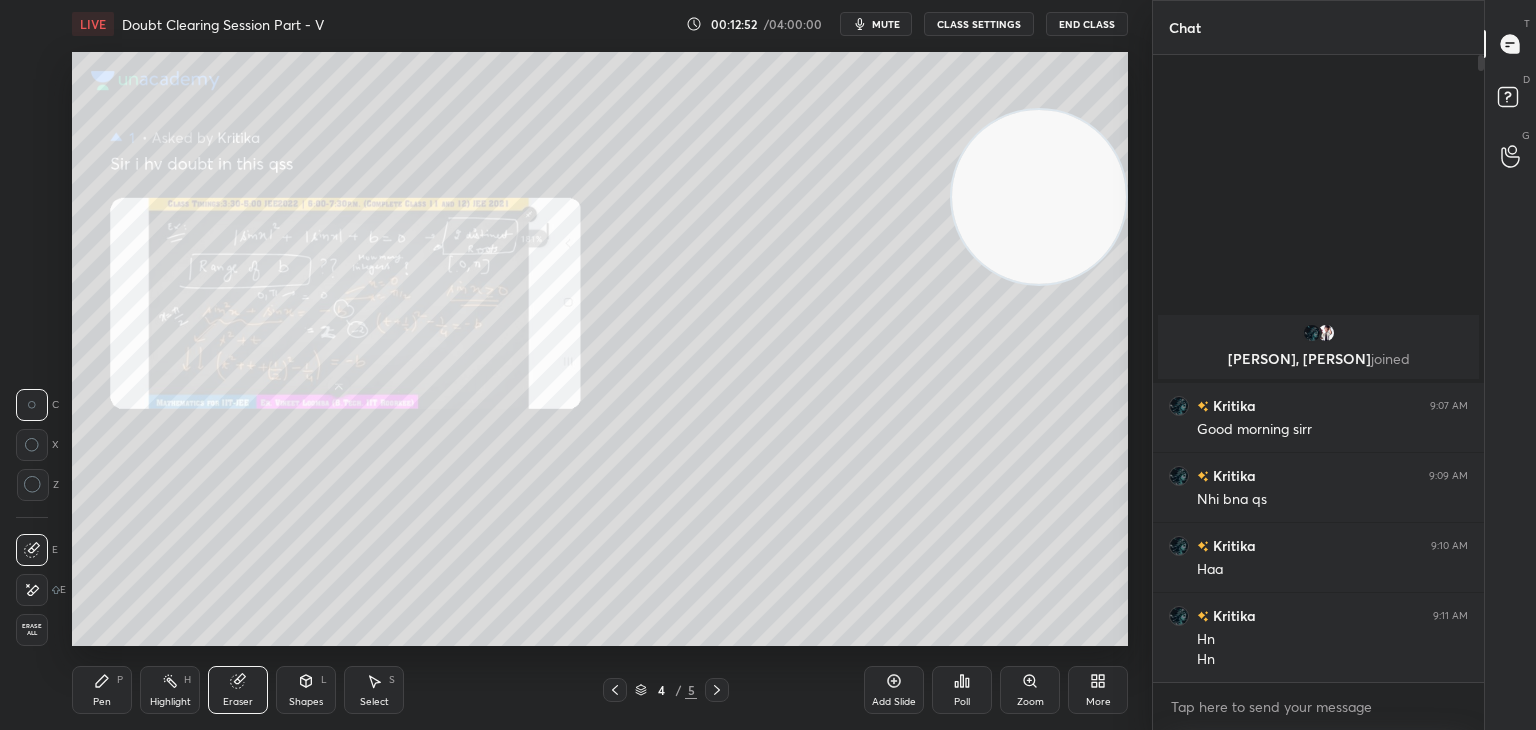 click on "Pen" at bounding box center [102, 702] 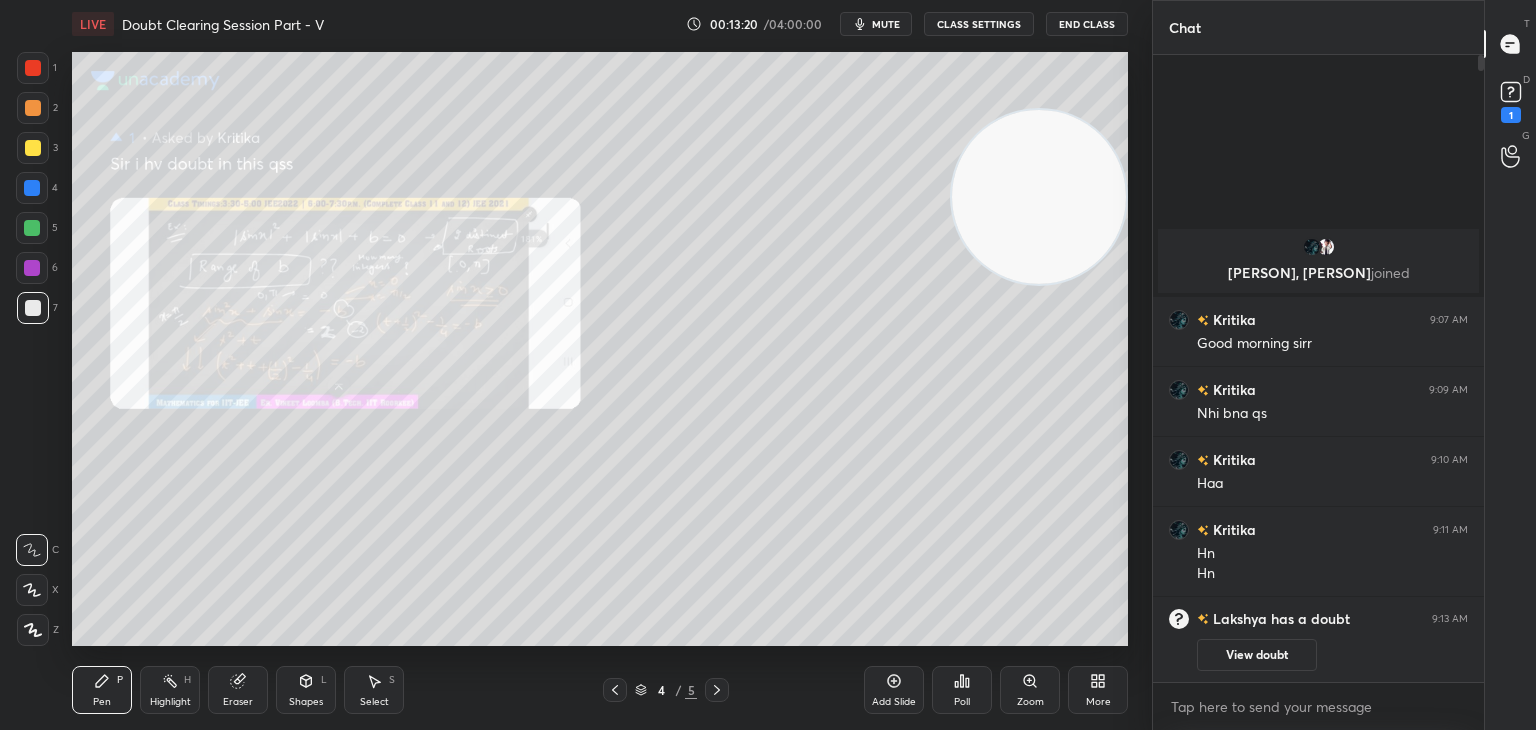 click on "View doubt" at bounding box center [1257, 655] 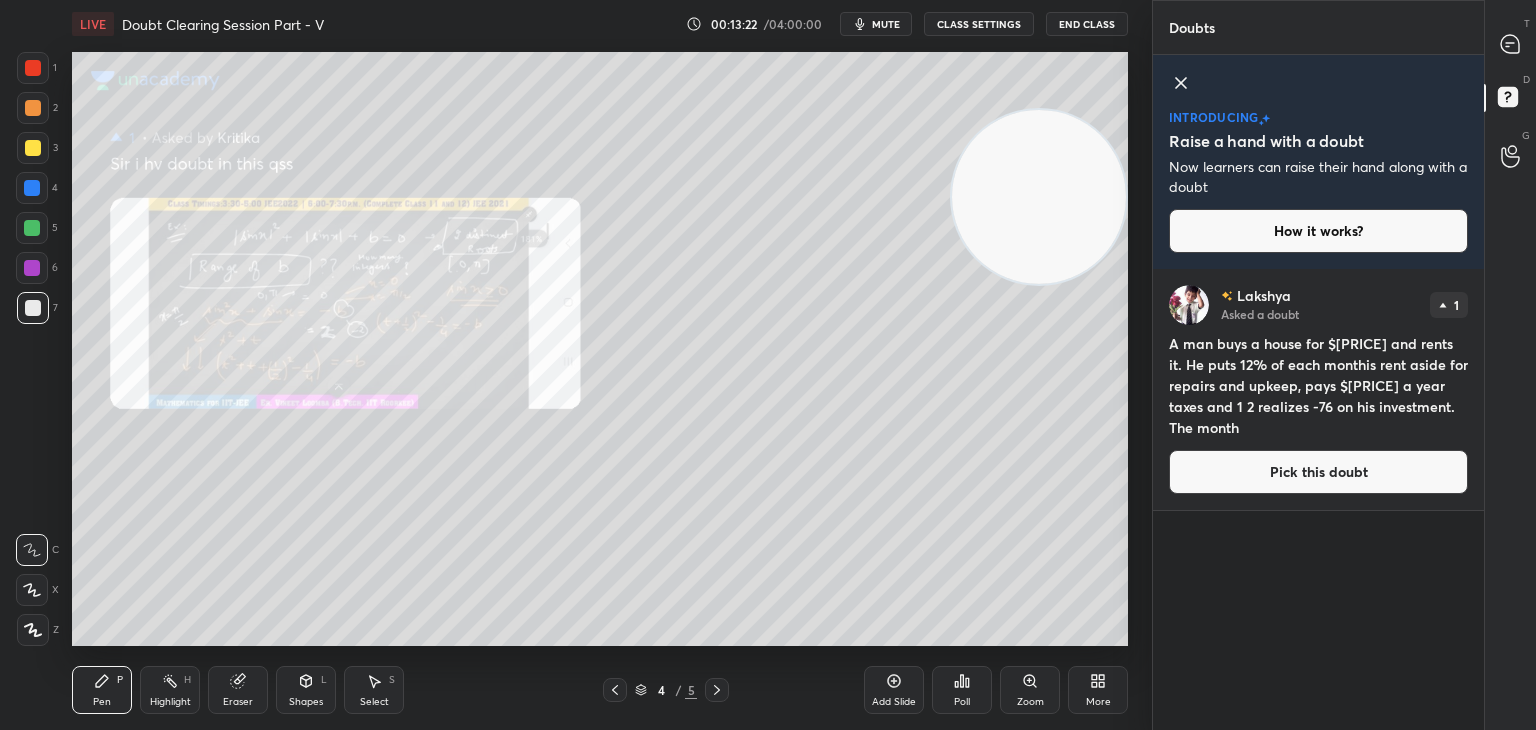 click on "Pick this doubt" at bounding box center (1318, 472) 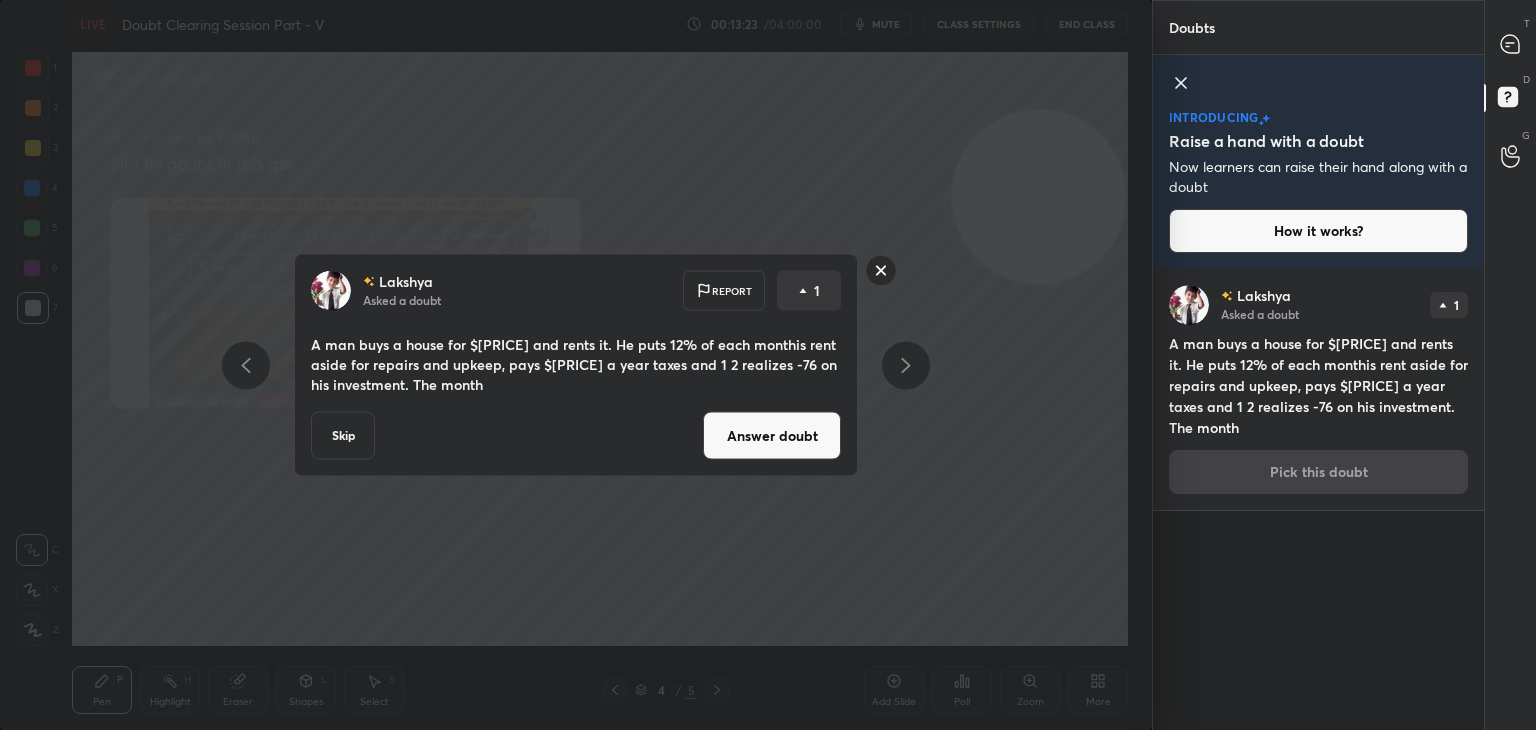 click on "Answer doubt" at bounding box center (772, 436) 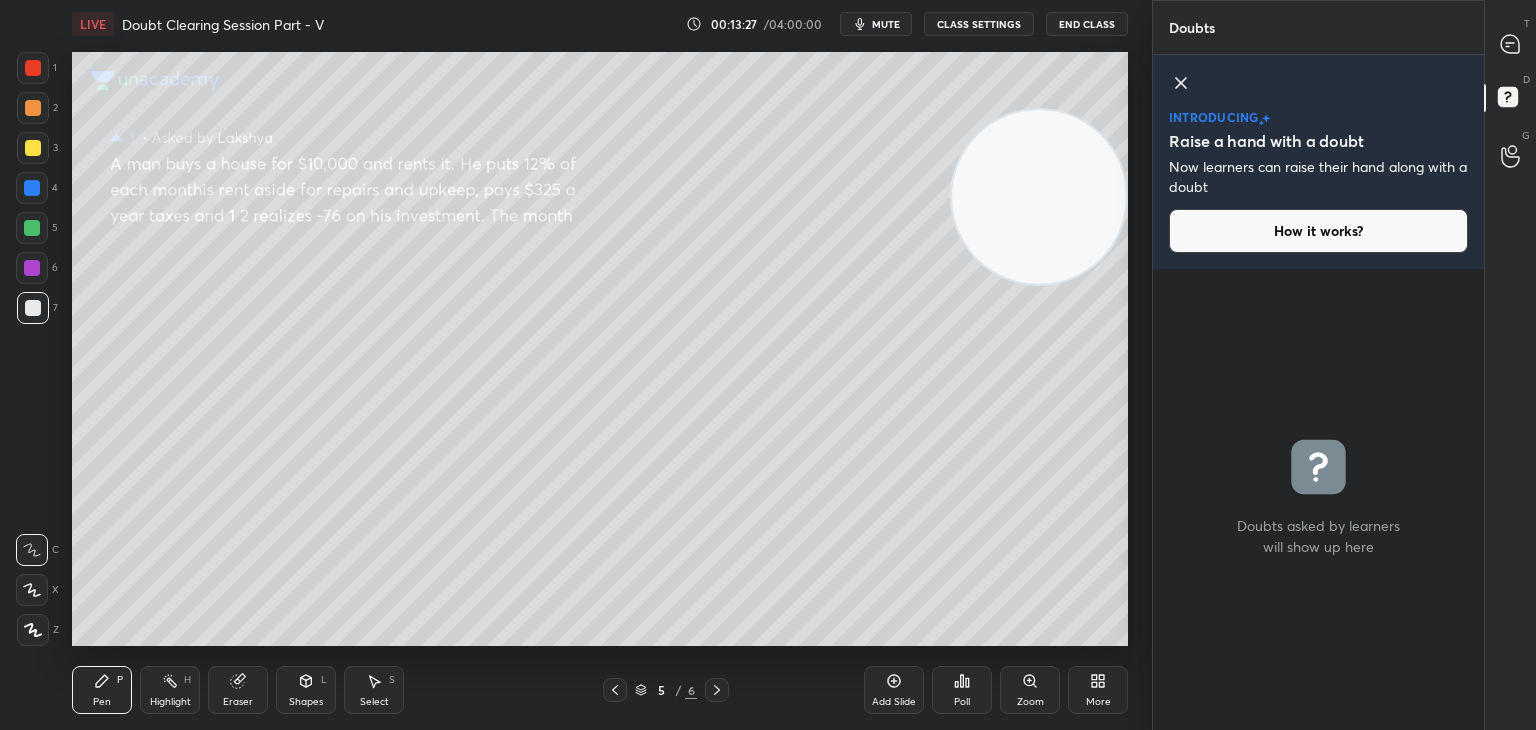 click 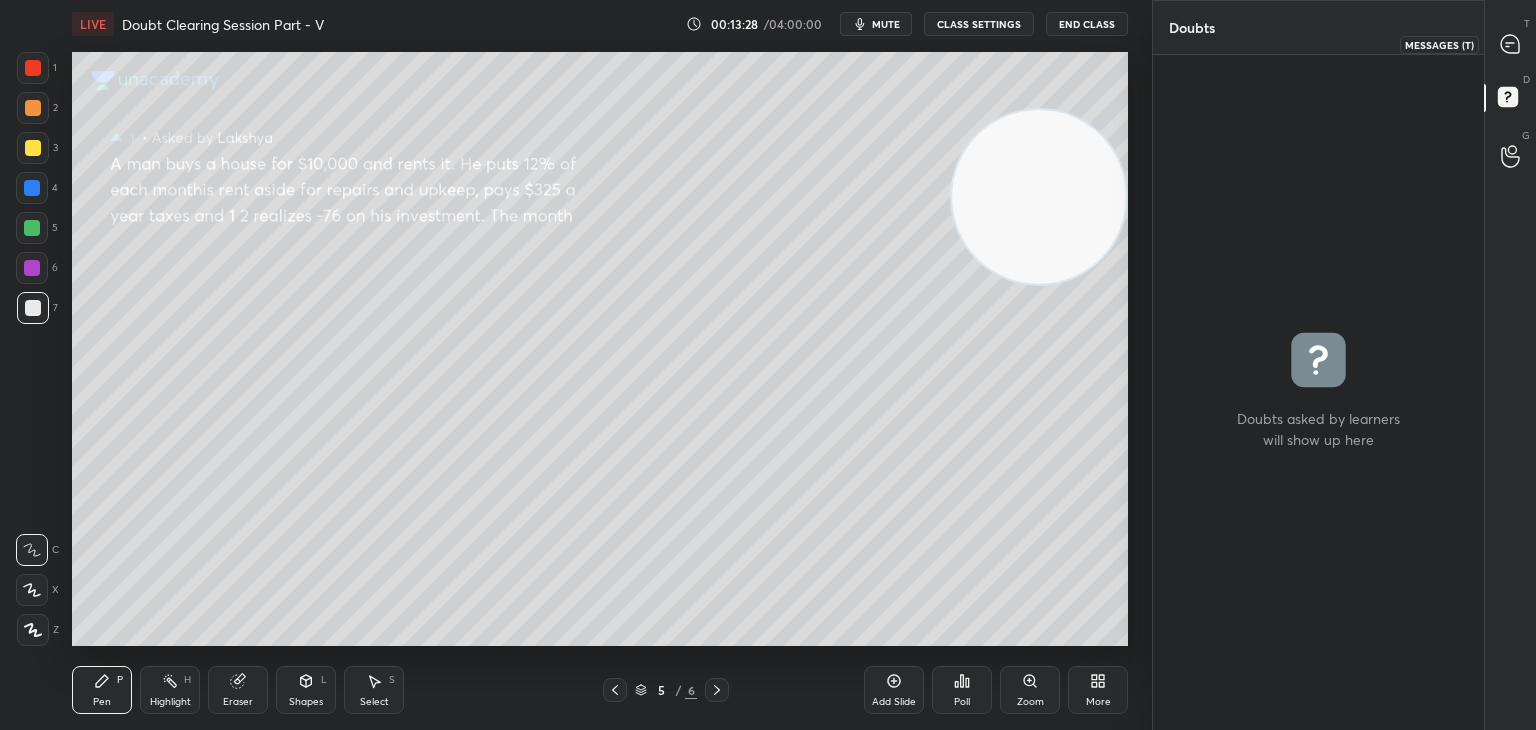 click 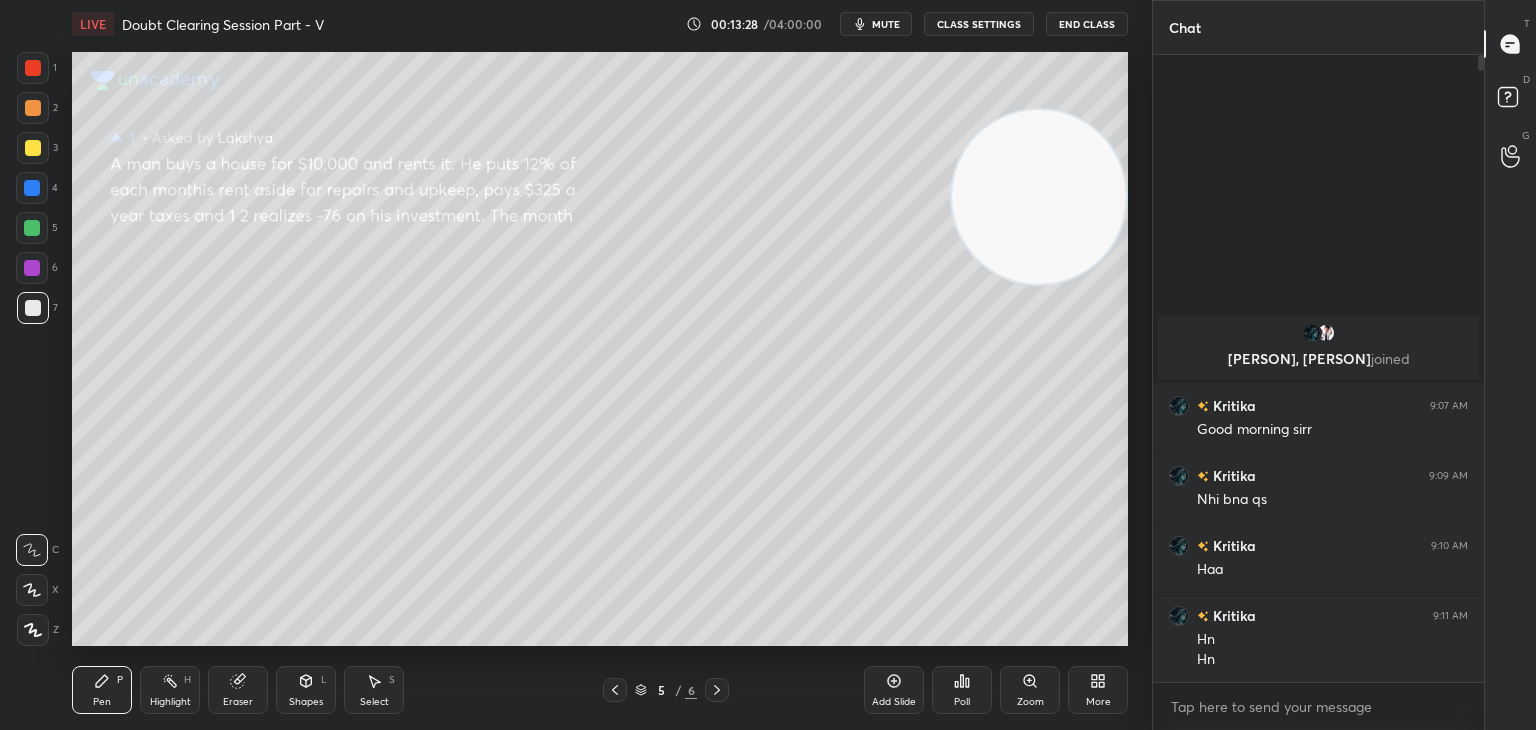 scroll, scrollTop: 6, scrollLeft: 6, axis: both 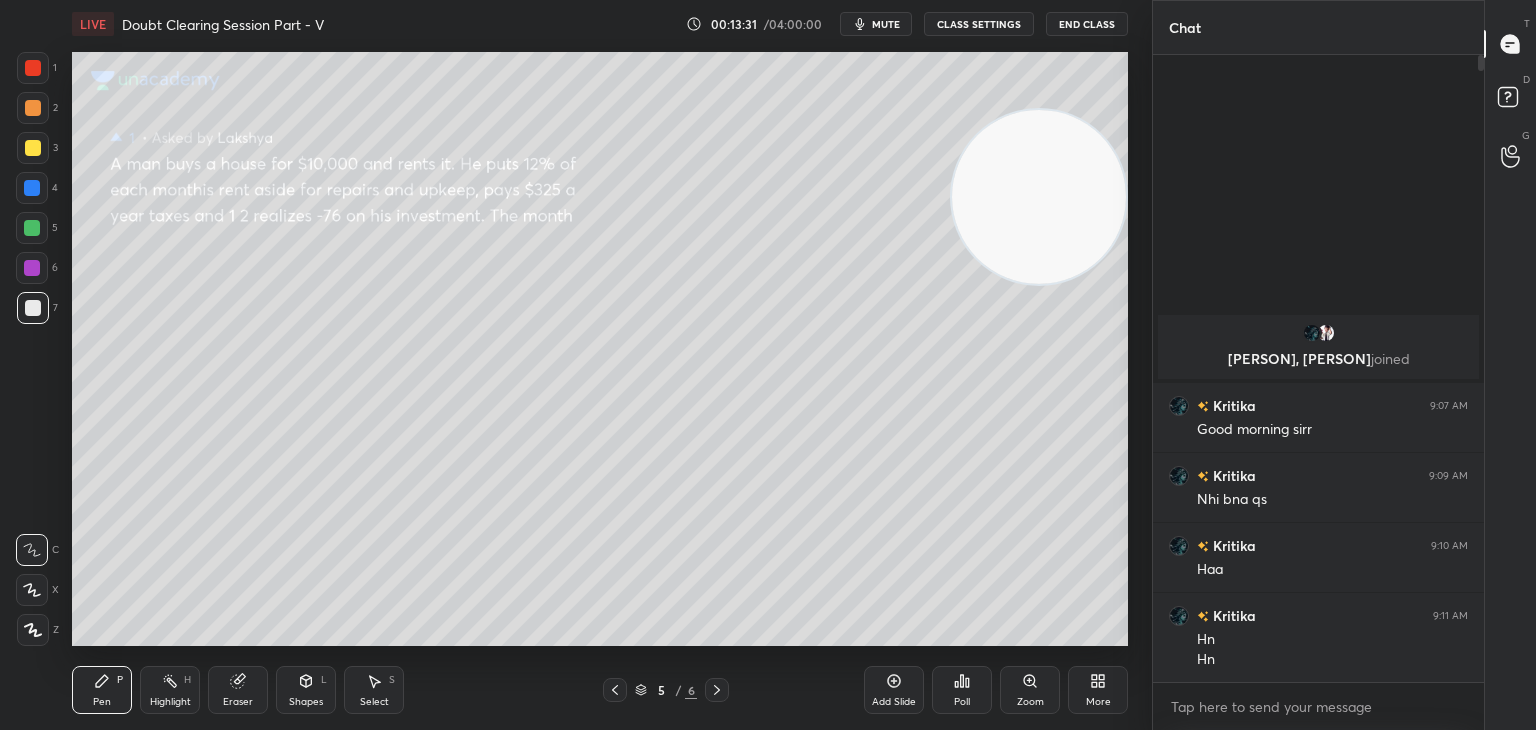 click on "Zoom" at bounding box center [1030, 690] 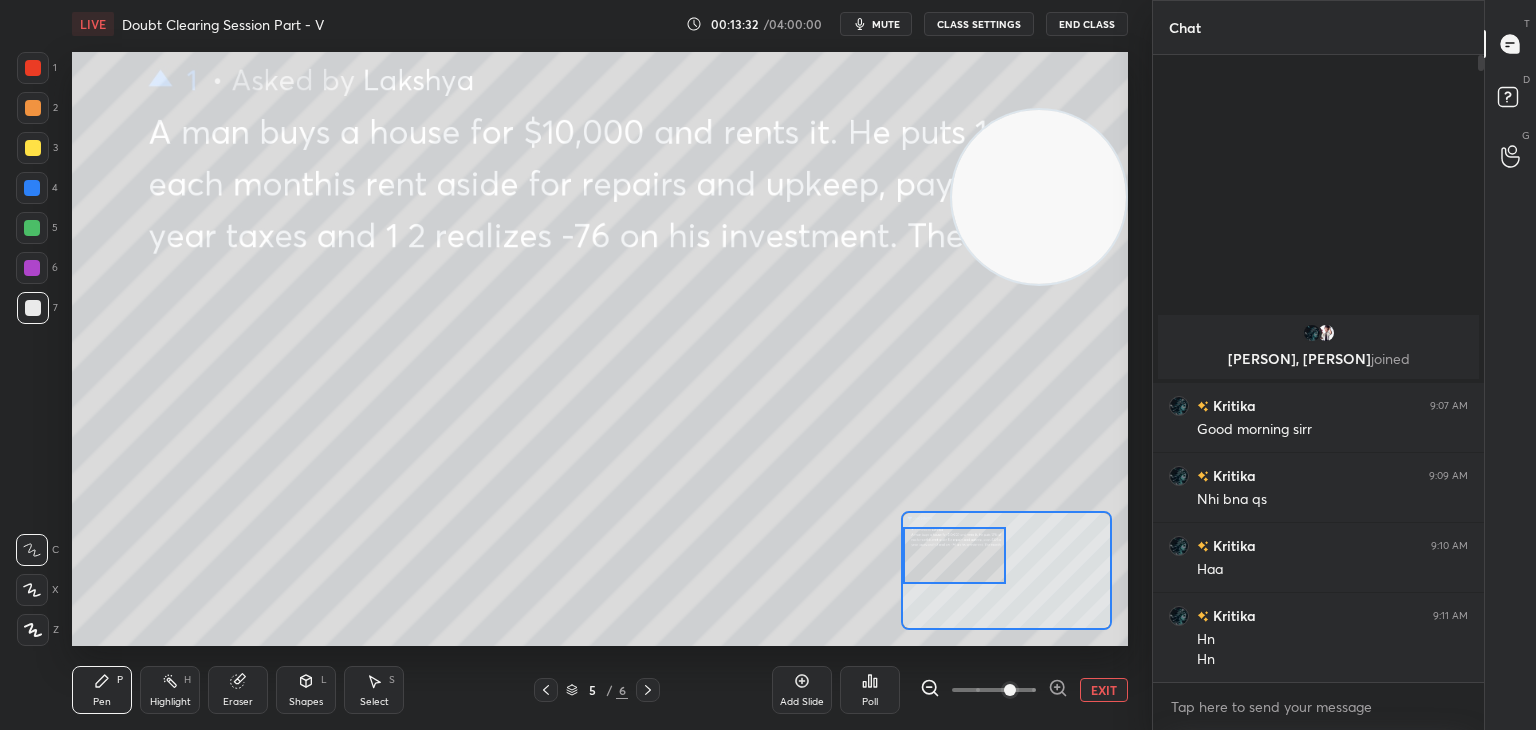 drag, startPoint x: 999, startPoint y: 577, endPoint x: 955, endPoint y: 569, distance: 44.72136 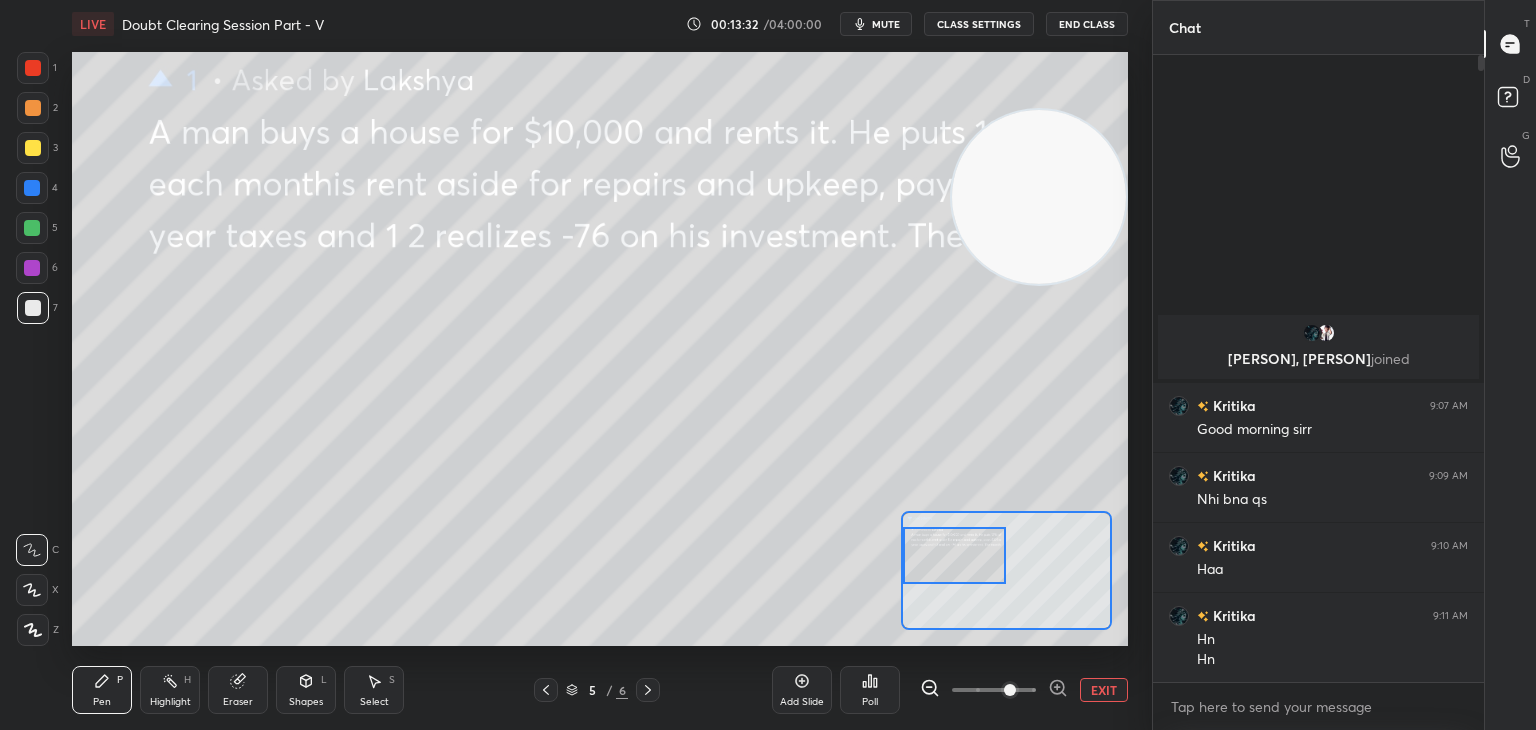 click at bounding box center (955, 555) 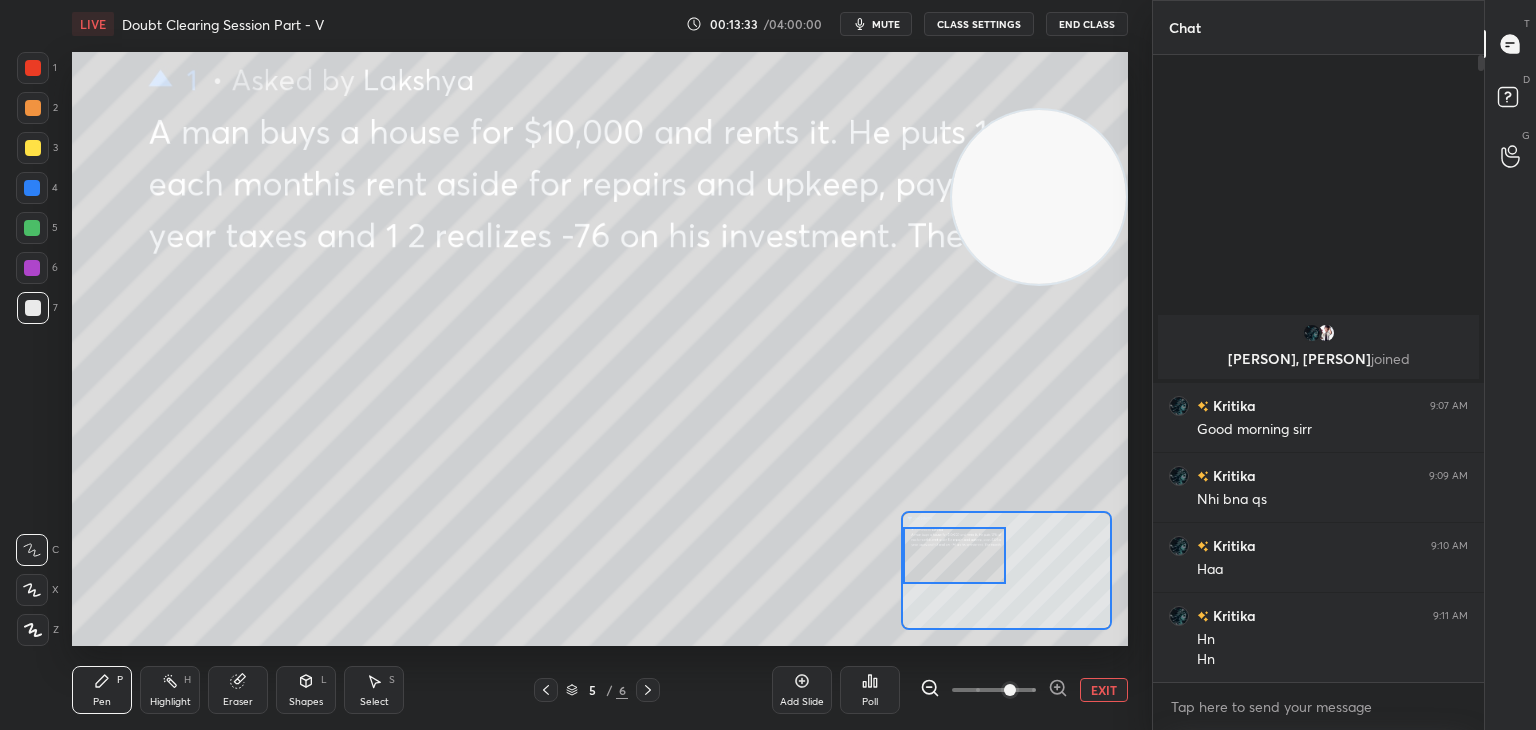 click at bounding box center [994, 690] 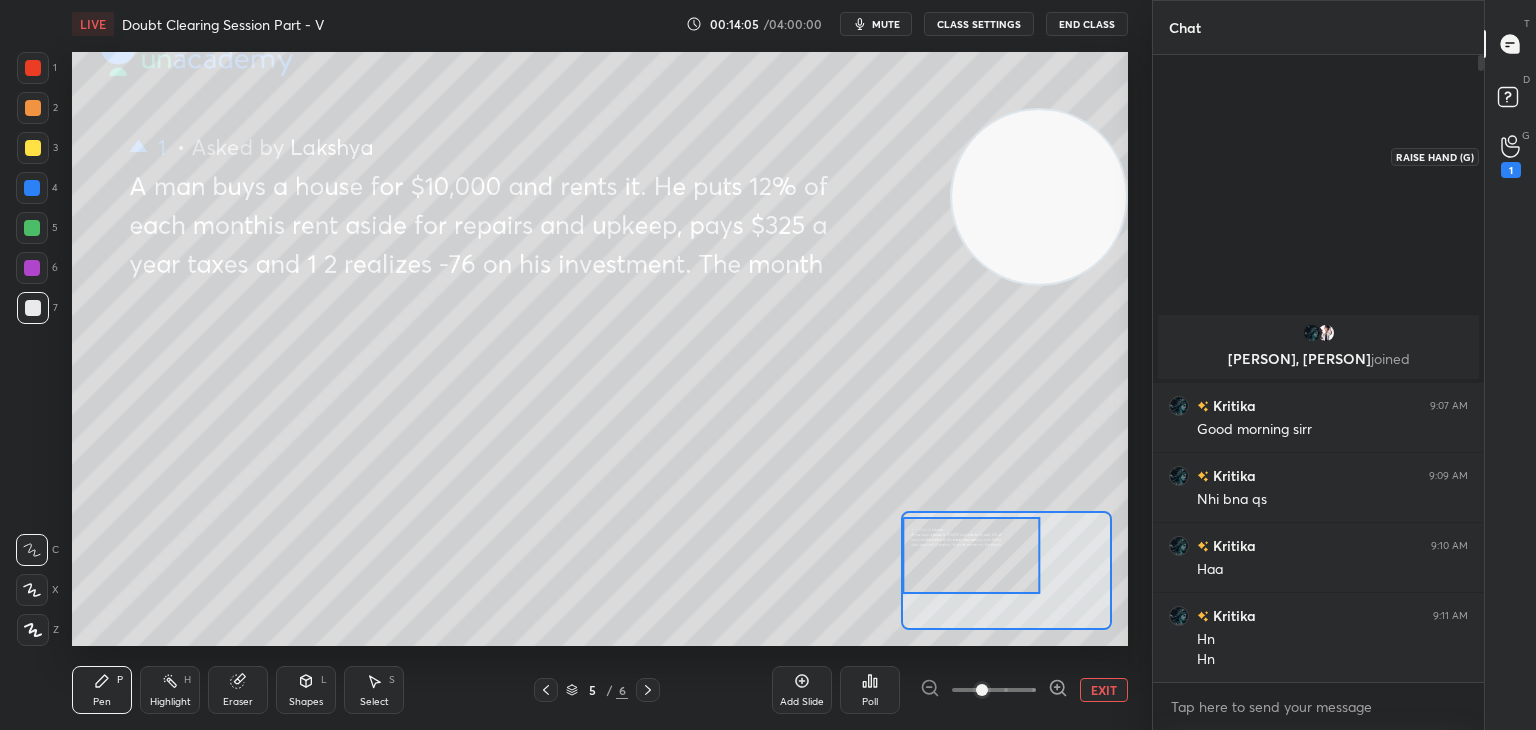 click on "G Raise Hand (G) 1" at bounding box center (1510, 156) 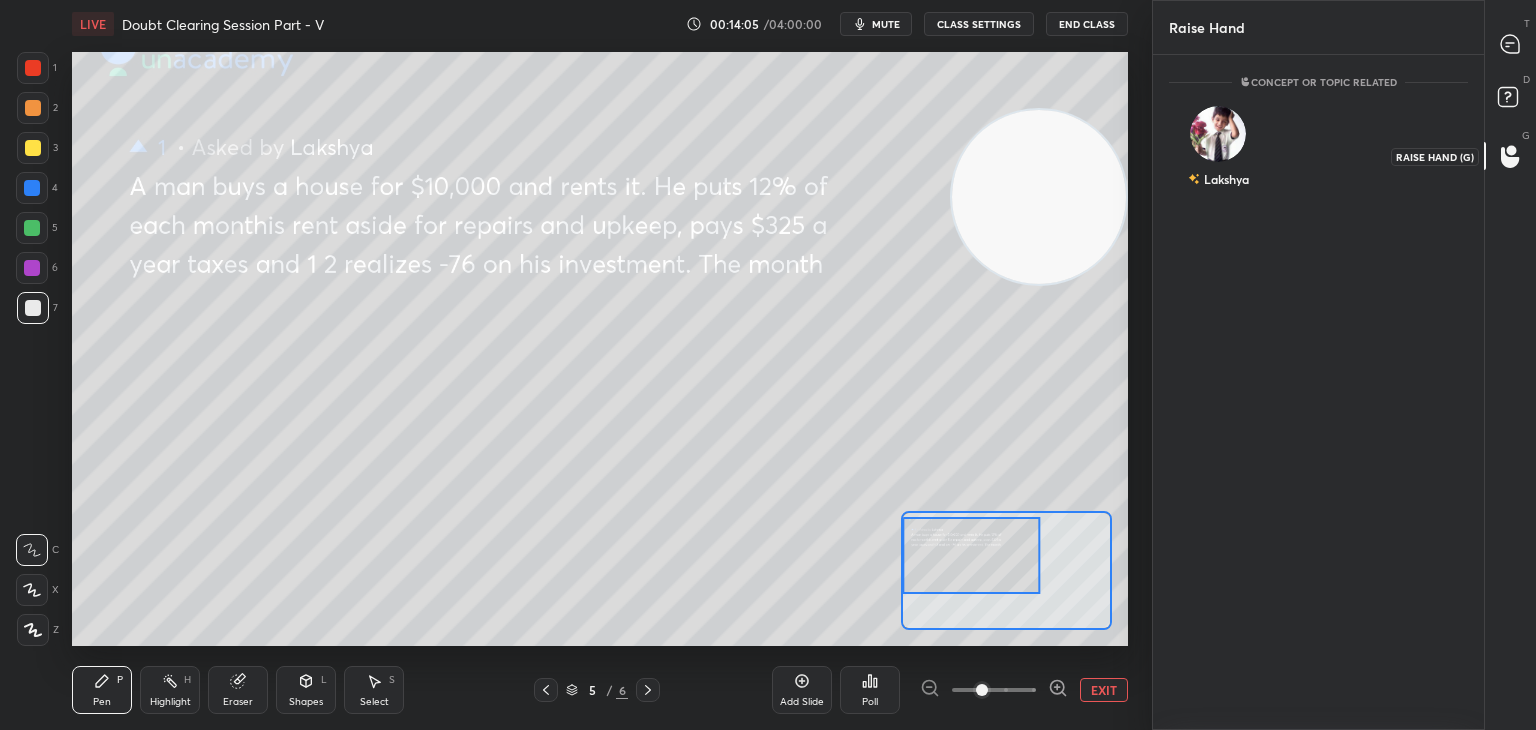 scroll, scrollTop: 669, scrollLeft: 325, axis: both 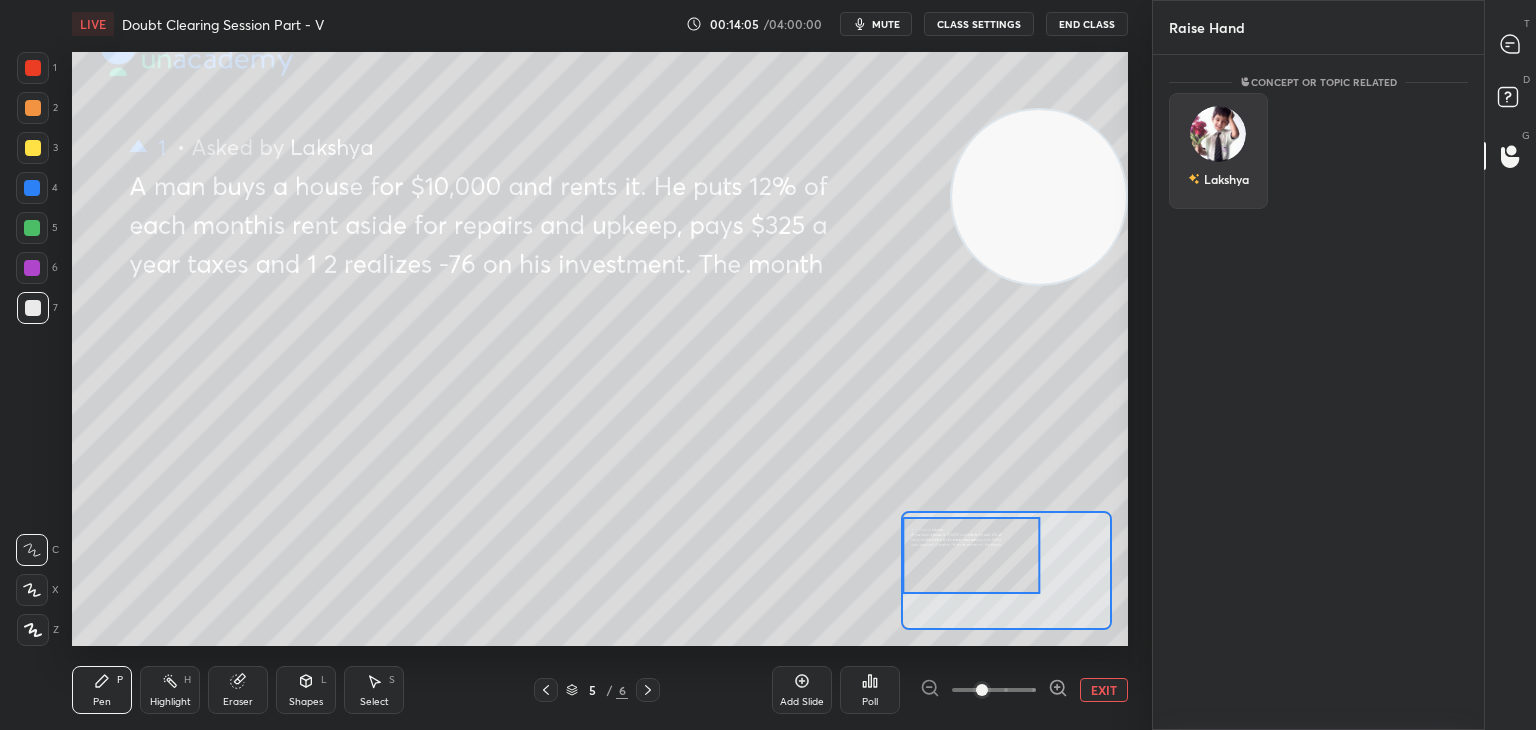 click on "Lakshya" at bounding box center (1226, 179) 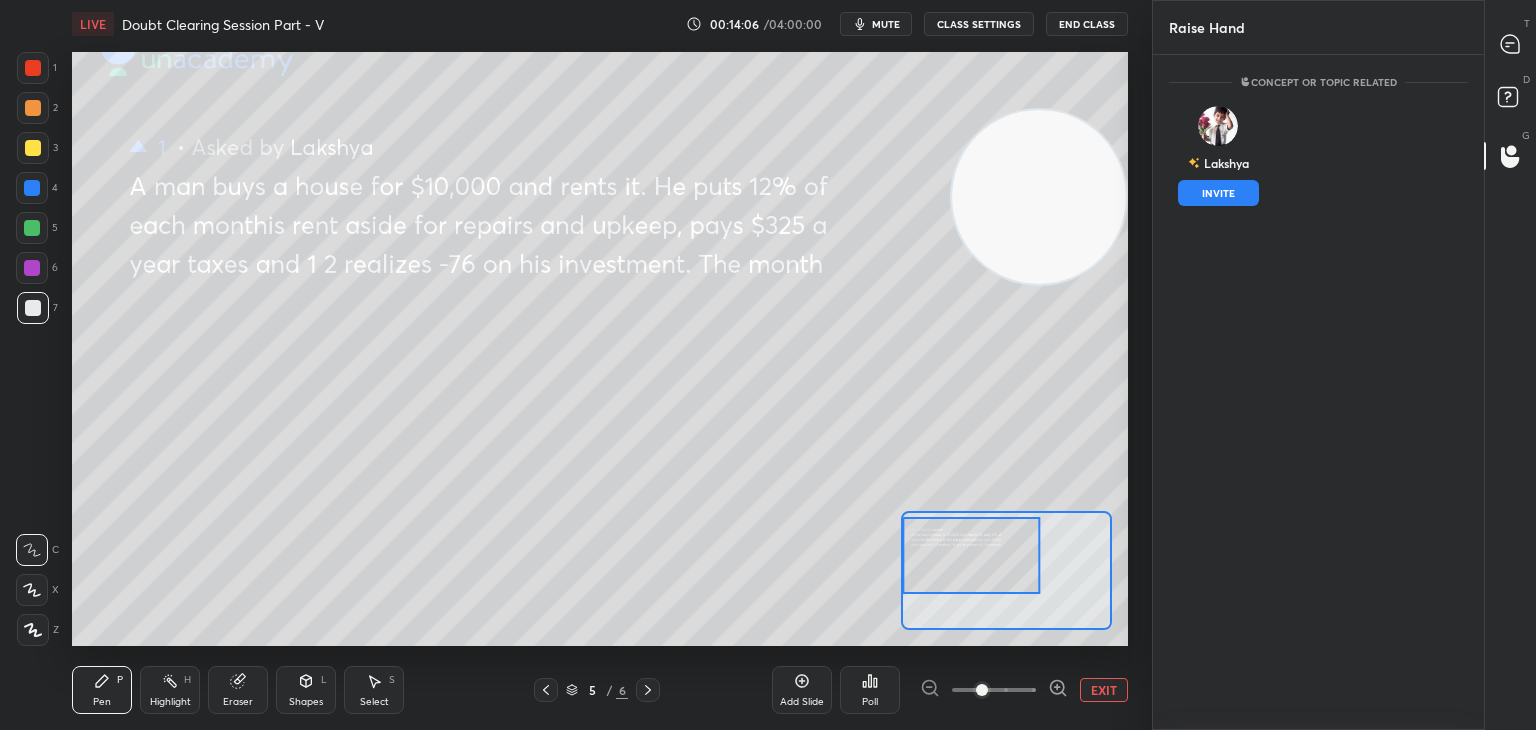 drag, startPoint x: 1210, startPoint y: 197, endPoint x: 1259, endPoint y: 165, distance: 58.5235 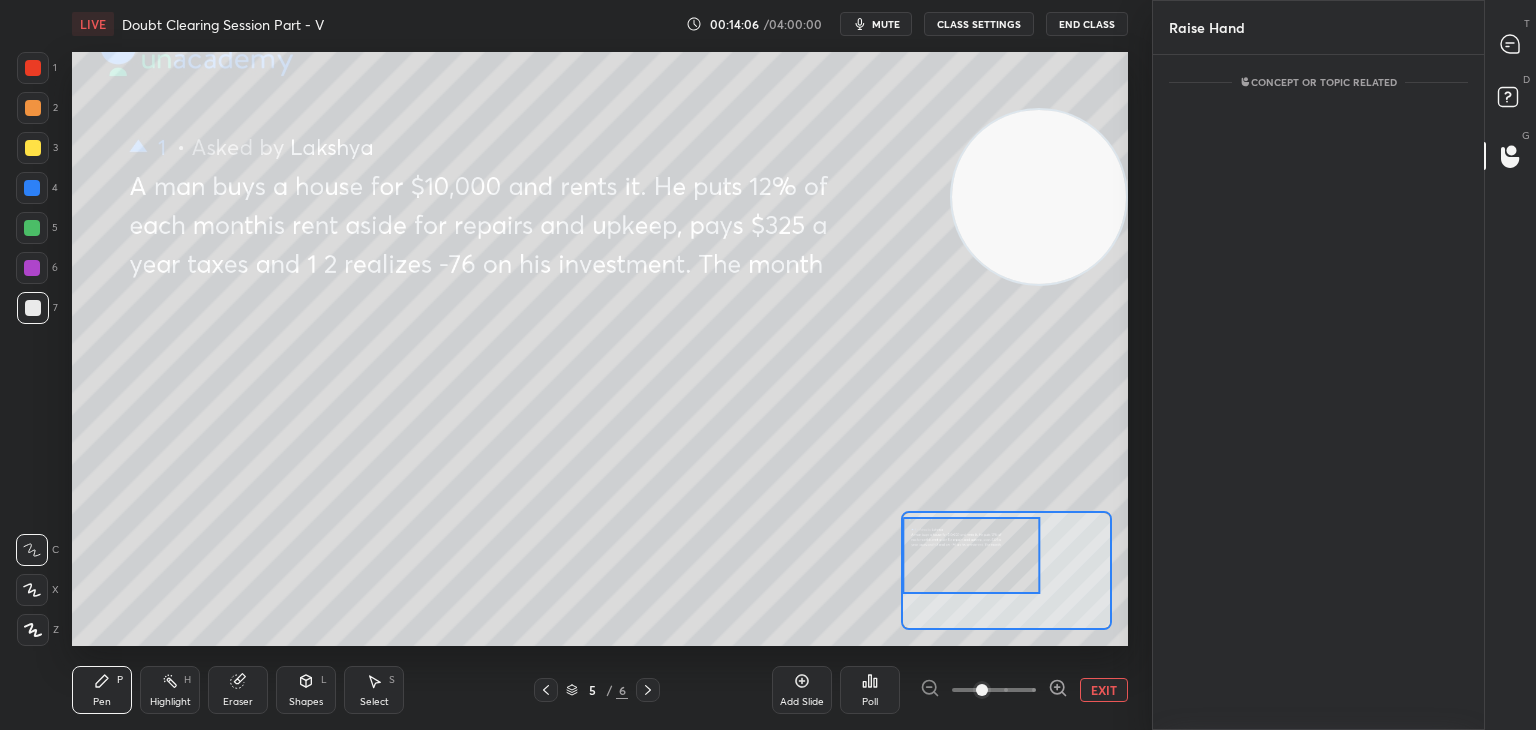 scroll, scrollTop: 589, scrollLeft: 325, axis: both 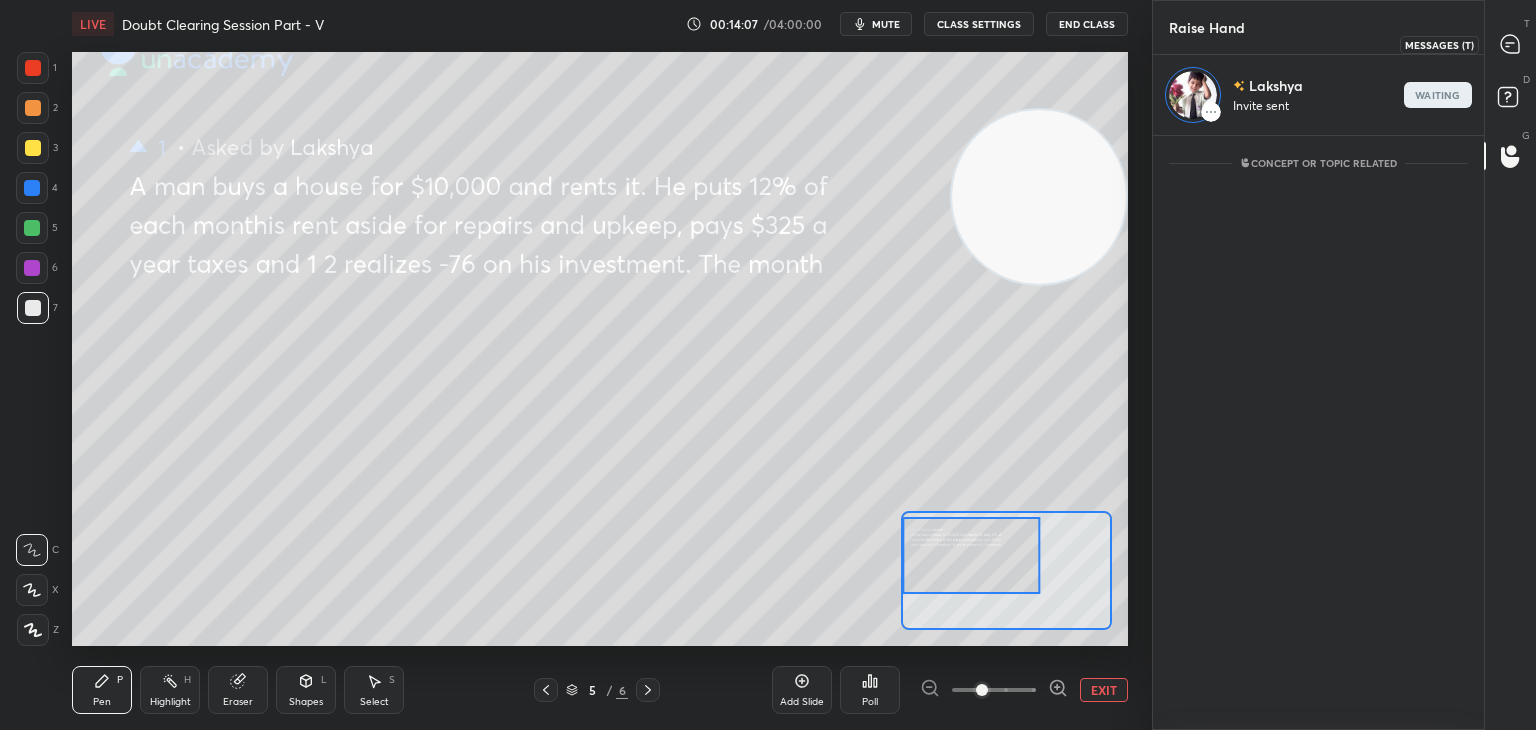 drag, startPoint x: 1495, startPoint y: 53, endPoint x: 1484, endPoint y: 57, distance: 11.7046995 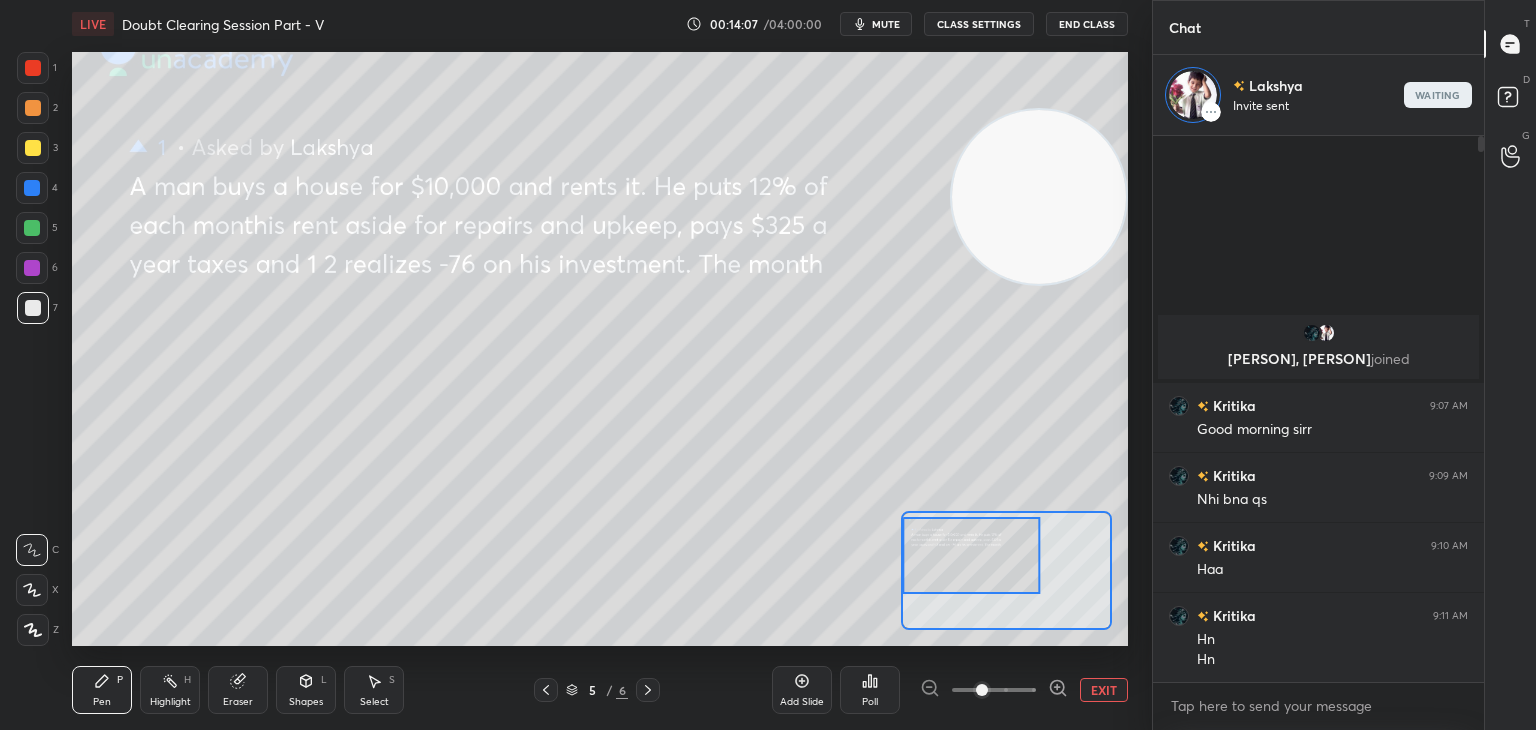scroll, scrollTop: 6, scrollLeft: 6, axis: both 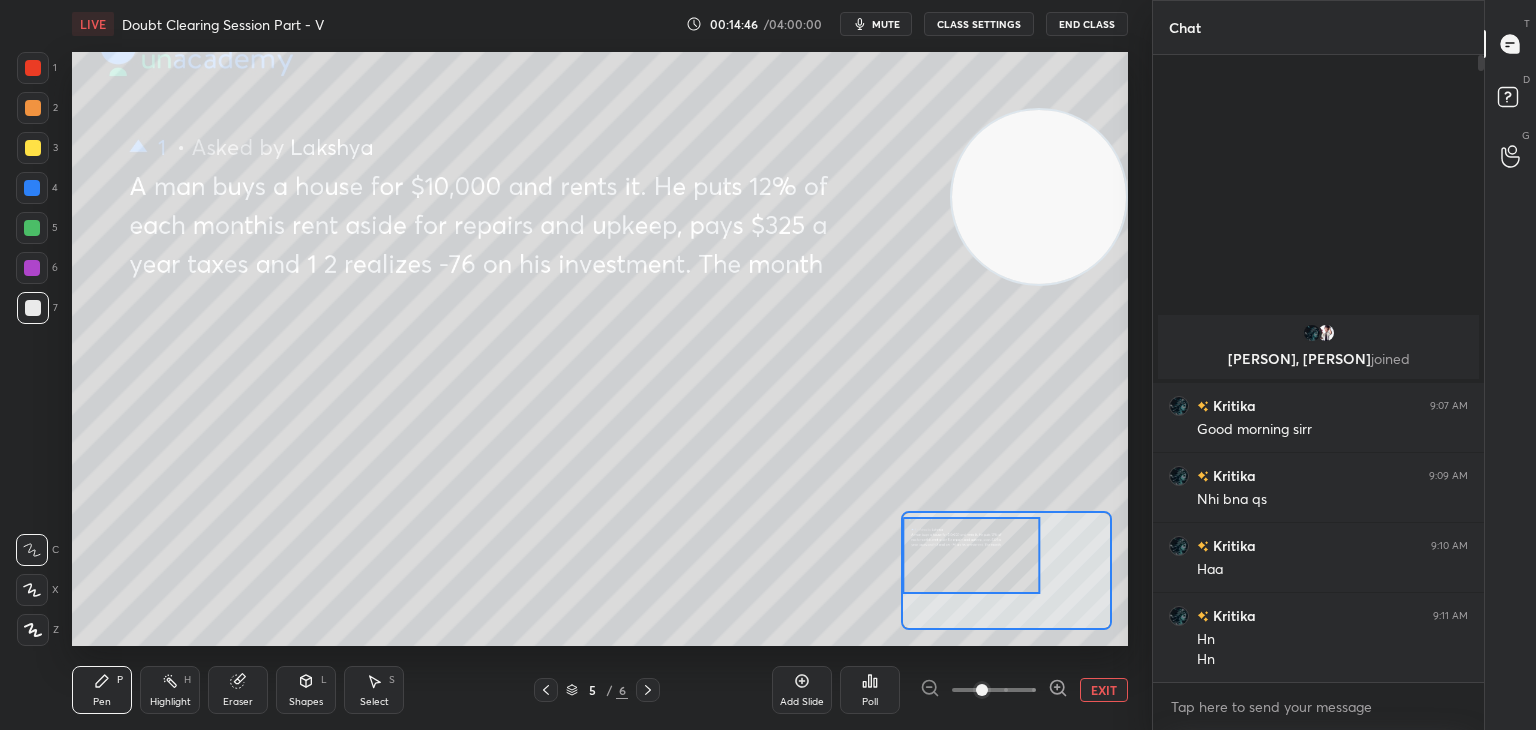 click on "mute" at bounding box center [886, 24] 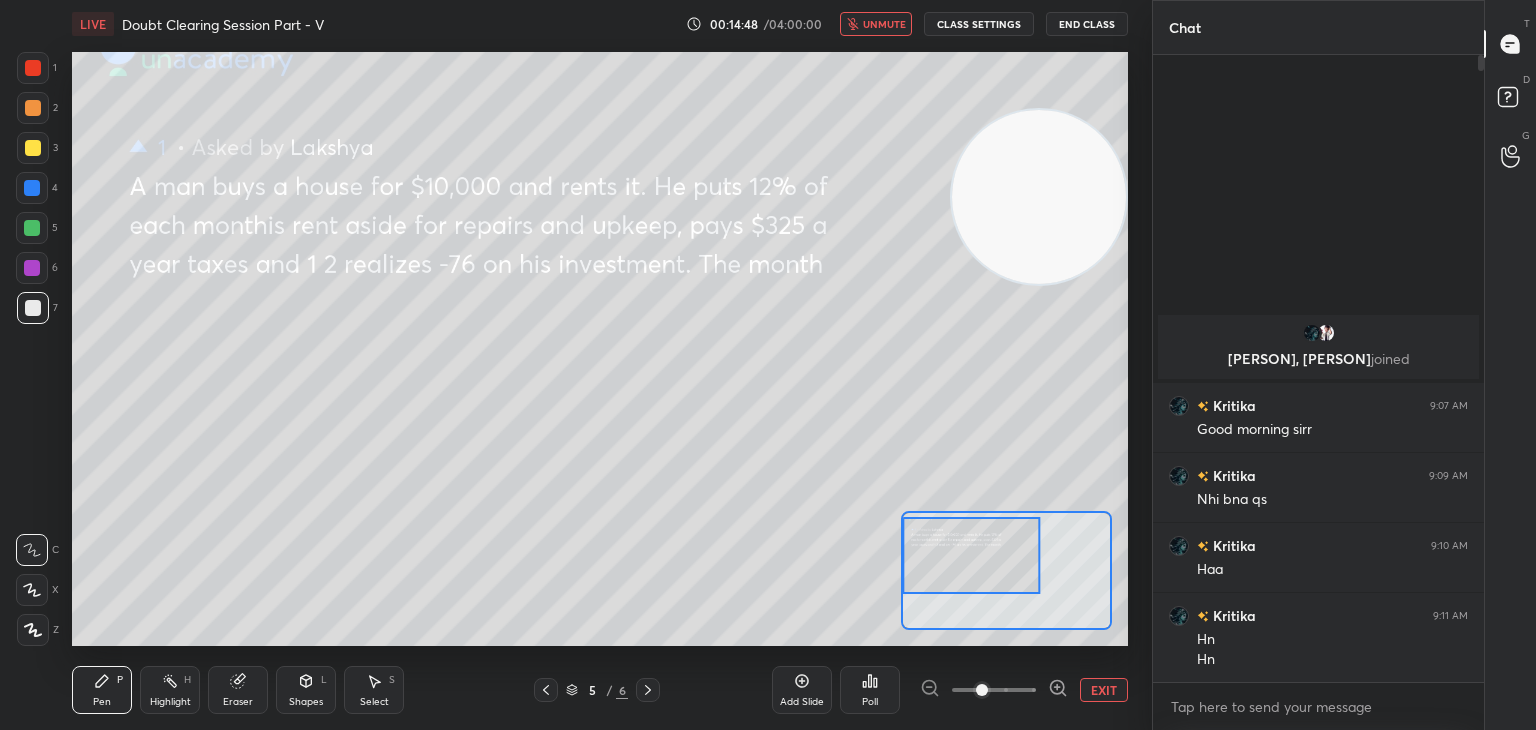 click on "LIVE Doubt Clearing Session Part - V 00:14:48 /  04:00:00 unmute CLASS SETTINGS End Class" at bounding box center [600, 24] 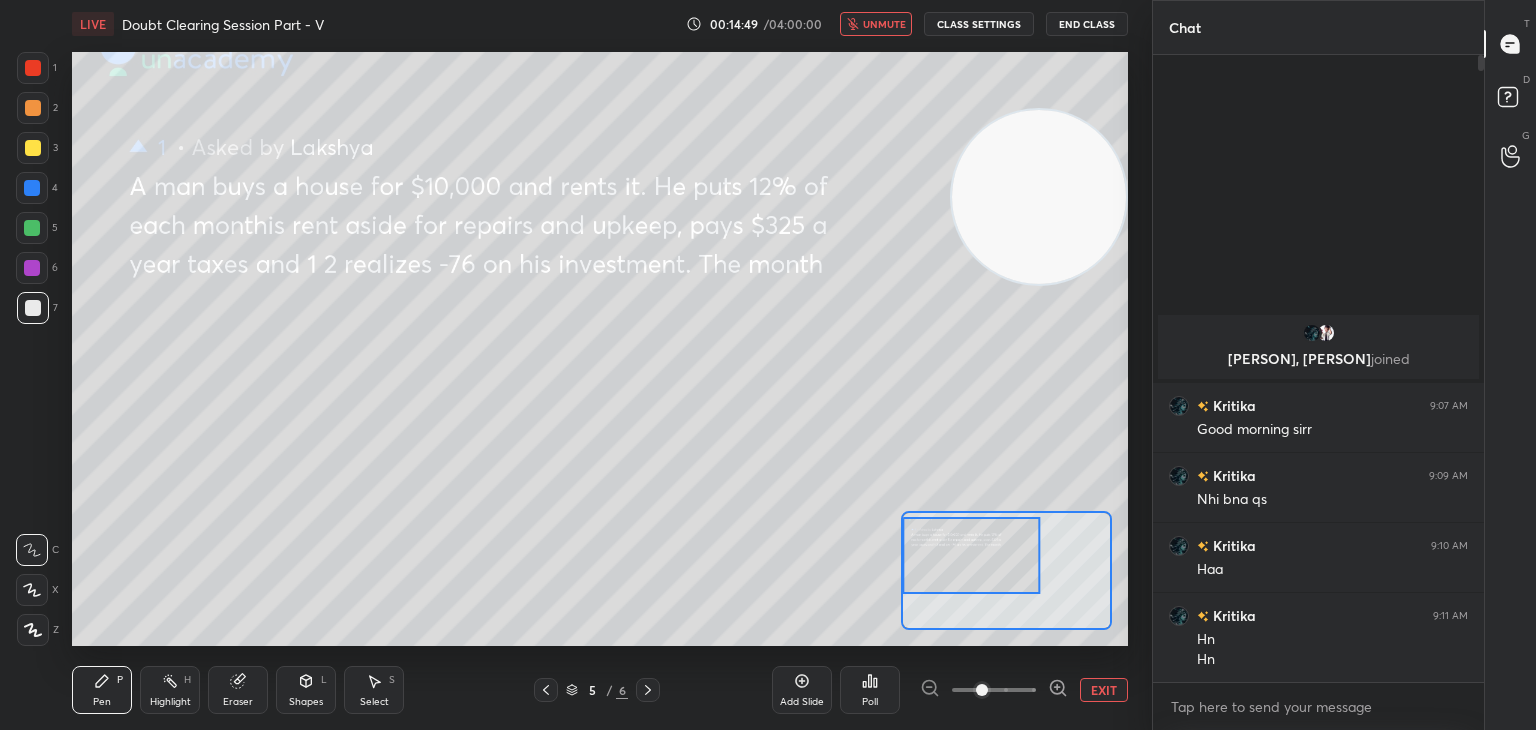 drag, startPoint x: 893, startPoint y: 16, endPoint x: 877, endPoint y: 24, distance: 17.888544 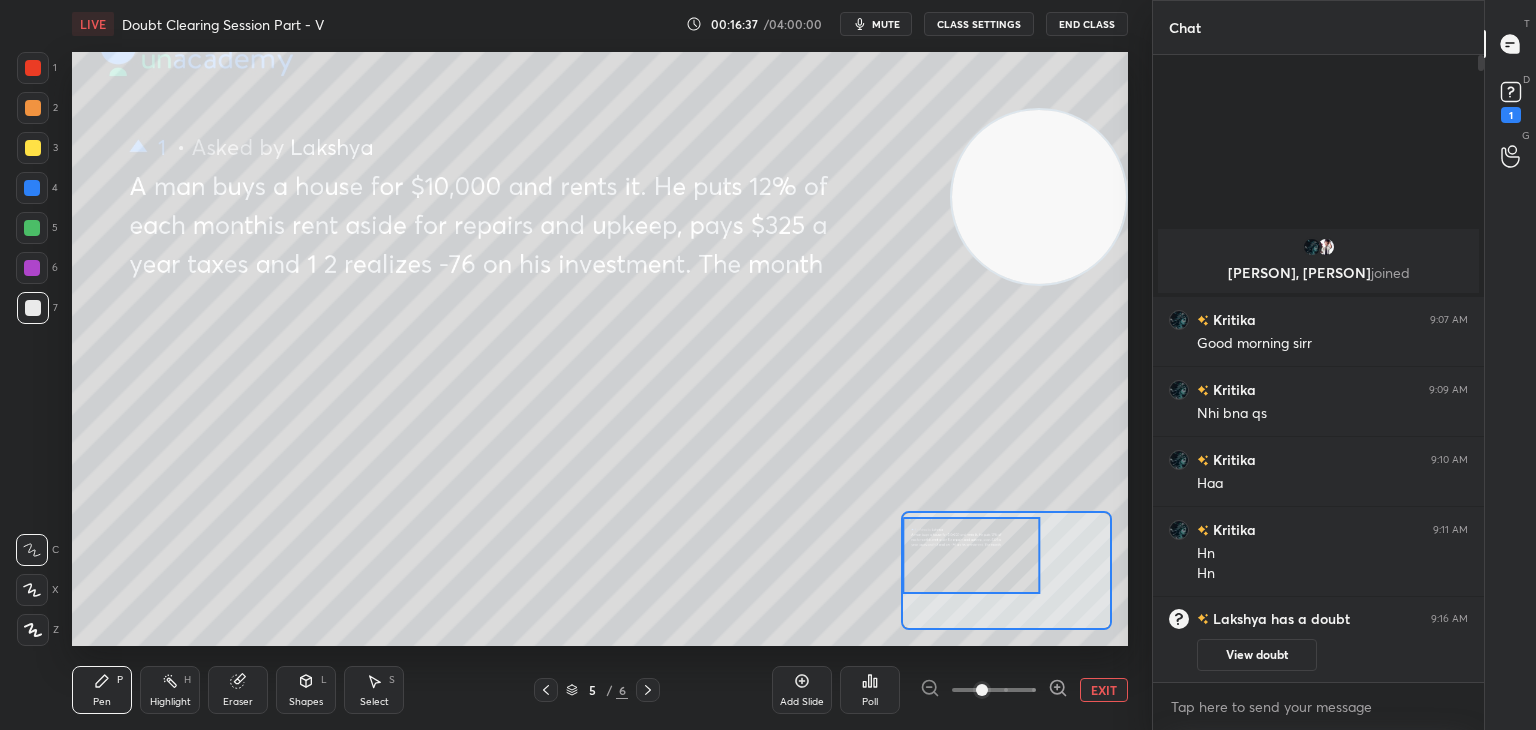 drag, startPoint x: 1251, startPoint y: 654, endPoint x: 1248, endPoint y: 621, distance: 33.13608 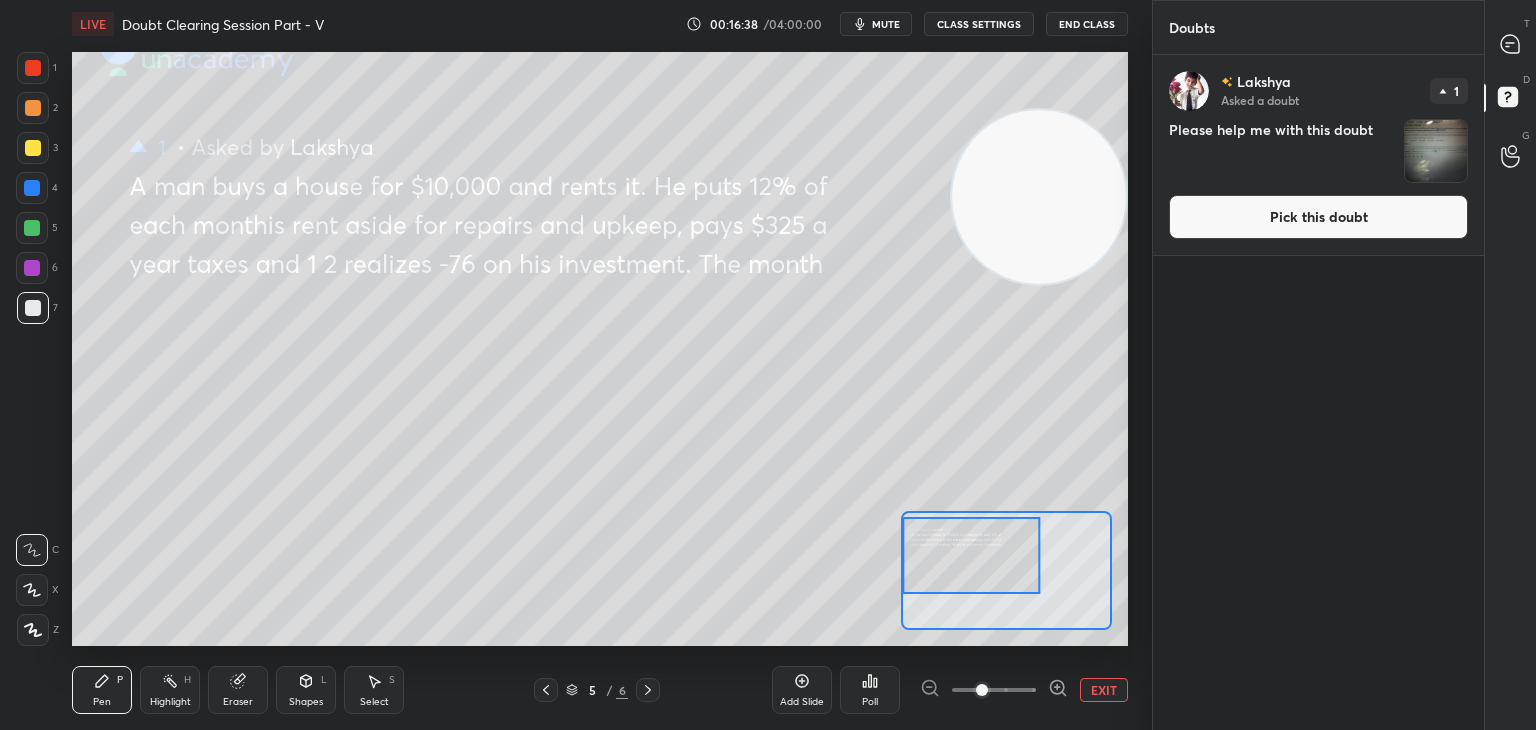 drag, startPoint x: 1237, startPoint y: 209, endPoint x: 1204, endPoint y: 218, distance: 34.20526 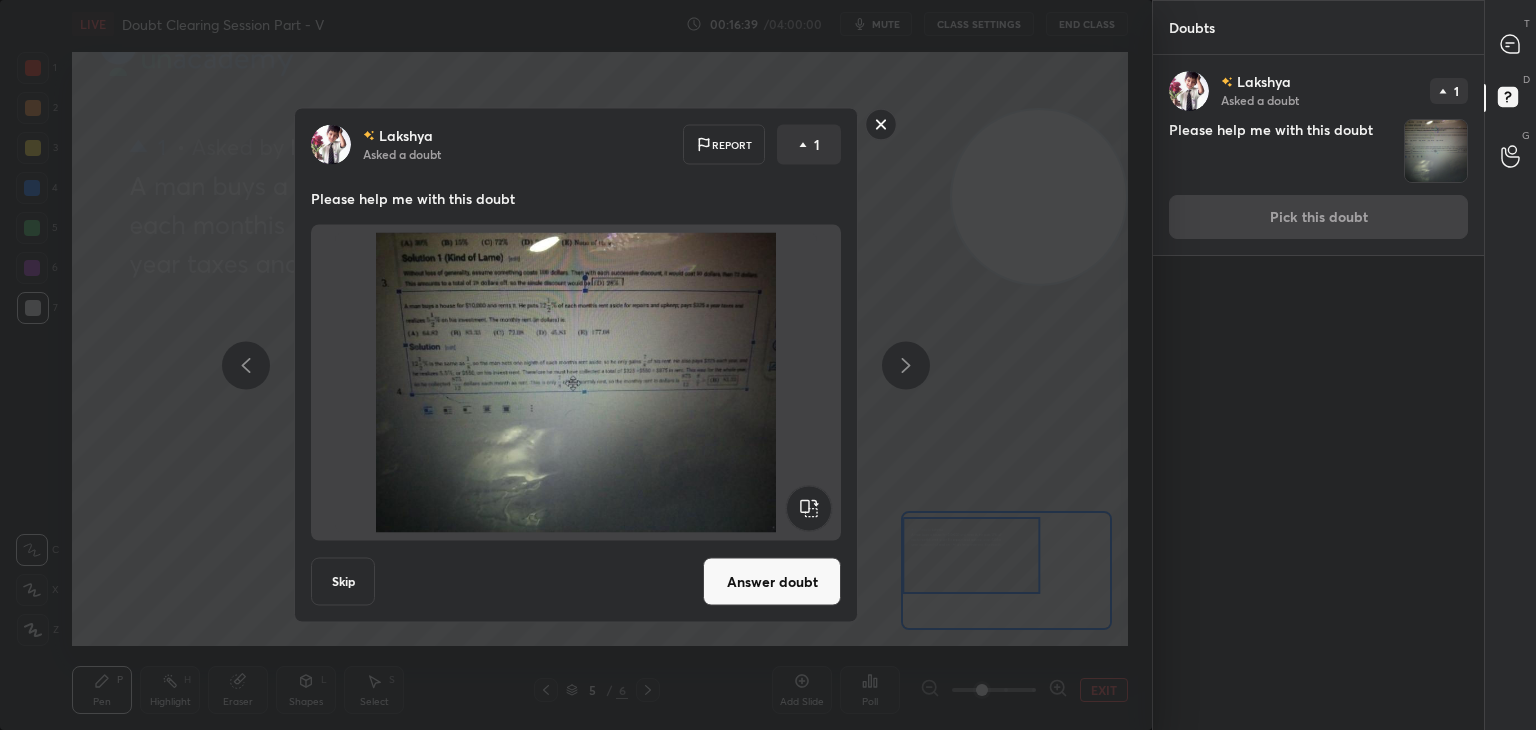 click on "Answer doubt" at bounding box center [772, 582] 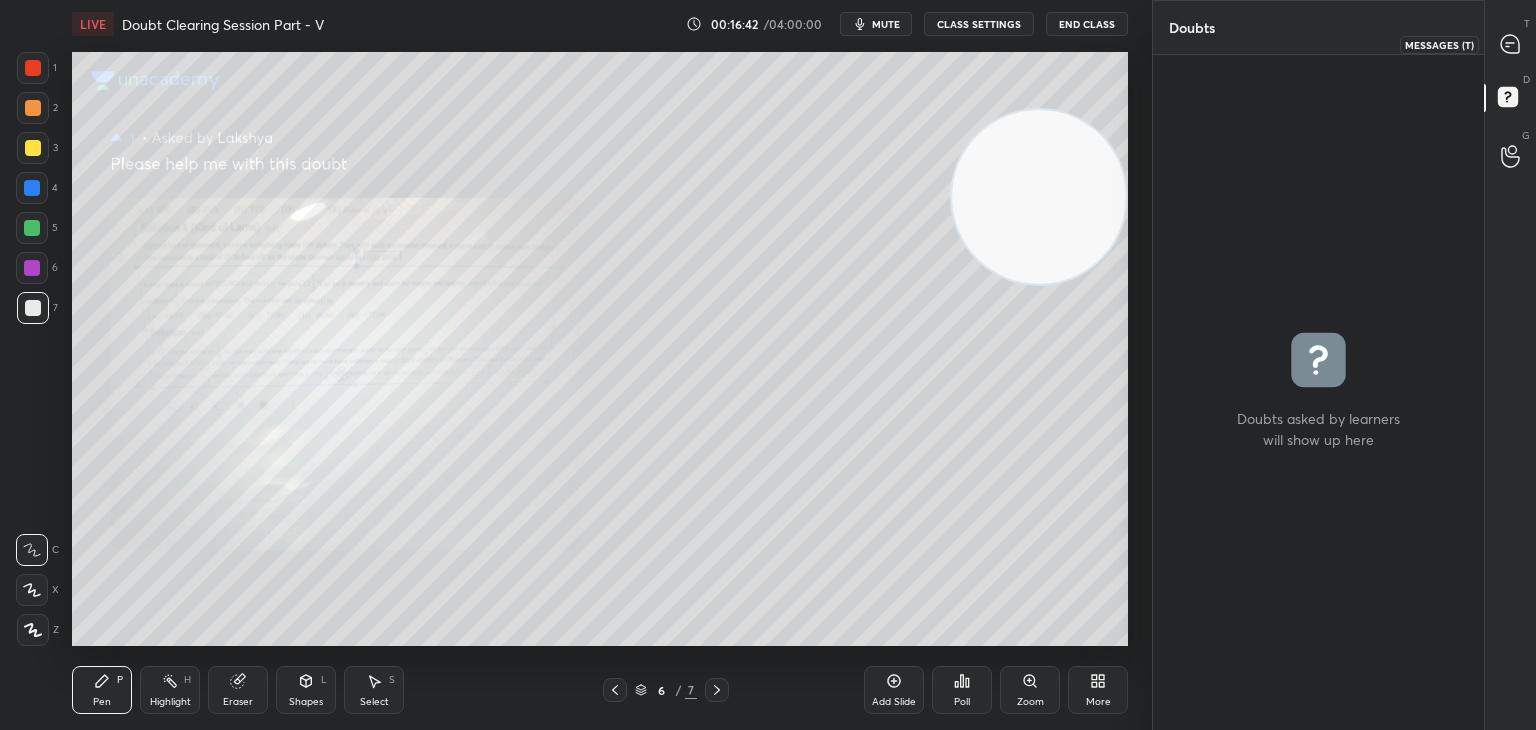 click 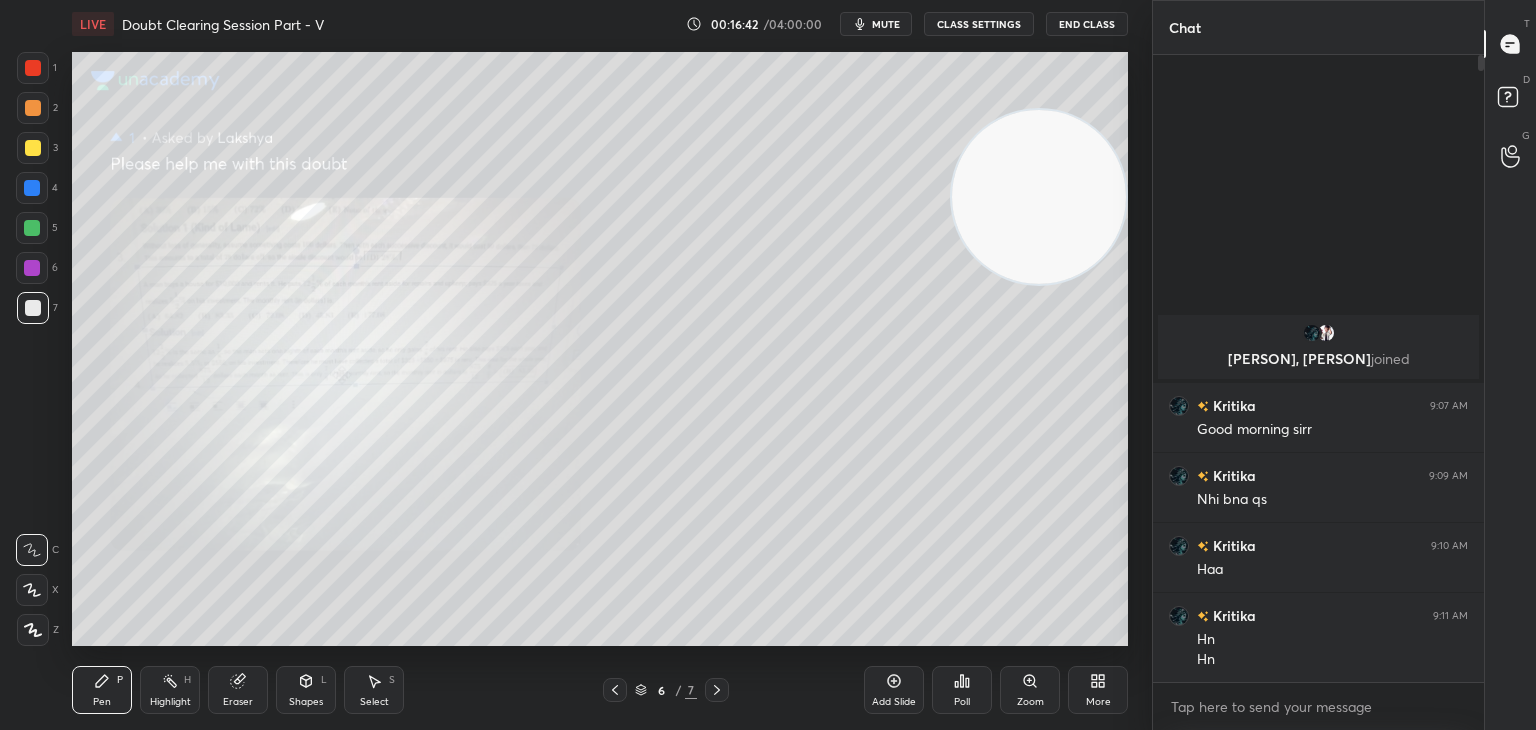 scroll, scrollTop: 6, scrollLeft: 6, axis: both 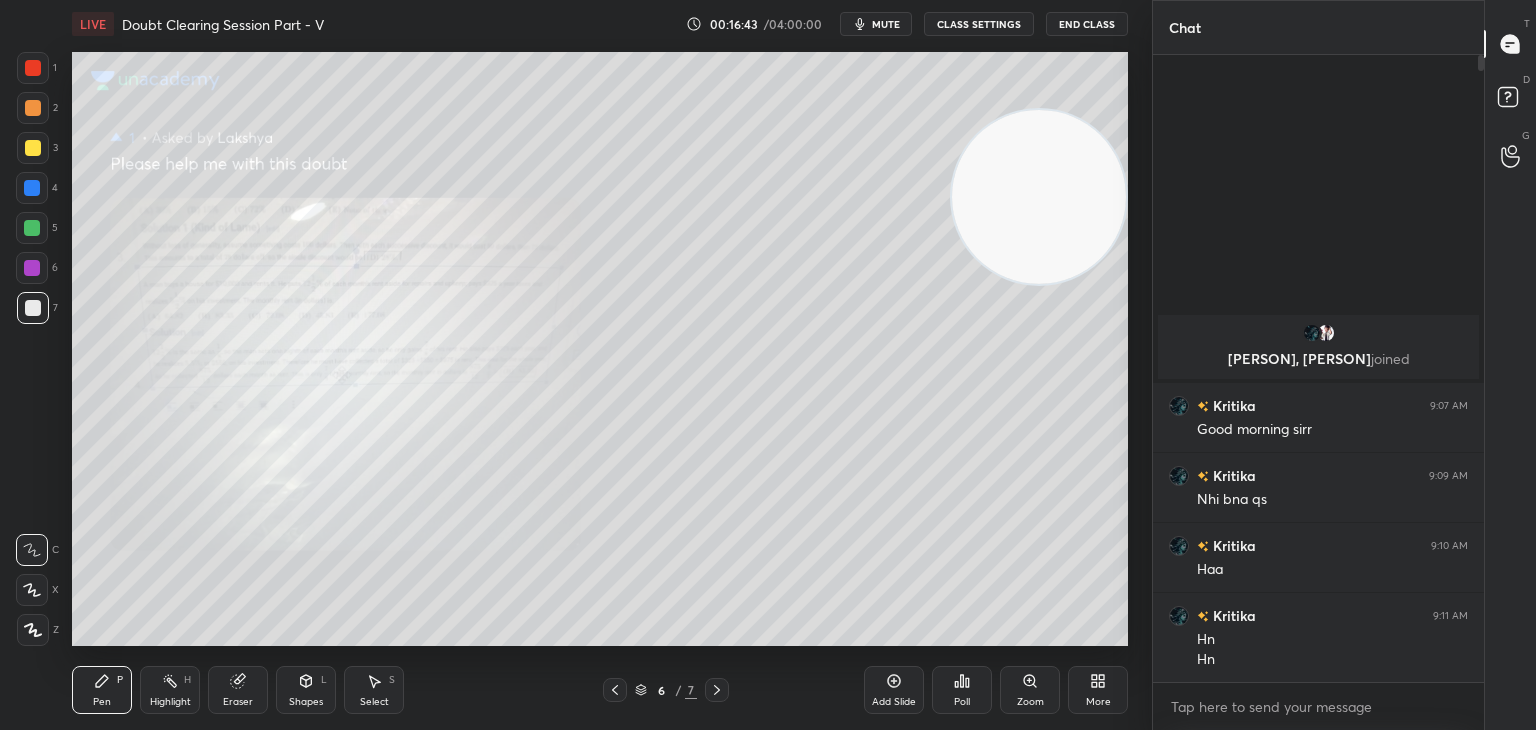 click on "Zoom" at bounding box center [1030, 702] 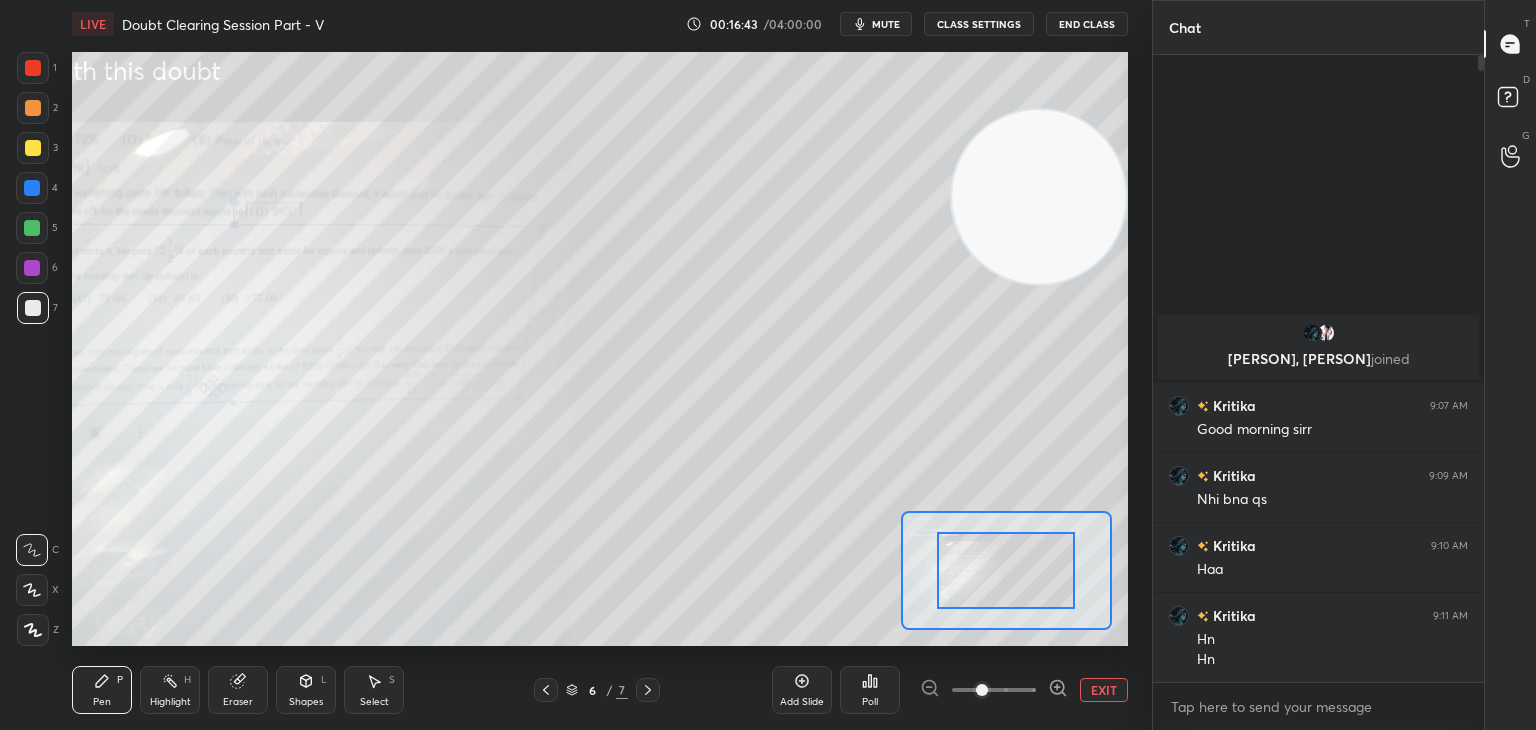 click at bounding box center (994, 690) 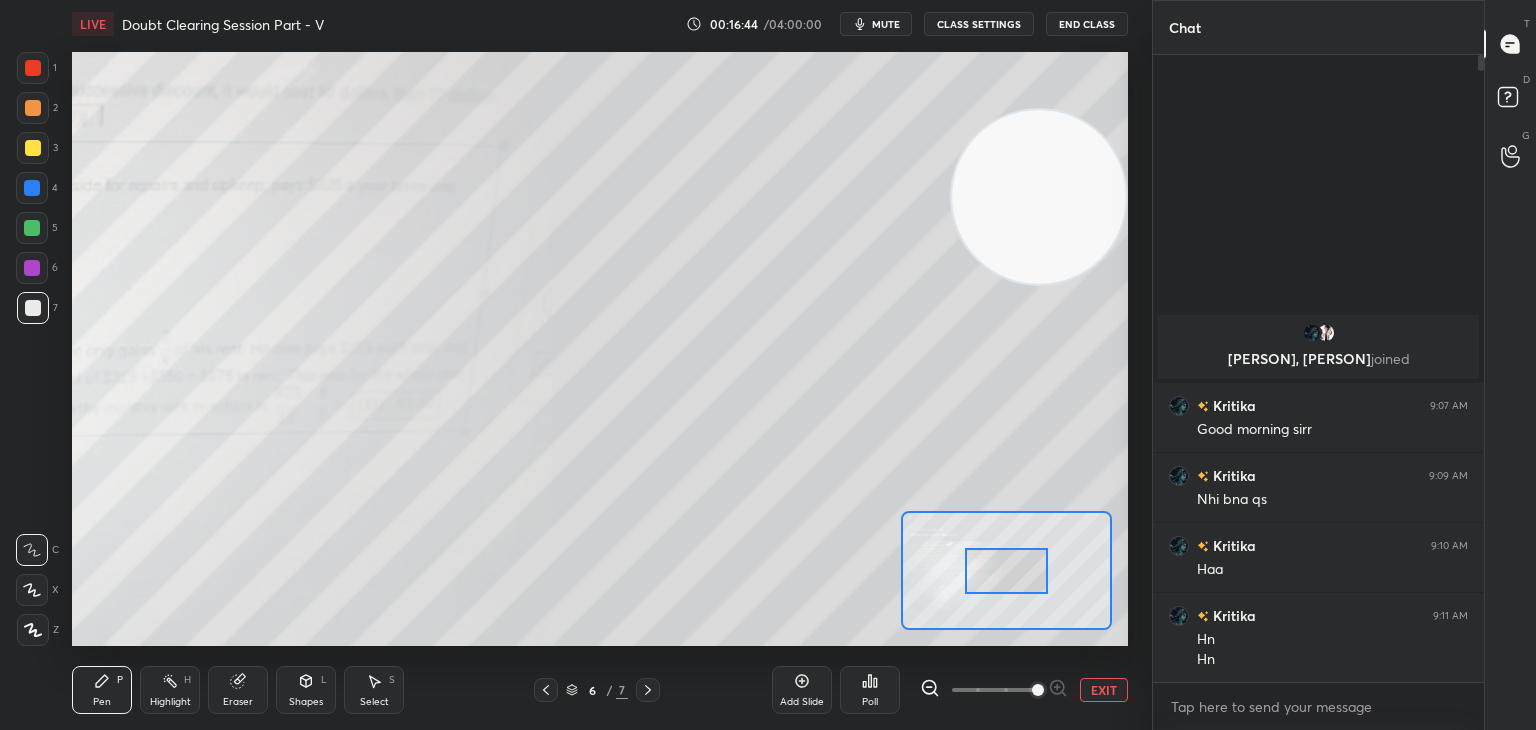 click at bounding box center (1038, 690) 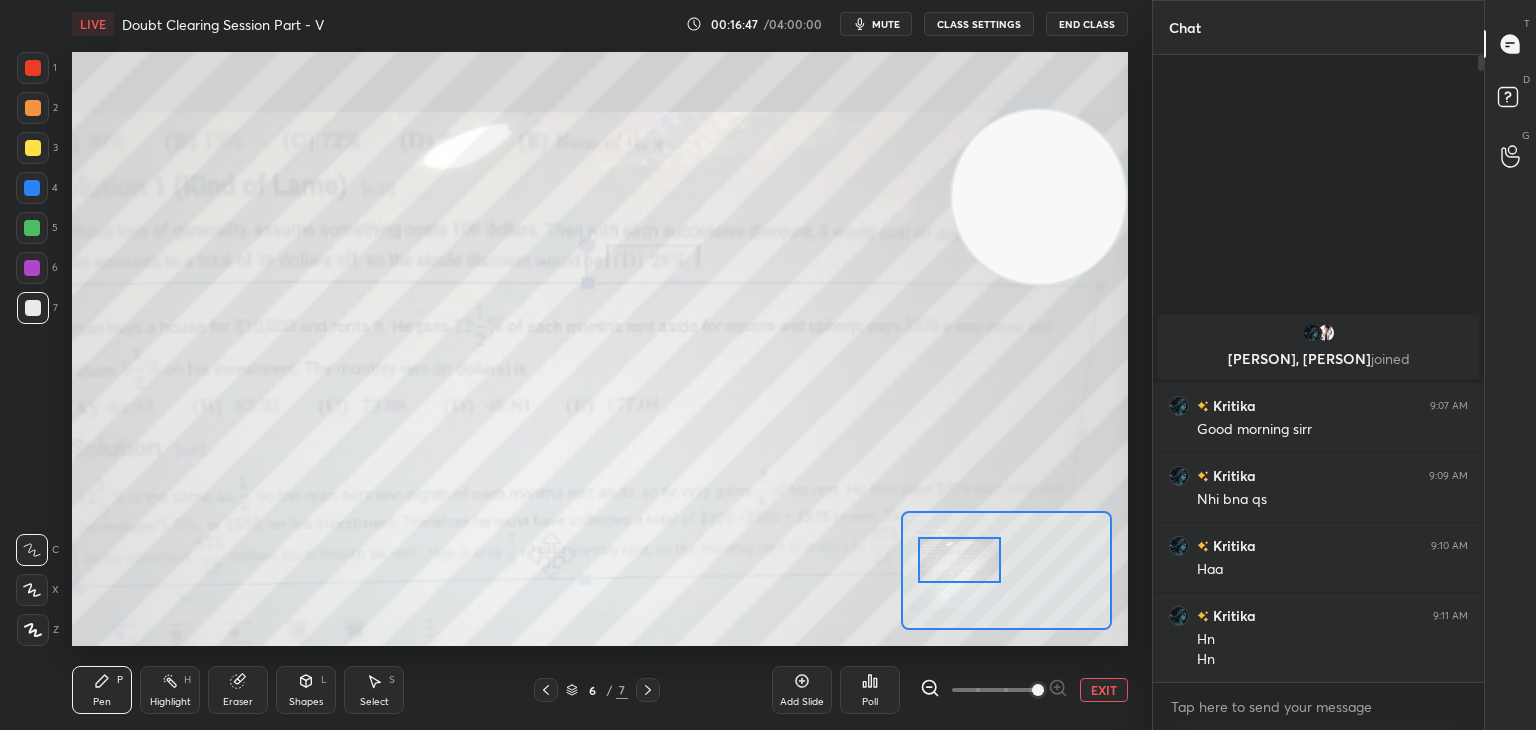 drag, startPoint x: 1003, startPoint y: 574, endPoint x: 951, endPoint y: 565, distance: 52.773098 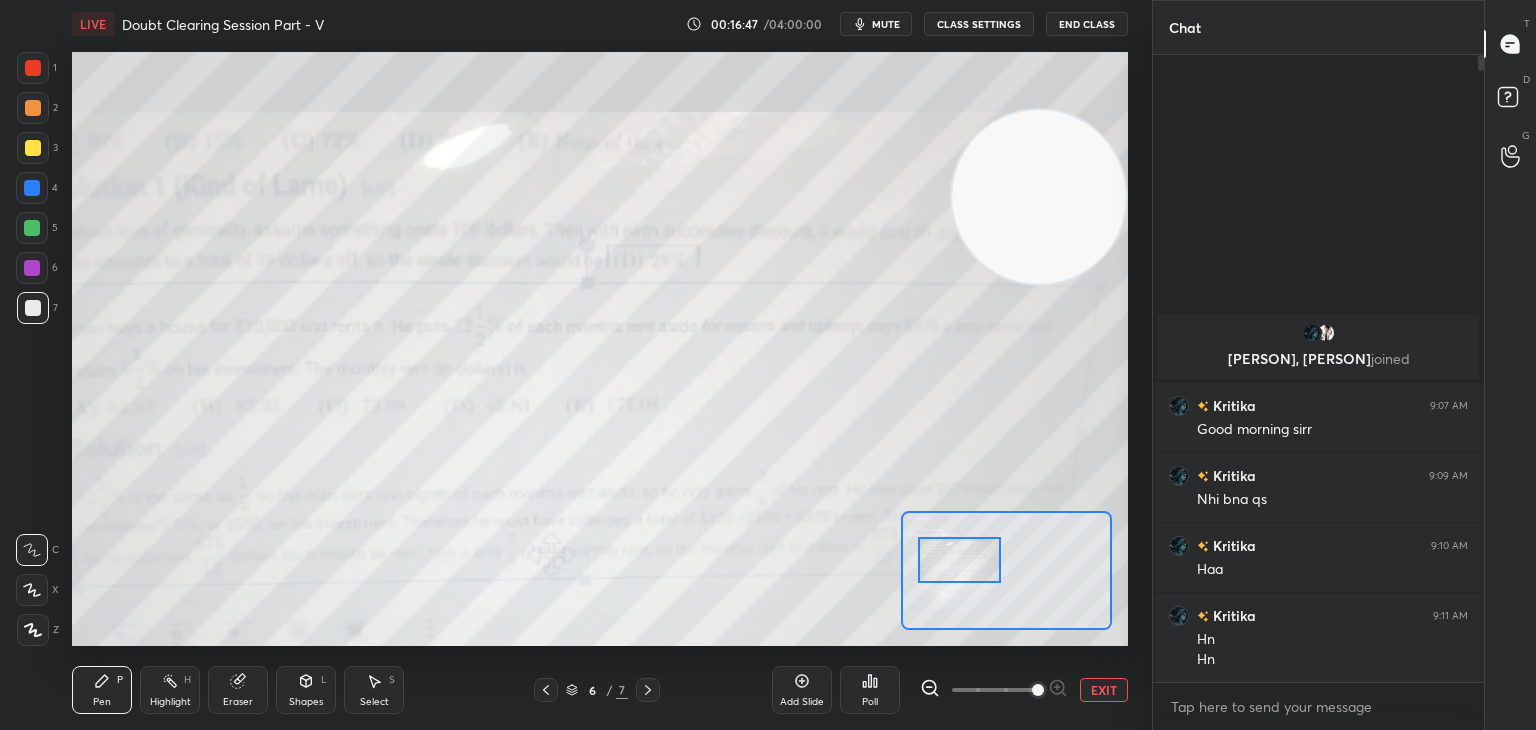 click at bounding box center (959, 560) 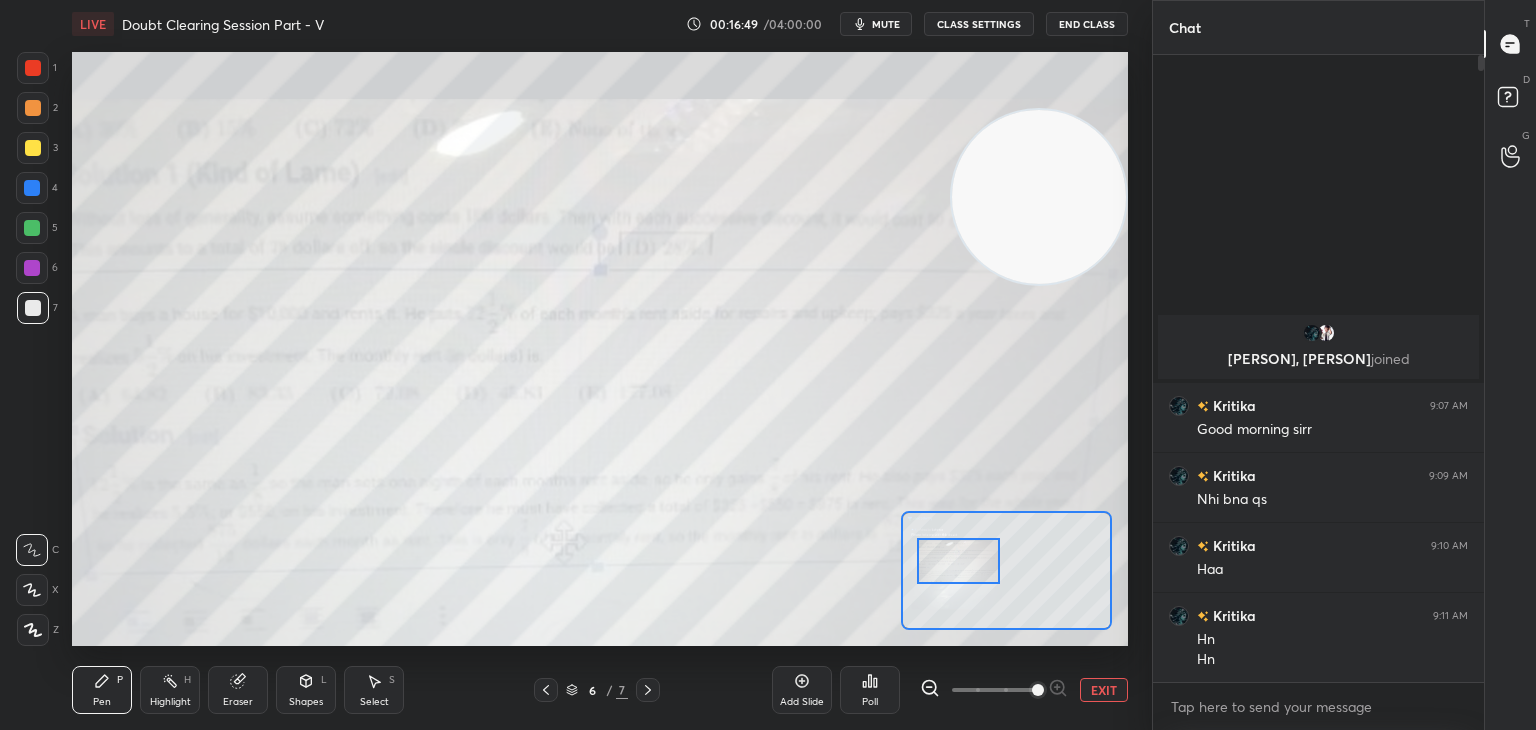 click at bounding box center [1038, 690] 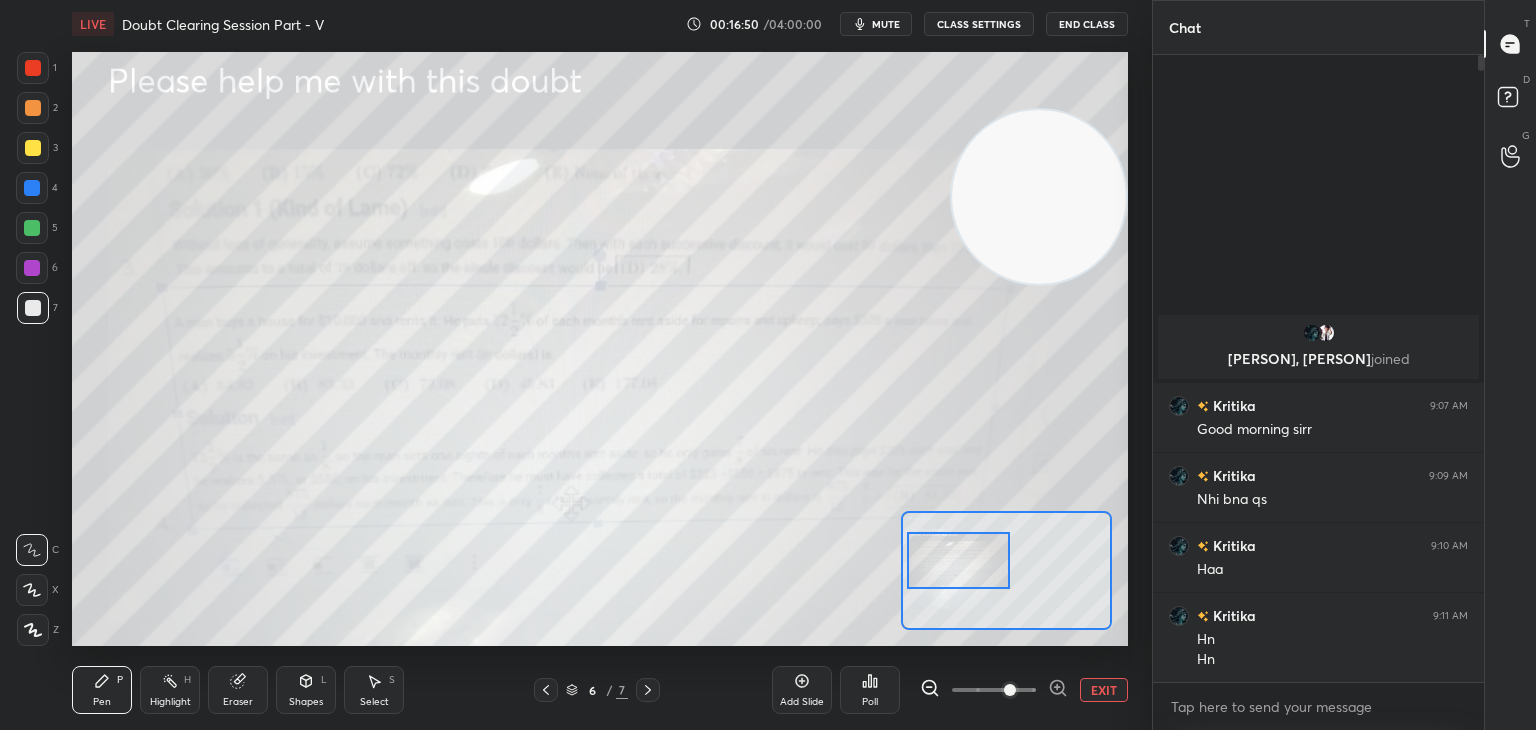 click at bounding box center [1010, 690] 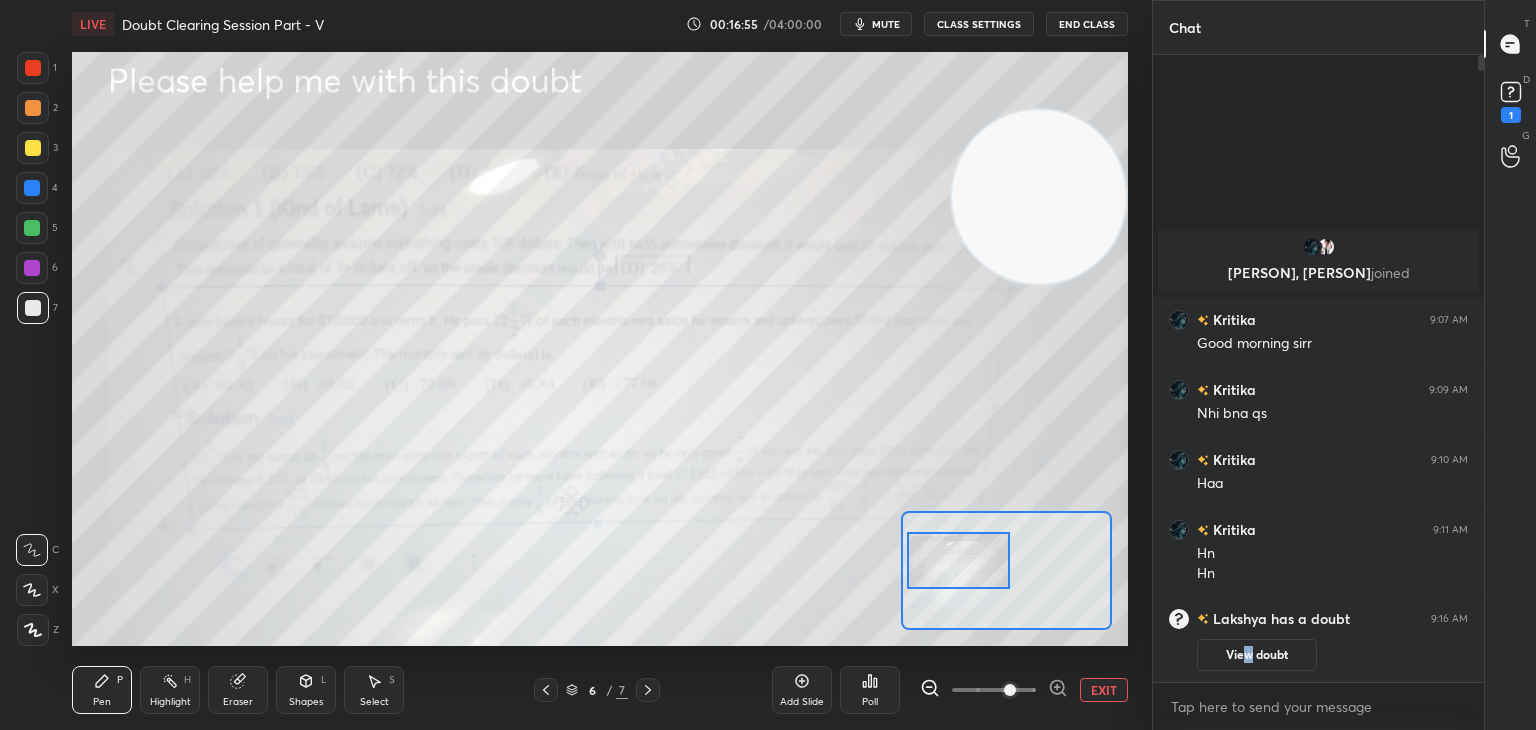 drag, startPoint x: 1248, startPoint y: 653, endPoint x: 1246, endPoint y: 643, distance: 10.198039 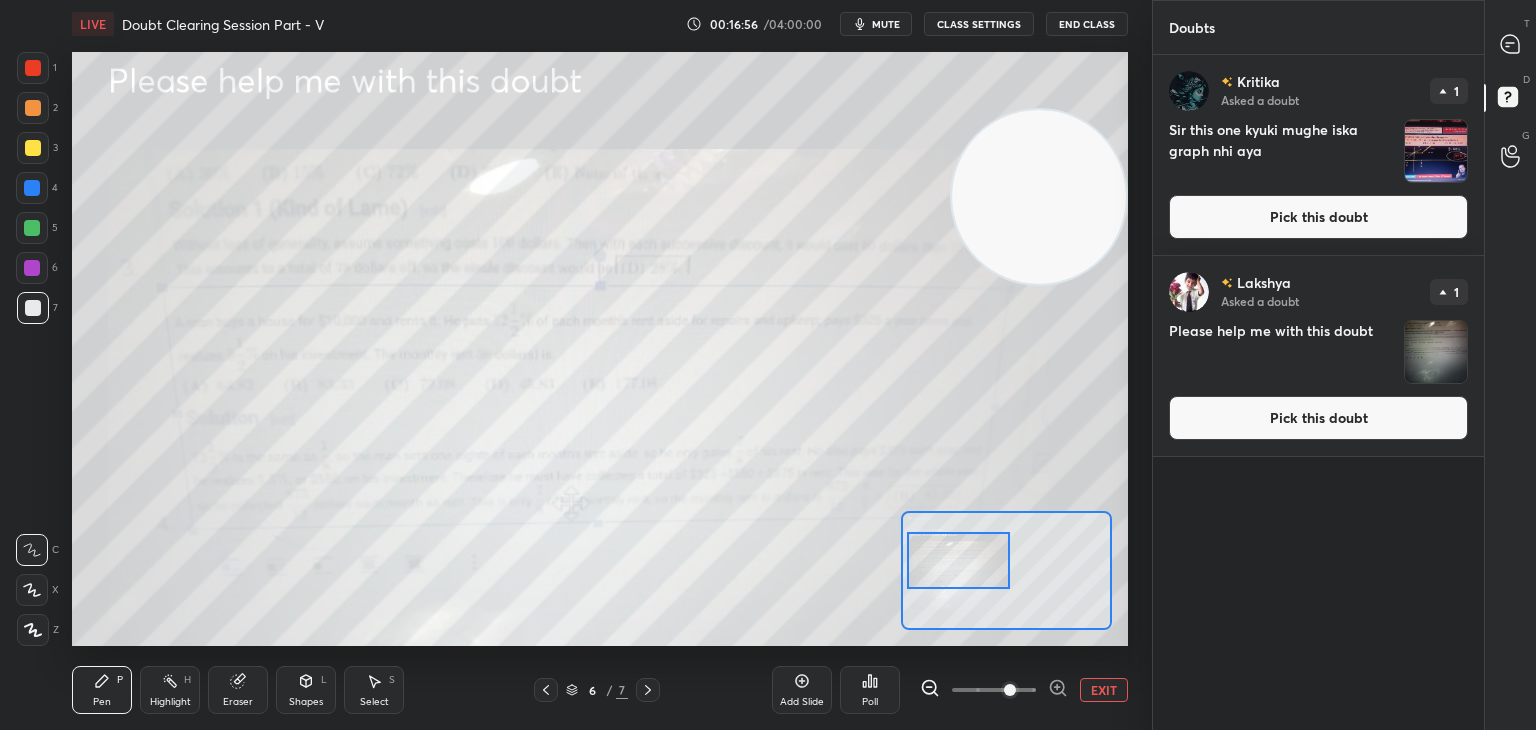 click on "Pick this doubt" at bounding box center [1318, 217] 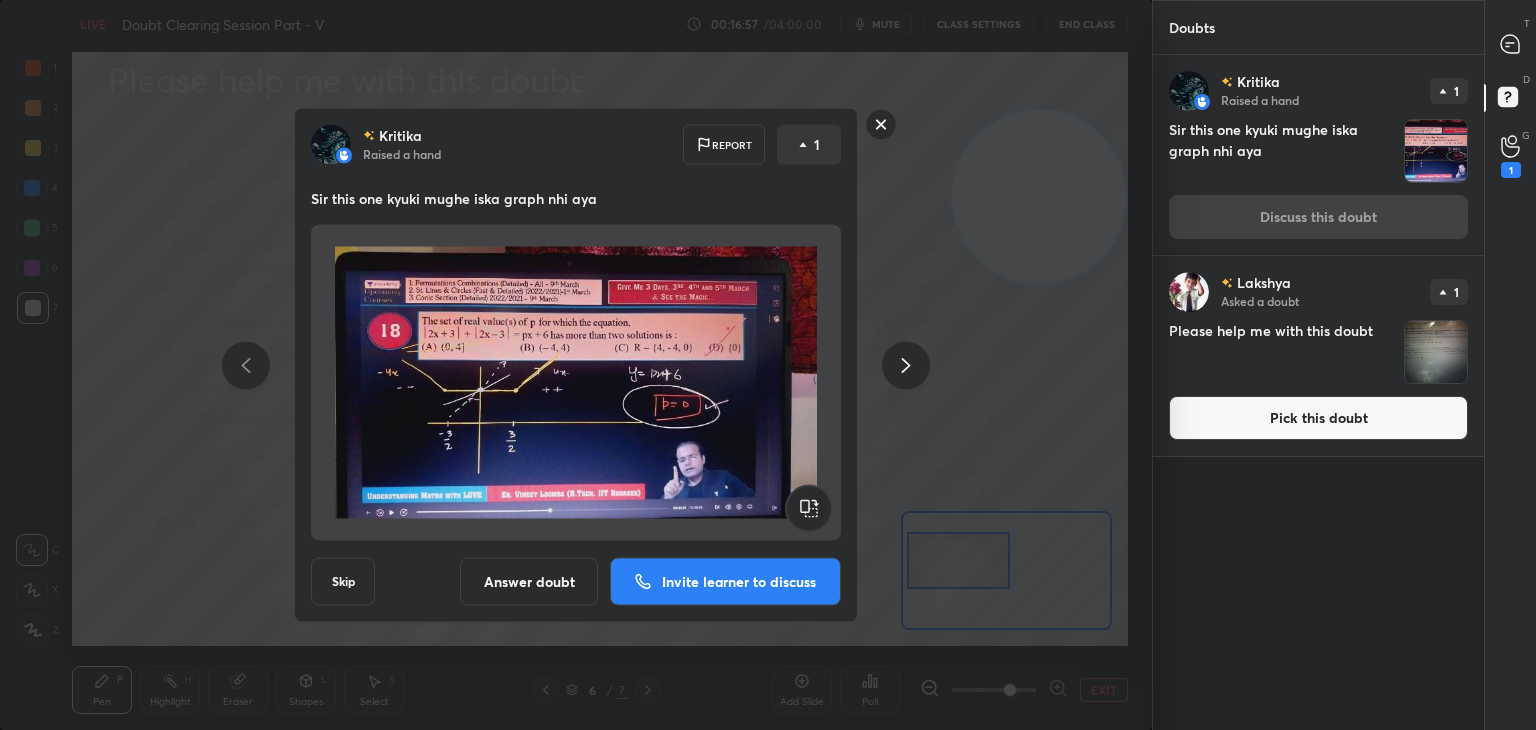 click on "Pick this doubt" at bounding box center (1318, 418) 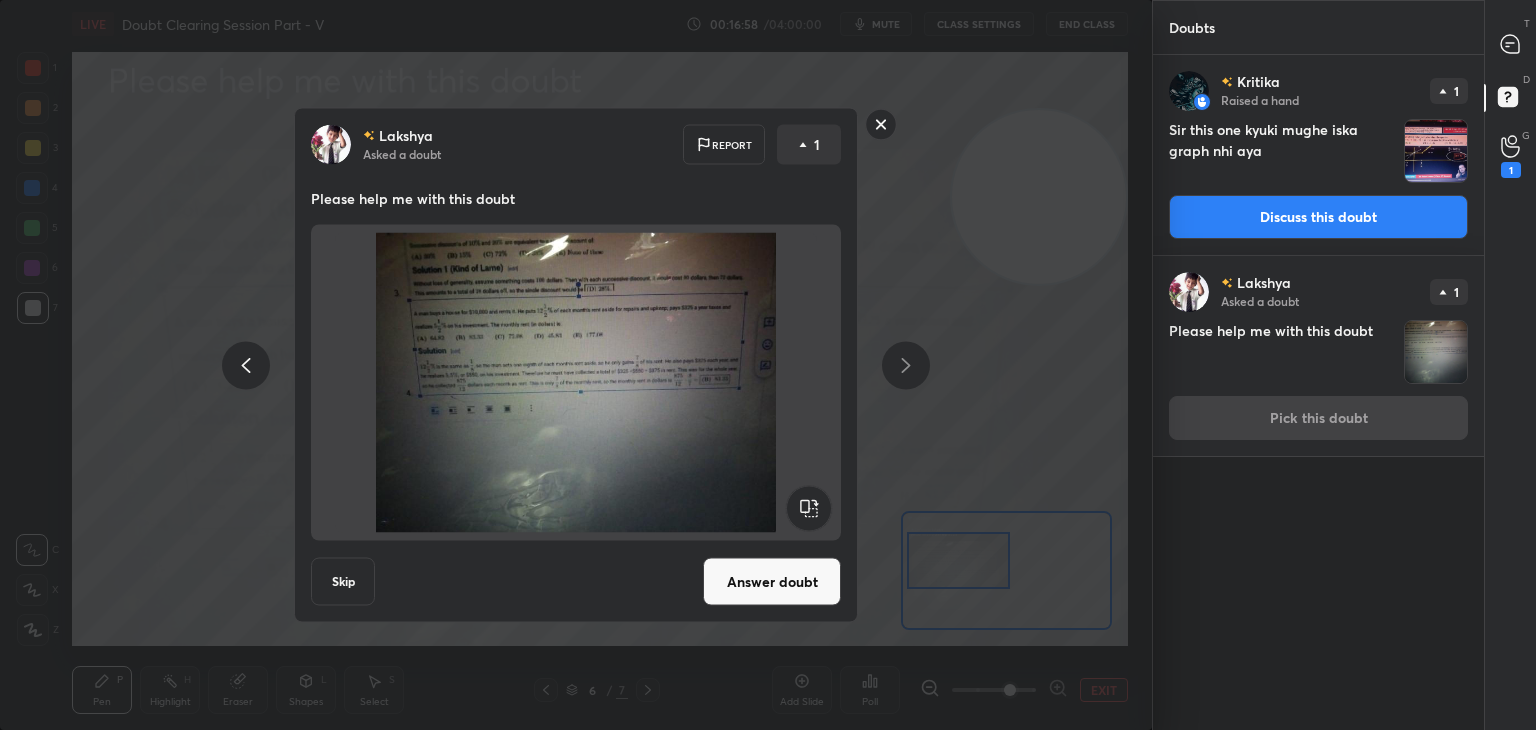 click on "[PERSON] Asked a doubt Report 1 Please help me with this doubt Skip Answer doubt" at bounding box center [576, 365] 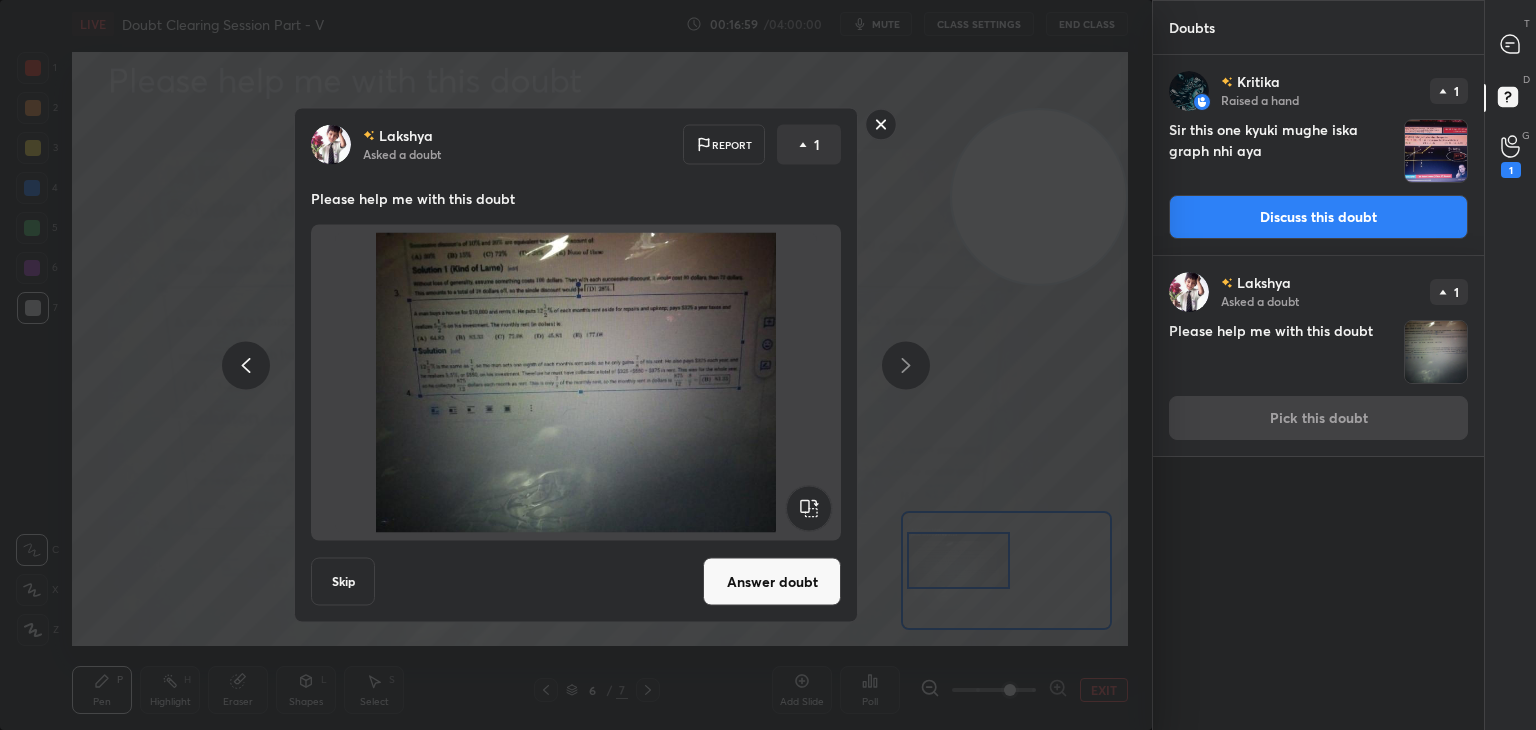 click on "Answer doubt" at bounding box center (772, 582) 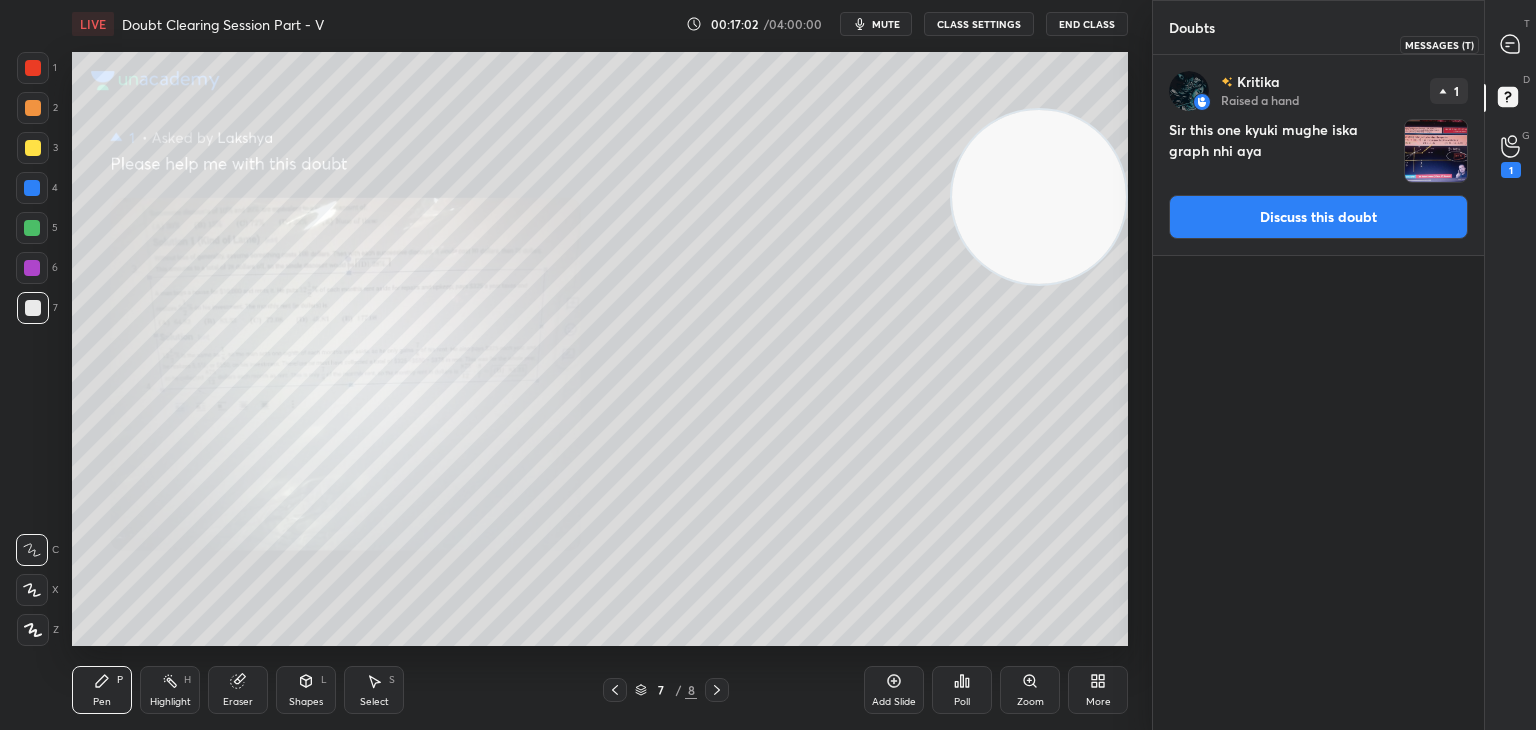 click at bounding box center [1511, 44] 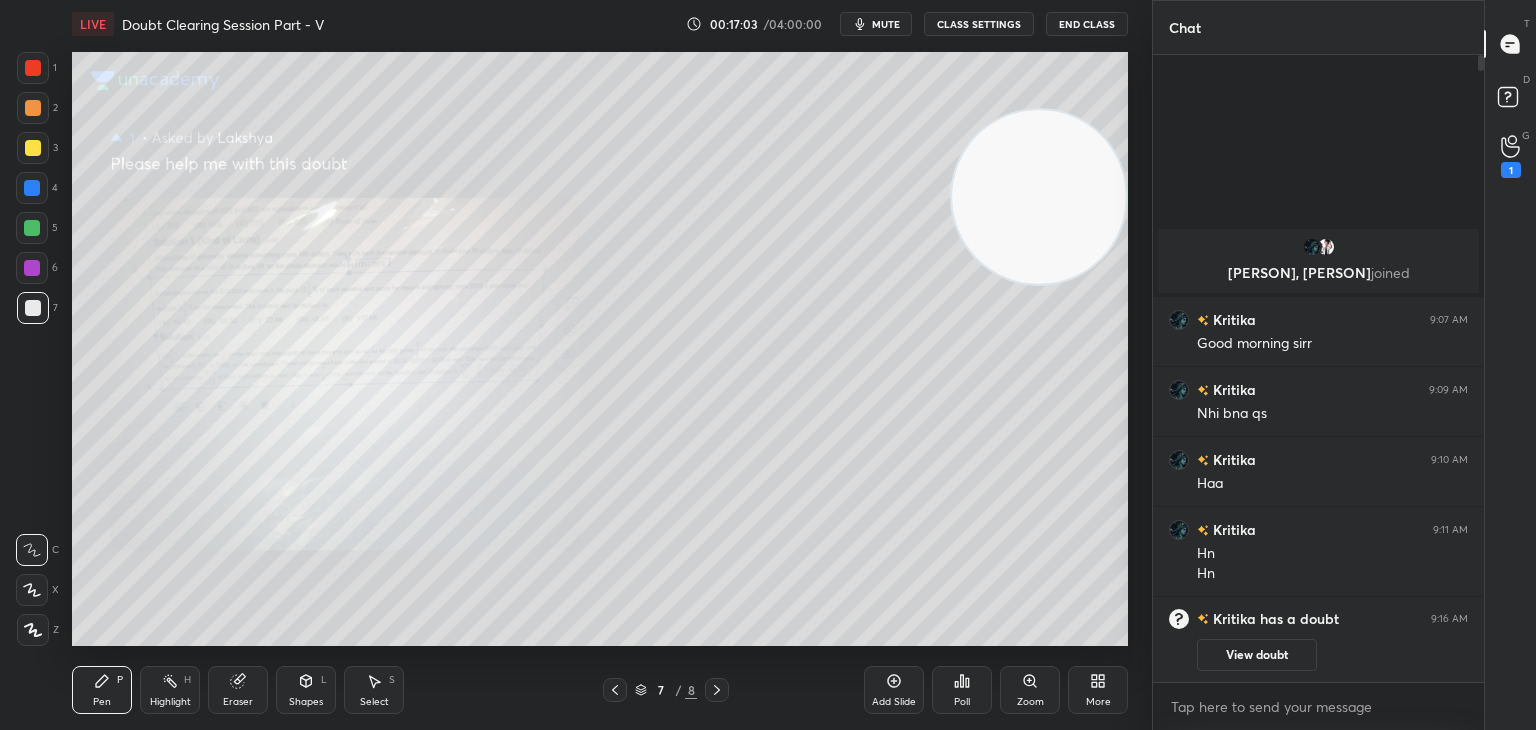 scroll, scrollTop: 6, scrollLeft: 6, axis: both 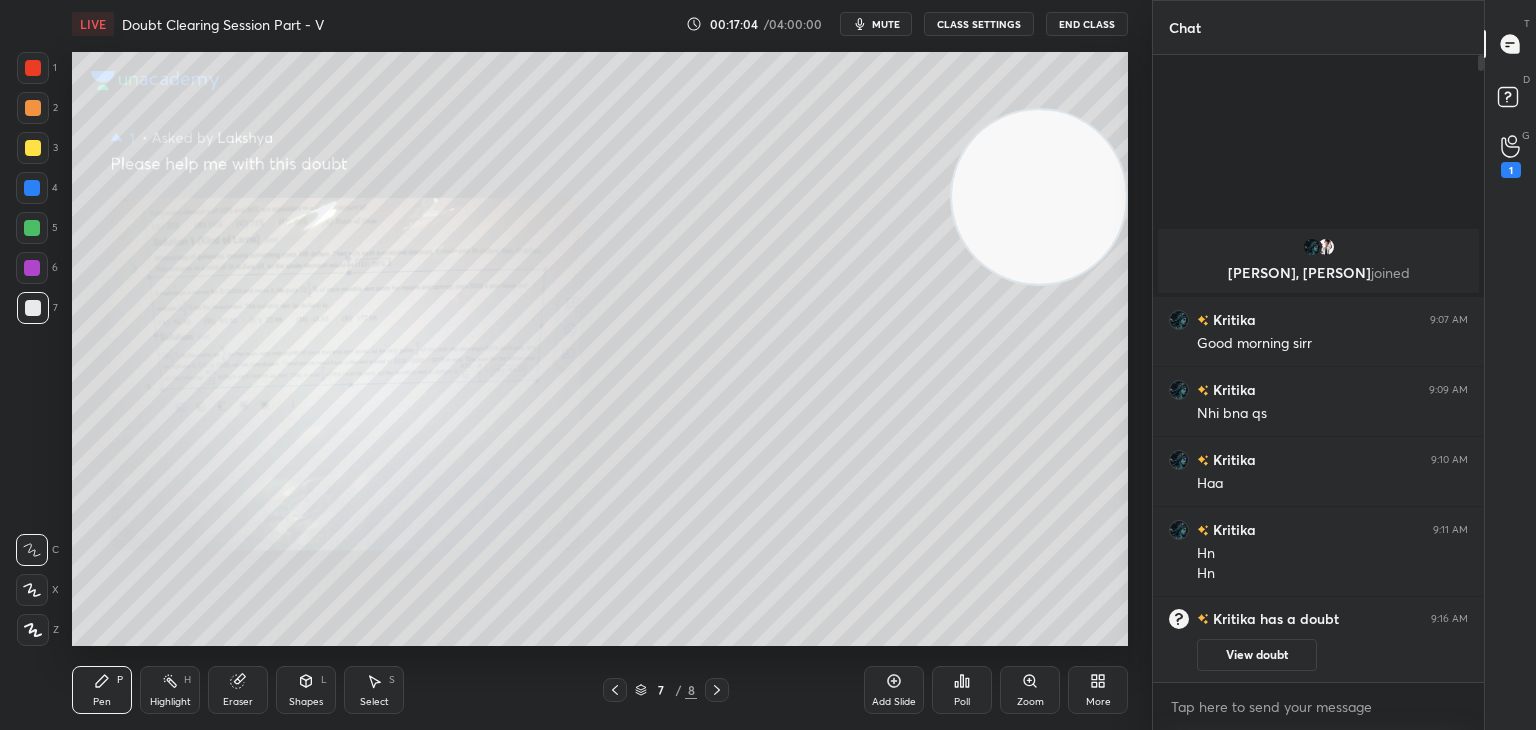 click on "Zoom" at bounding box center (1030, 690) 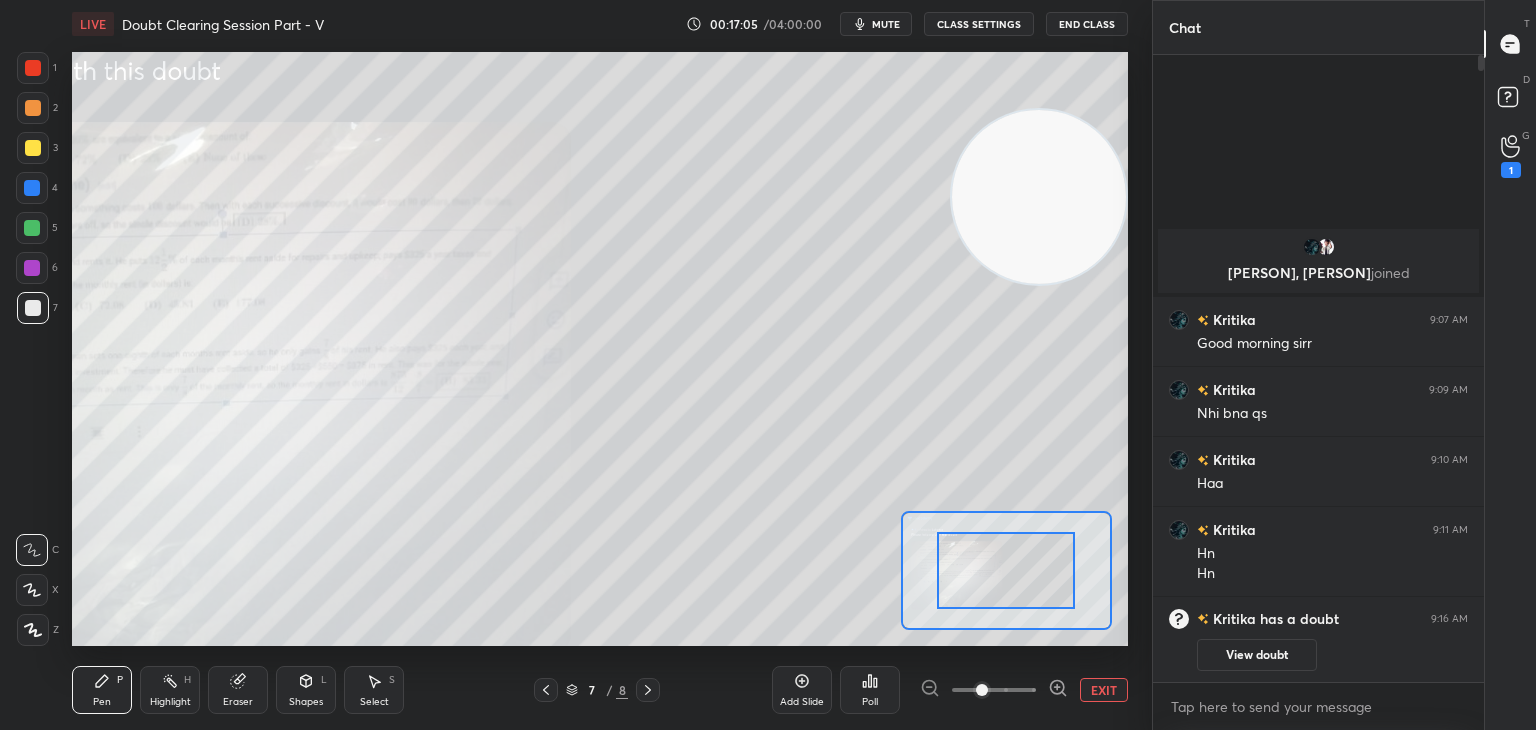 click at bounding box center [994, 690] 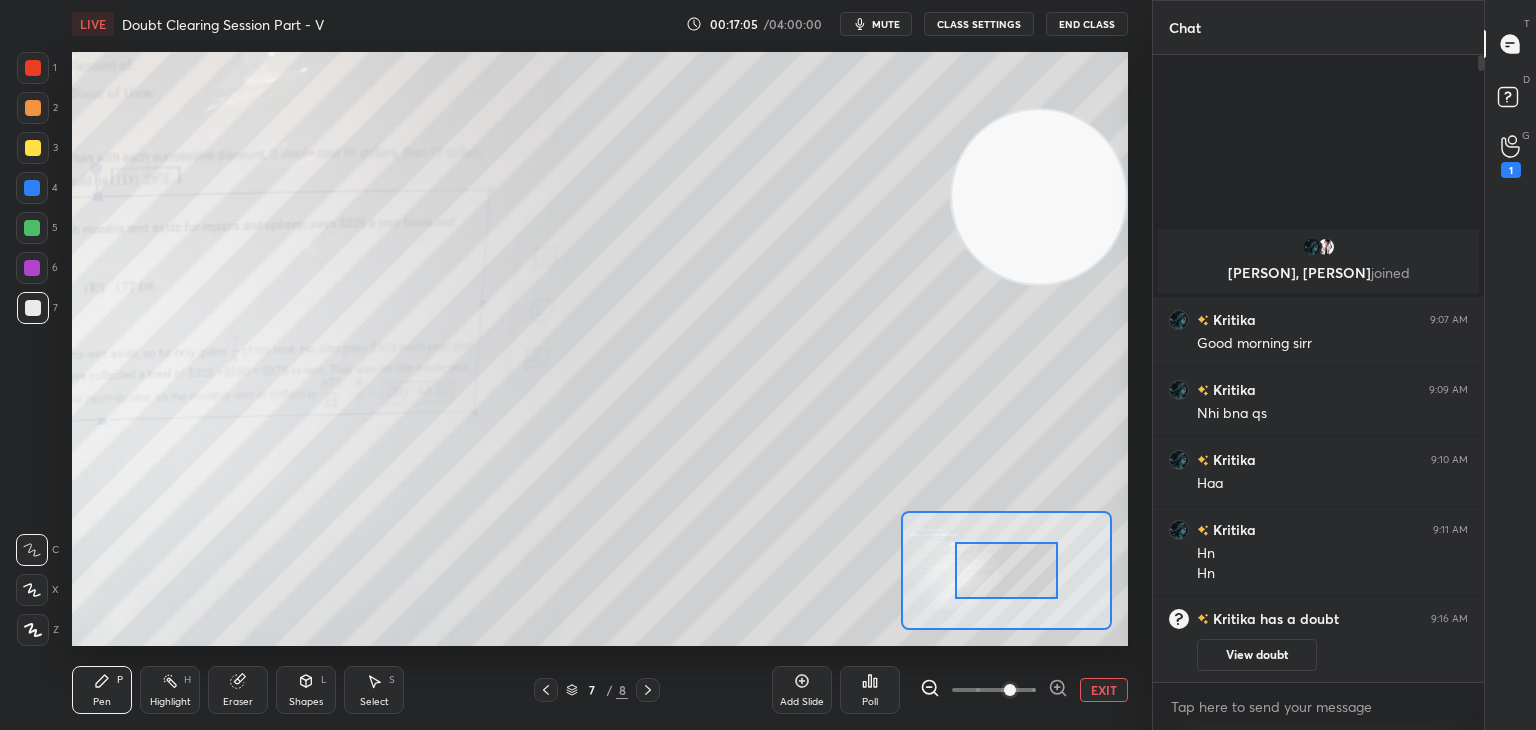 click at bounding box center [1010, 690] 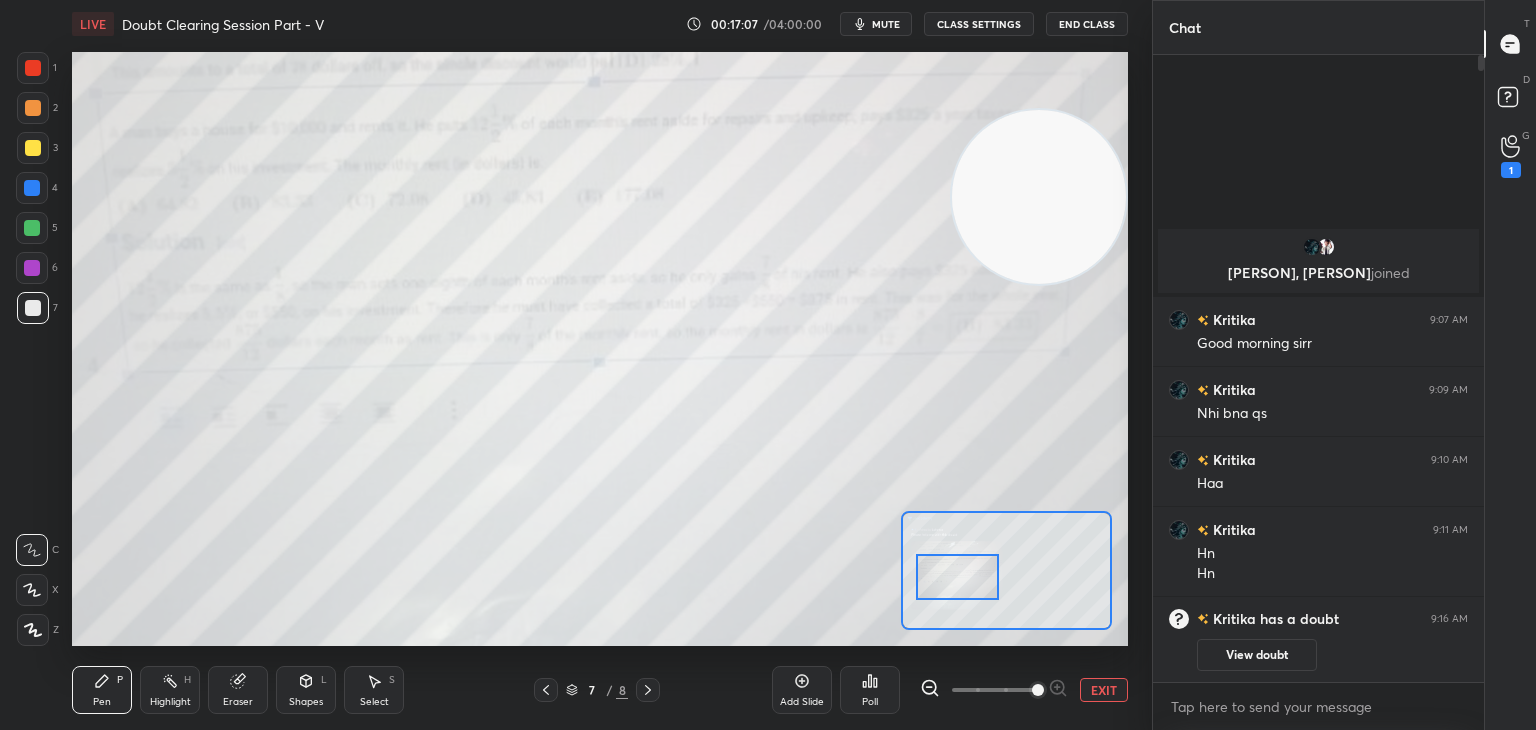 drag, startPoint x: 977, startPoint y: 581, endPoint x: 952, endPoint y: 573, distance: 26.24881 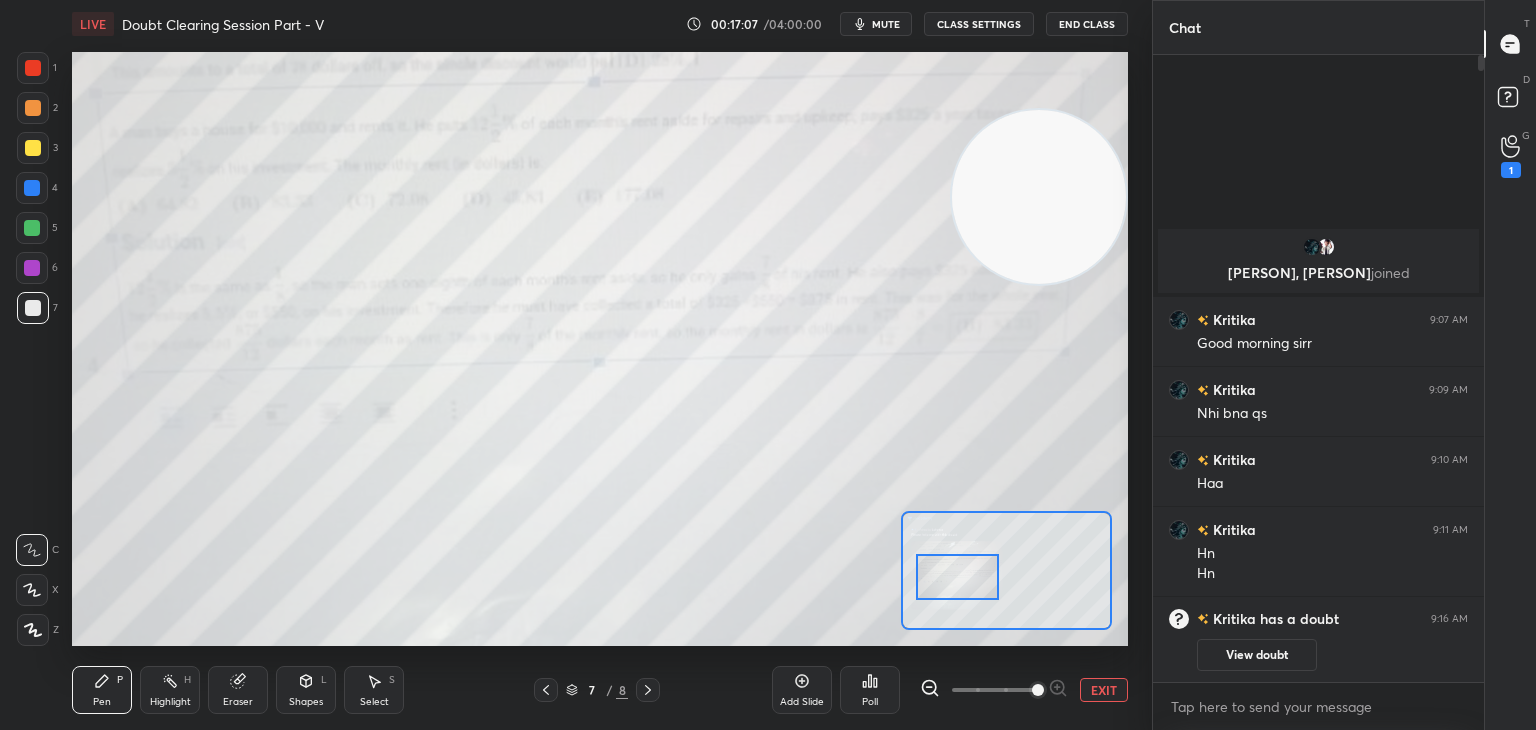 click at bounding box center [957, 577] 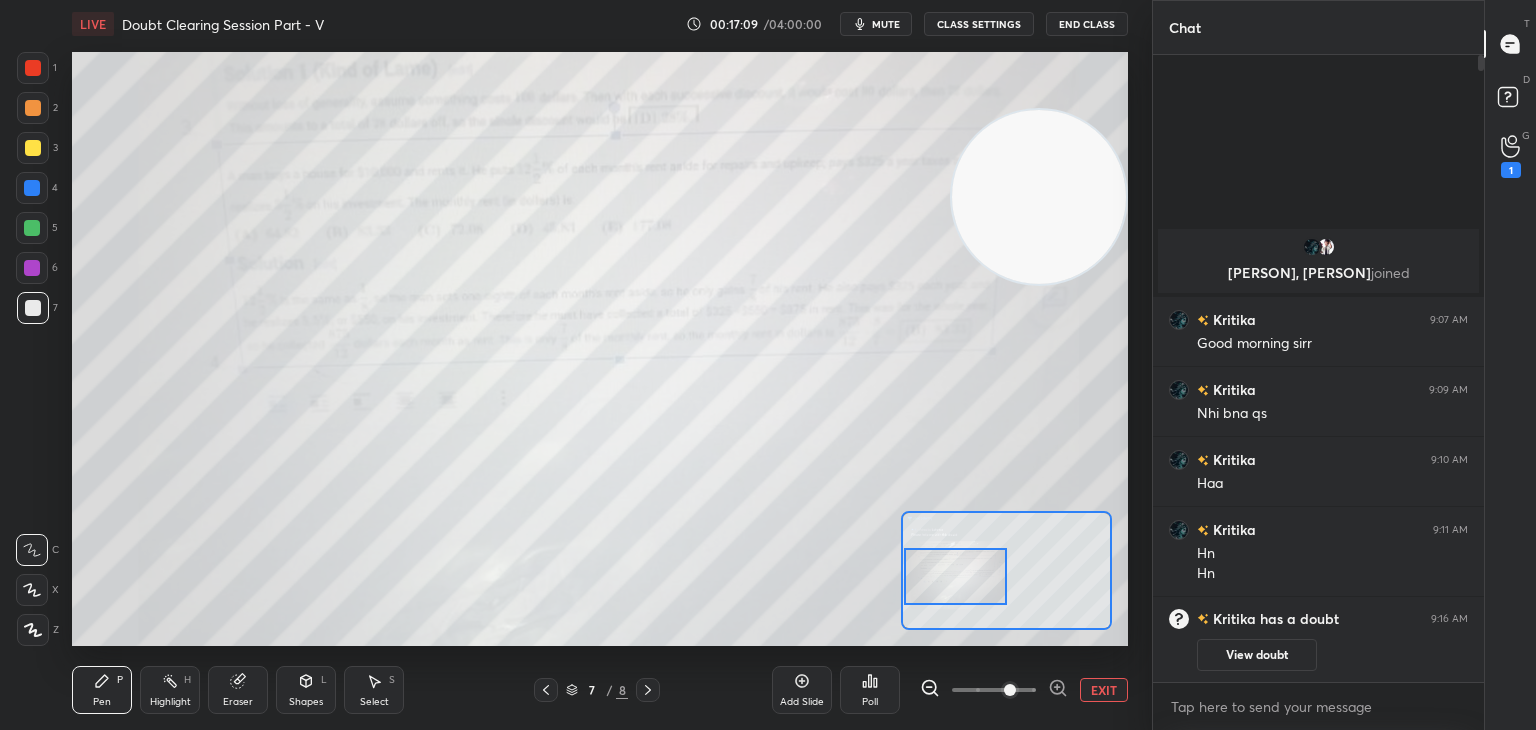 click at bounding box center (1010, 690) 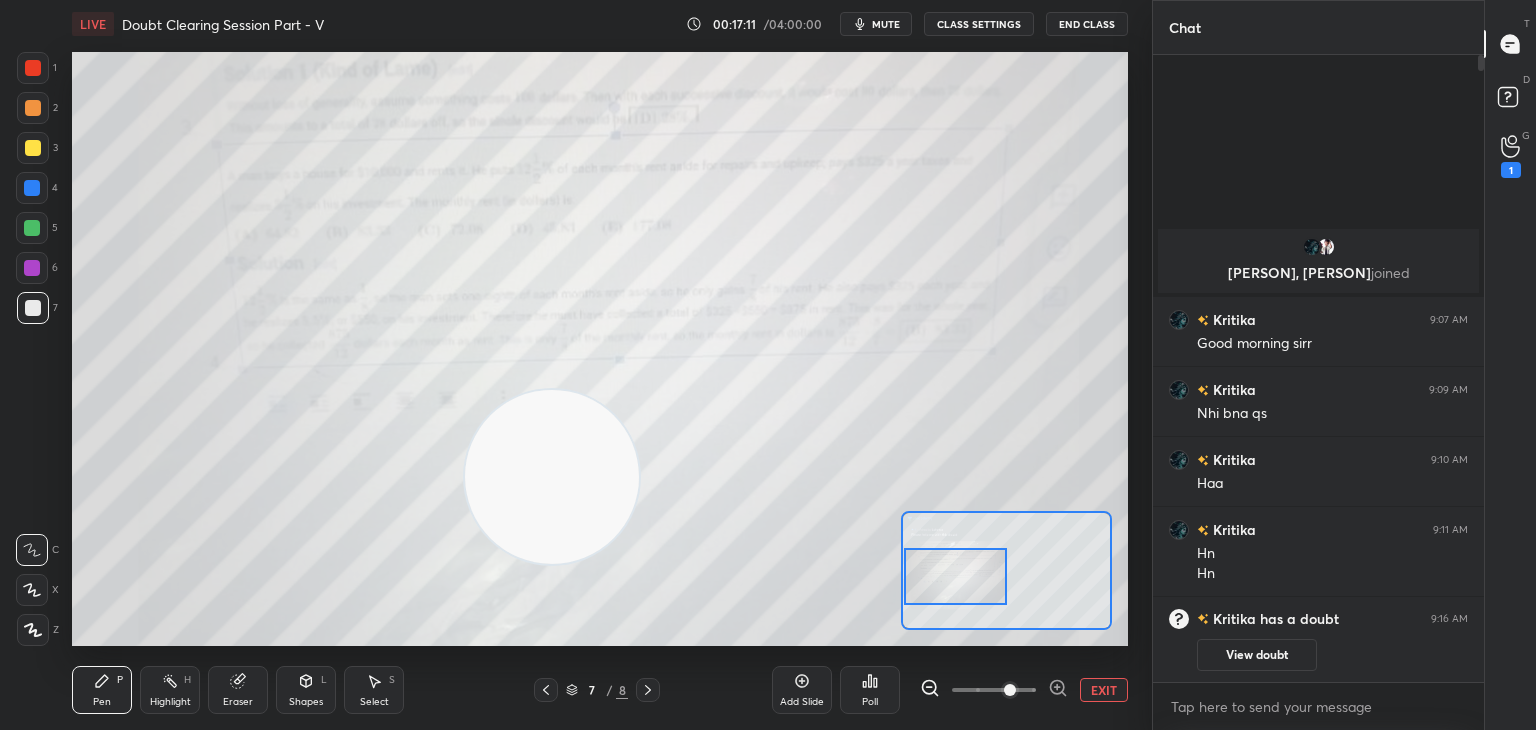drag, startPoint x: 998, startPoint y: 209, endPoint x: 87, endPoint y: 775, distance: 1072.5096 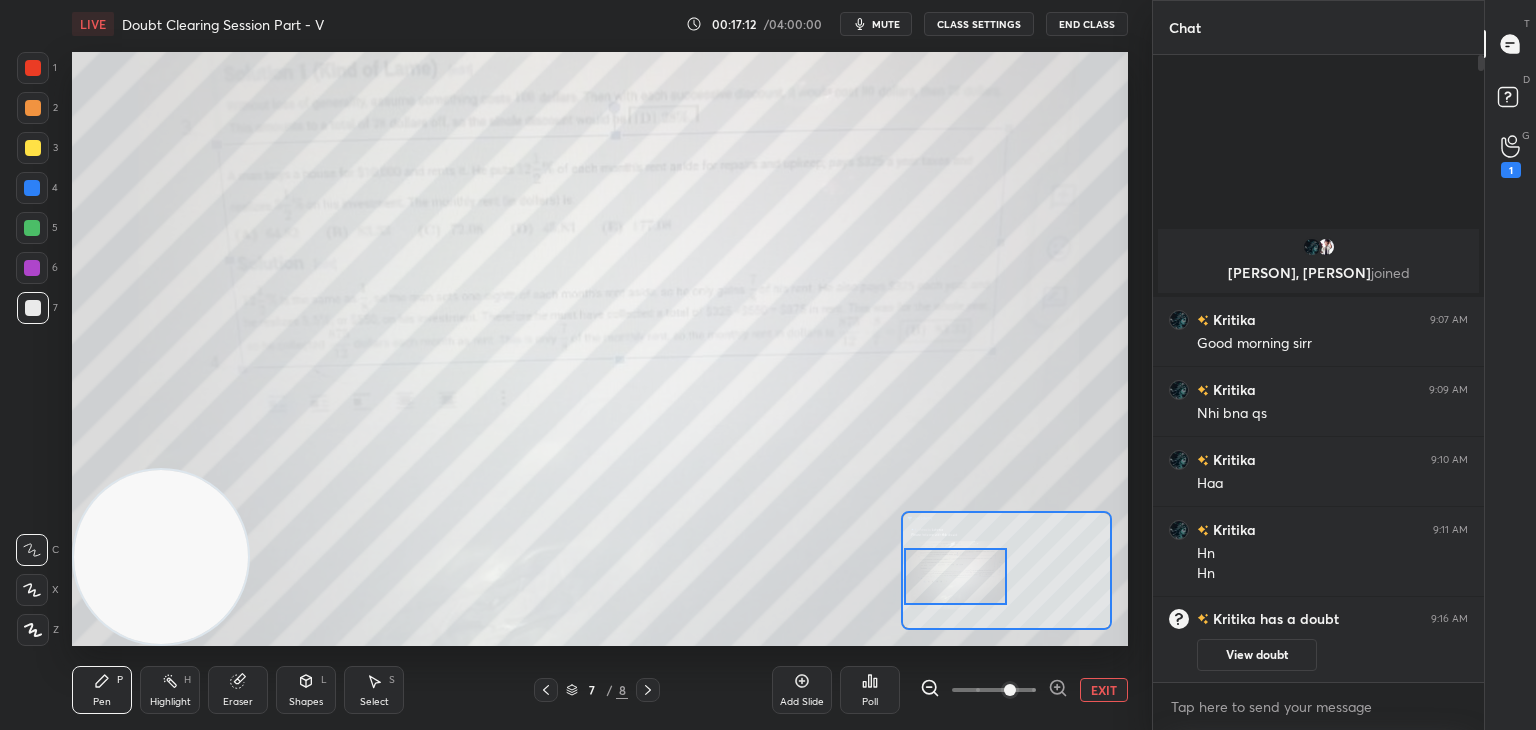 click at bounding box center (1010, 690) 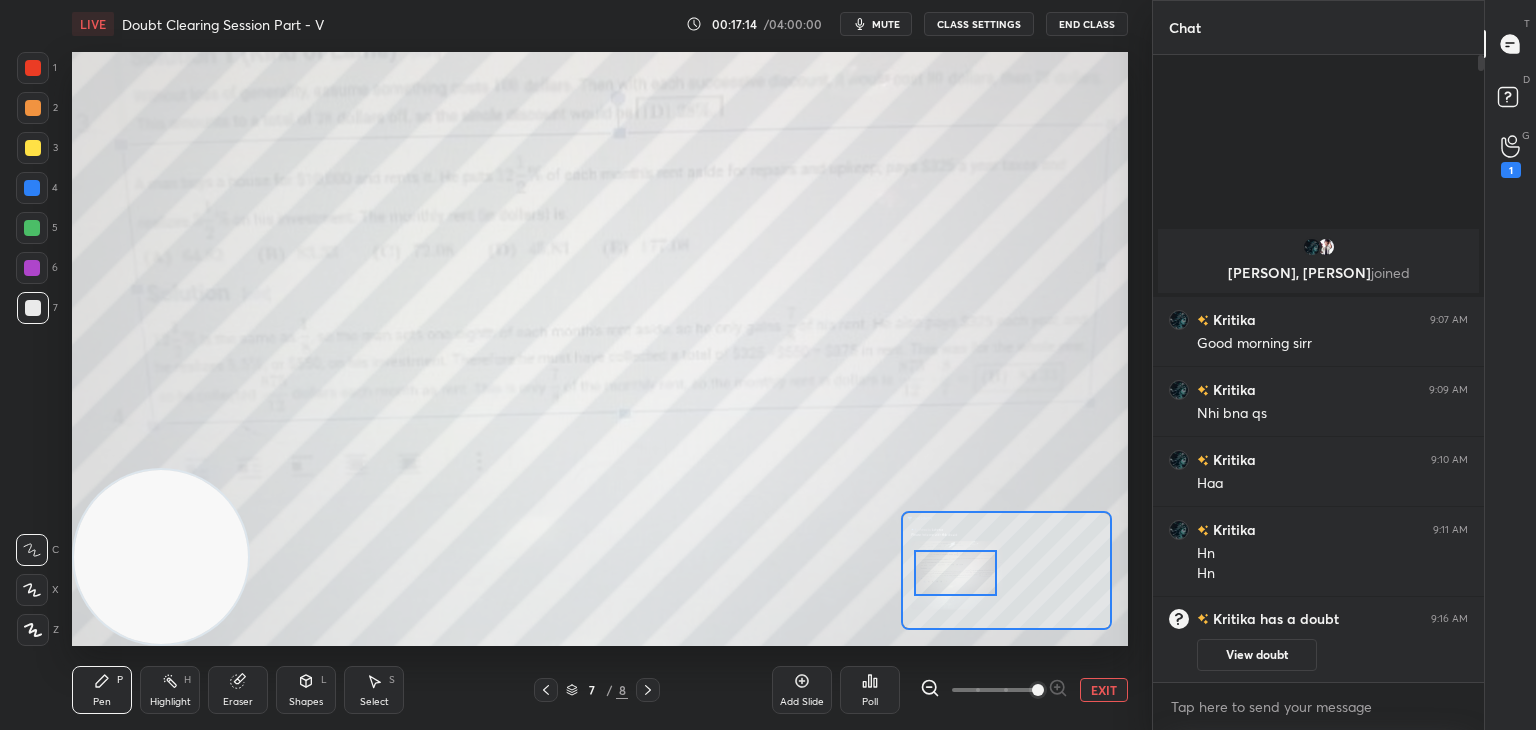 click at bounding box center [955, 573] 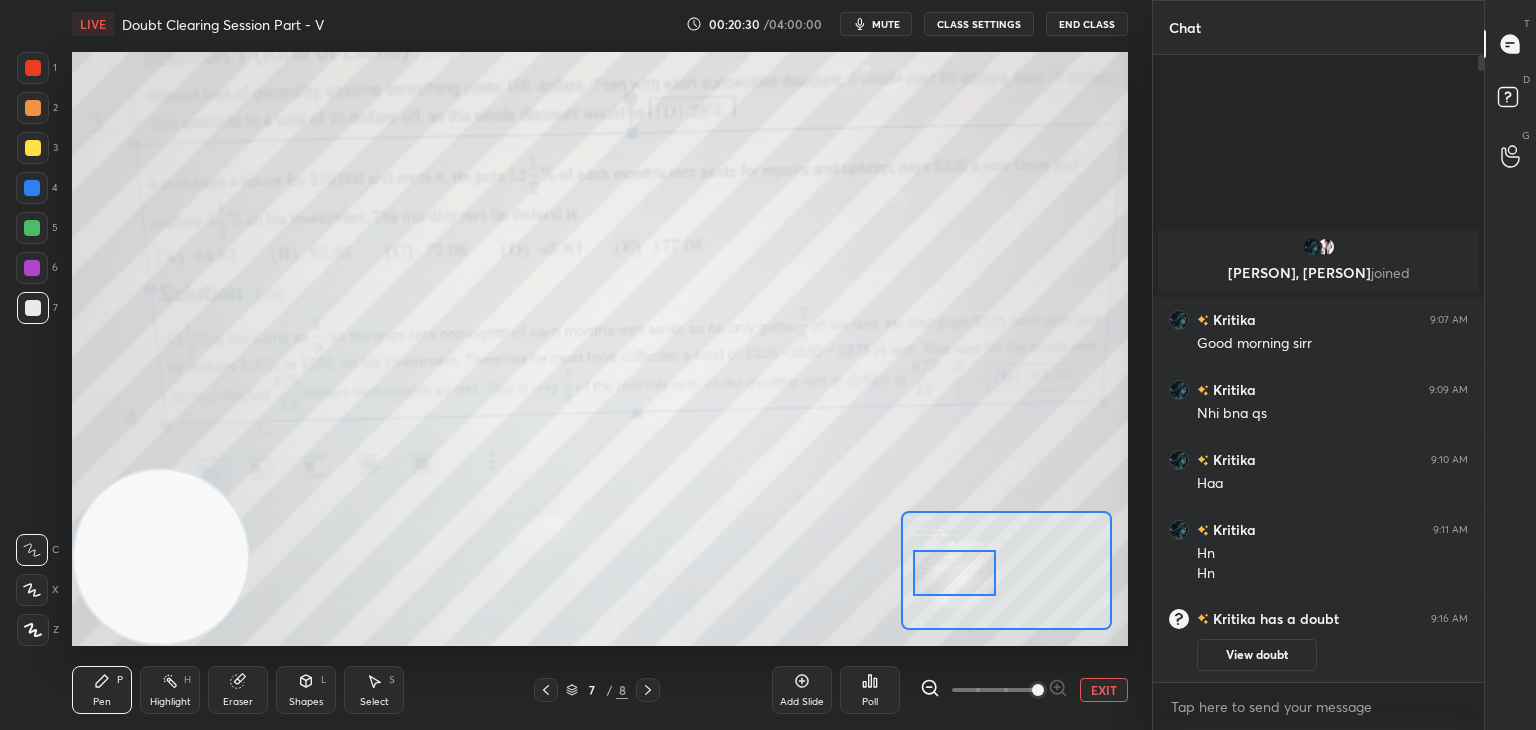 drag, startPoint x: 260, startPoint y: 684, endPoint x: 257, endPoint y: 669, distance: 15.297058 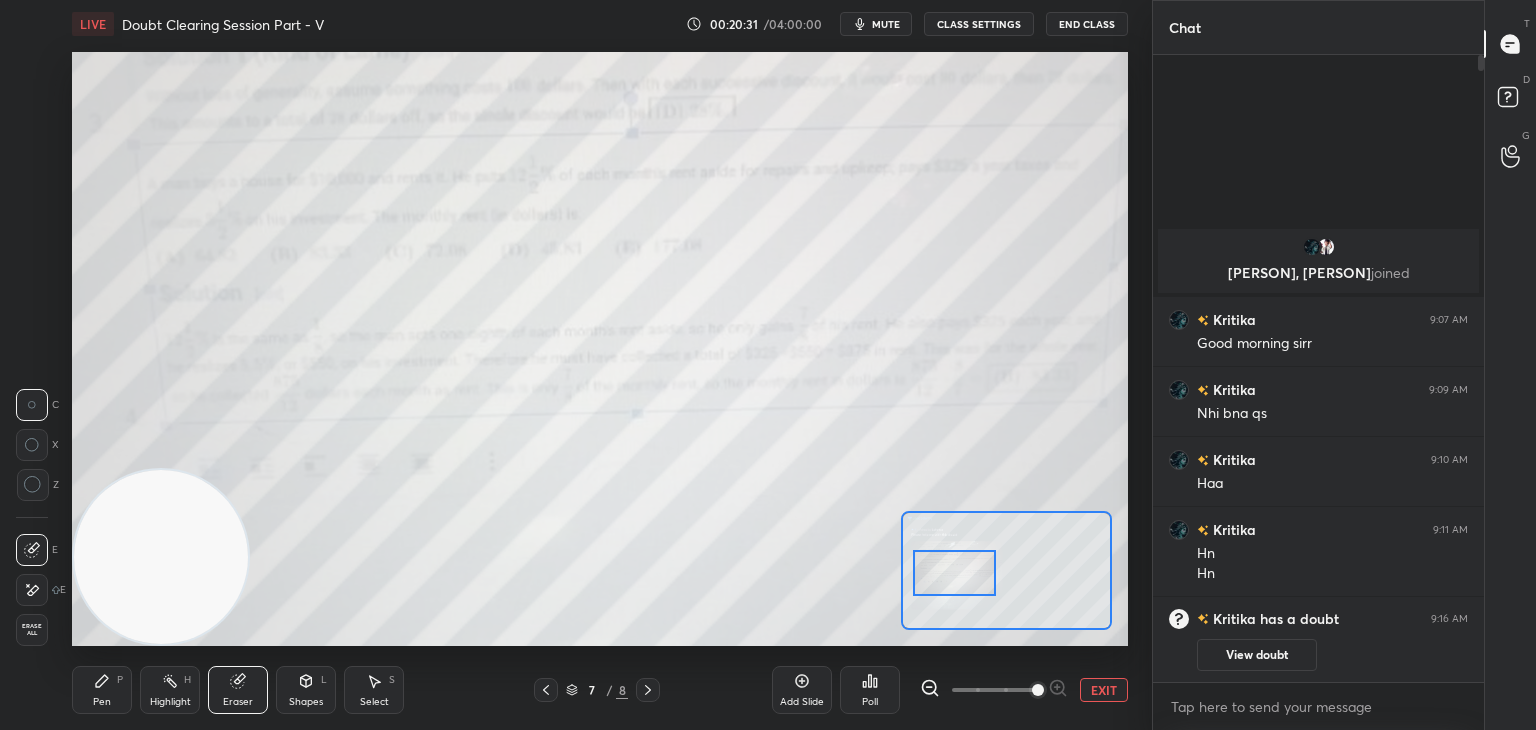 click on "Pen" at bounding box center (102, 702) 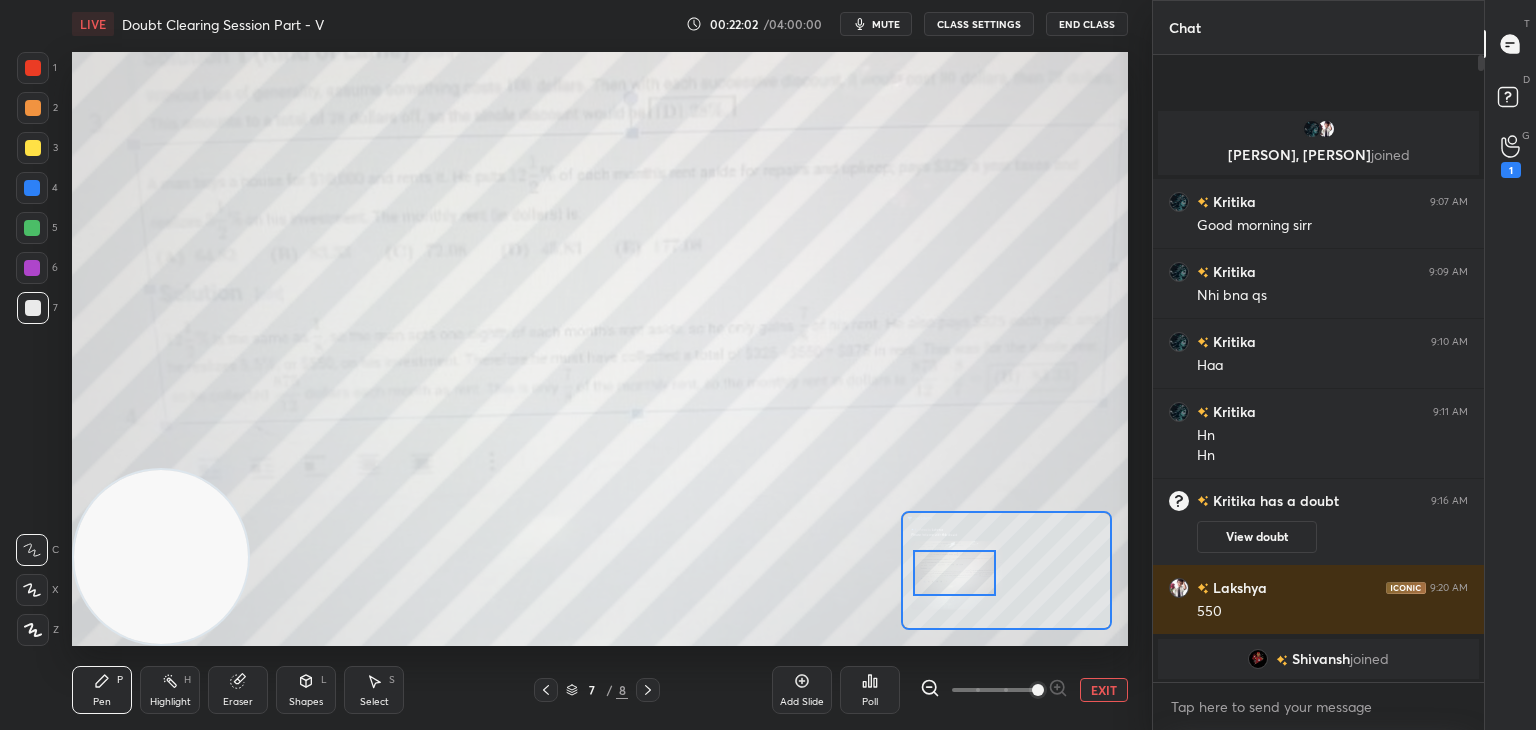 drag, startPoint x: 251, startPoint y: 674, endPoint x: 270, endPoint y: 653, distance: 28.319605 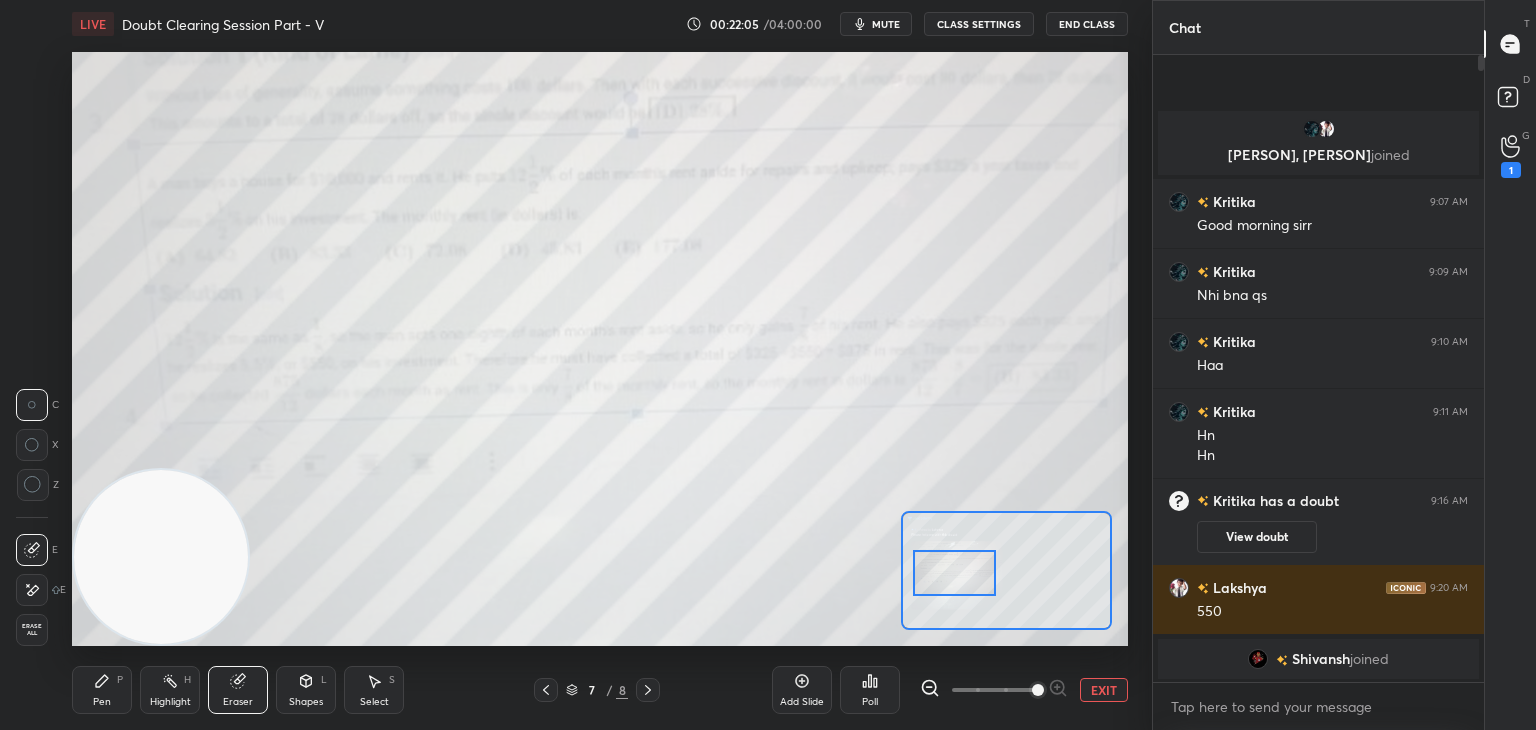 click 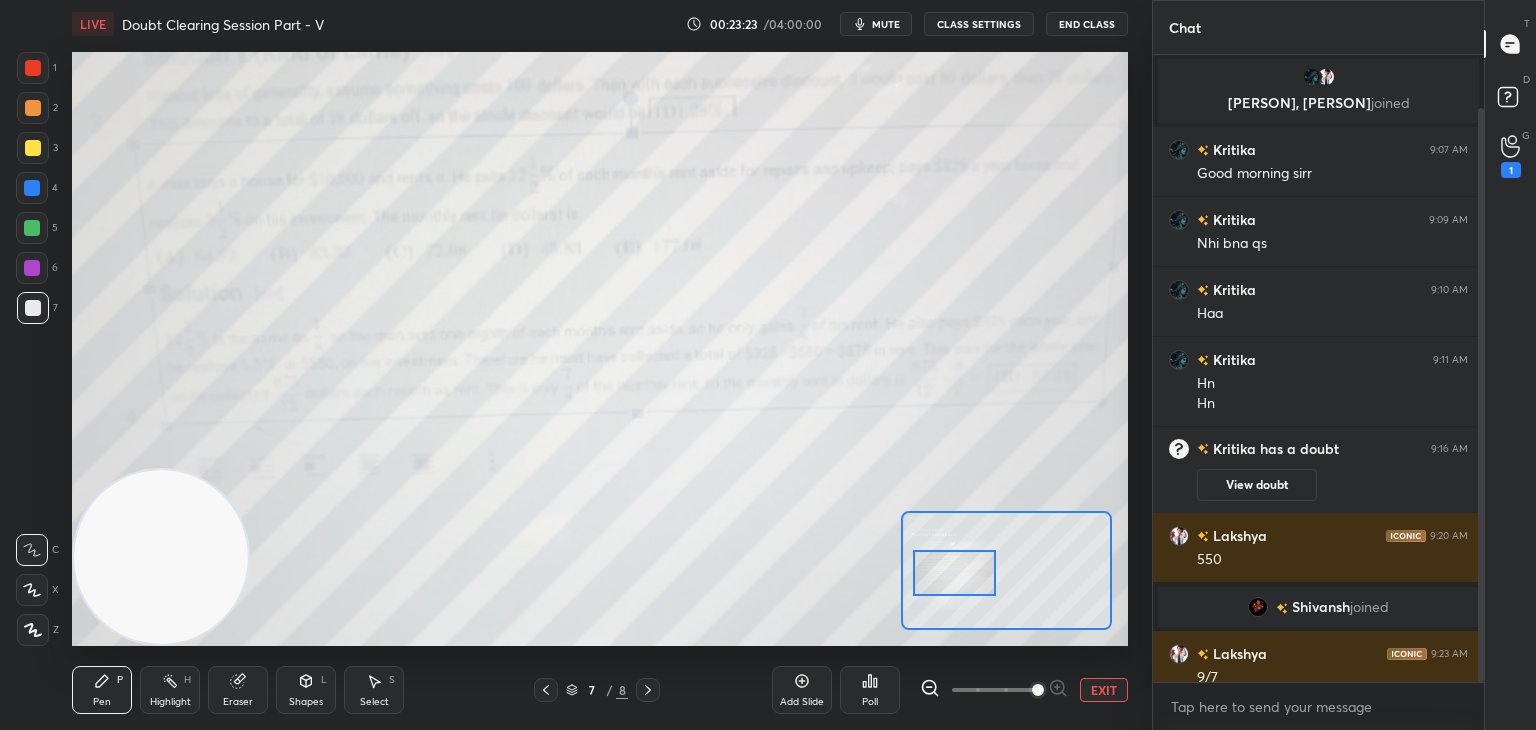 scroll, scrollTop: 58, scrollLeft: 0, axis: vertical 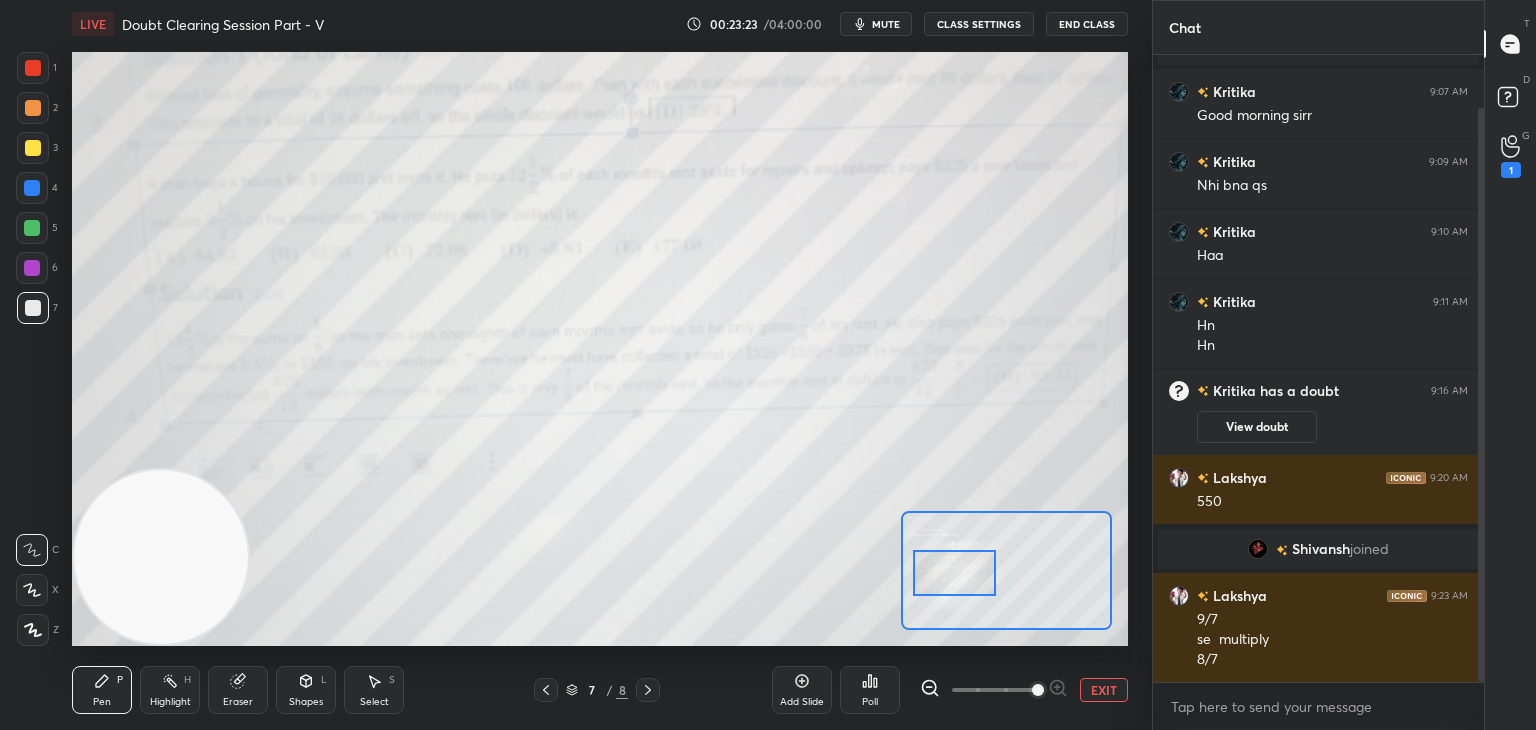 drag, startPoint x: 1479, startPoint y: 340, endPoint x: 1474, endPoint y: 378, distance: 38.327538 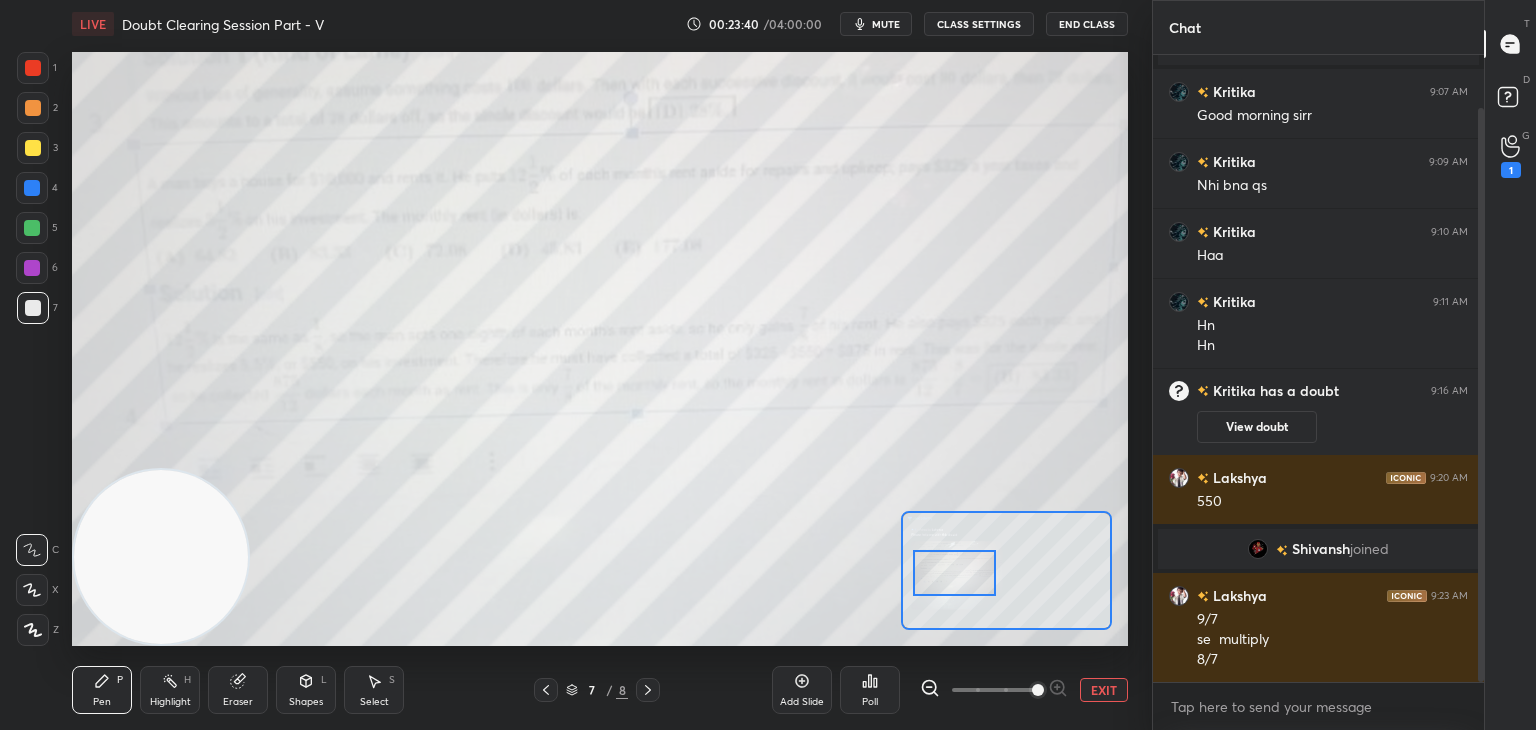 scroll, scrollTop: 78, scrollLeft: 0, axis: vertical 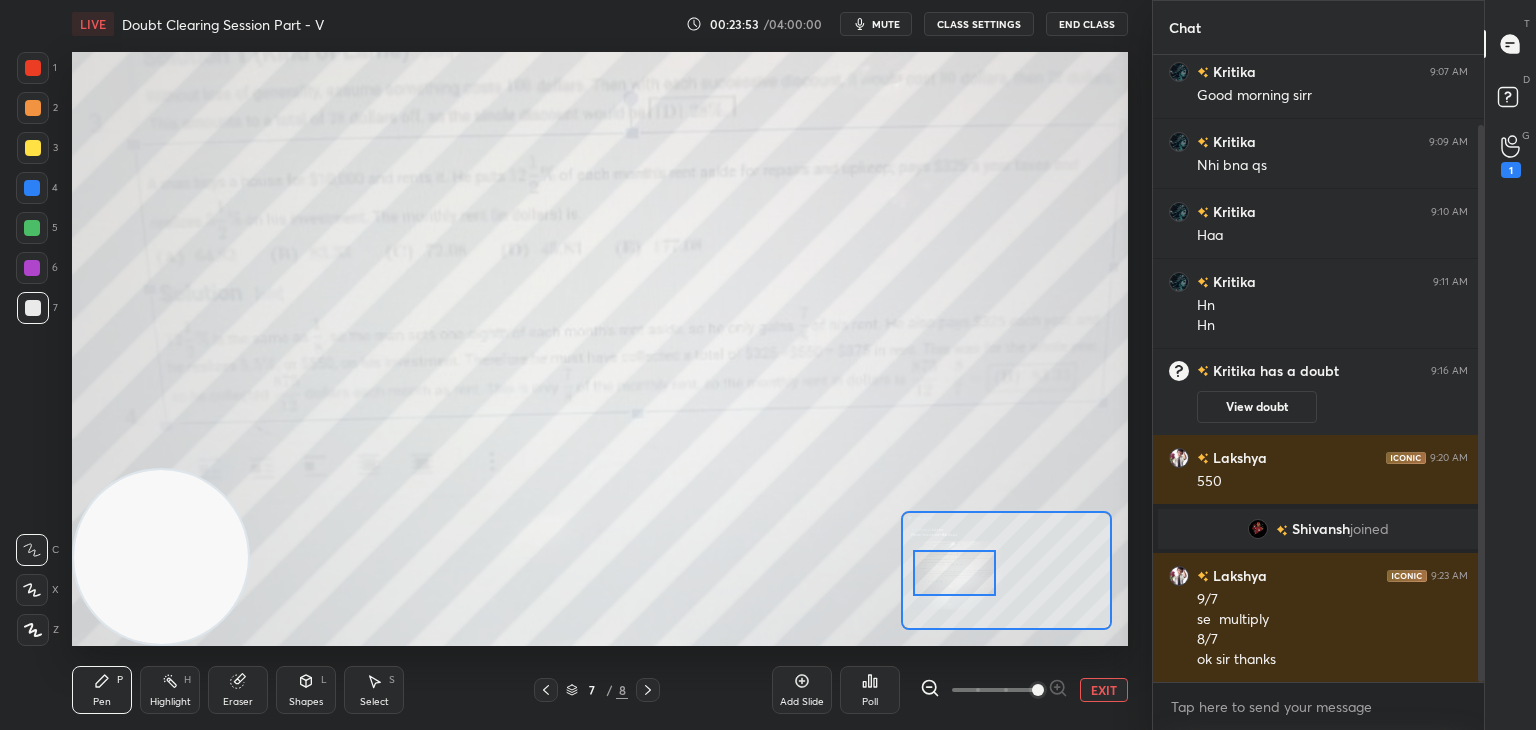 click on "View doubt" at bounding box center [1257, 407] 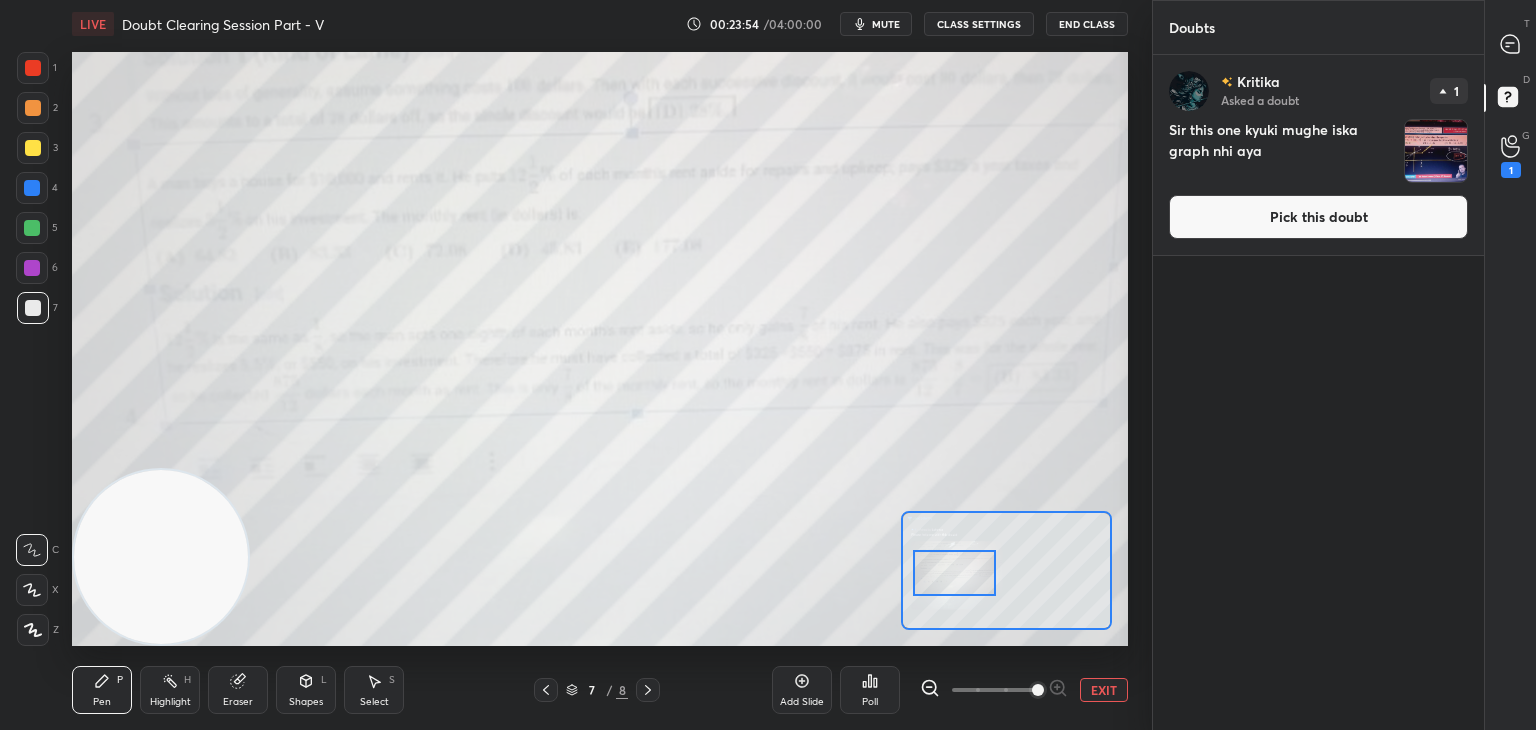 click on "Pick this doubt" at bounding box center [1318, 217] 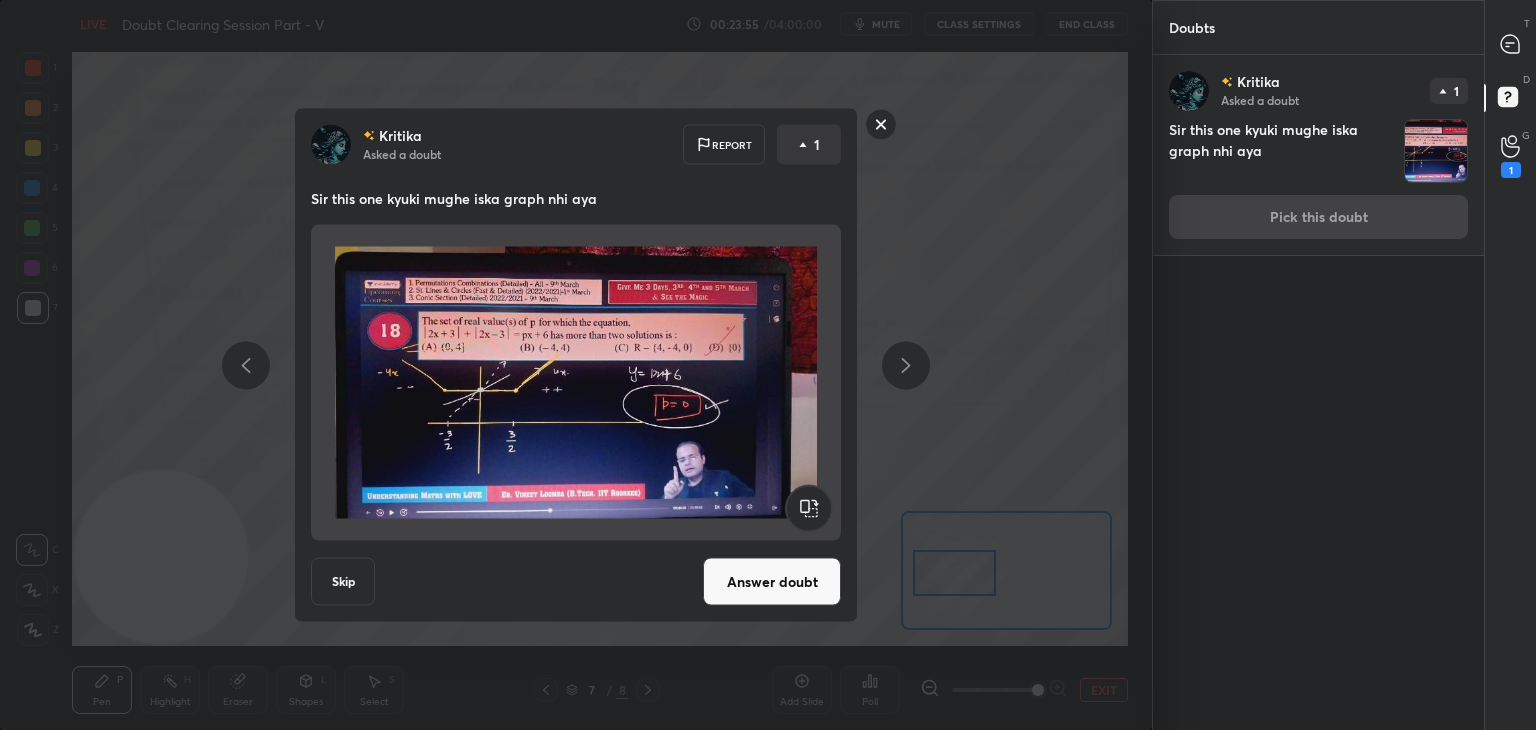 click on "Answer doubt" at bounding box center [772, 582] 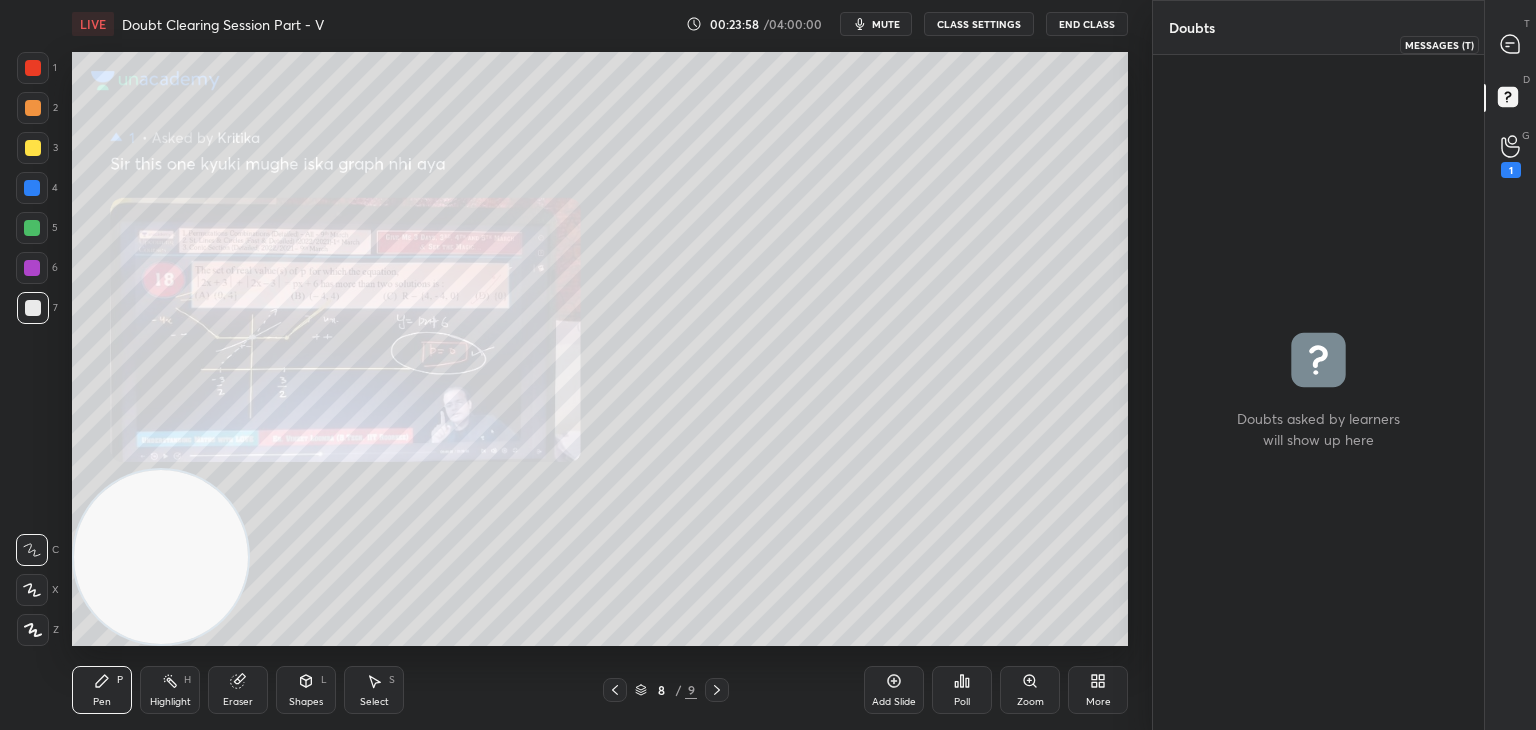 click 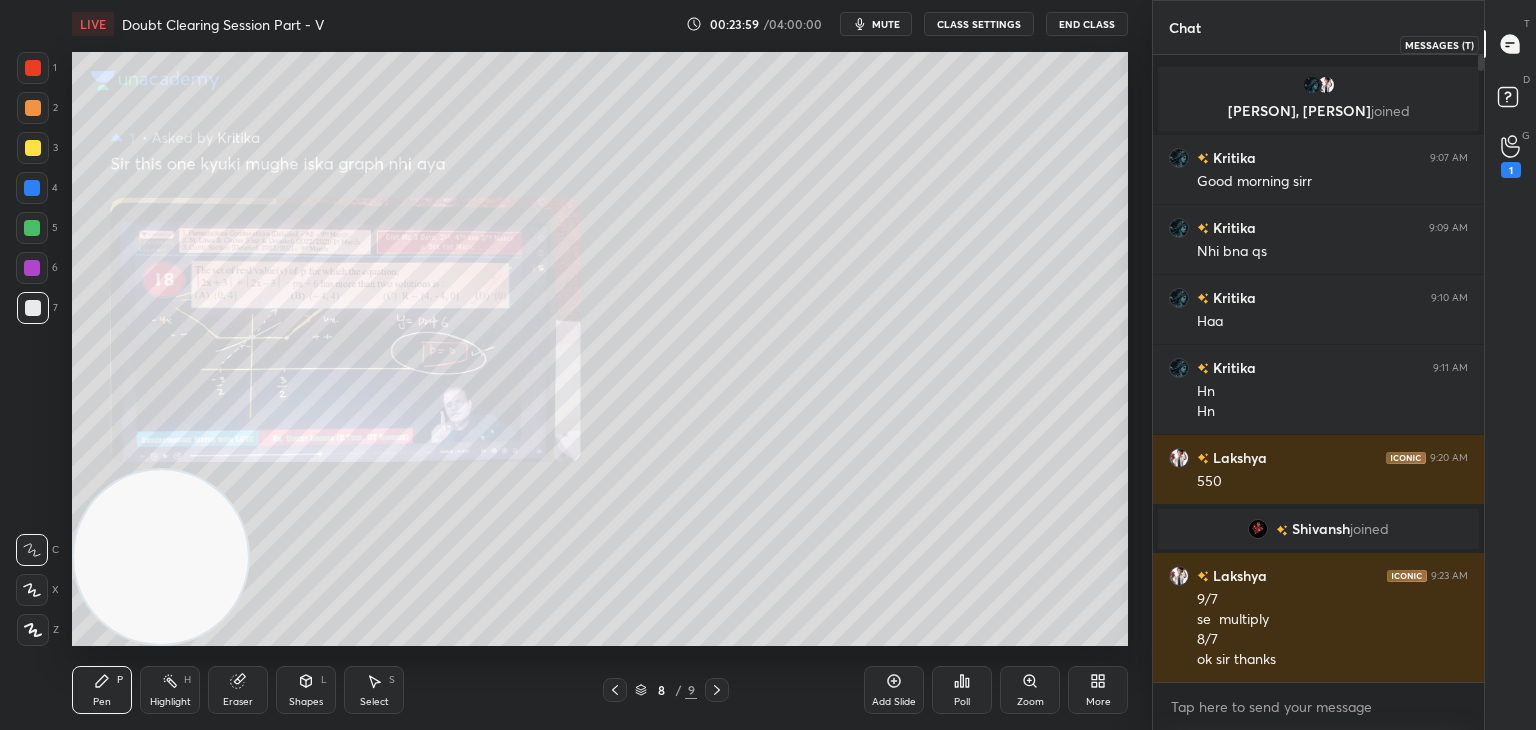 scroll, scrollTop: 6, scrollLeft: 6, axis: both 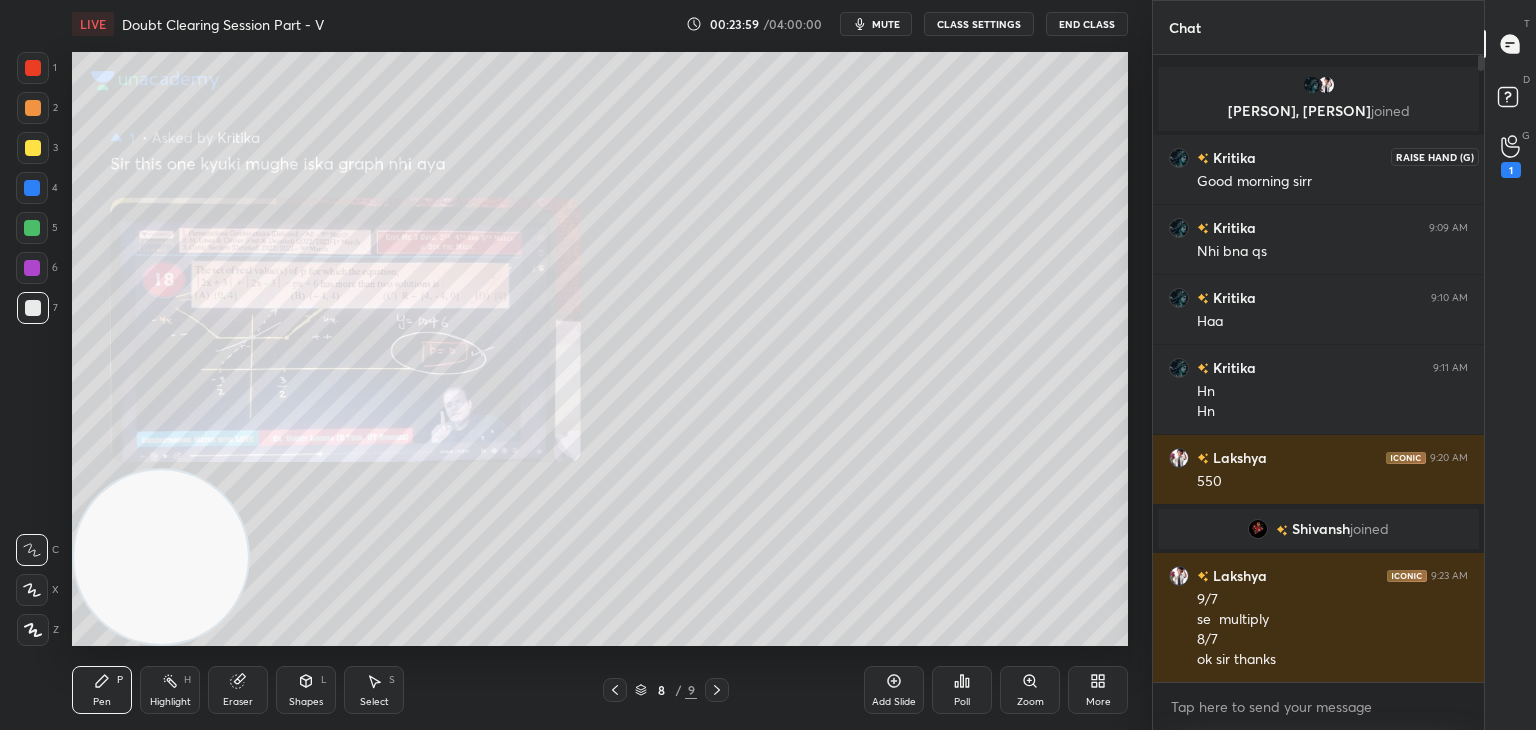 click 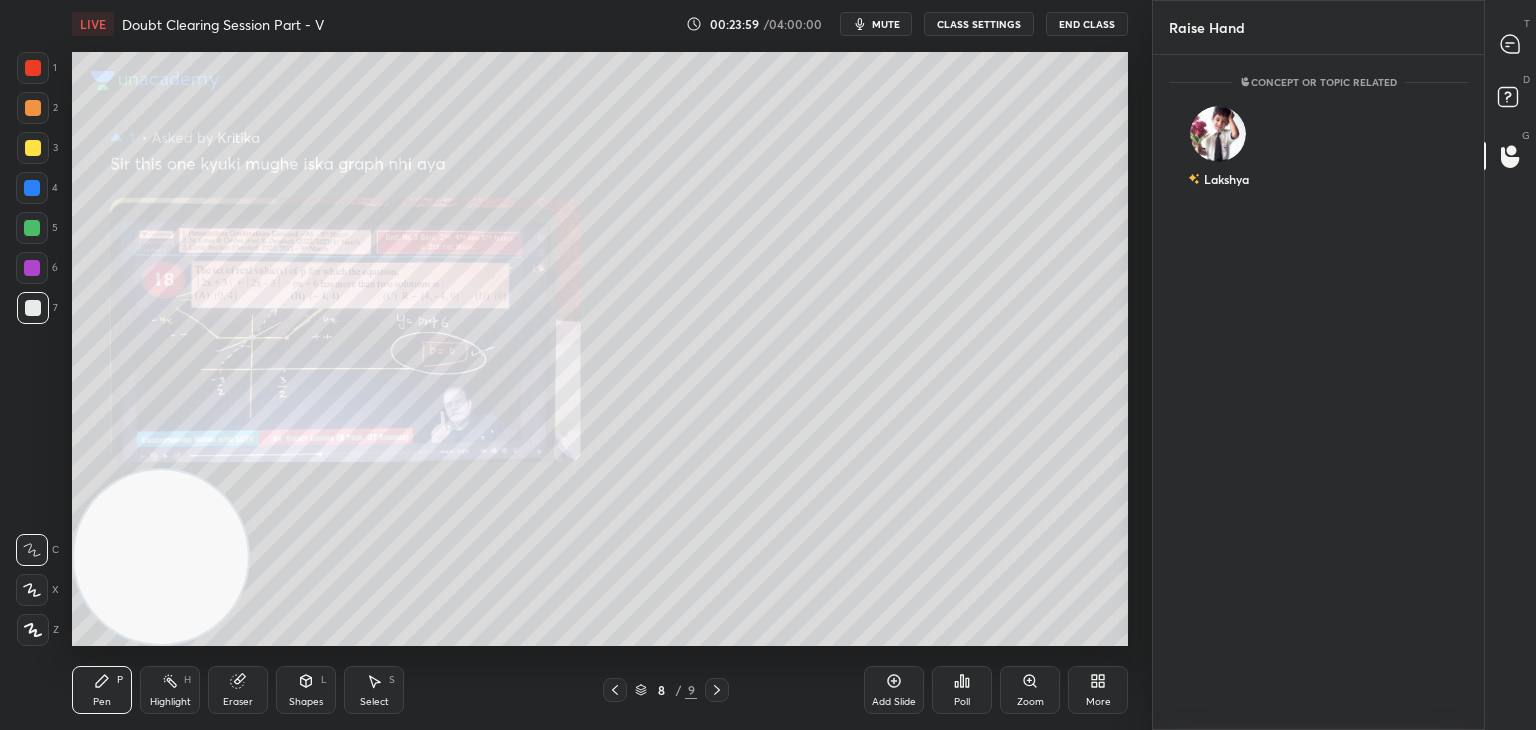 scroll, scrollTop: 669, scrollLeft: 325, axis: both 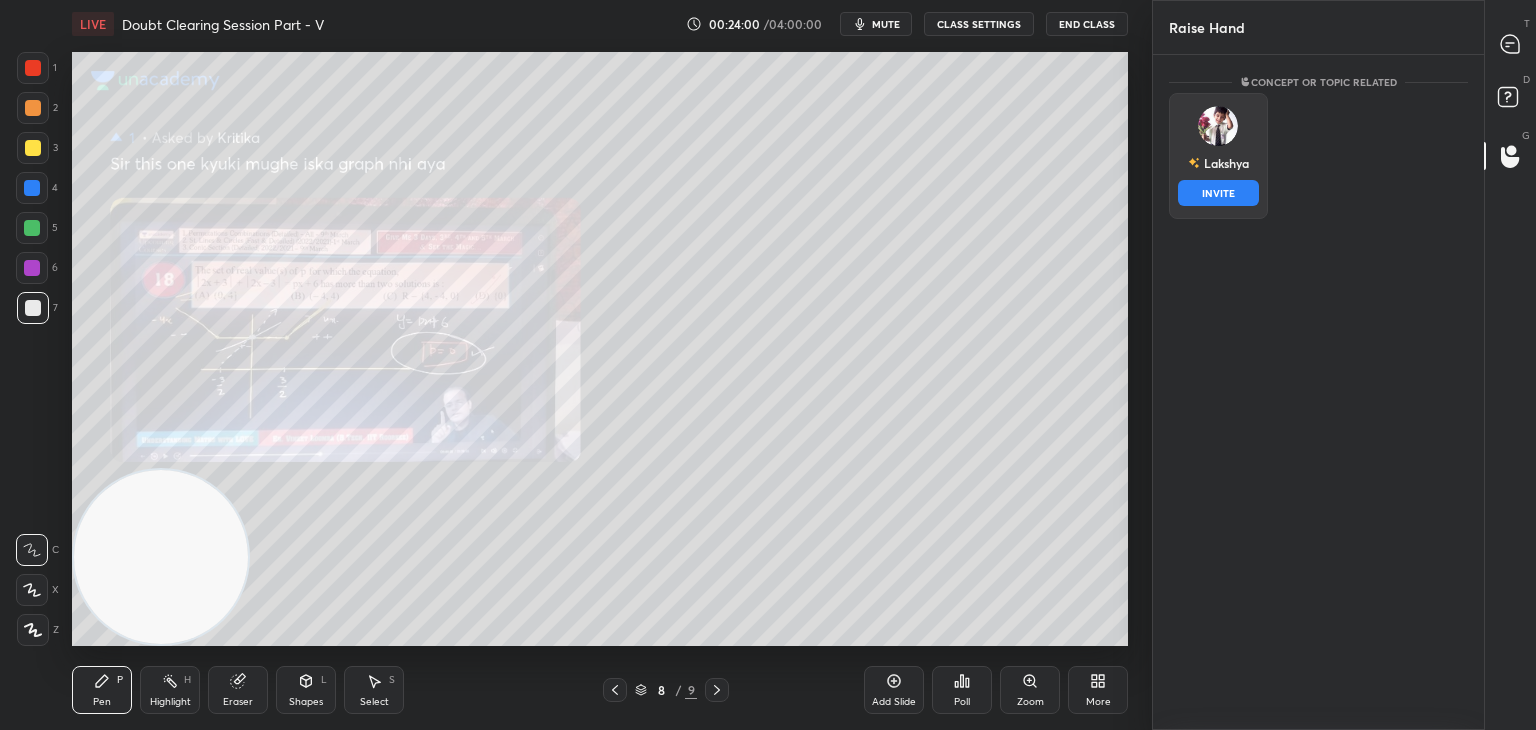 click on "Lakshya" at bounding box center (1218, 163) 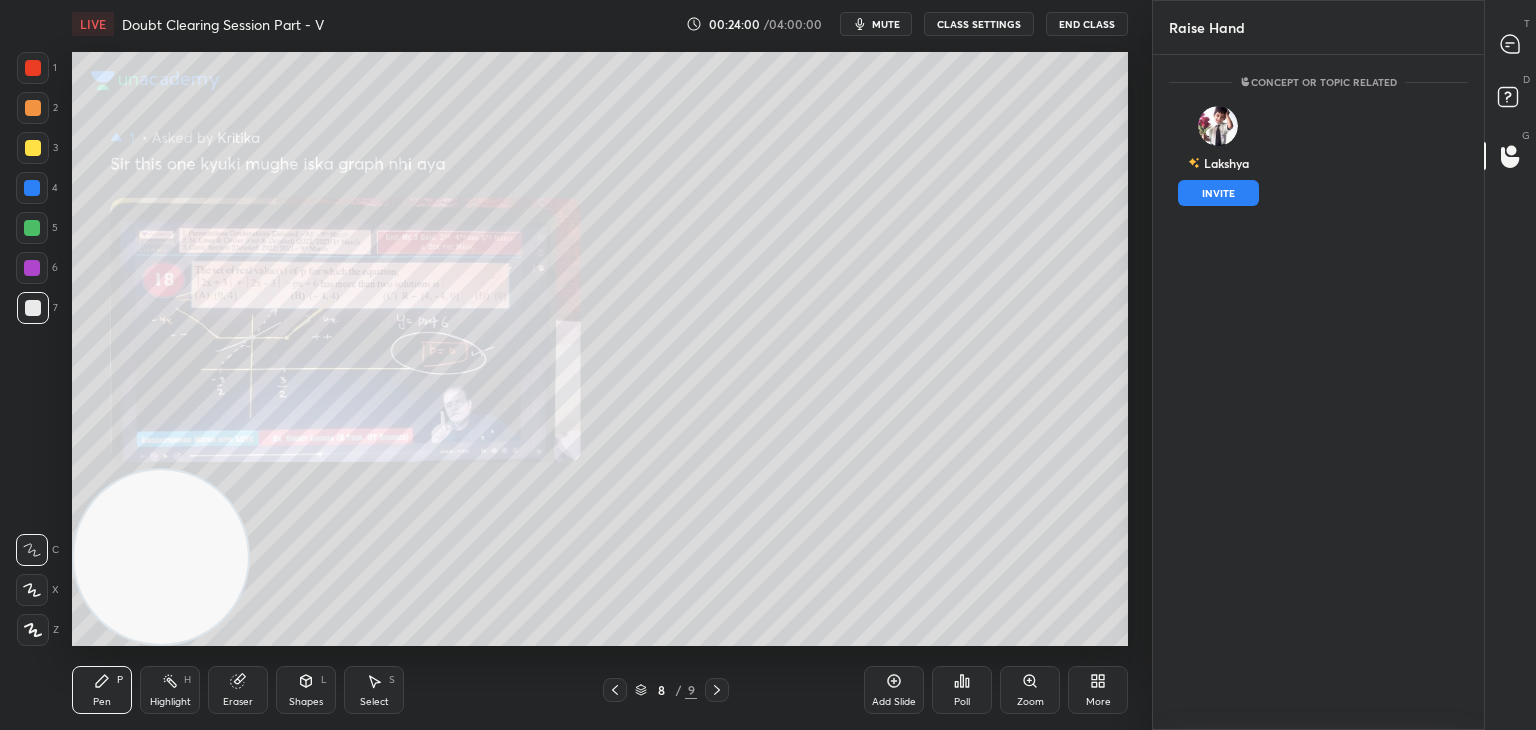 click on "INVITE" at bounding box center [1218, 193] 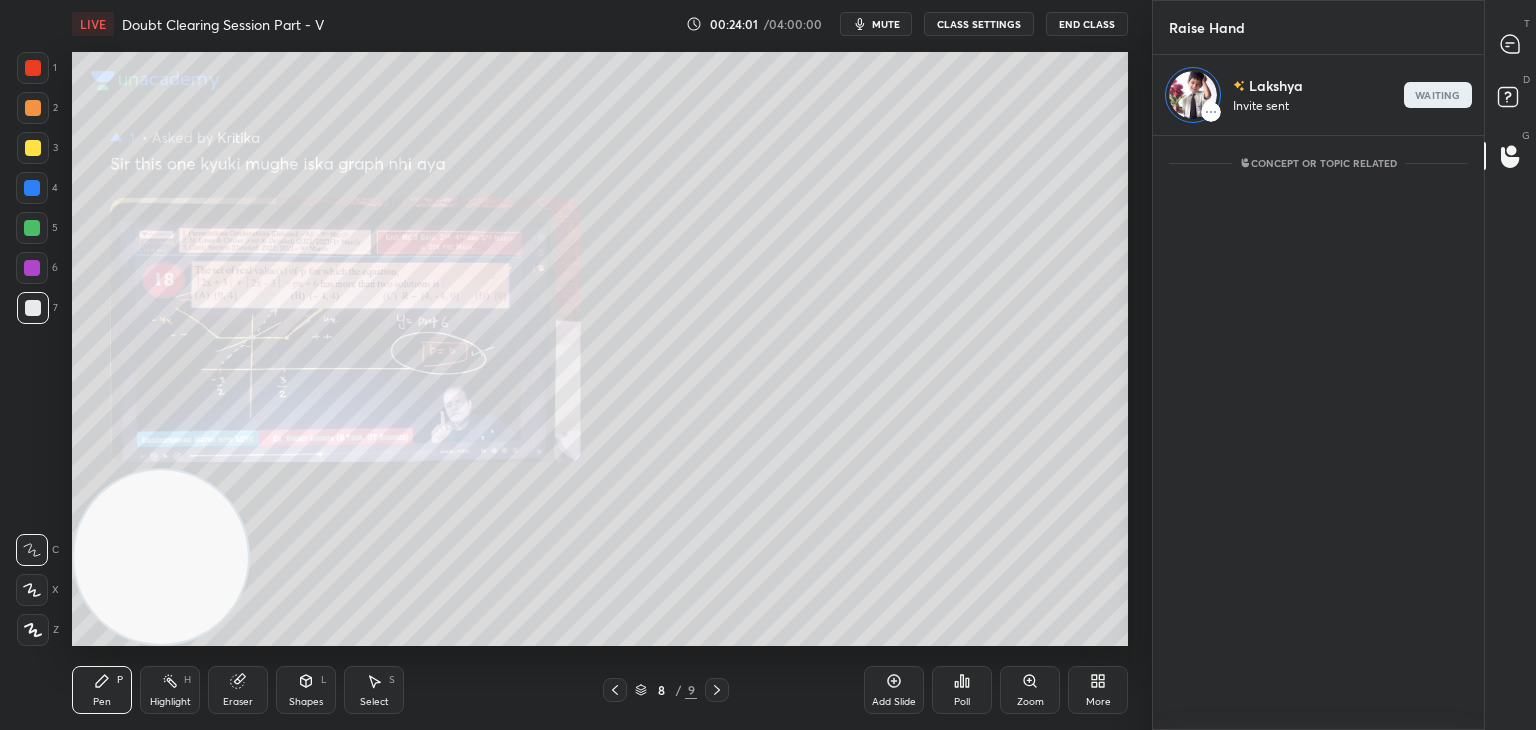 scroll, scrollTop: 589, scrollLeft: 325, axis: both 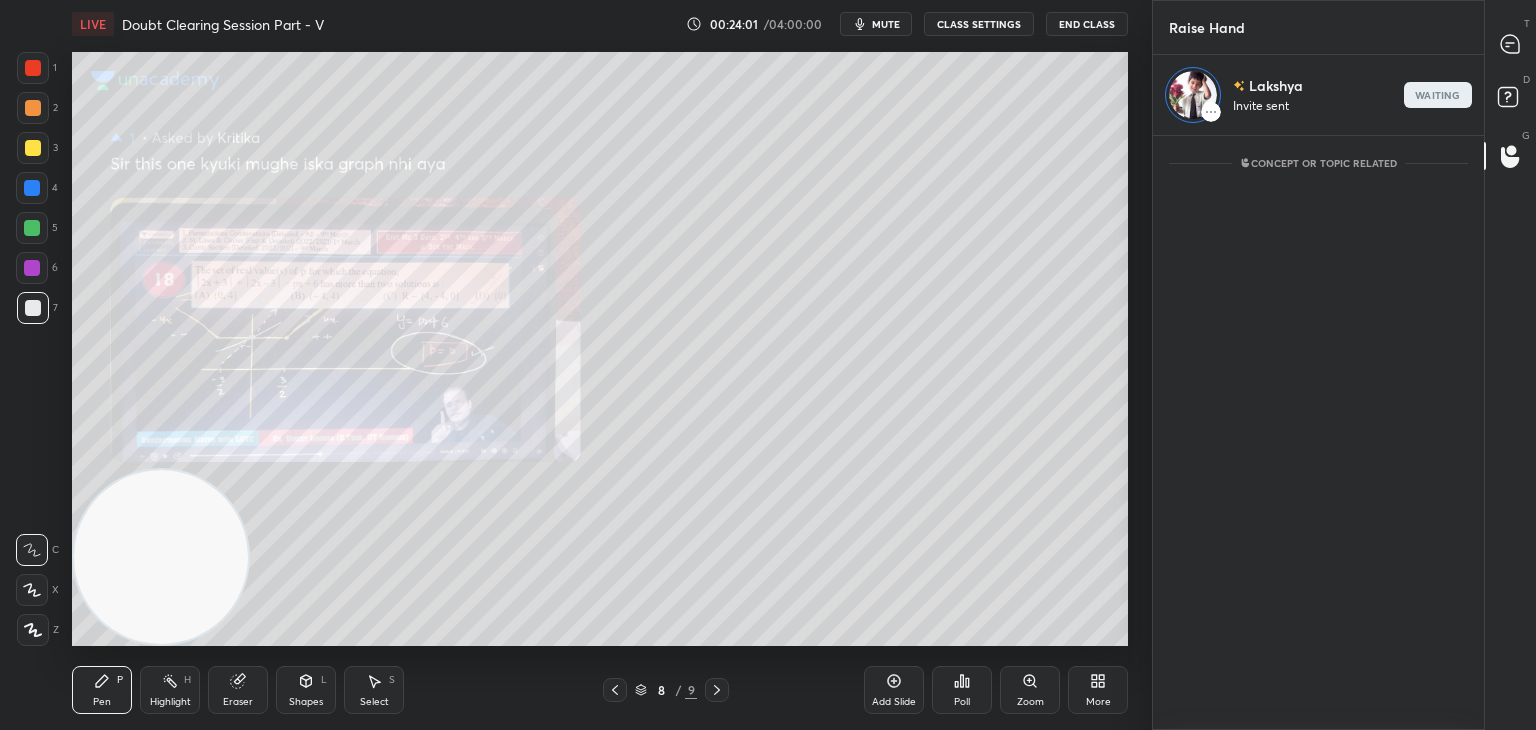 click 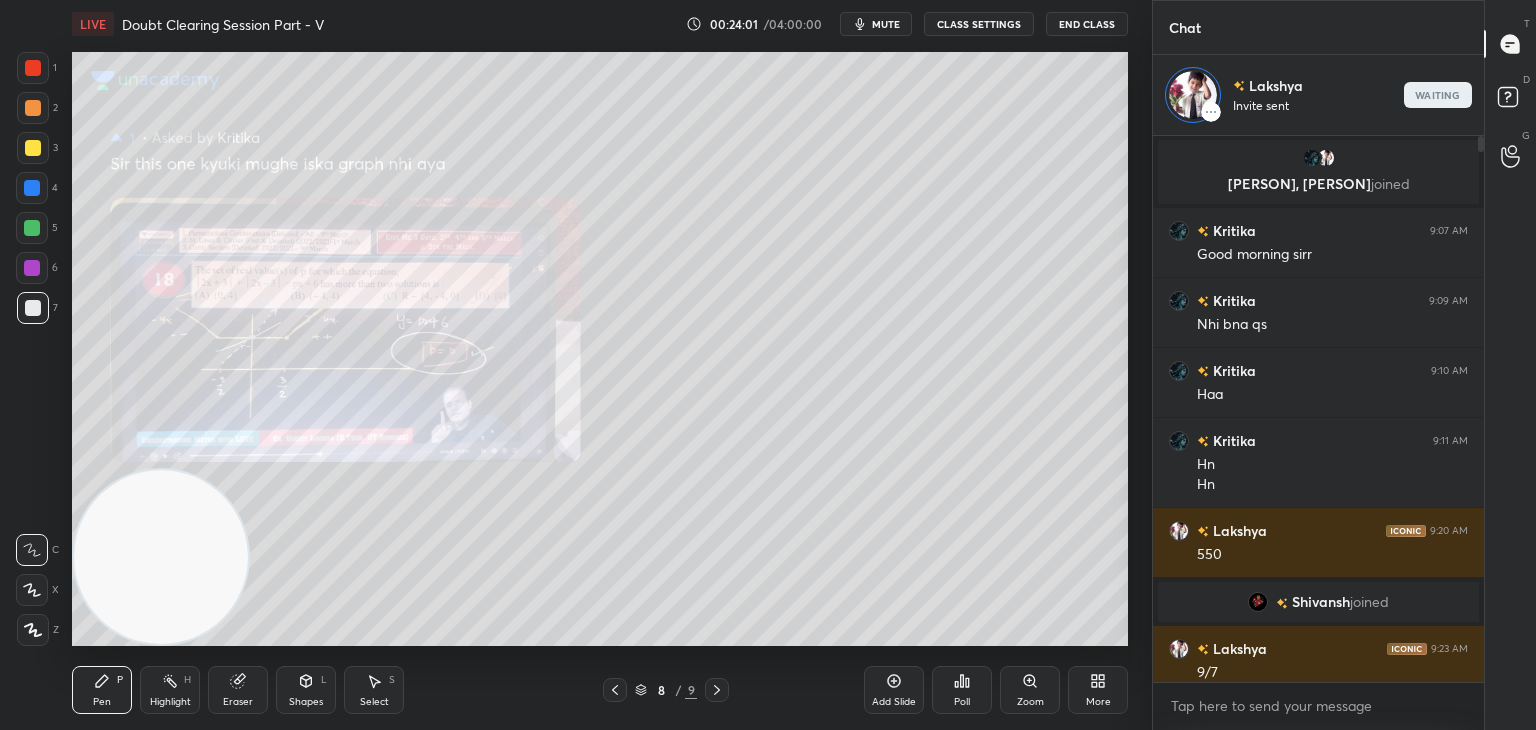 scroll, scrollTop: 588, scrollLeft: 325, axis: both 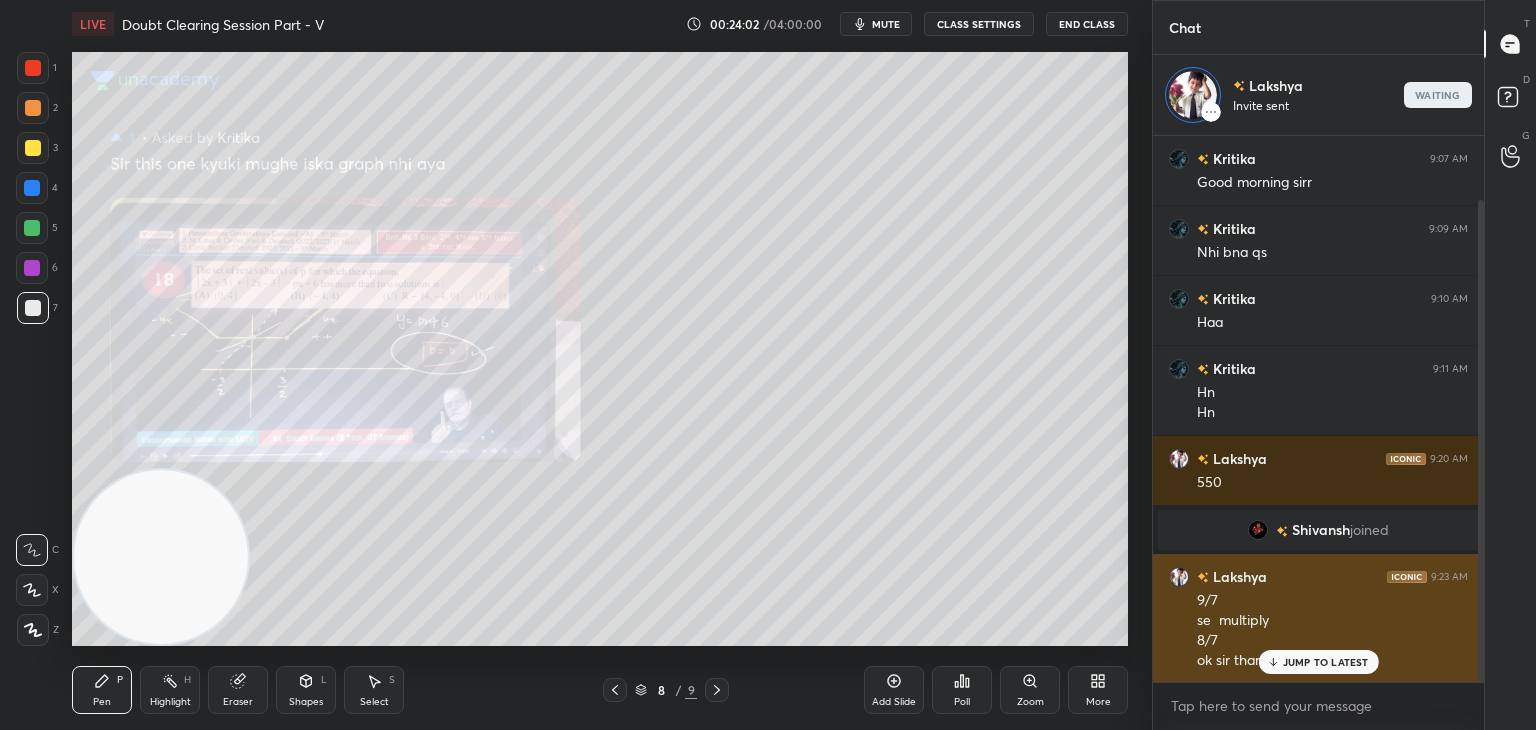 click on "JUMP TO LATEST" at bounding box center [1326, 662] 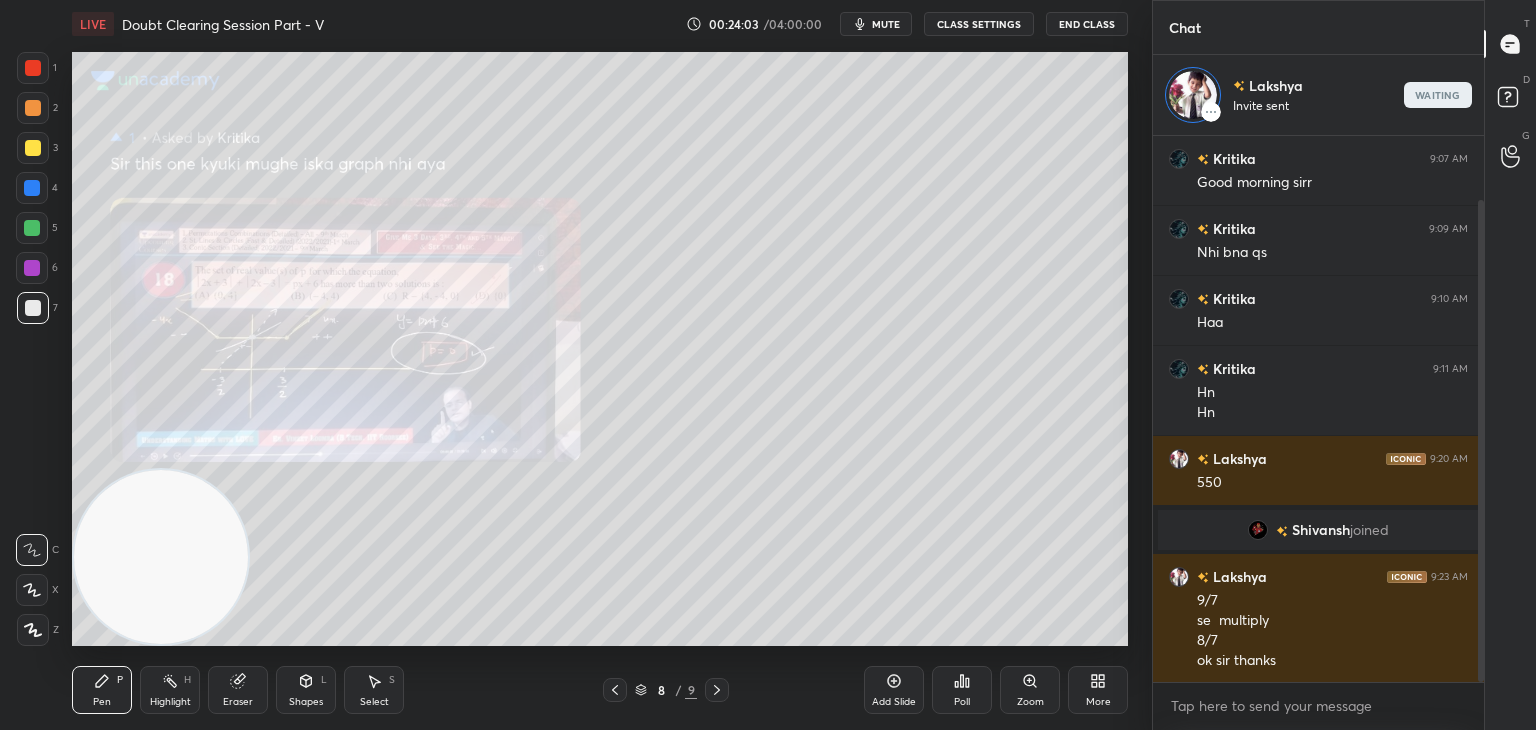 click on "Zoom" at bounding box center (1030, 690) 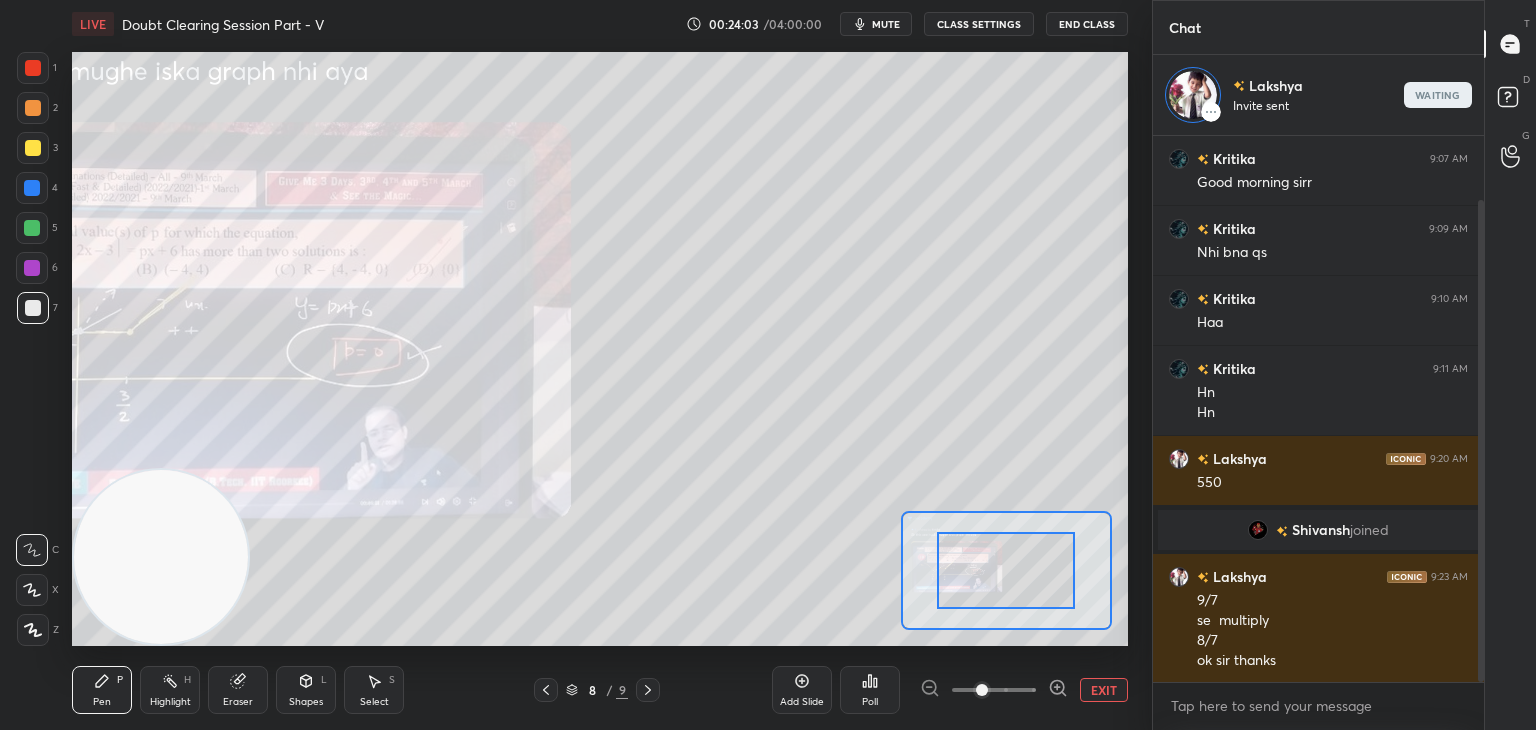 click at bounding box center [994, 690] 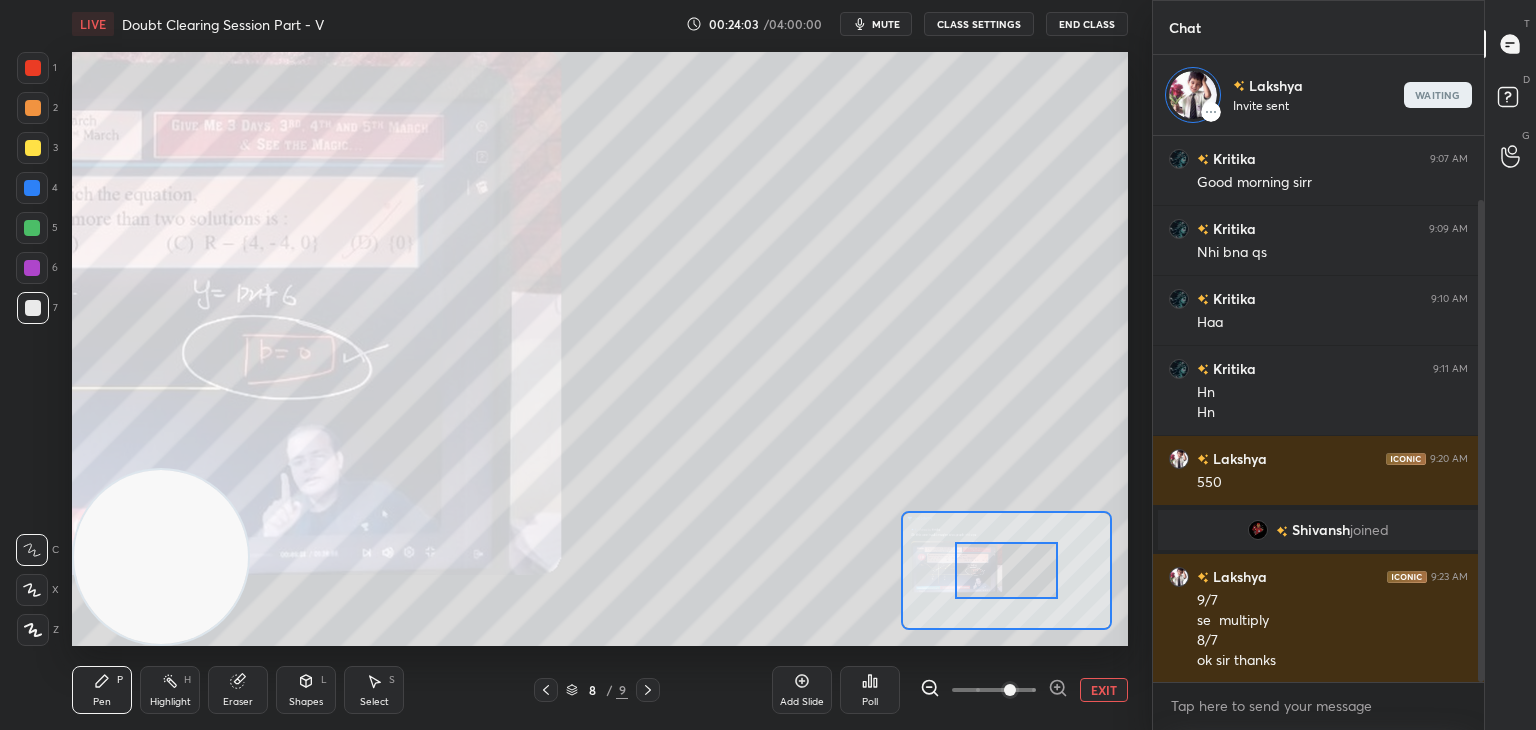 click at bounding box center [1010, 690] 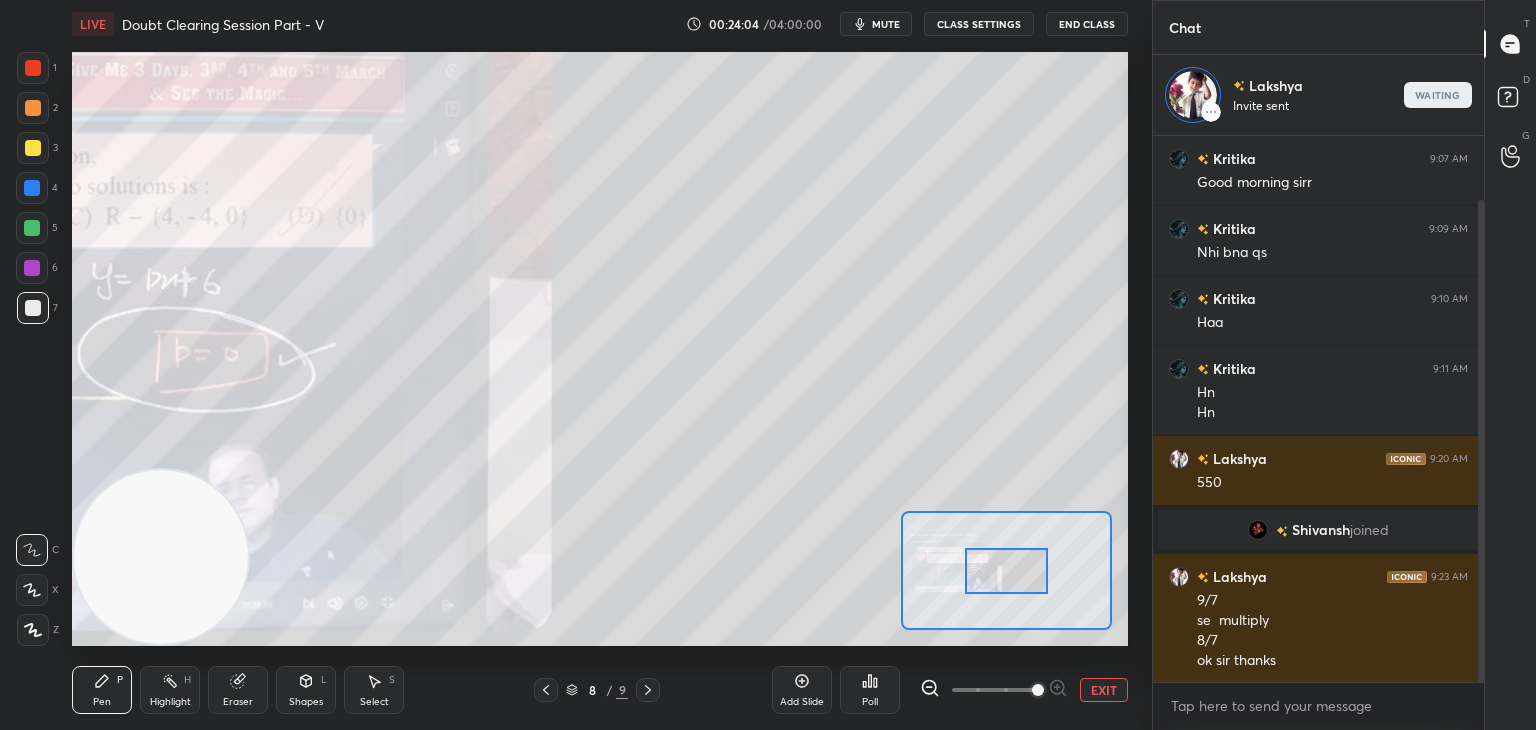click at bounding box center (1038, 690) 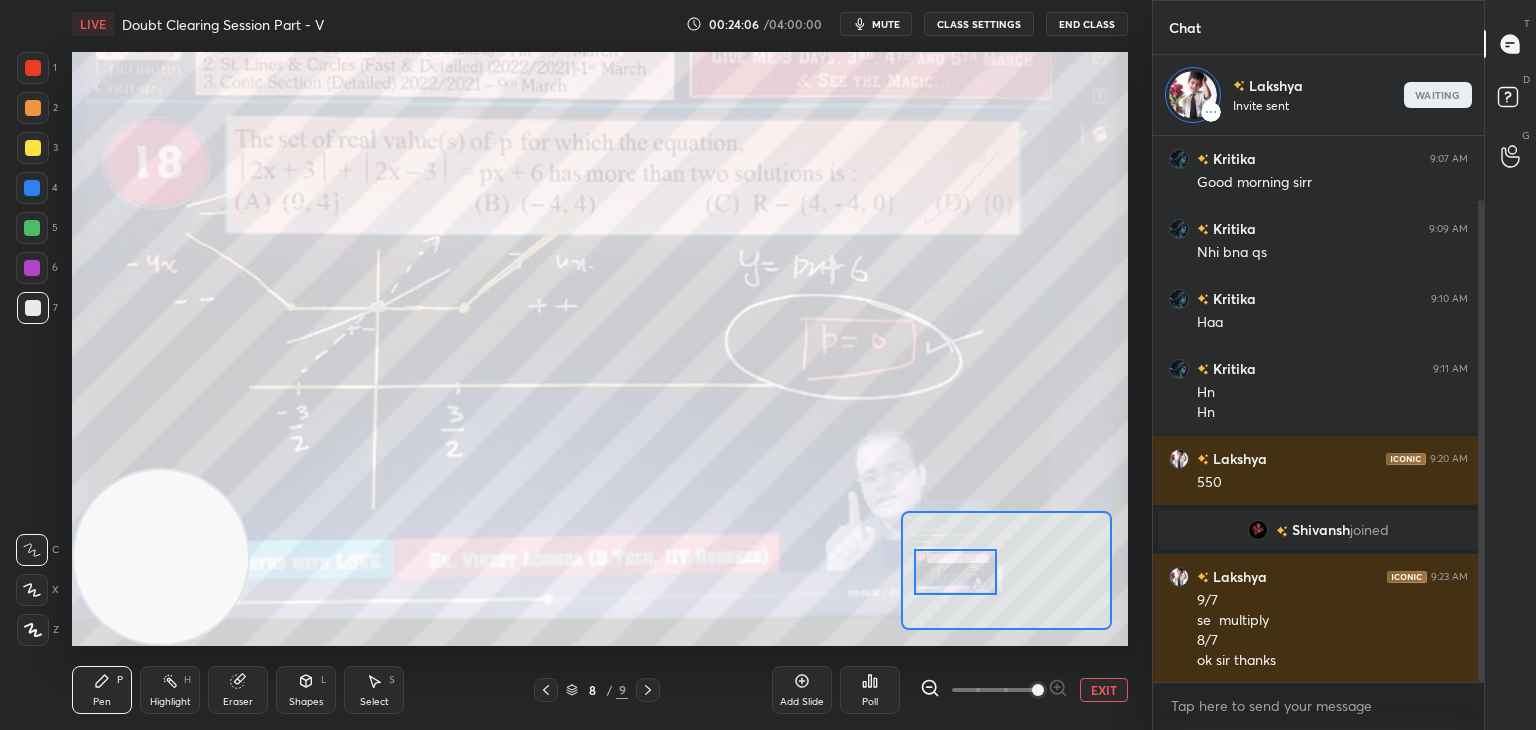 scroll, scrollTop: 159, scrollLeft: 0, axis: vertical 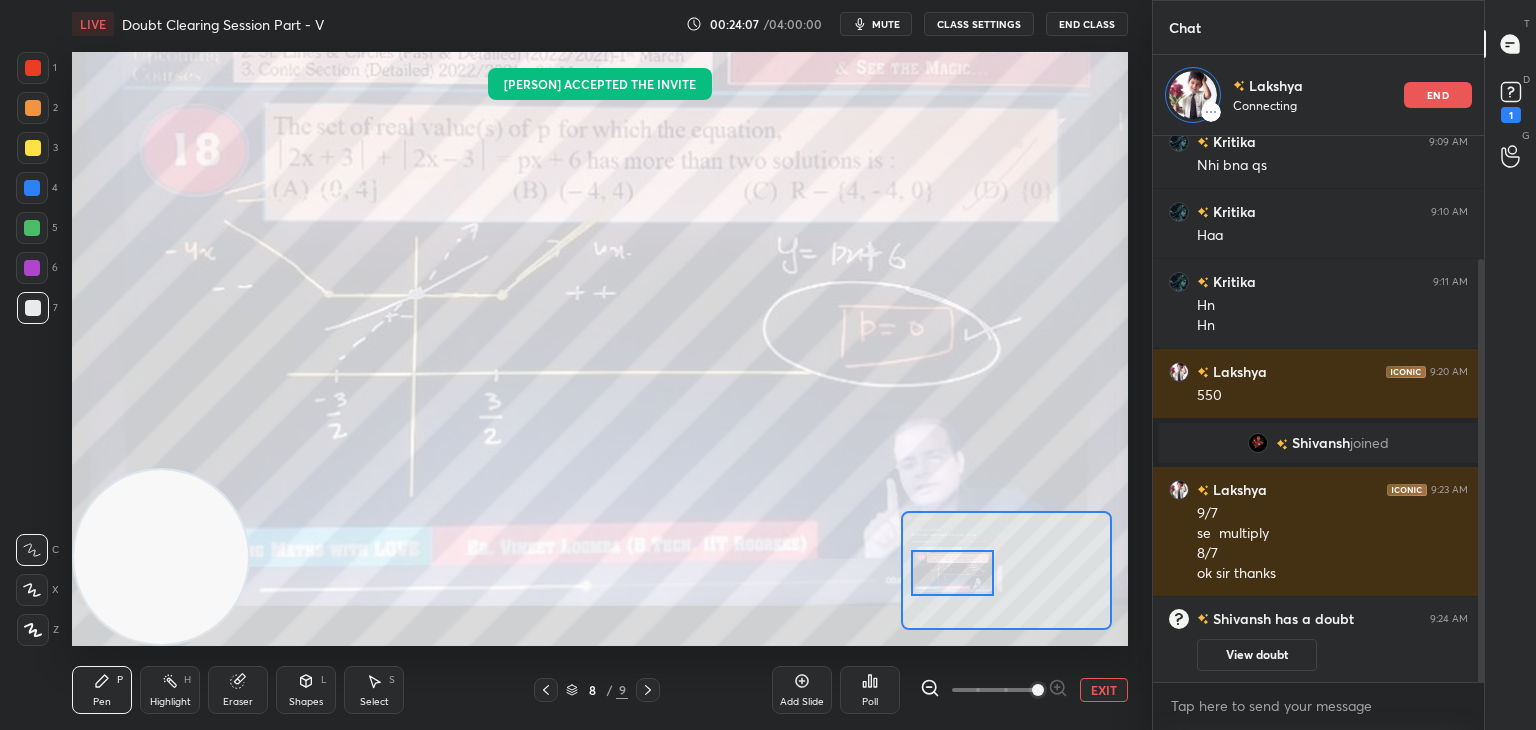 drag, startPoint x: 1023, startPoint y: 574, endPoint x: 969, endPoint y: 576, distance: 54.037025 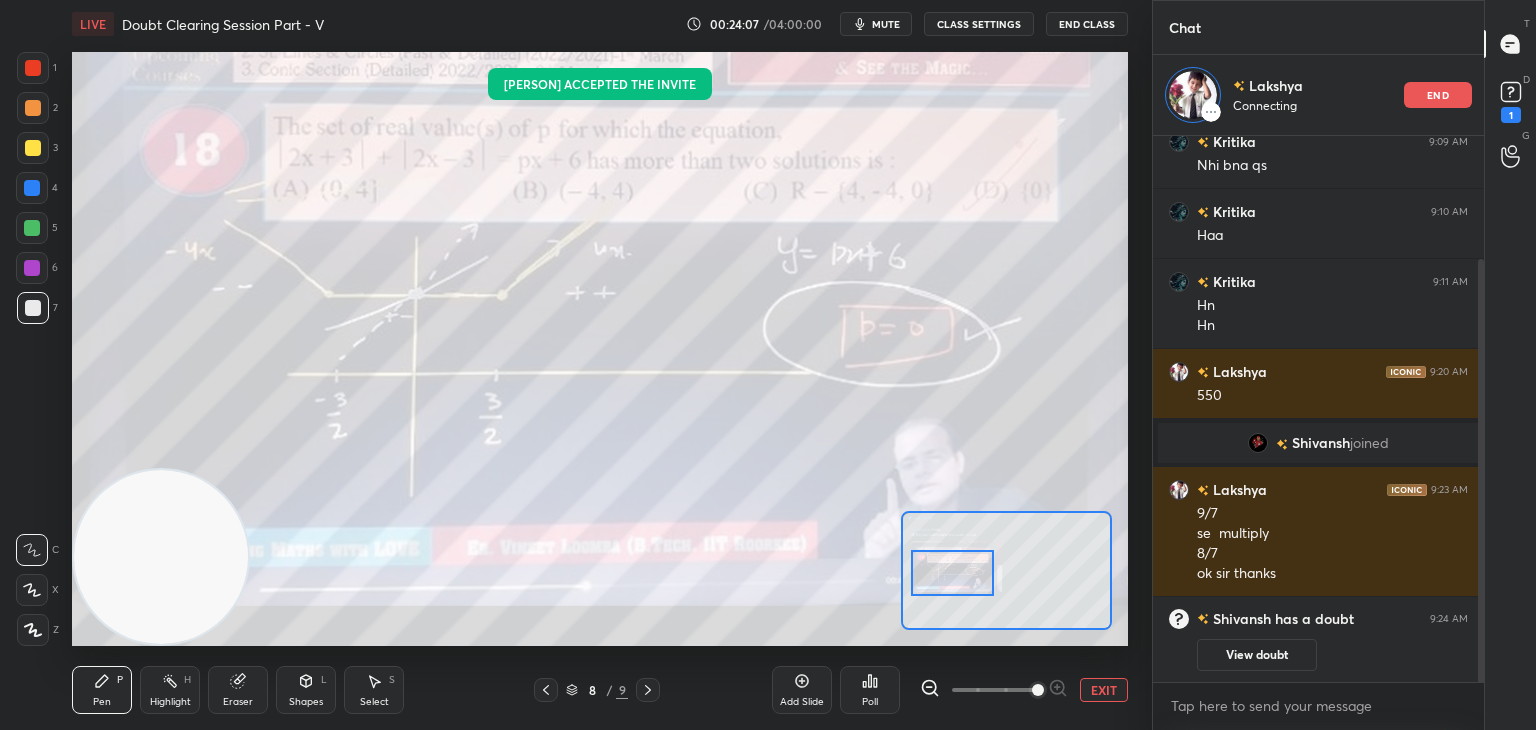 click at bounding box center [952, 573] 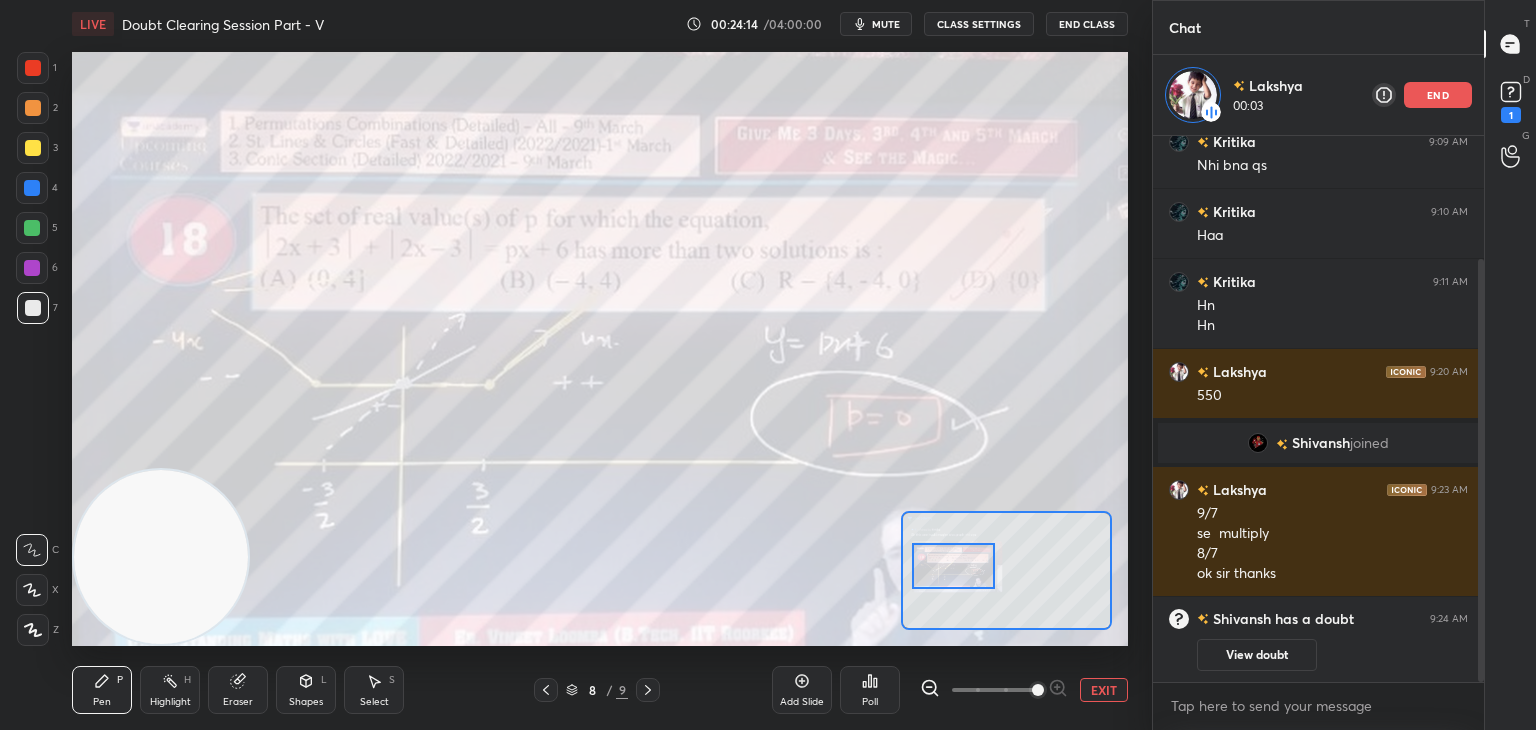 click at bounding box center [953, 566] 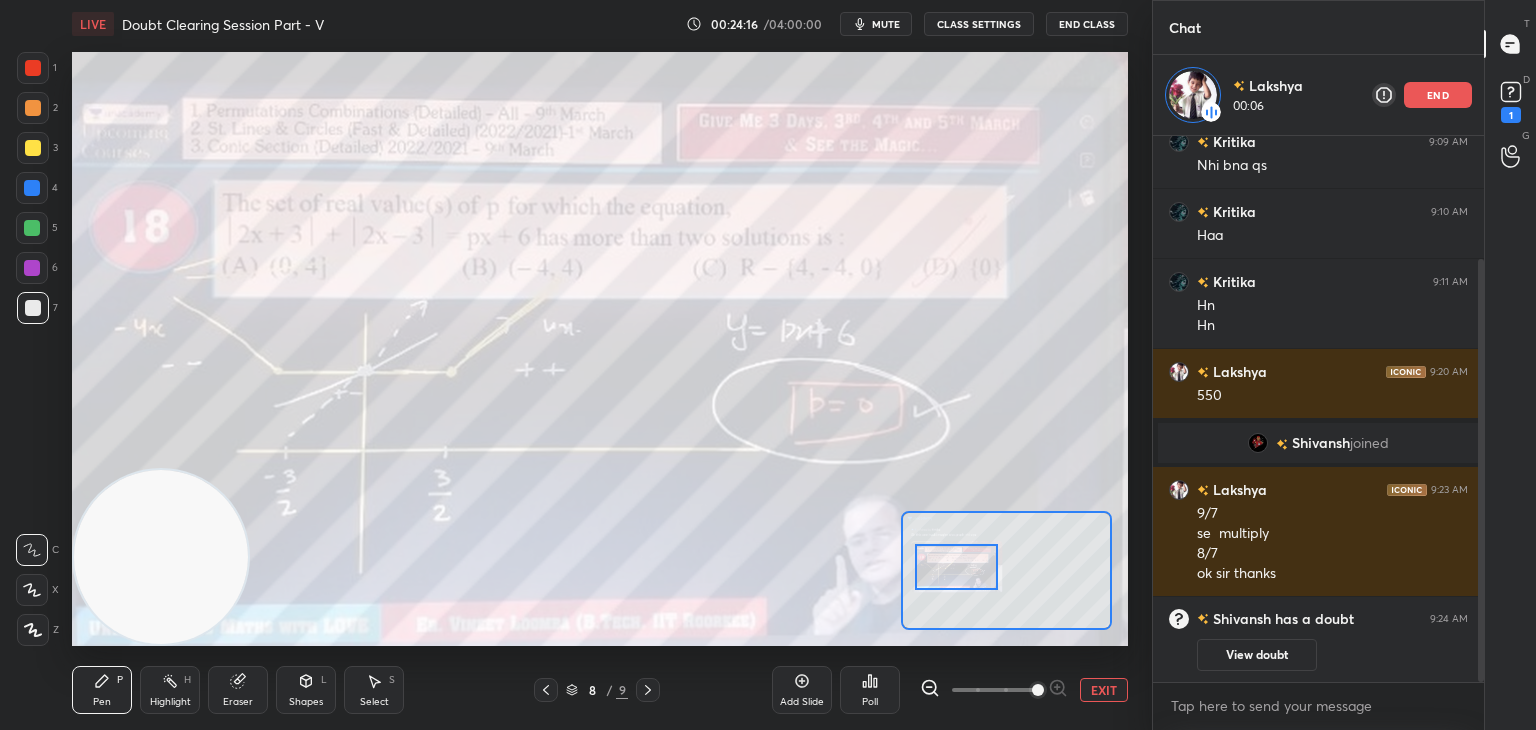 click at bounding box center (956, 567) 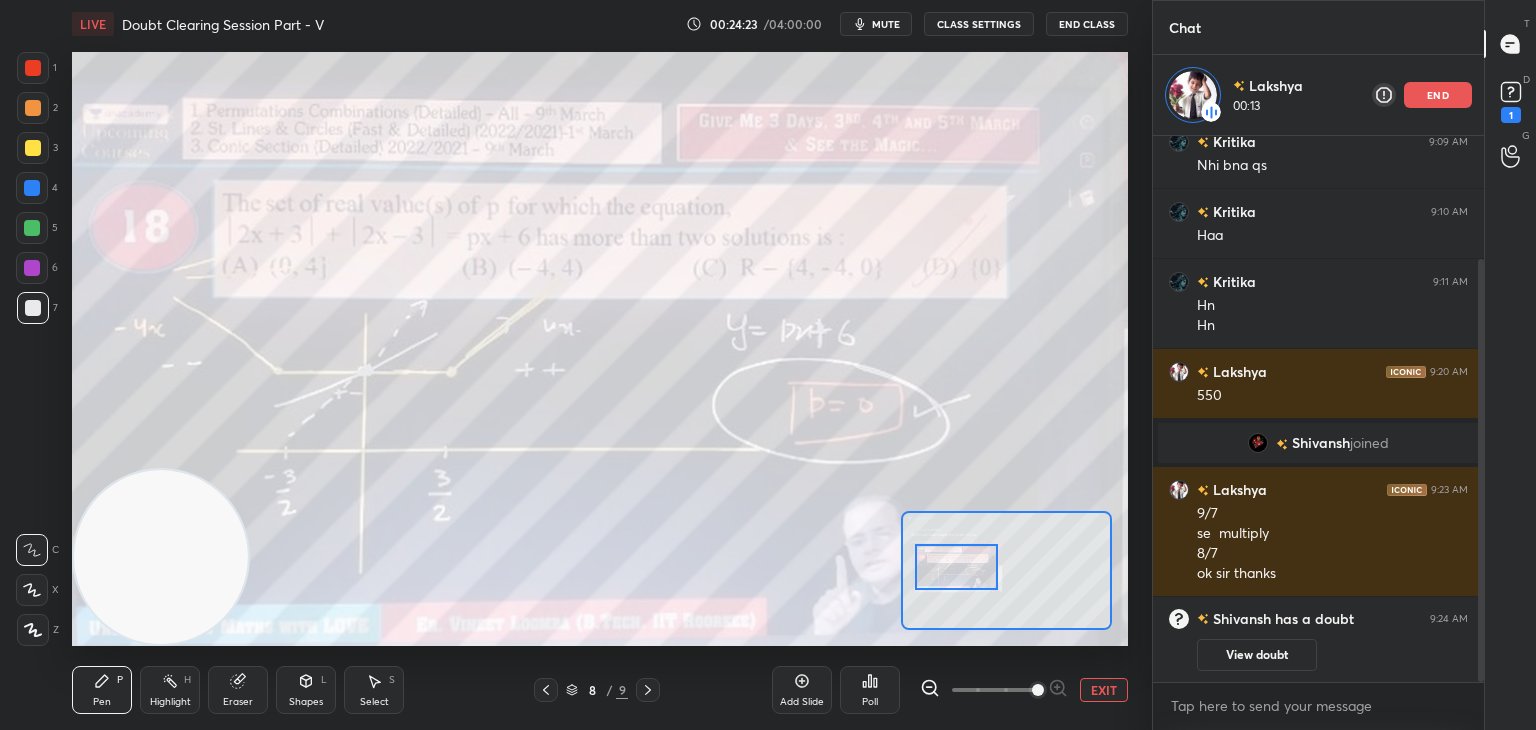 click on "Pen P Highlight H Eraser Shapes L Select S 8 / 9 Add Slide Poll EXIT" at bounding box center (600, 690) 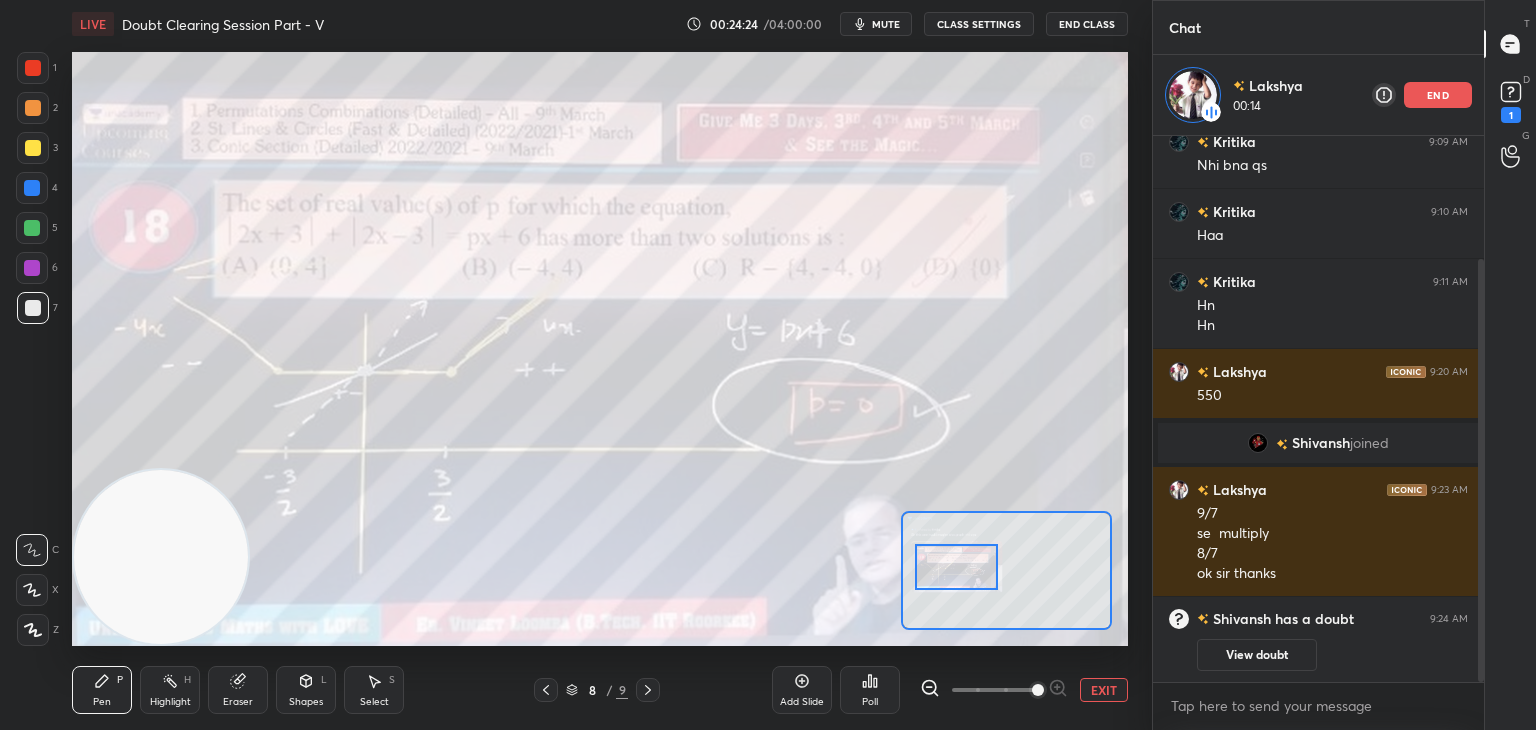 click 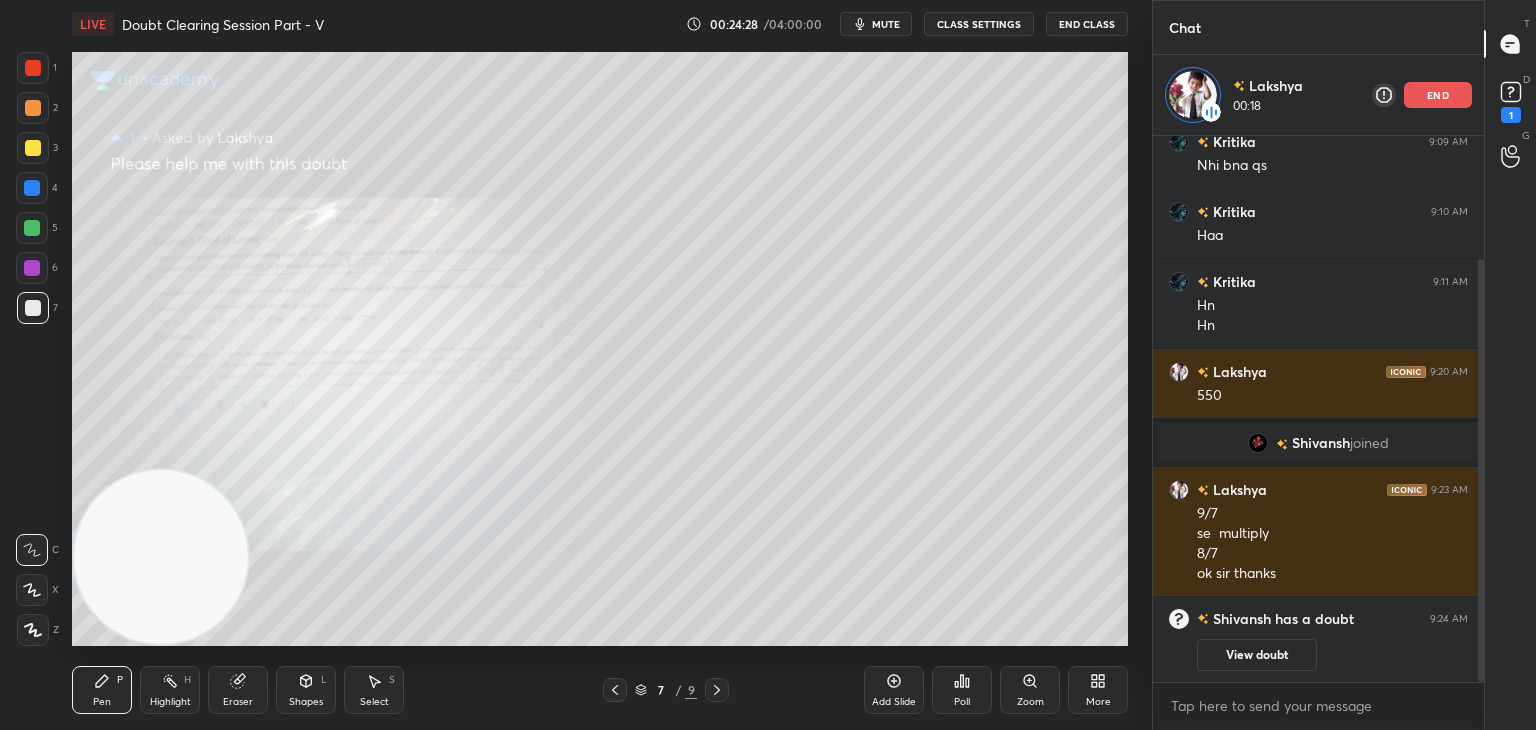 click on "Zoom" at bounding box center [1030, 690] 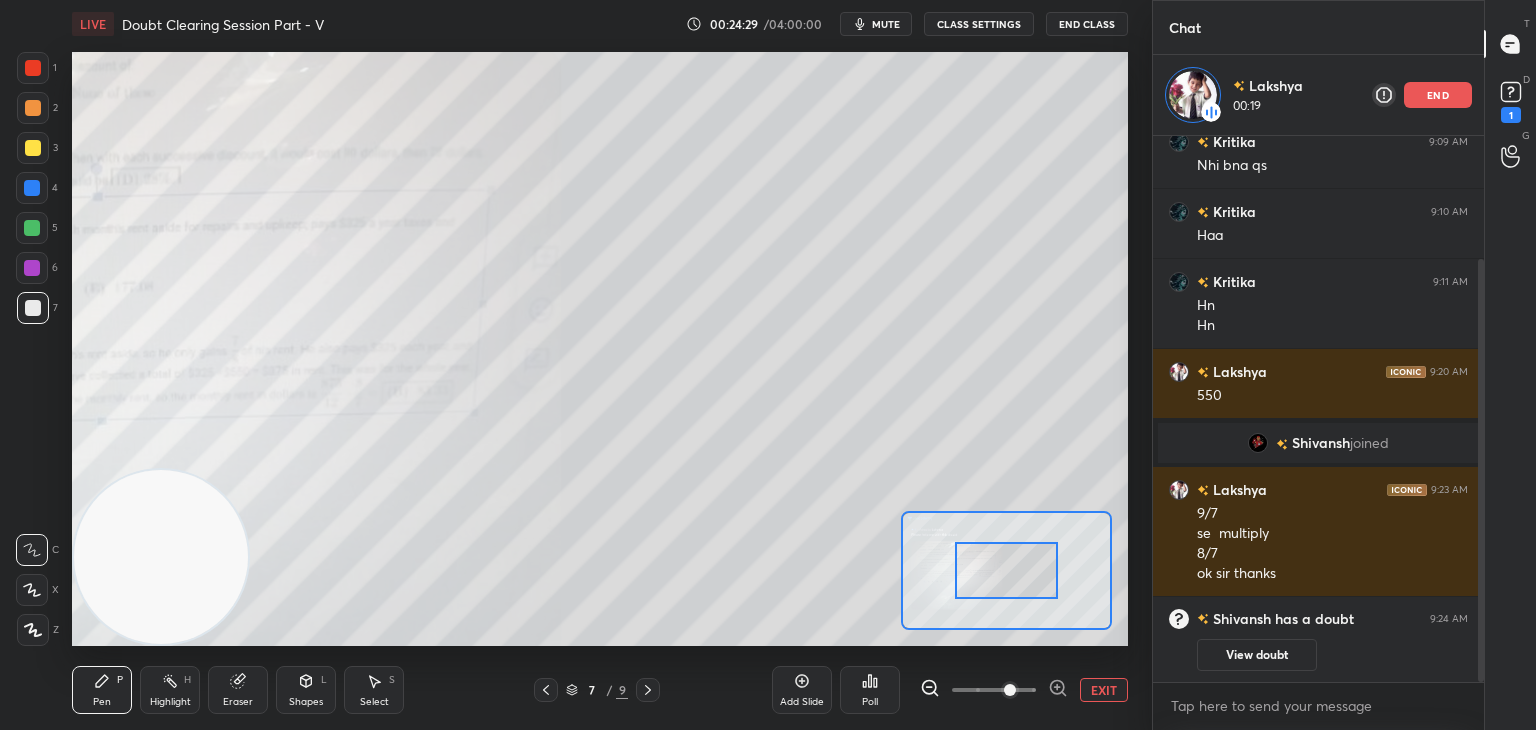 click at bounding box center (994, 690) 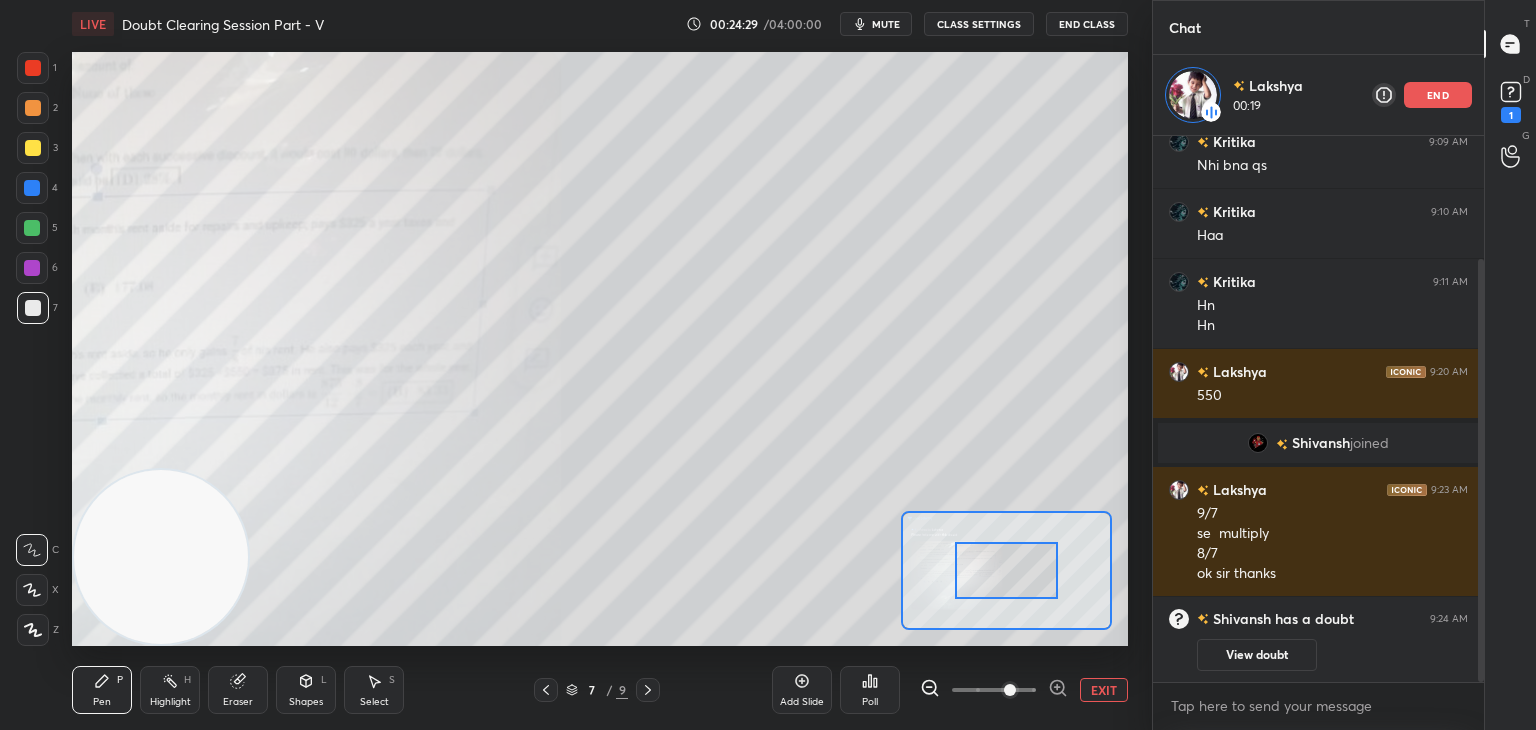 click at bounding box center (1010, 690) 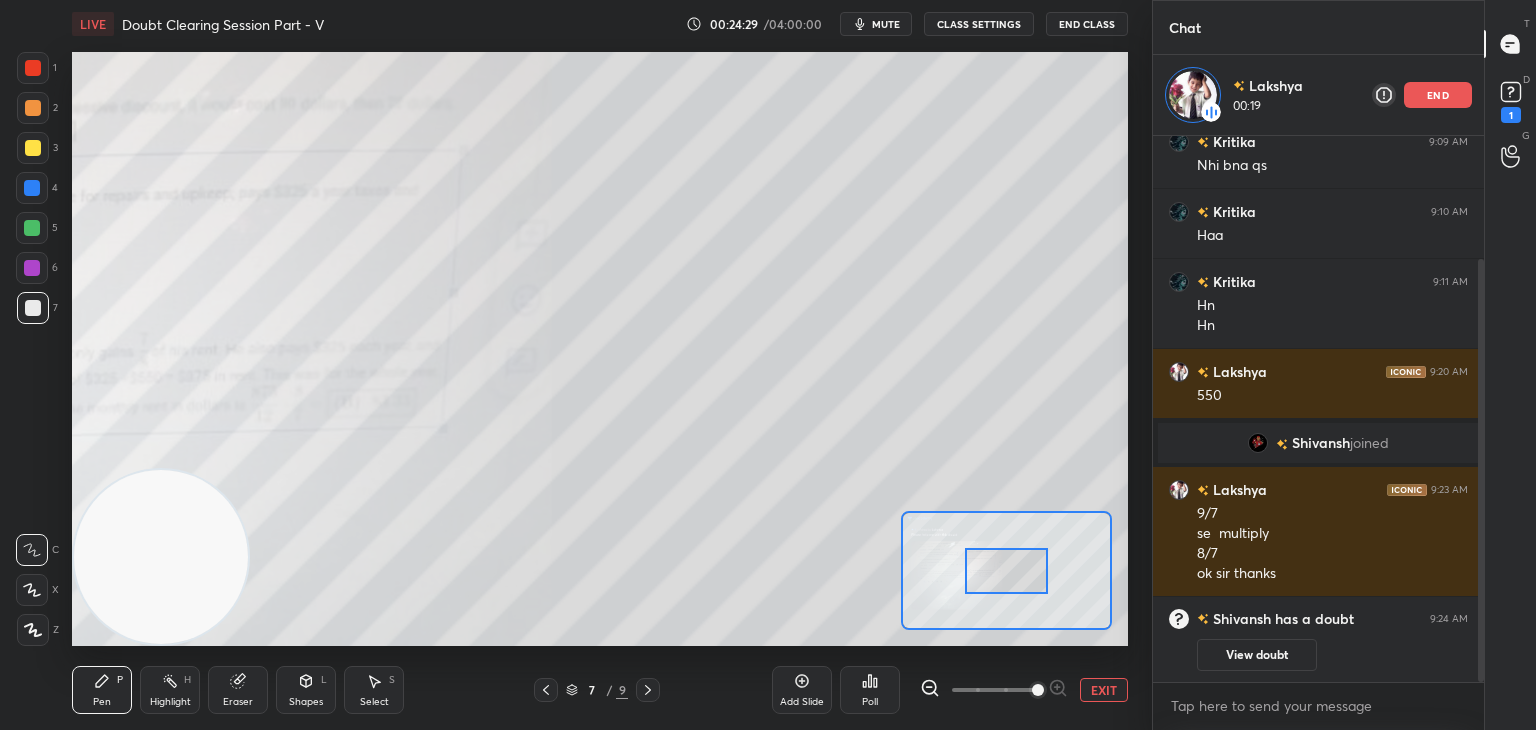 click at bounding box center (1038, 690) 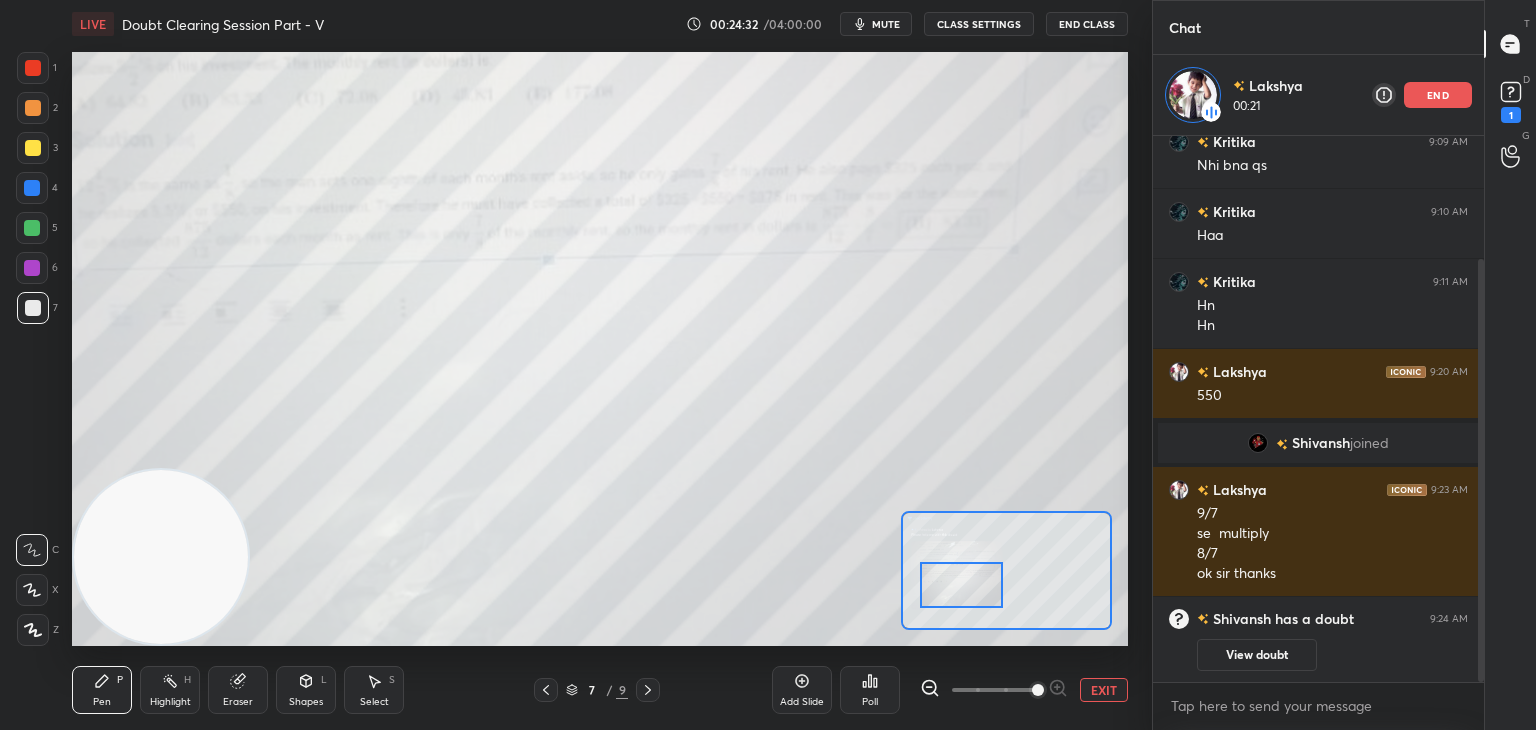 drag, startPoint x: 950, startPoint y: 587, endPoint x: 972, endPoint y: 571, distance: 27.202942 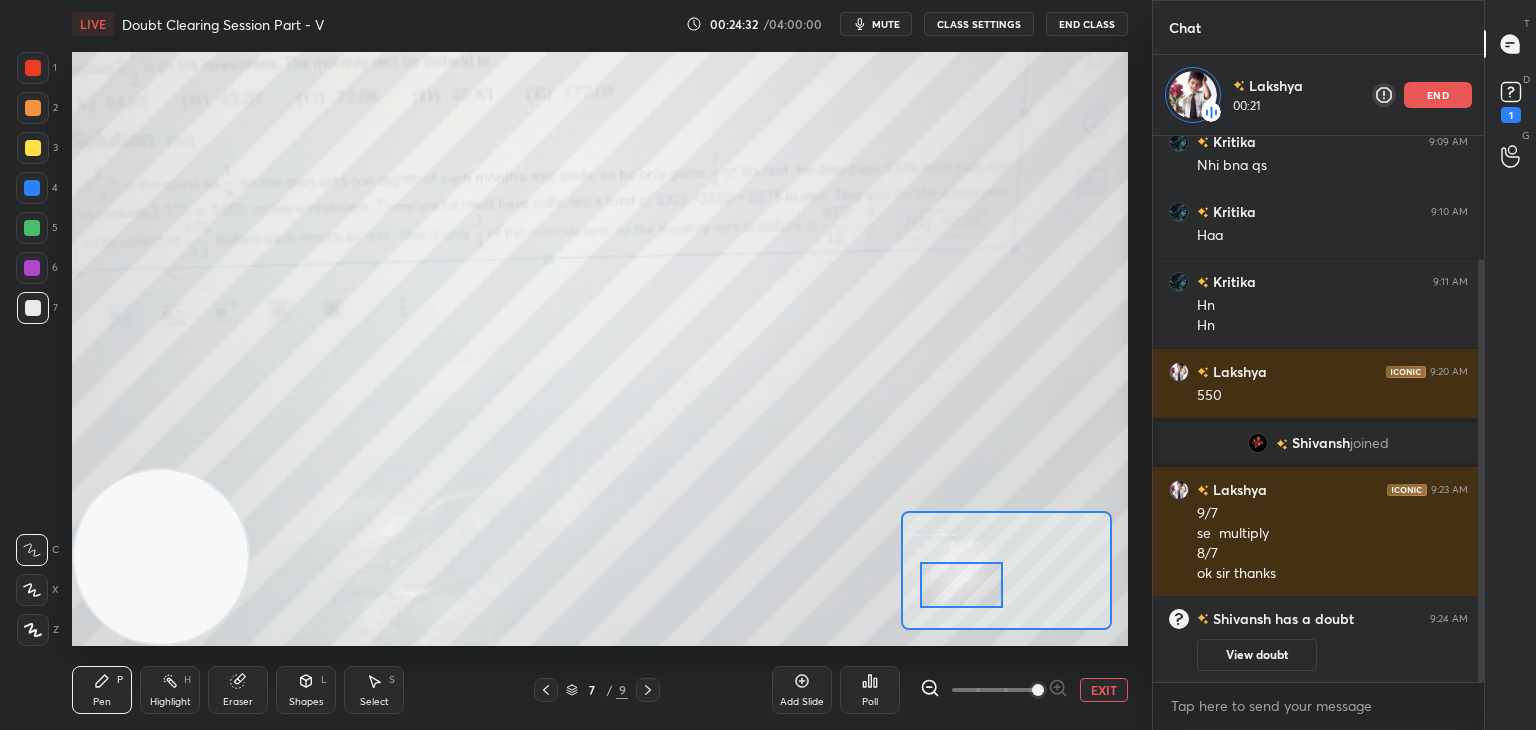 click at bounding box center (961, 585) 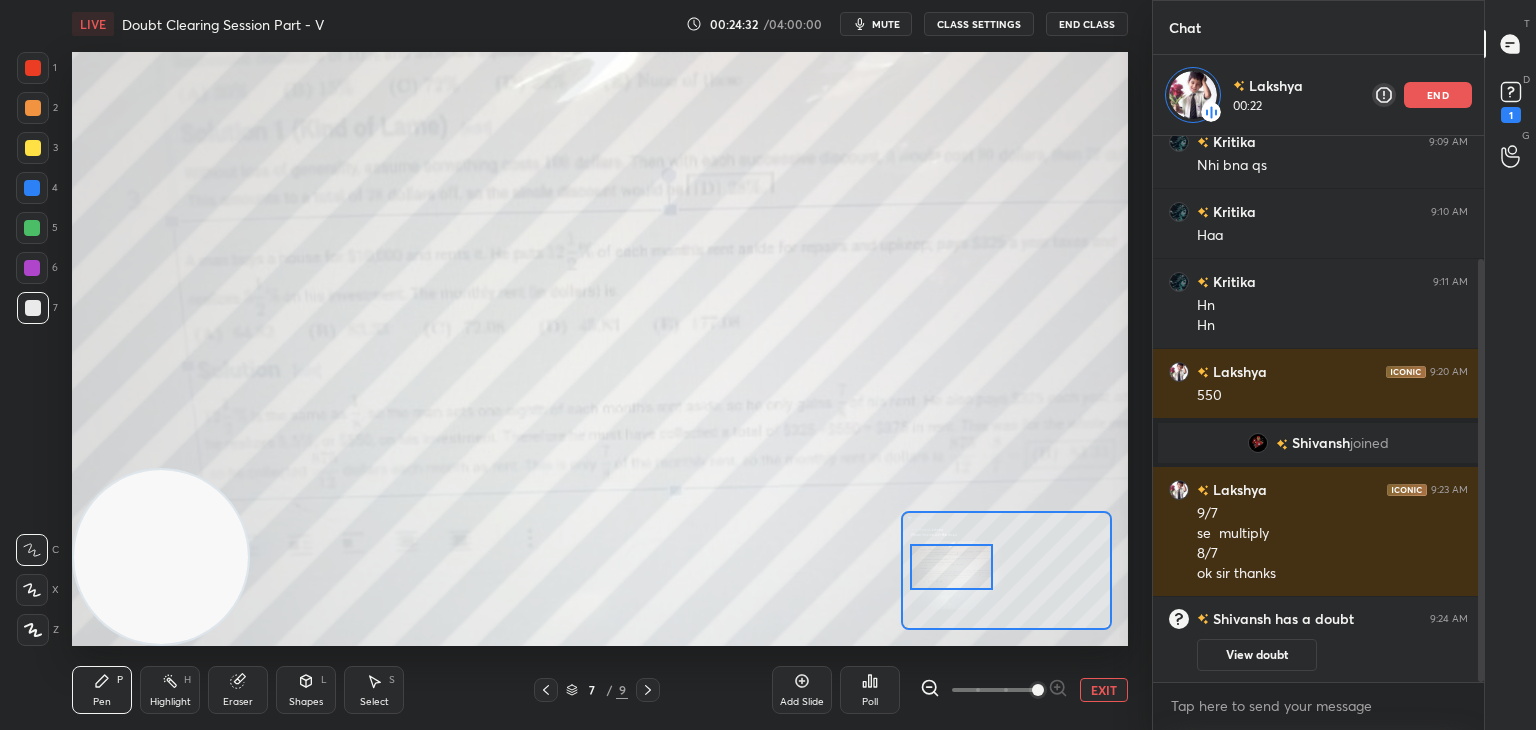 drag, startPoint x: 966, startPoint y: 590, endPoint x: 962, endPoint y: 569, distance: 21.377558 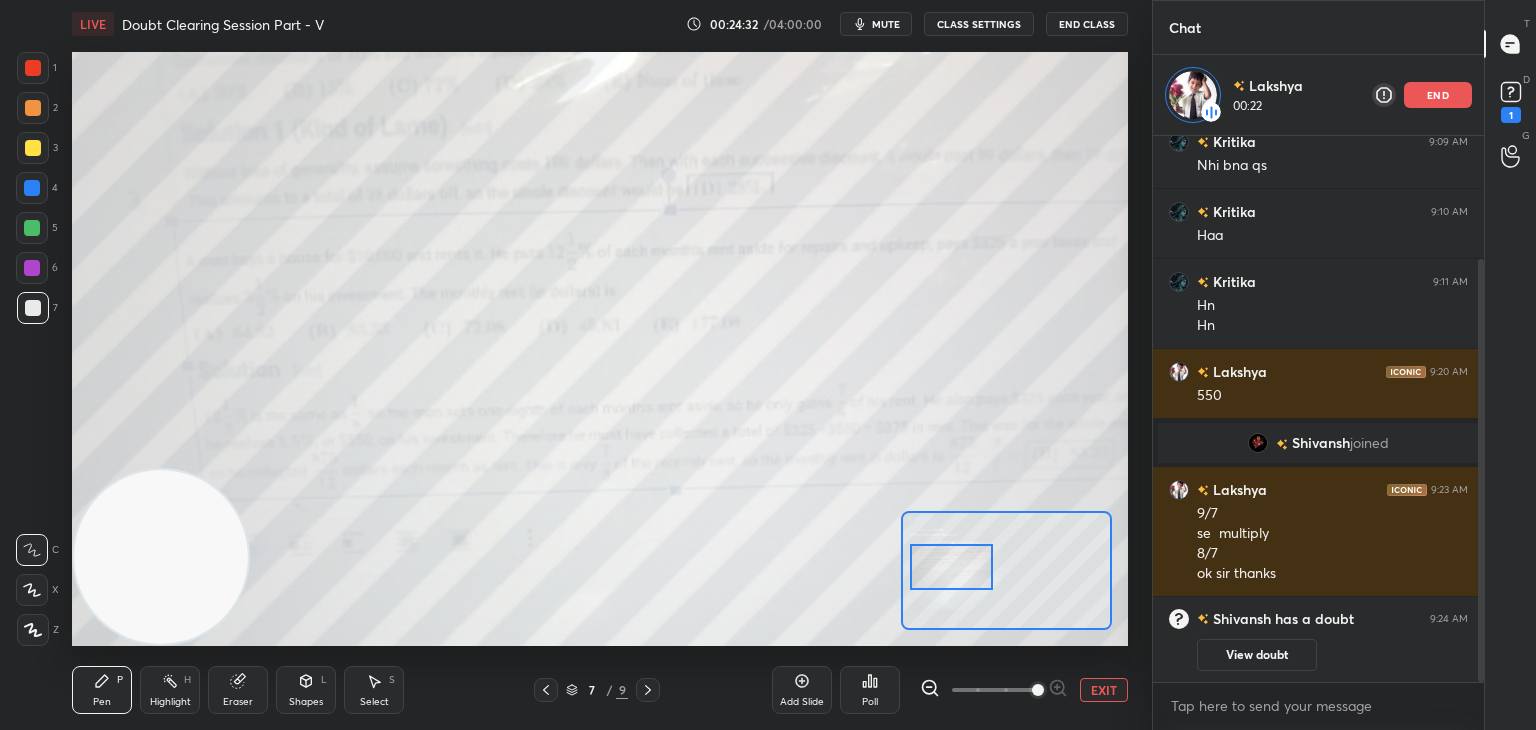 click at bounding box center [951, 567] 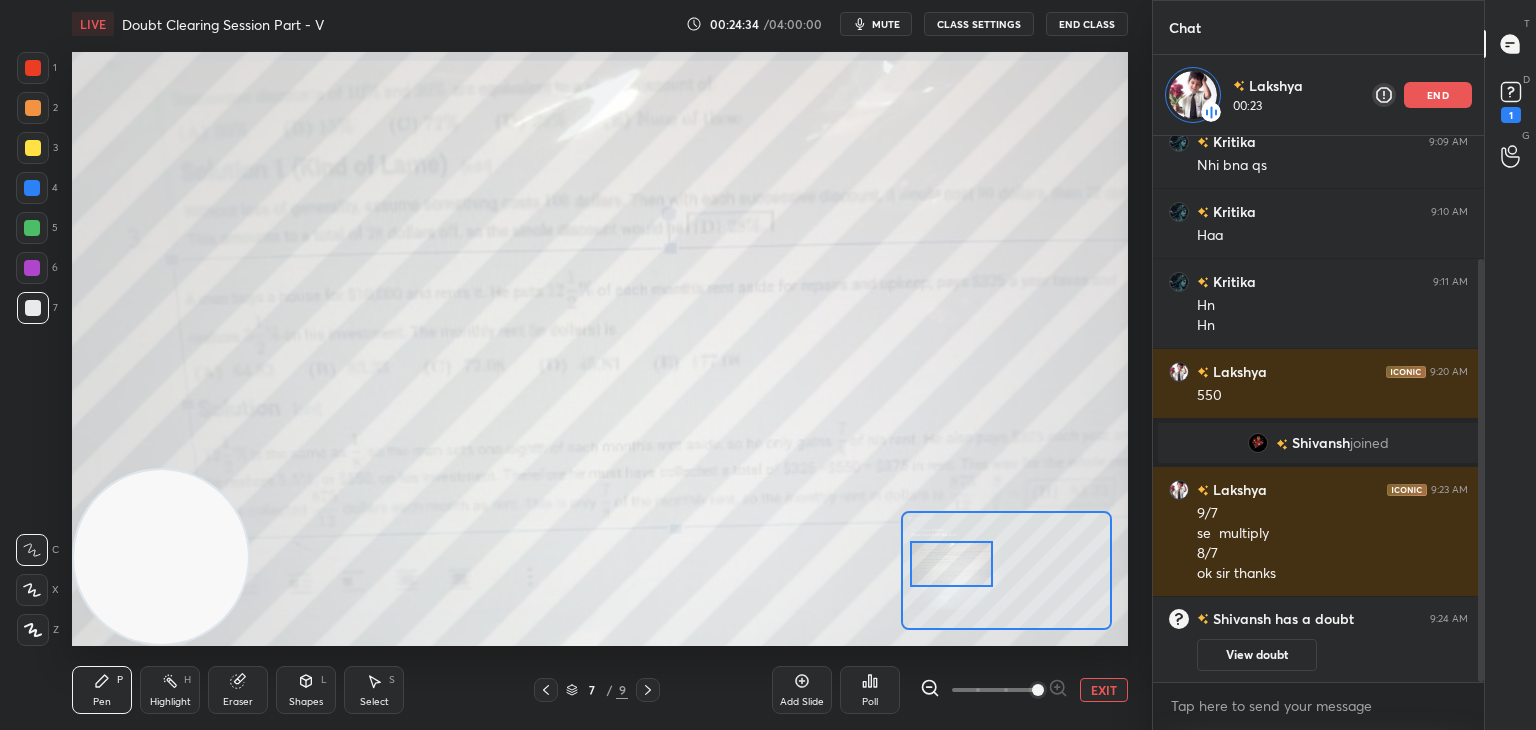 click at bounding box center (994, 690) 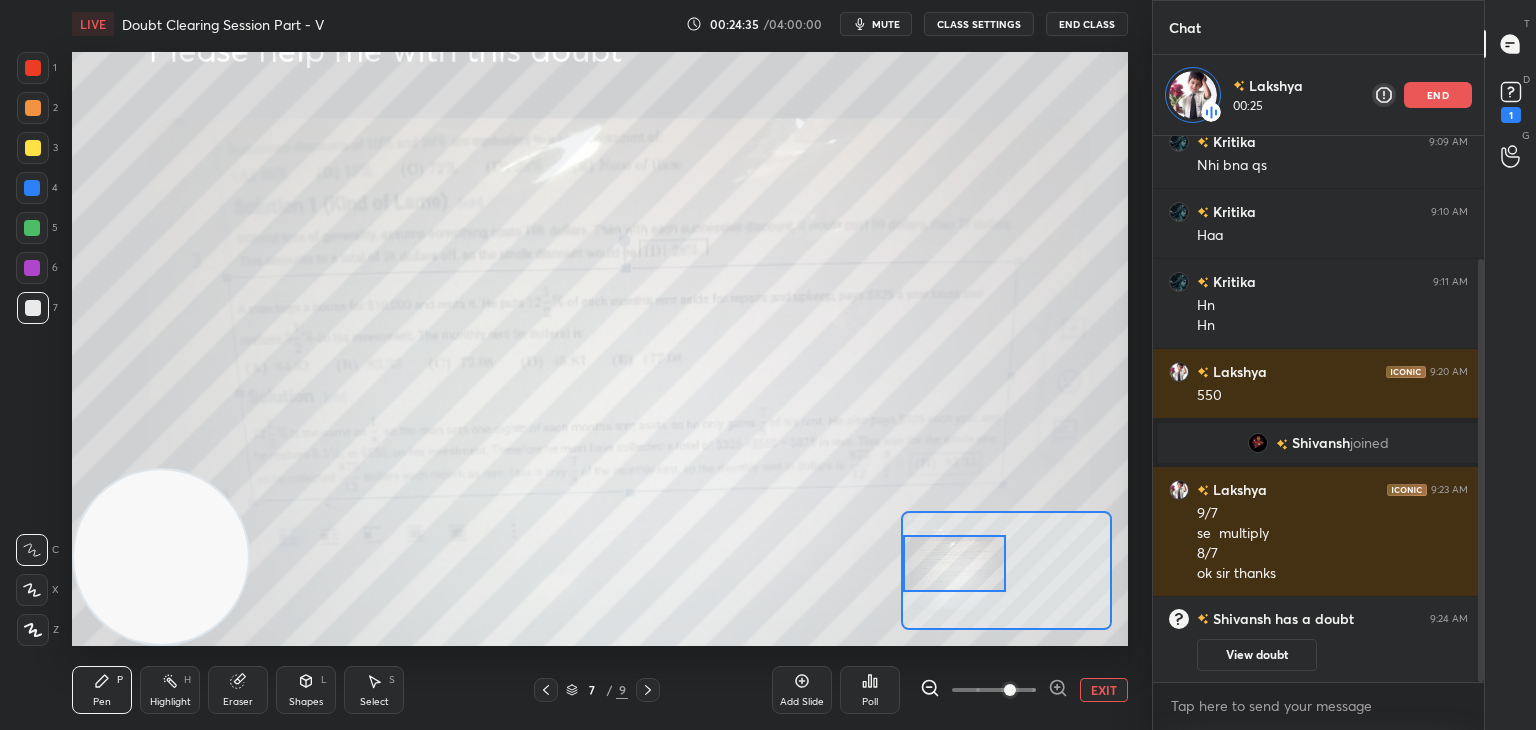 drag, startPoint x: 248, startPoint y: 691, endPoint x: 236, endPoint y: 686, distance: 13 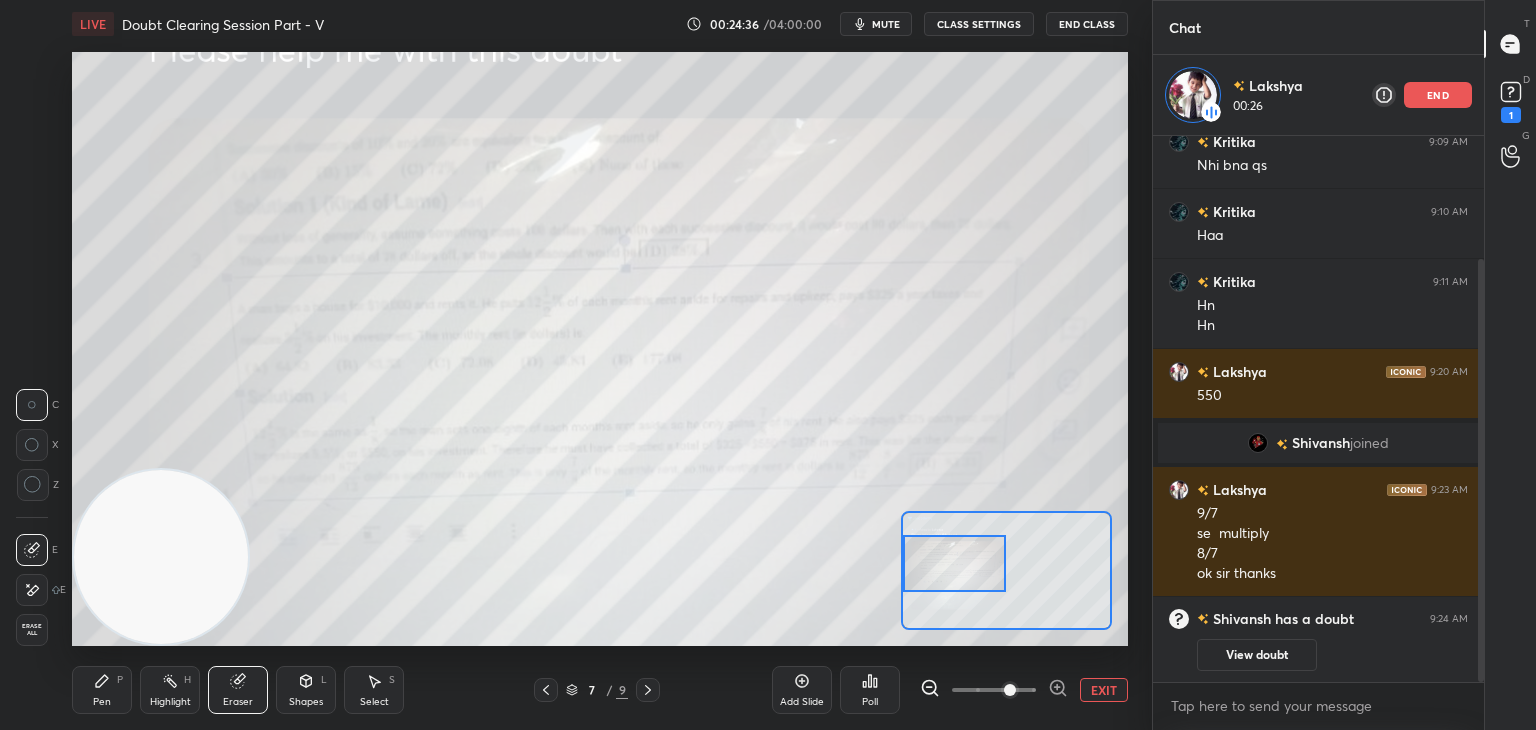 click on "Erase all" at bounding box center [32, 630] 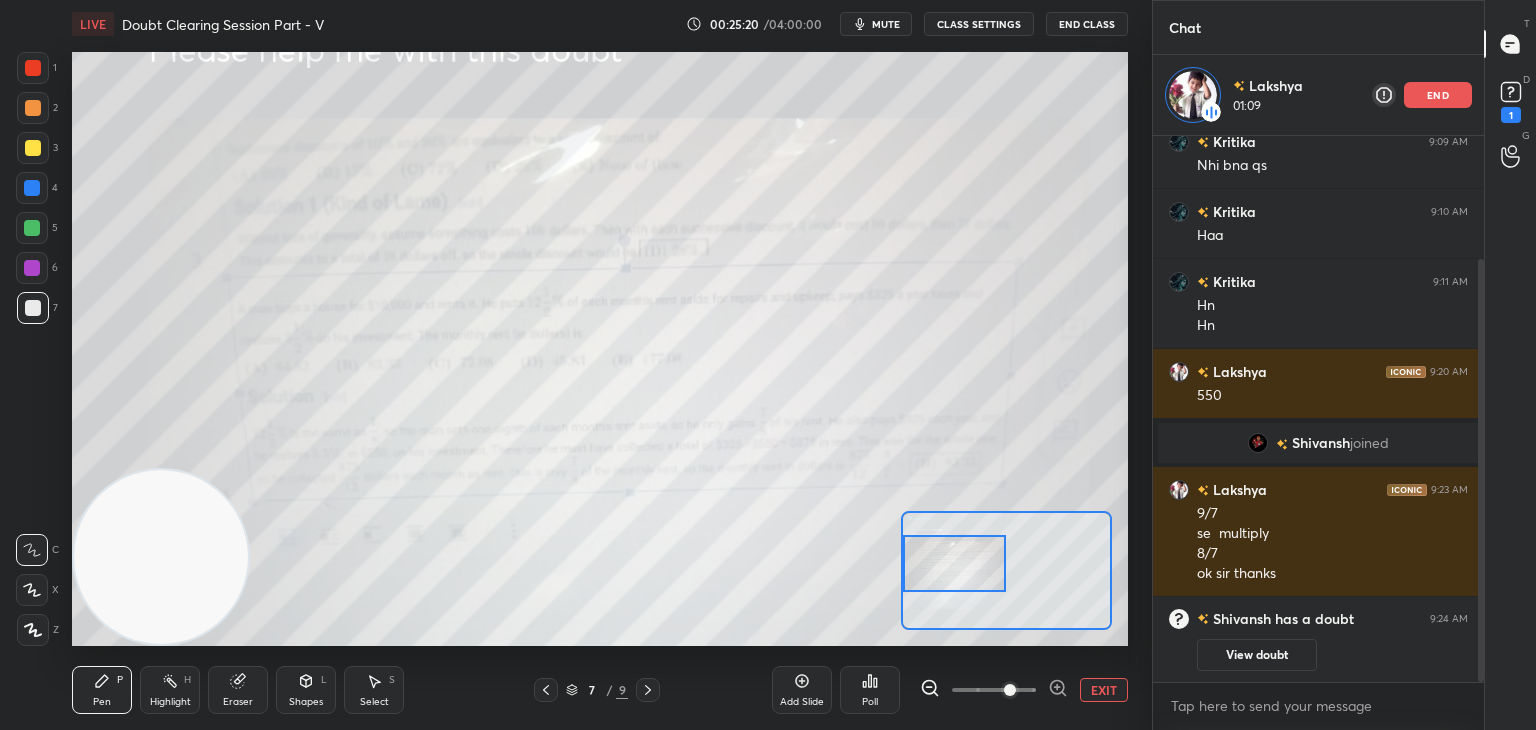 click on "EXIT" at bounding box center (1104, 690) 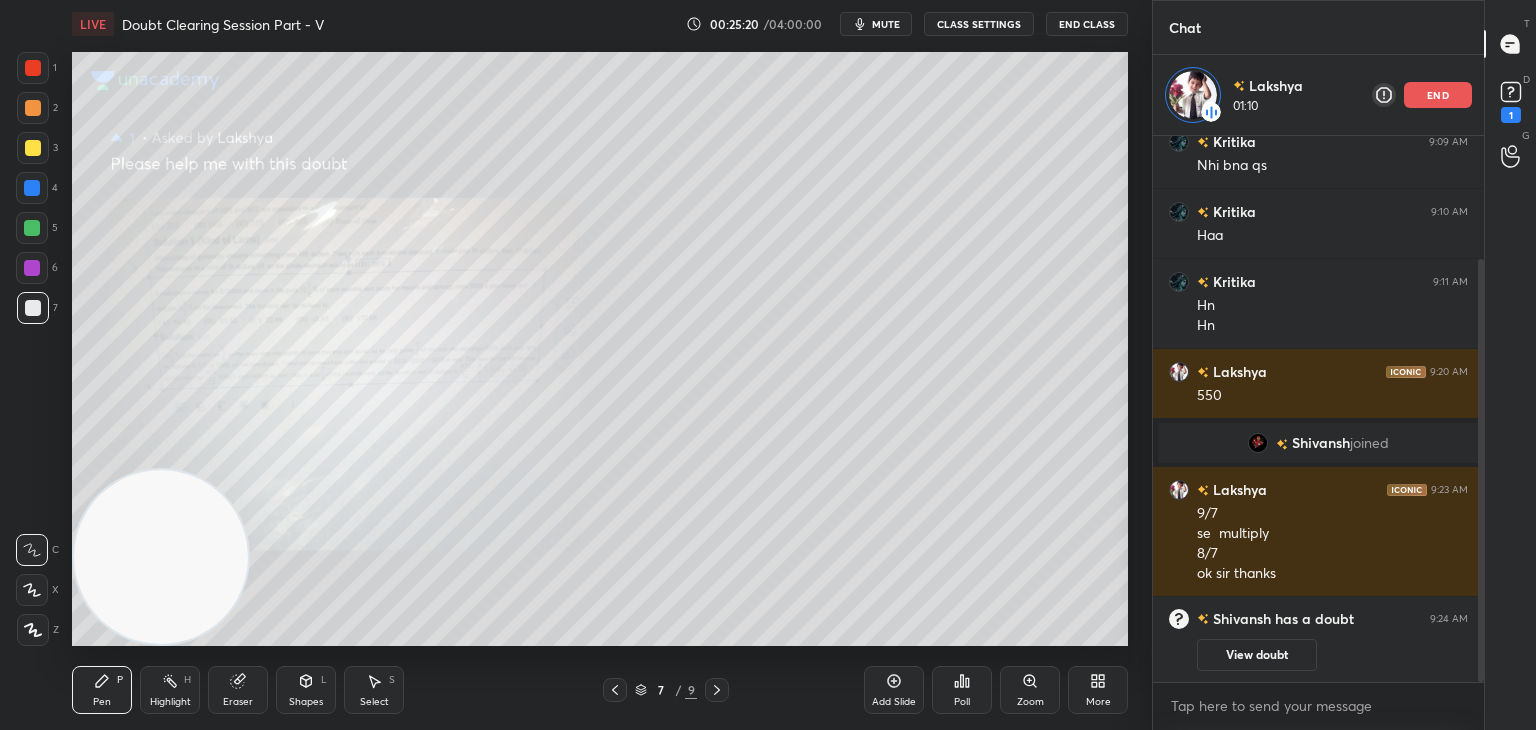 click at bounding box center (717, 690) 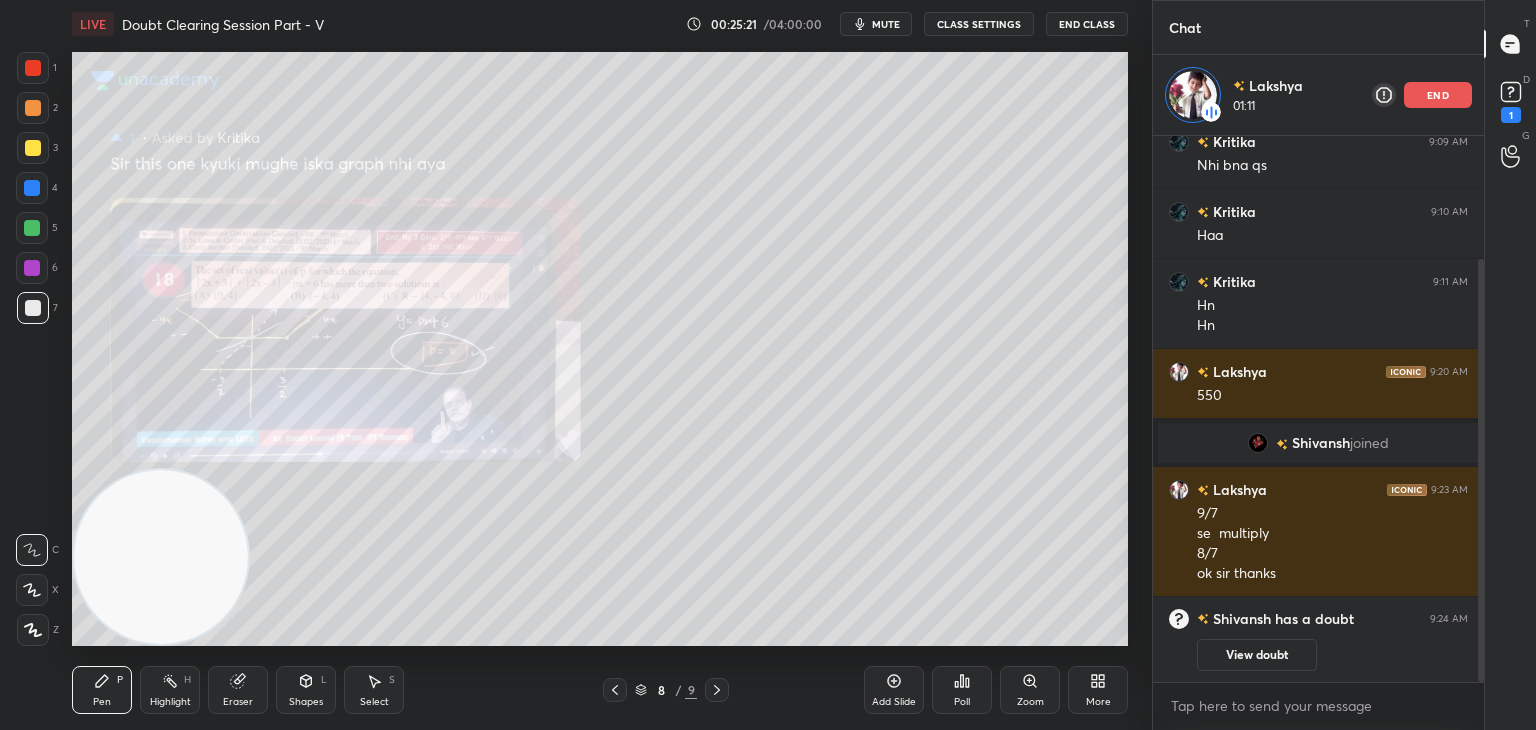 scroll, scrollTop: 6, scrollLeft: 6, axis: both 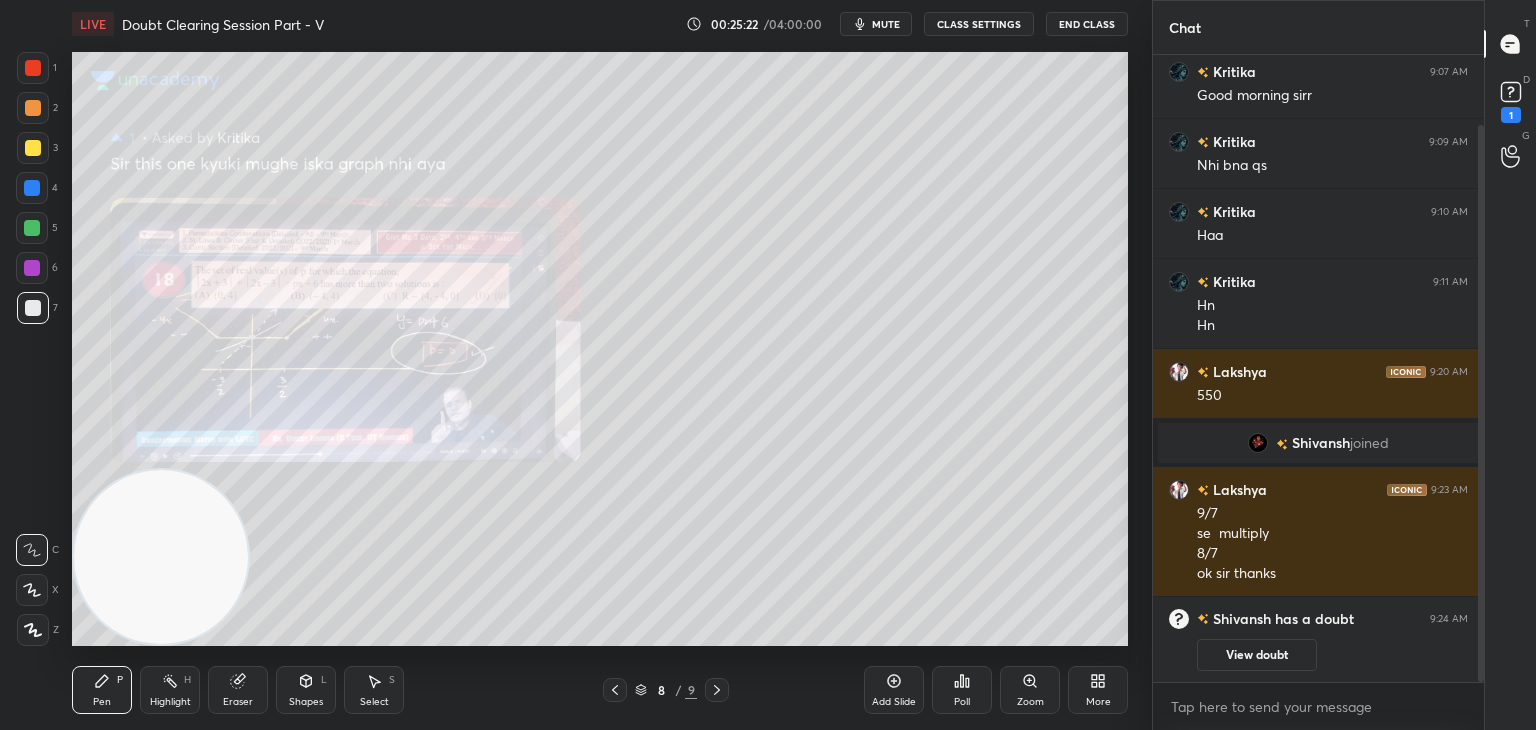click on "Zoom" at bounding box center (1030, 690) 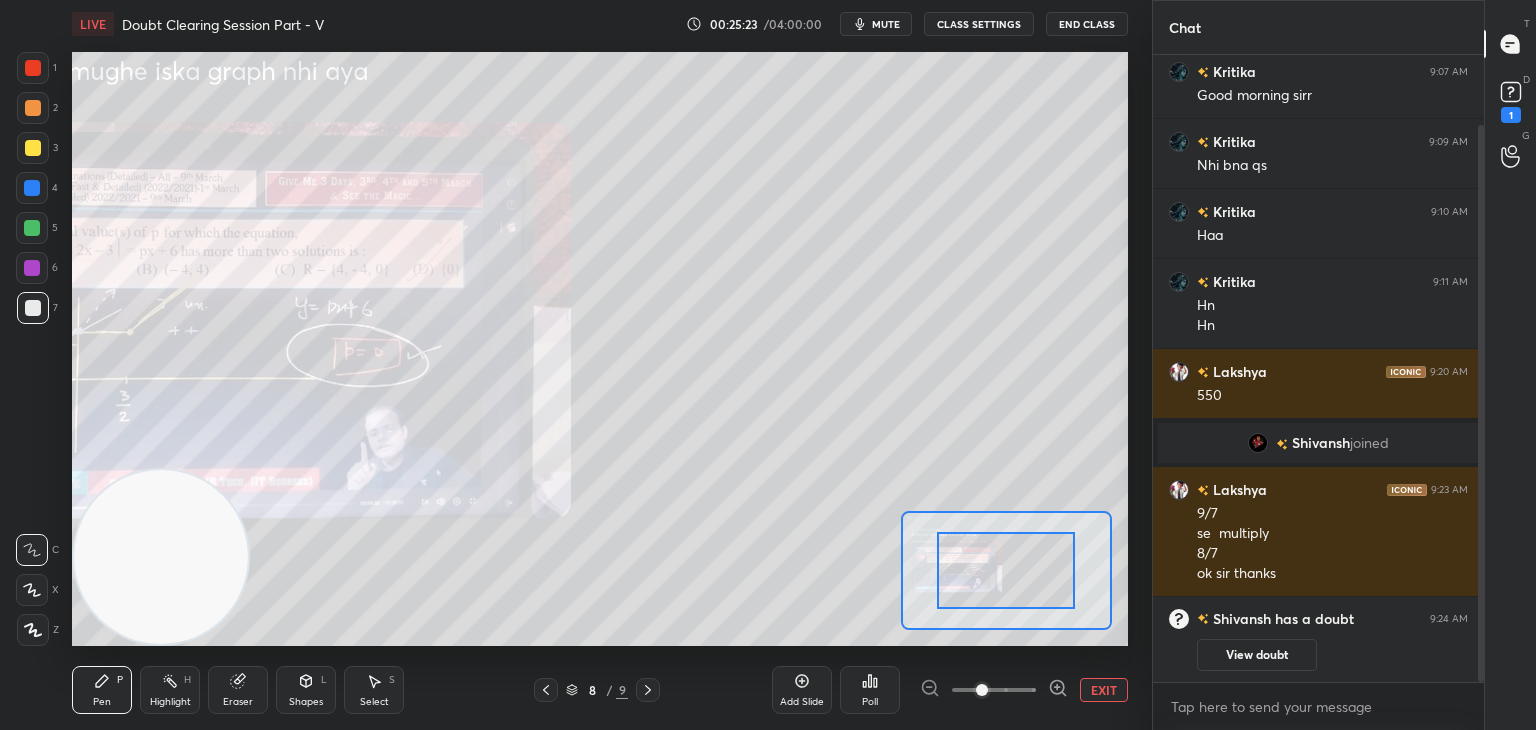 click at bounding box center [994, 690] 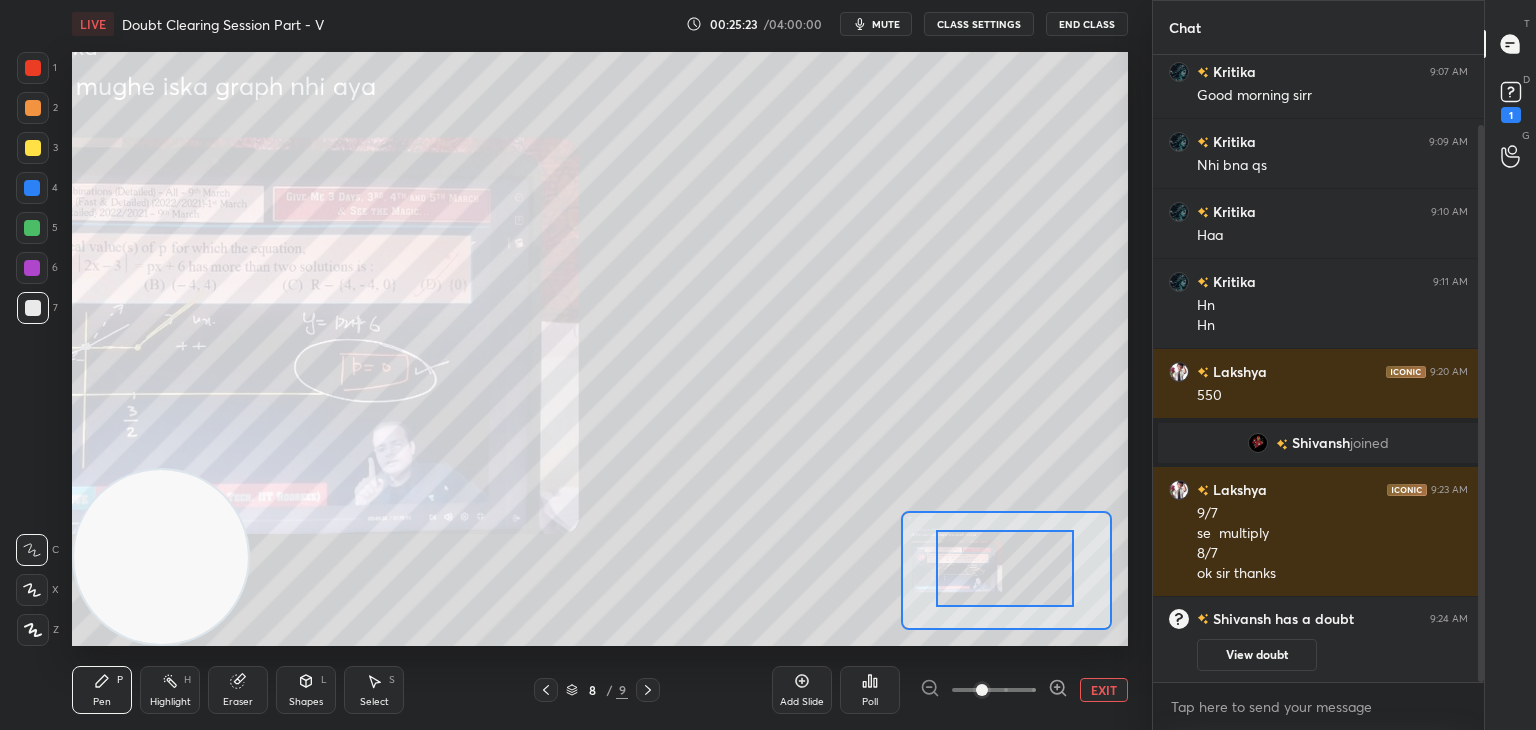 drag, startPoint x: 1022, startPoint y: 569, endPoint x: 960, endPoint y: 553, distance: 64.03124 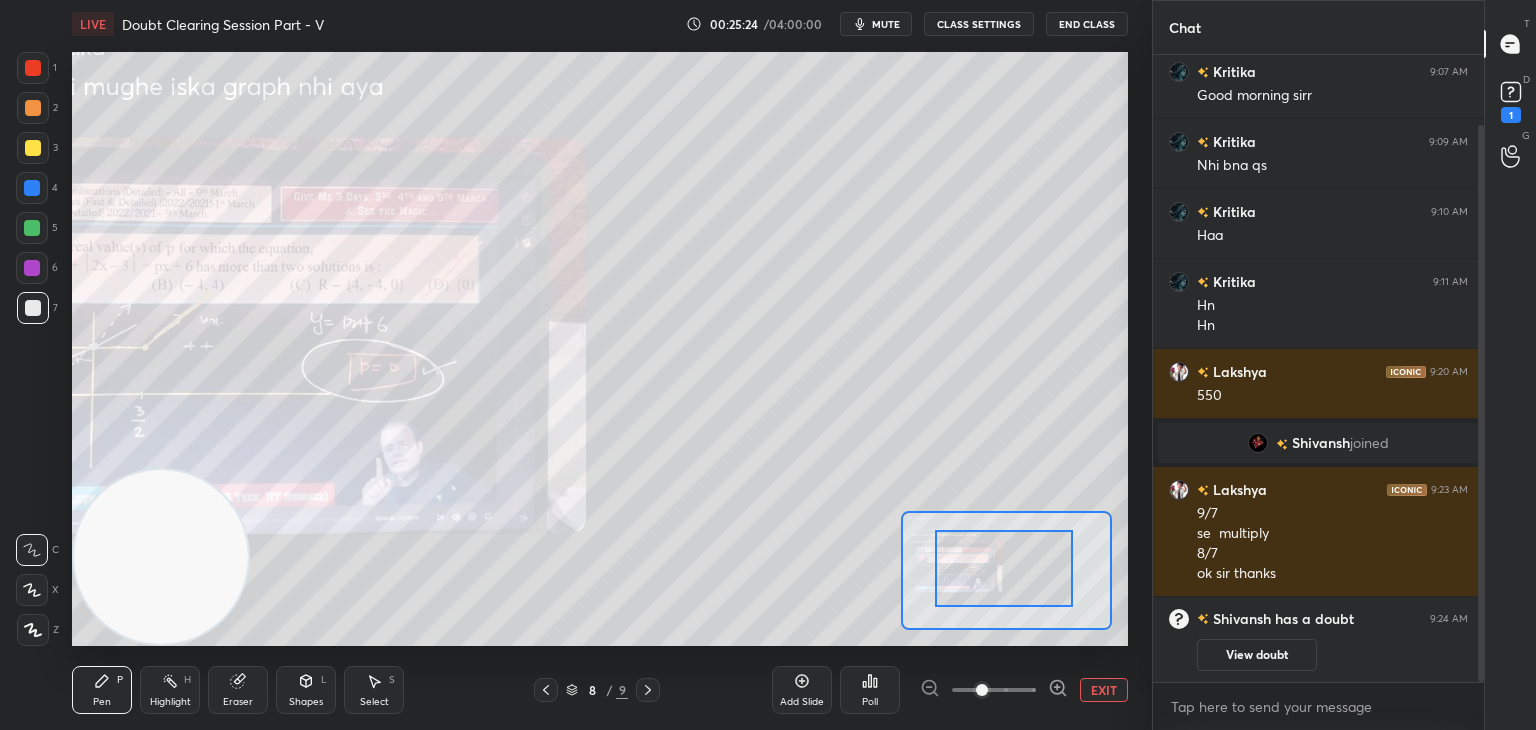 drag, startPoint x: 1010, startPoint y: 563, endPoint x: 937, endPoint y: 566, distance: 73.061615 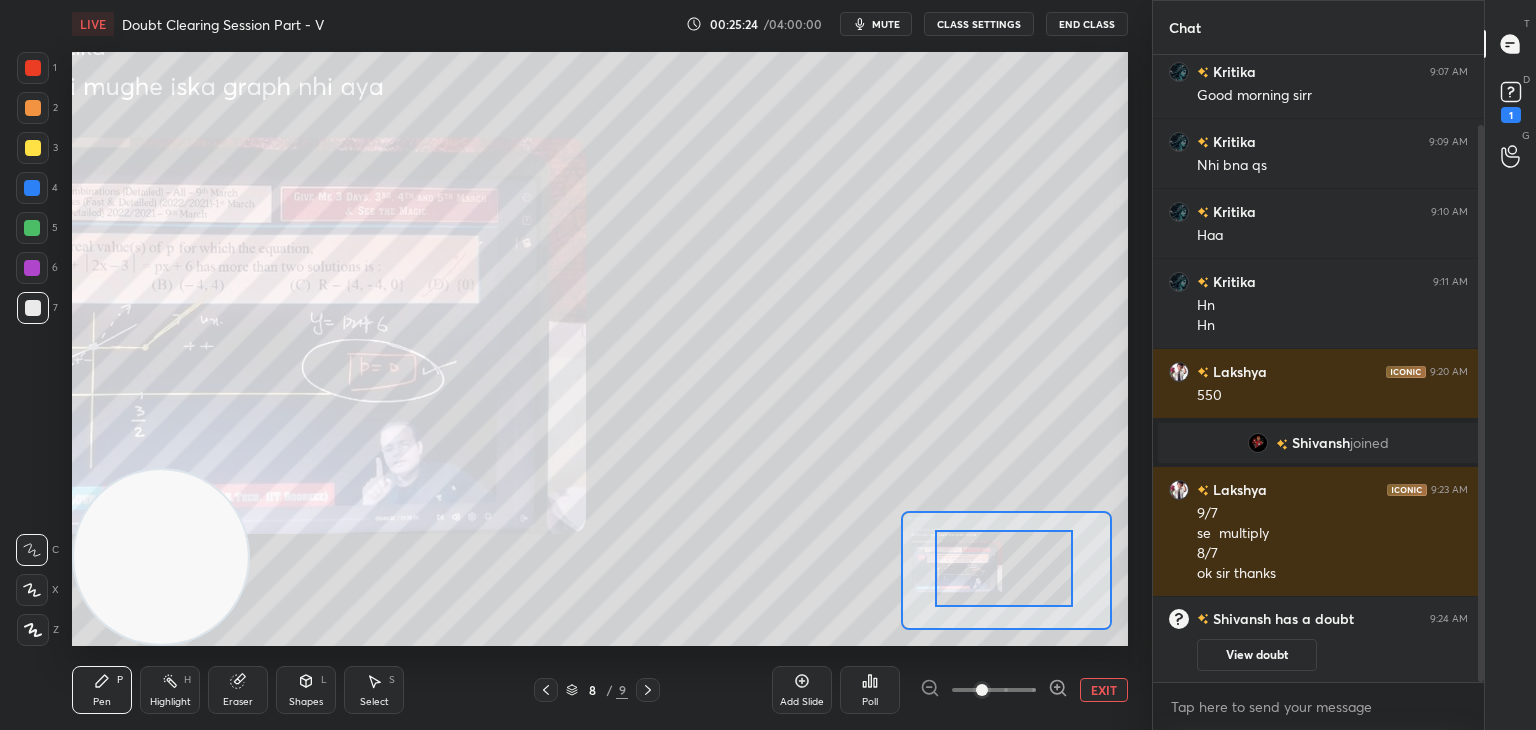 click at bounding box center (1004, 568) 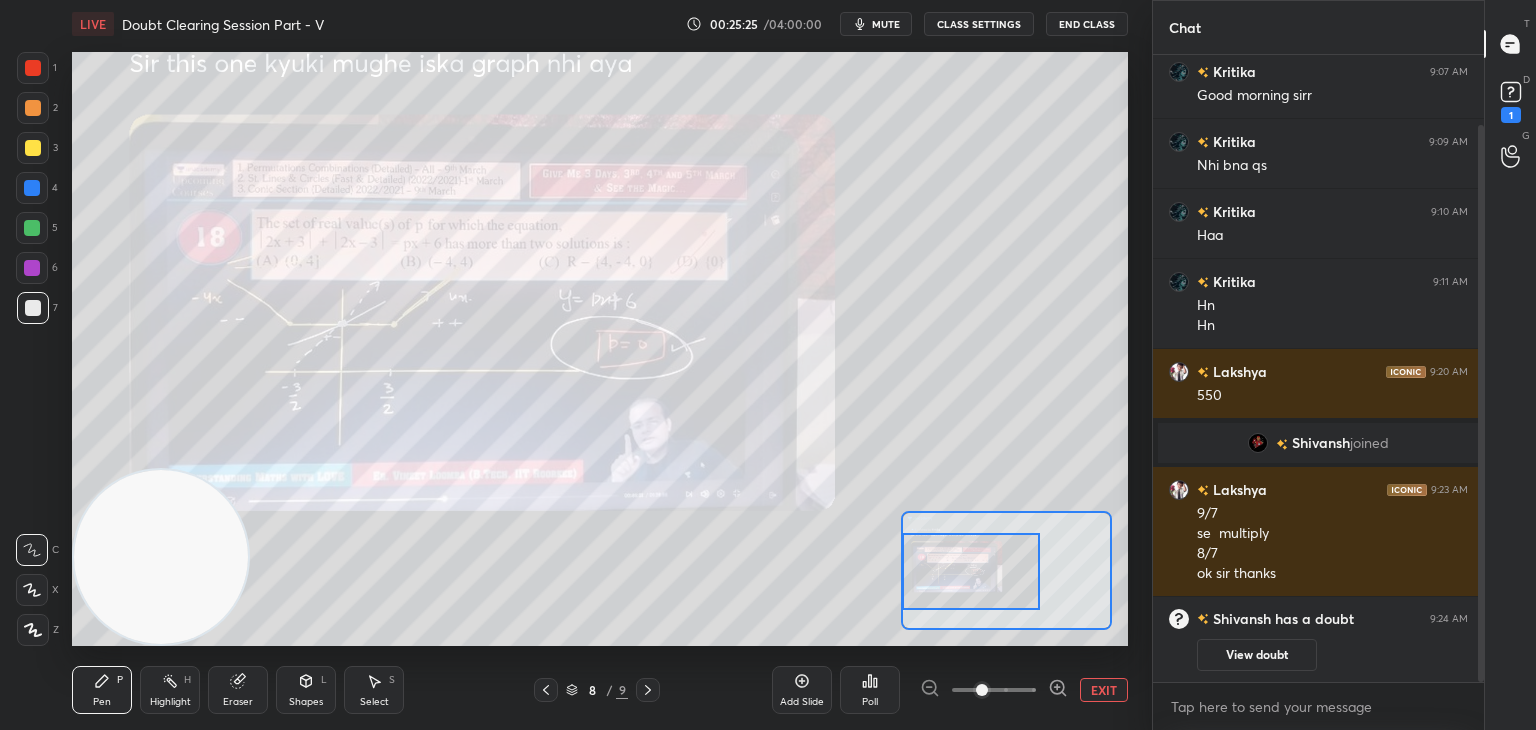 click at bounding box center [994, 690] 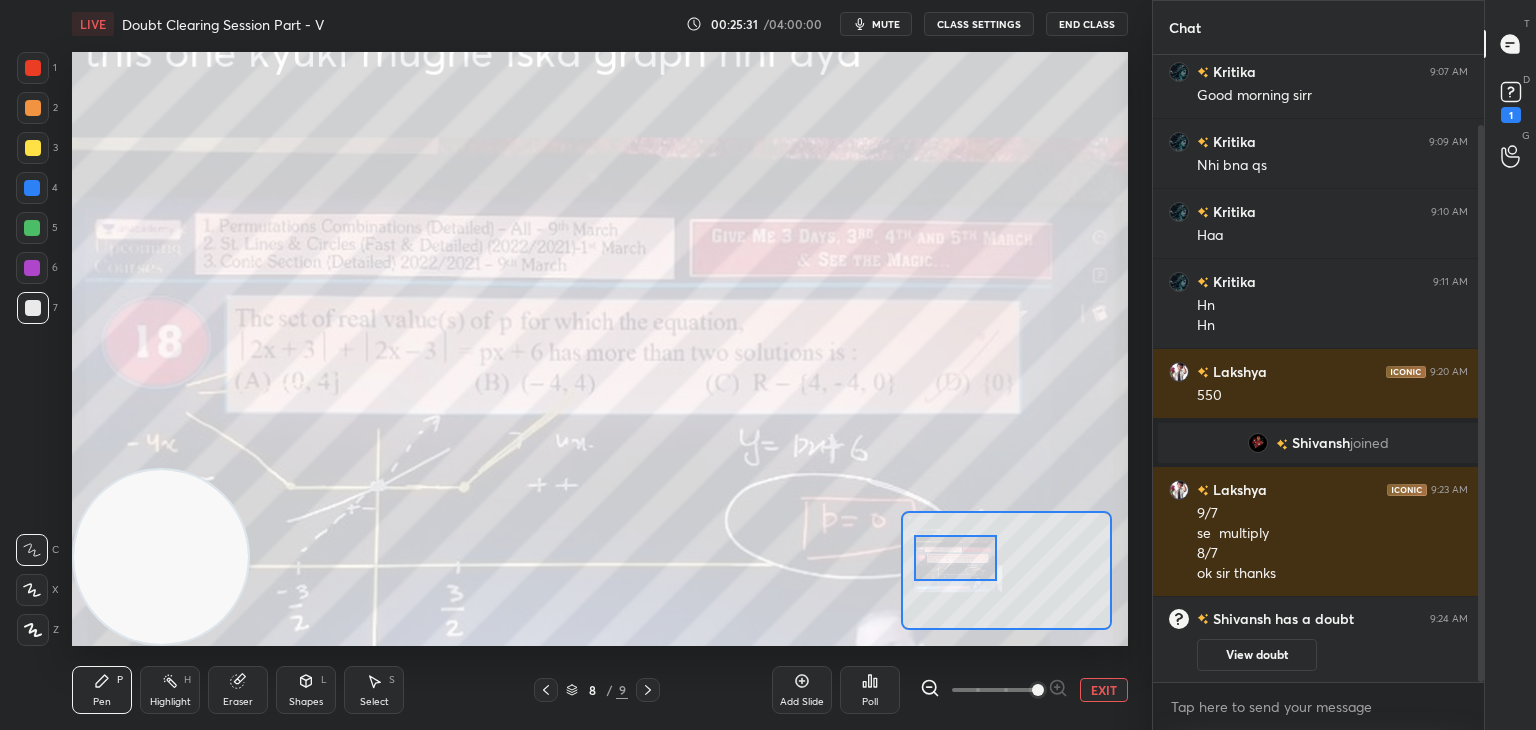 drag, startPoint x: 959, startPoint y: 577, endPoint x: 940, endPoint y: 565, distance: 22.472204 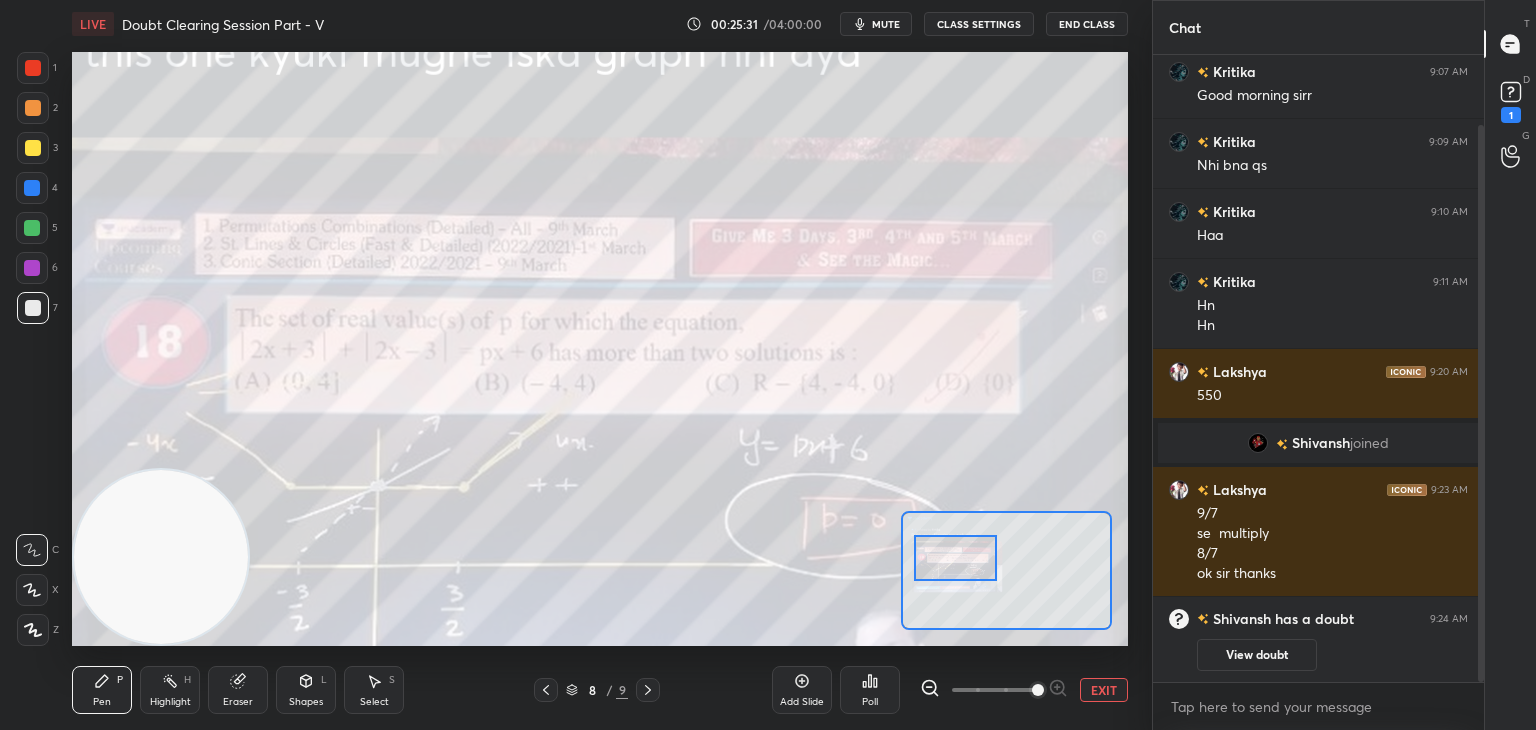 click at bounding box center (955, 558) 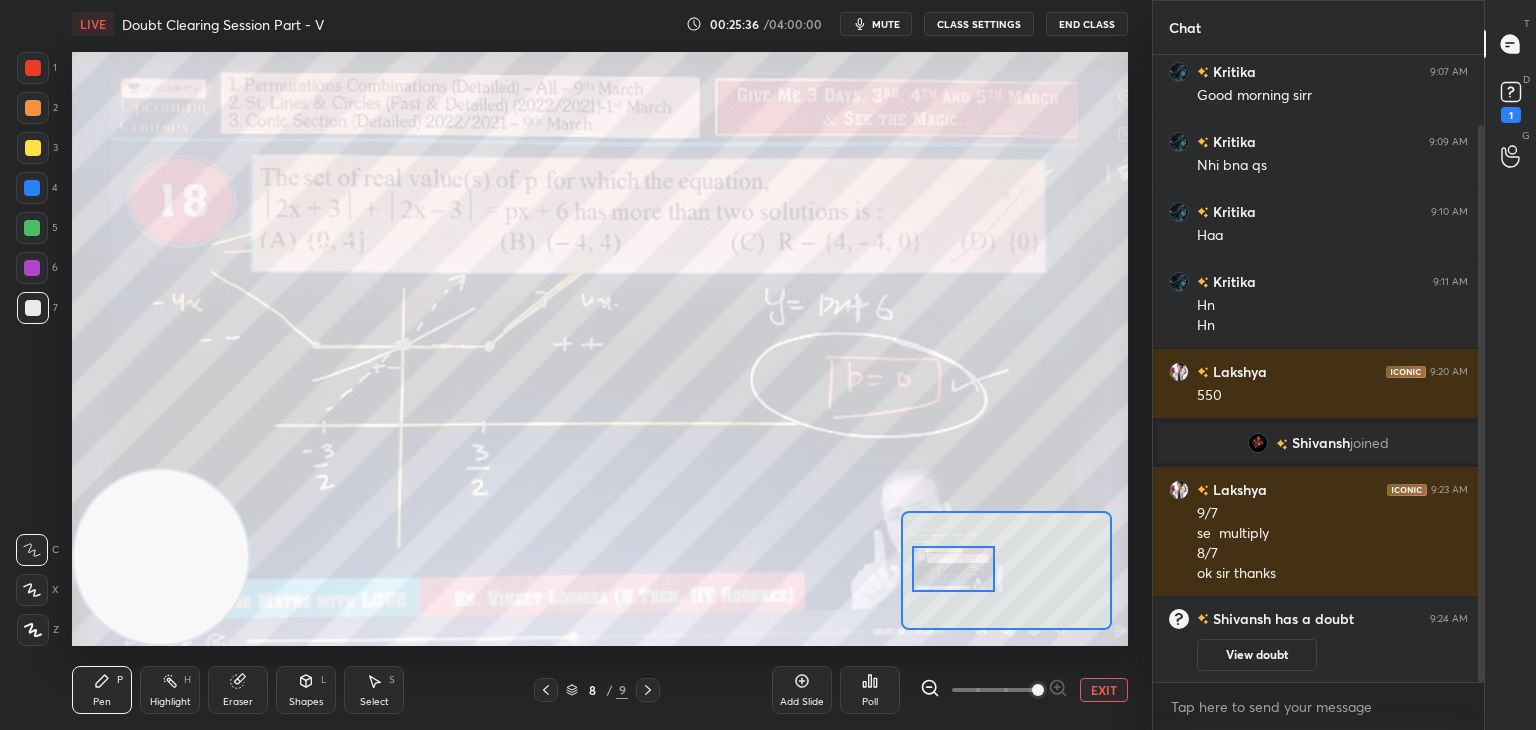 click at bounding box center [953, 569] 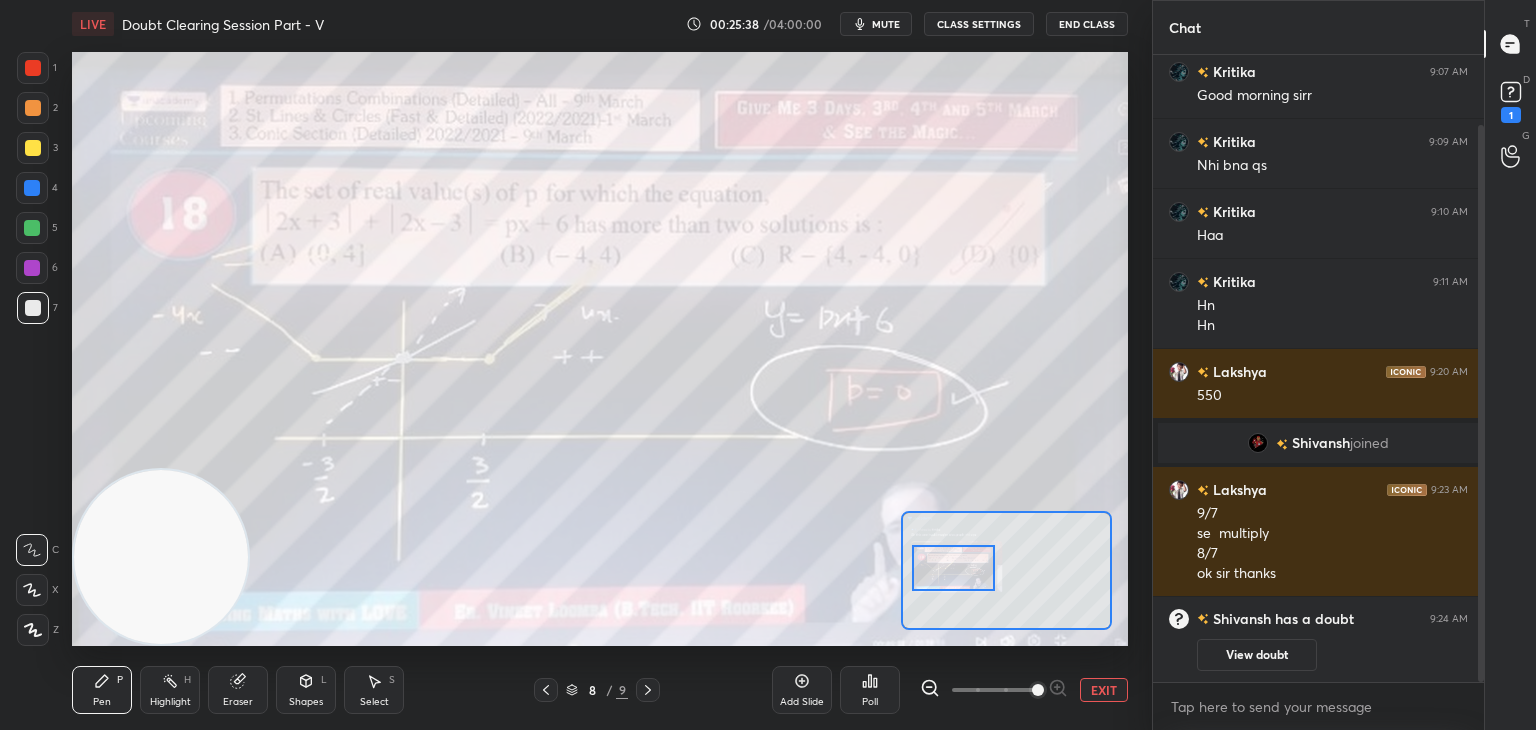 click at bounding box center (33, 68) 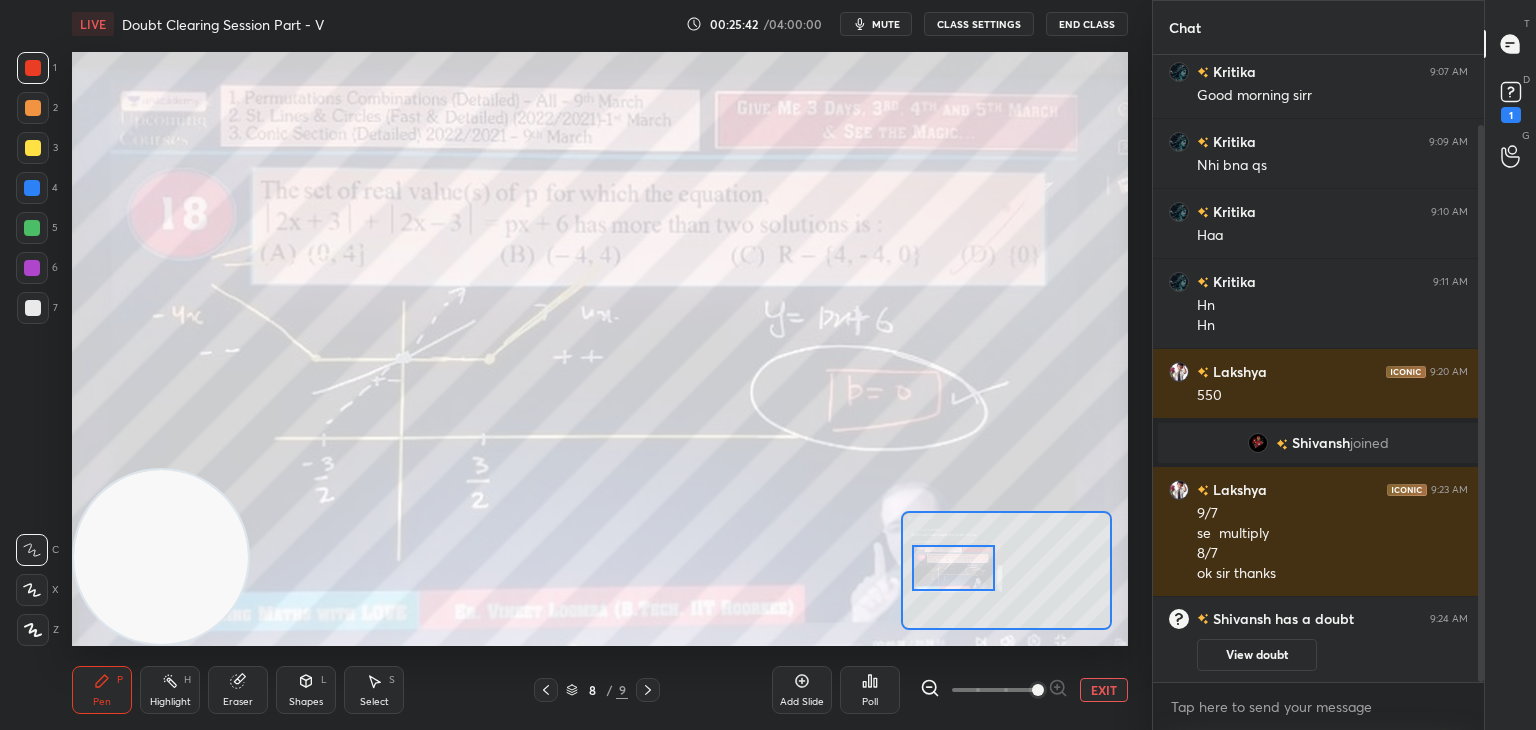 click at bounding box center (33, 308) 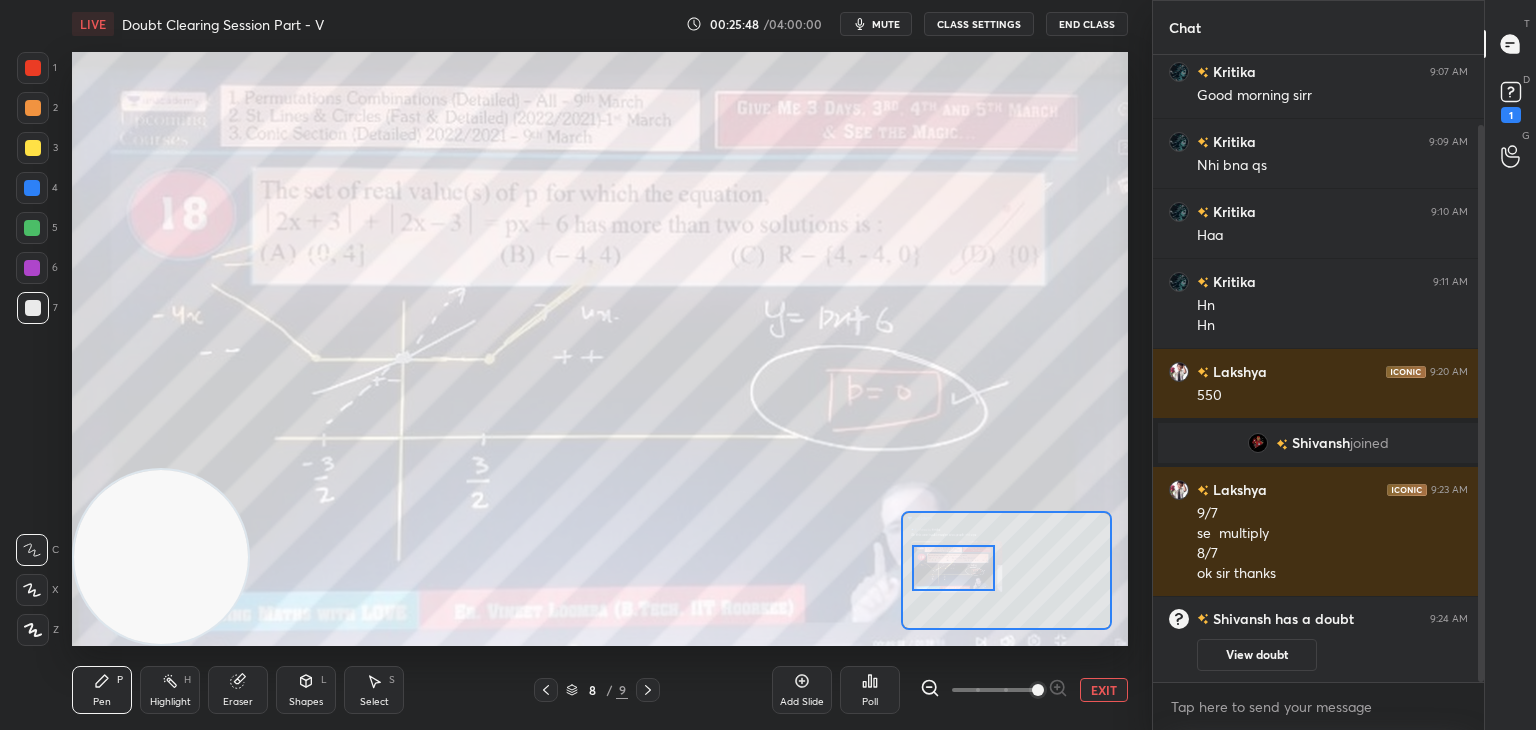 click on "EXIT" at bounding box center [1104, 690] 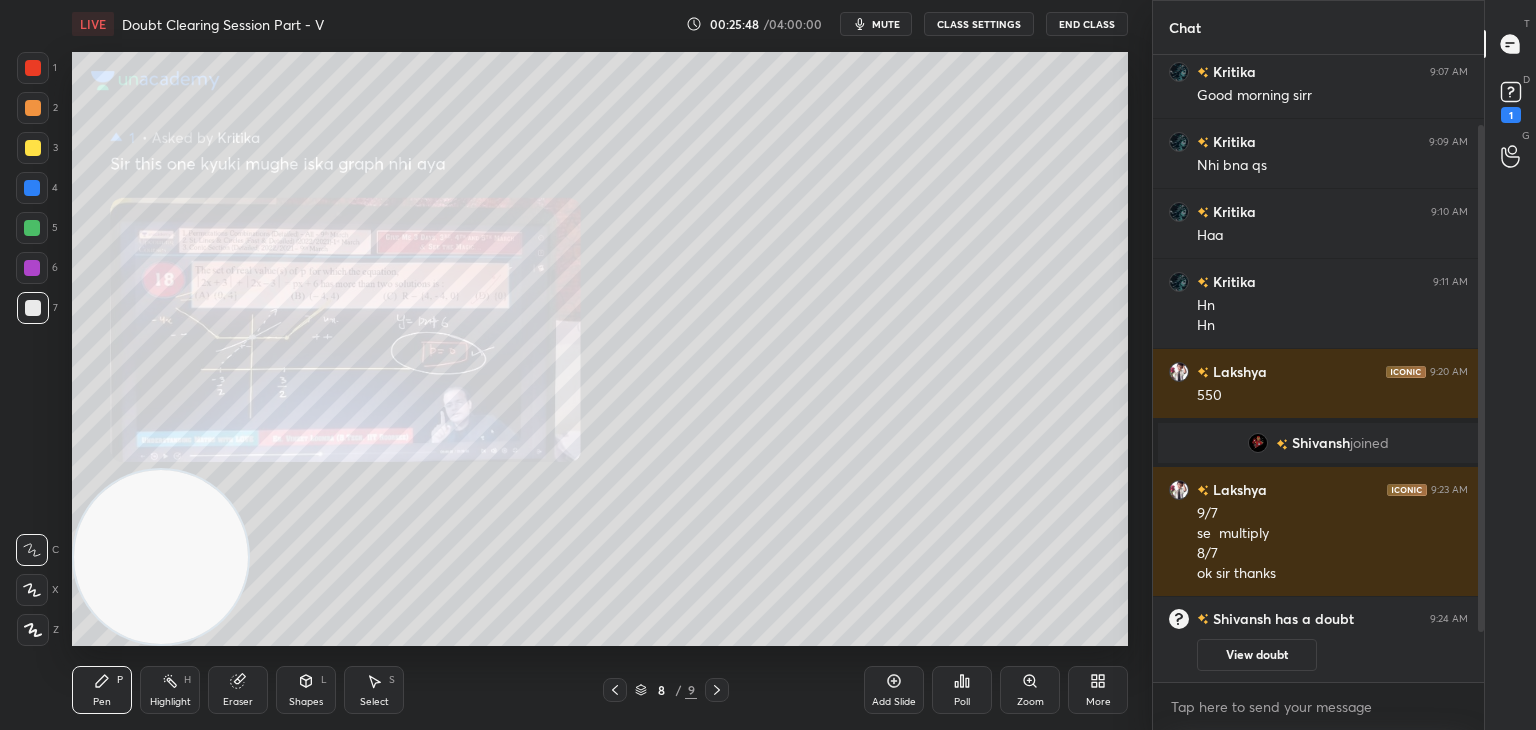 scroll, scrollTop: 148, scrollLeft: 0, axis: vertical 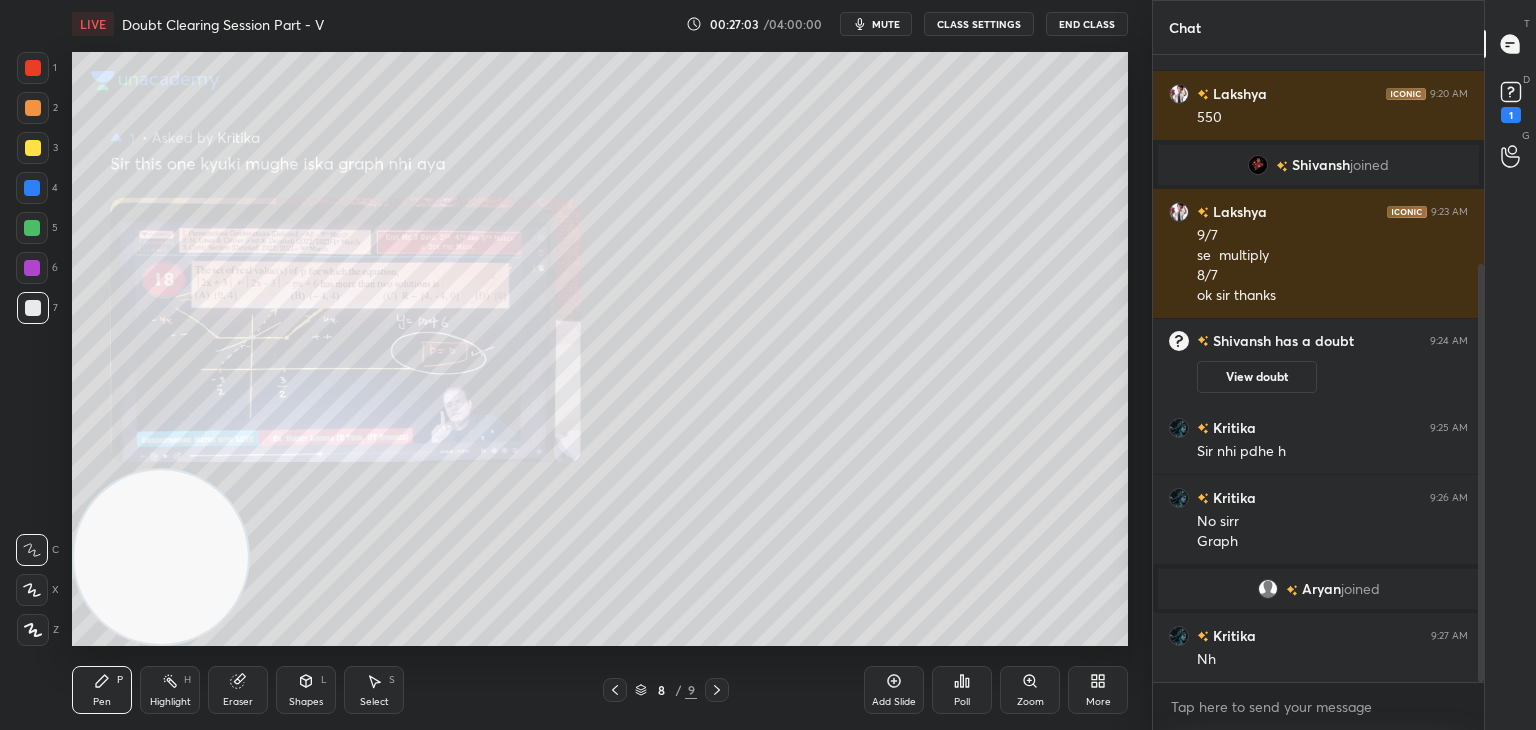 click on "Zoom" at bounding box center (1030, 690) 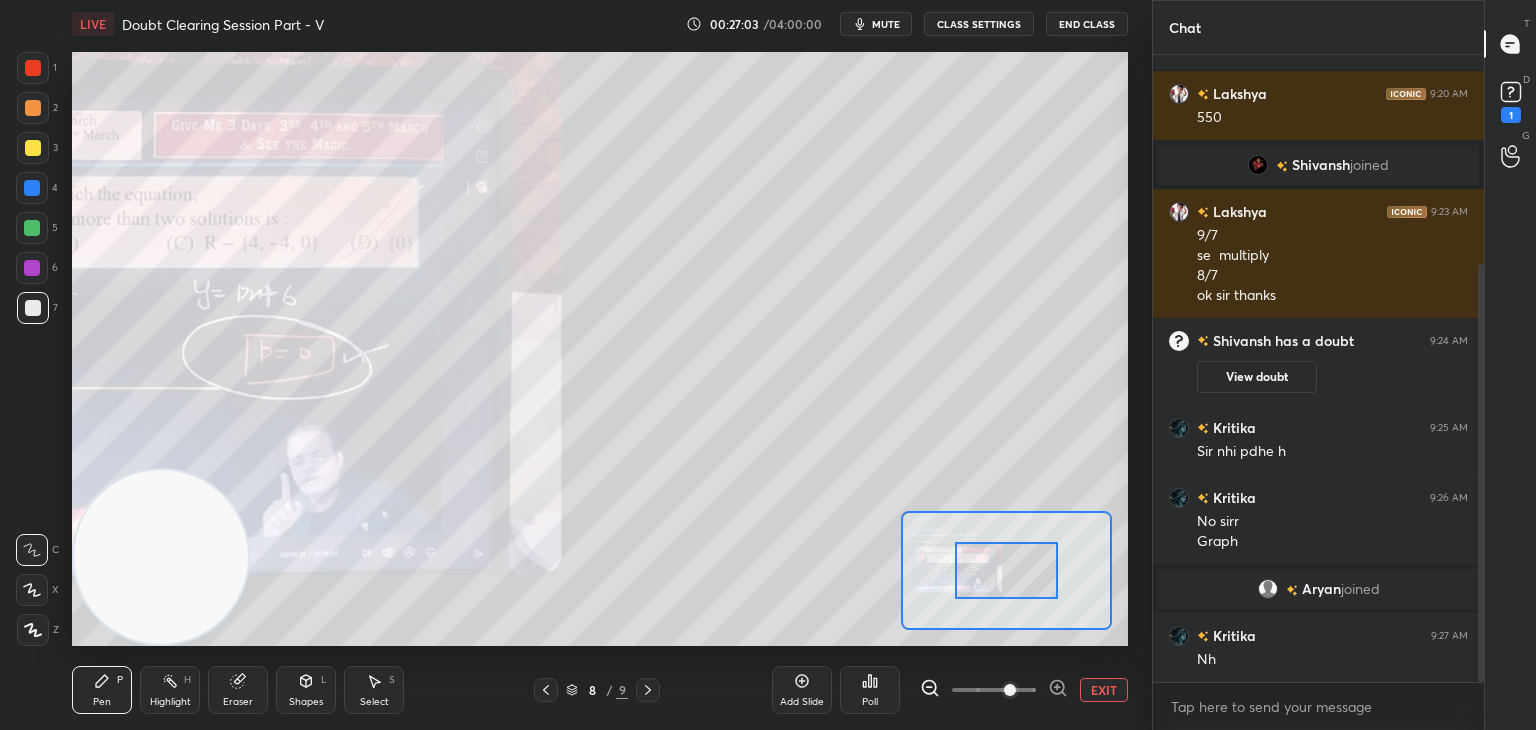 click at bounding box center [1010, 690] 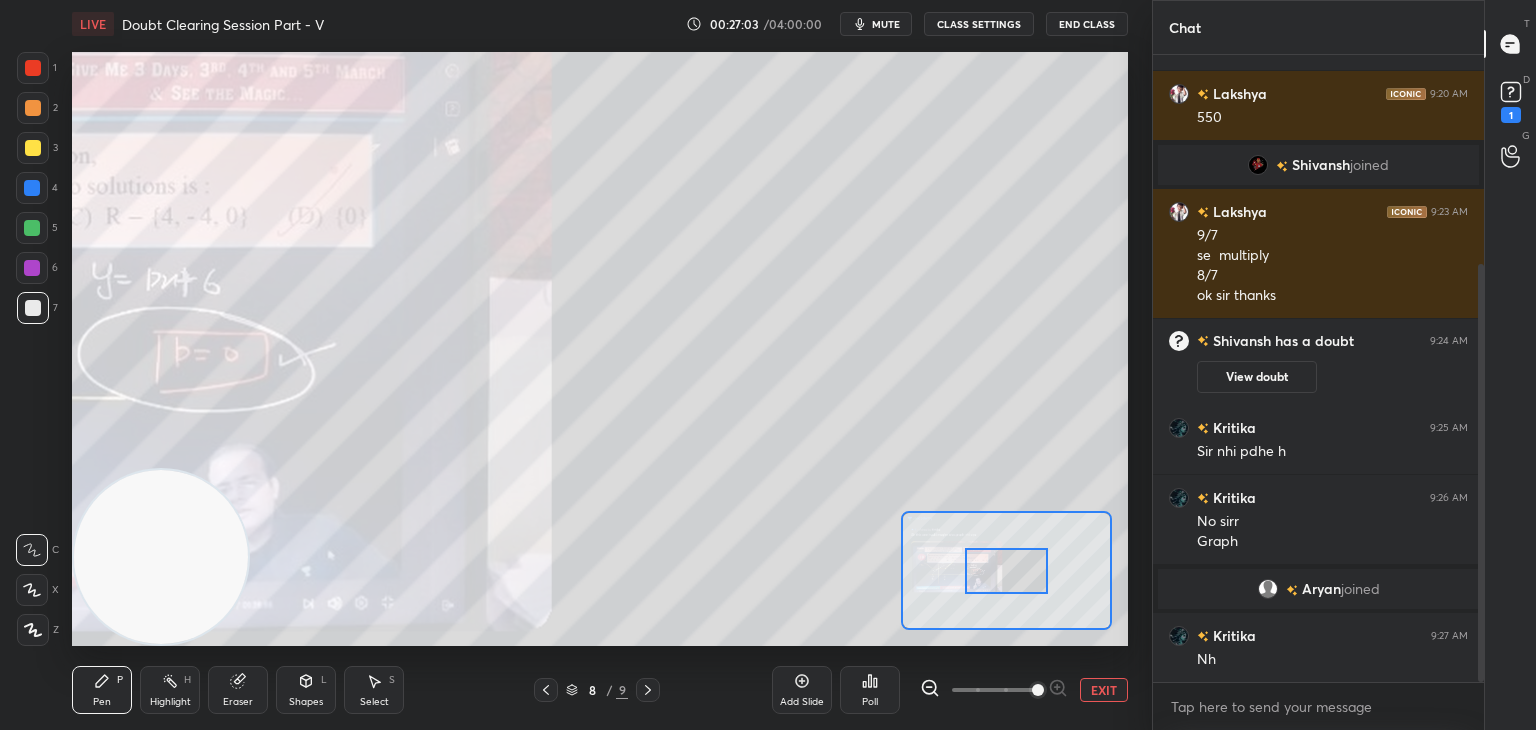 click at bounding box center (1038, 690) 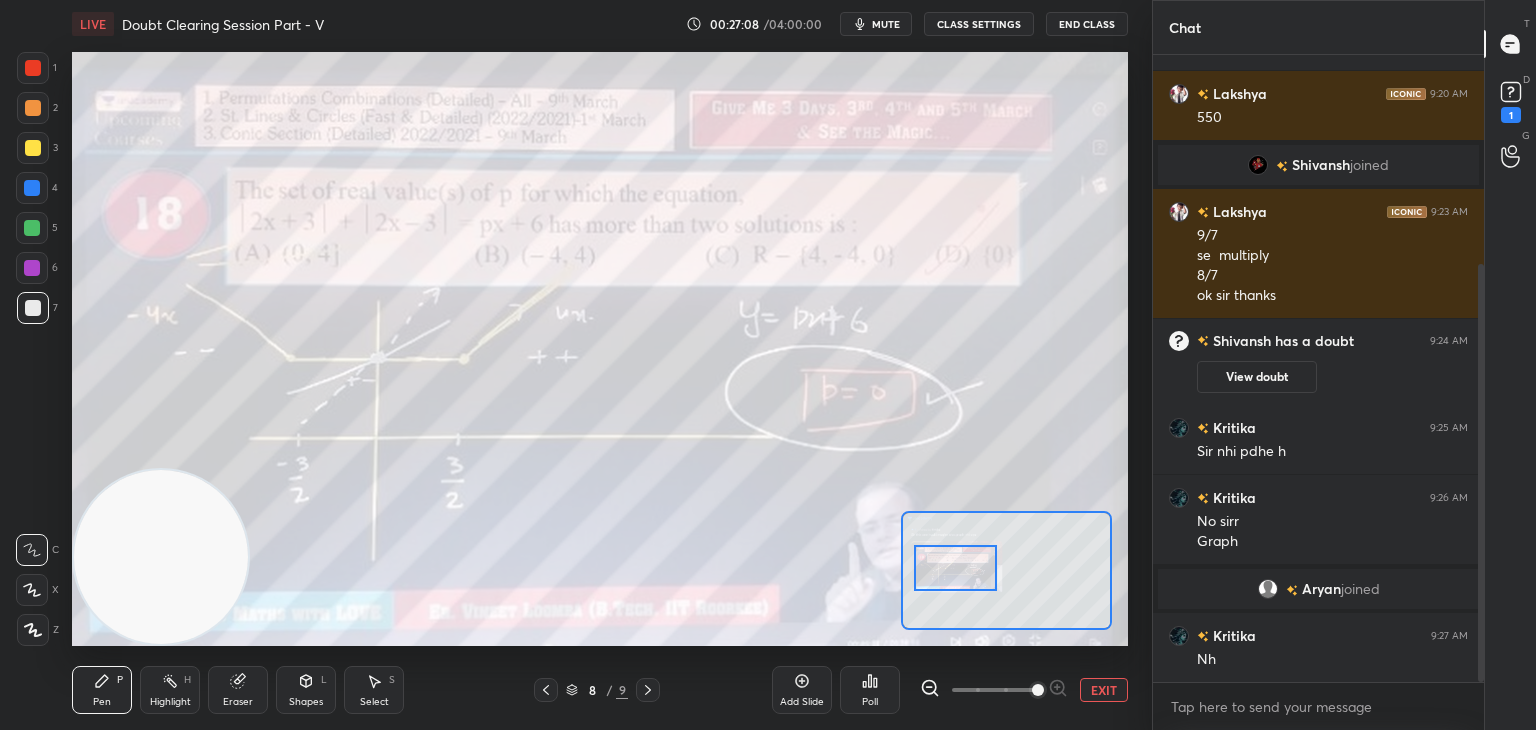 drag, startPoint x: 1020, startPoint y: 574, endPoint x: 949, endPoint y: 566, distance: 71.44928 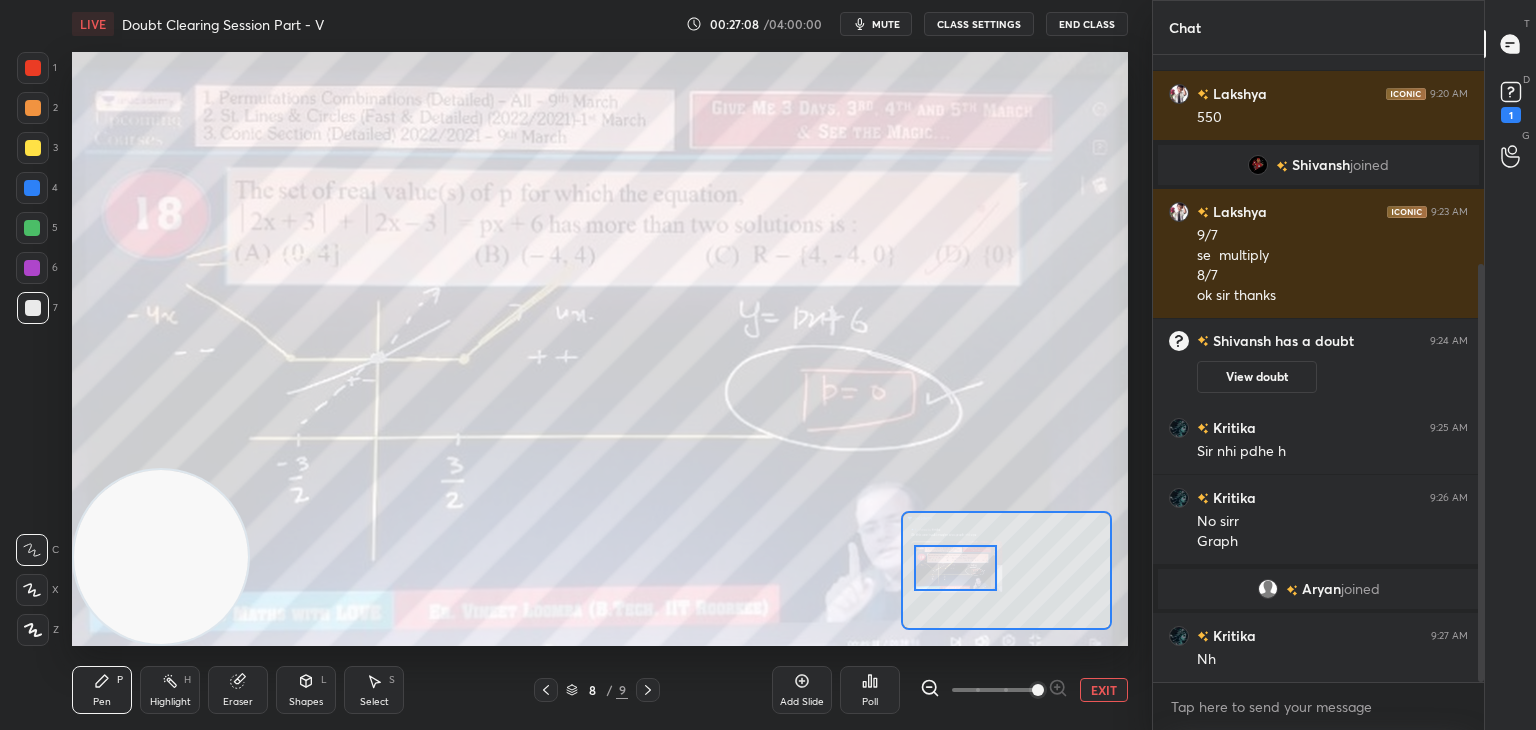 click at bounding box center [955, 568] 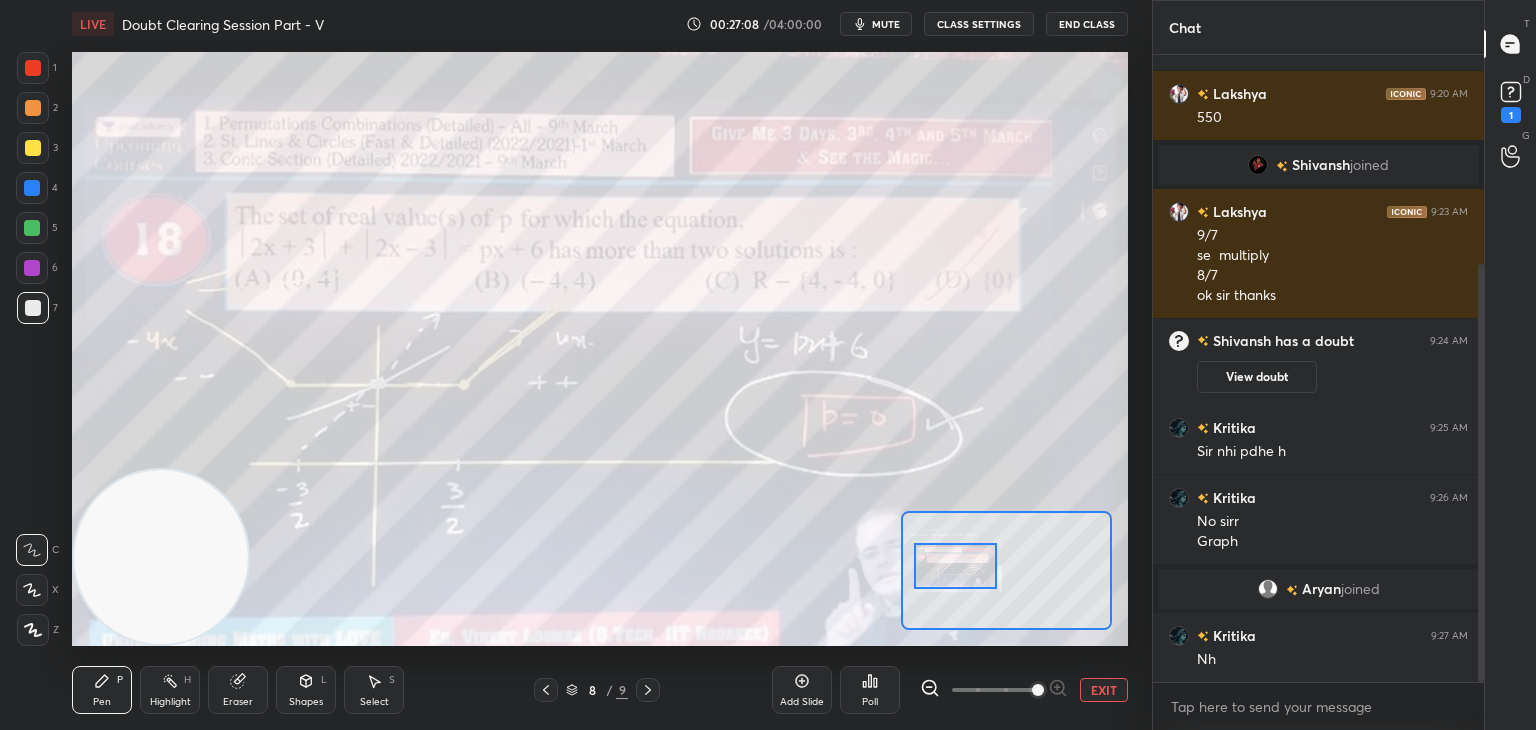 scroll, scrollTop: 334, scrollLeft: 0, axis: vertical 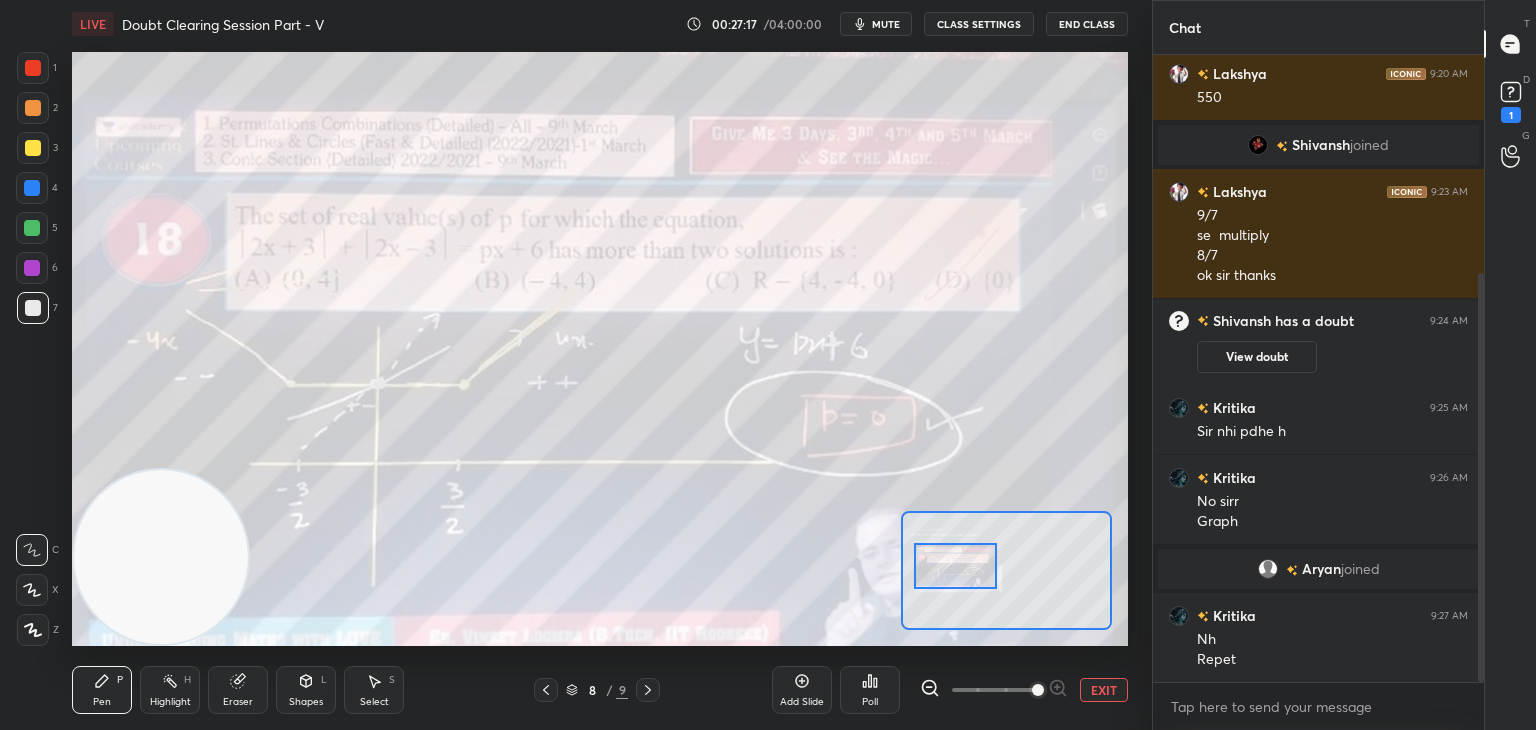 click on "EXIT" at bounding box center [1104, 690] 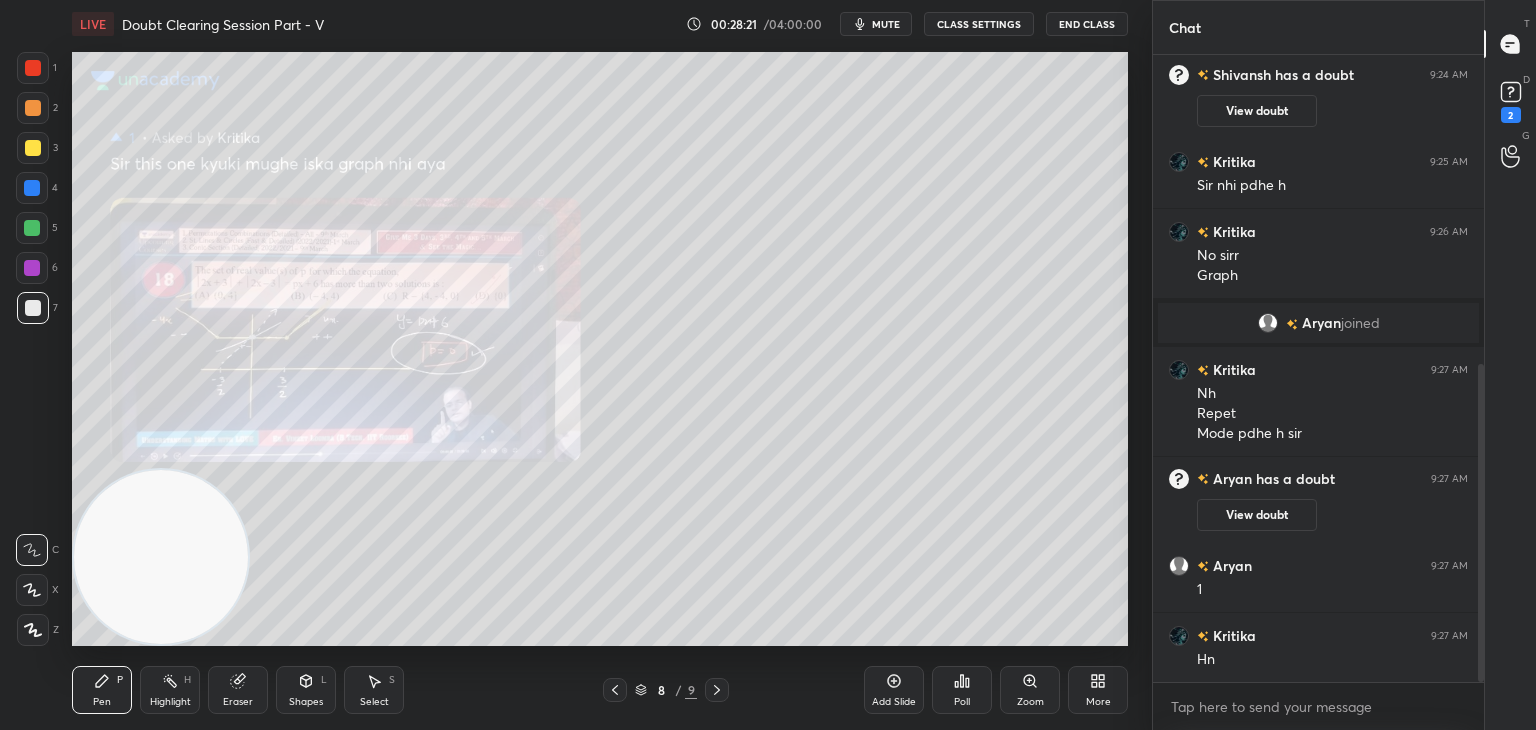 scroll, scrollTop: 610, scrollLeft: 0, axis: vertical 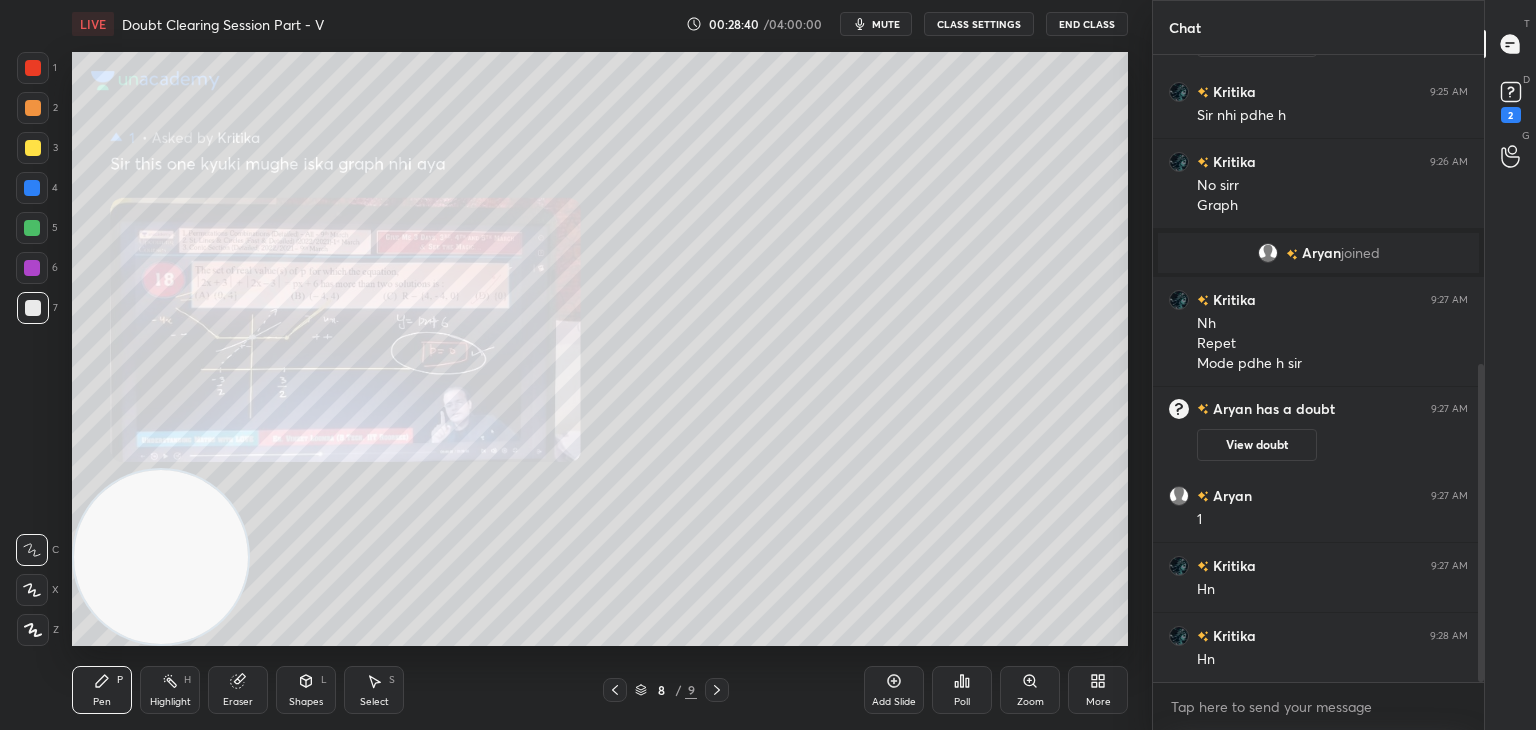 click on "Zoom" at bounding box center (1030, 690) 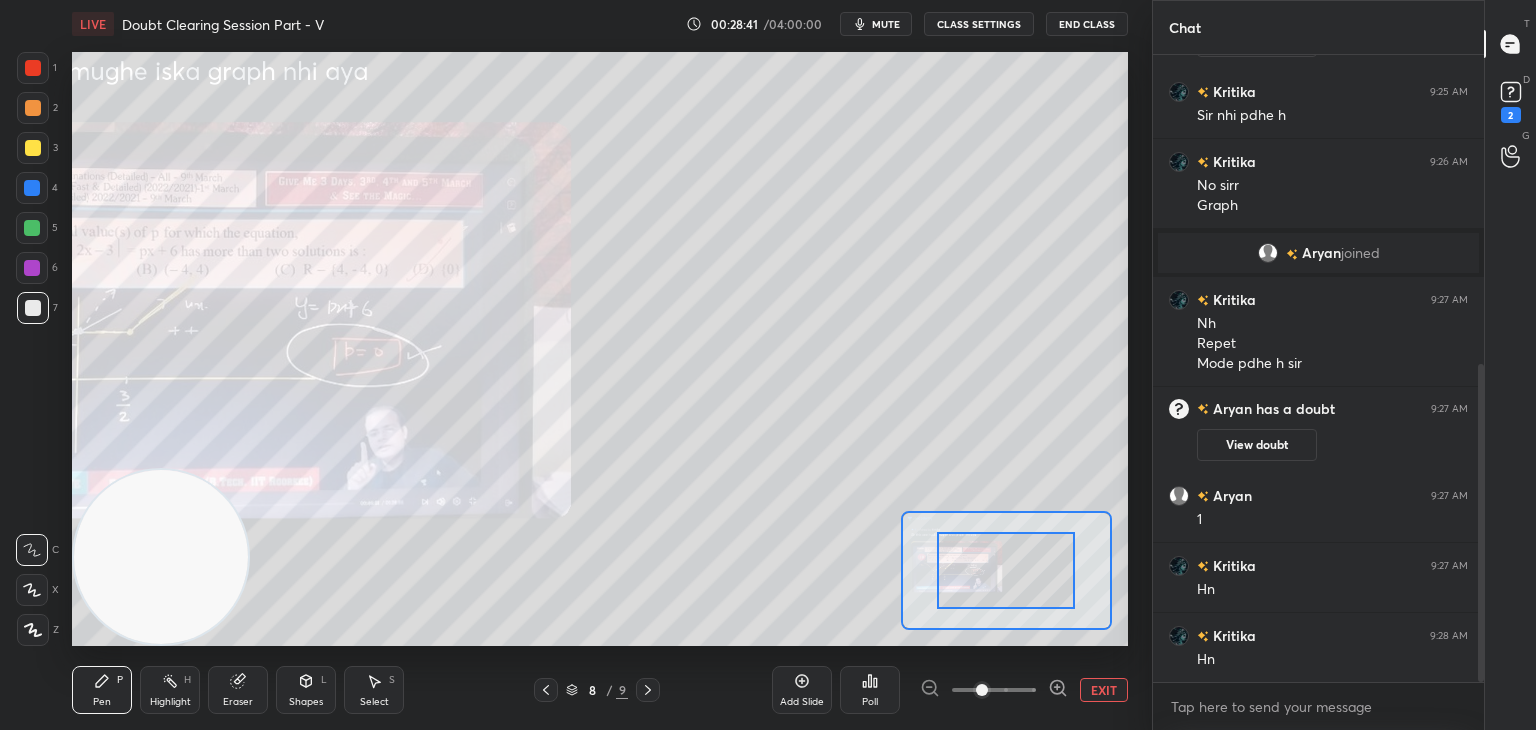 click at bounding box center (994, 690) 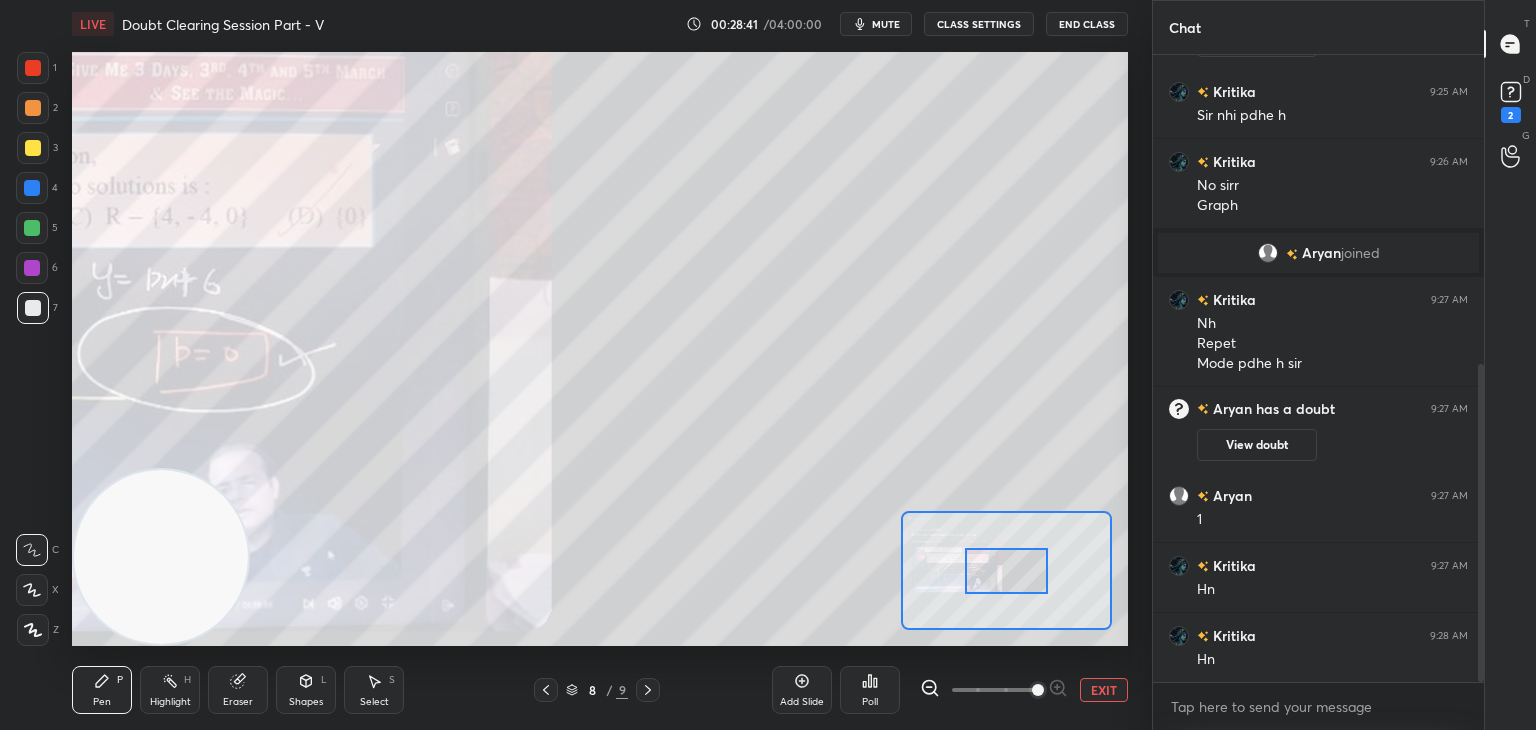 click at bounding box center [1038, 690] 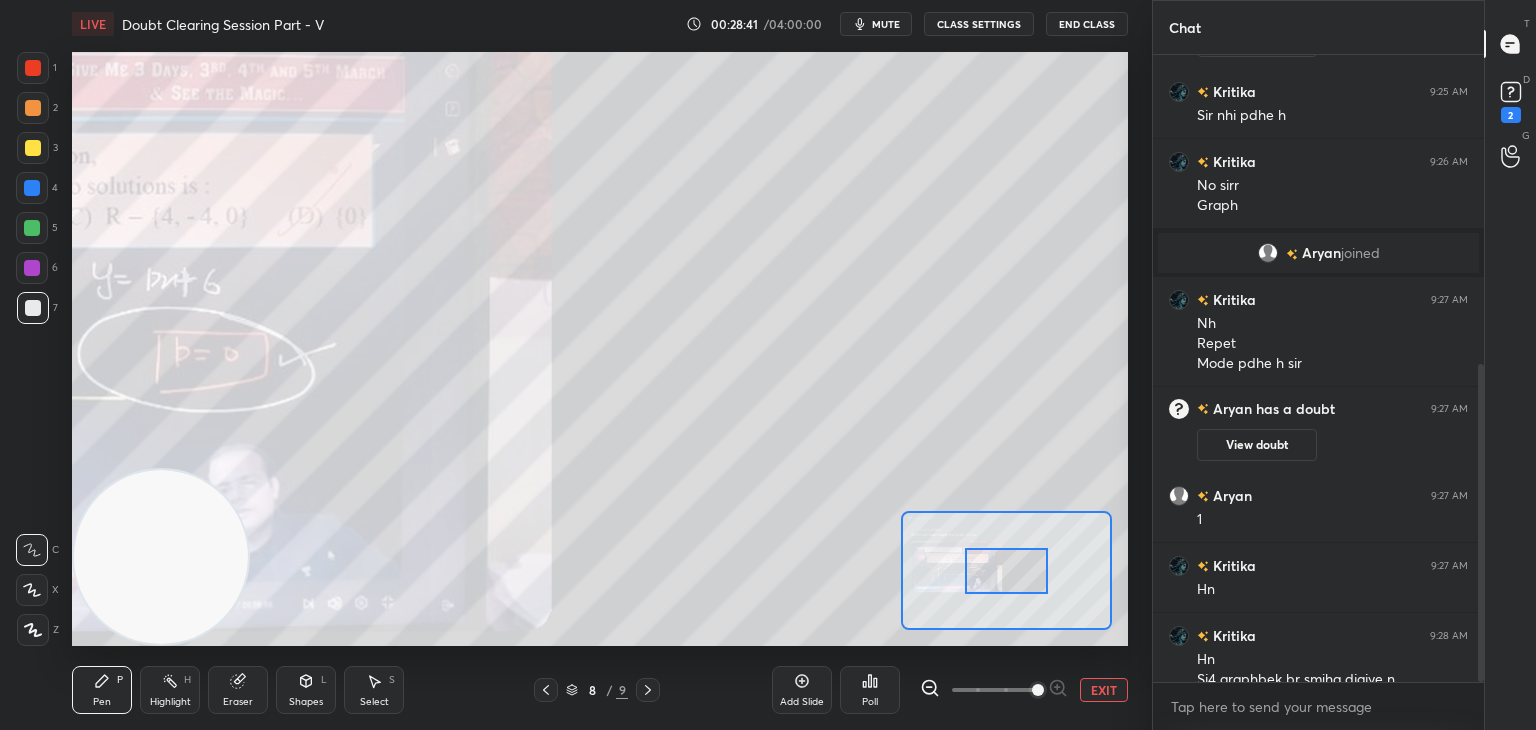 drag, startPoint x: 1028, startPoint y: 693, endPoint x: 1025, endPoint y: 642, distance: 51.088158 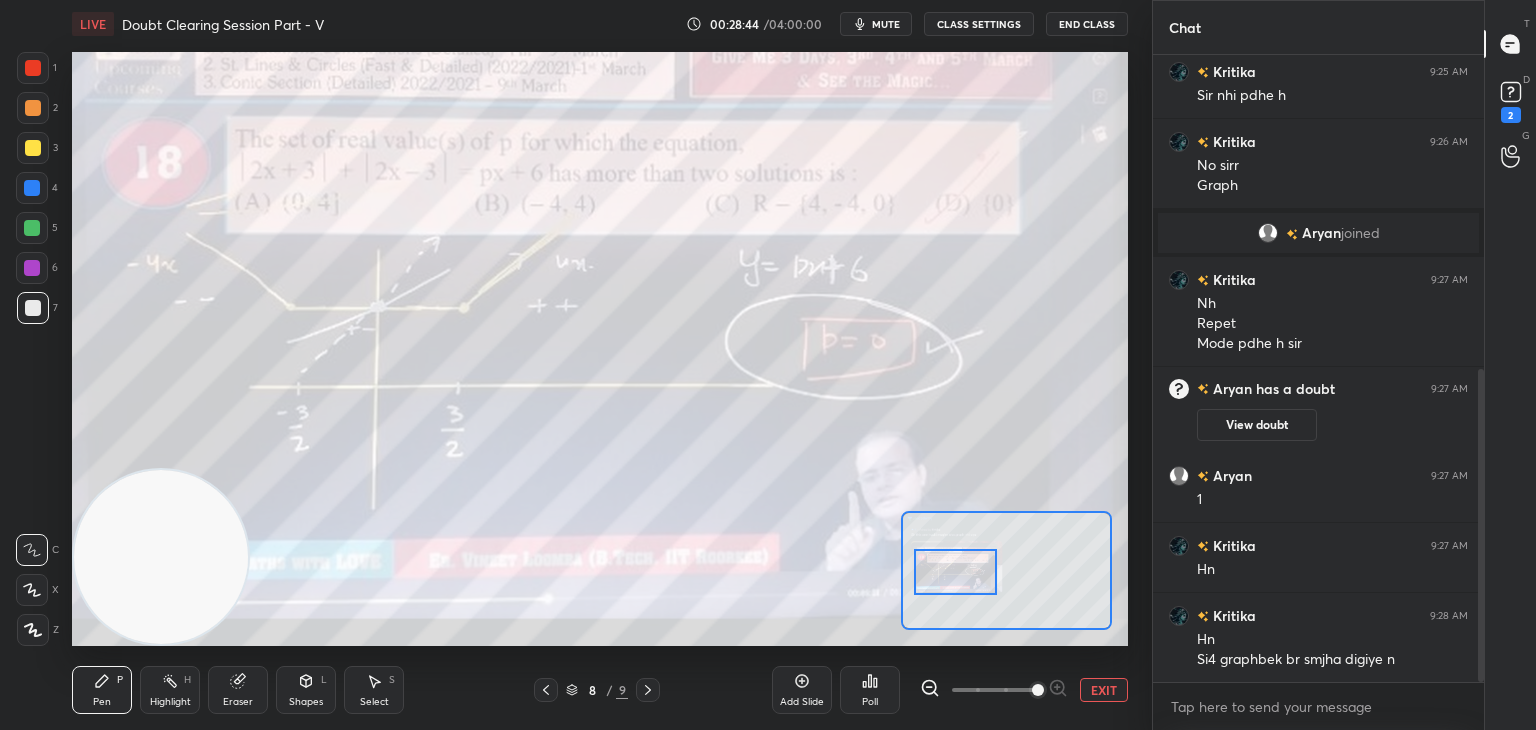 drag, startPoint x: 996, startPoint y: 577, endPoint x: 968, endPoint y: 589, distance: 30.463093 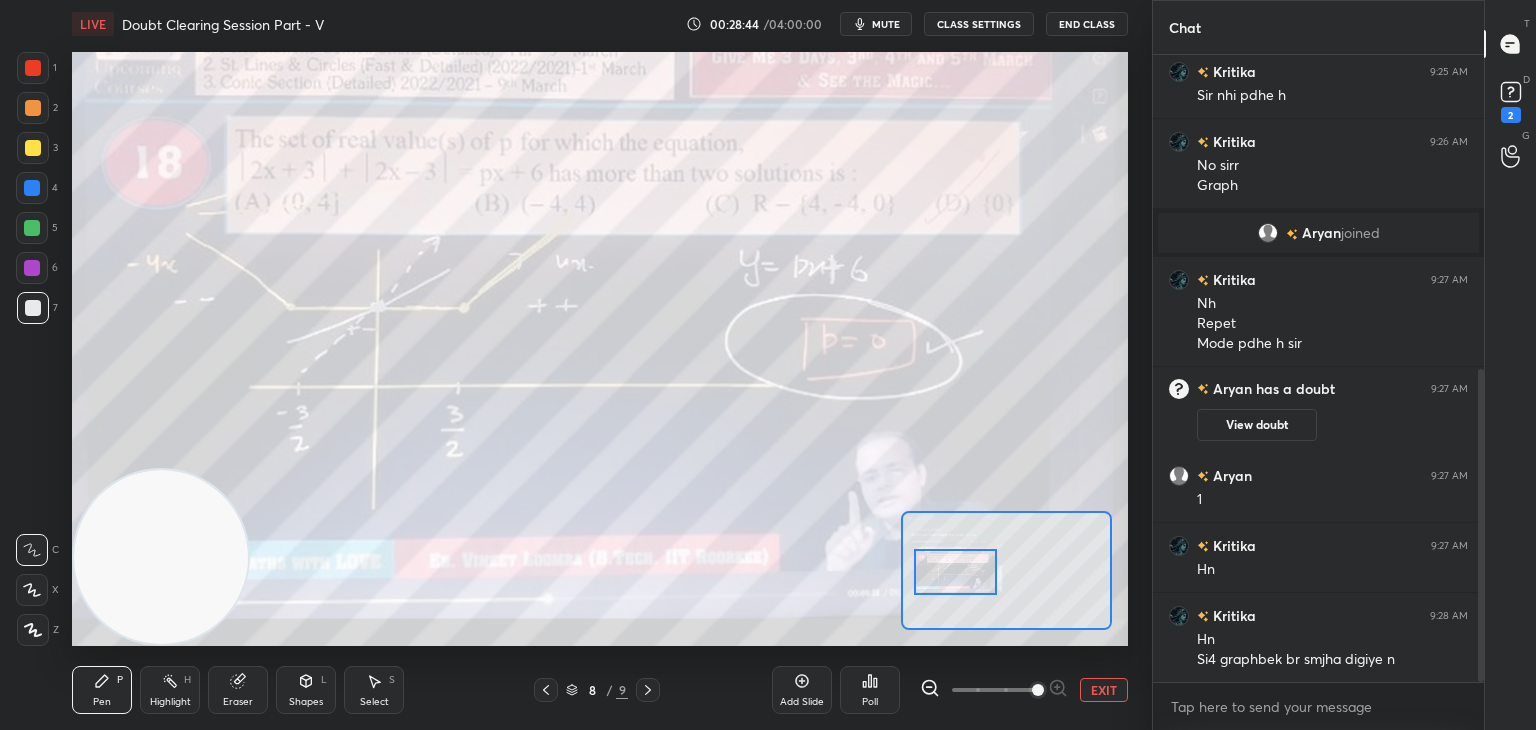 click at bounding box center (955, 572) 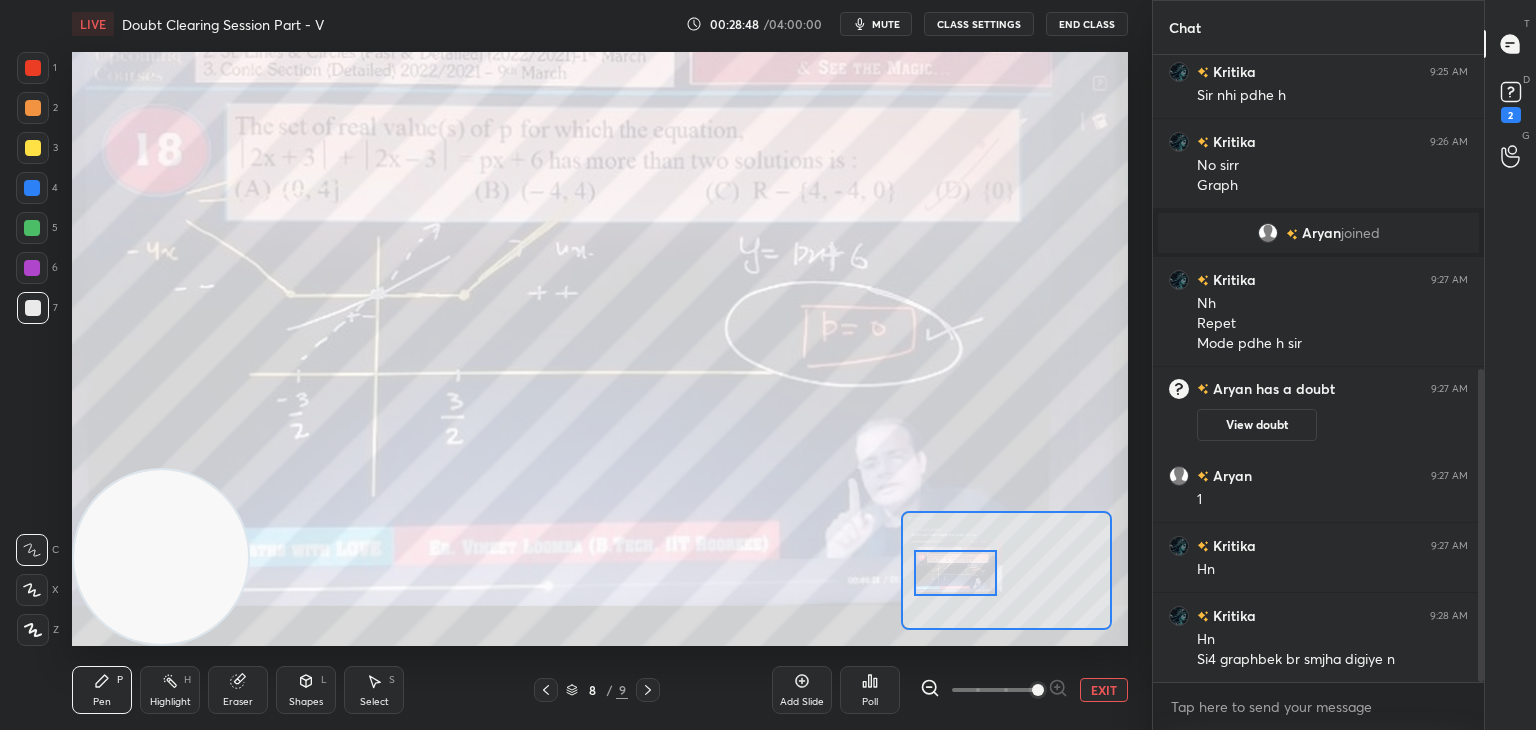 click on "Eraser" at bounding box center (238, 690) 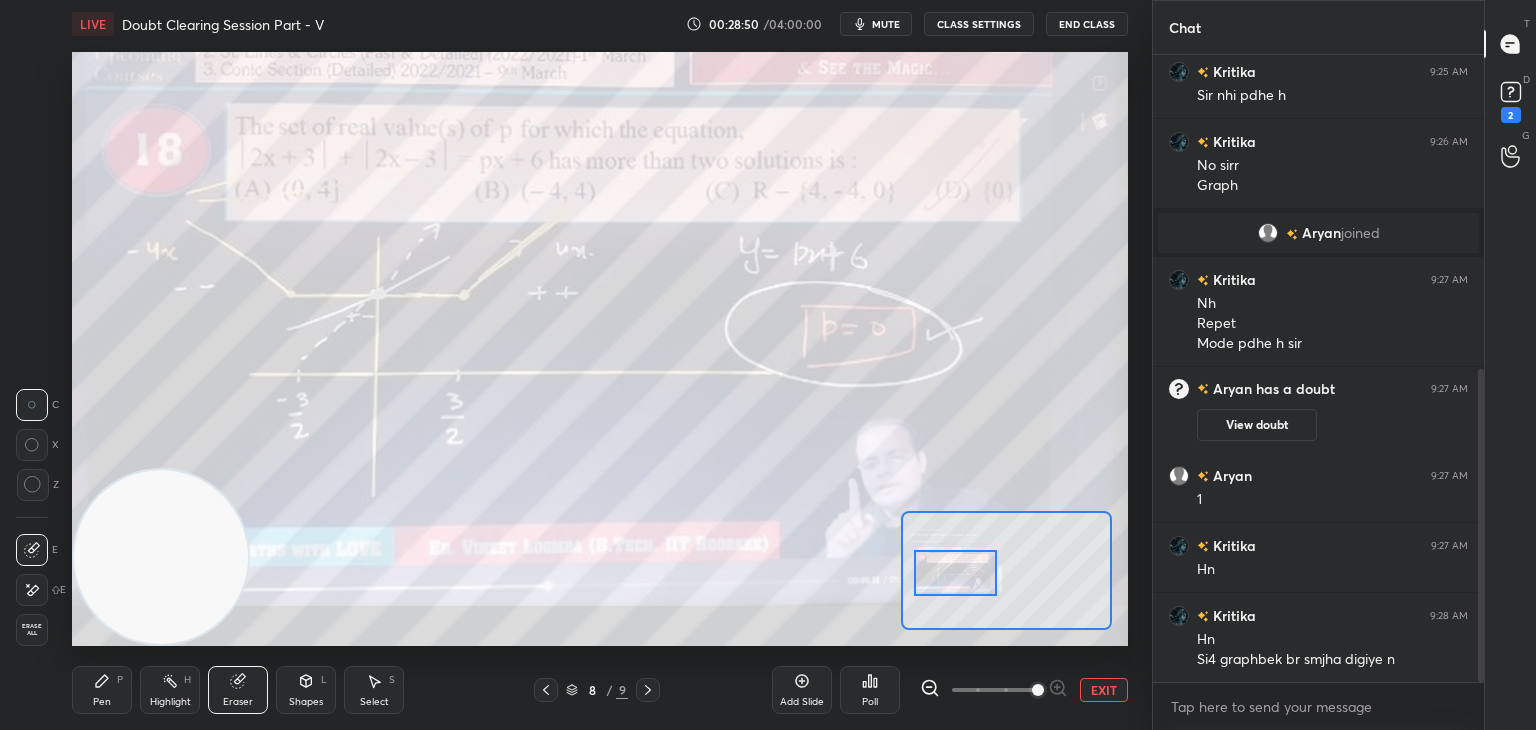 click on "E E Erase all" at bounding box center (41, 586) 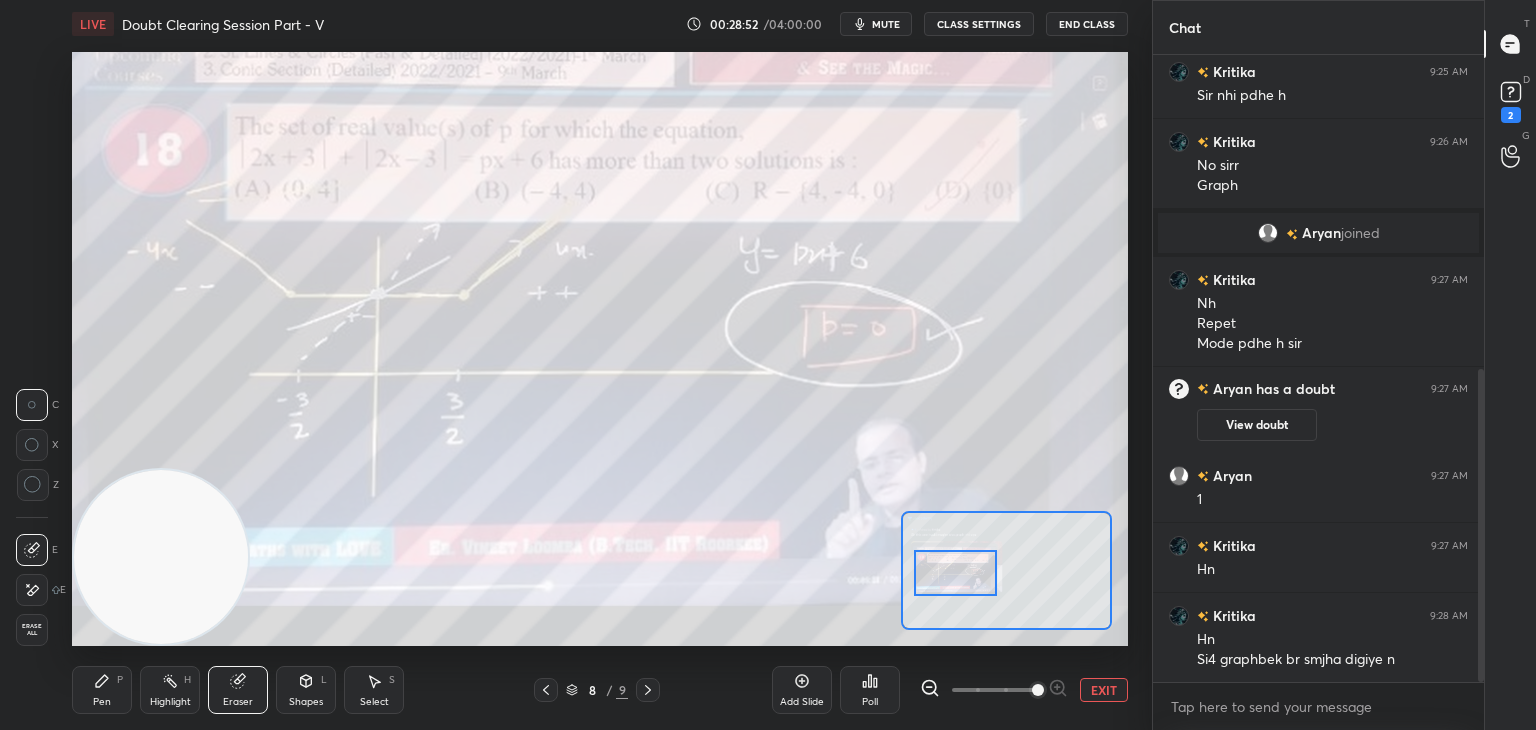 drag, startPoint x: 33, startPoint y: 597, endPoint x: 69, endPoint y: 533, distance: 73.43024 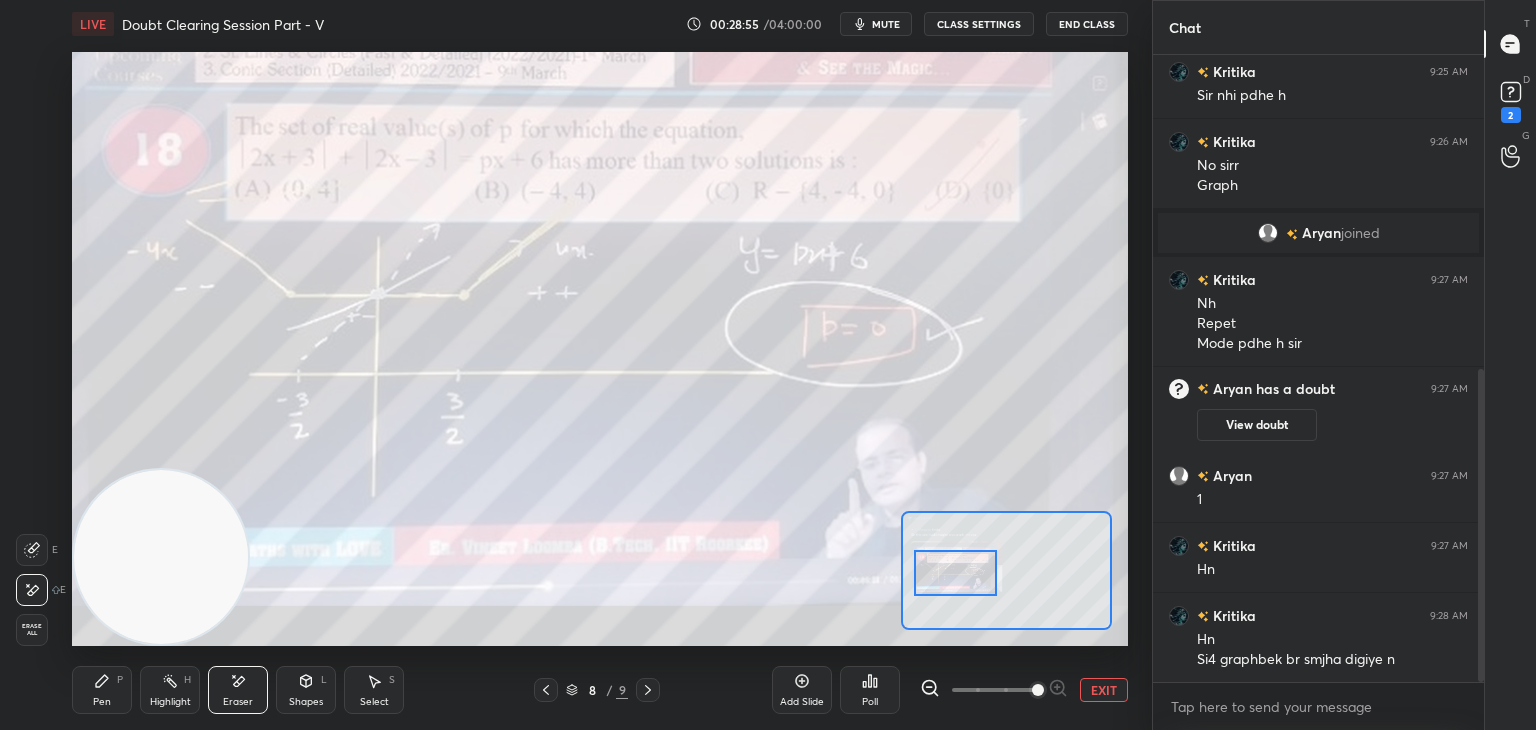 click on "P" at bounding box center [120, 680] 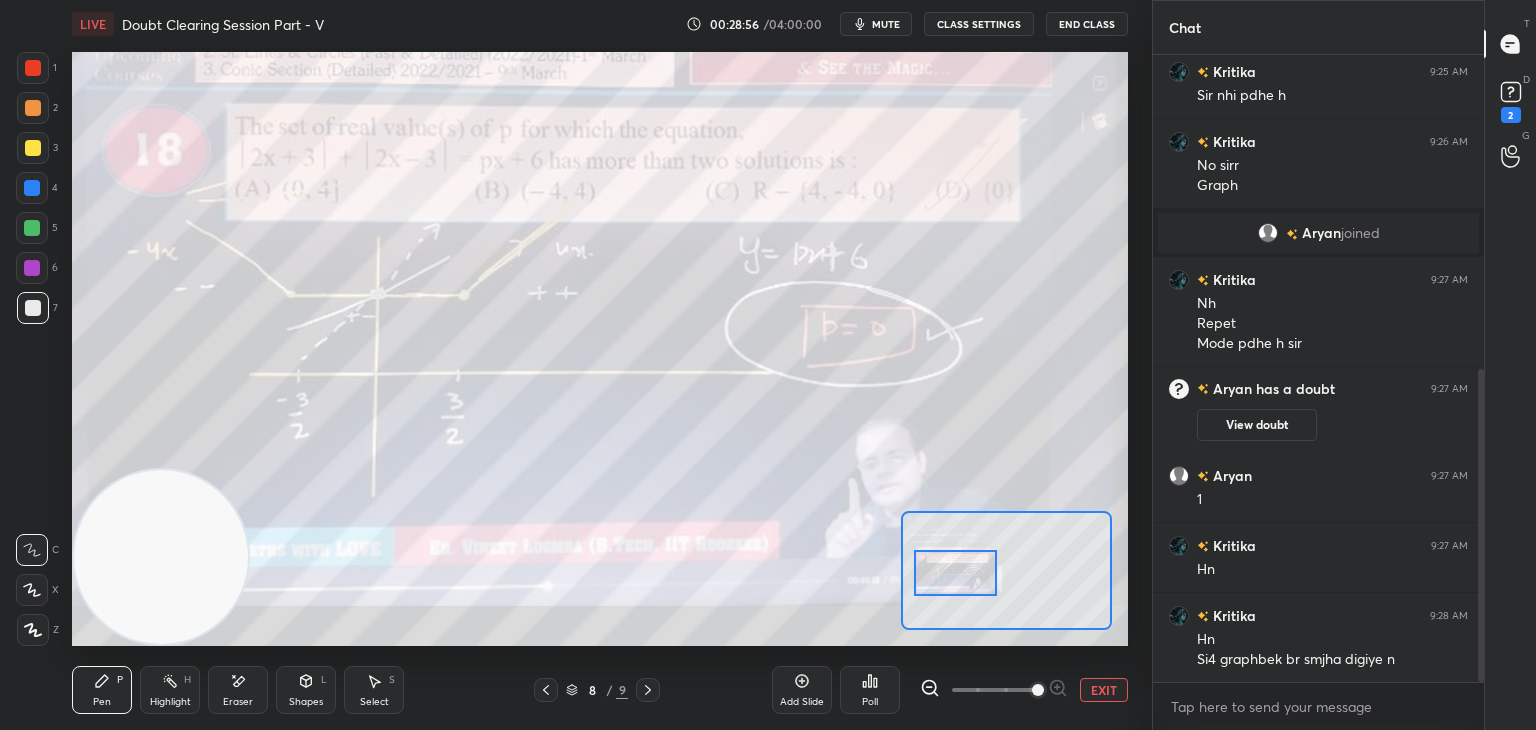 click on "EXIT" at bounding box center [1104, 690] 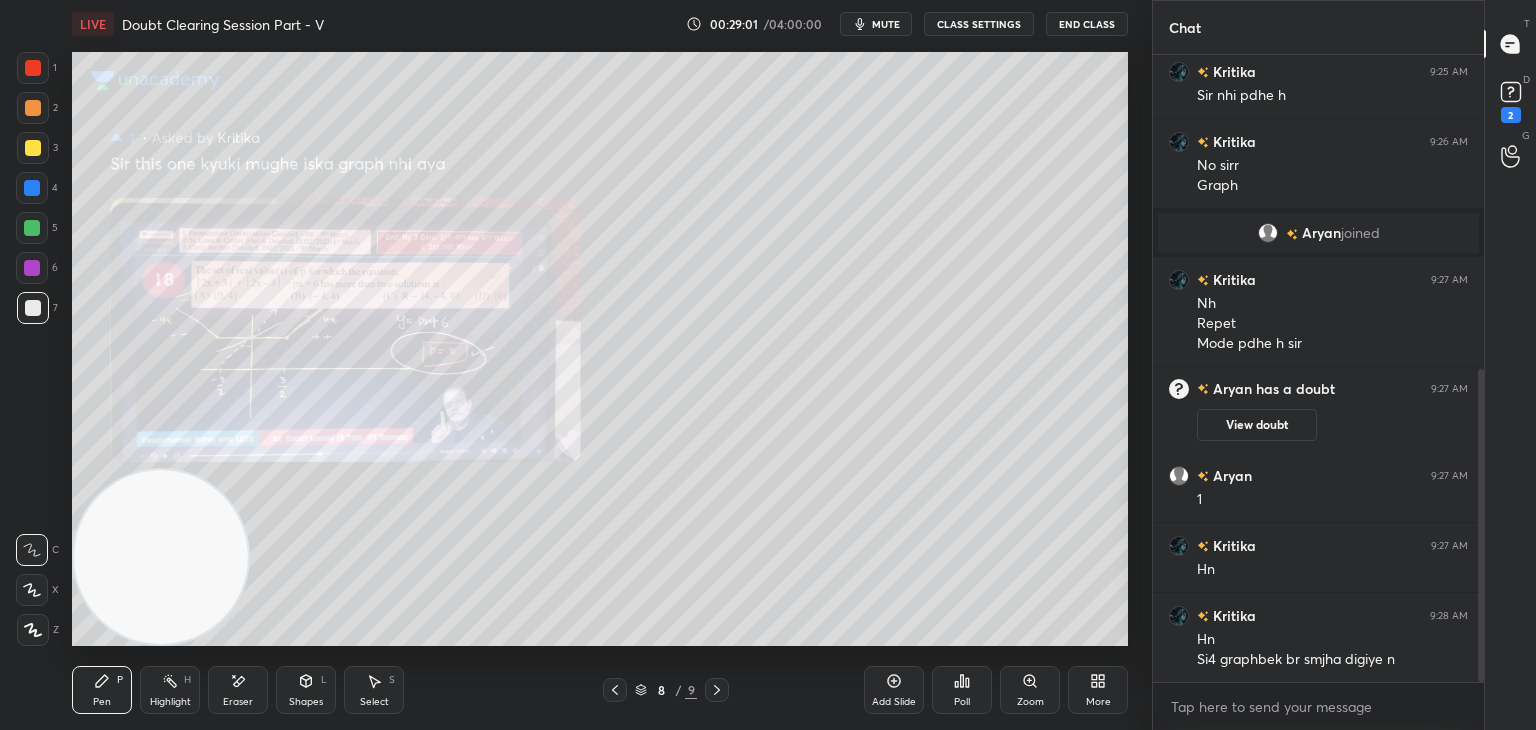 click on "Zoom" at bounding box center (1030, 690) 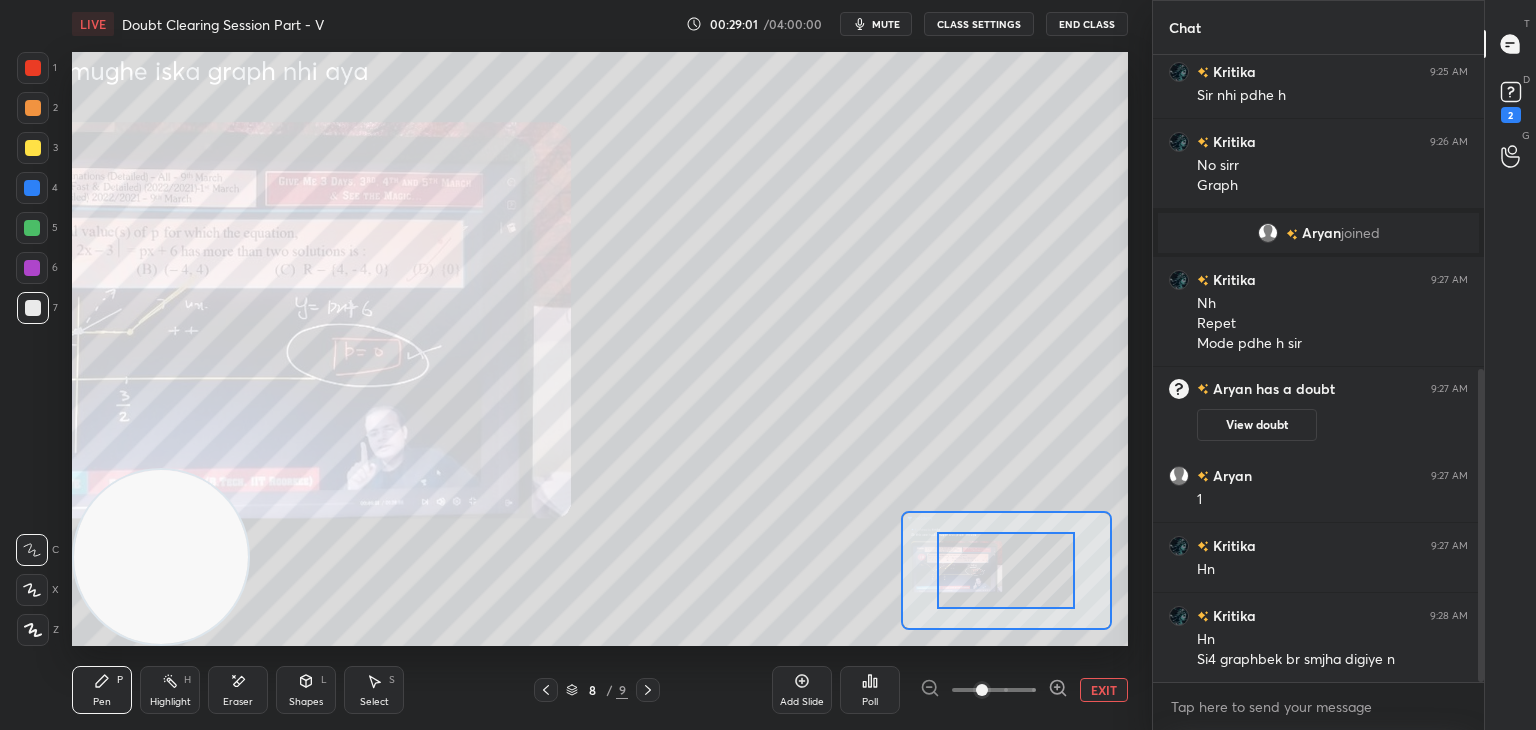 click at bounding box center (994, 690) 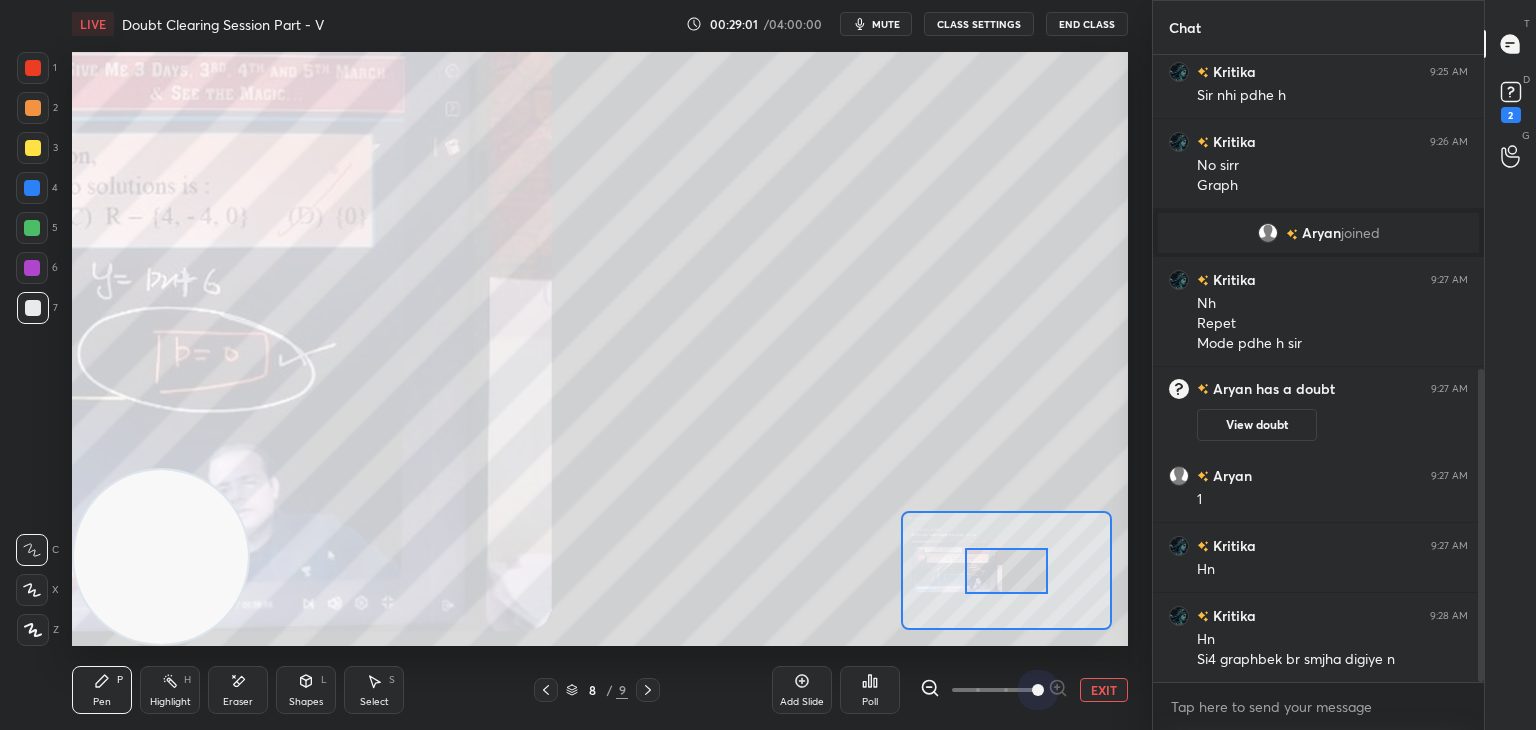 click at bounding box center [994, 690] 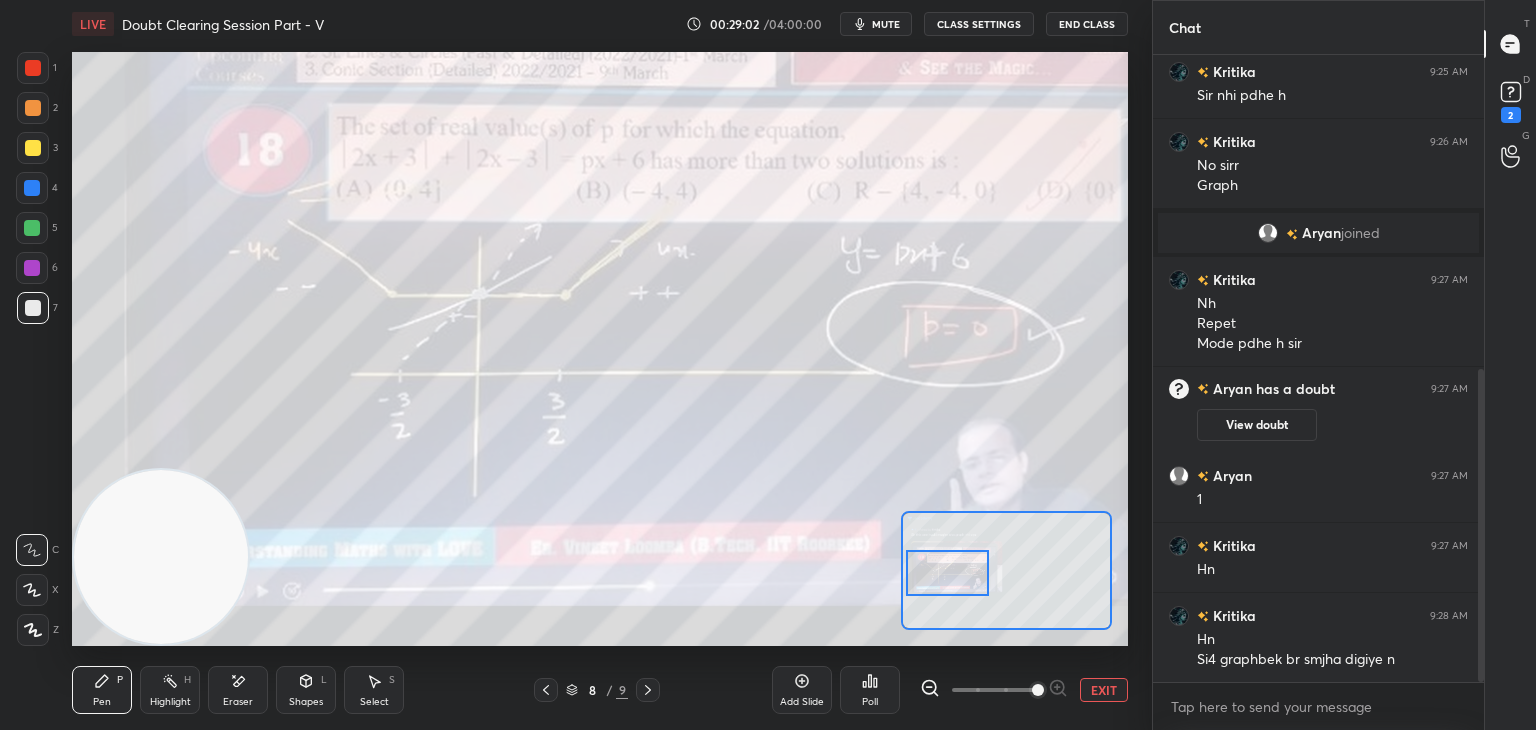 drag, startPoint x: 963, startPoint y: 549, endPoint x: 922, endPoint y: 548, distance: 41.01219 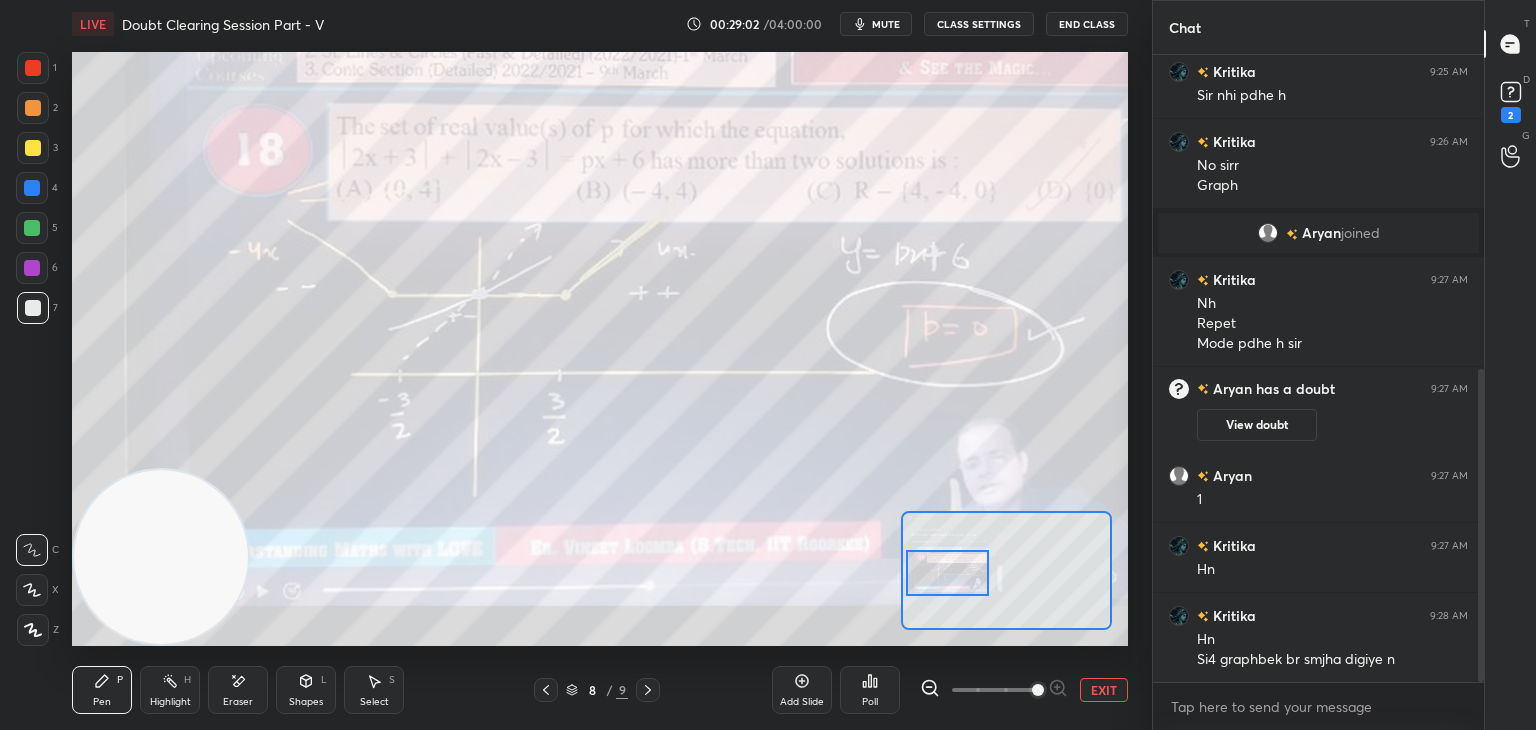 click at bounding box center (947, 573) 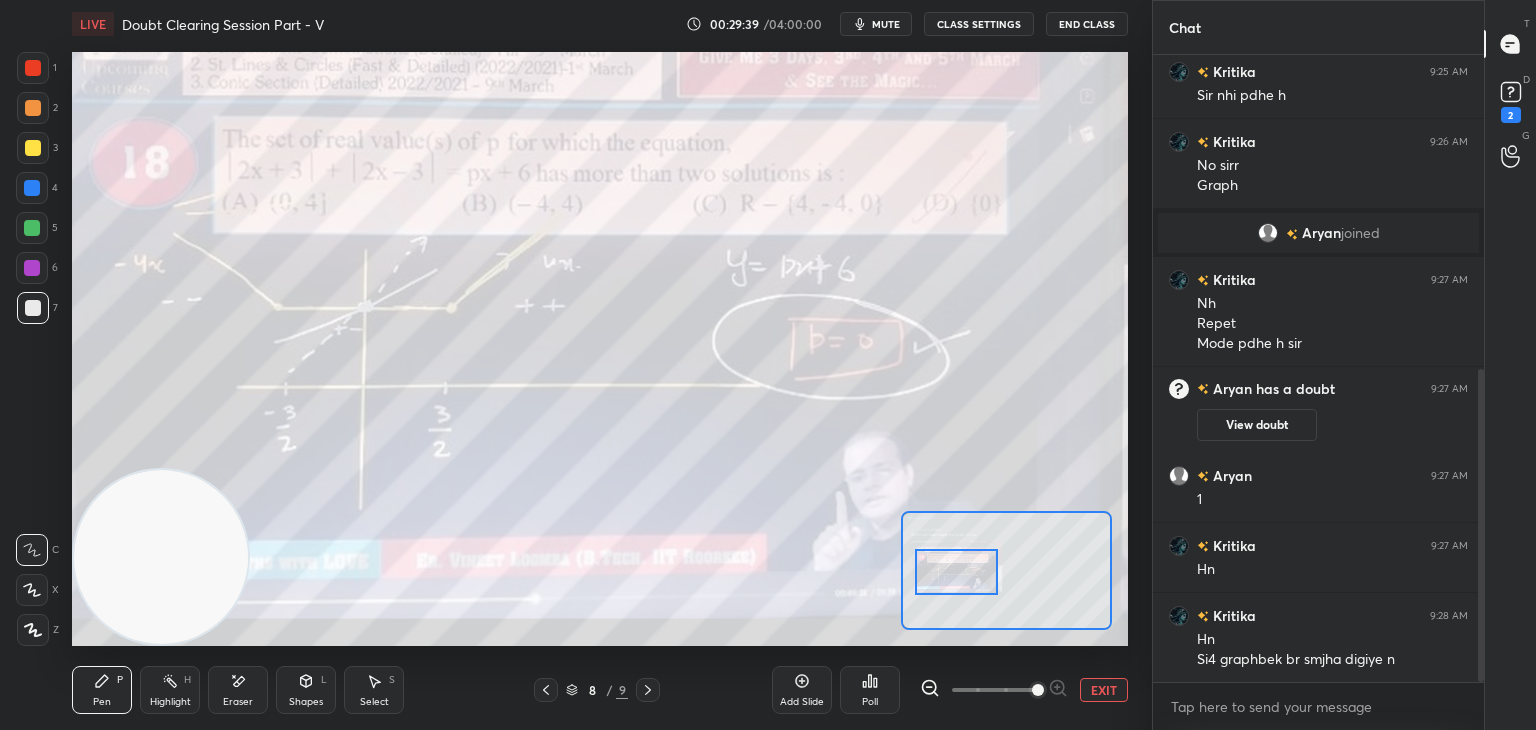 click at bounding box center (956, 572) 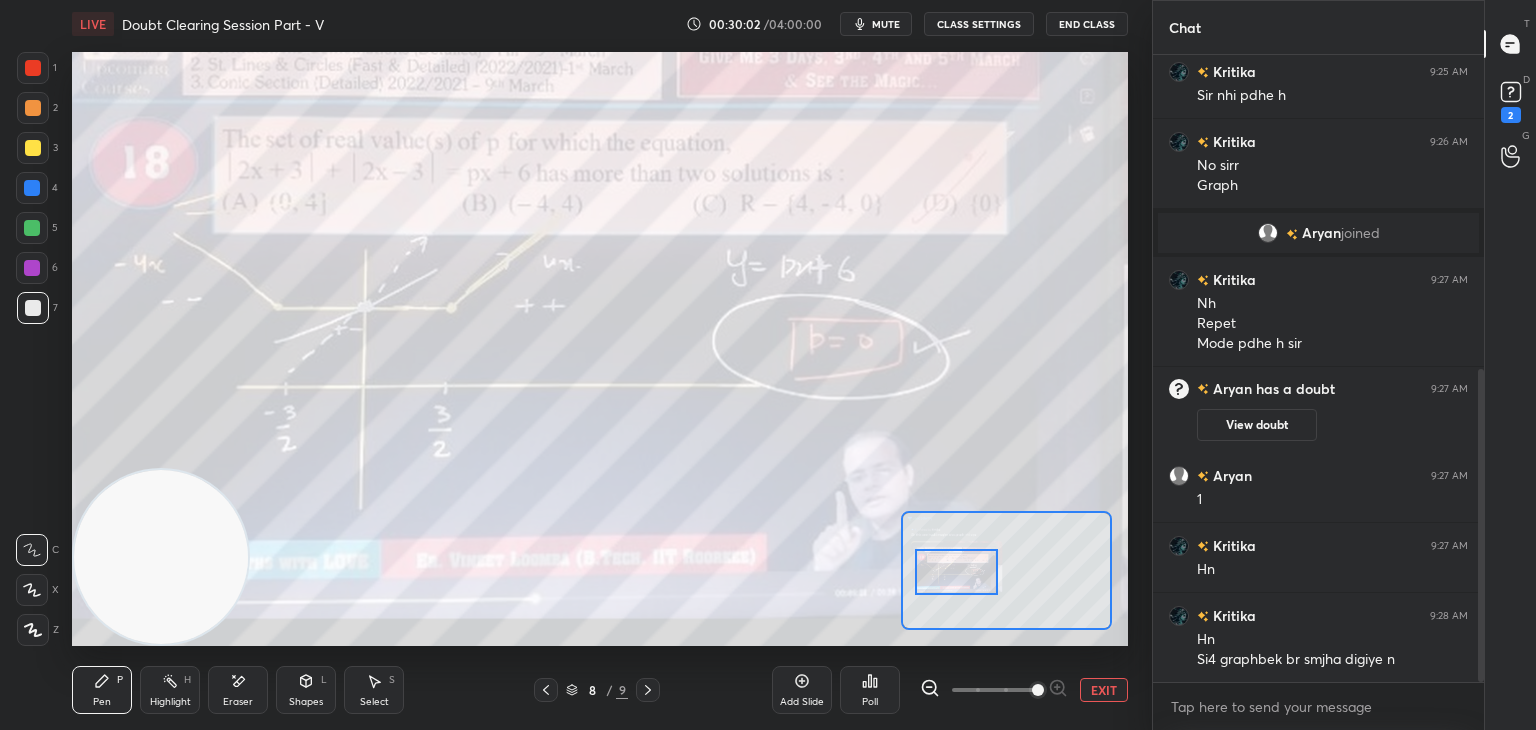 click on "EXIT" at bounding box center [1104, 690] 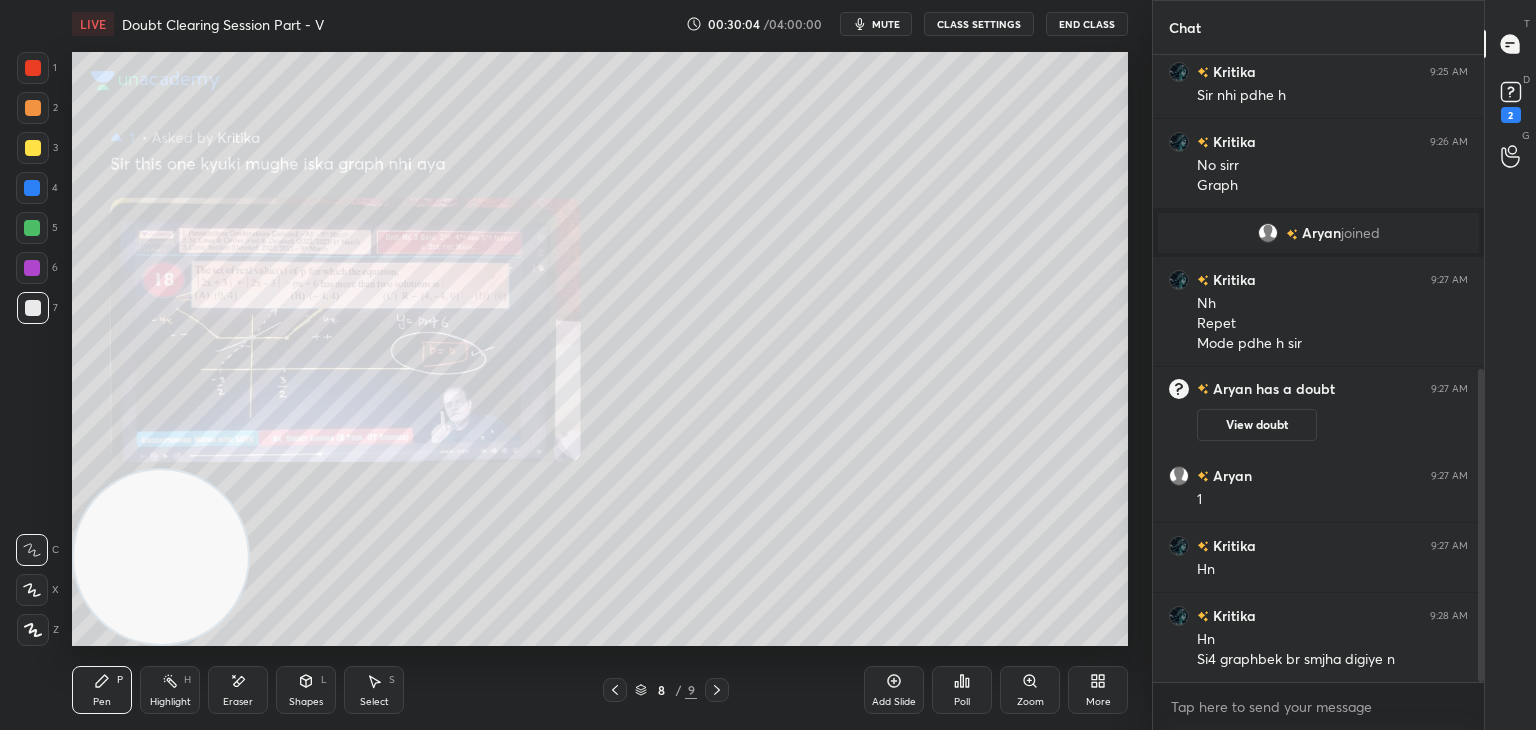 click on "View doubt" at bounding box center [1257, 425] 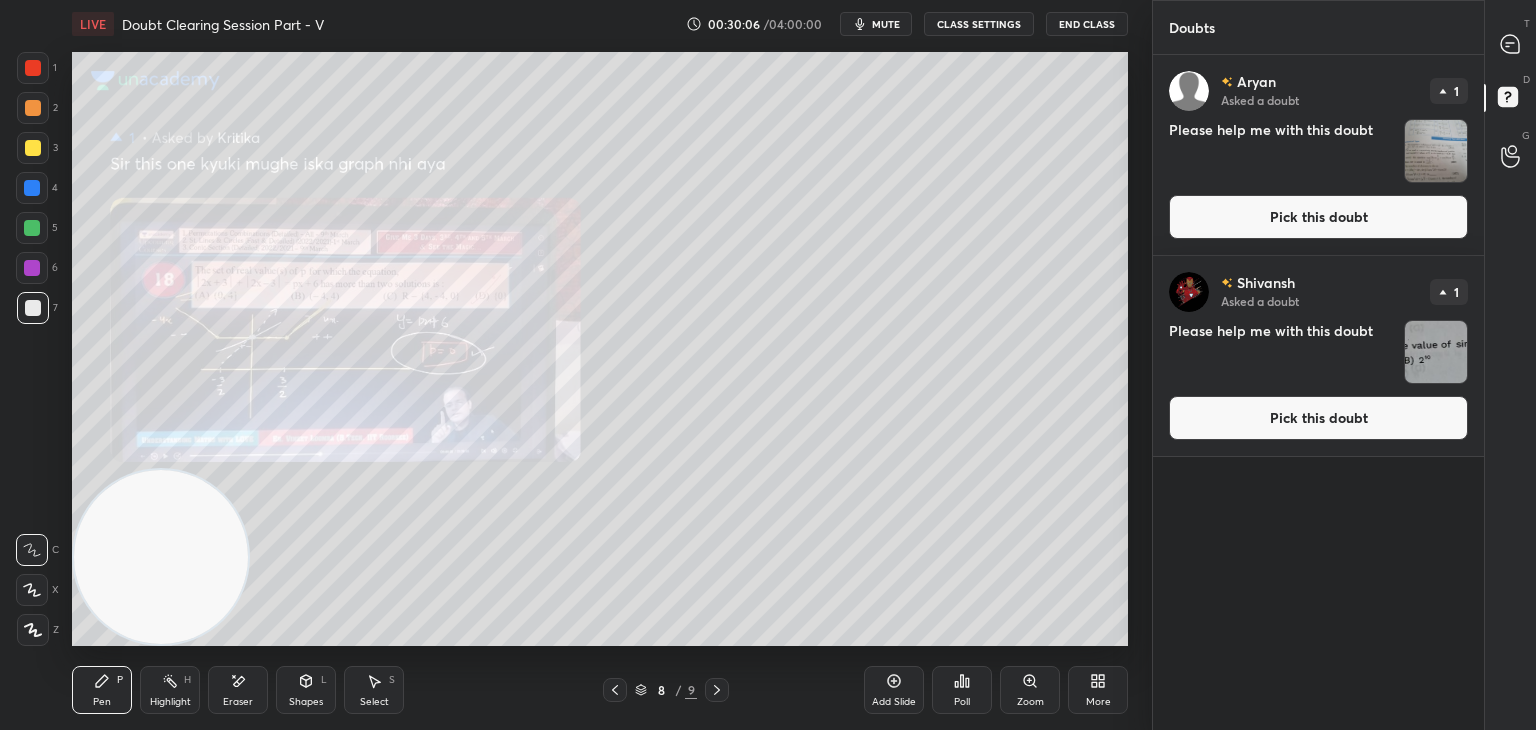 click on "Pick this doubt" at bounding box center [1318, 418] 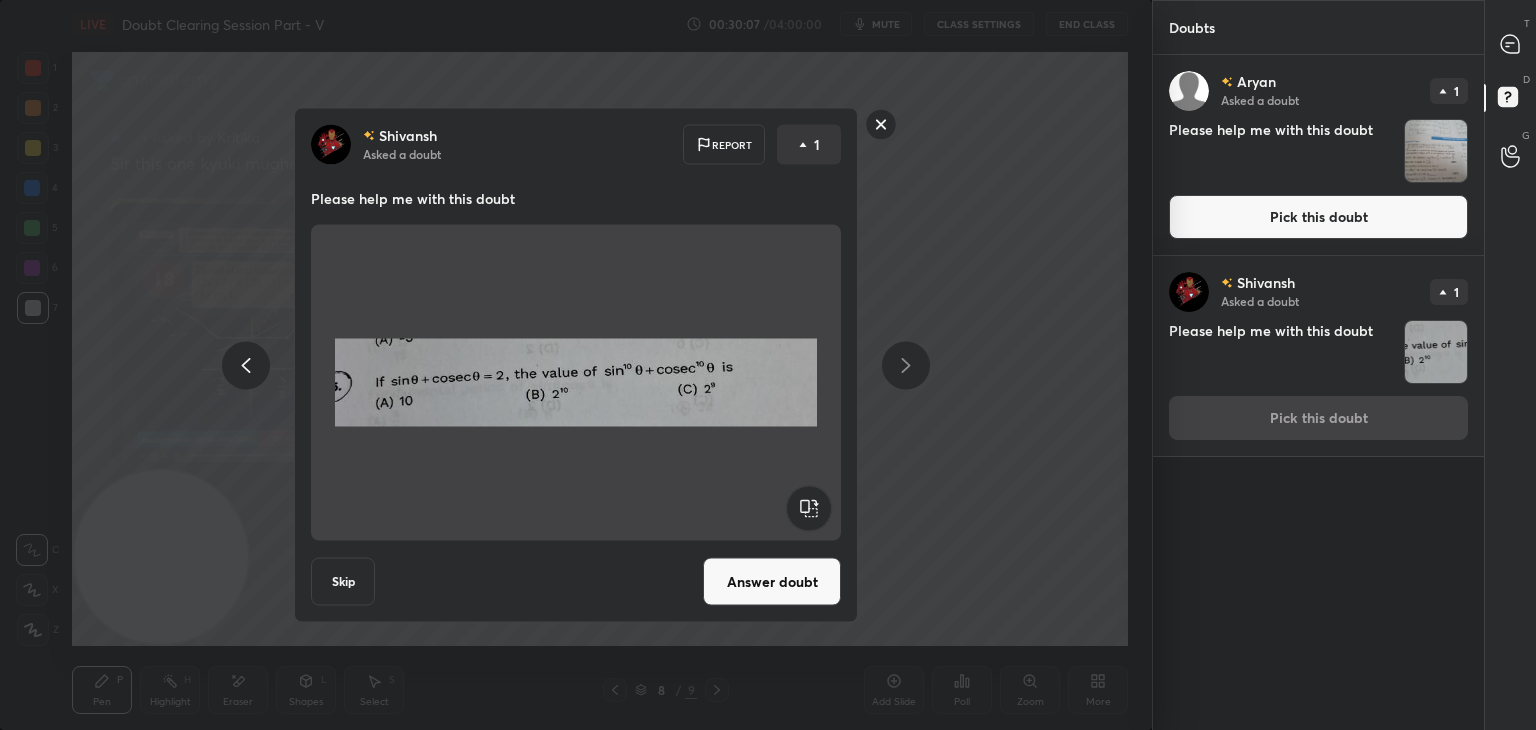 click on "Answer doubt" at bounding box center (772, 582) 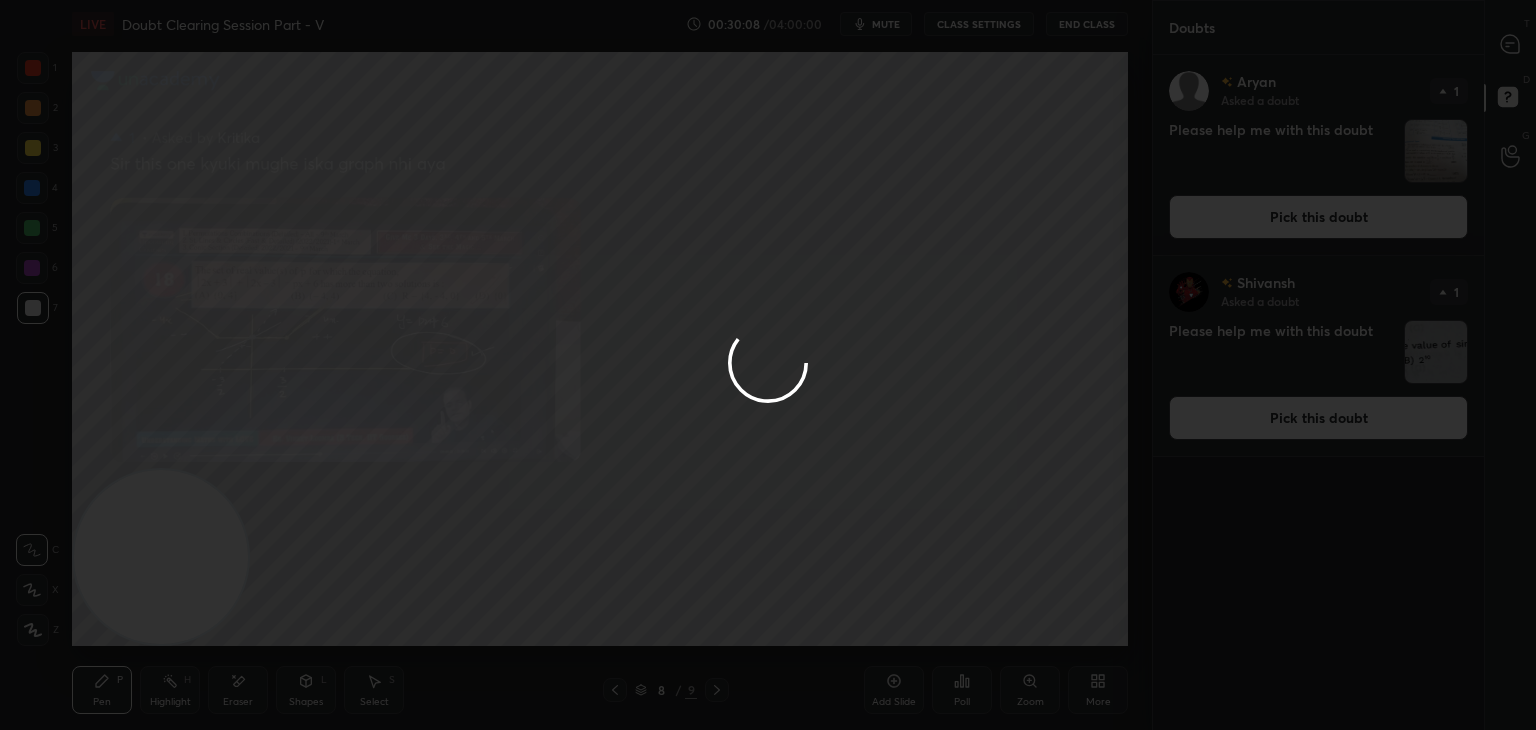 click at bounding box center [768, 365] 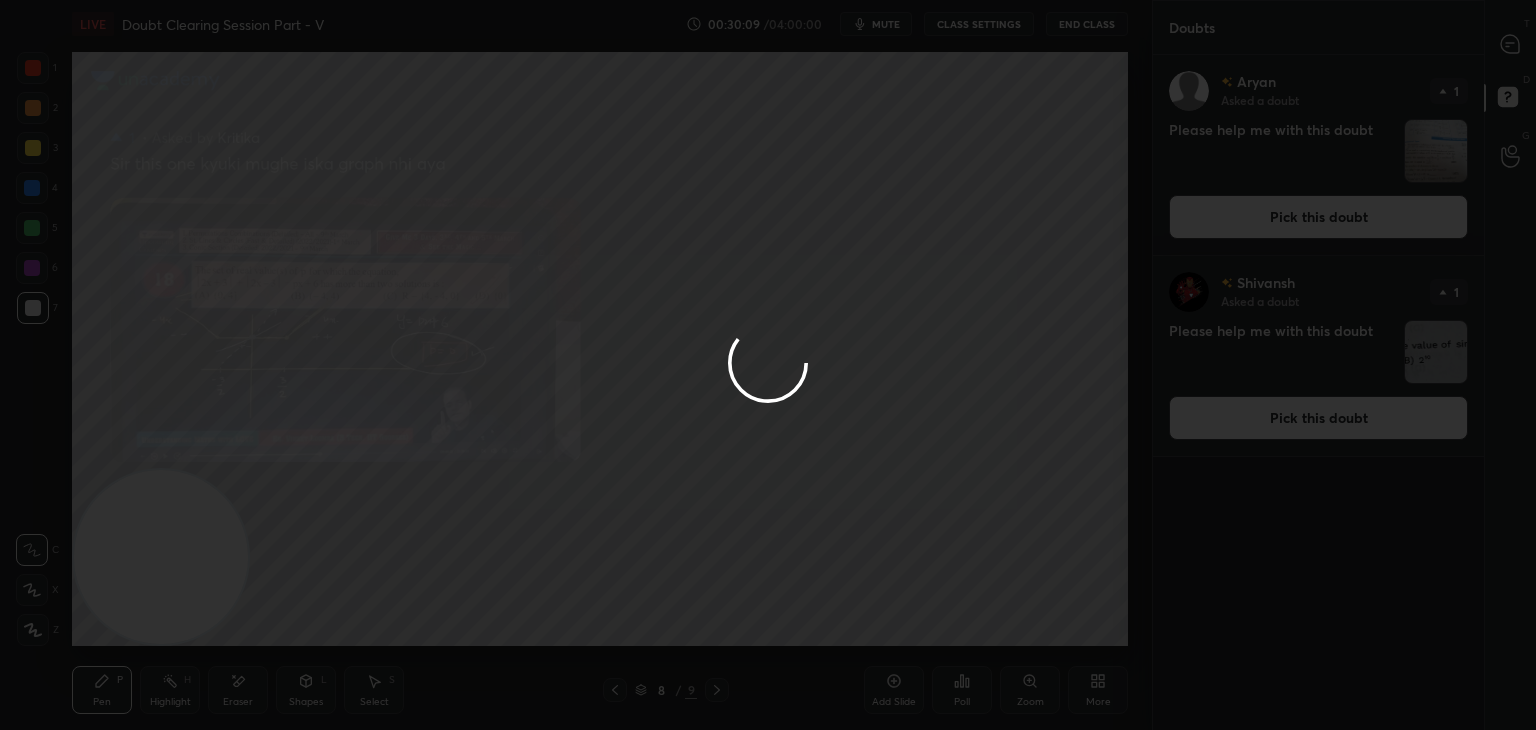 click at bounding box center [768, 365] 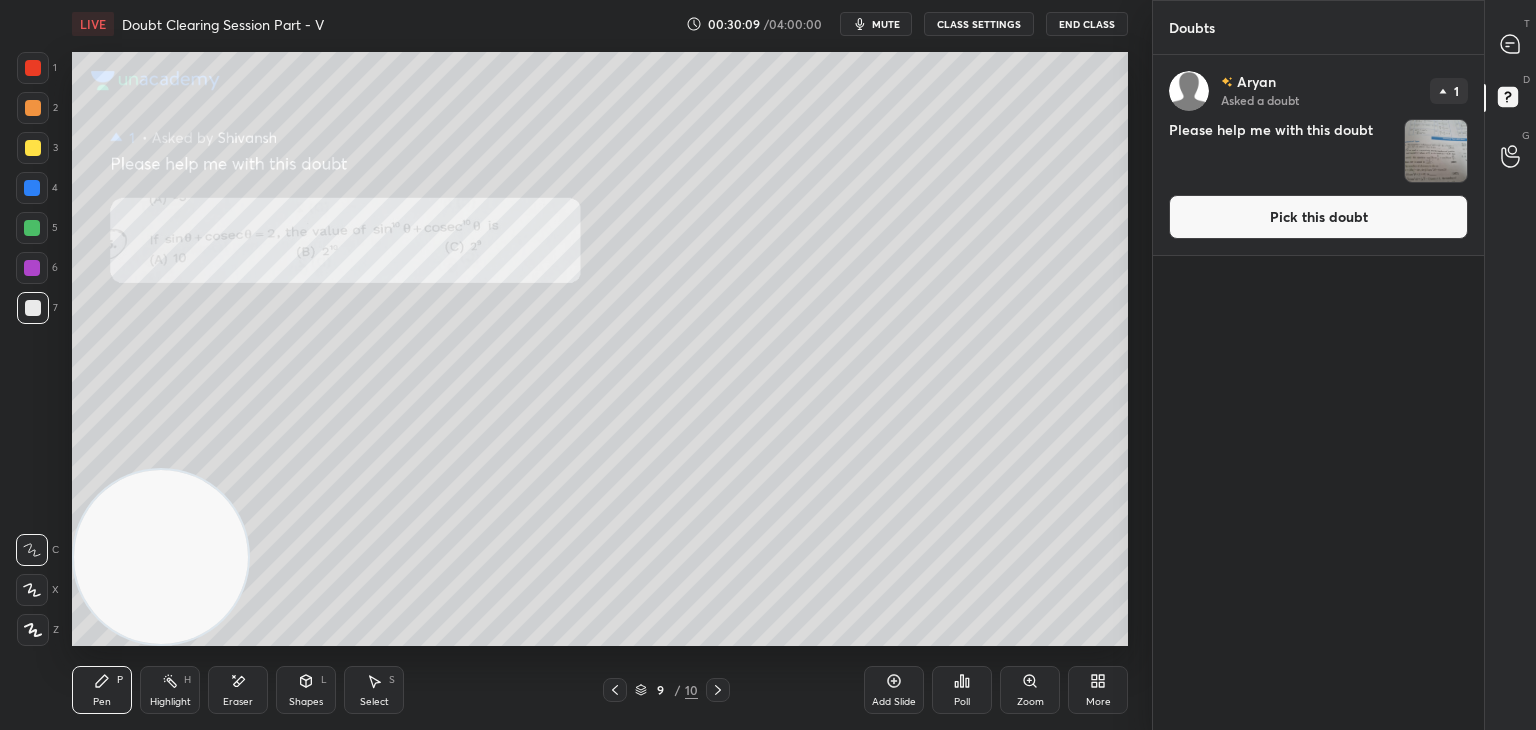 click on "Pick this doubt" at bounding box center [1318, 217] 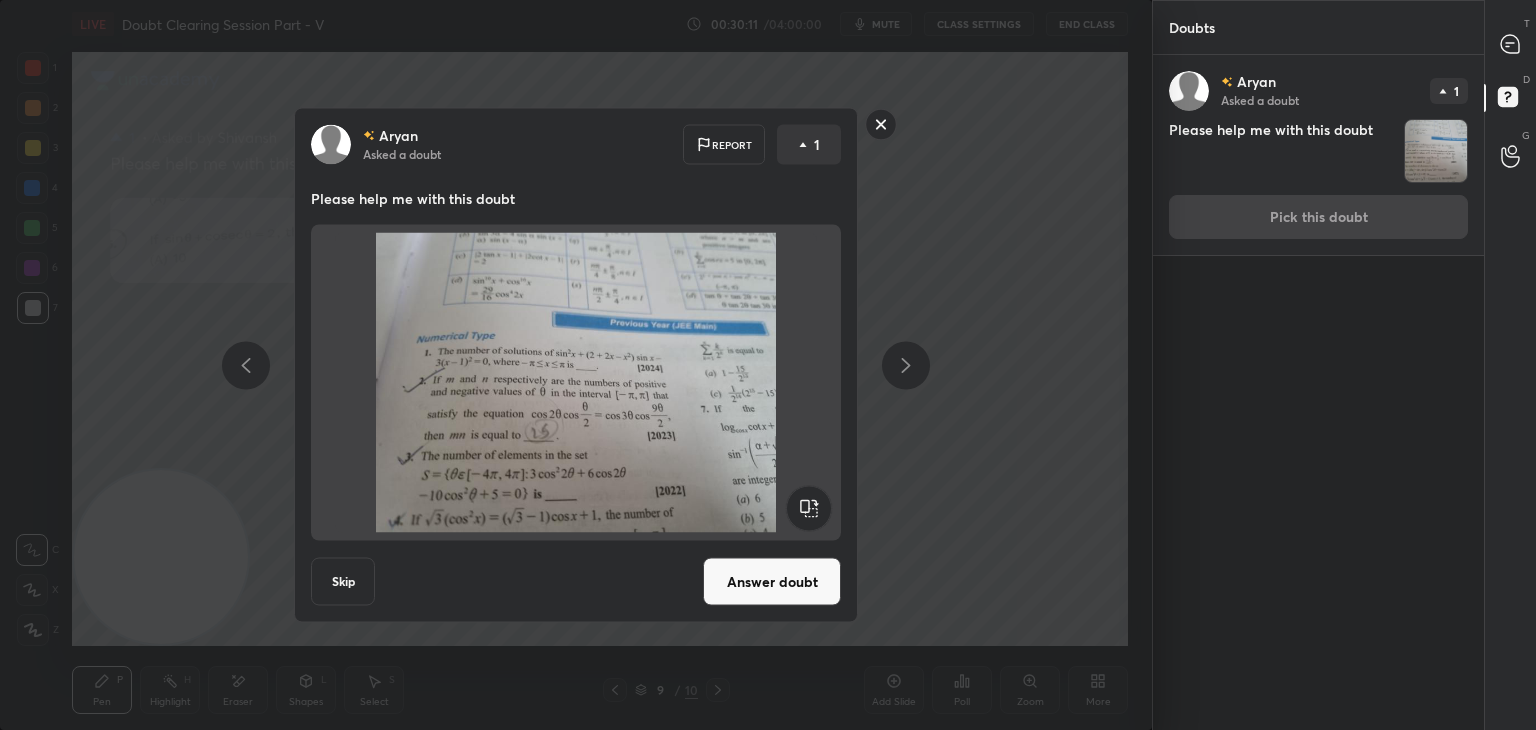 click on "[PERSON] Asked a doubt Report 1 Please help me with this doubt Skip Answer doubt" at bounding box center (576, 365) 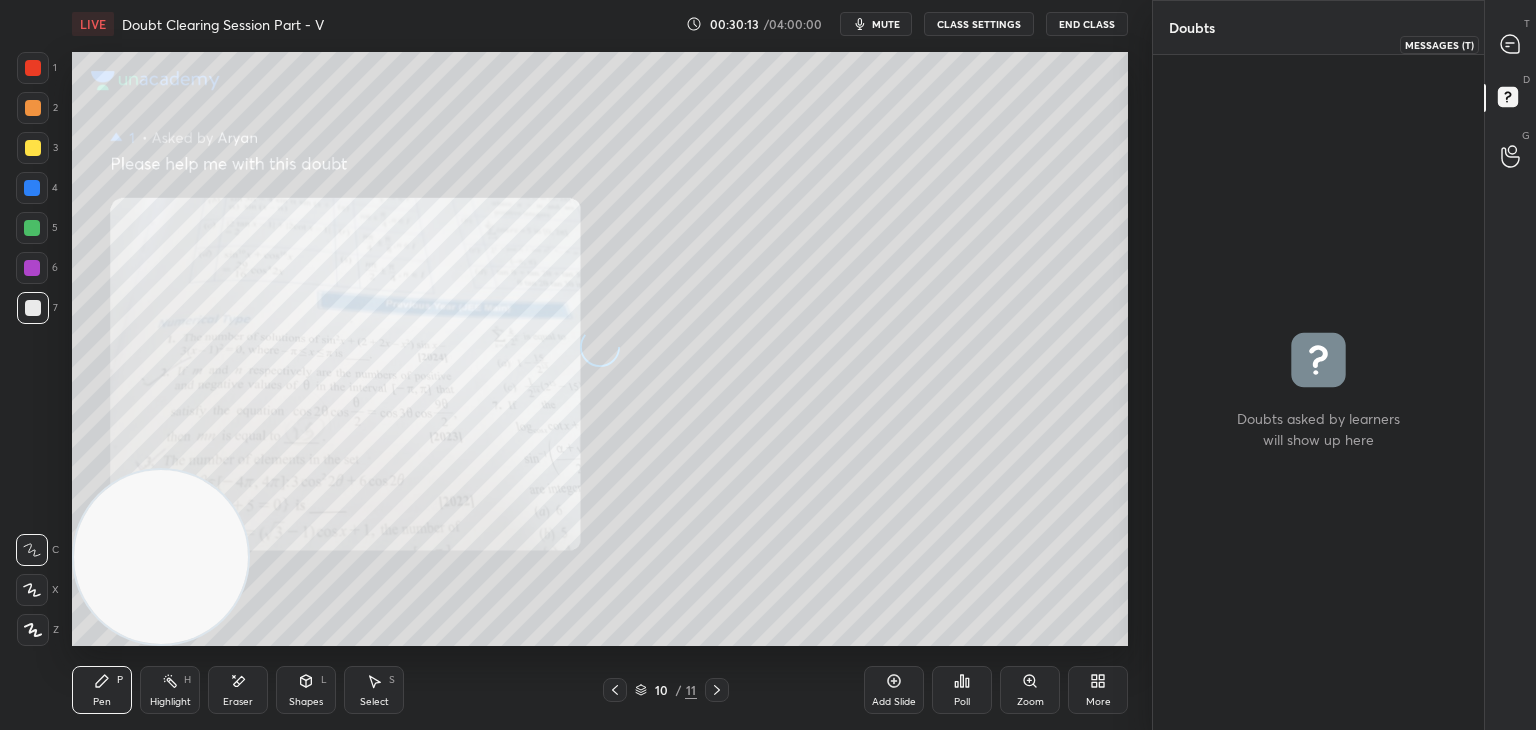click at bounding box center [1511, 44] 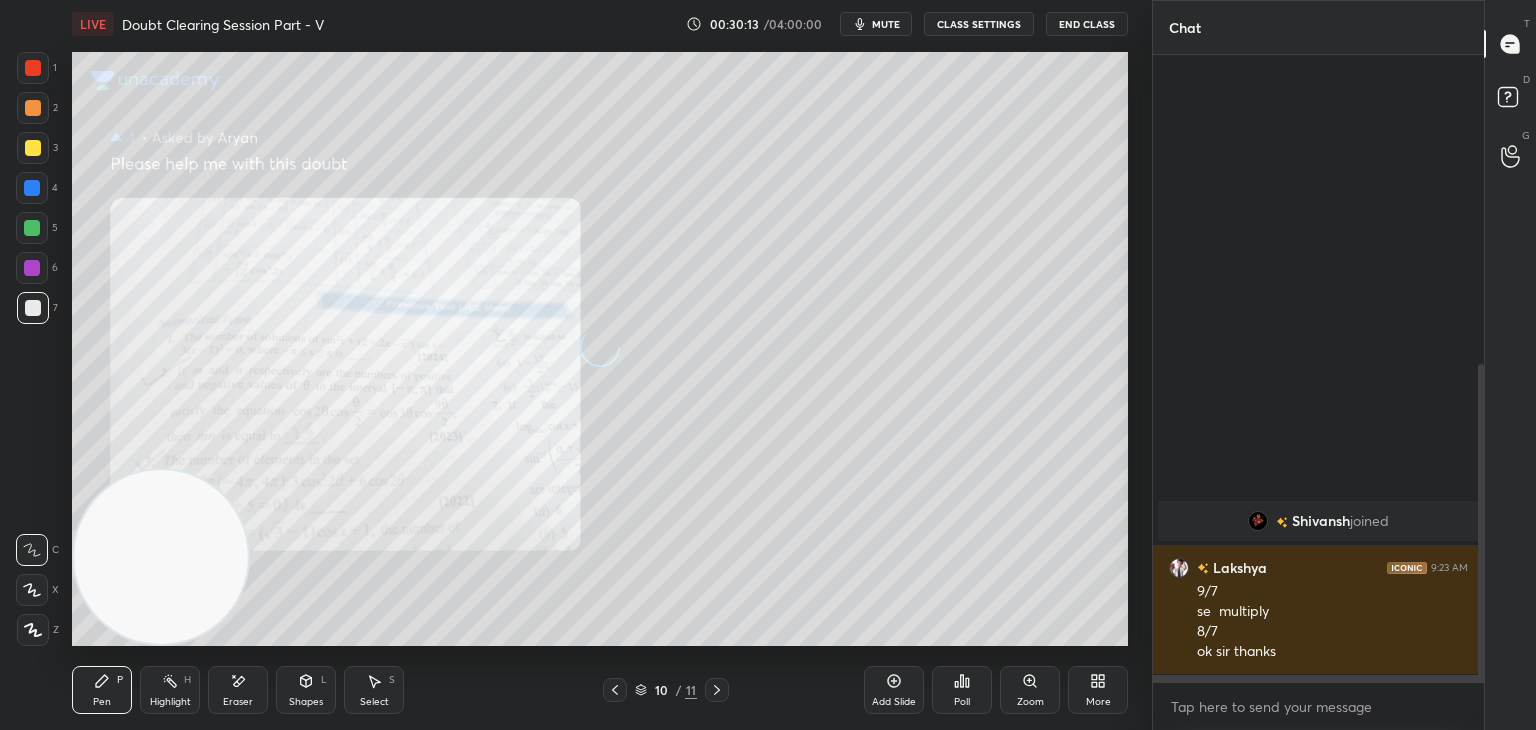 scroll, scrollTop: 610, scrollLeft: 0, axis: vertical 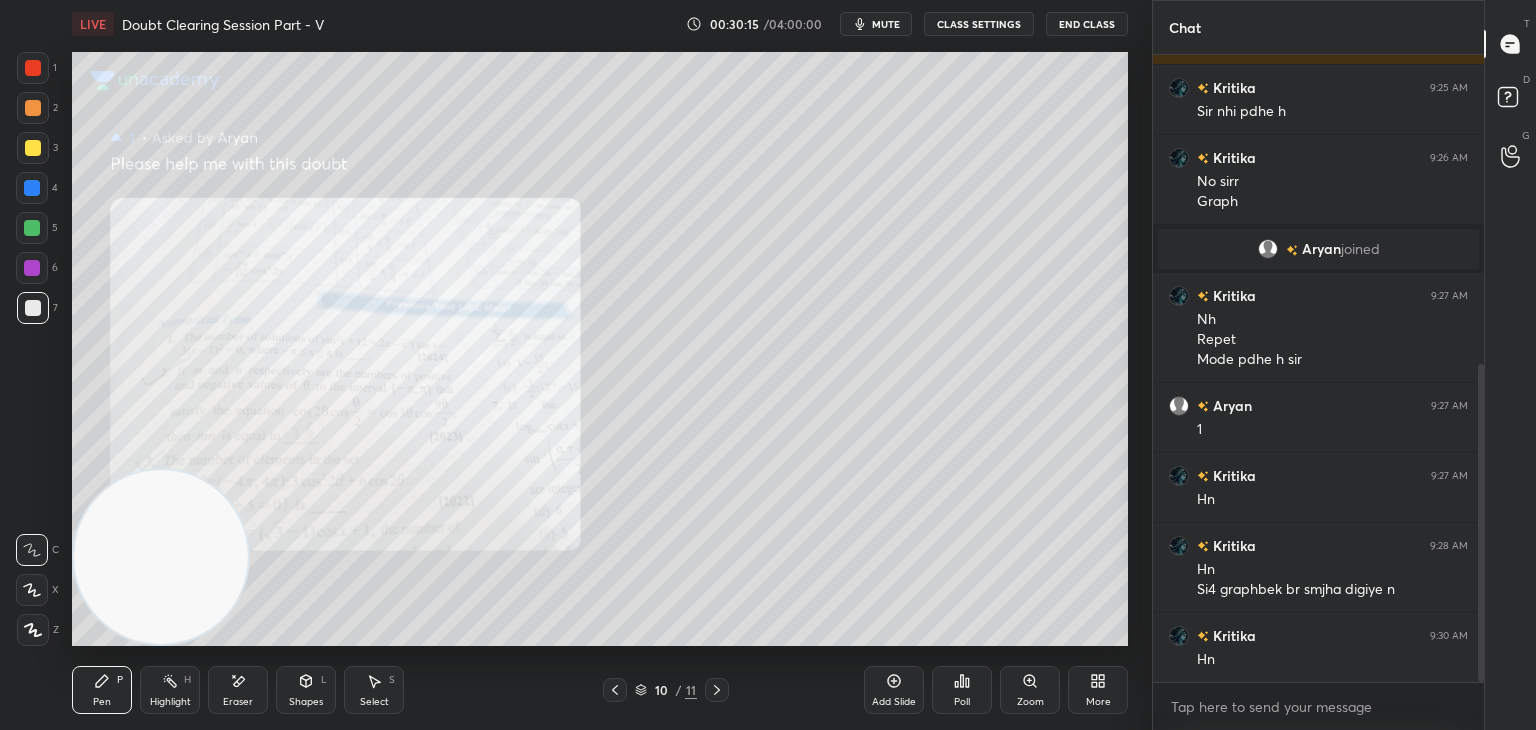 click 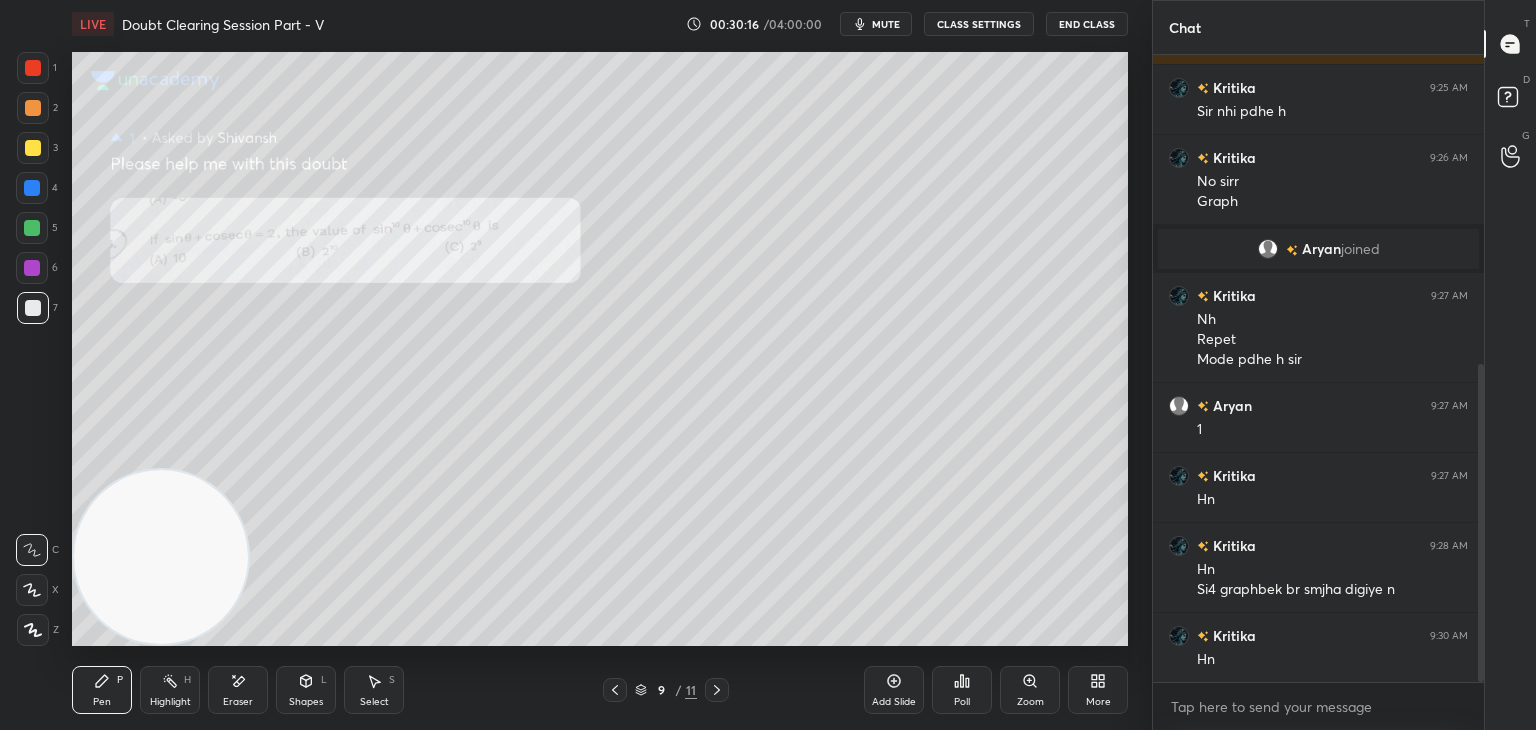 click 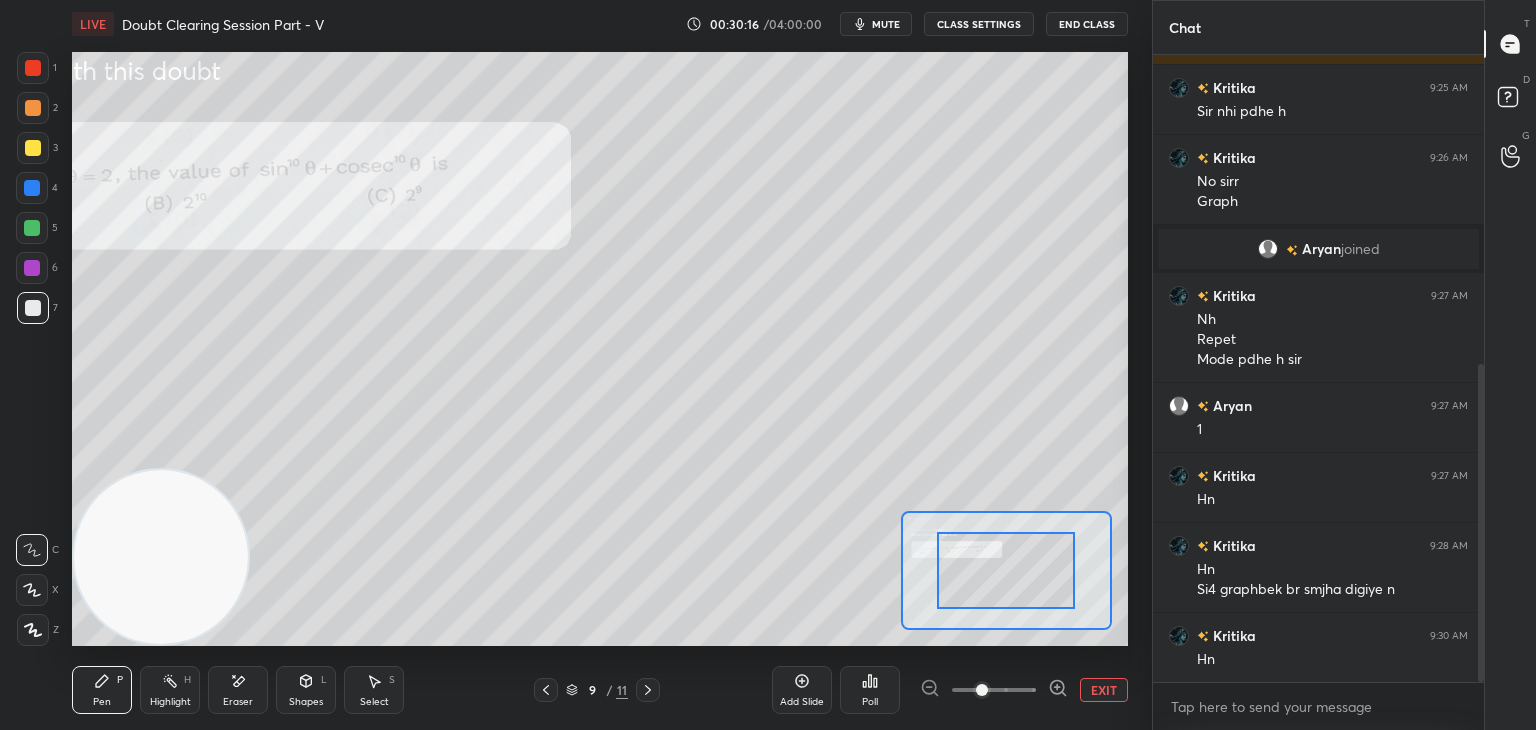 click at bounding box center [994, 690] 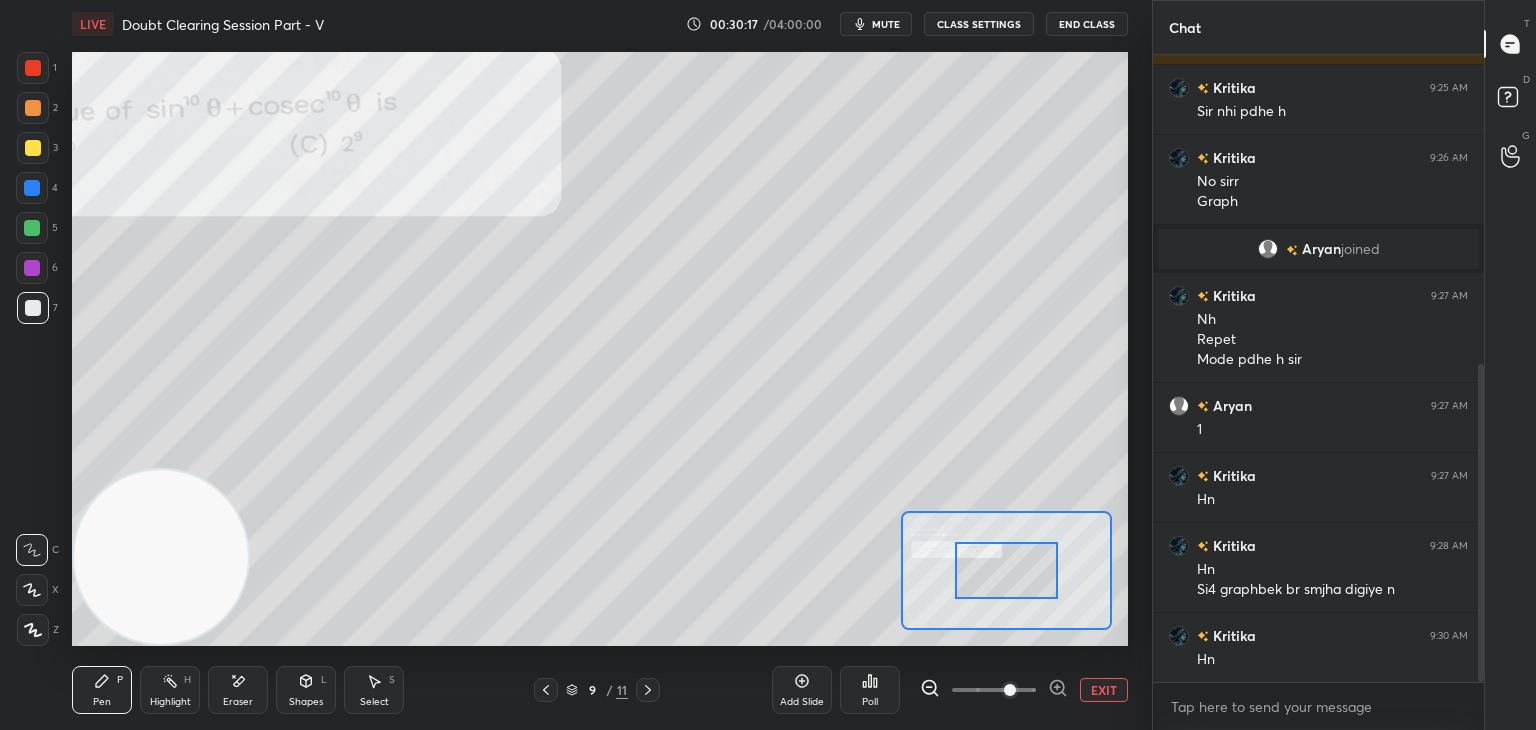 click at bounding box center [1010, 690] 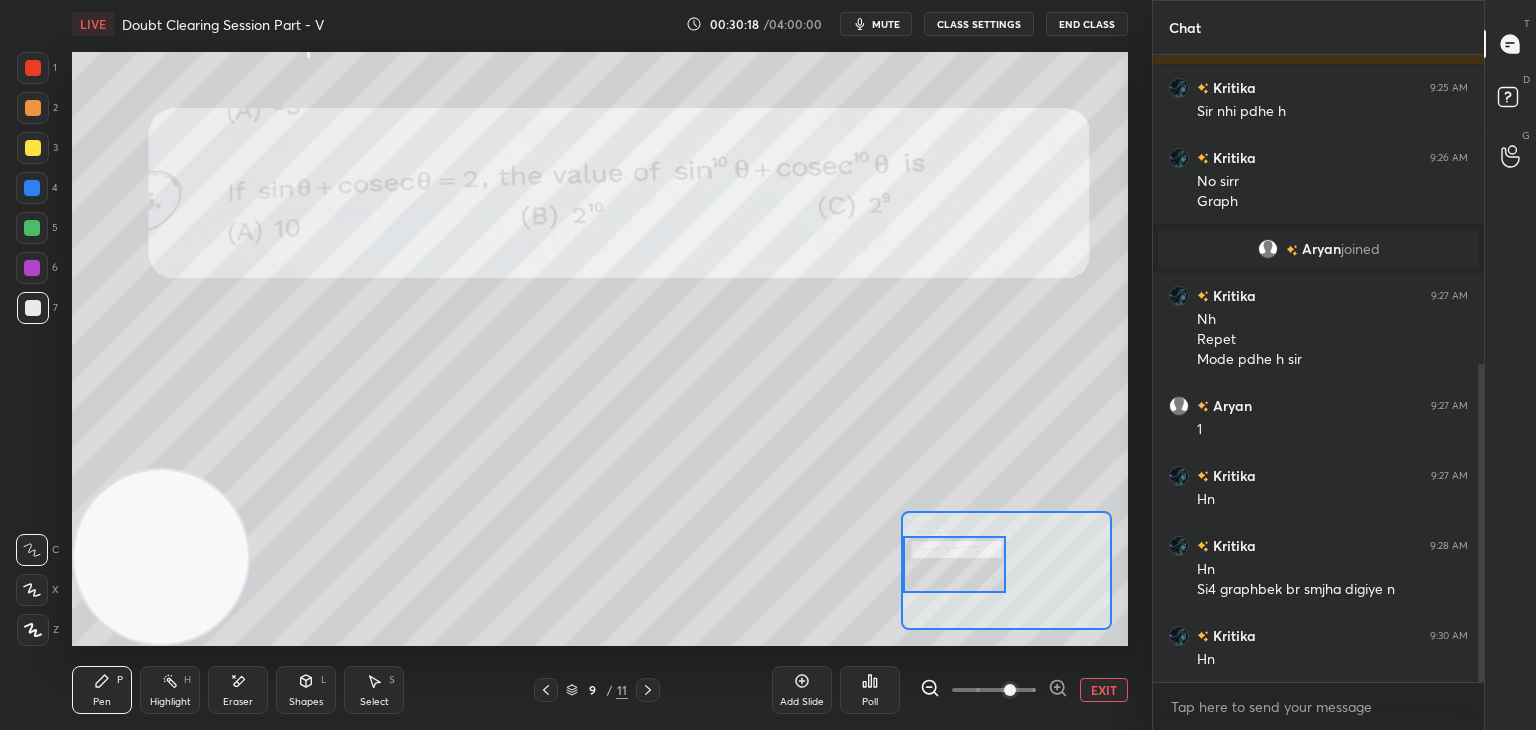drag, startPoint x: 1032, startPoint y: 567, endPoint x: 983, endPoint y: 561, distance: 49.365982 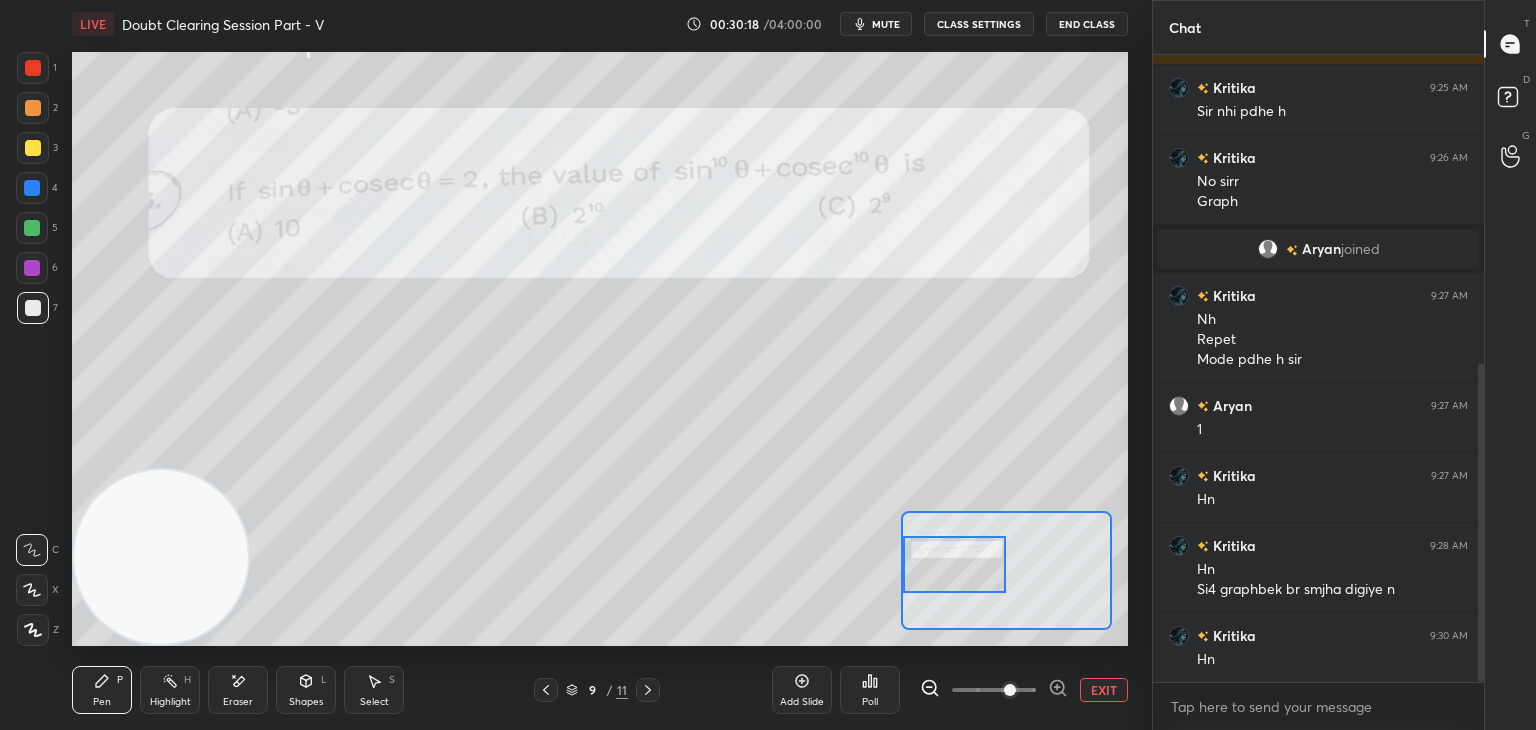 click at bounding box center [955, 564] 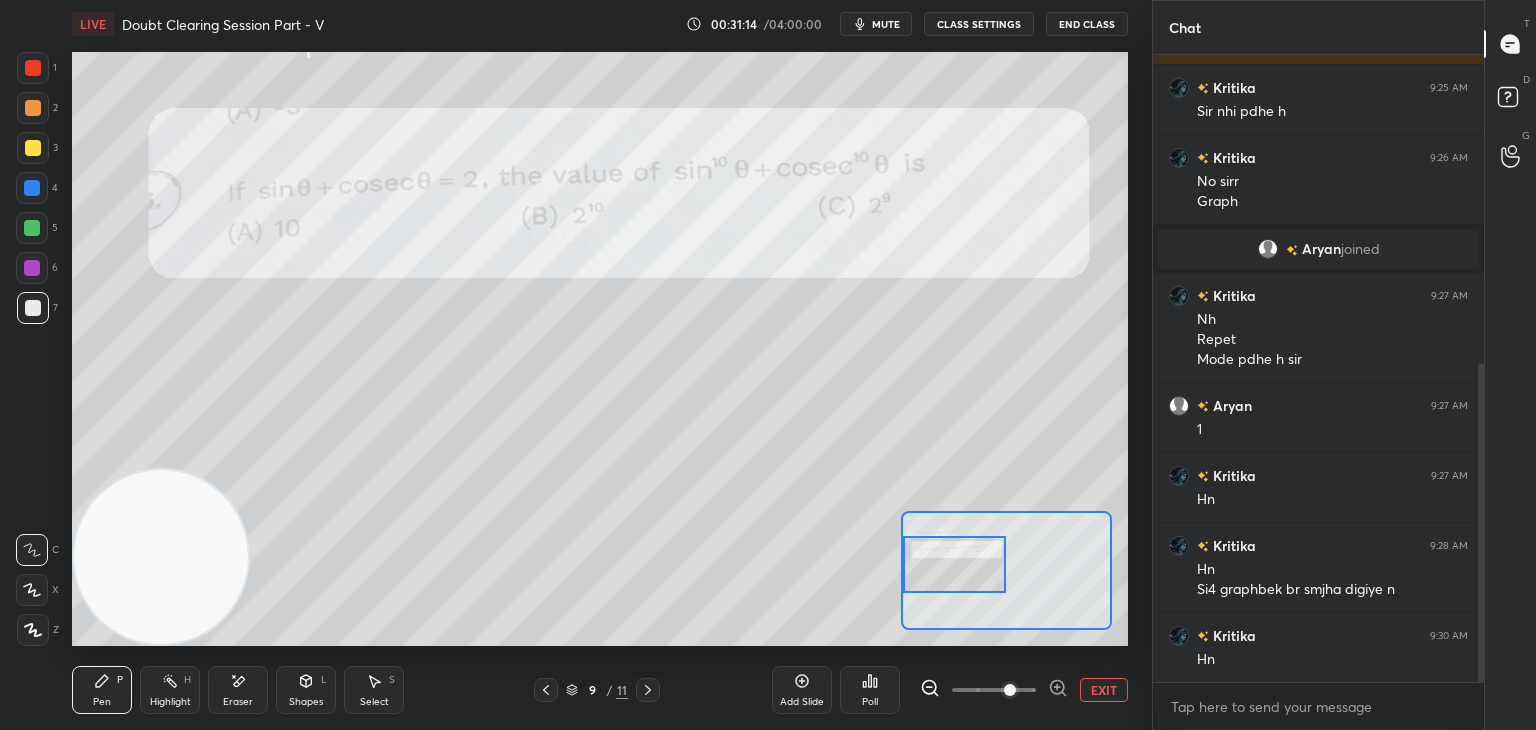 scroll, scrollTop: 680, scrollLeft: 0, axis: vertical 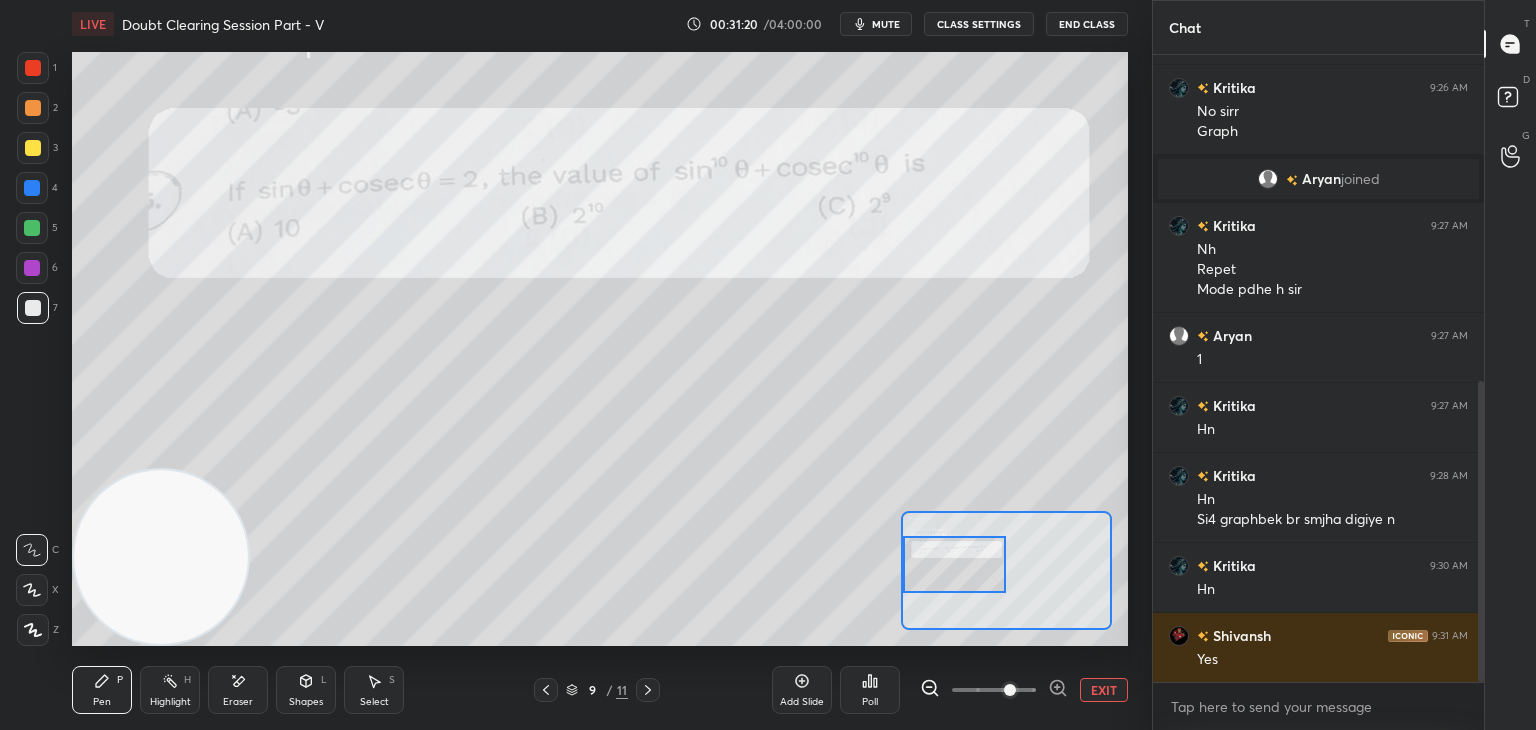 click 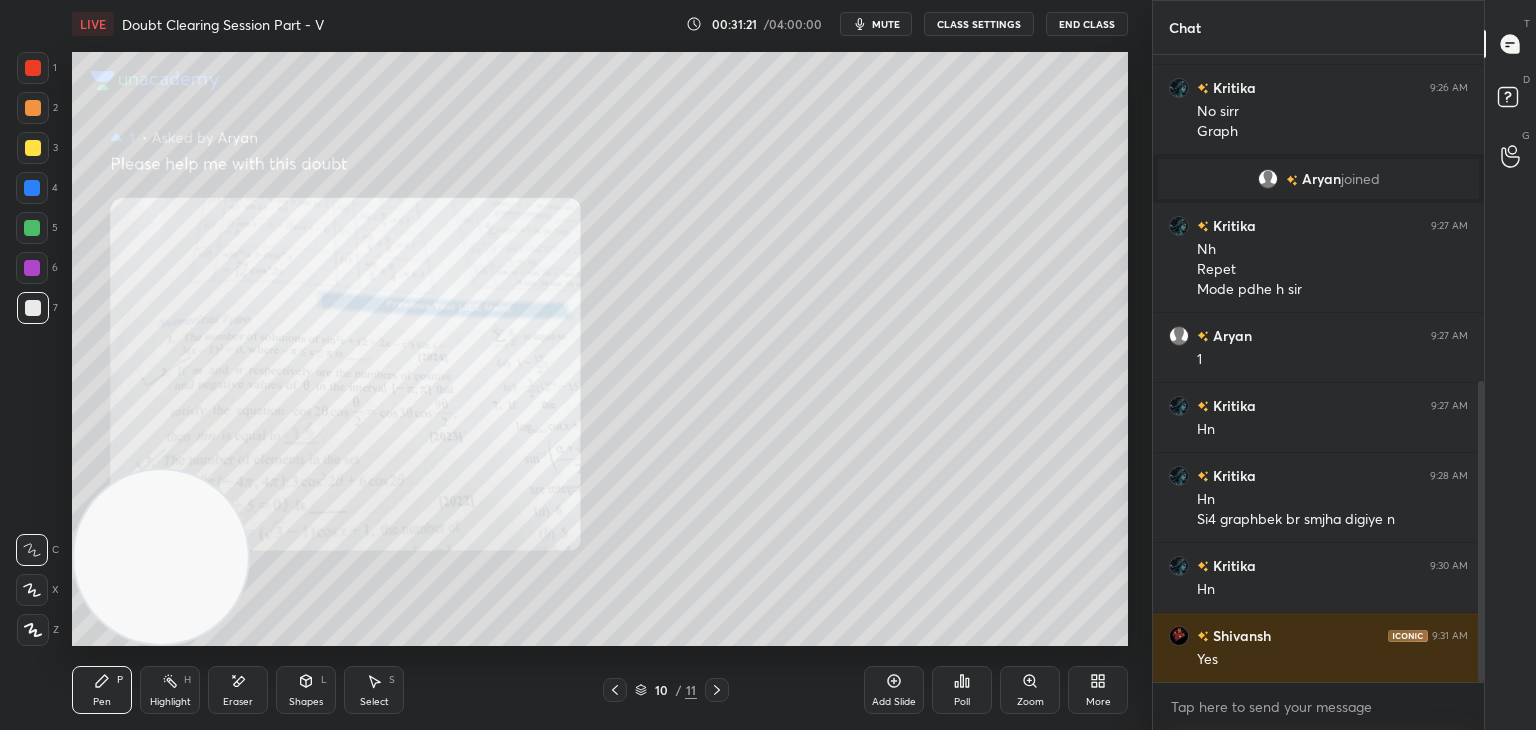 click on "Zoom" at bounding box center (1030, 690) 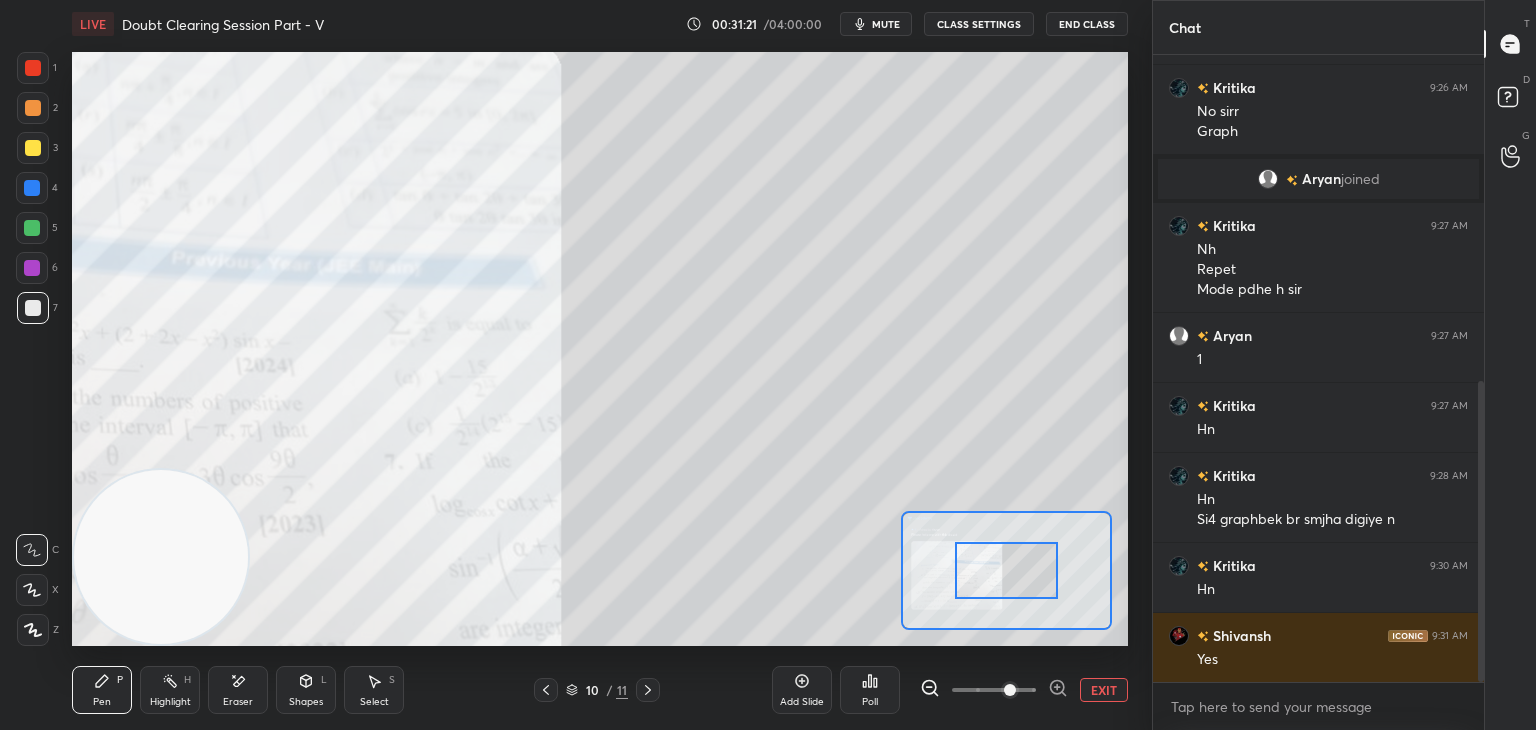 click at bounding box center (994, 690) 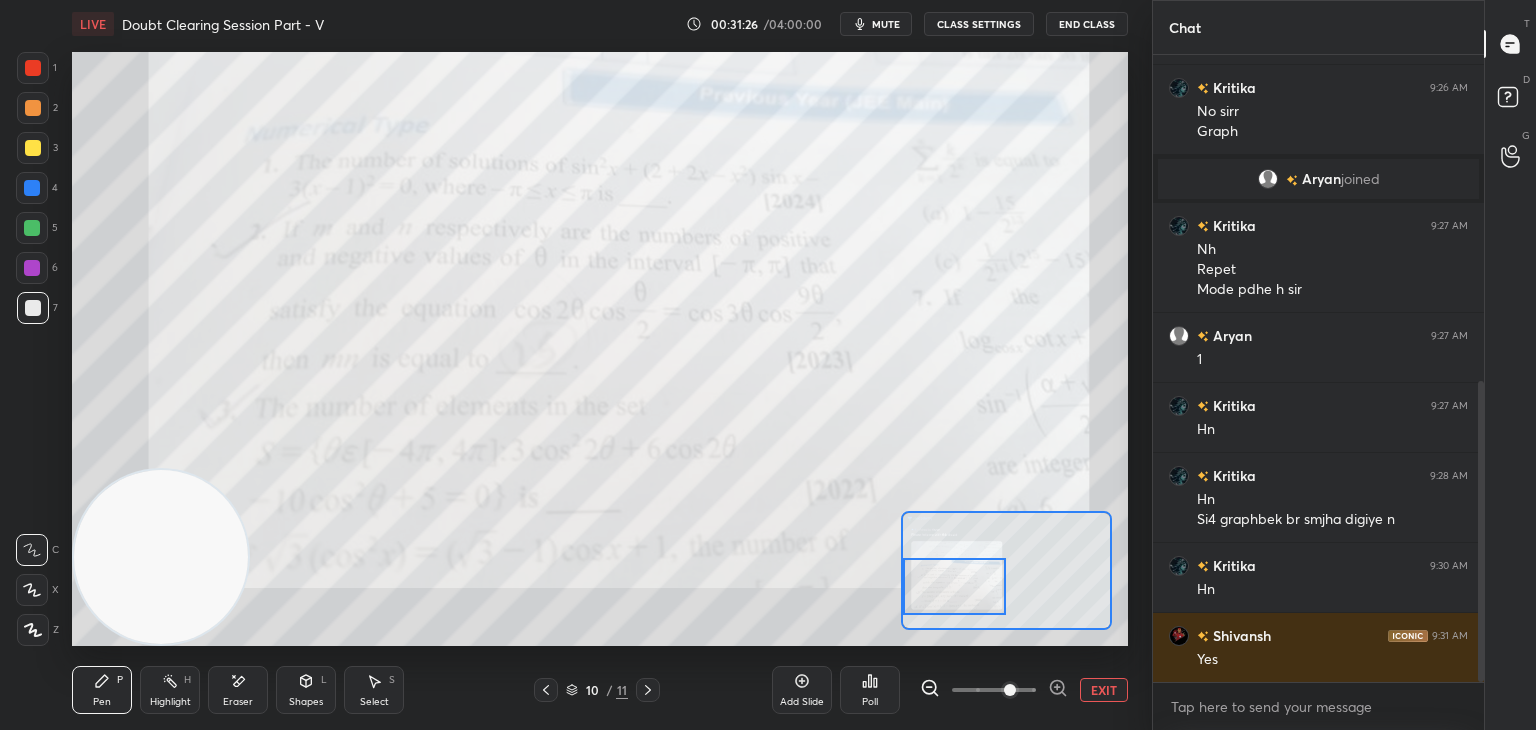 drag, startPoint x: 1020, startPoint y: 581, endPoint x: 962, endPoint y: 601, distance: 61.351448 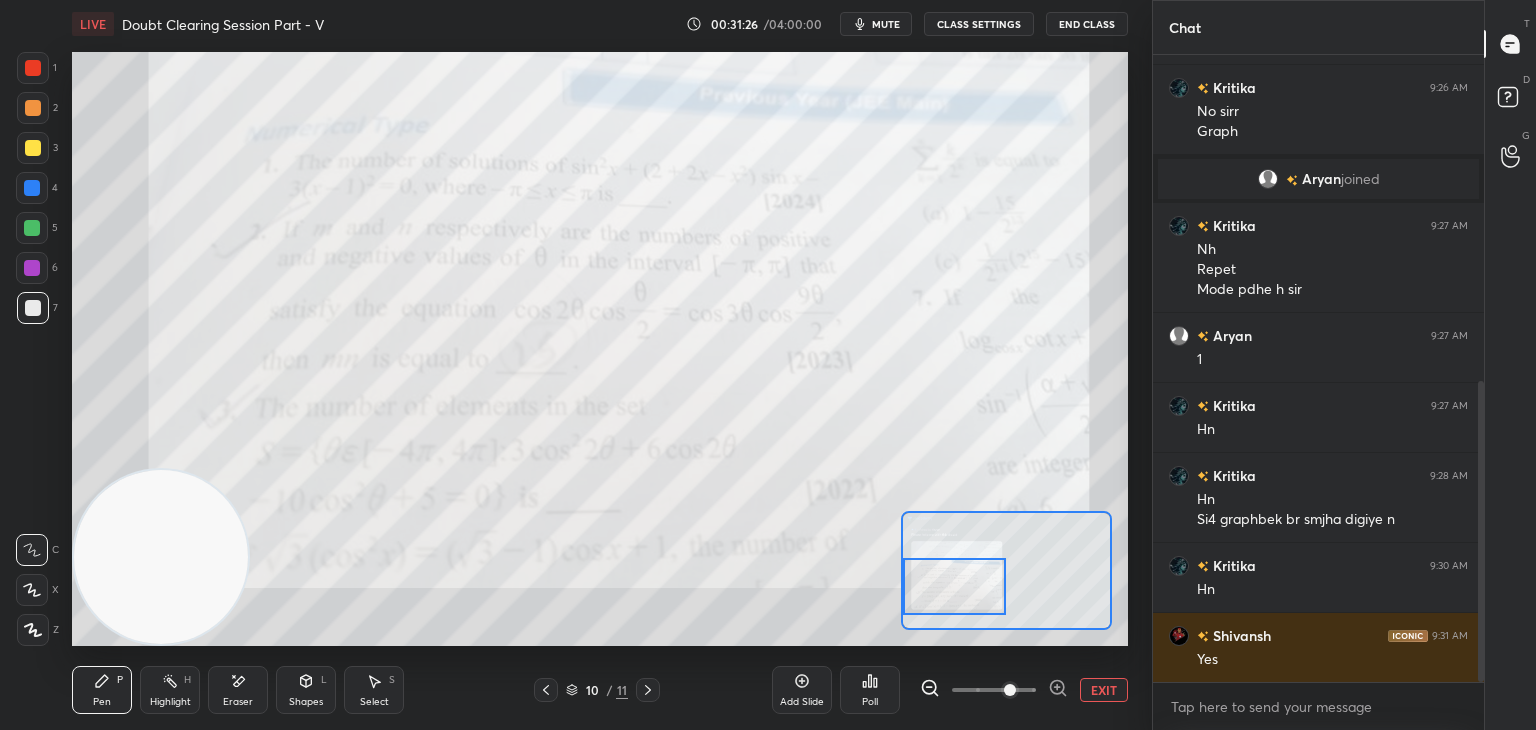 click at bounding box center (955, 586) 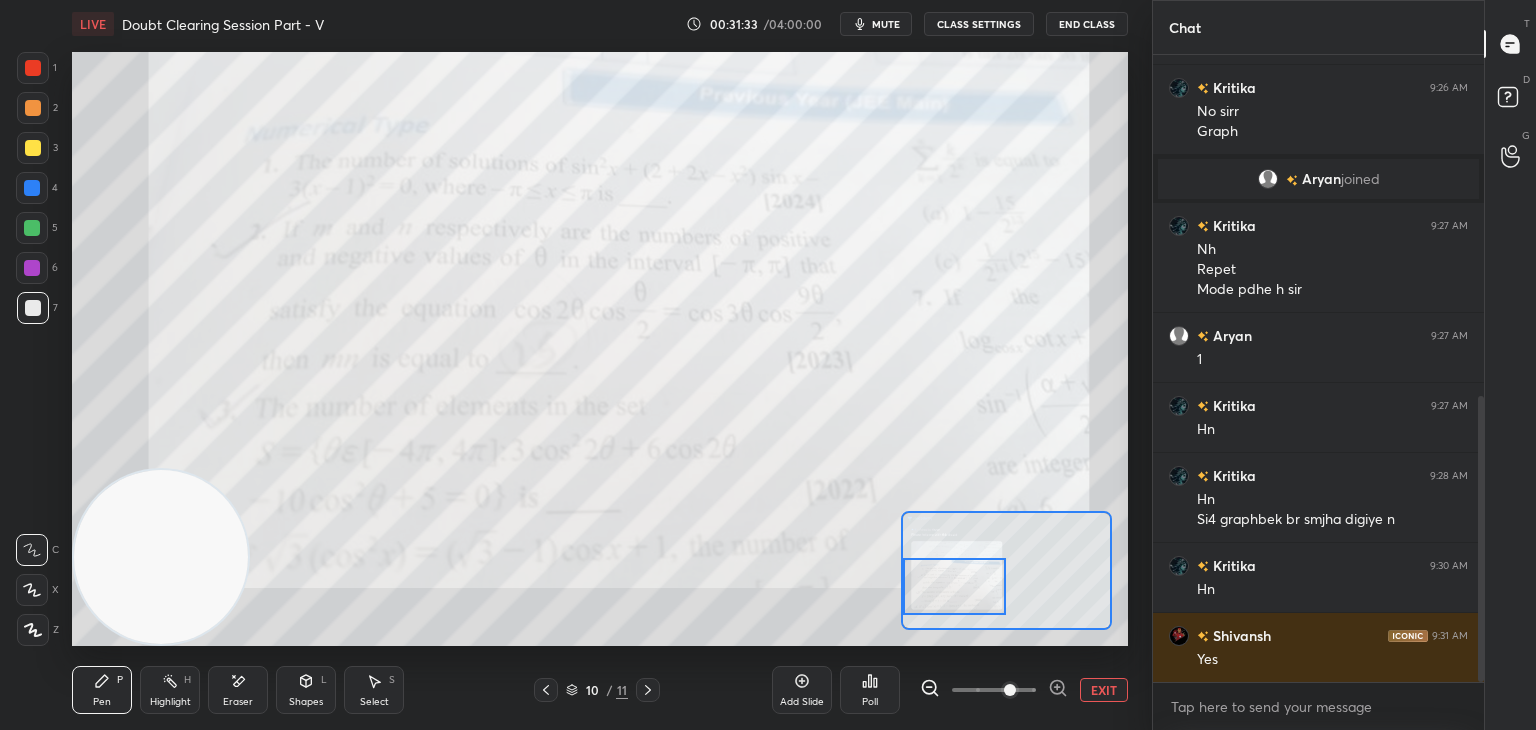 scroll, scrollTop: 750, scrollLeft: 0, axis: vertical 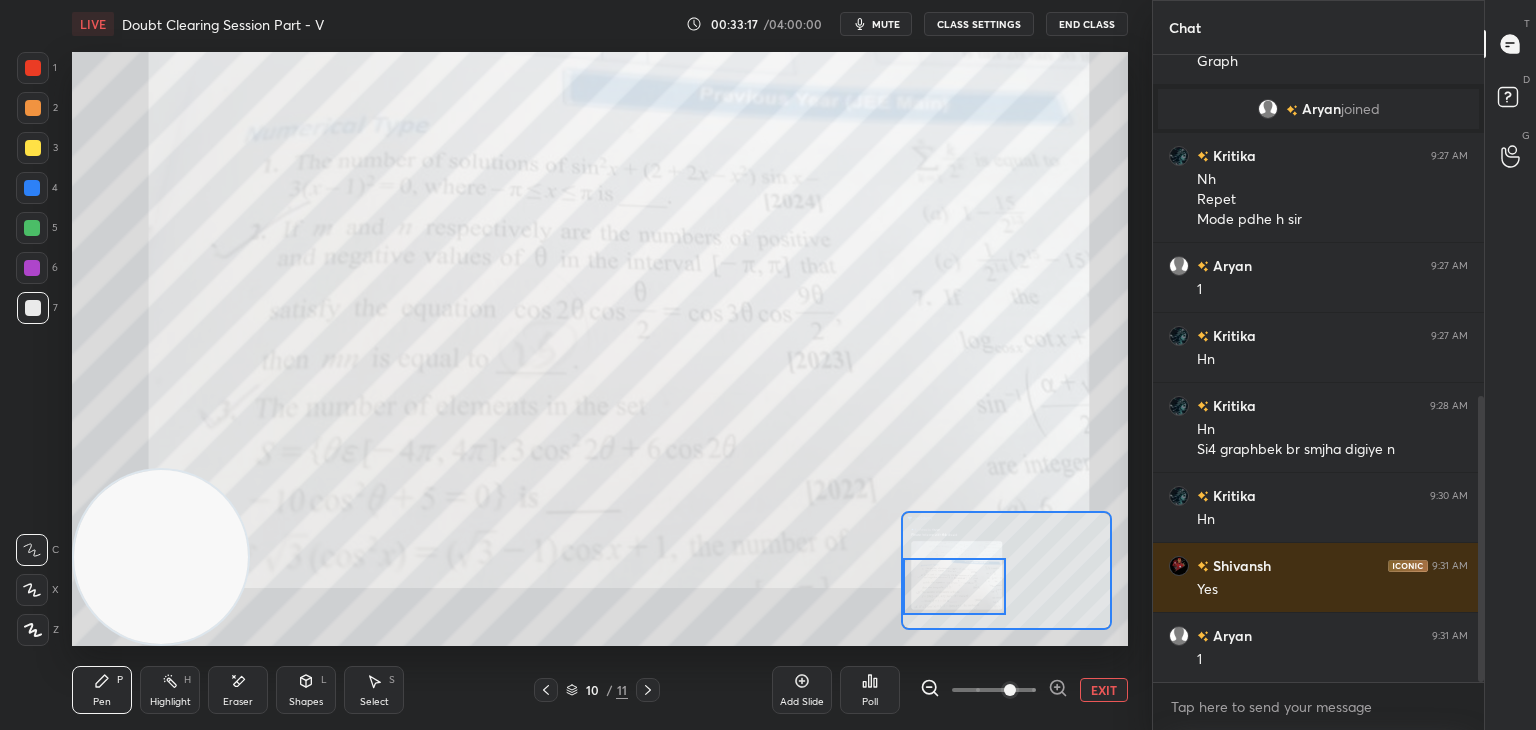 click on "EXIT" at bounding box center (1104, 690) 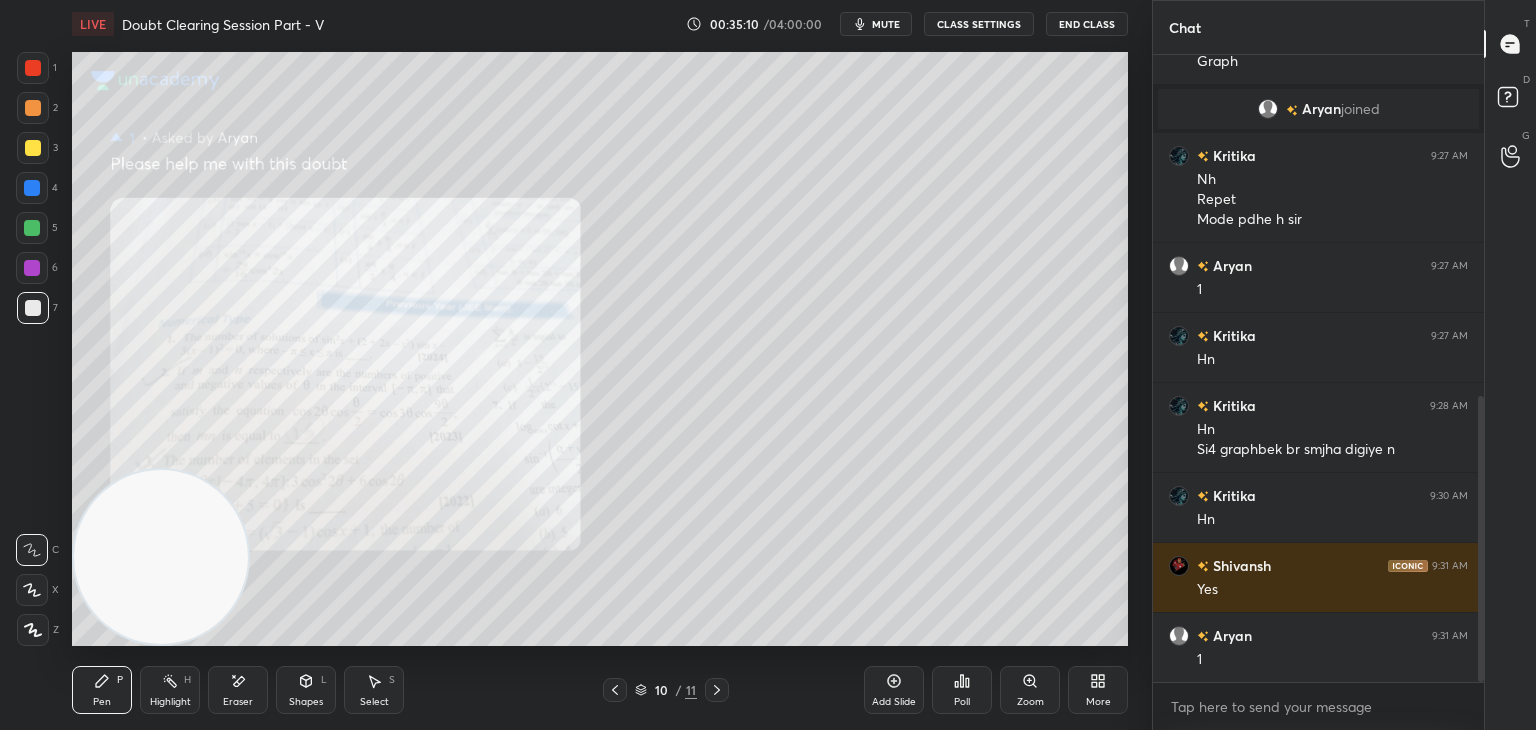 scroll, scrollTop: 820, scrollLeft: 0, axis: vertical 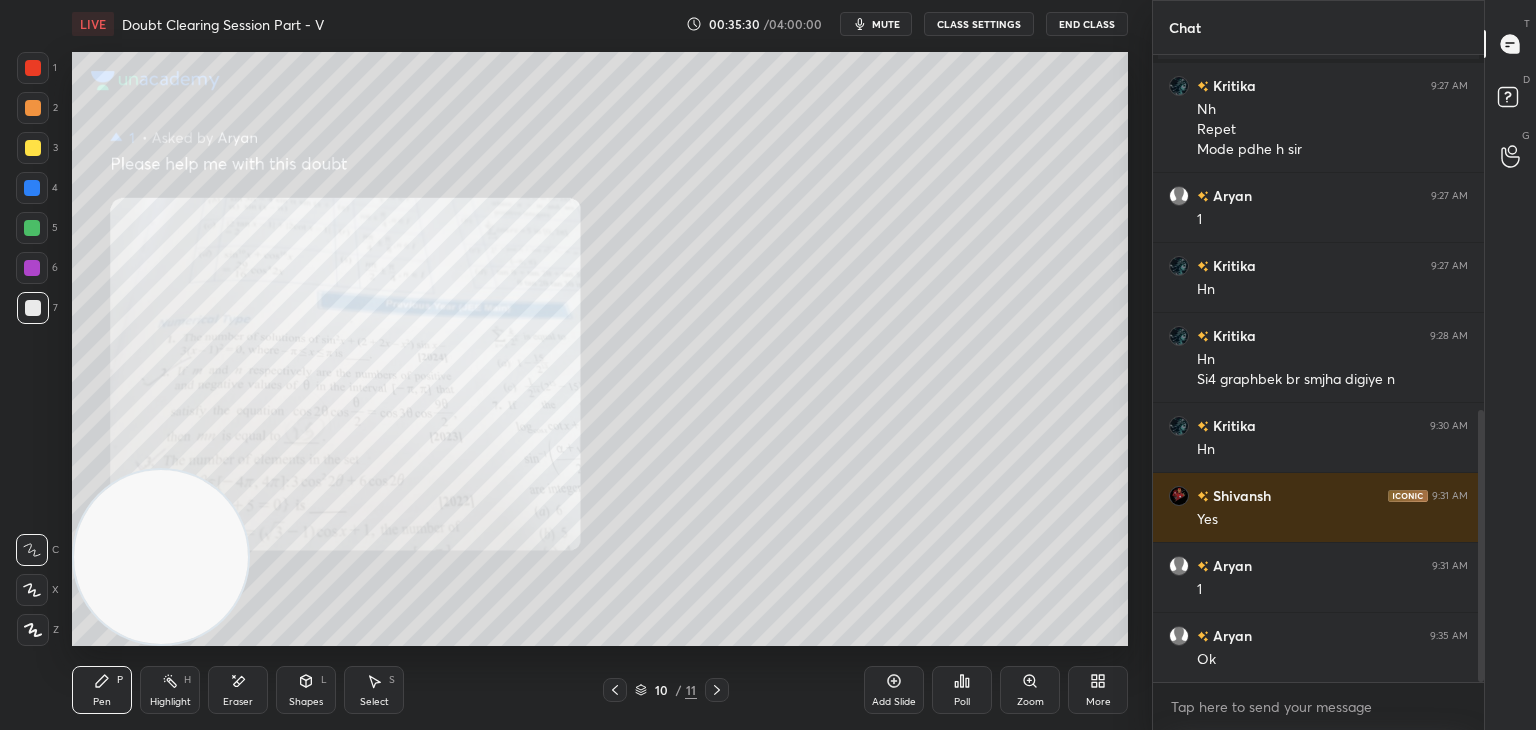 click at bounding box center (717, 690) 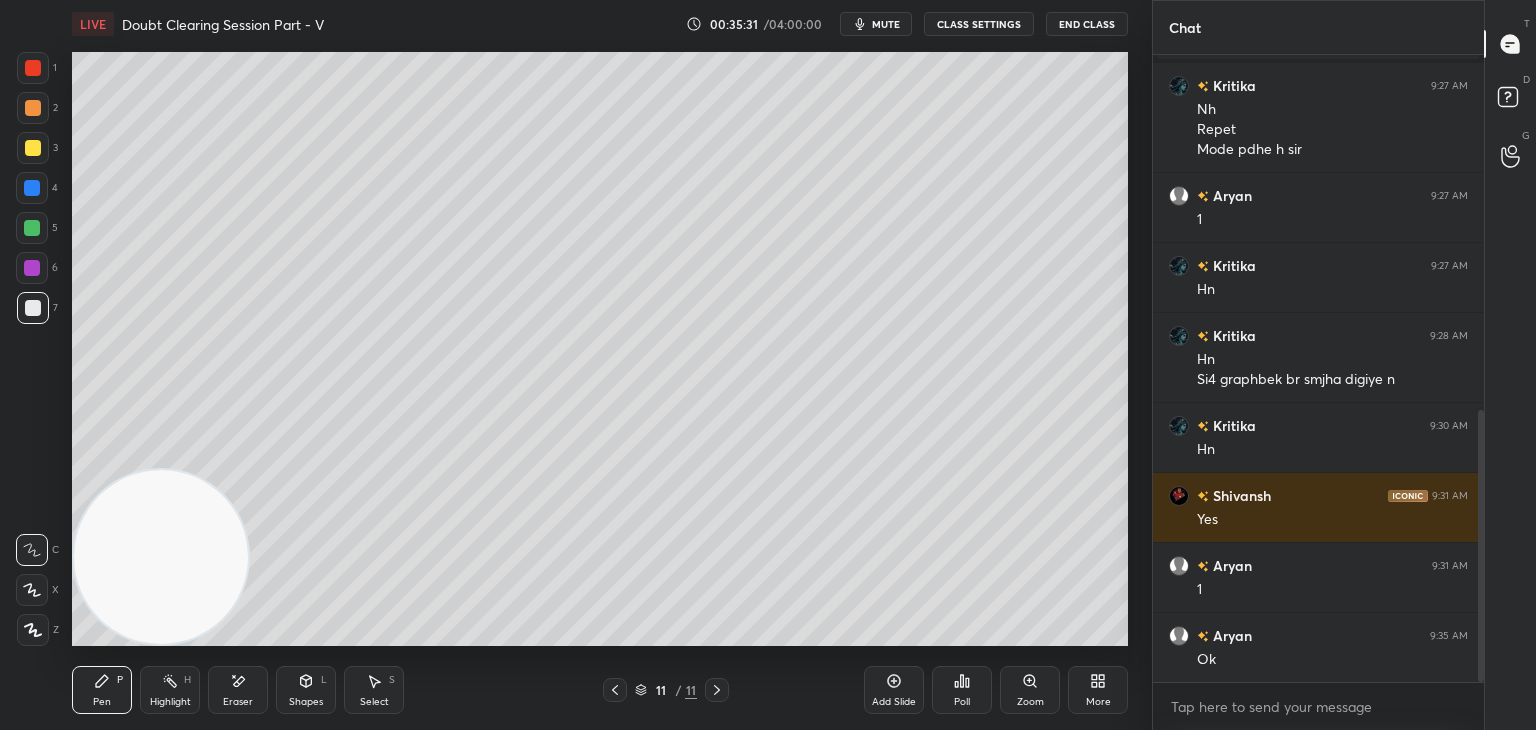 click on "mute" at bounding box center (886, 24) 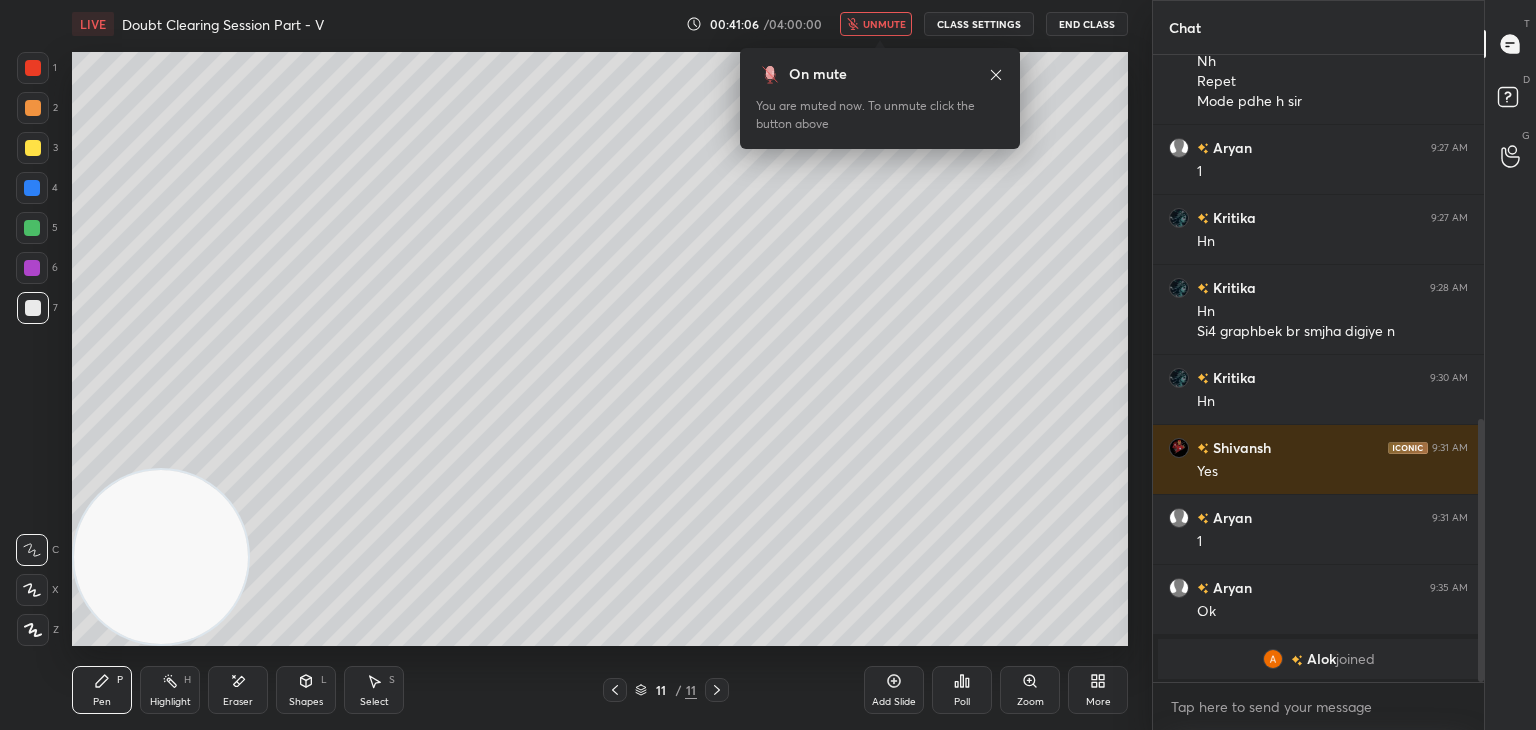 scroll, scrollTop: 954, scrollLeft: 0, axis: vertical 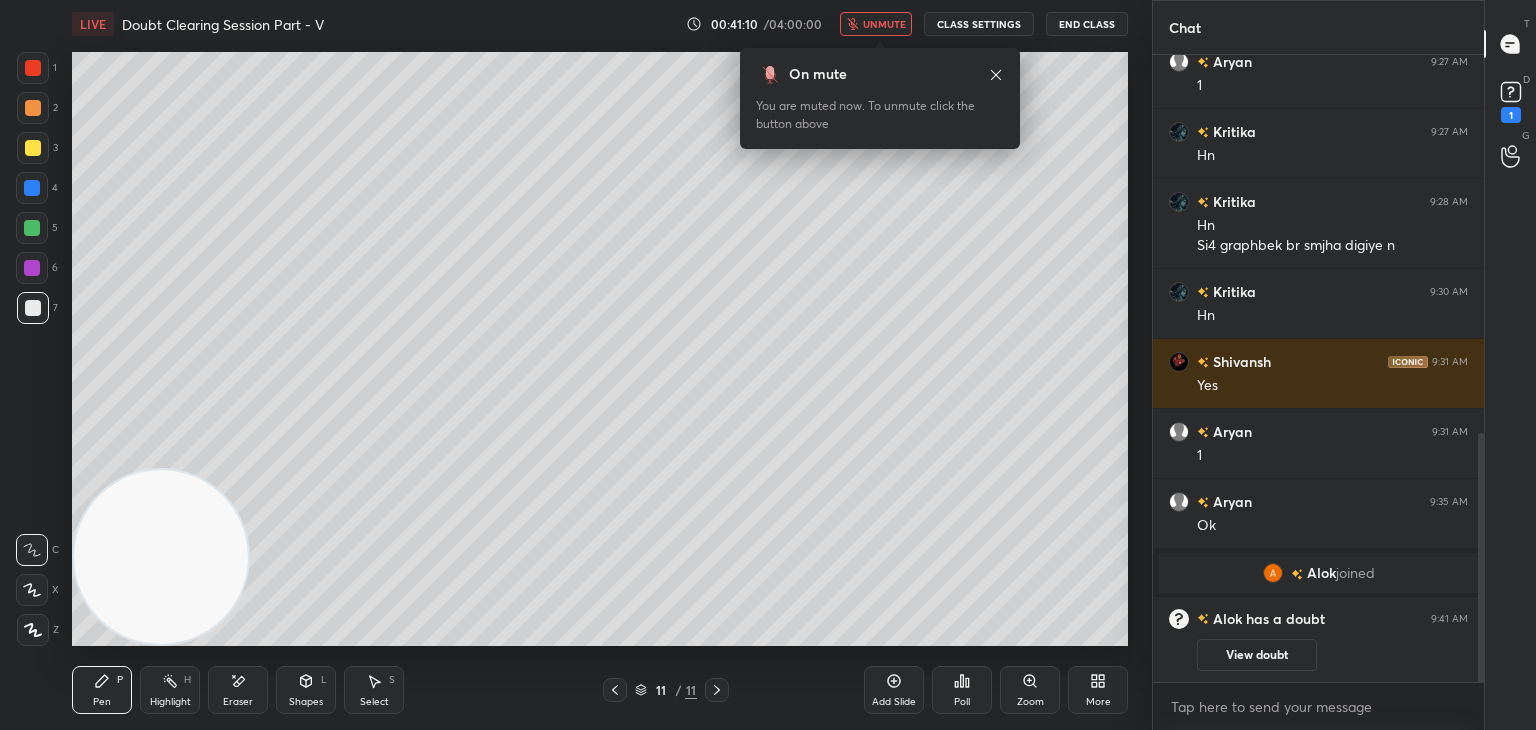 click 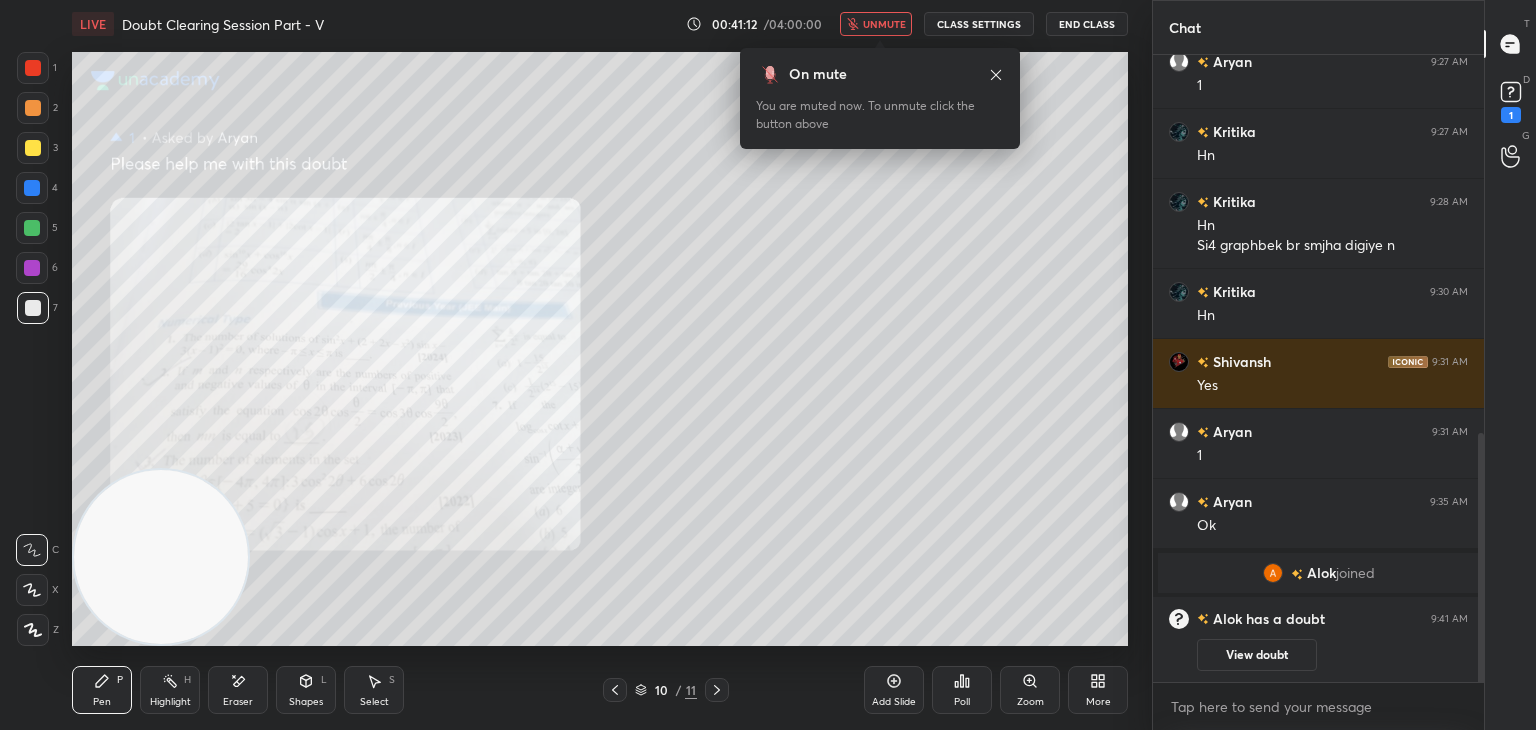 click on "View doubt" at bounding box center (1257, 655) 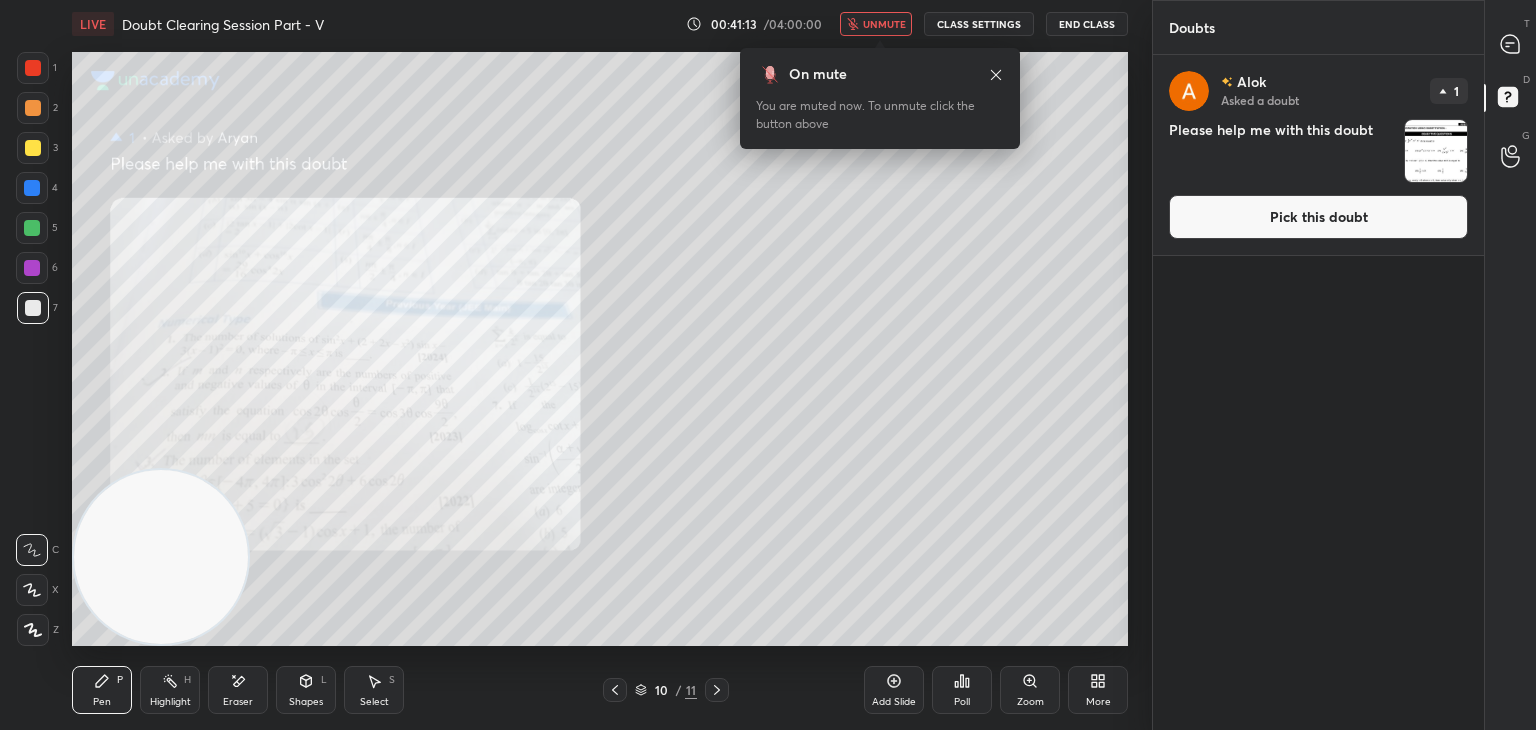 click on "Pick this doubt" at bounding box center [1318, 217] 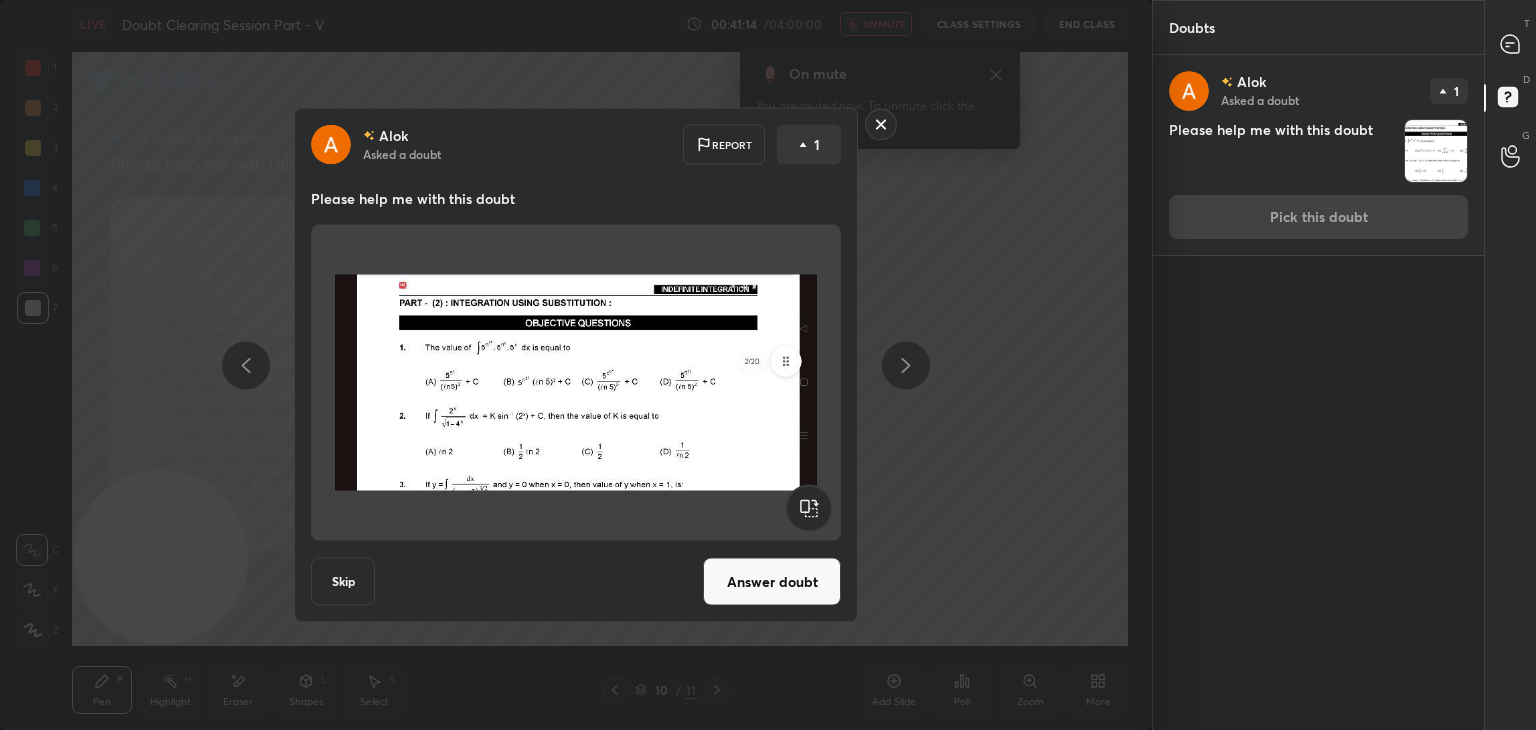 drag, startPoint x: 810, startPoint y: 569, endPoint x: 800, endPoint y: 573, distance: 10.770329 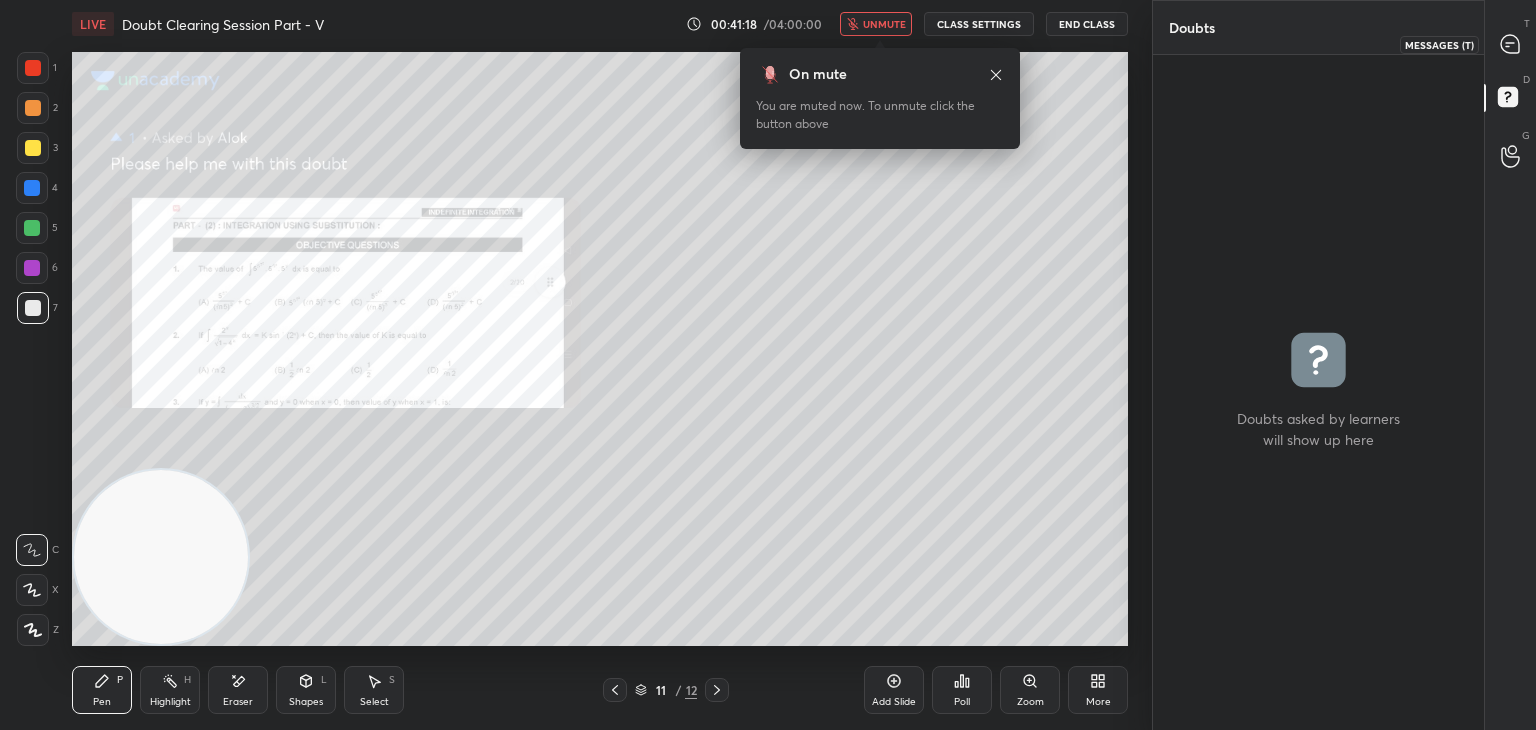 click at bounding box center (1511, 44) 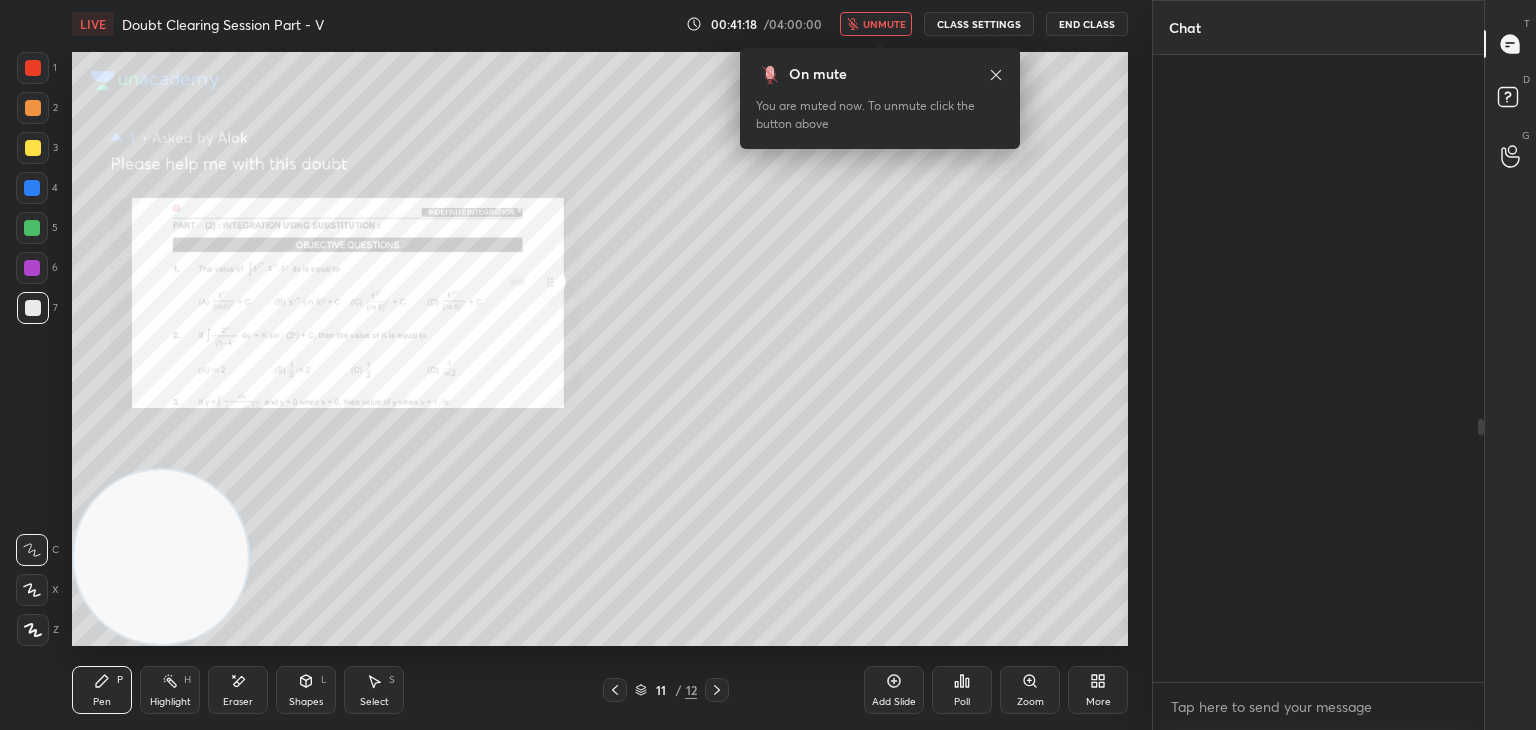 scroll, scrollTop: 868, scrollLeft: 0, axis: vertical 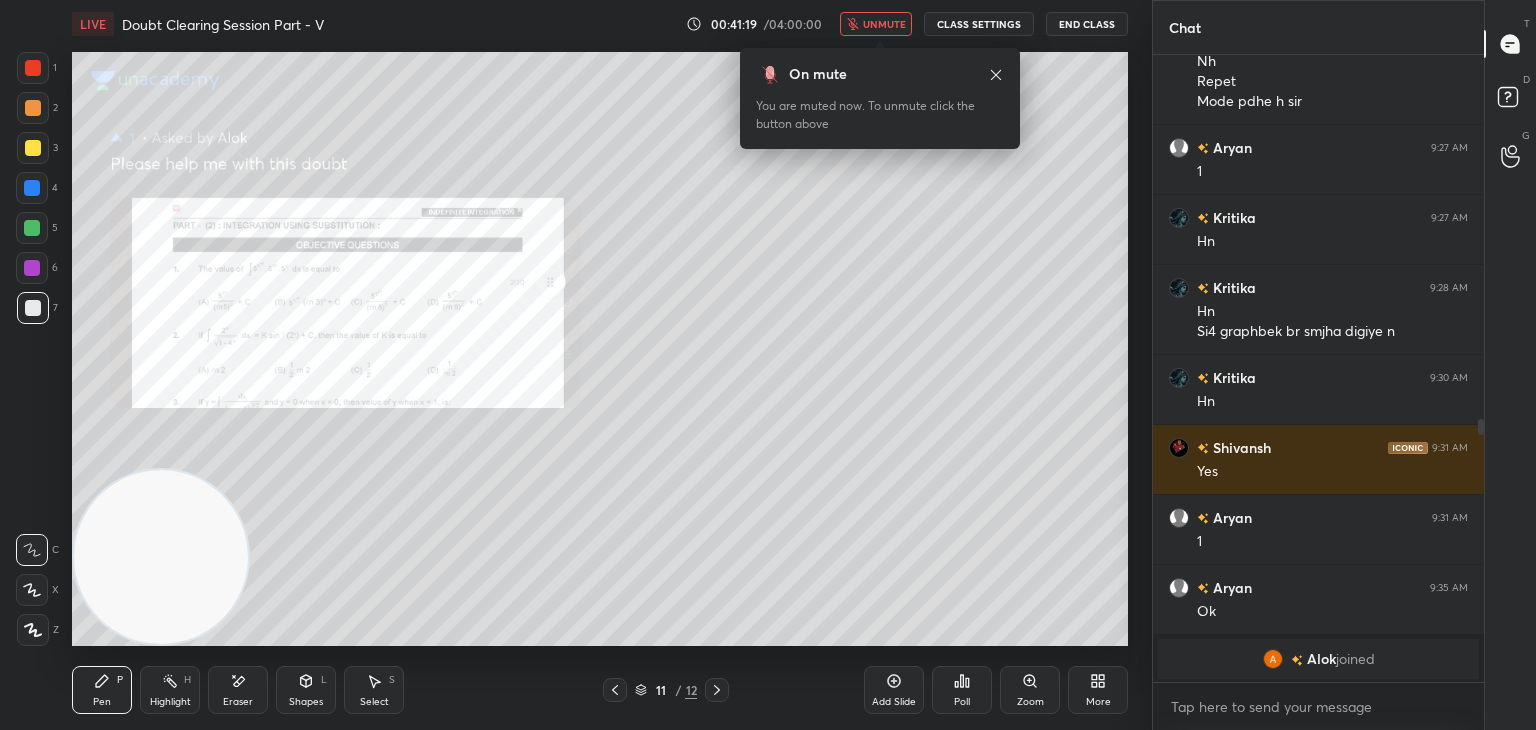 click on "Zoom" at bounding box center (1030, 690) 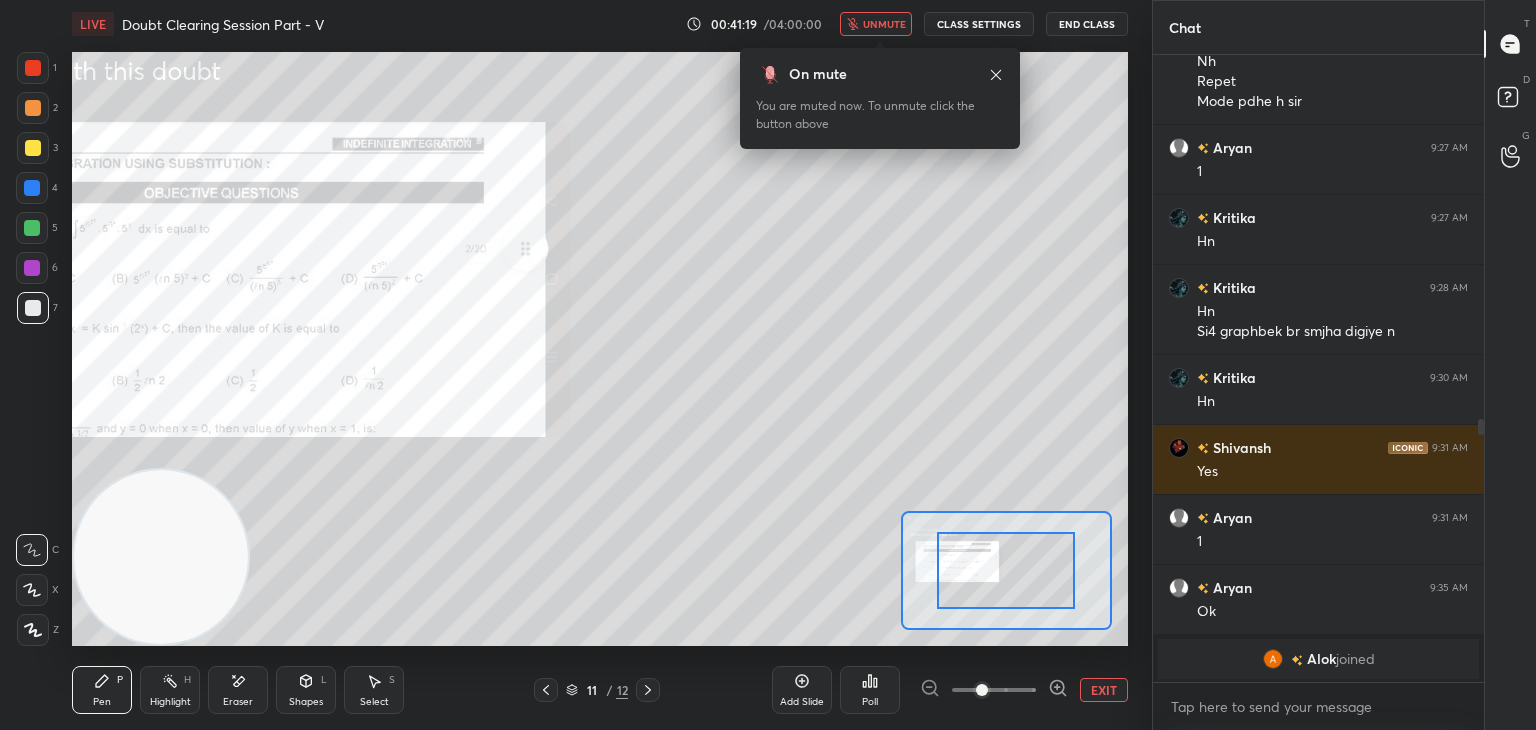 click at bounding box center (994, 690) 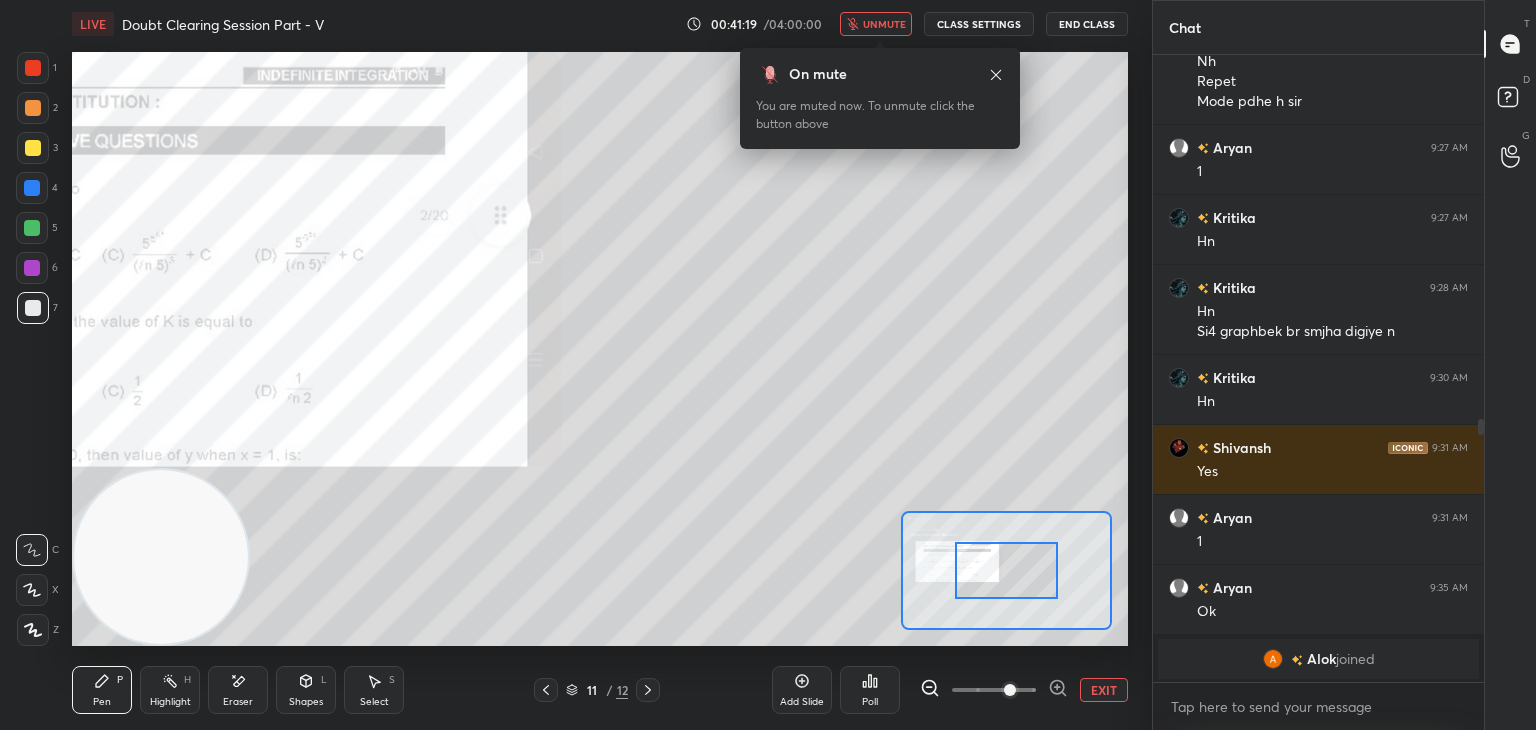 click at bounding box center (1010, 690) 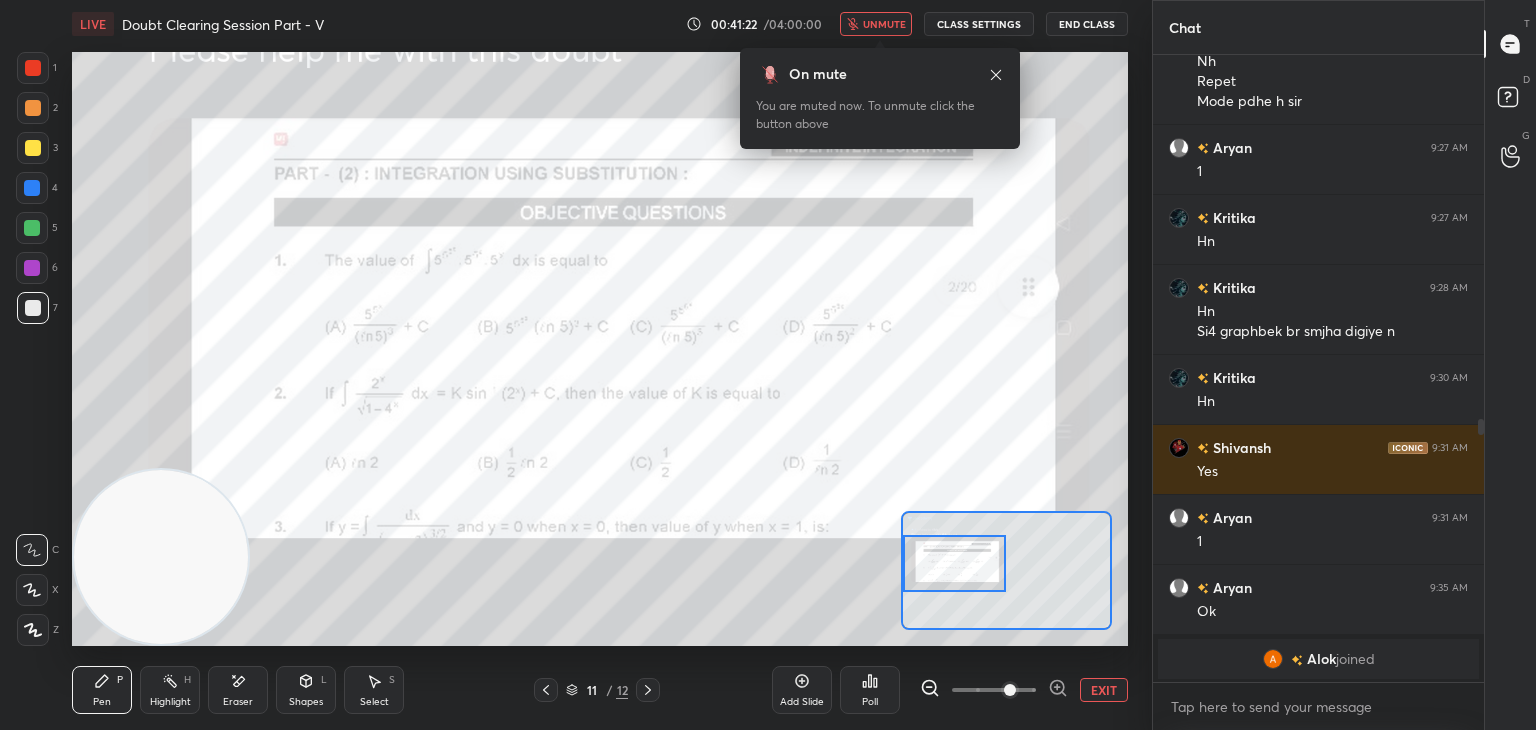 drag, startPoint x: 1020, startPoint y: 571, endPoint x: 941, endPoint y: 566, distance: 79.15807 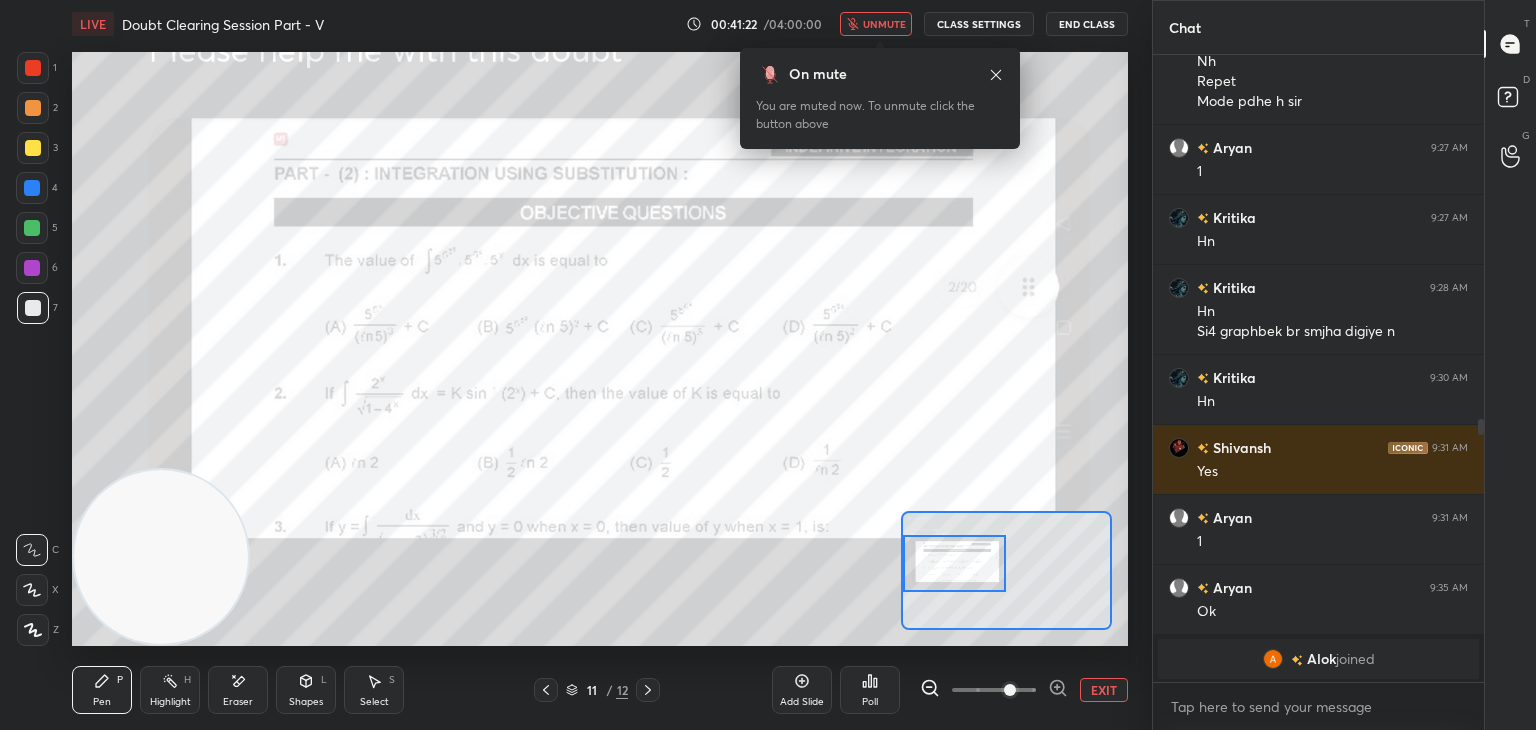 click at bounding box center (955, 563) 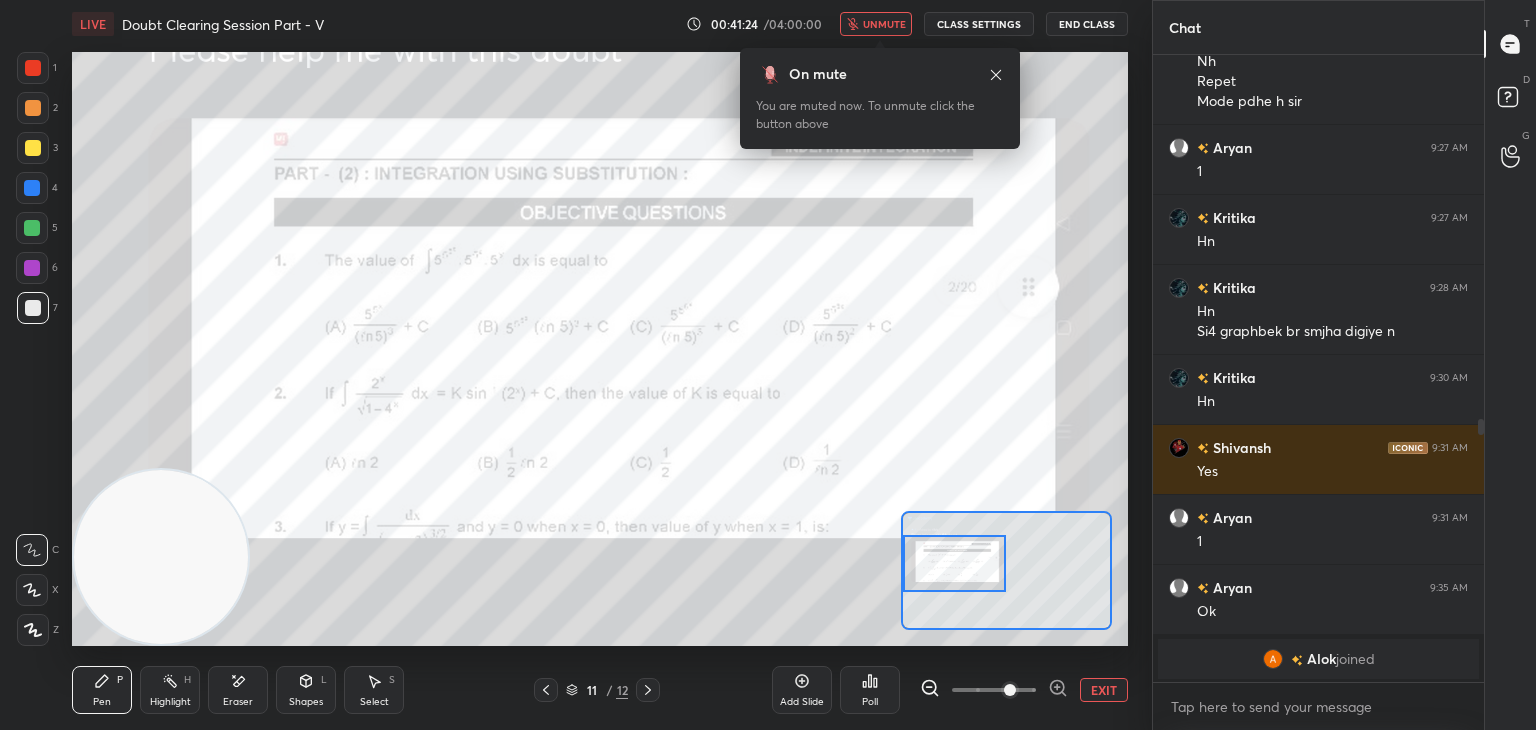 click on "unmute" at bounding box center (884, 24) 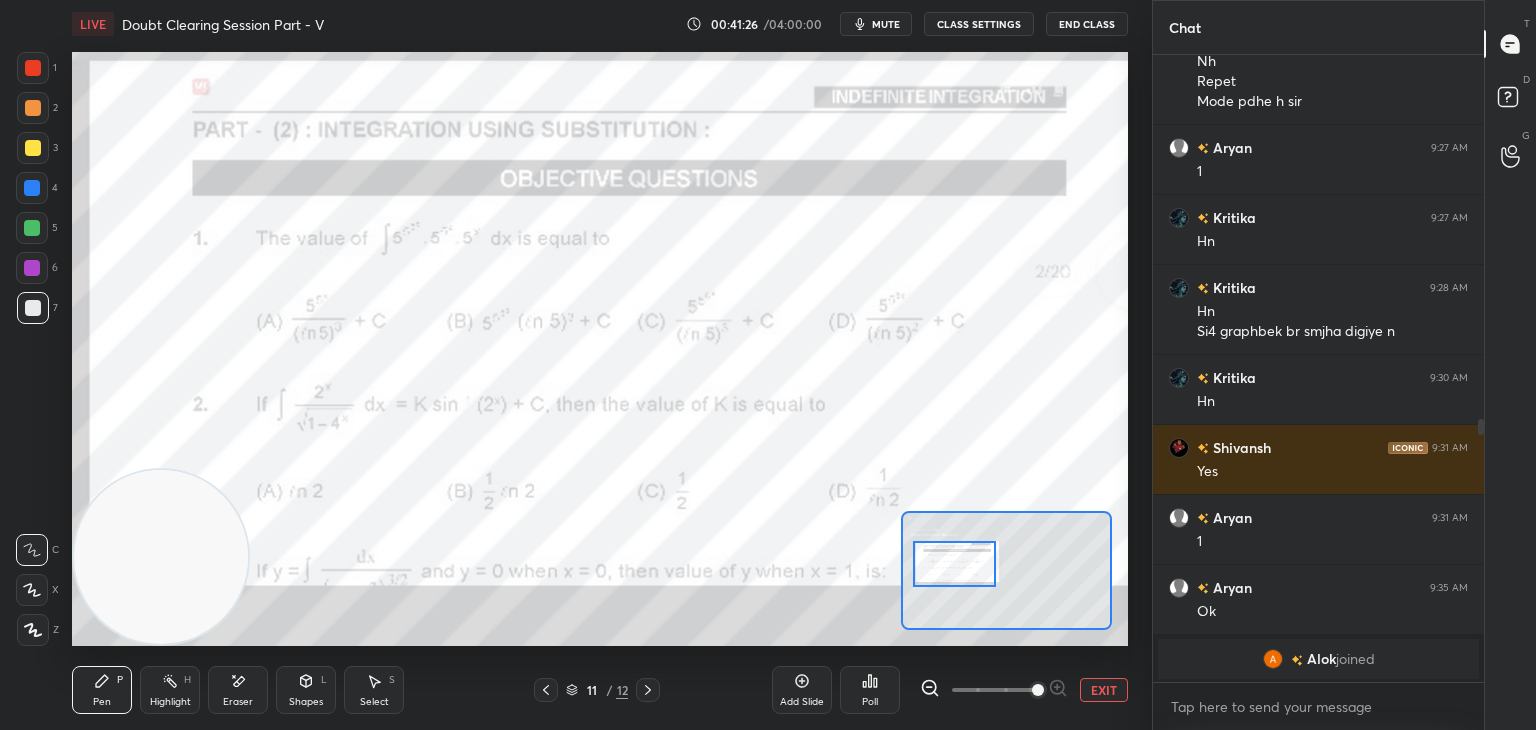 click at bounding box center (994, 690) 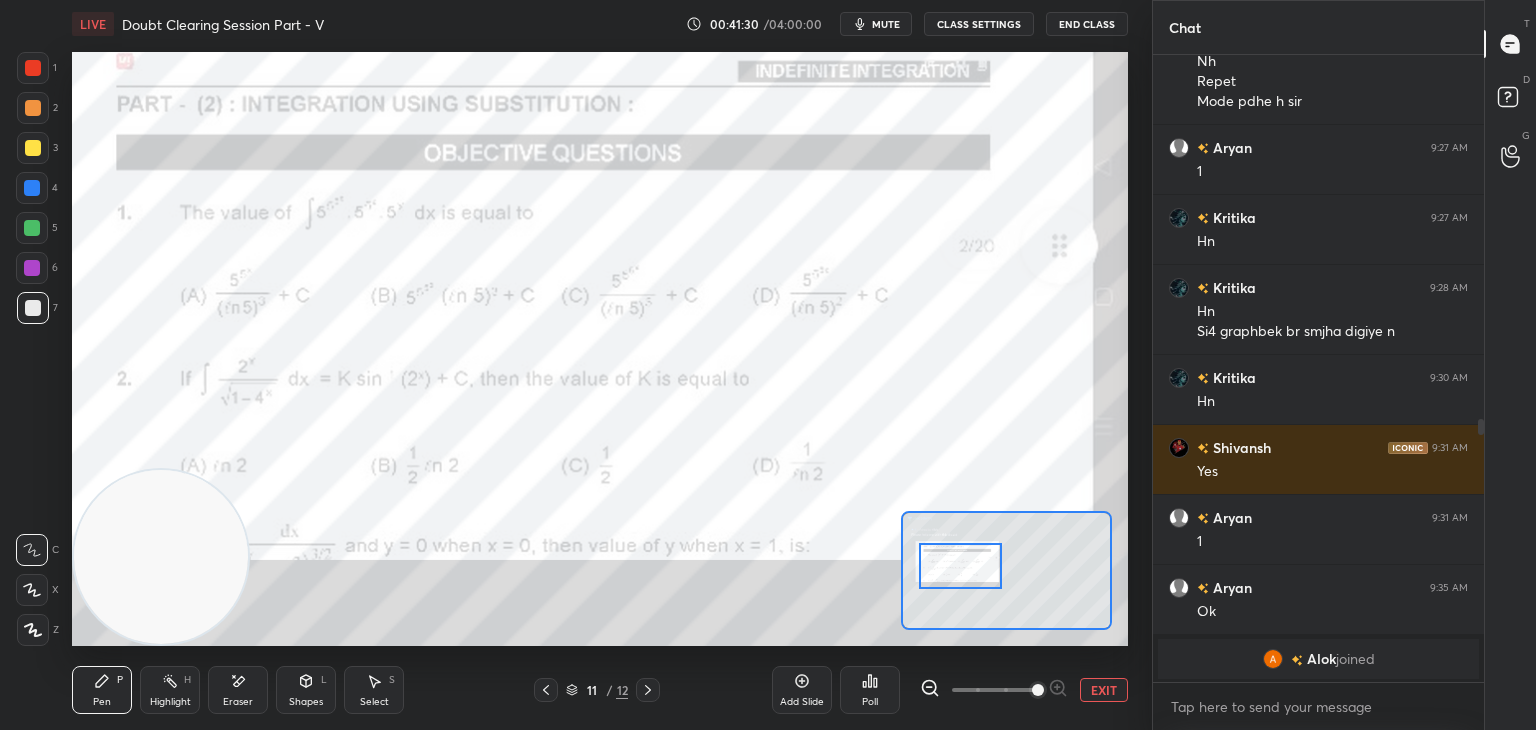 click at bounding box center (960, 566) 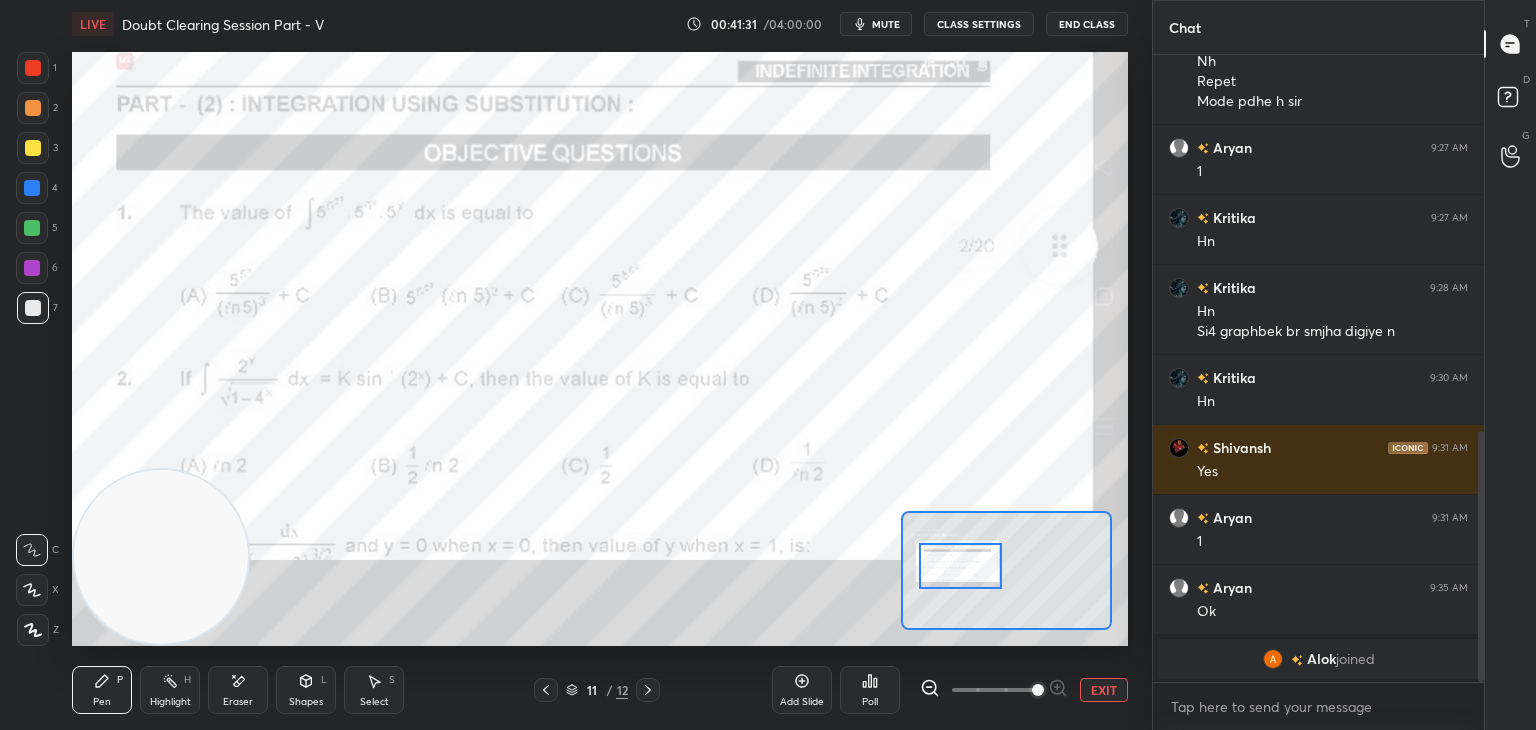 scroll, scrollTop: 938, scrollLeft: 0, axis: vertical 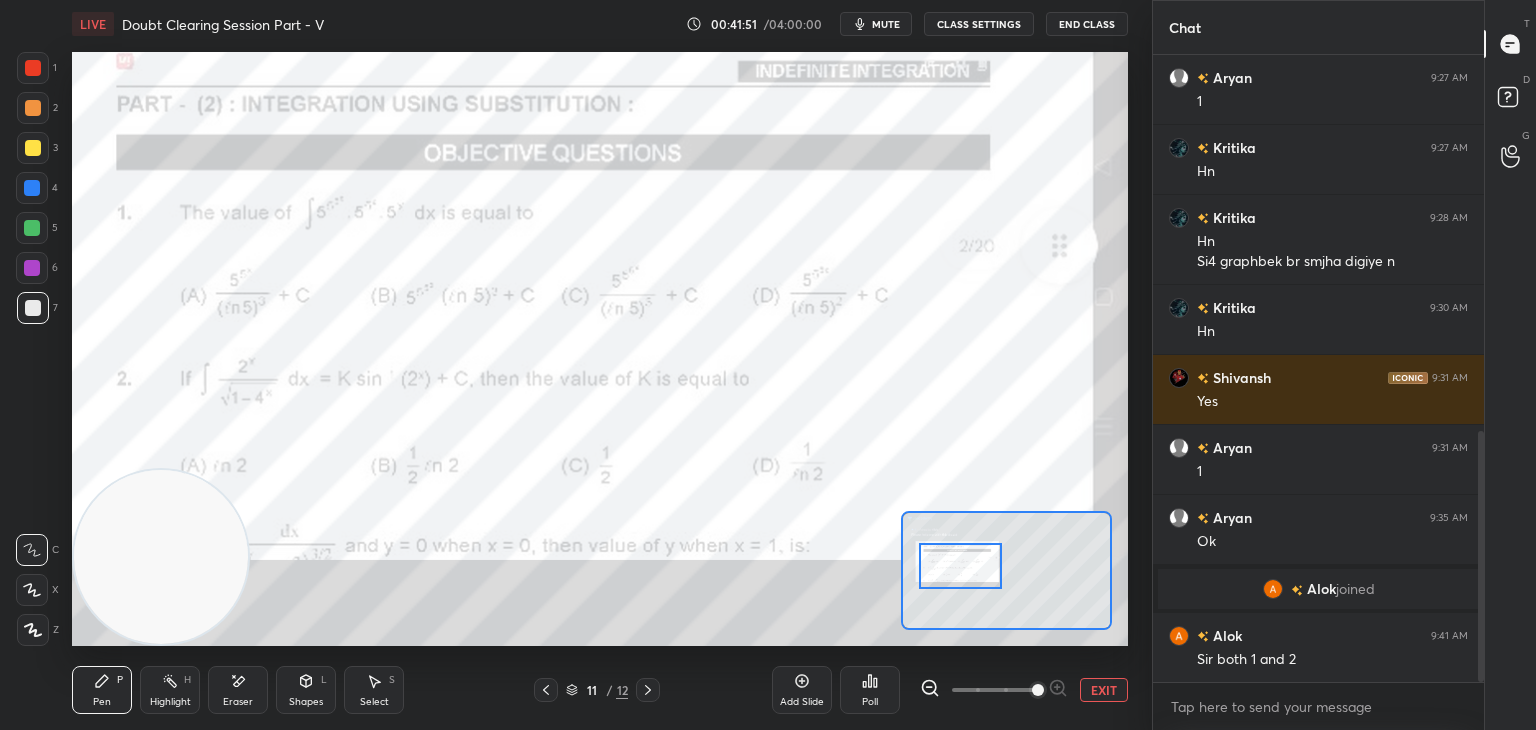 click at bounding box center [33, 68] 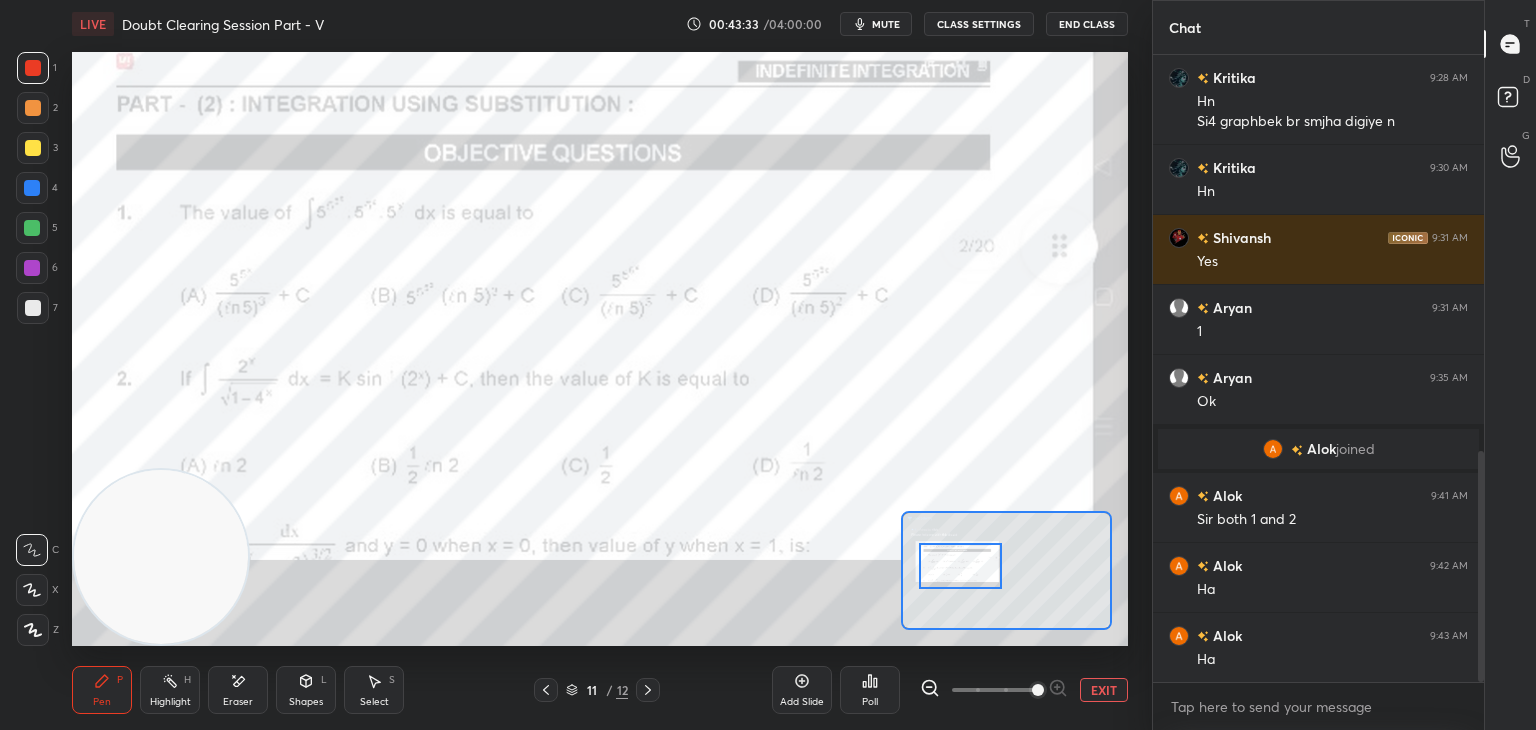 scroll, scrollTop: 1098, scrollLeft: 0, axis: vertical 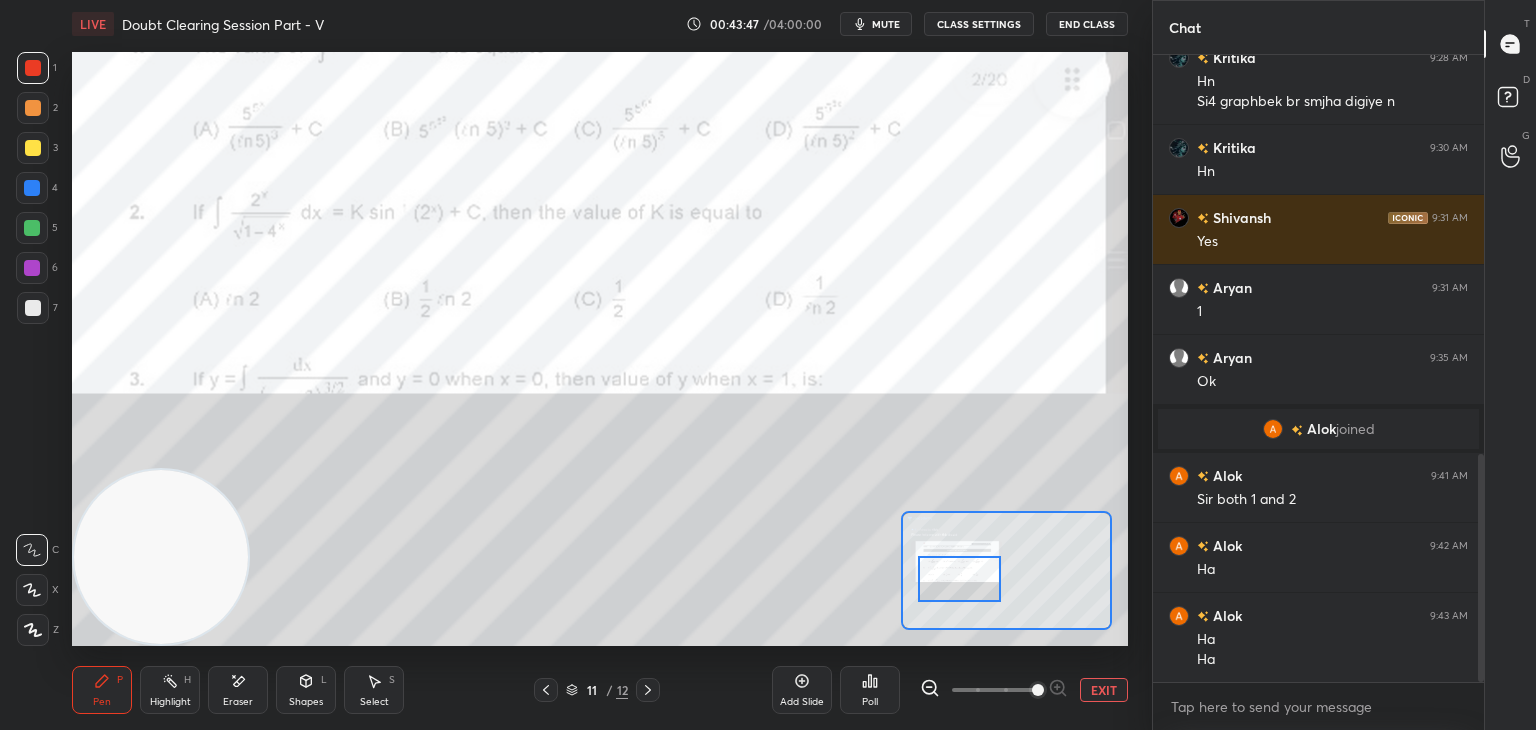 drag, startPoint x: 960, startPoint y: 577, endPoint x: 960, endPoint y: 591, distance: 14 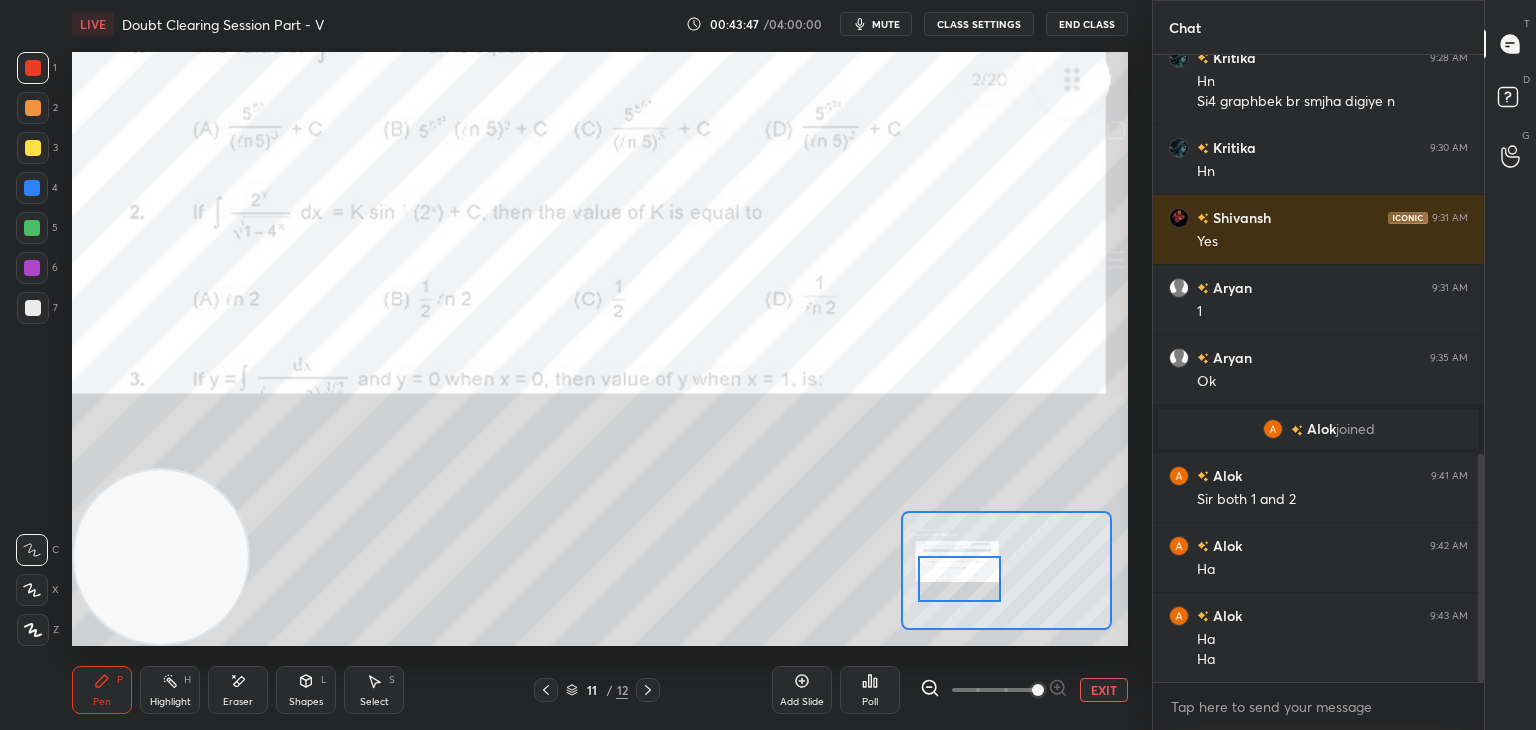 click at bounding box center (959, 579) 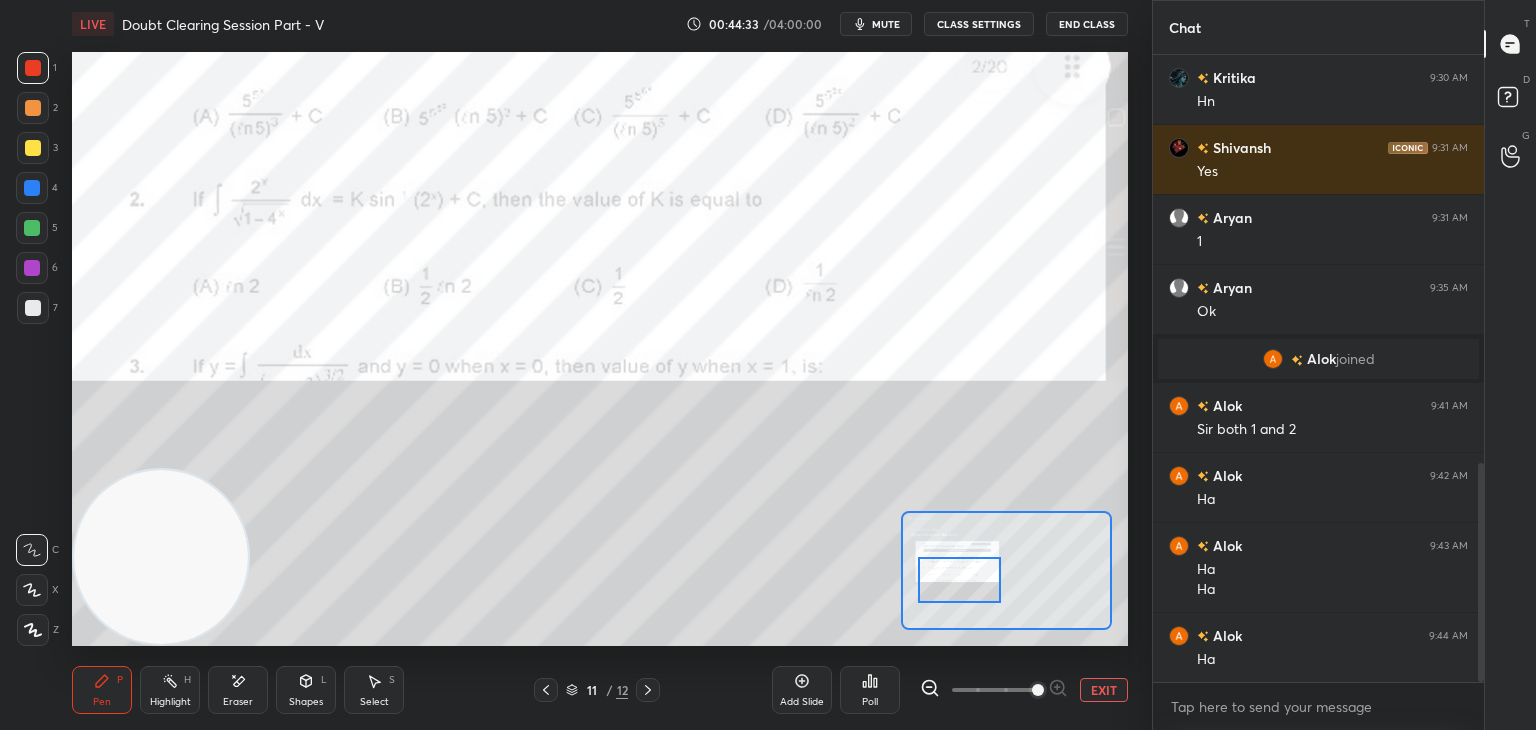 scroll, scrollTop: 1188, scrollLeft: 0, axis: vertical 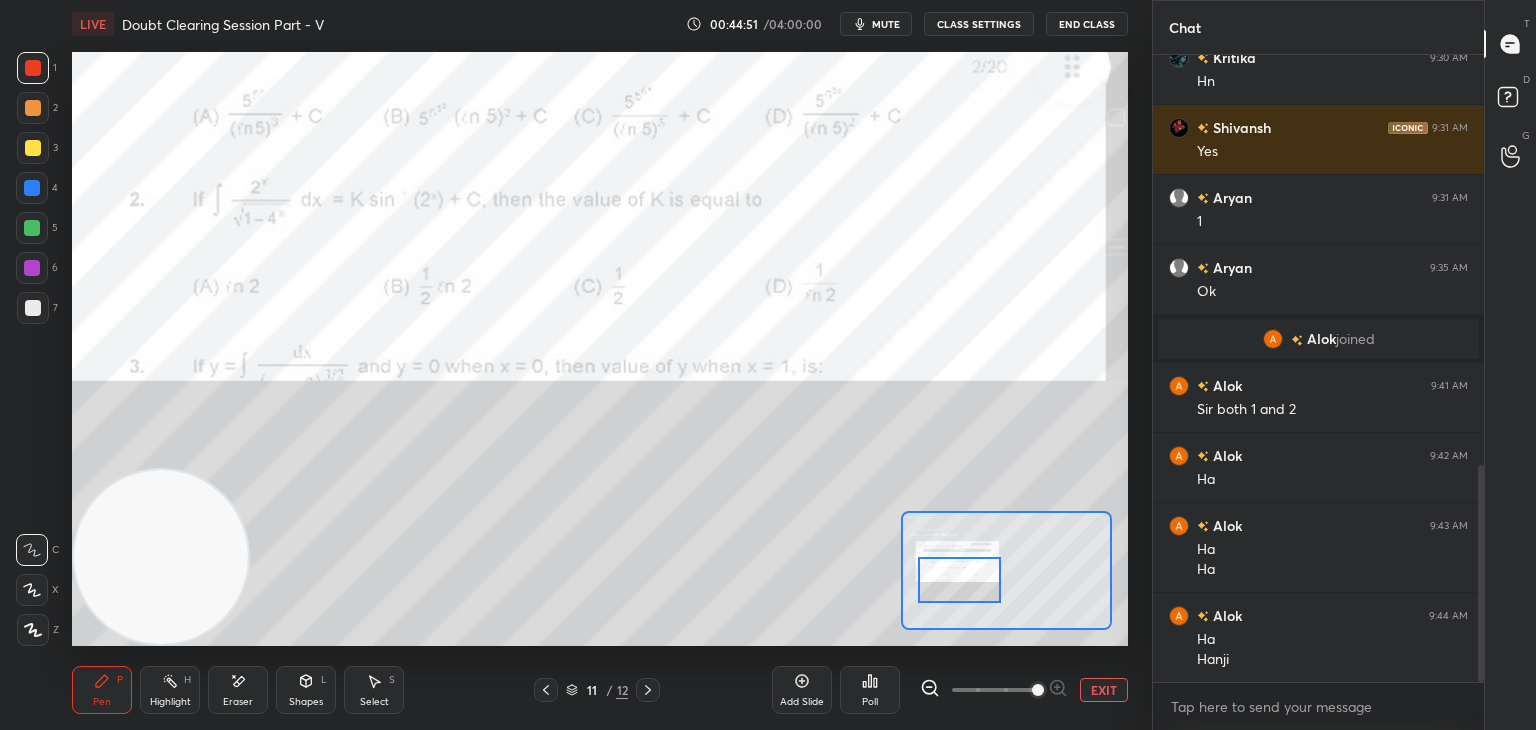 click on "EXIT" at bounding box center [1104, 690] 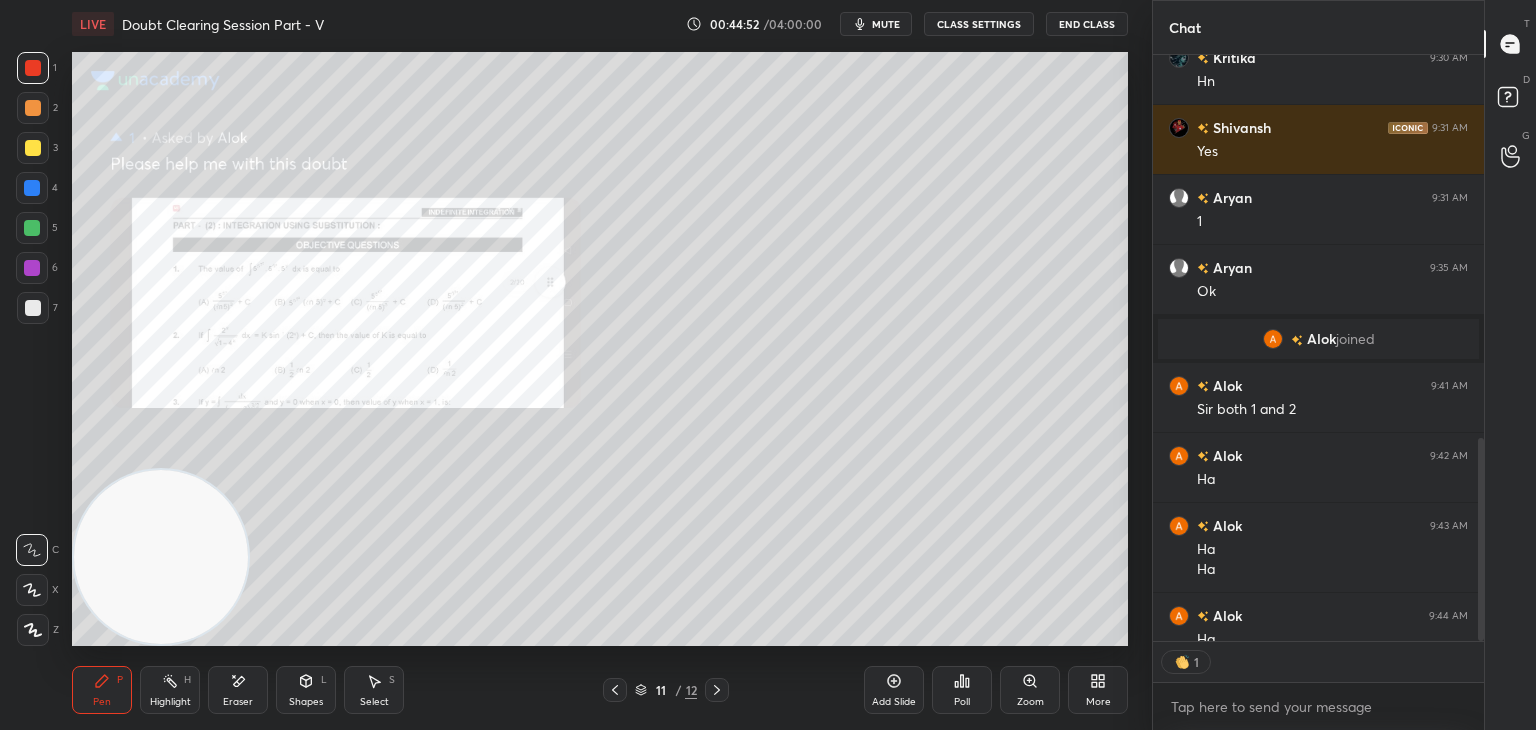 scroll, scrollTop: 581, scrollLeft: 325, axis: both 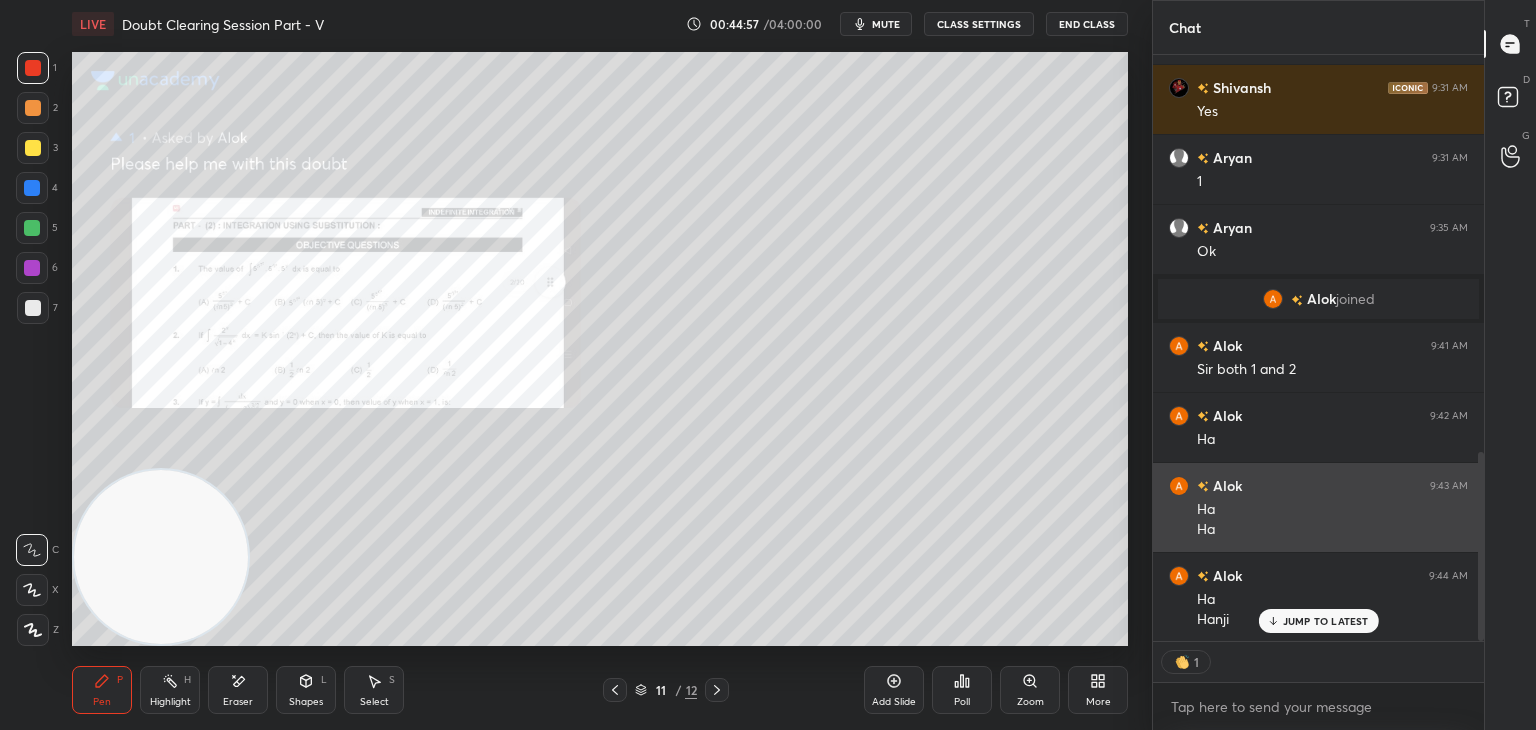 drag, startPoint x: 1479, startPoint y: 473, endPoint x: 1460, endPoint y: 535, distance: 64.84597 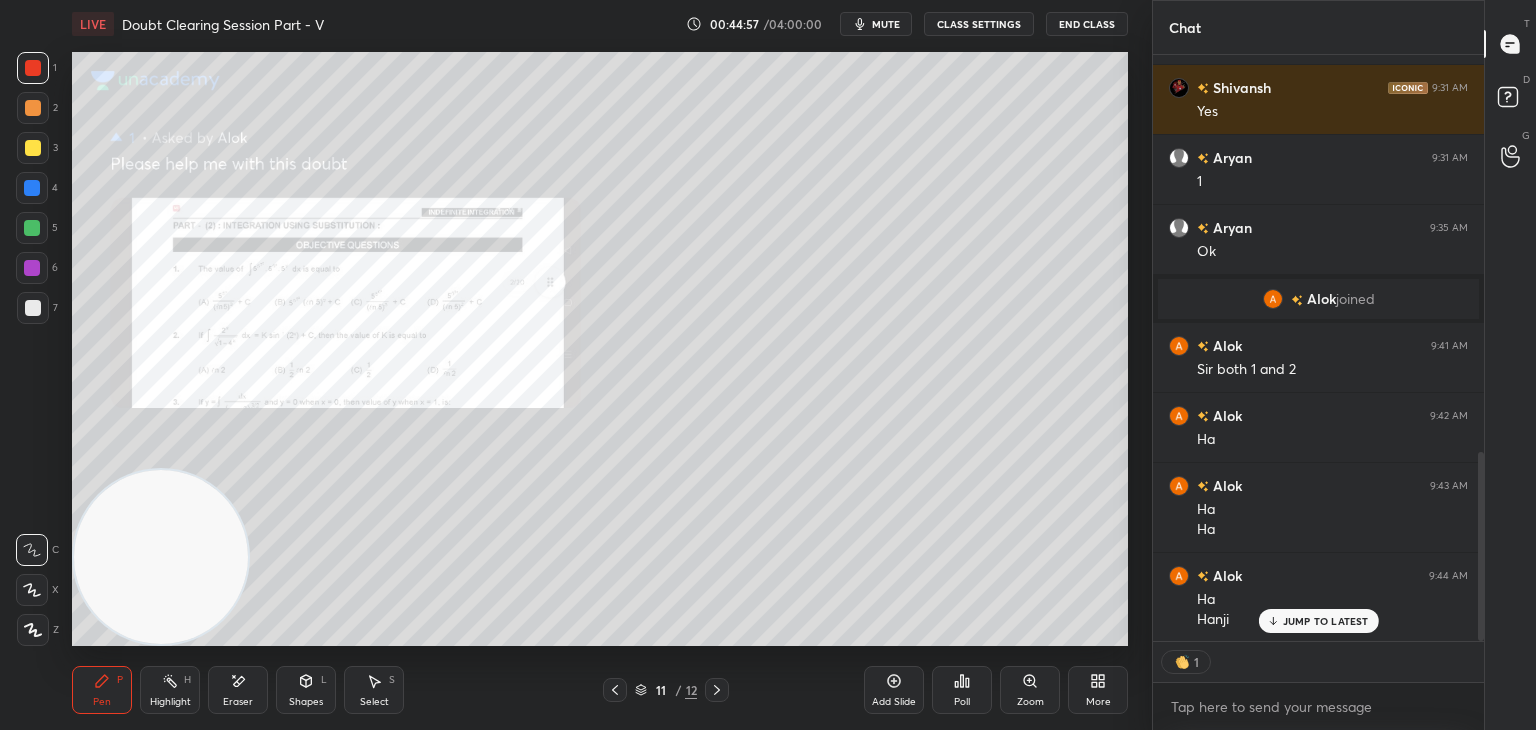 scroll, scrollTop: 1299, scrollLeft: 0, axis: vertical 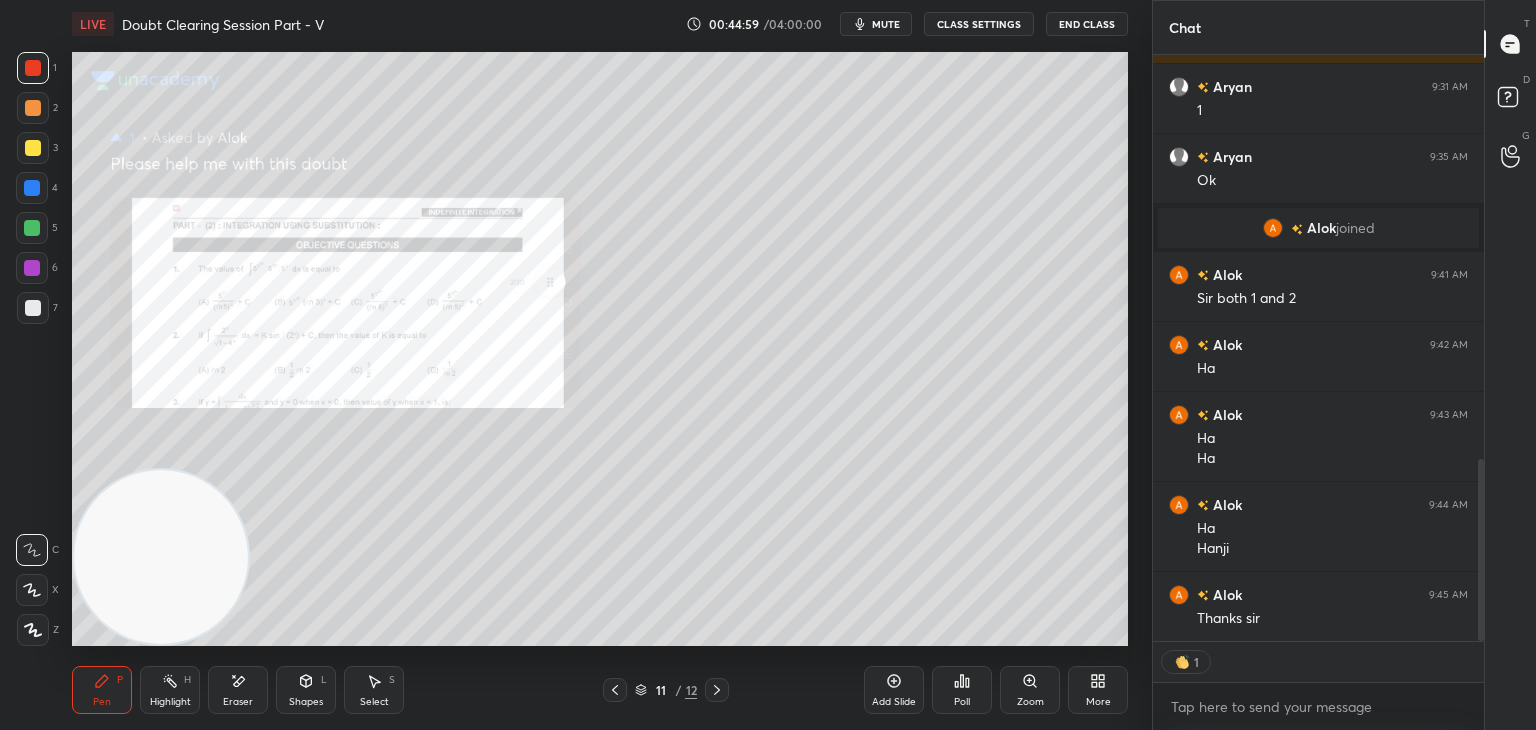 click 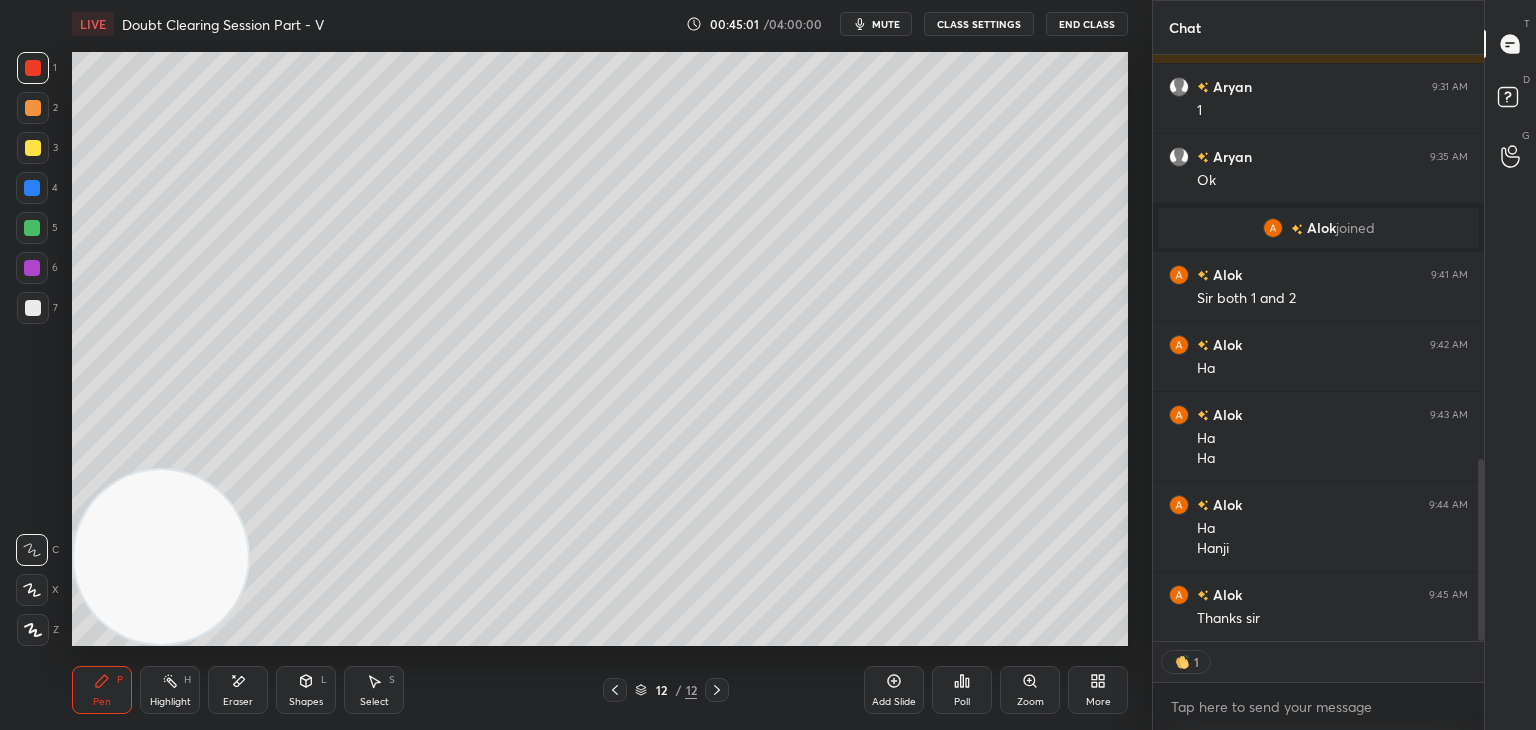 drag, startPoint x: 888, startPoint y: 22, endPoint x: 873, endPoint y: 25, distance: 15.297058 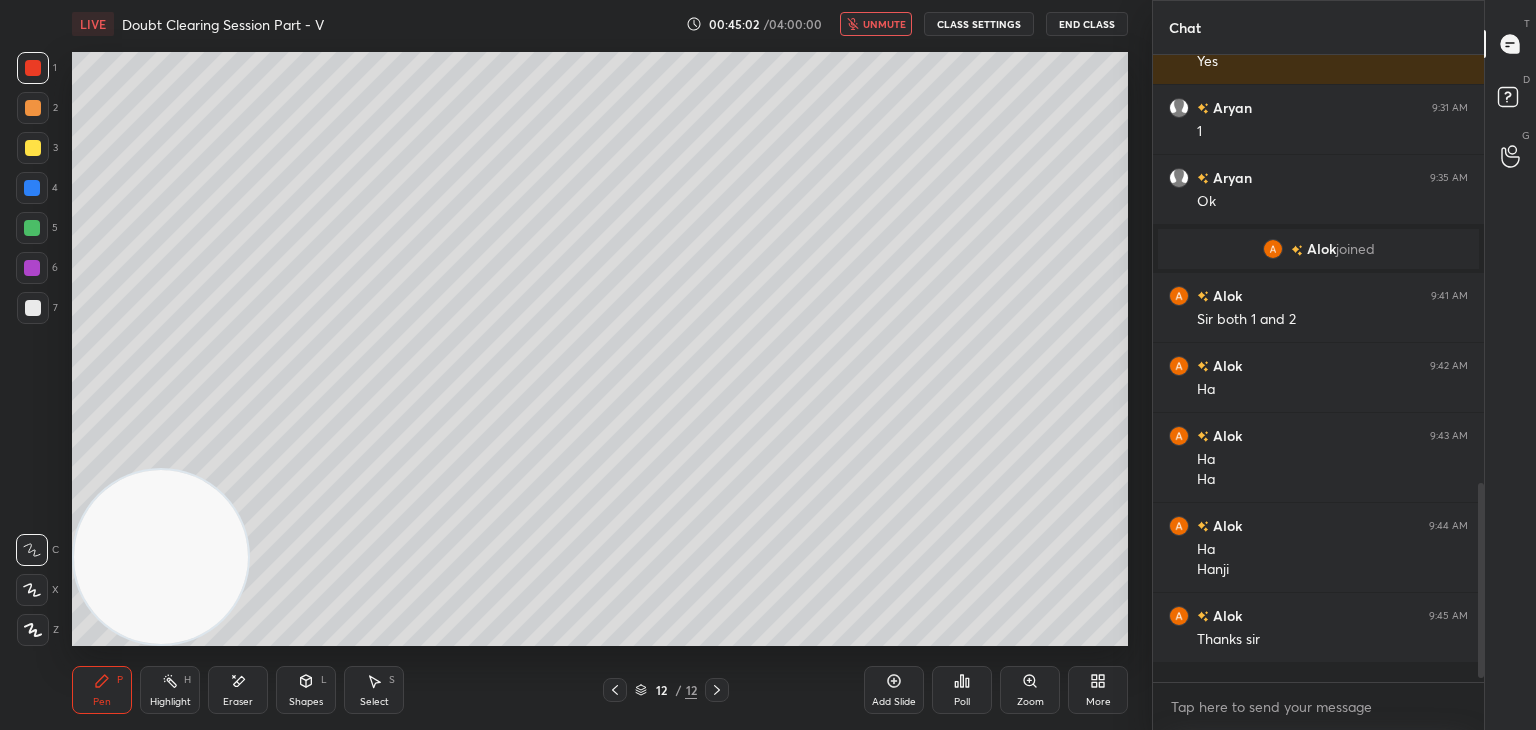scroll, scrollTop: 6, scrollLeft: 6, axis: both 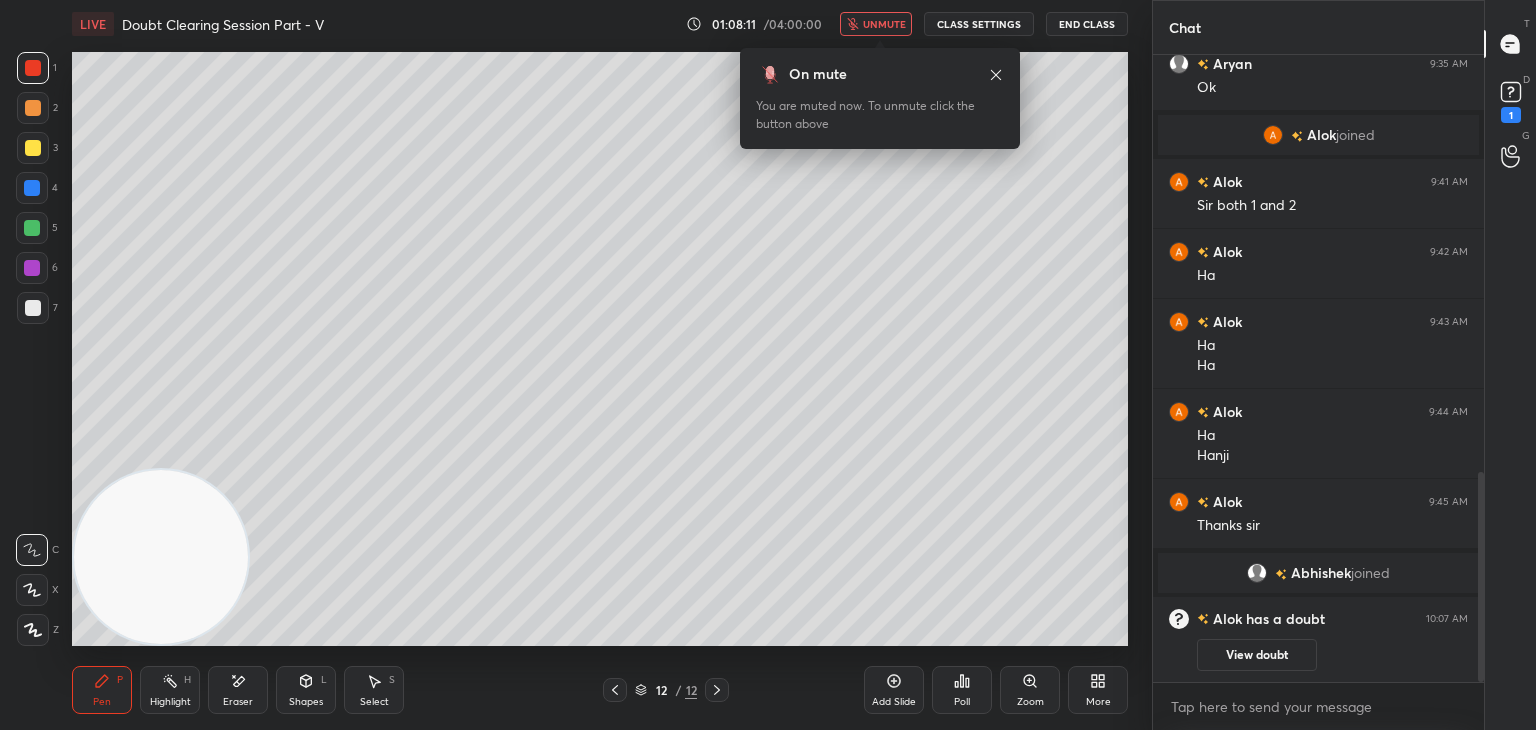 click 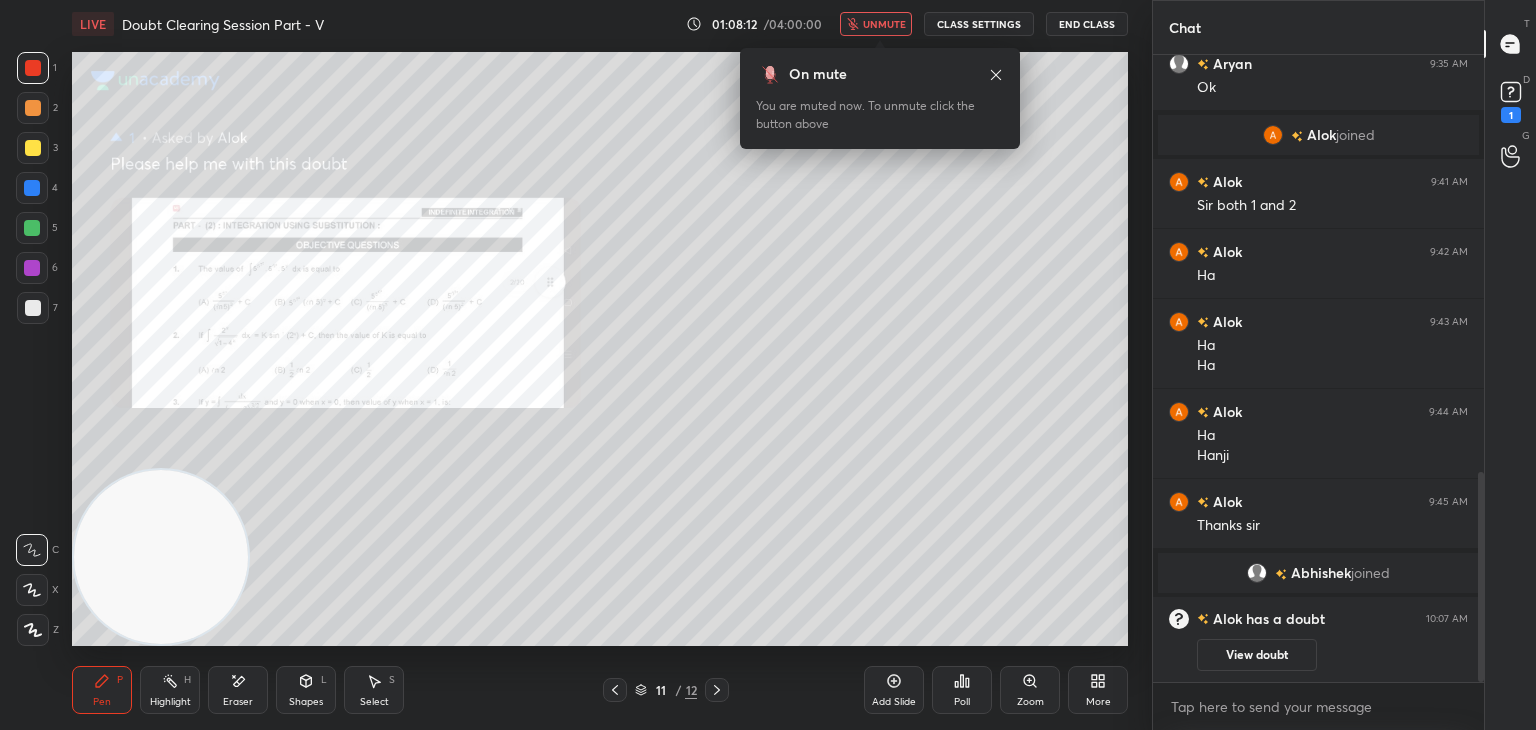 click on "View doubt" at bounding box center [1257, 655] 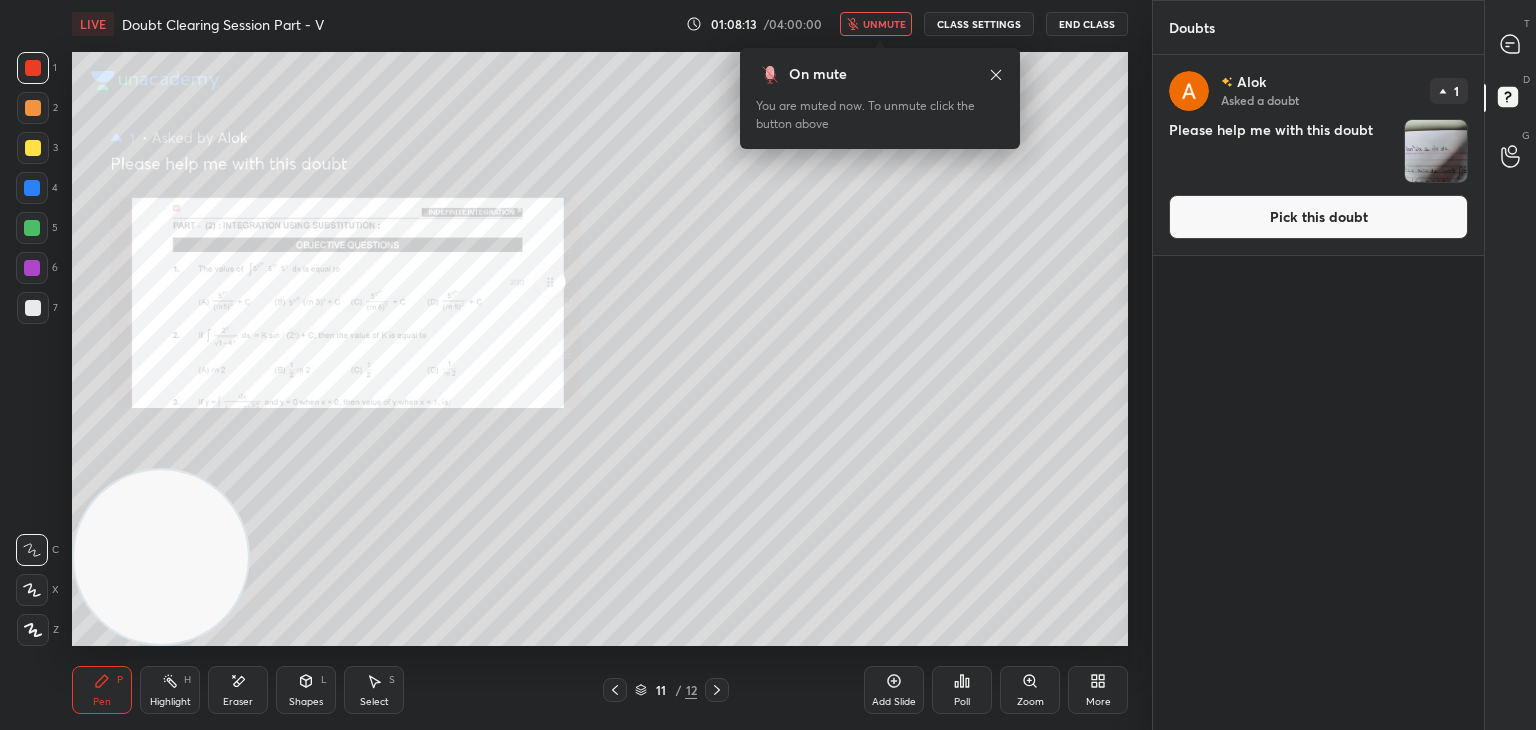click on "Pick this doubt" at bounding box center (1318, 217) 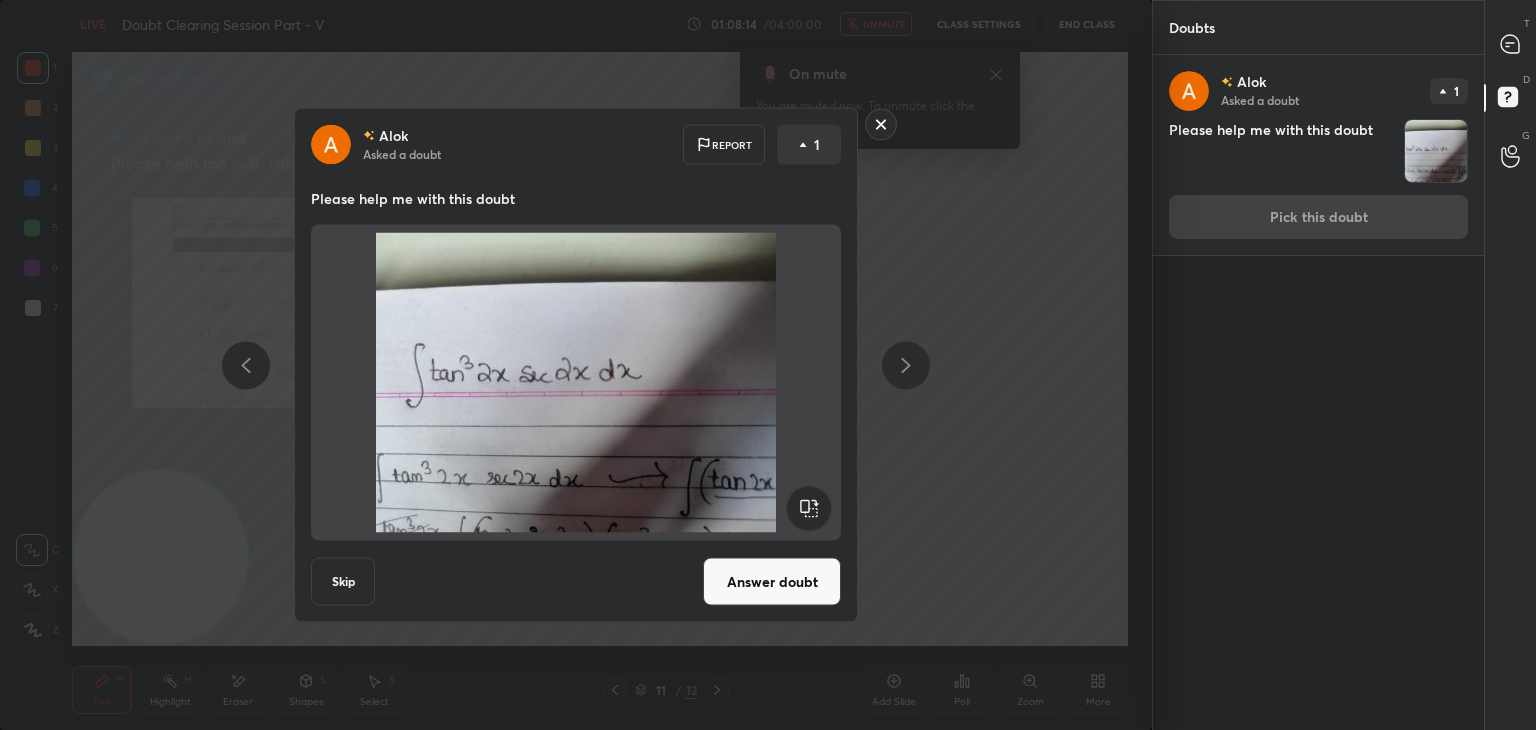 click on "[PERSON] Asked a doubt Report 1 Please help me with this doubt Skip Answer doubt" at bounding box center (576, 365) 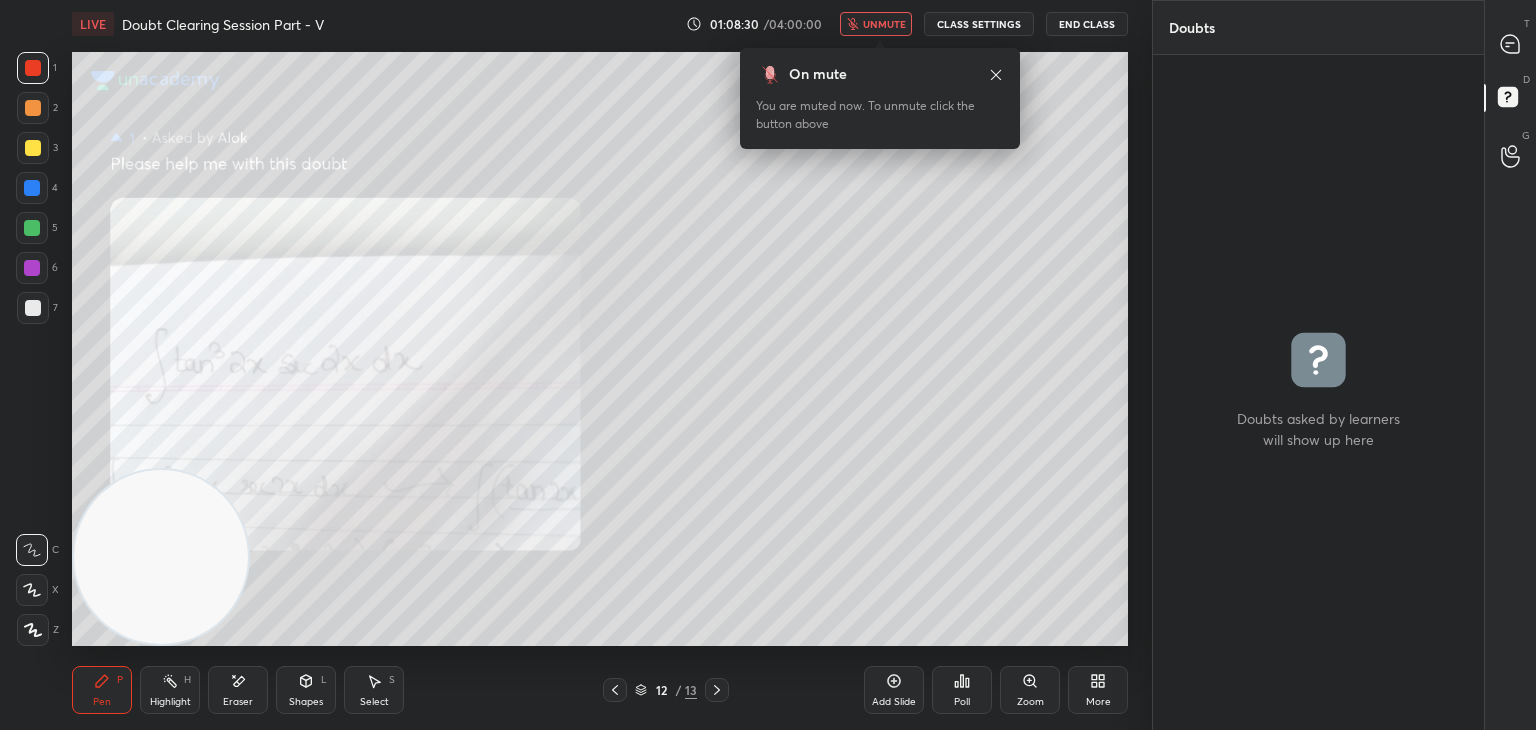 click 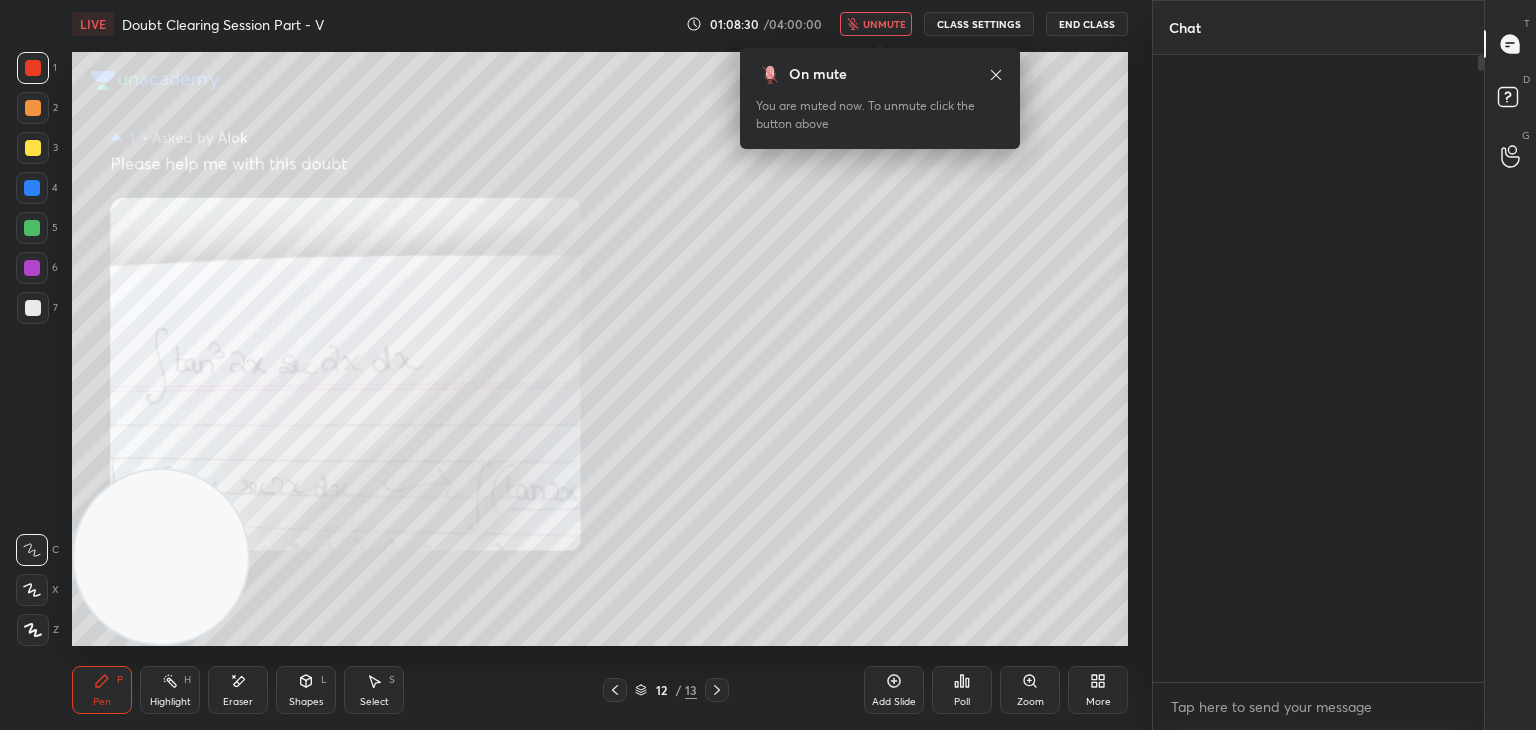 scroll, scrollTop: 1306, scrollLeft: 0, axis: vertical 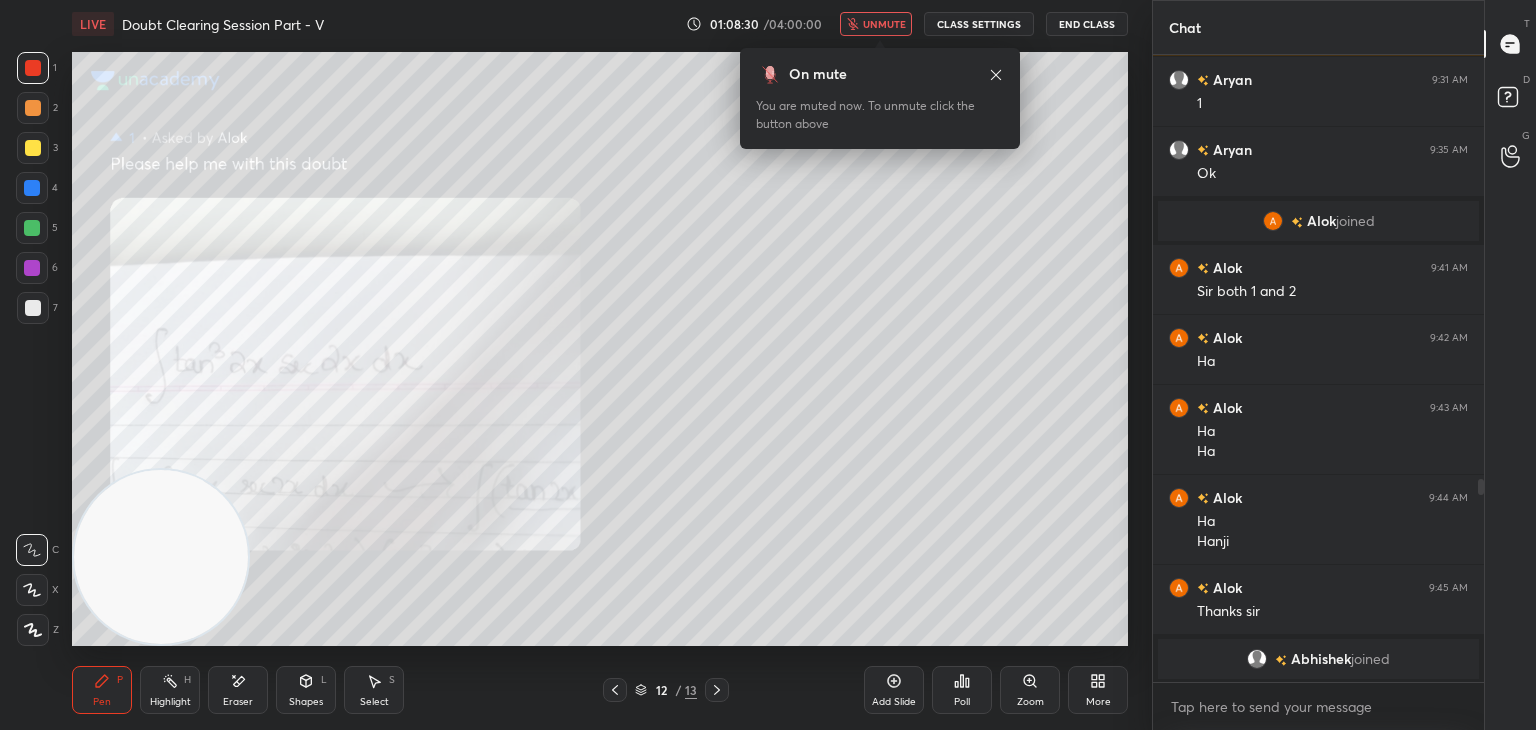 click on "unmute" at bounding box center (884, 24) 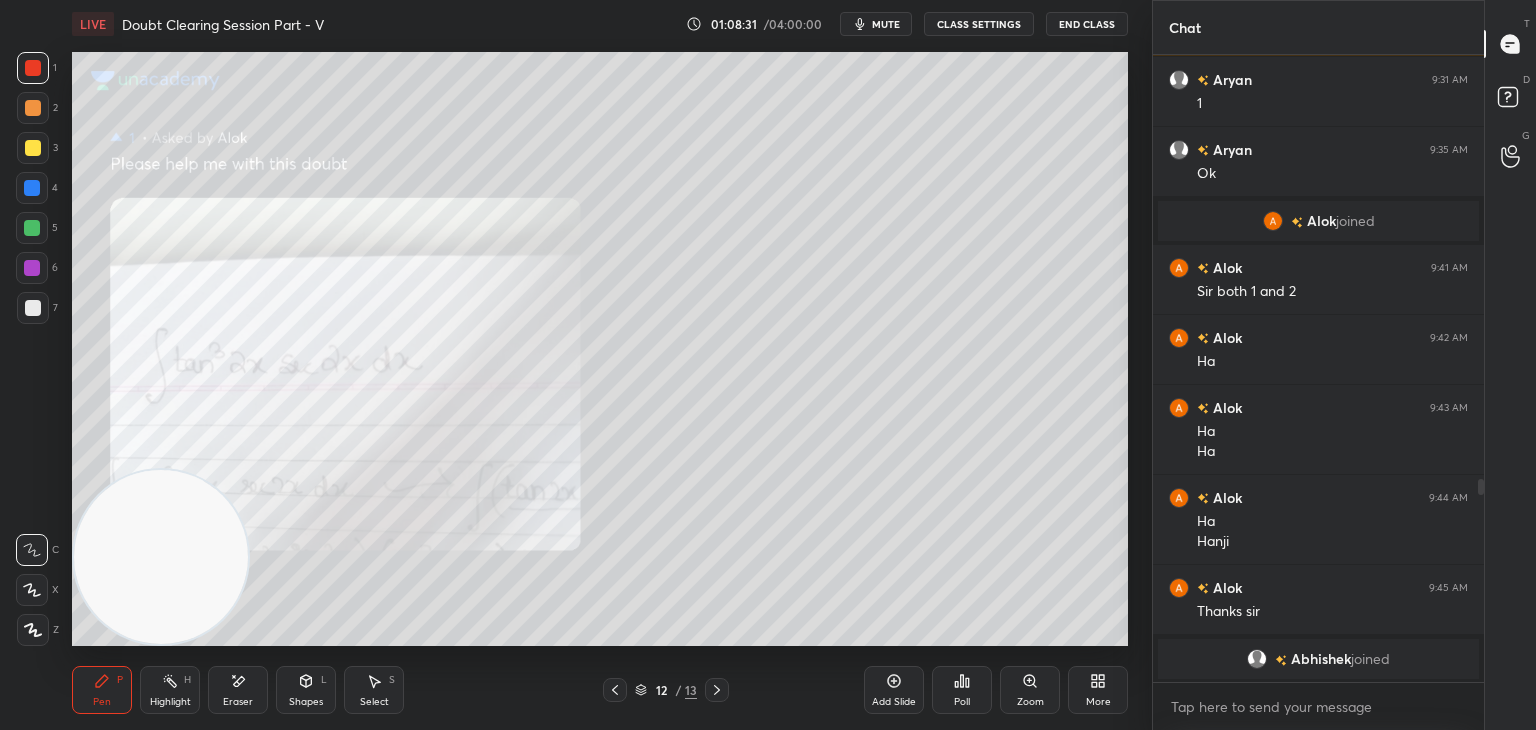click on "Zoom" at bounding box center (1030, 690) 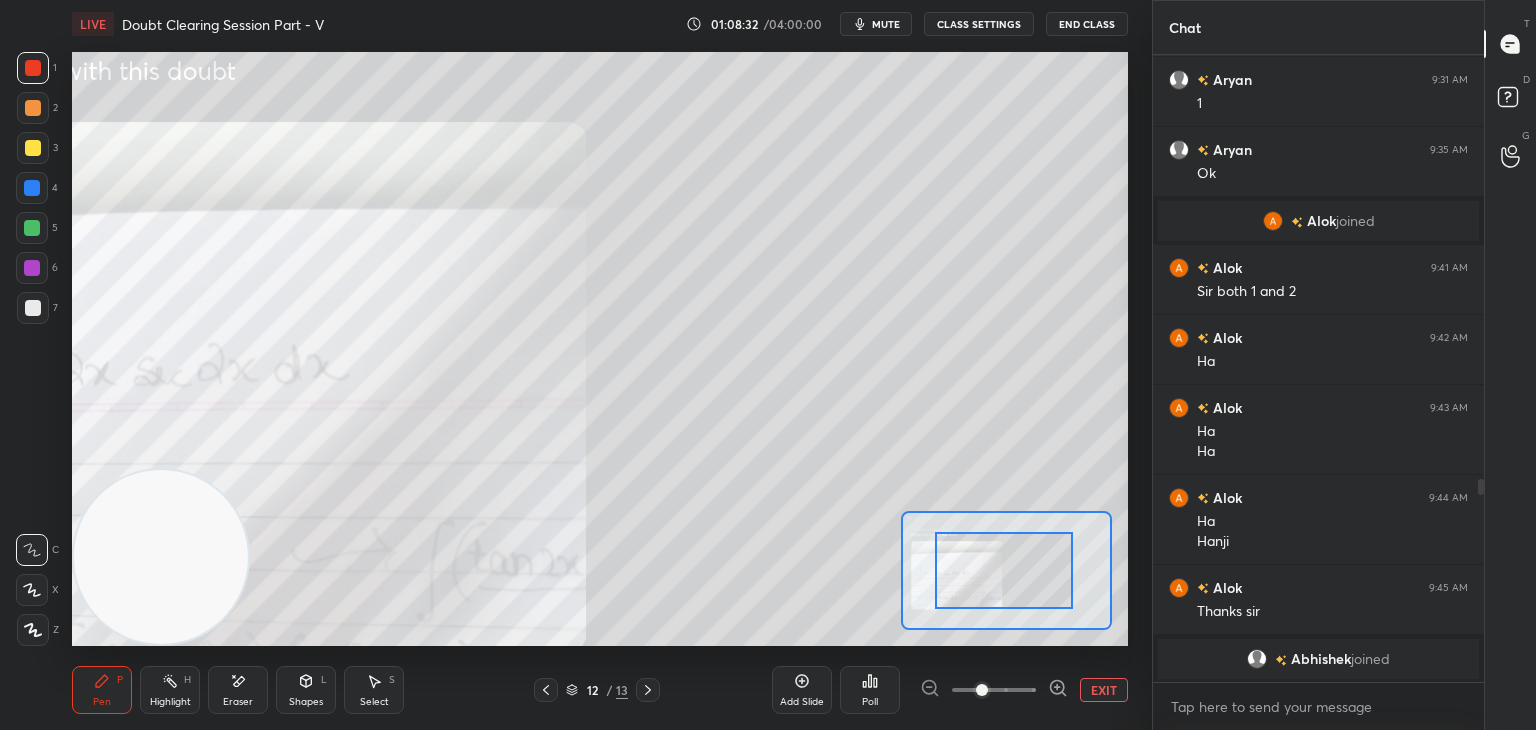 drag, startPoint x: 1022, startPoint y: 579, endPoint x: 983, endPoint y: 576, distance: 39.115215 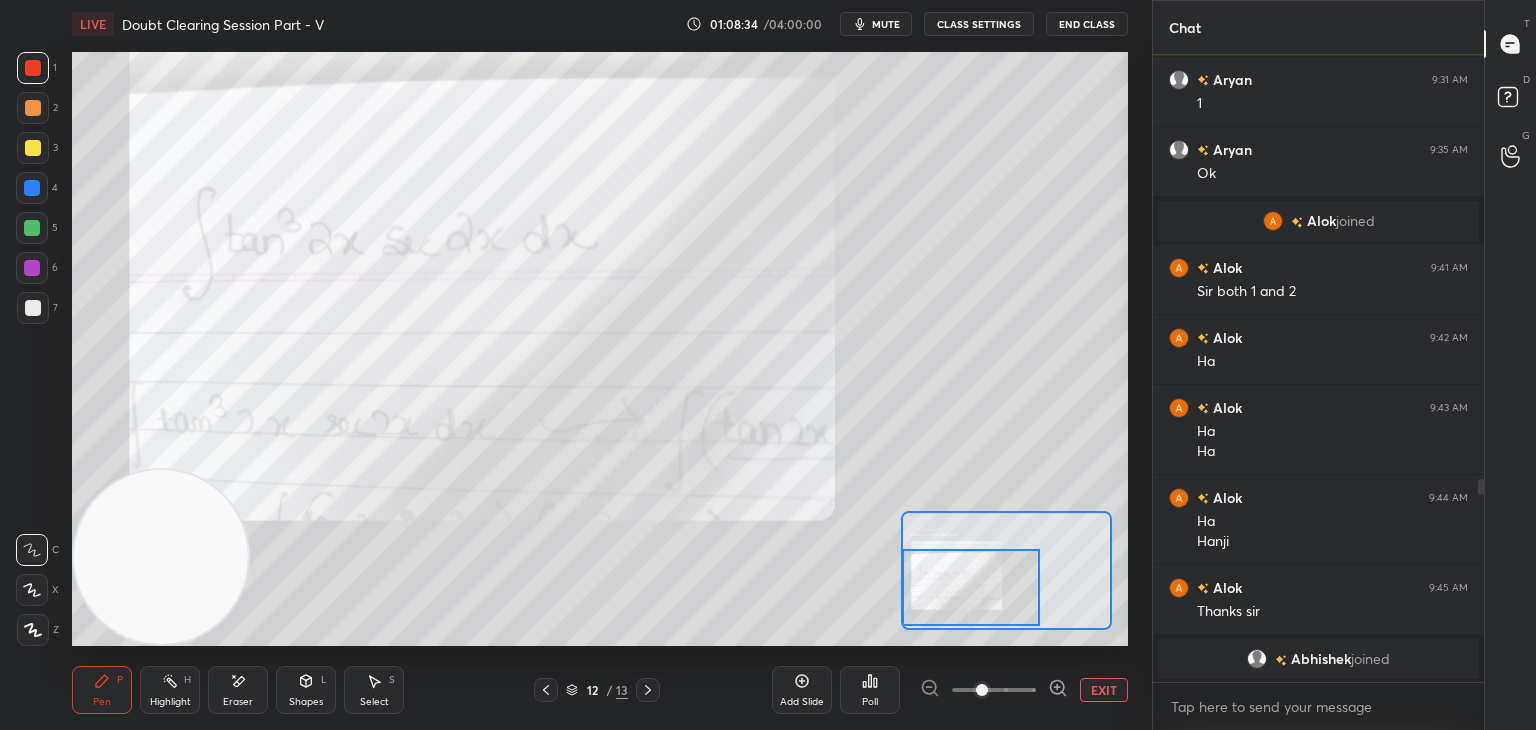 drag, startPoint x: 1003, startPoint y: 588, endPoint x: 914, endPoint y: 604, distance: 90.426765 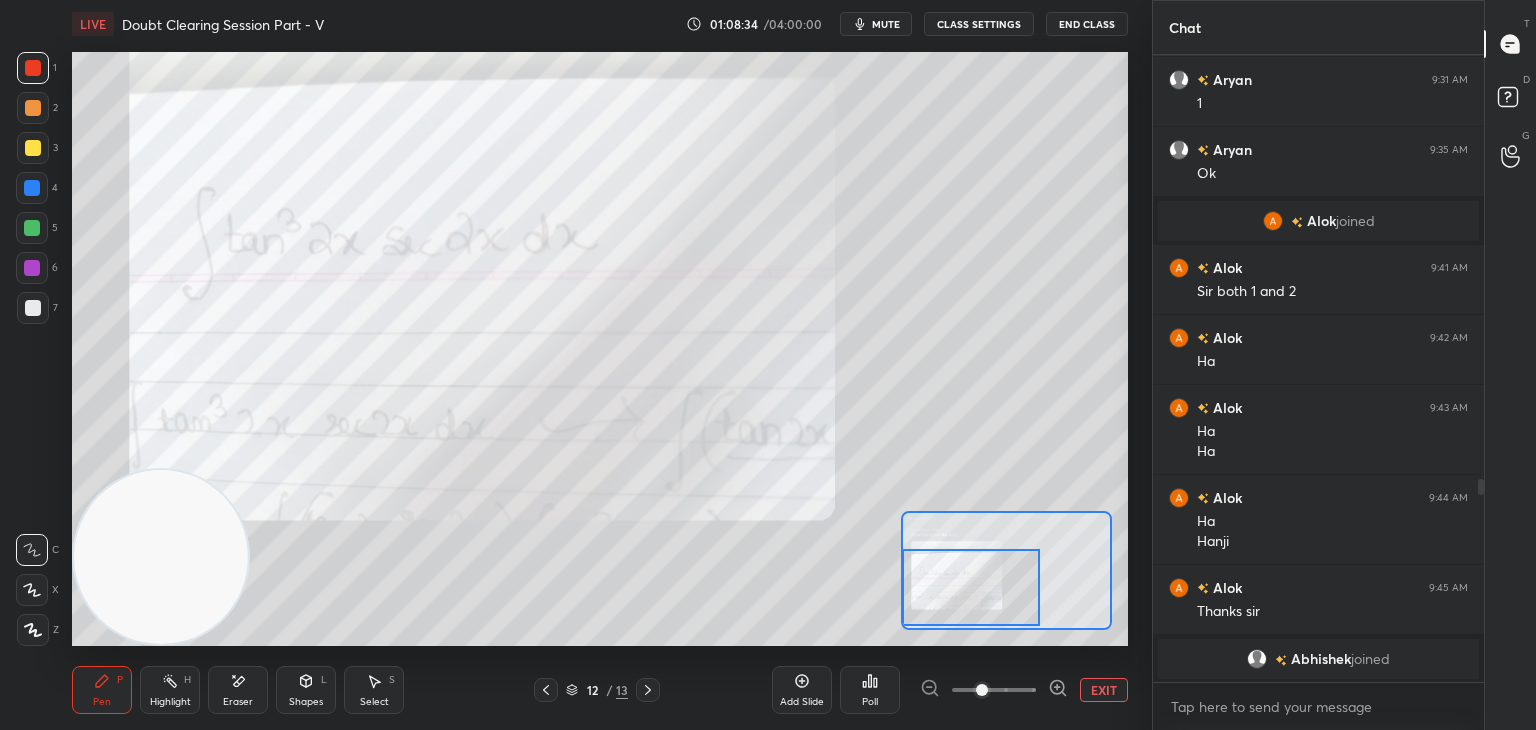 click at bounding box center [971, 587] 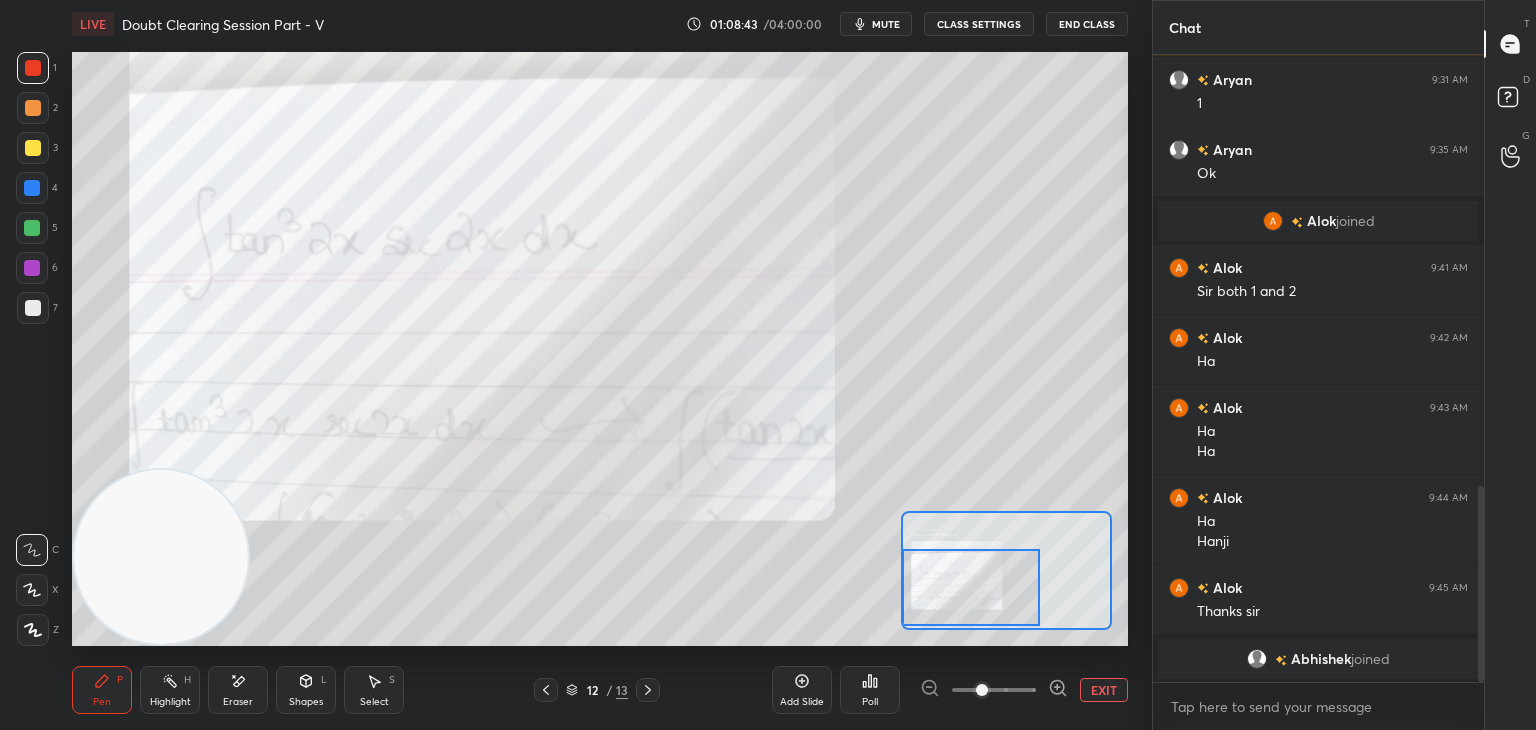 scroll, scrollTop: 1376, scrollLeft: 0, axis: vertical 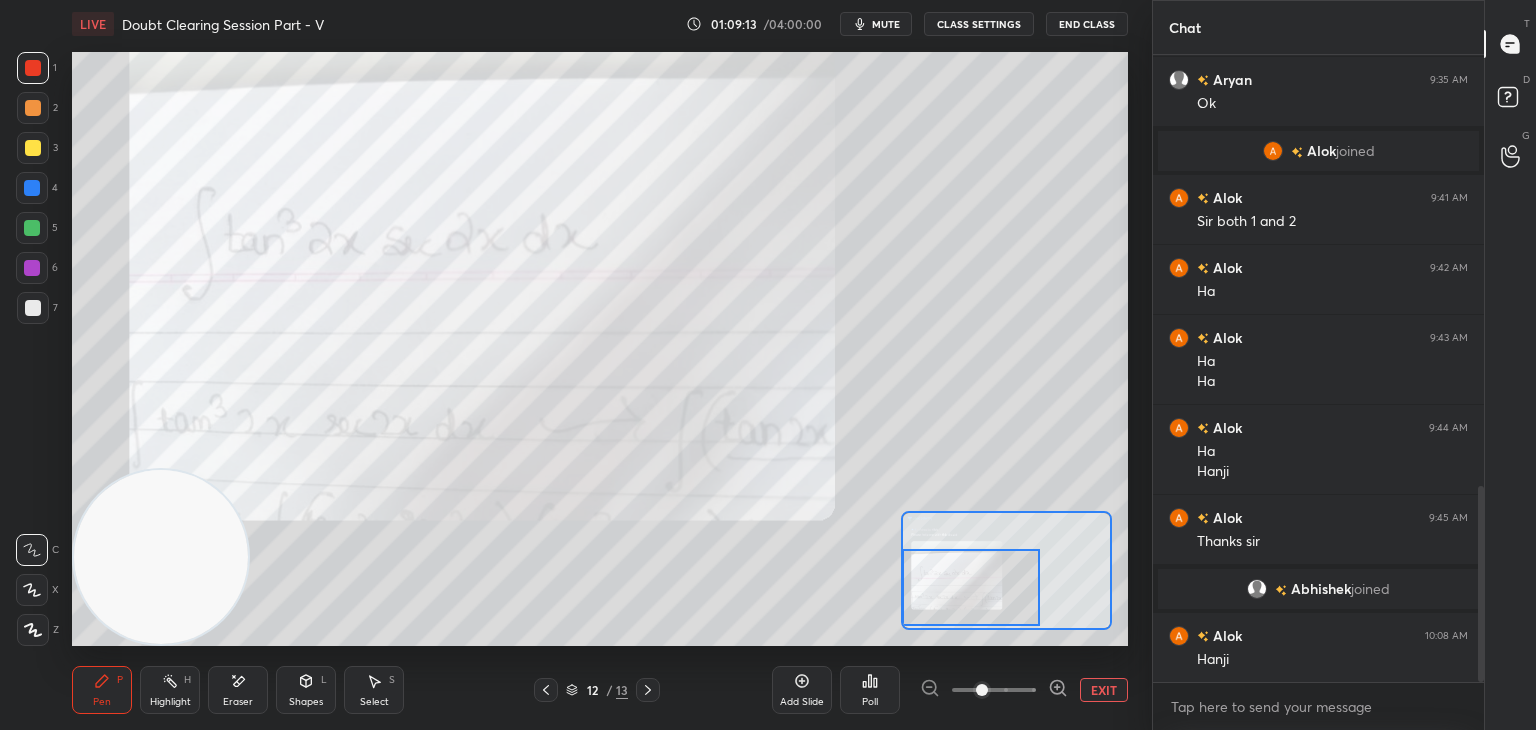 click on "EXIT" at bounding box center (1104, 690) 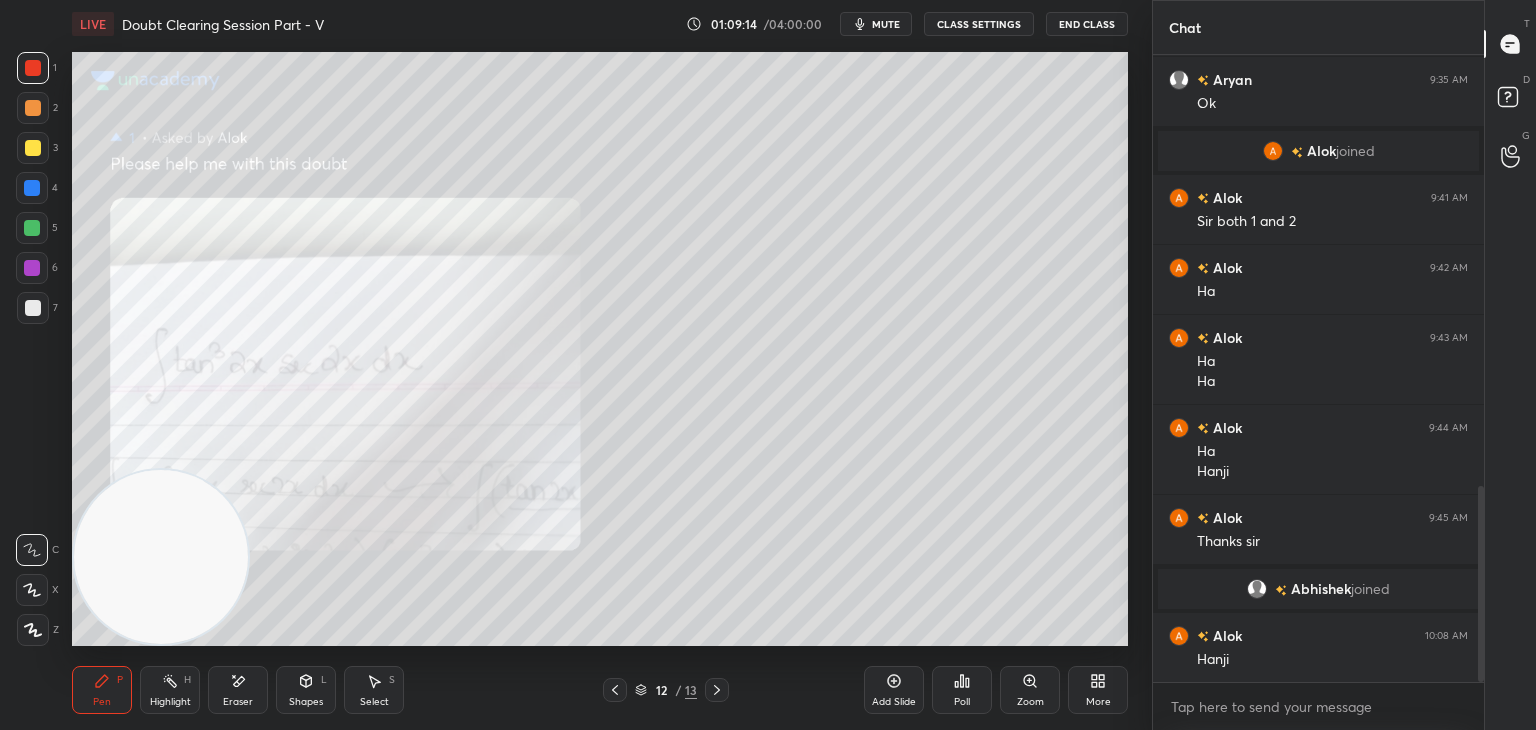 drag, startPoint x: 24, startPoint y: 153, endPoint x: 47, endPoint y: 146, distance: 24.04163 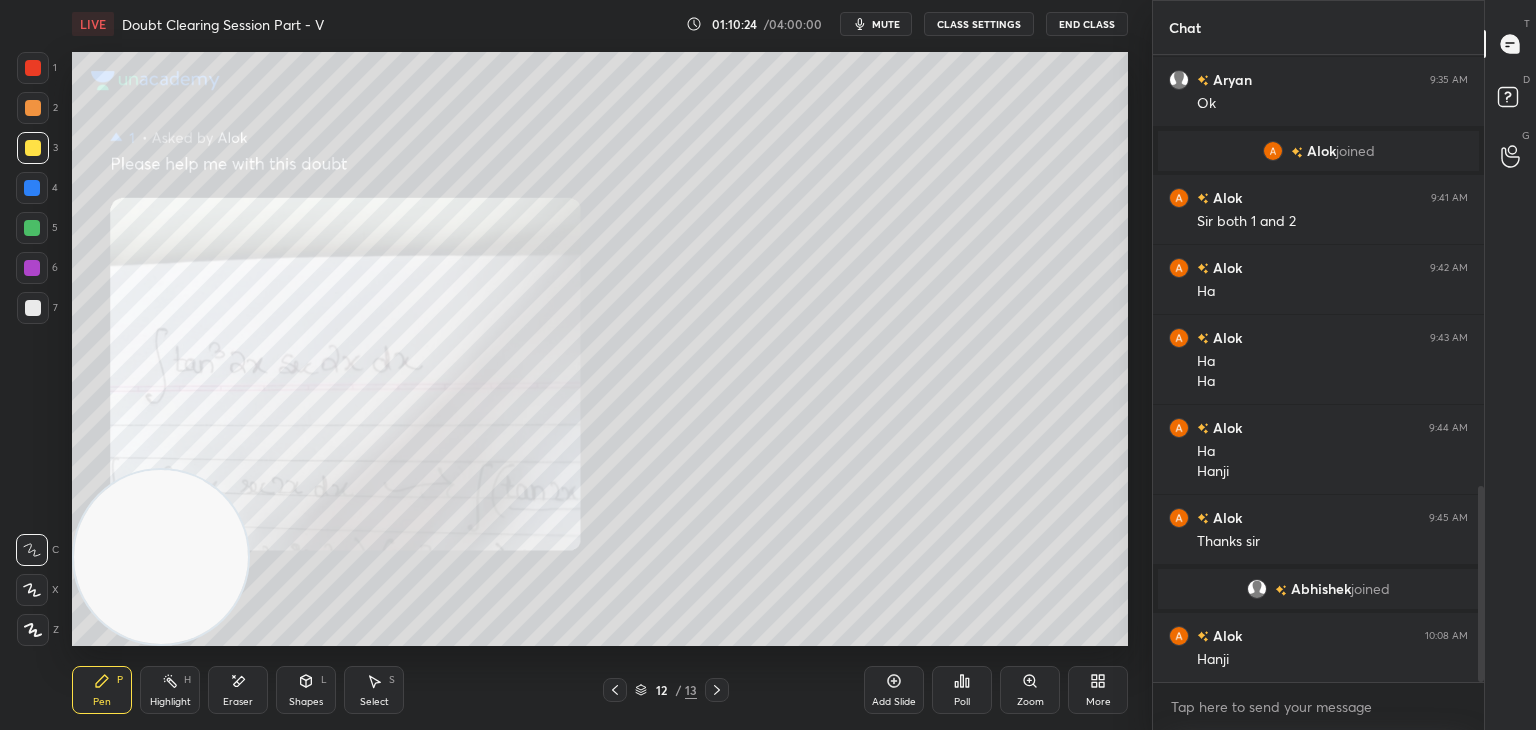 click 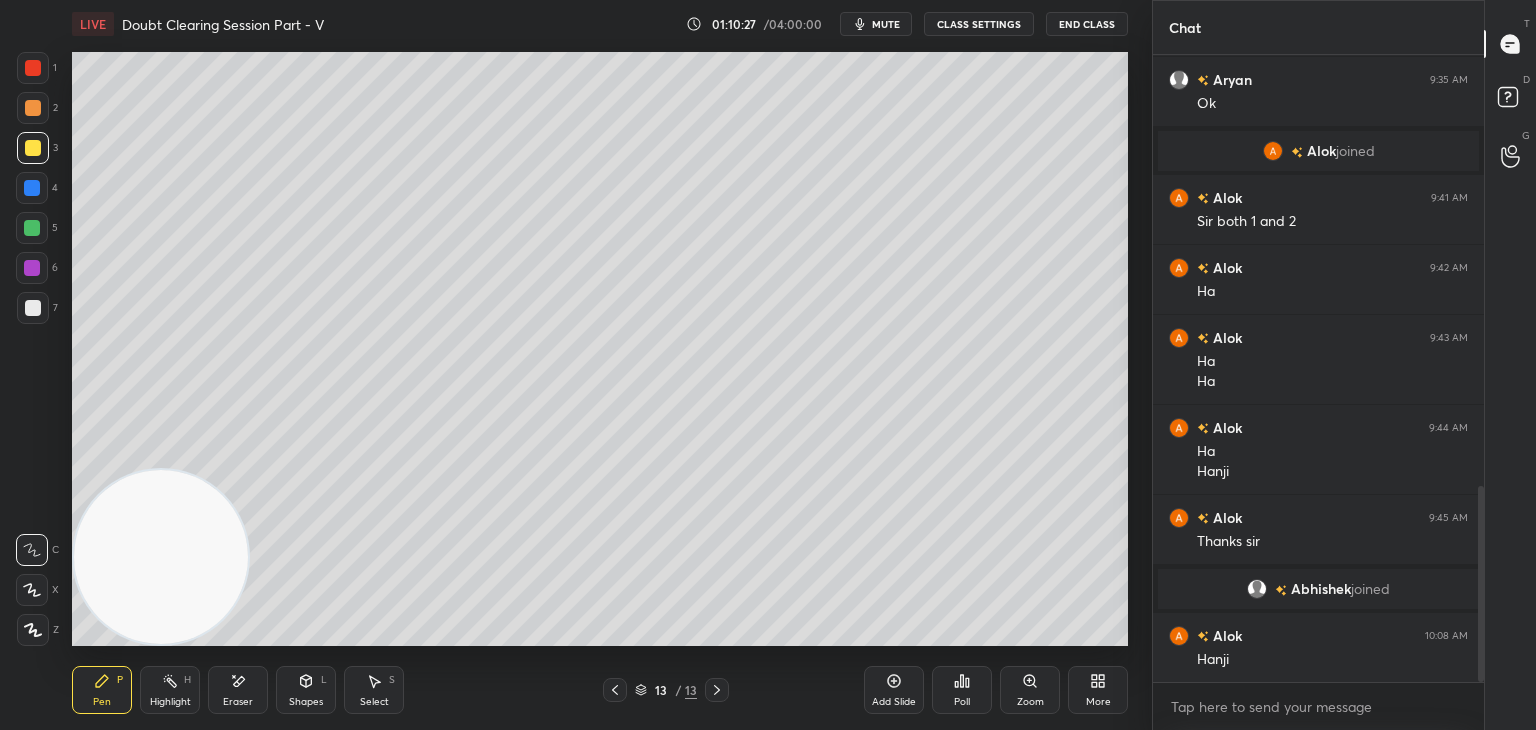 click on "mute" at bounding box center (886, 24) 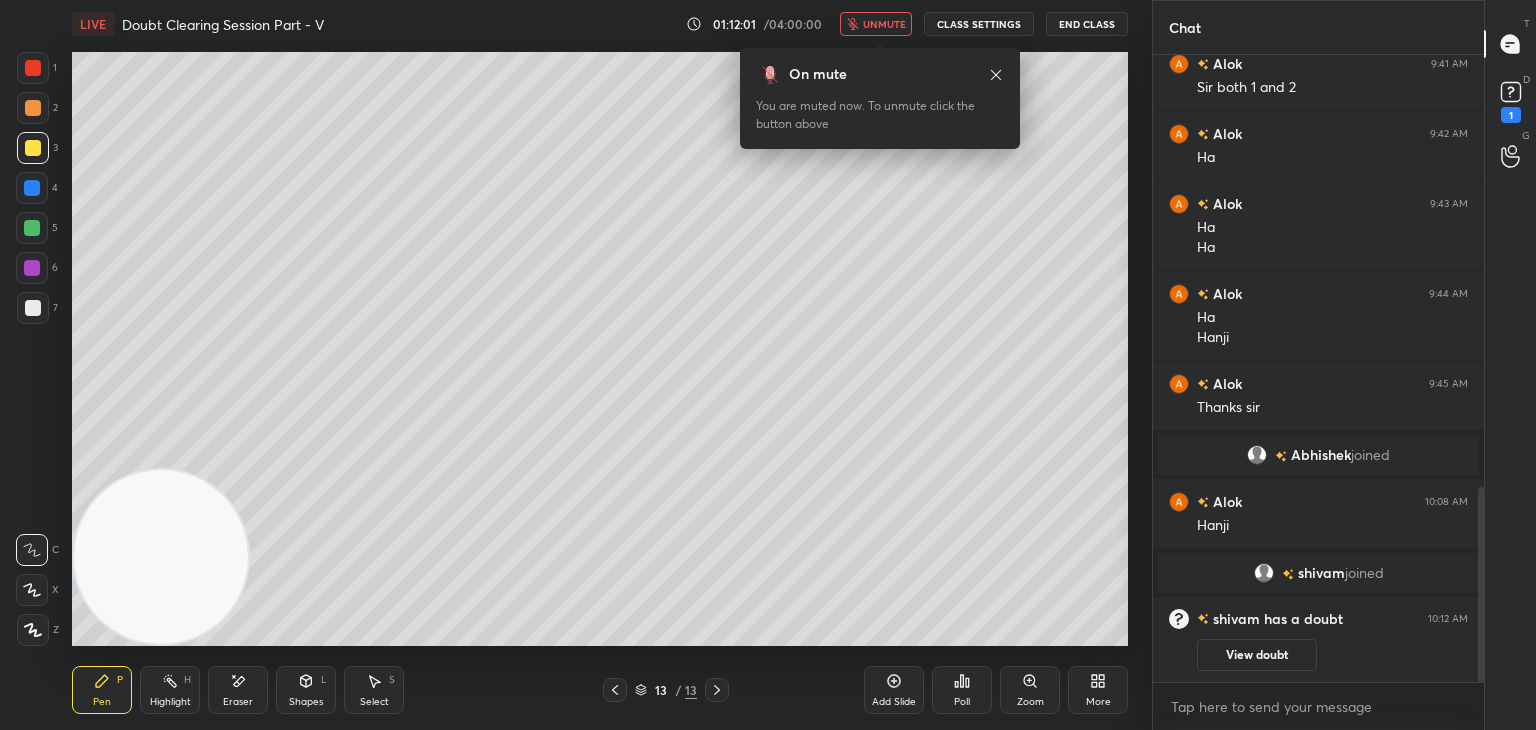 scroll, scrollTop: 1436, scrollLeft: 0, axis: vertical 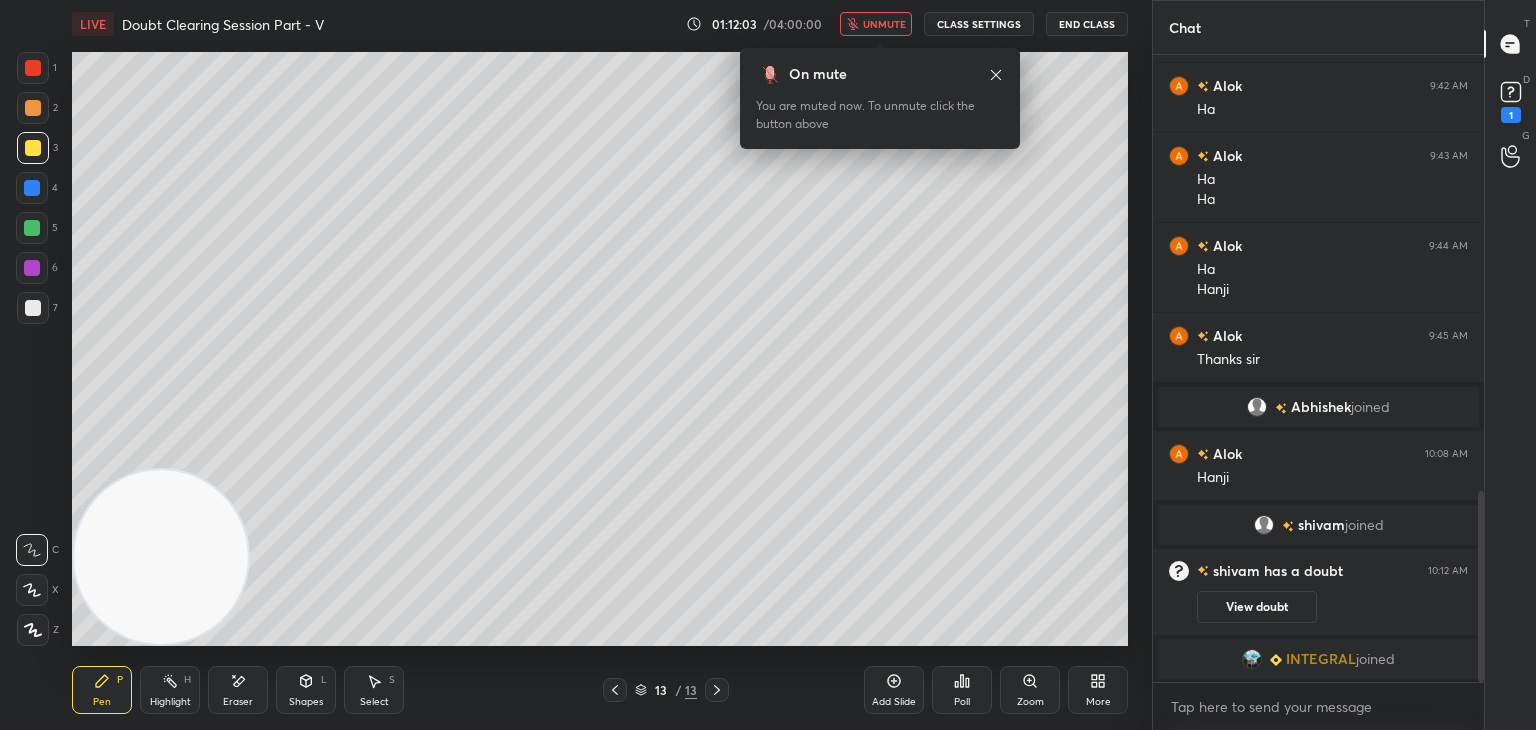 click 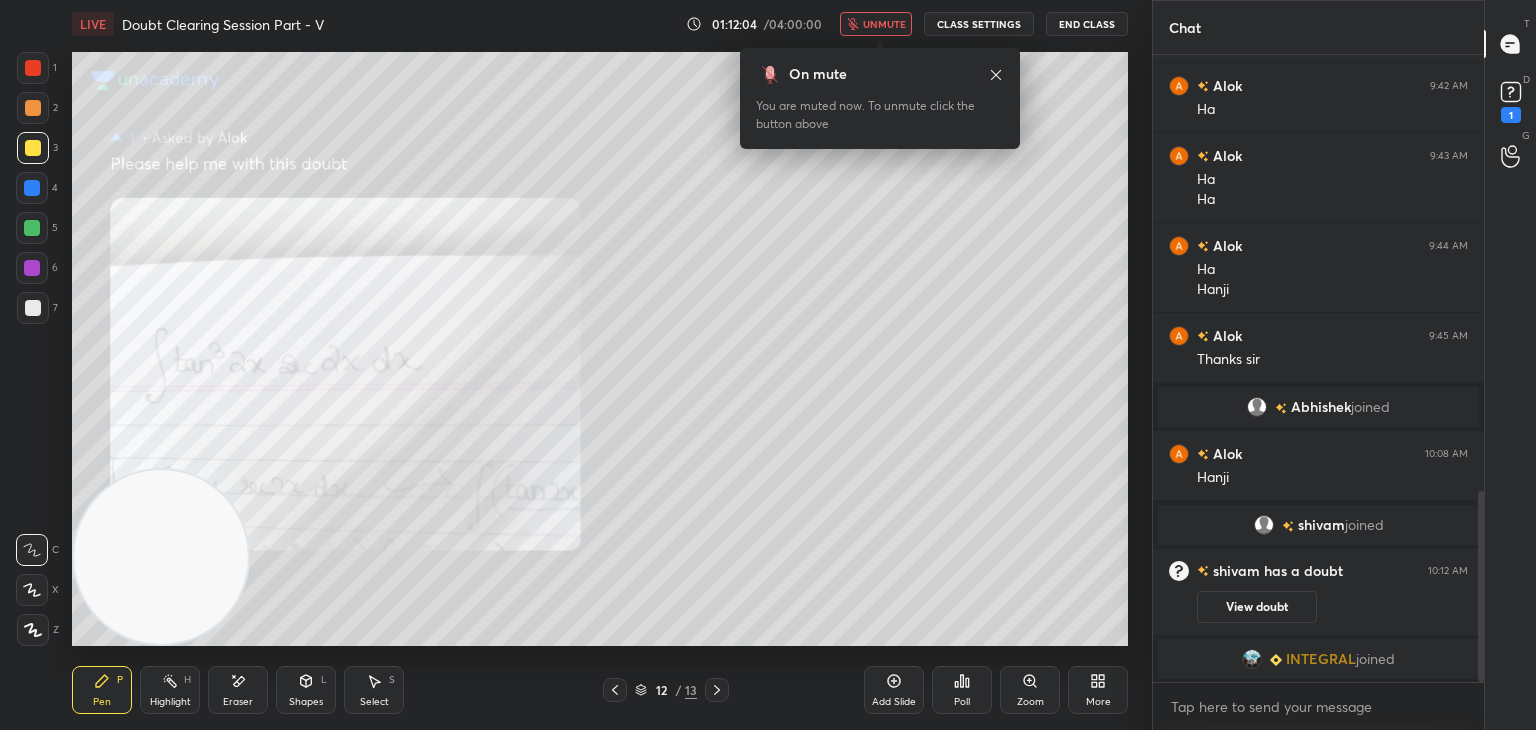drag, startPoint x: 1252, startPoint y: 603, endPoint x: 1253, endPoint y: 590, distance: 13.038404 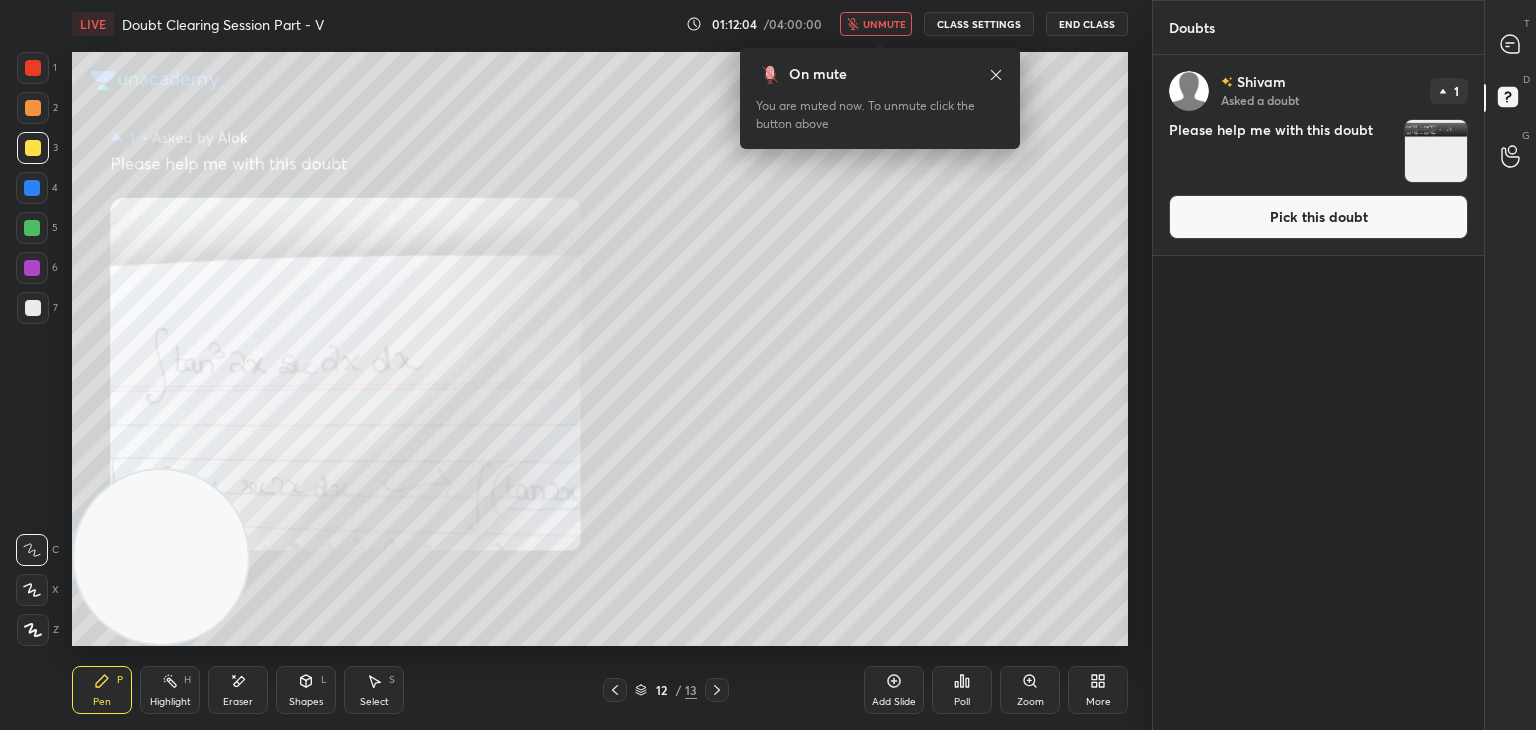 click on "Pick this doubt" at bounding box center (1318, 217) 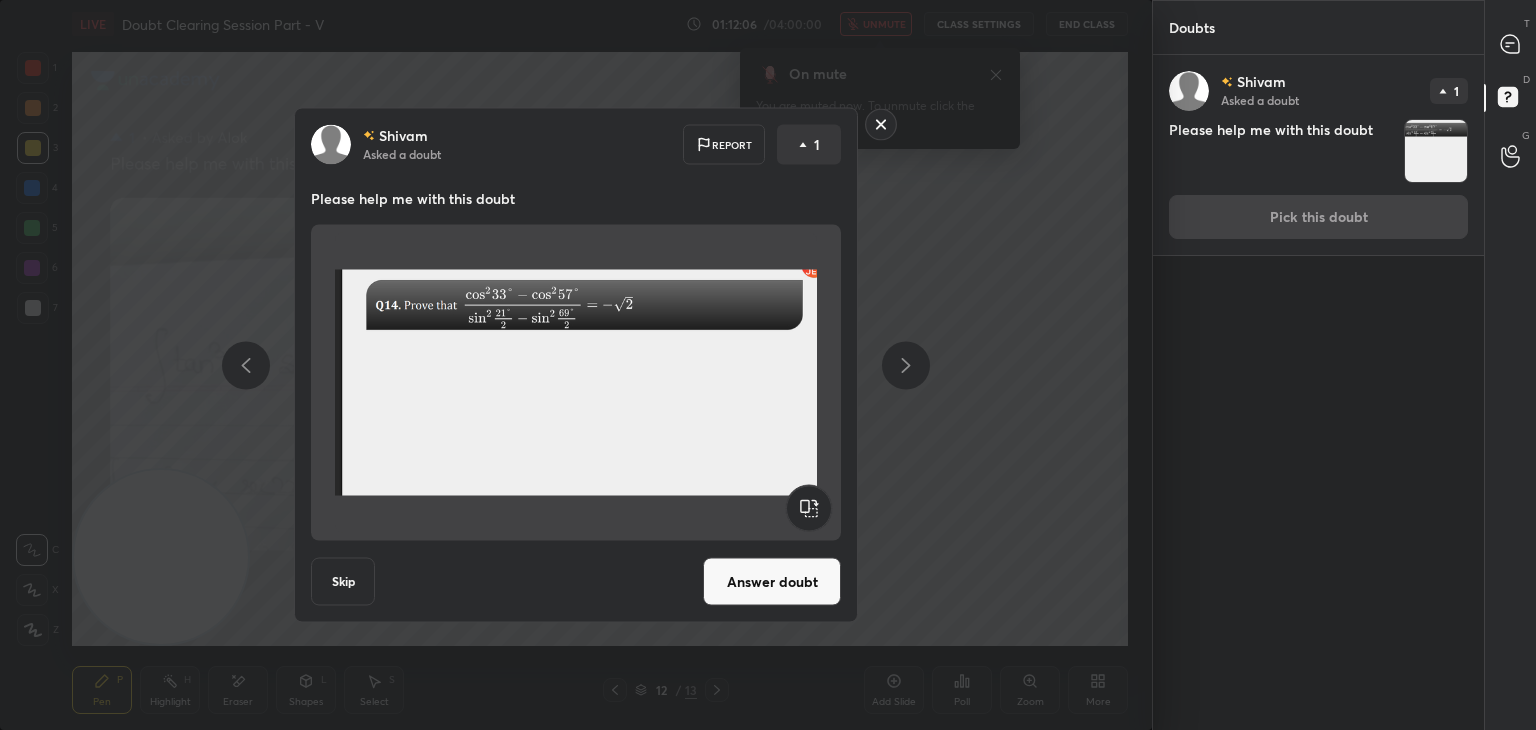 click on "Answer doubt" at bounding box center [772, 582] 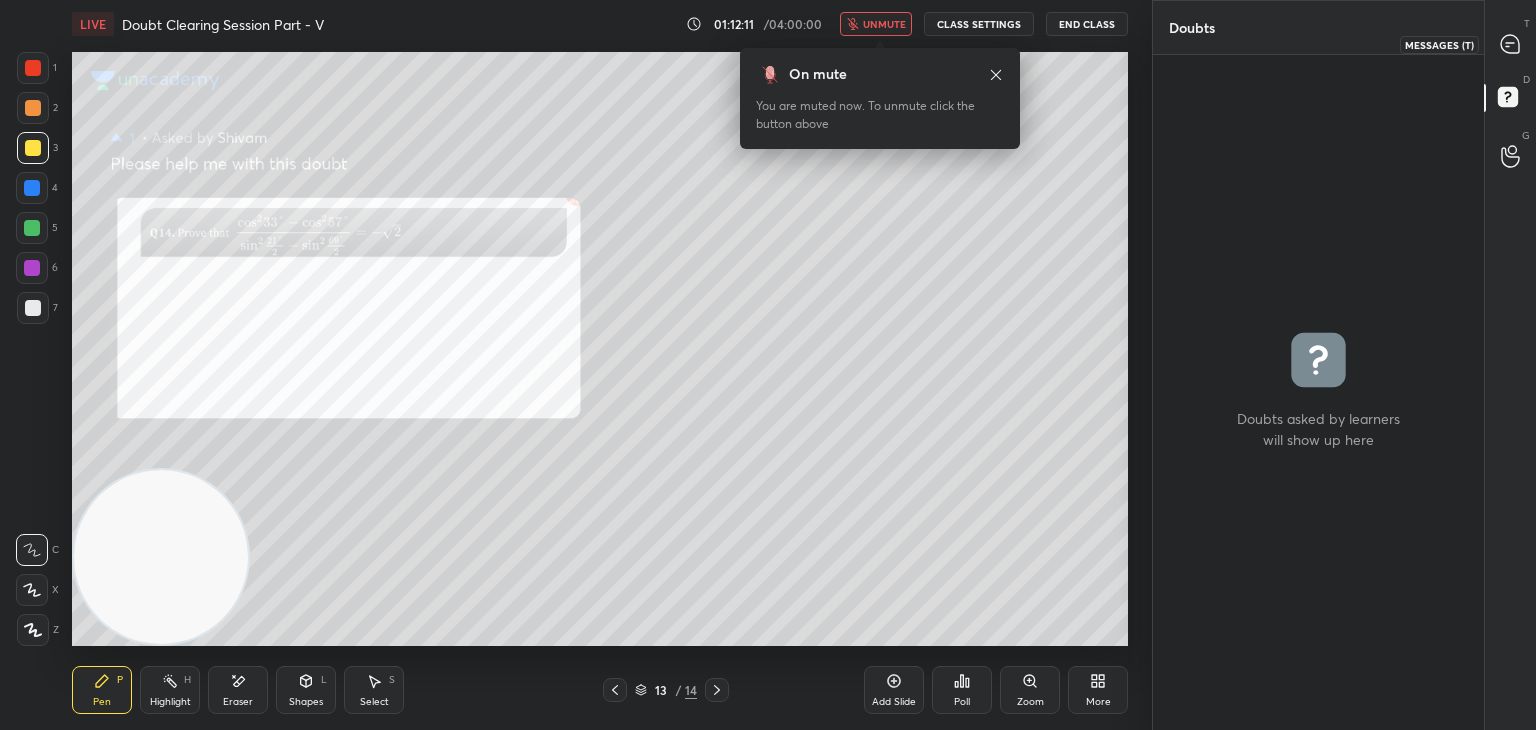 click at bounding box center (1511, 44) 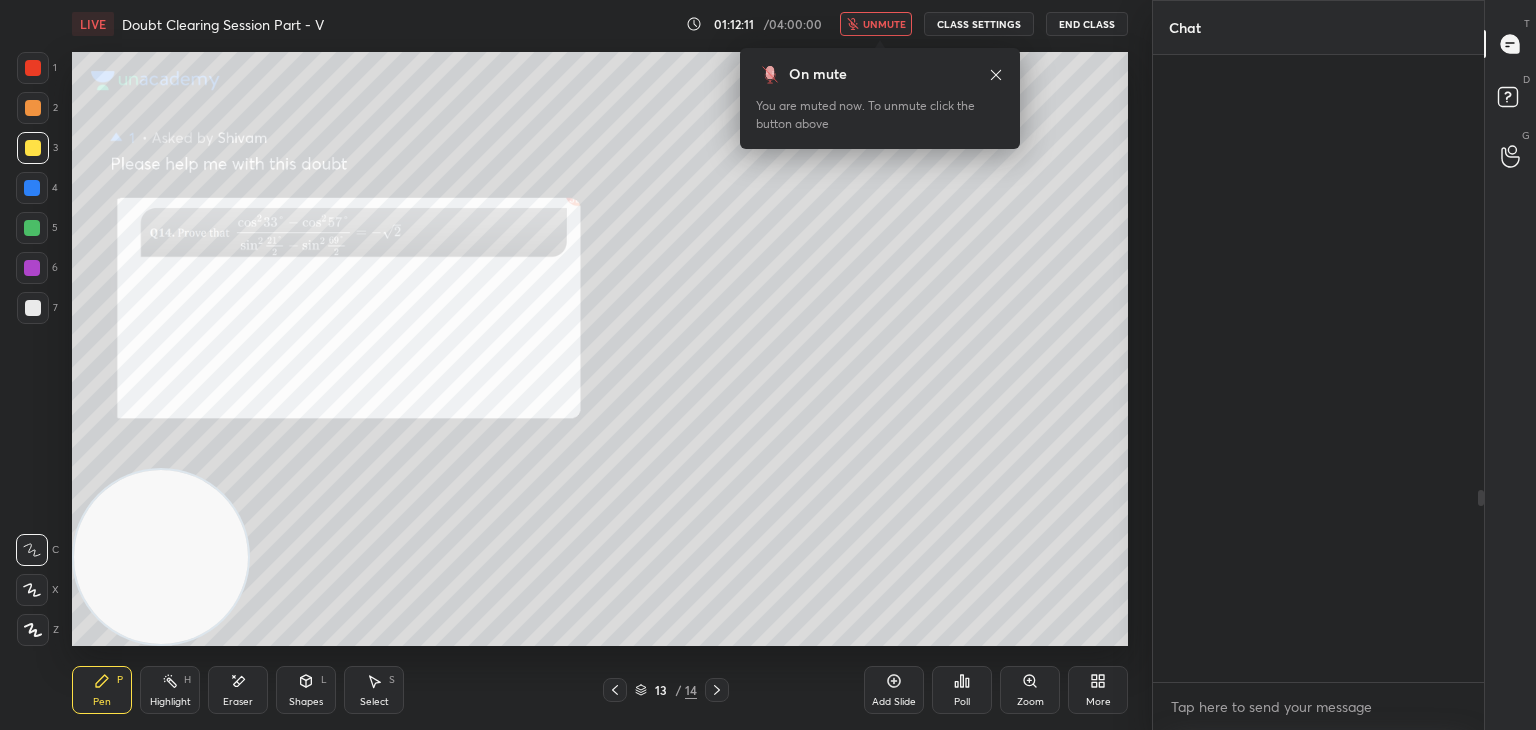 scroll, scrollTop: 1424, scrollLeft: 0, axis: vertical 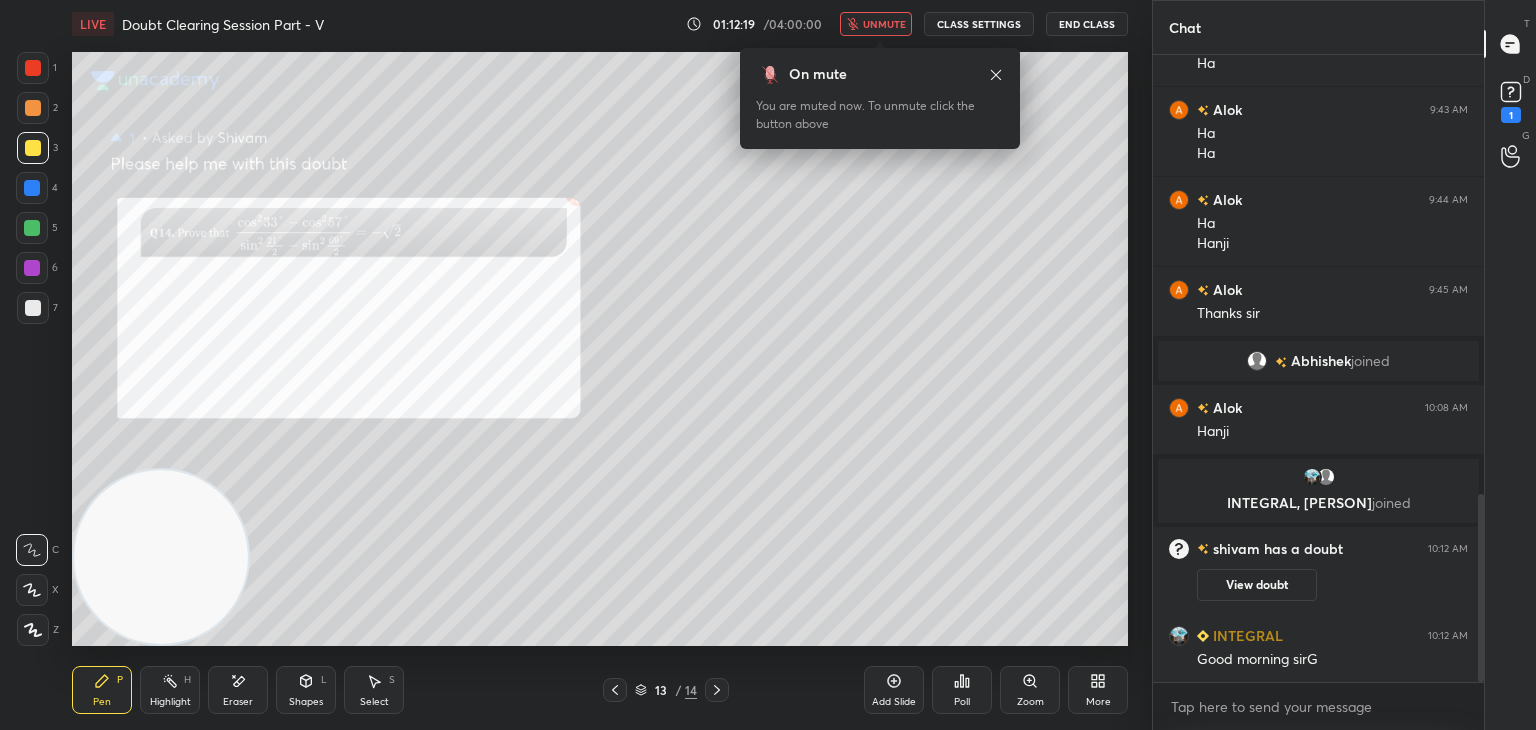 drag, startPoint x: 899, startPoint y: 22, endPoint x: 928, endPoint y: 29, distance: 29.832869 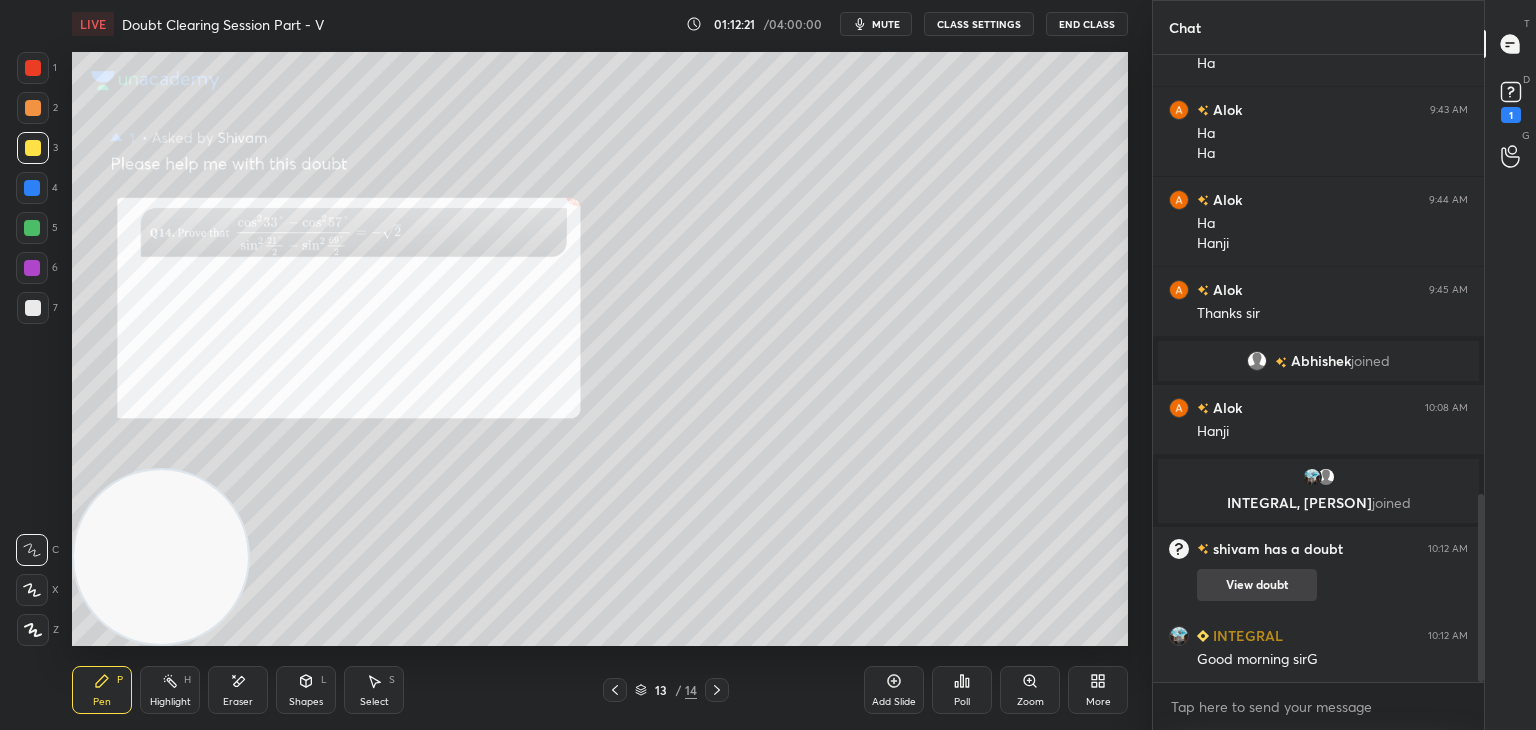 drag, startPoint x: 1249, startPoint y: 585, endPoint x: 1258, endPoint y: 560, distance: 26.57066 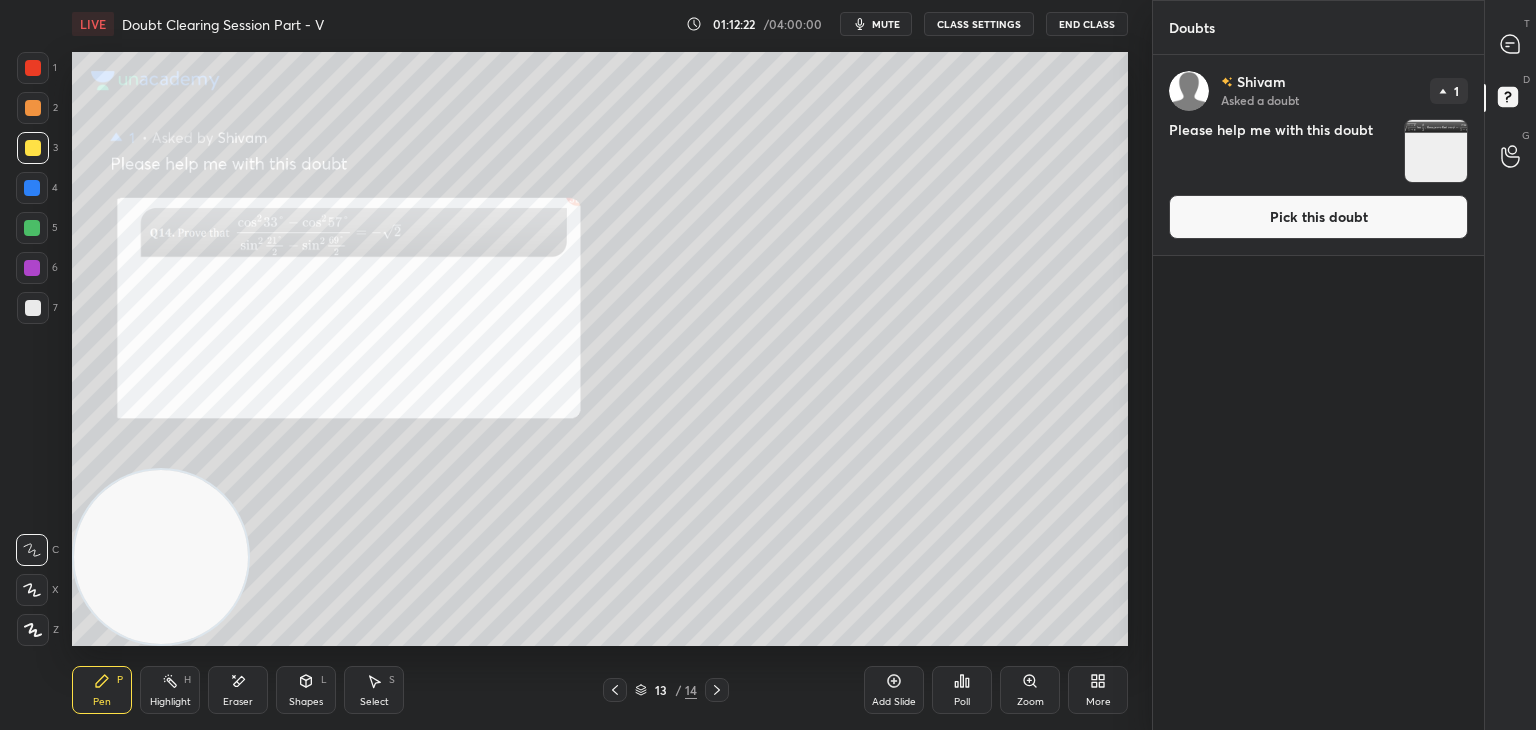 click on "[PERSON] Asked a doubt 1 Please help me with this doubt Pick this doubt" at bounding box center [1318, 155] 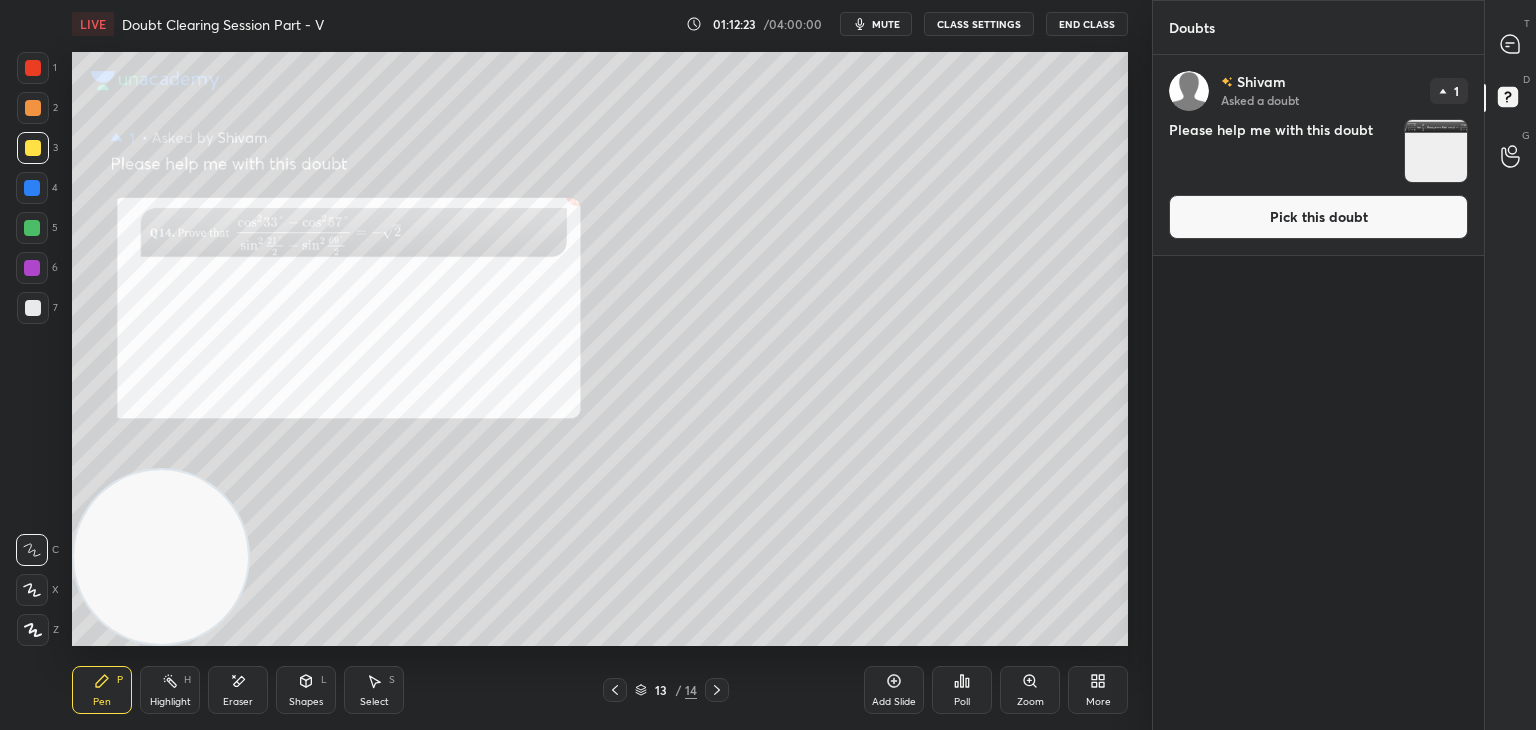 click on "Pick this doubt" at bounding box center [1318, 217] 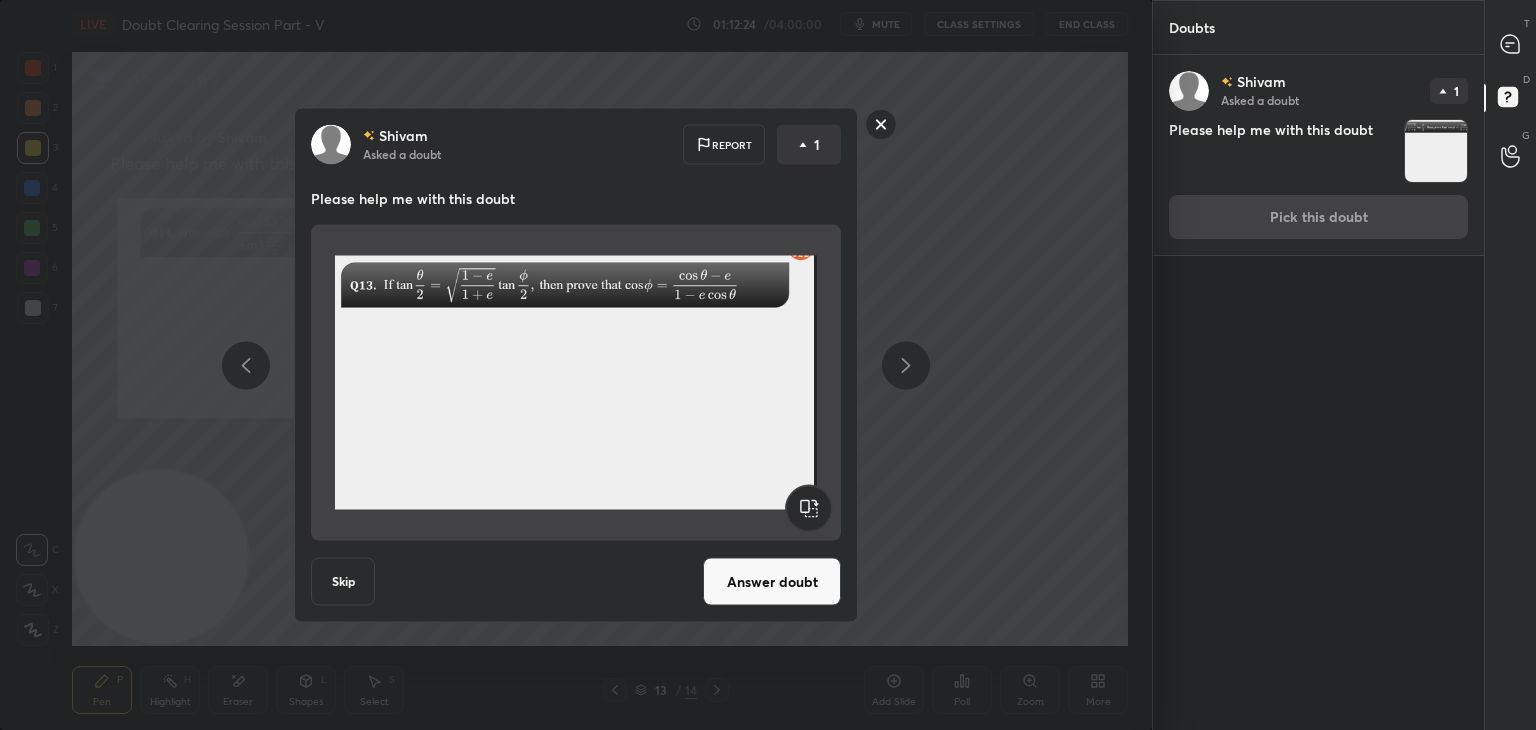 click on "Answer doubt" at bounding box center [772, 582] 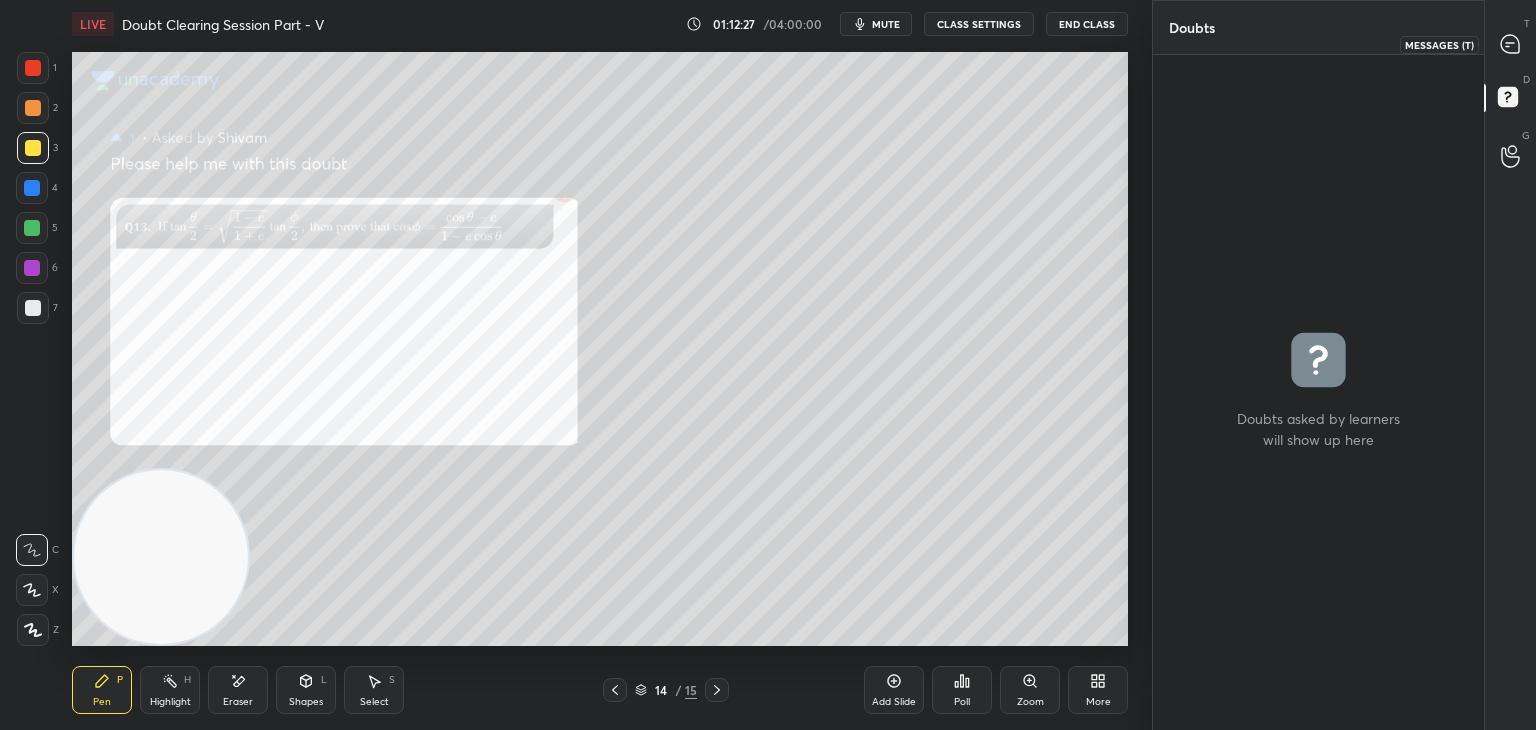 click at bounding box center [1511, 44] 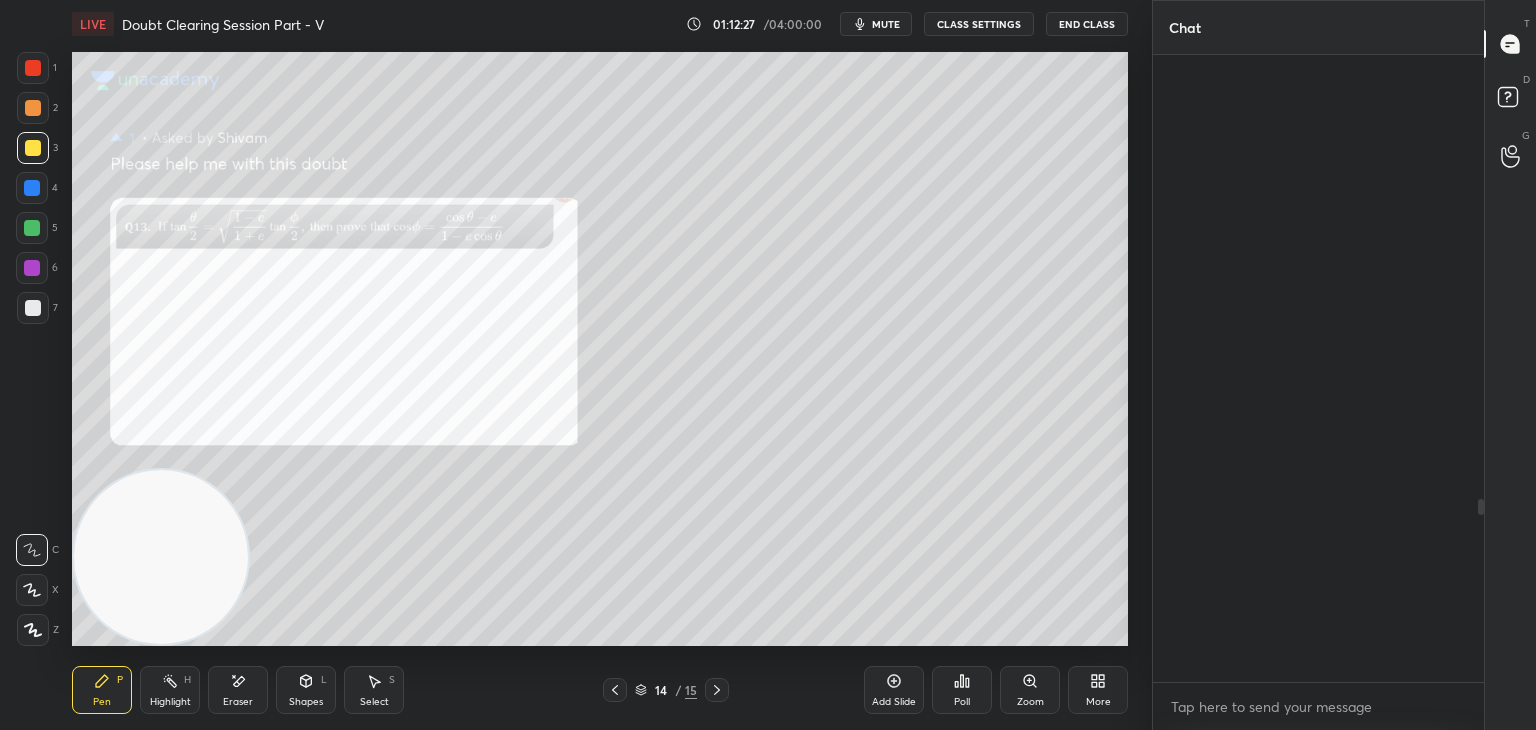 scroll, scrollTop: 1518, scrollLeft: 0, axis: vertical 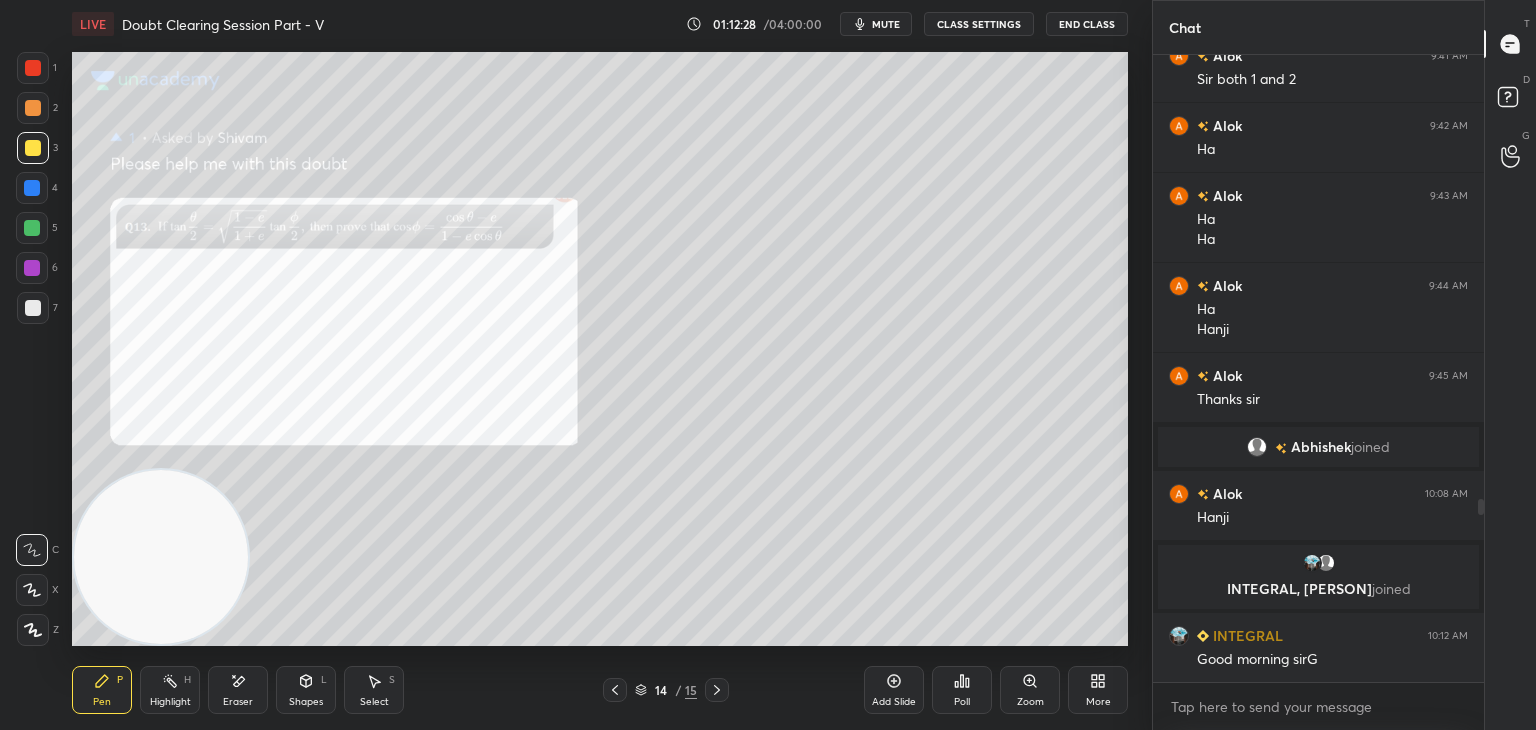 click 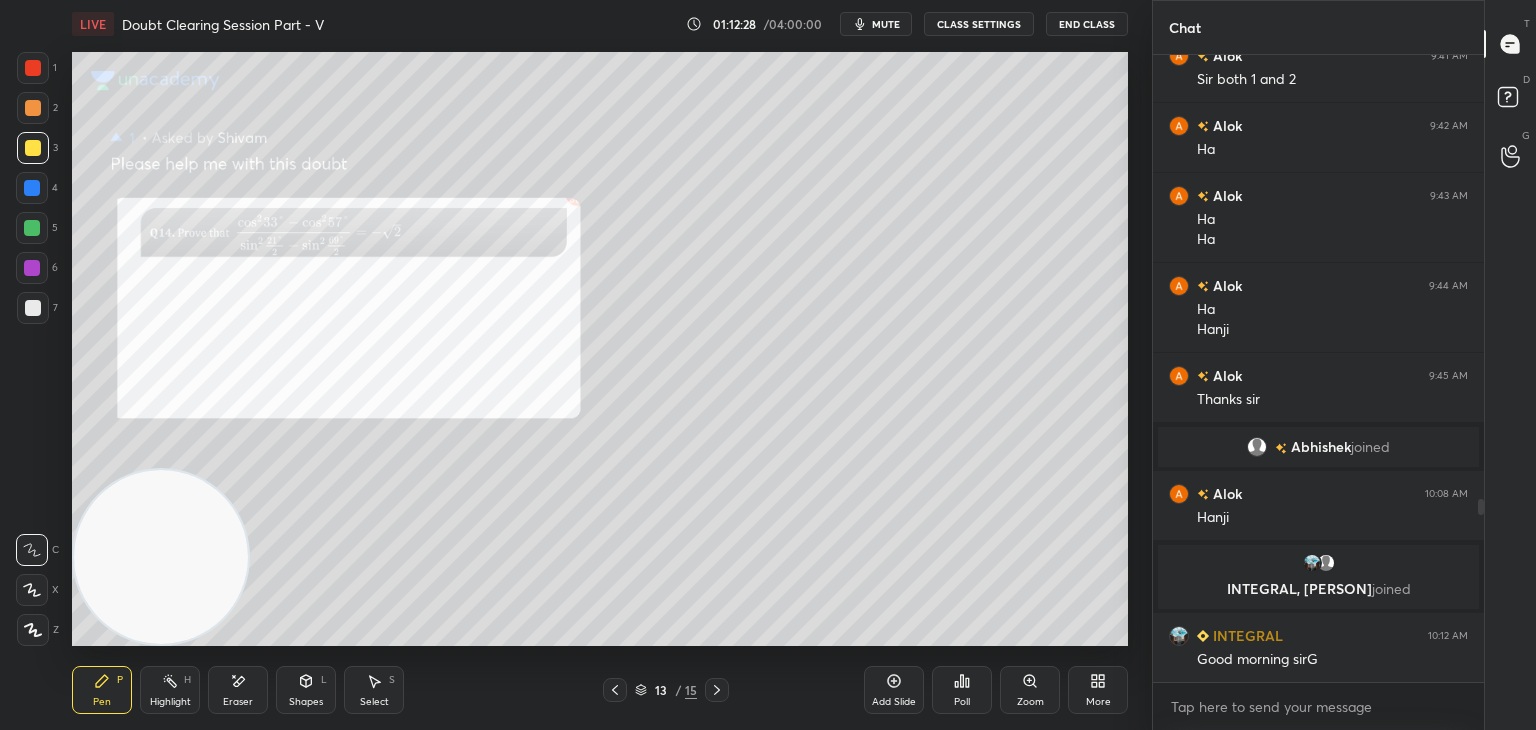 scroll, scrollTop: 1604, scrollLeft: 0, axis: vertical 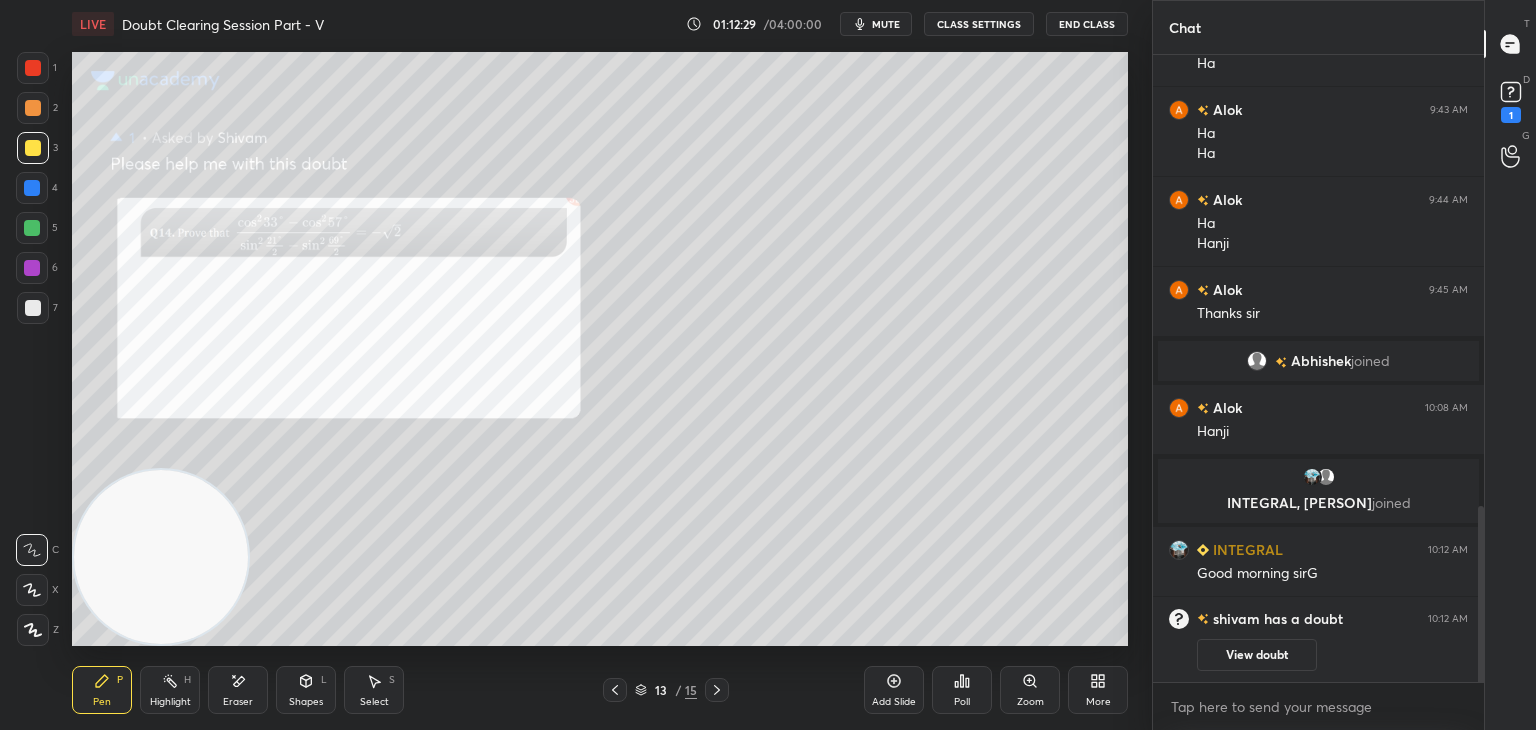 click 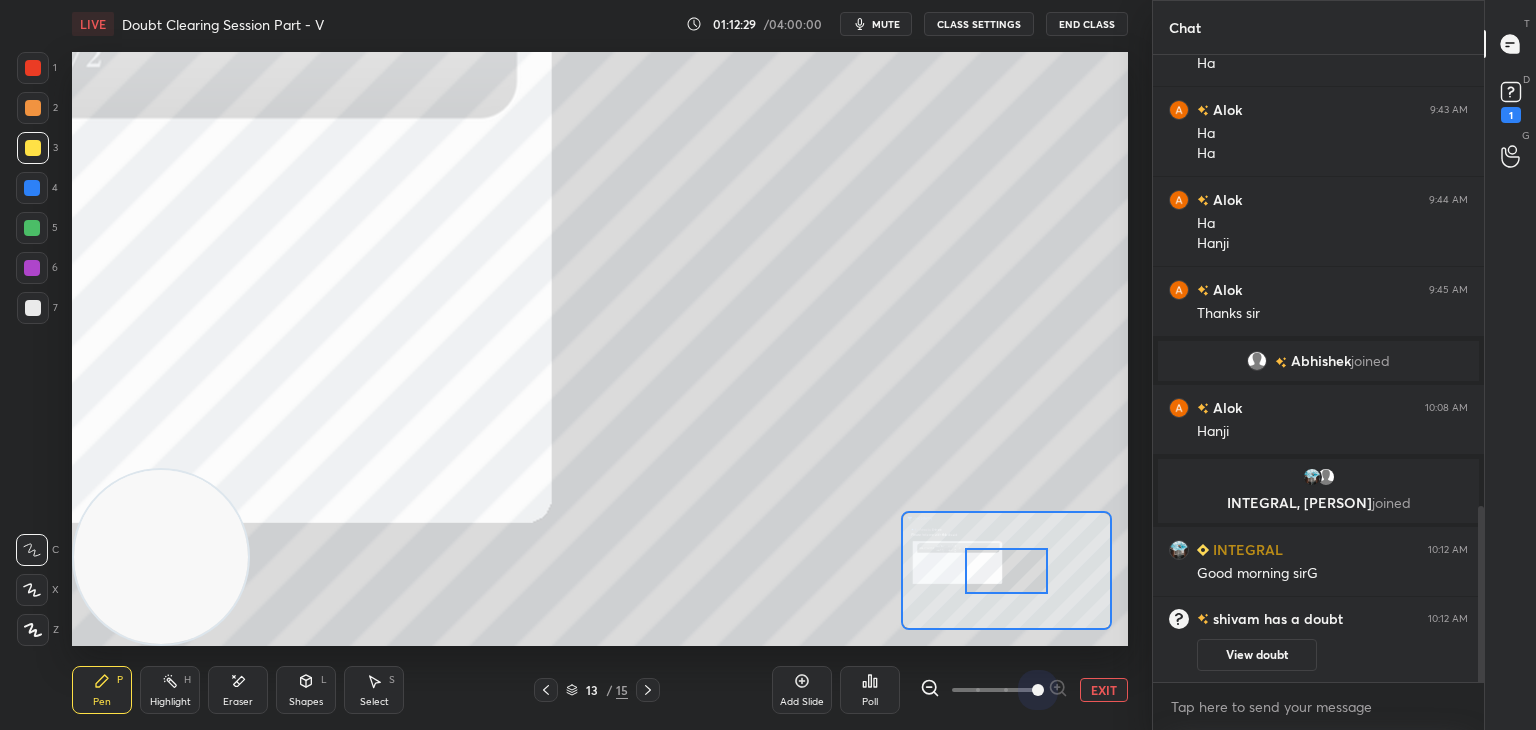 click at bounding box center (994, 690) 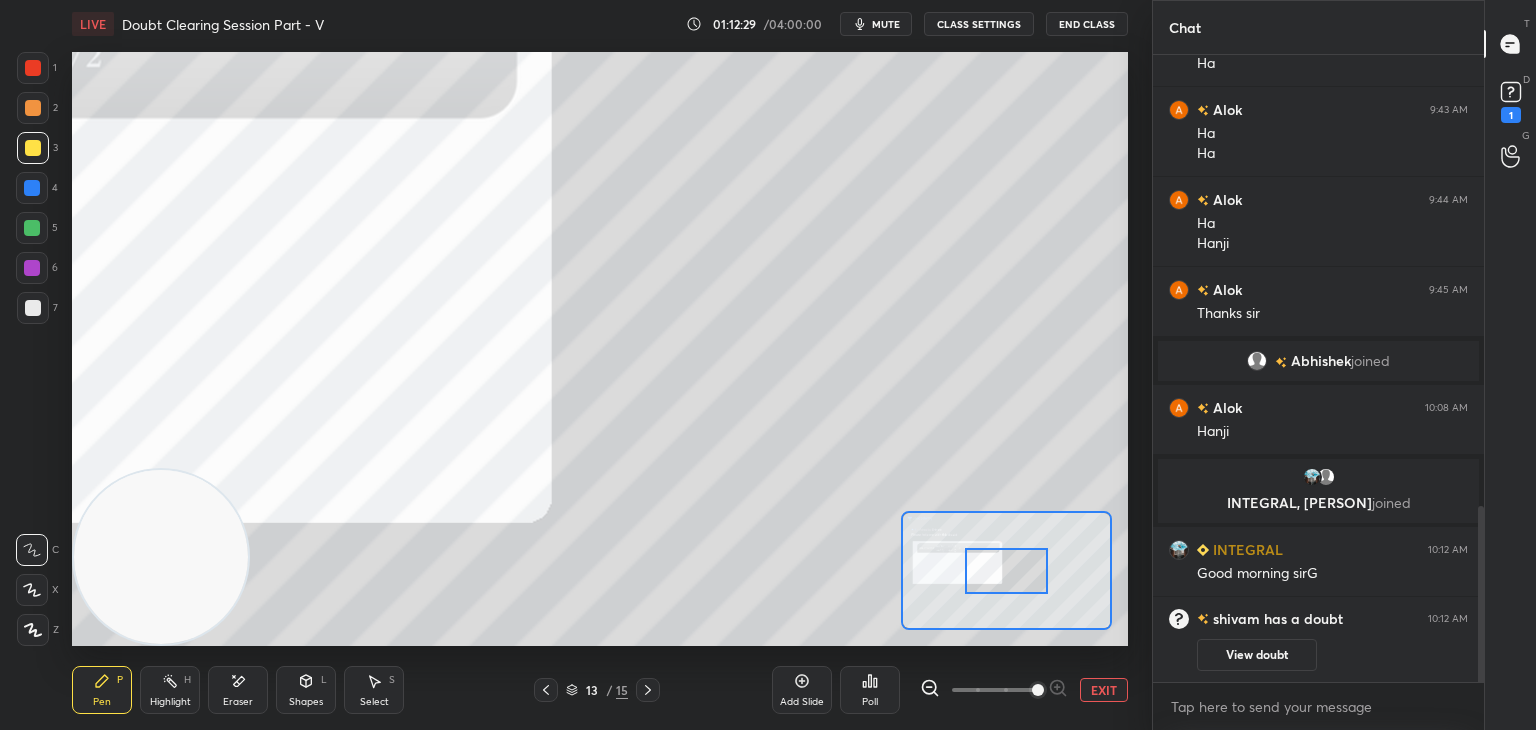 click at bounding box center (1038, 690) 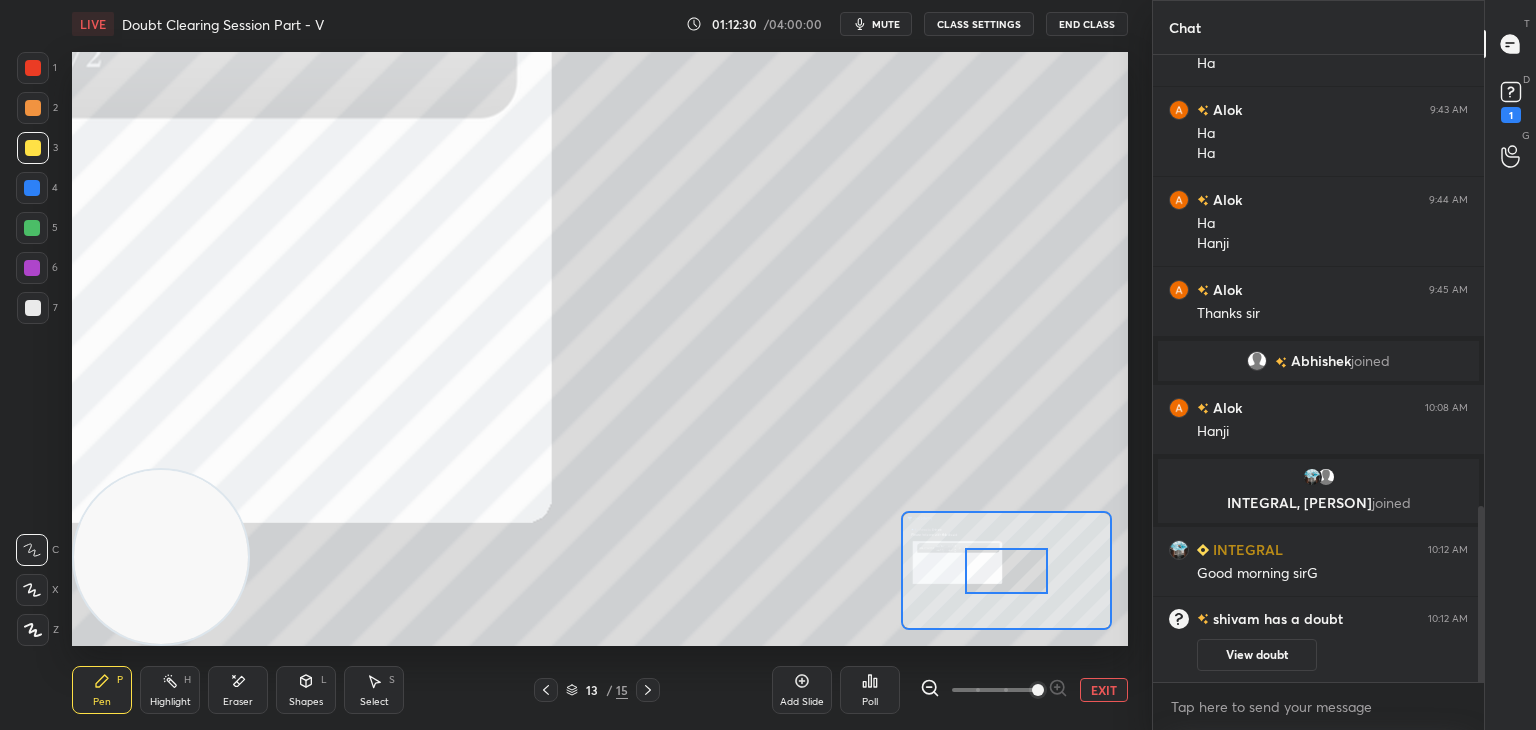 click at bounding box center (1038, 690) 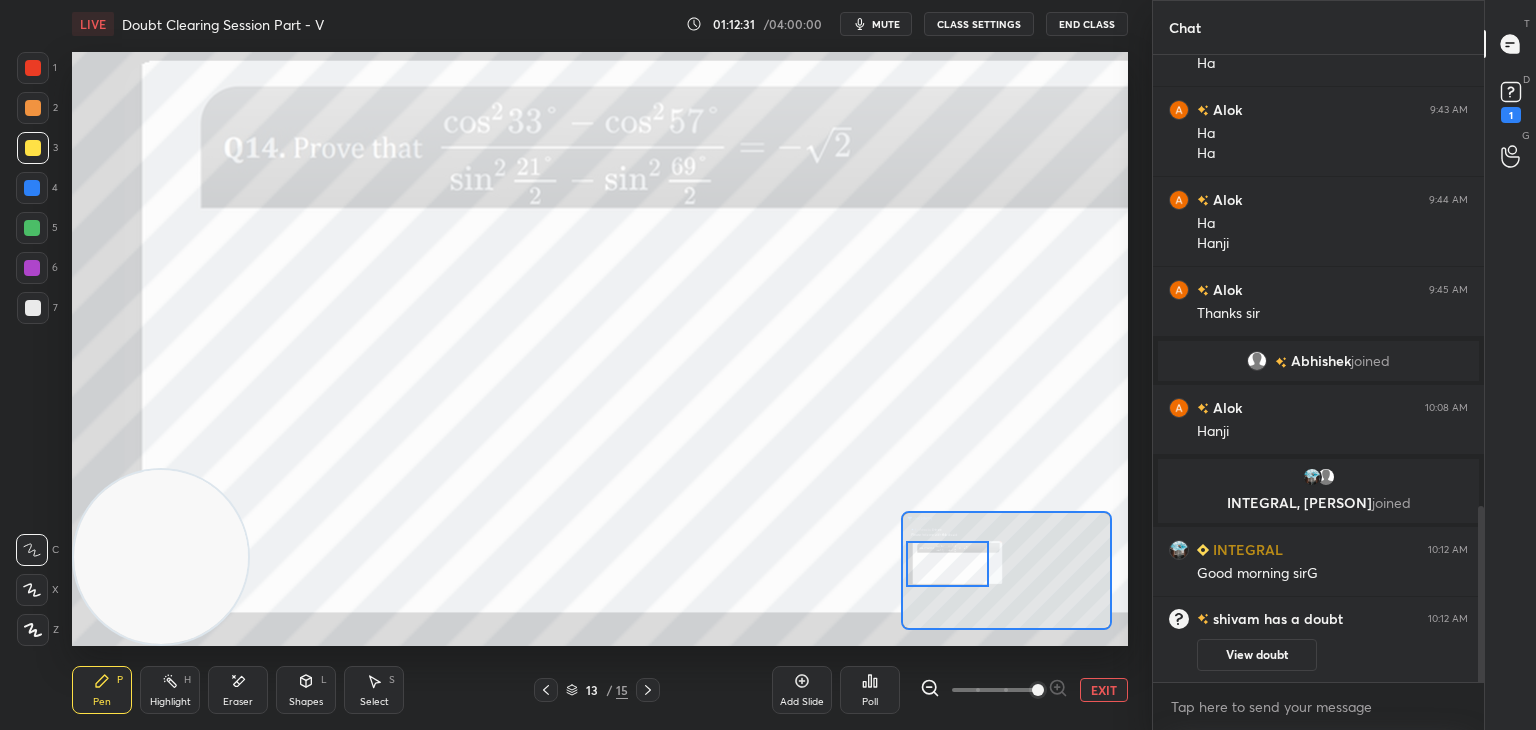 drag, startPoint x: 981, startPoint y: 566, endPoint x: 940, endPoint y: 572, distance: 41.4367 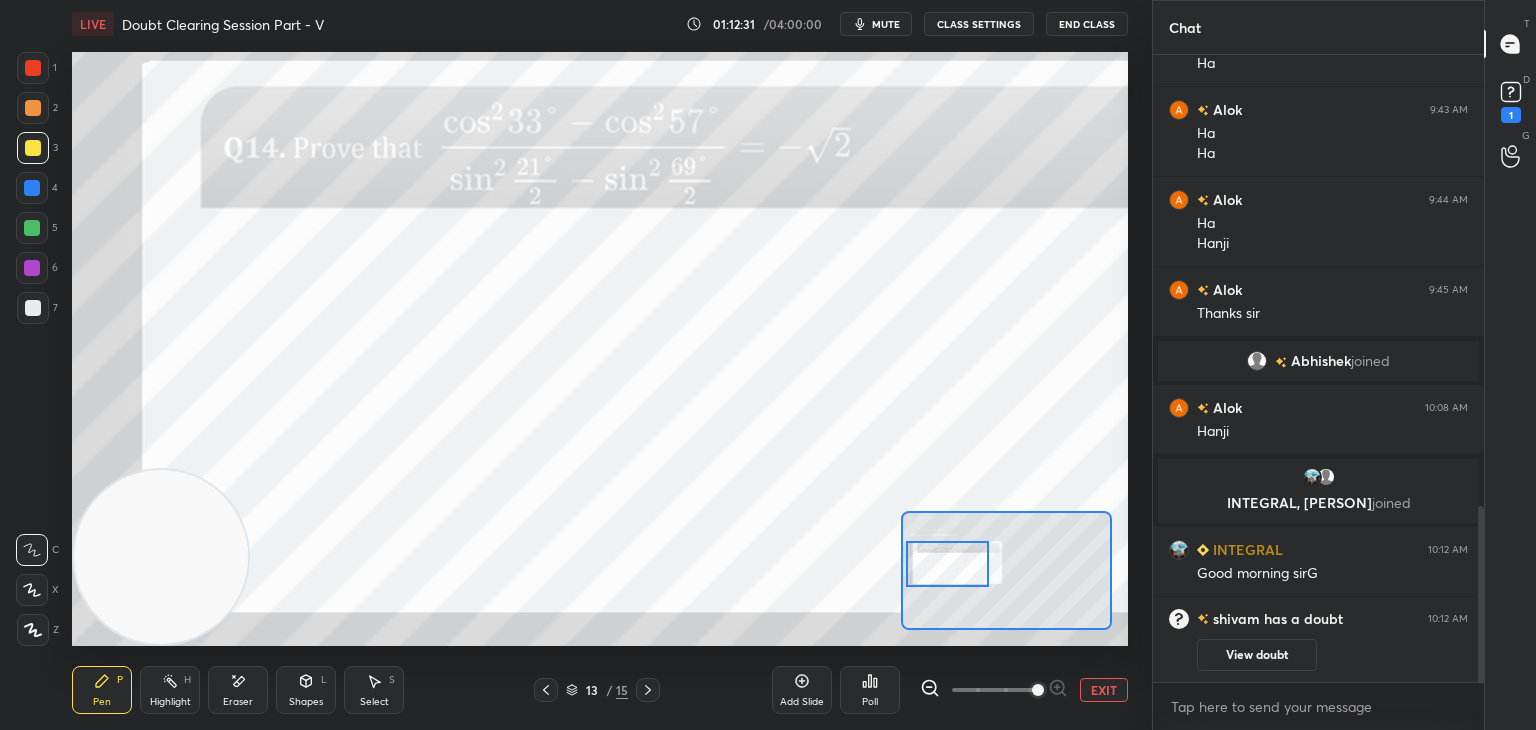 click at bounding box center (947, 564) 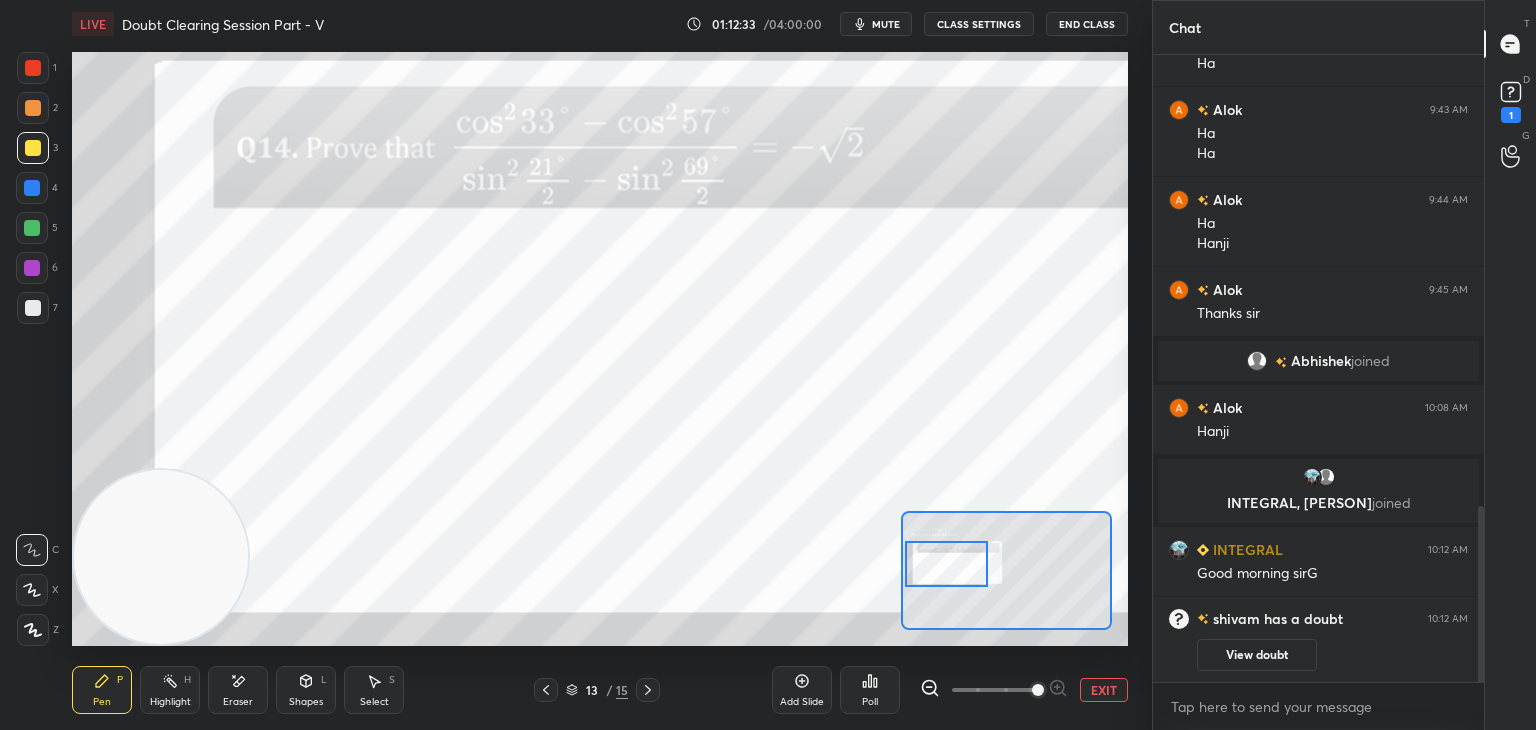 click at bounding box center (33, 68) 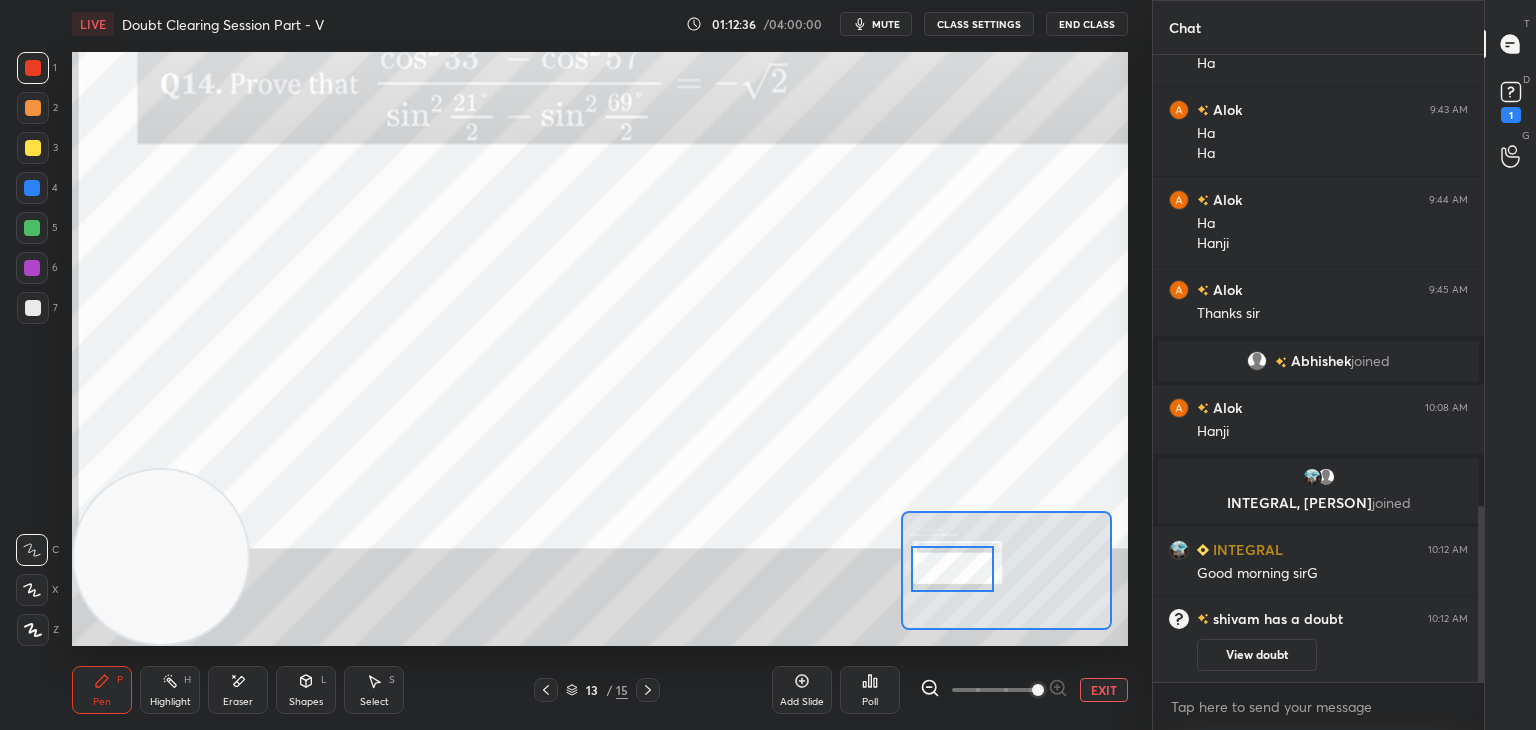 click at bounding box center [952, 569] 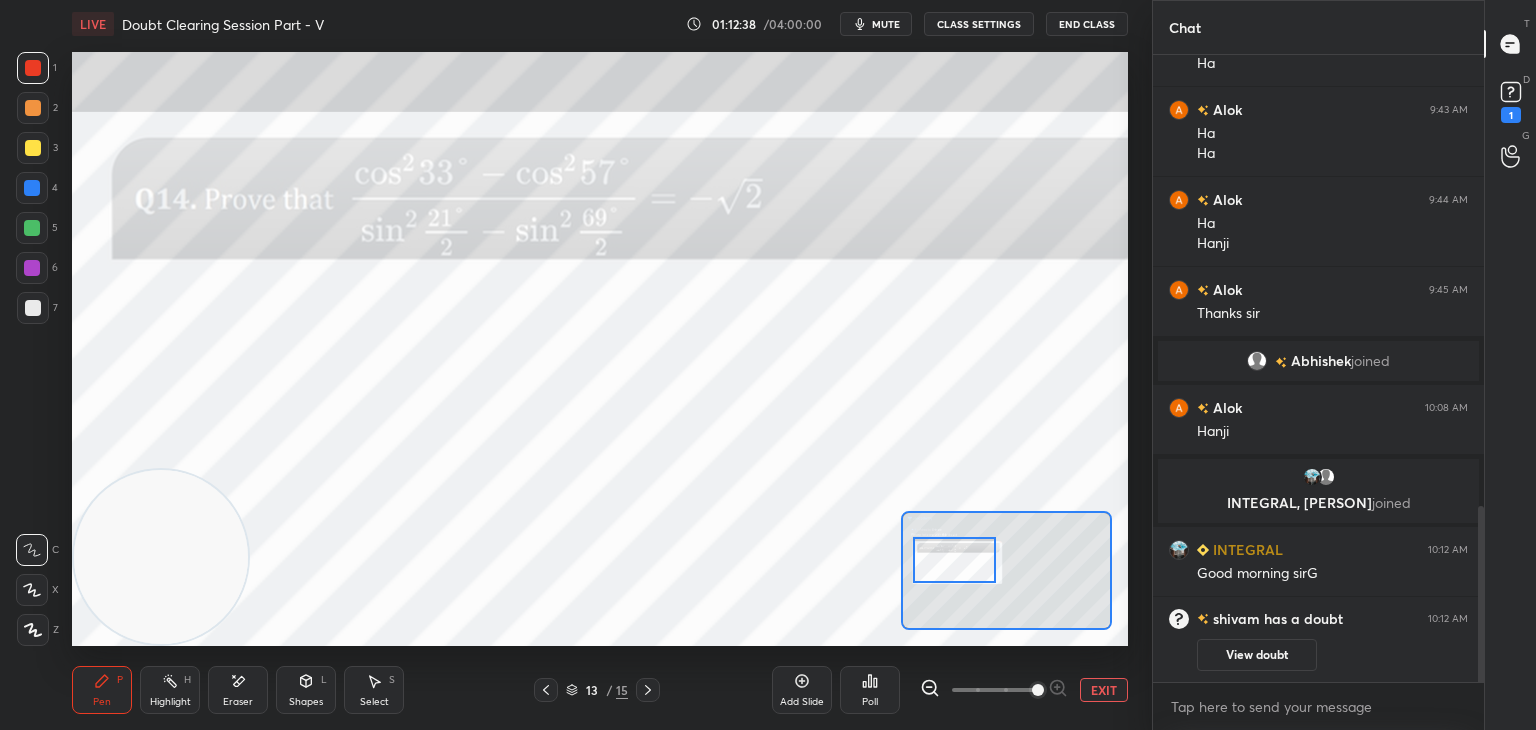 drag, startPoint x: 963, startPoint y: 571, endPoint x: 965, endPoint y: 560, distance: 11.18034 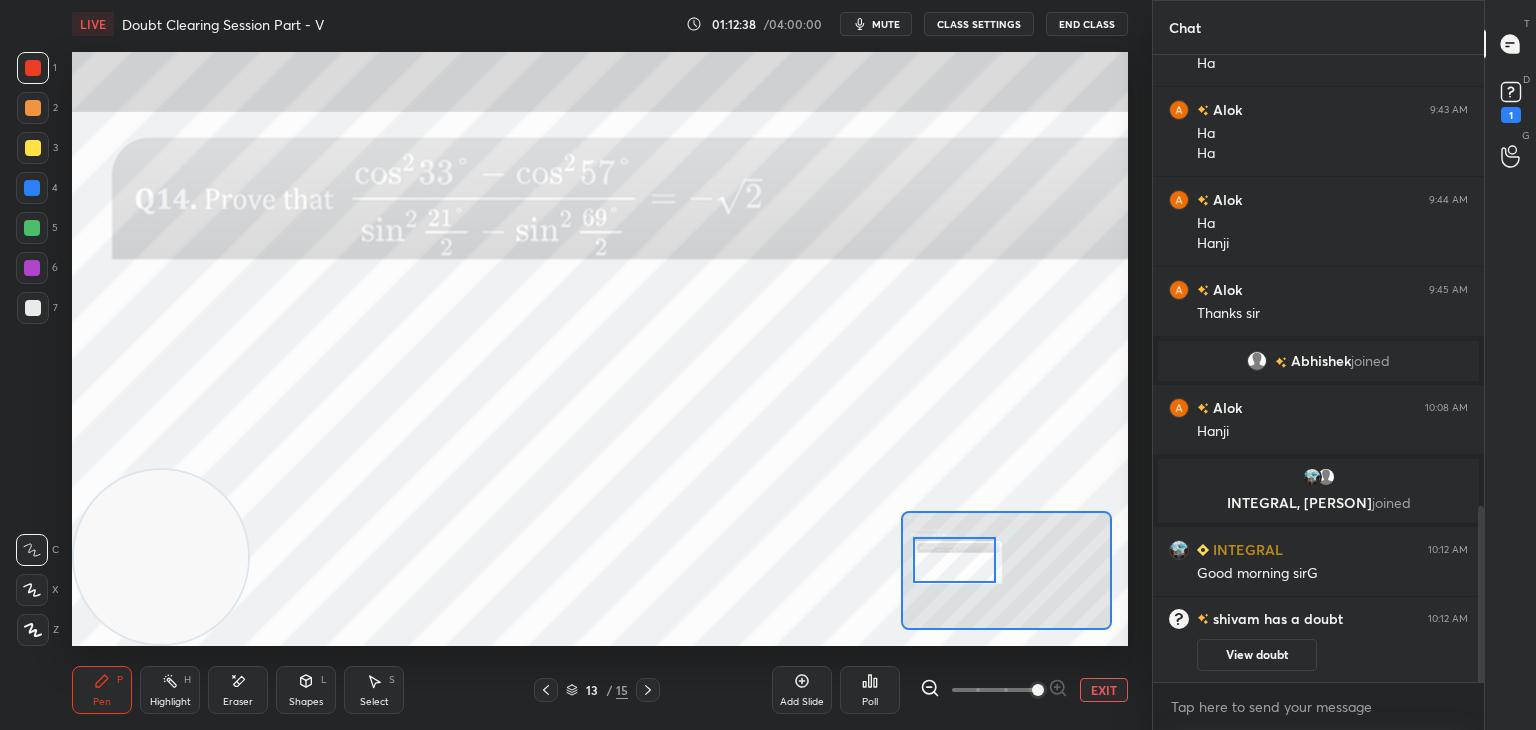 click at bounding box center [954, 560] 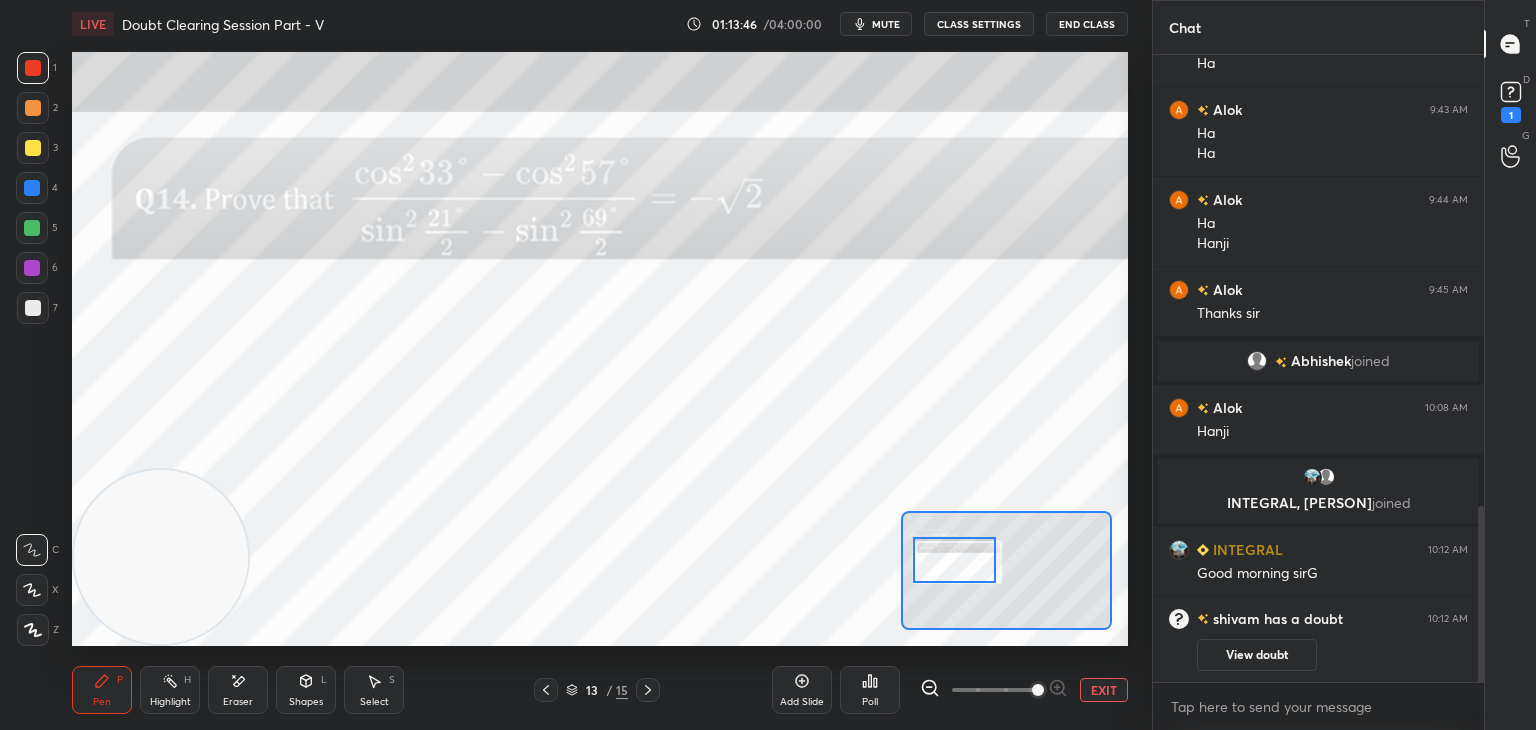 click 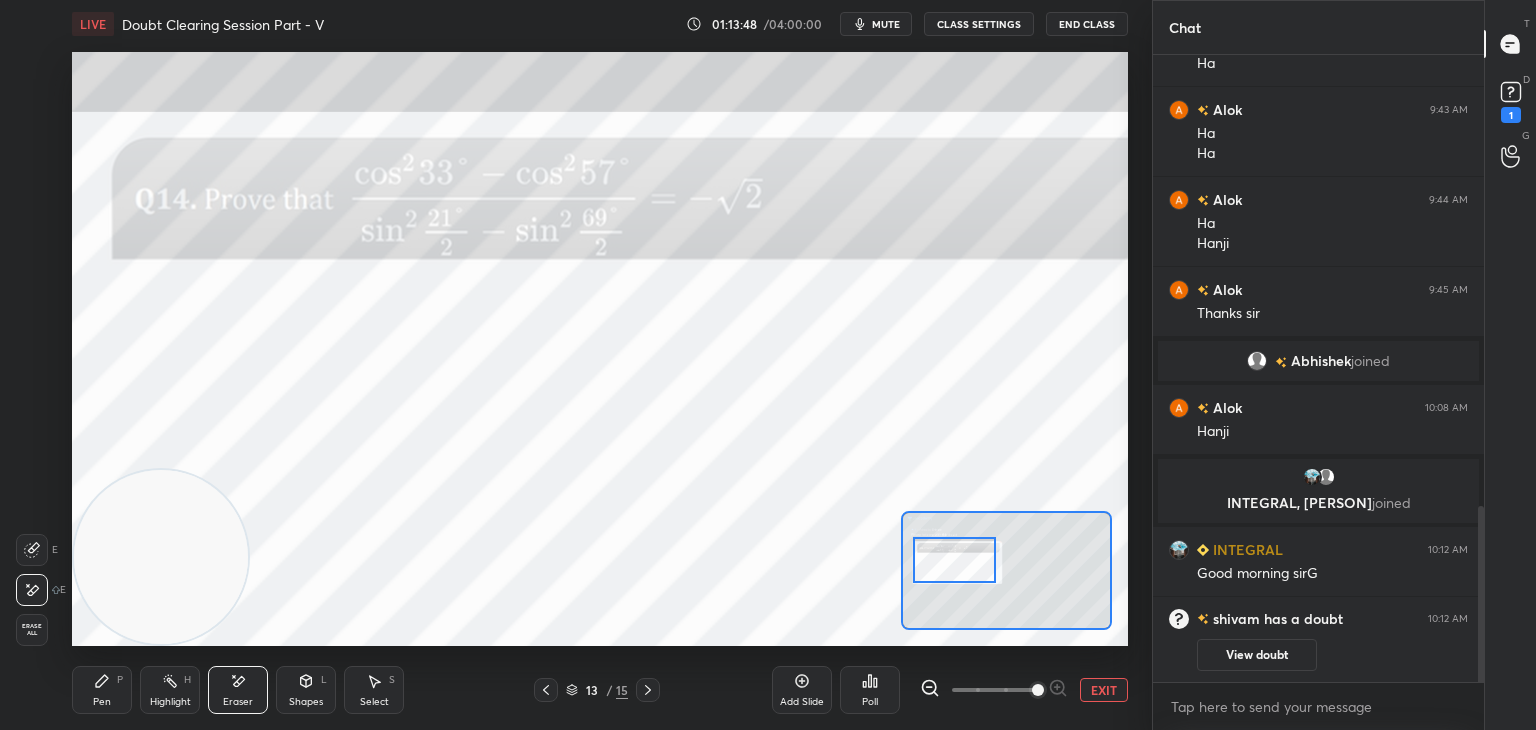 click on "Pen P" at bounding box center (102, 690) 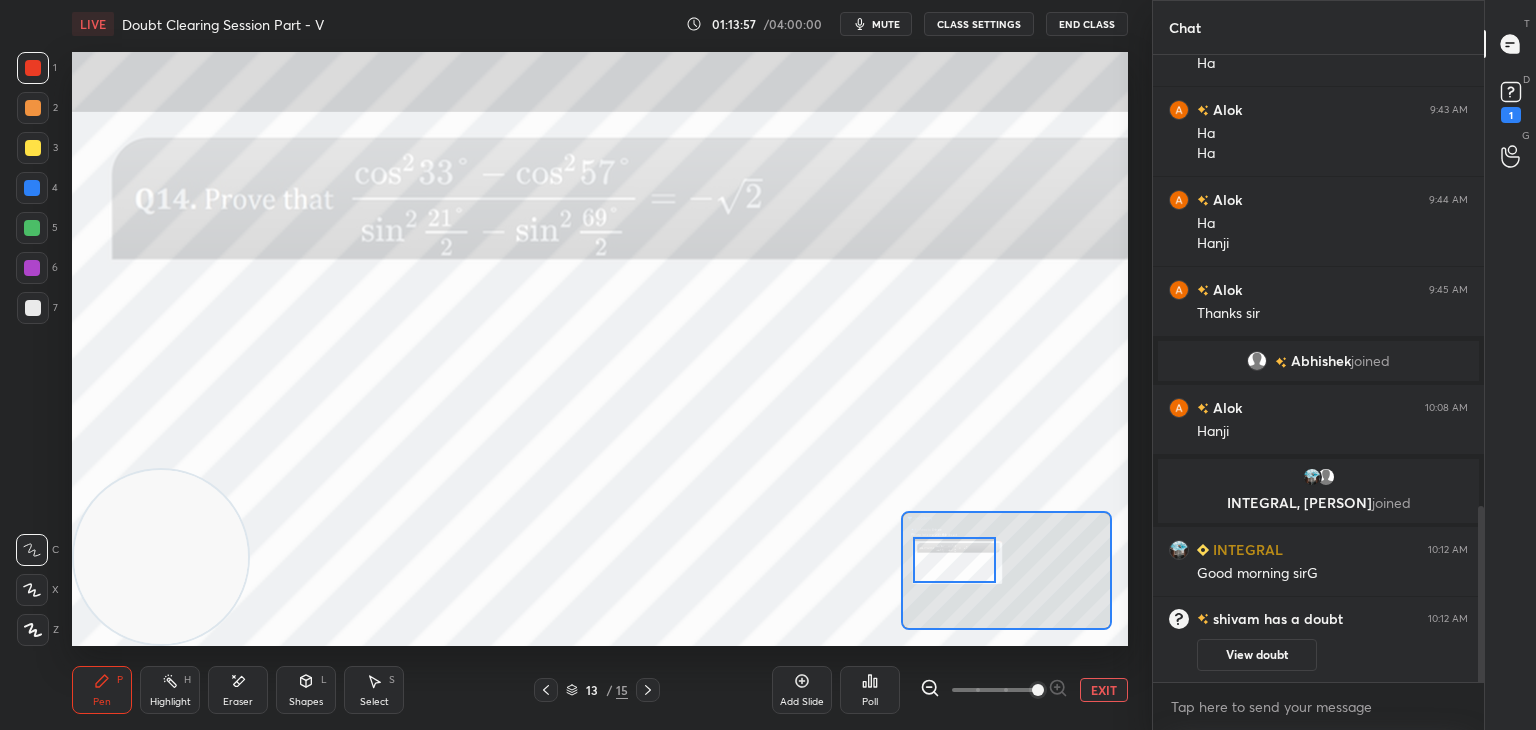 click at bounding box center (648, 690) 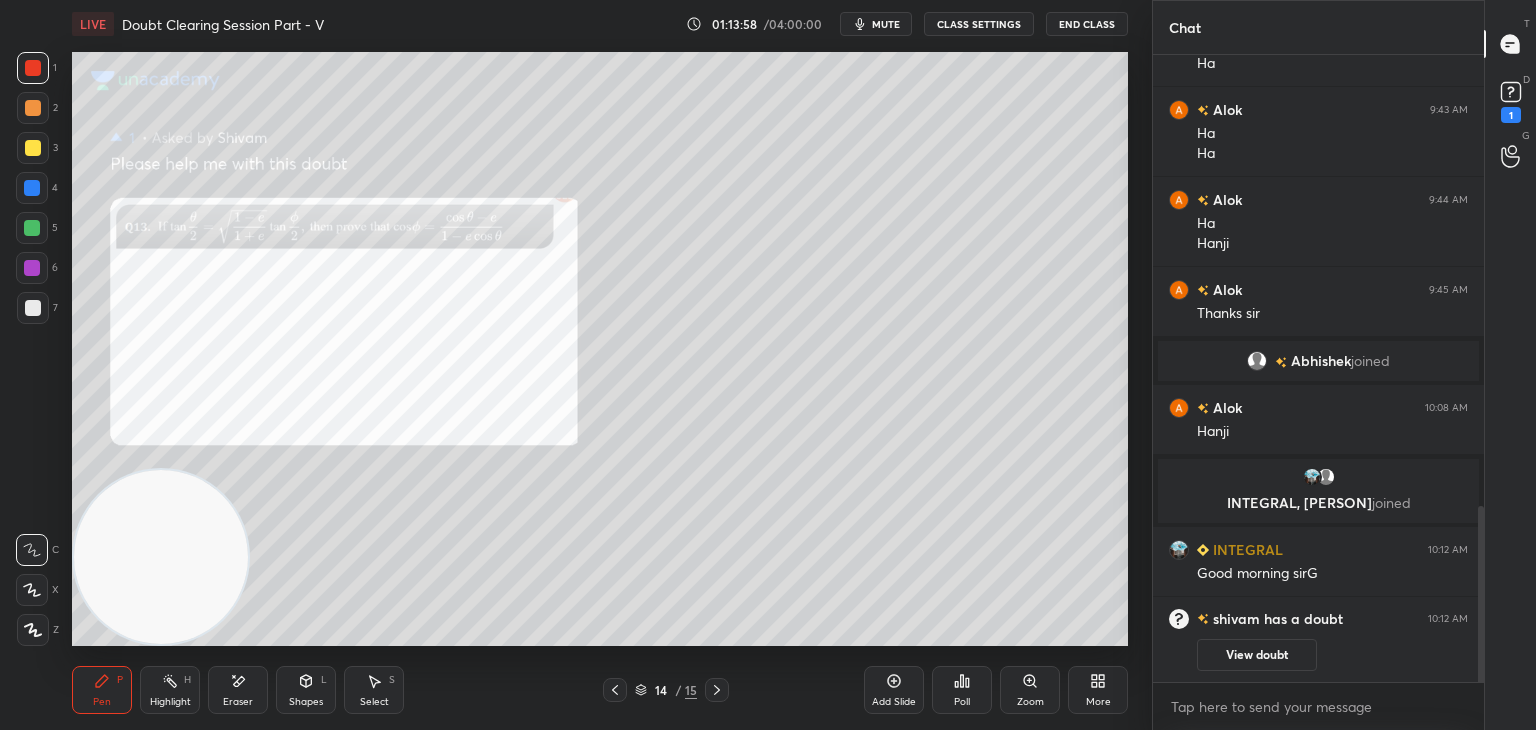 click 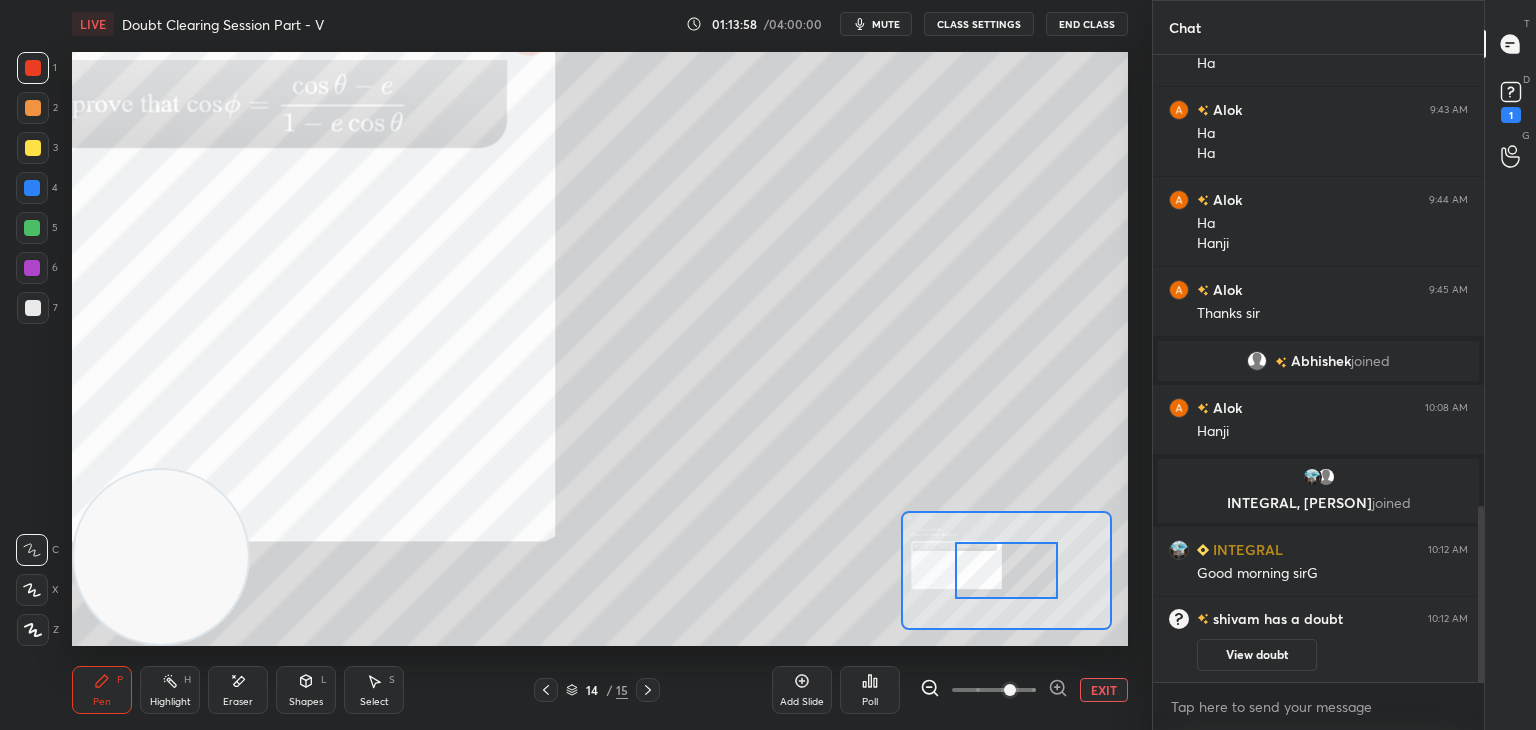 click at bounding box center (994, 690) 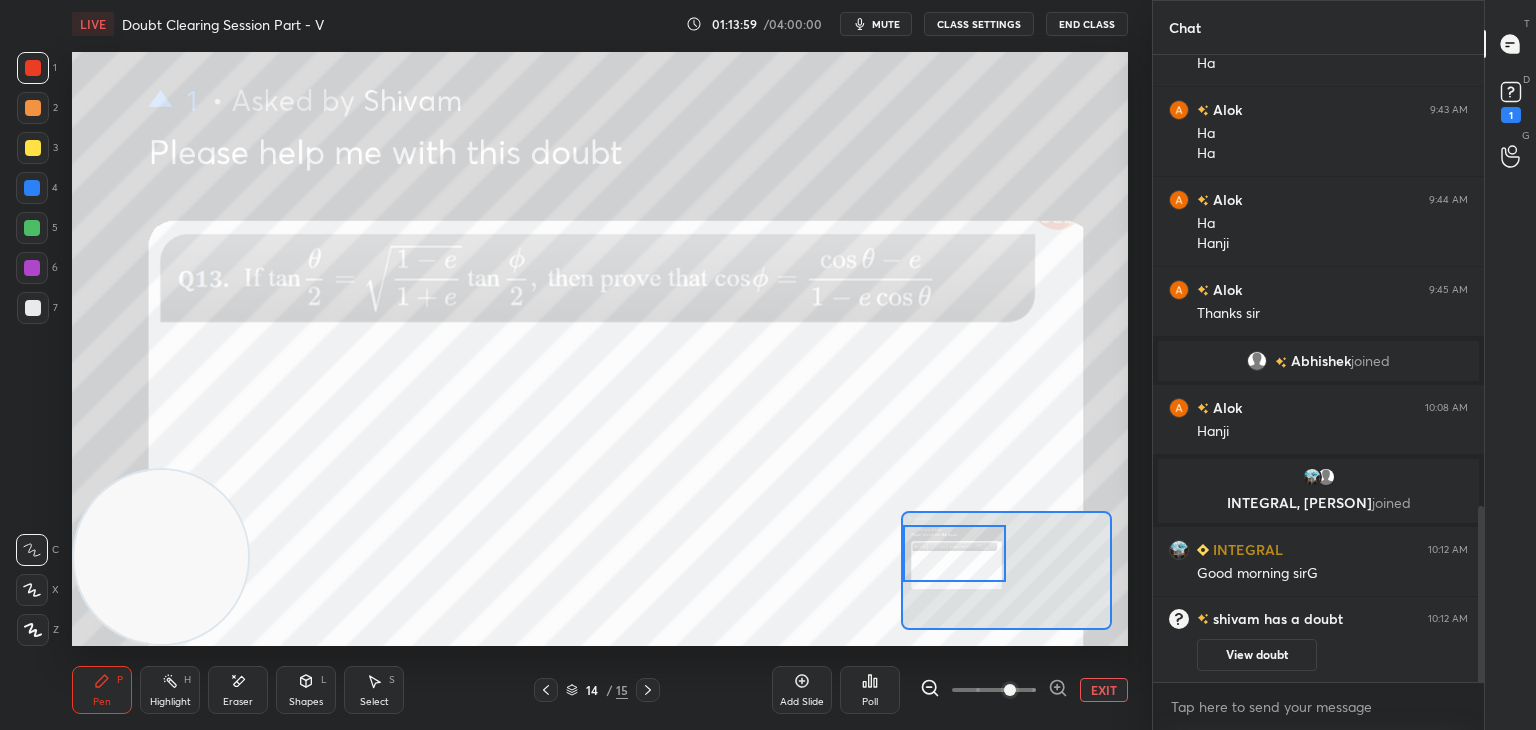 drag, startPoint x: 988, startPoint y: 577, endPoint x: 912, endPoint y: 549, distance: 80.99383 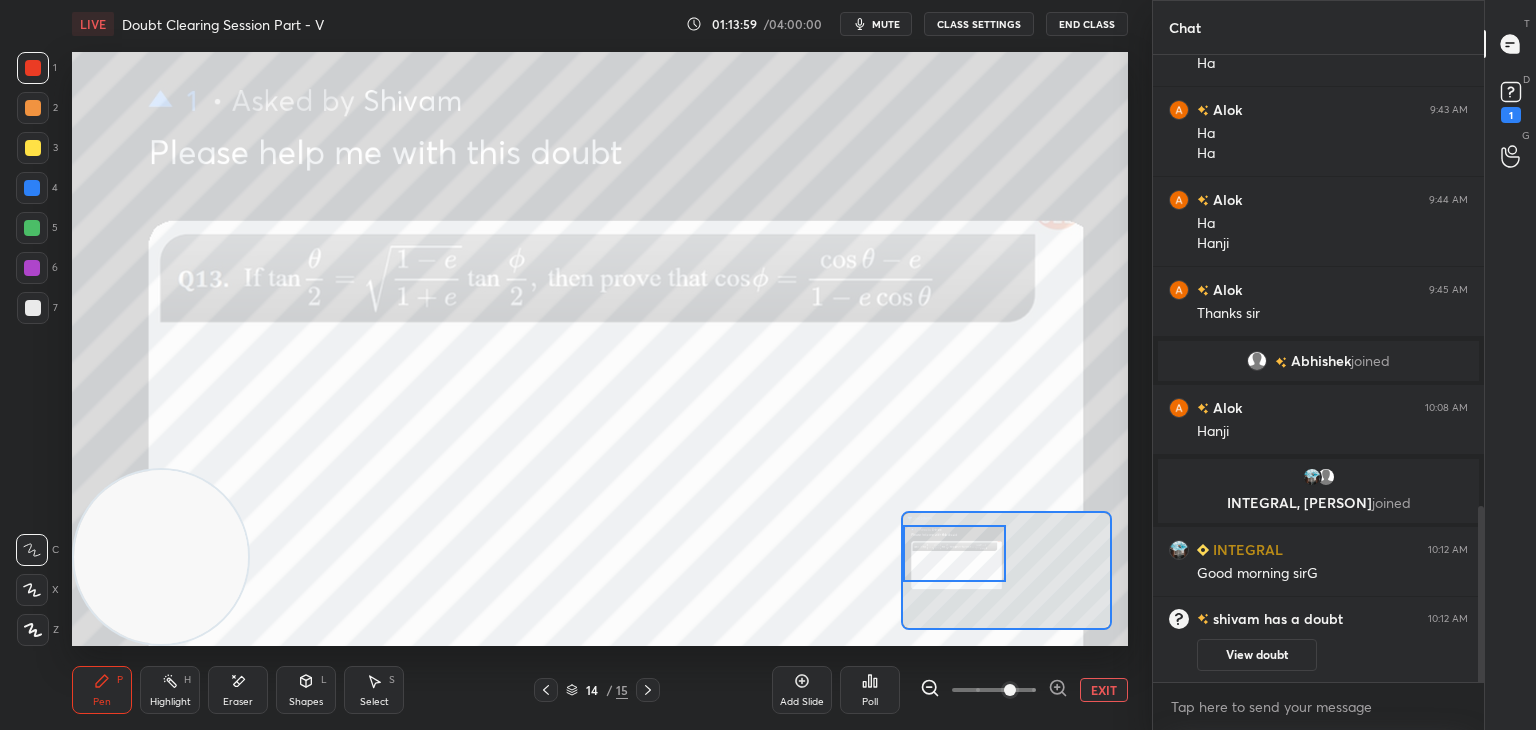 click at bounding box center [955, 553] 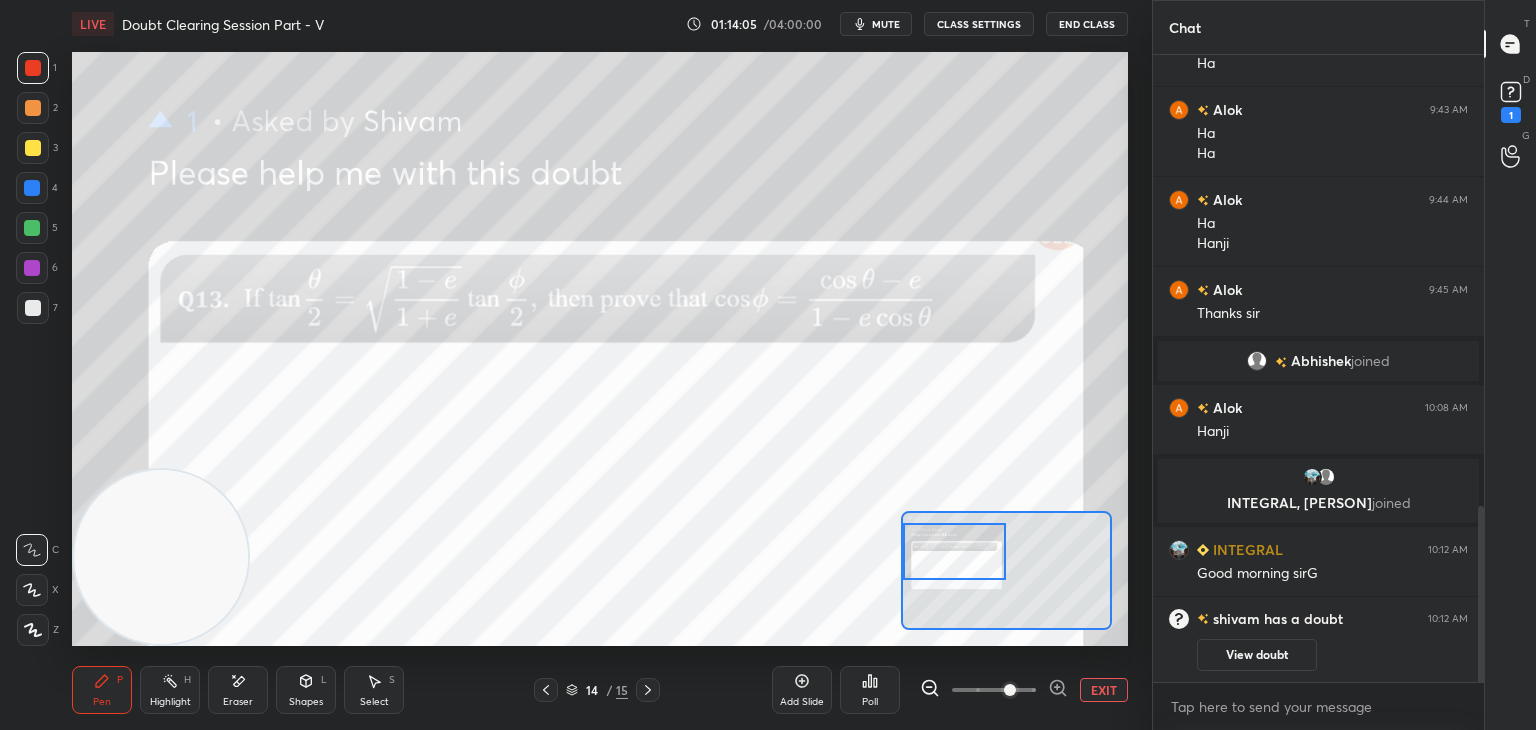scroll, scrollTop: 1454, scrollLeft: 0, axis: vertical 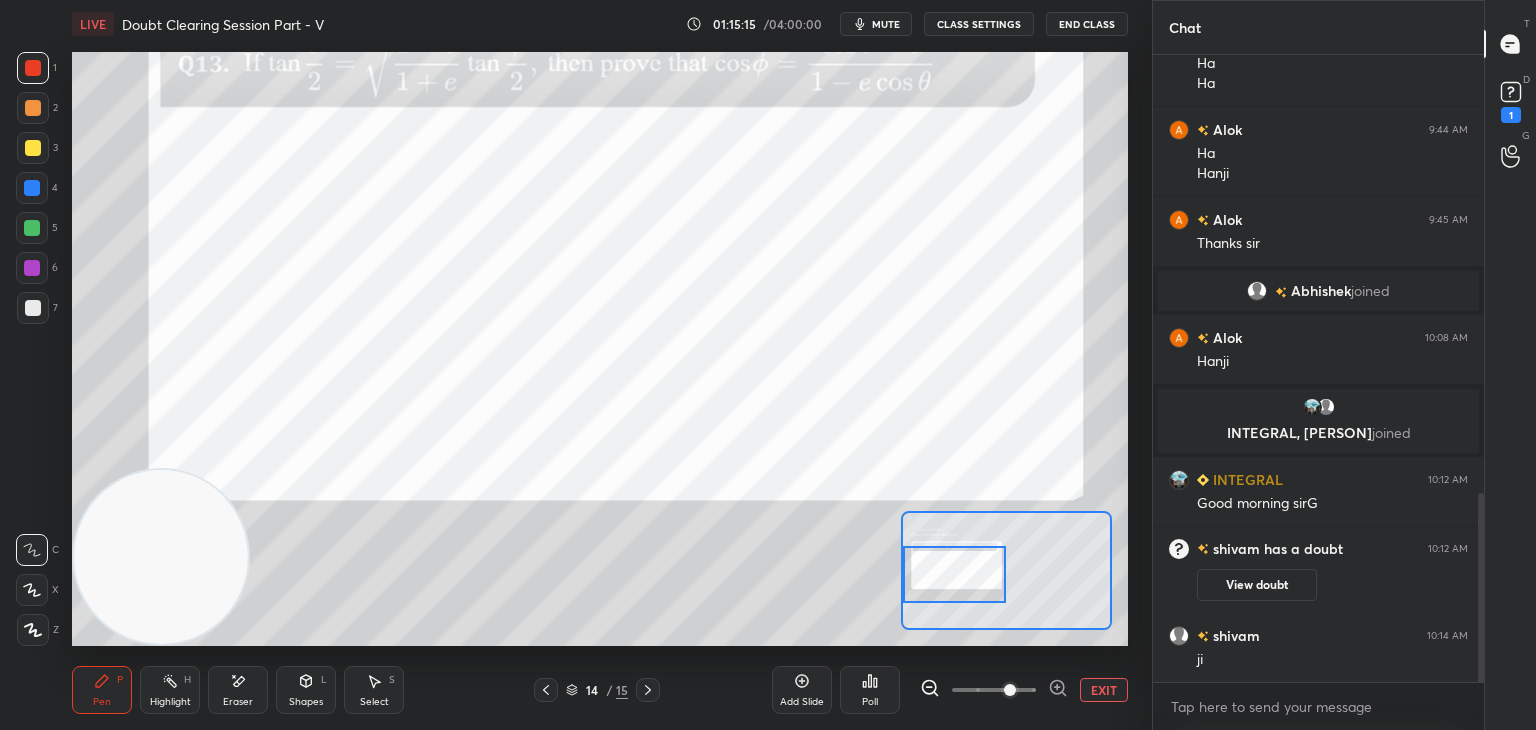 drag, startPoint x: 956, startPoint y: 542, endPoint x: 946, endPoint y: 561, distance: 21.470911 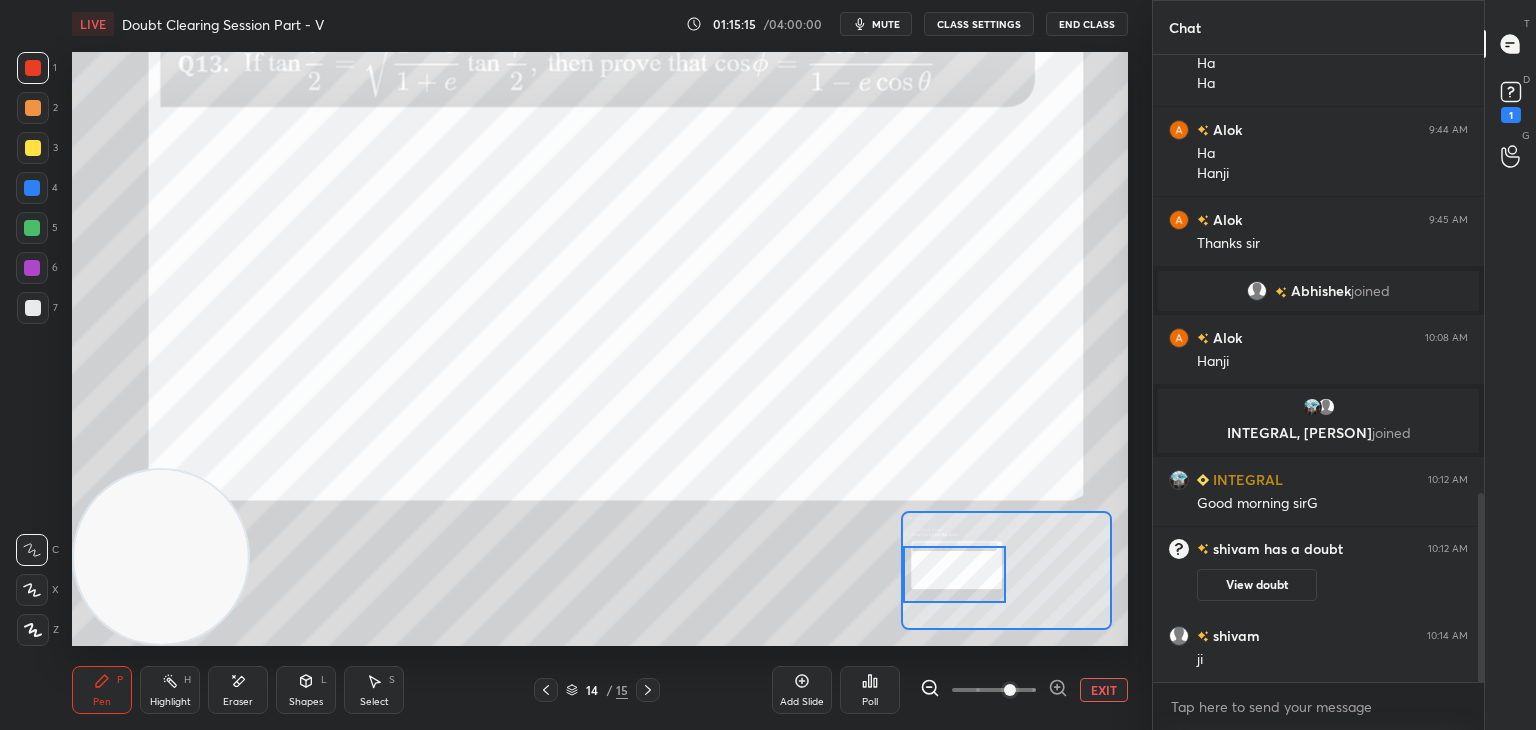 click at bounding box center [955, 574] 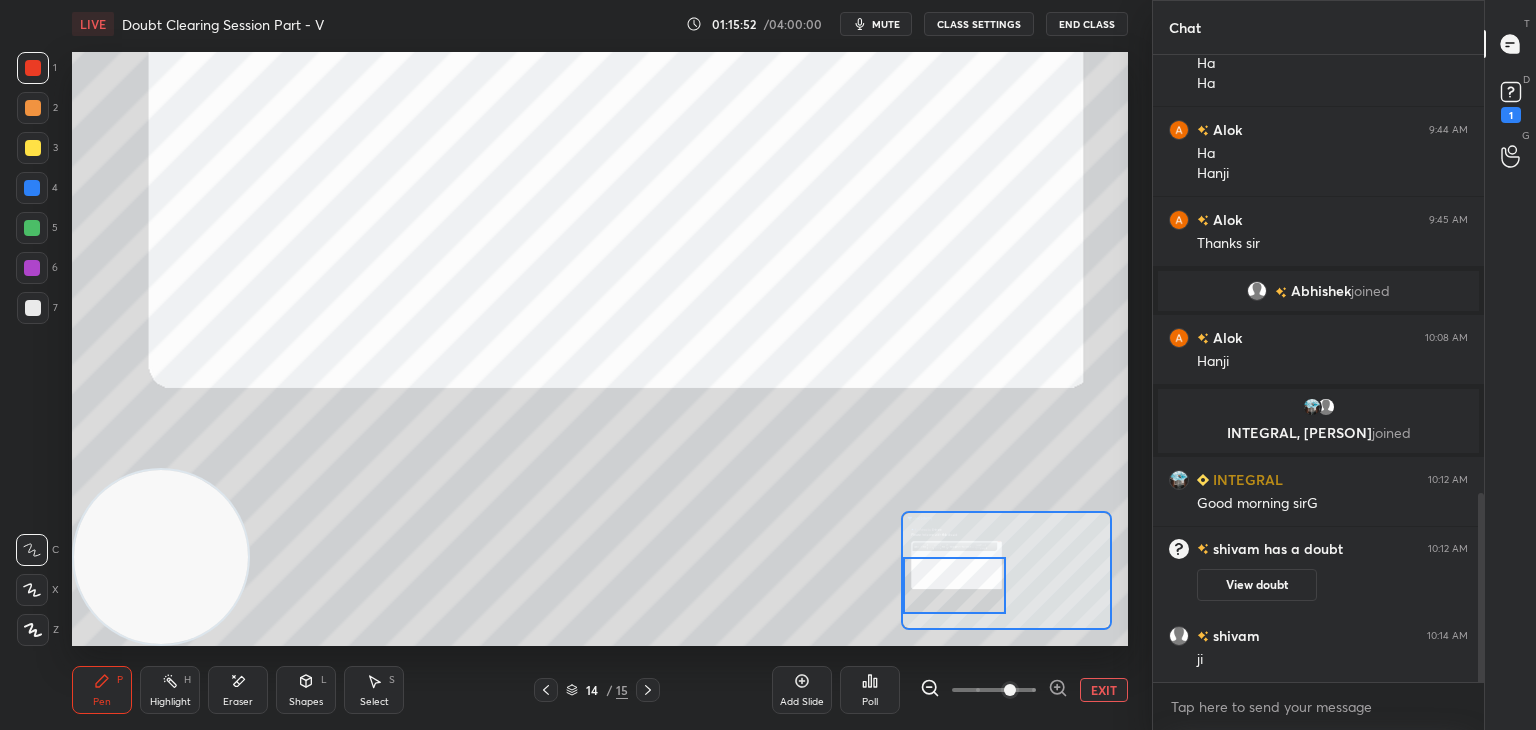 click at bounding box center [955, 585] 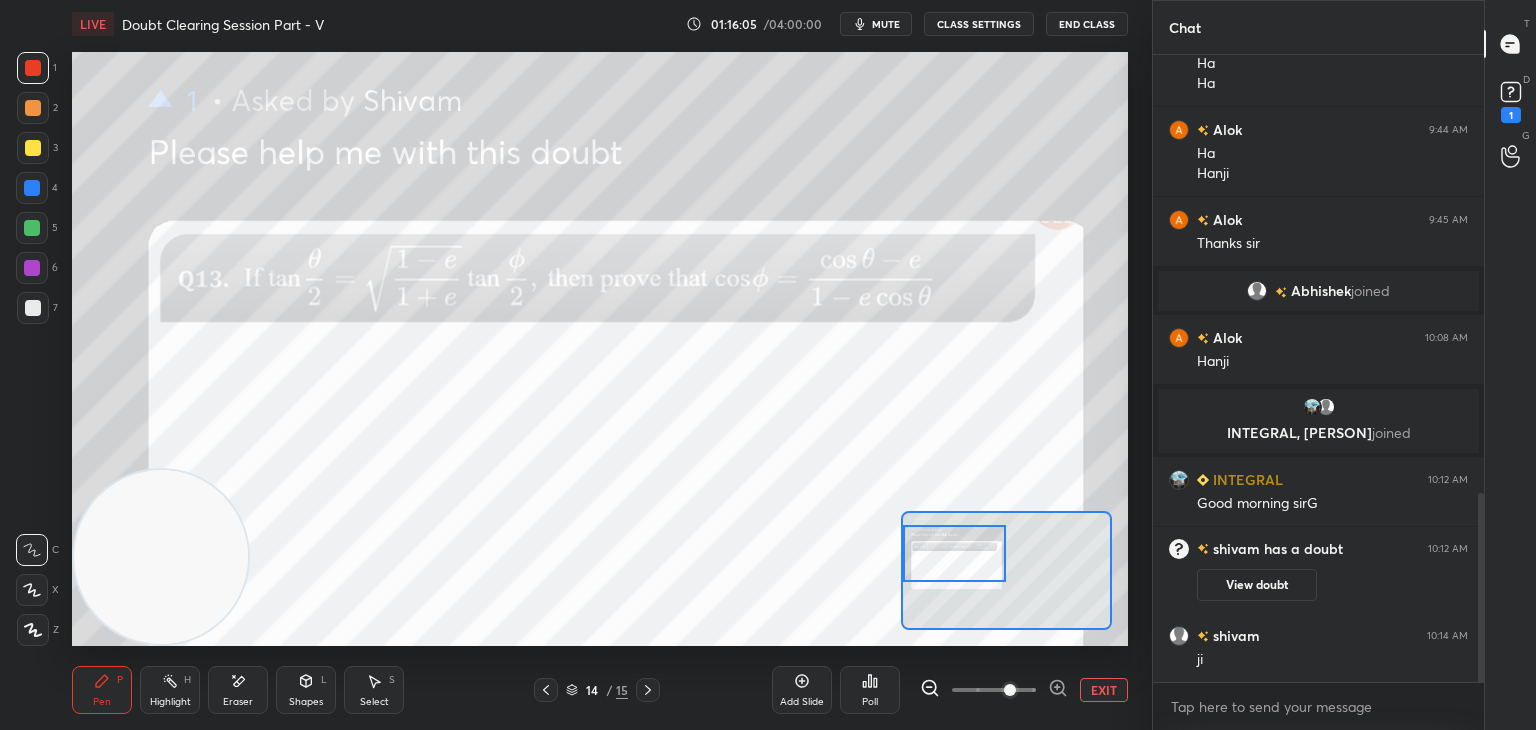 drag, startPoint x: 938, startPoint y: 562, endPoint x: 945, endPoint y: 536, distance: 26.925823 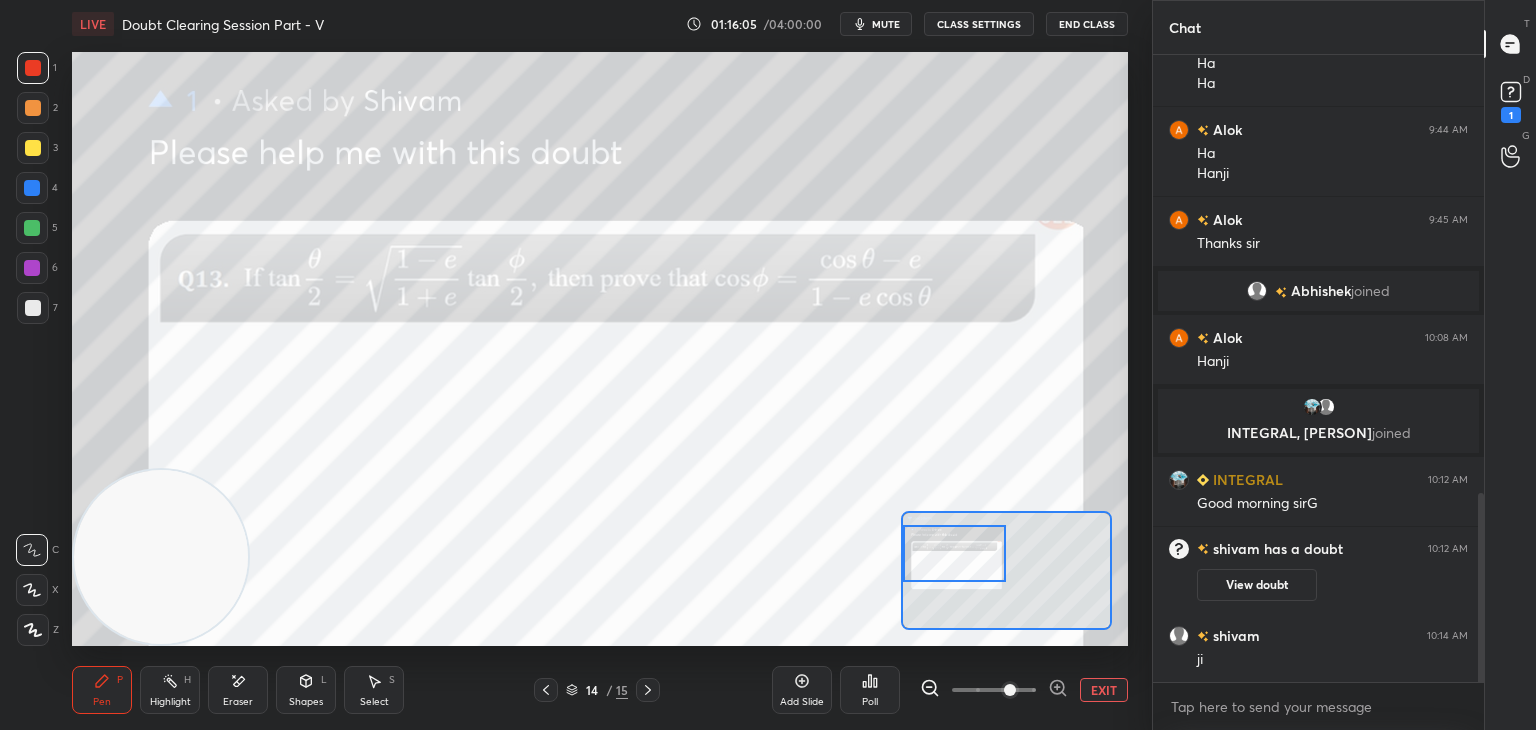 click at bounding box center [955, 553] 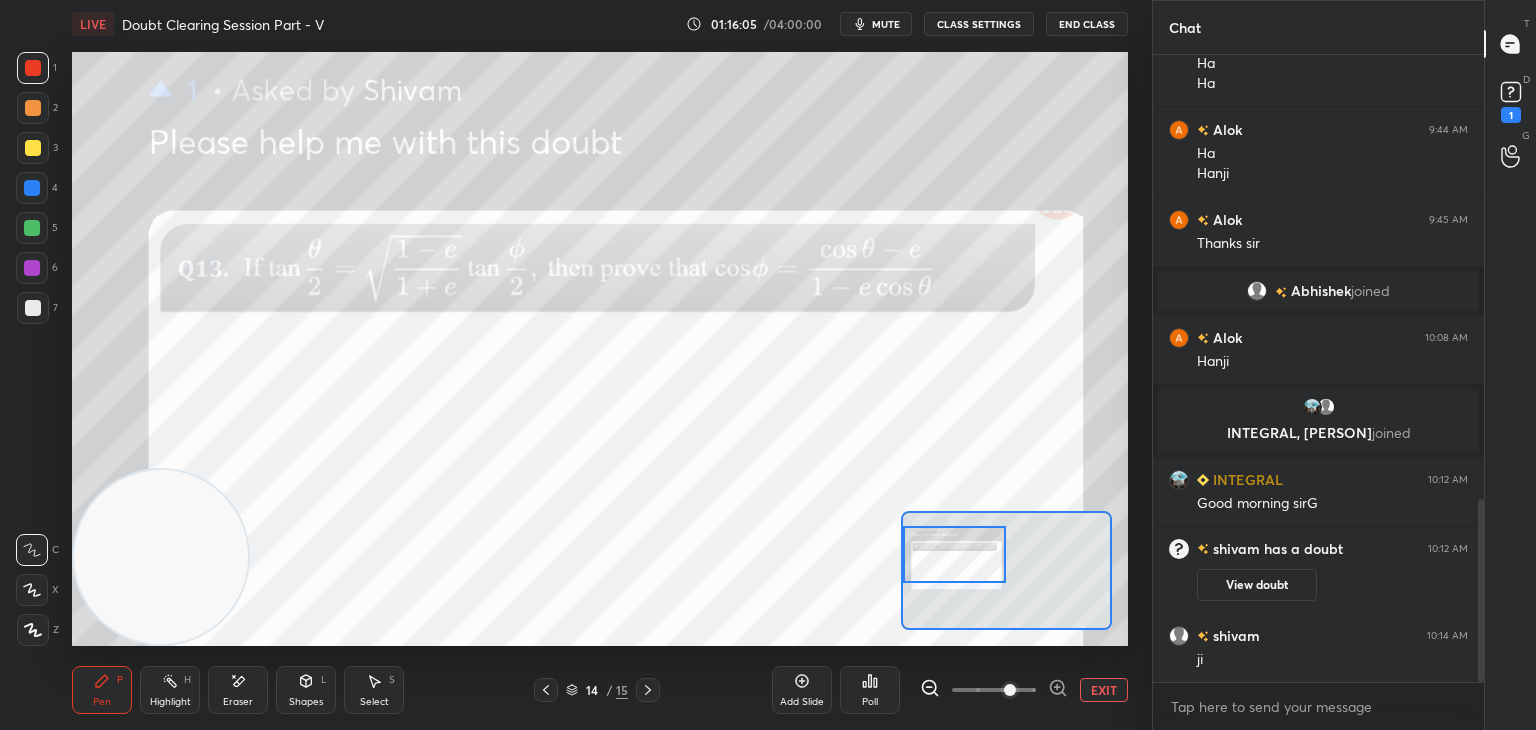 scroll, scrollTop: 1524, scrollLeft: 0, axis: vertical 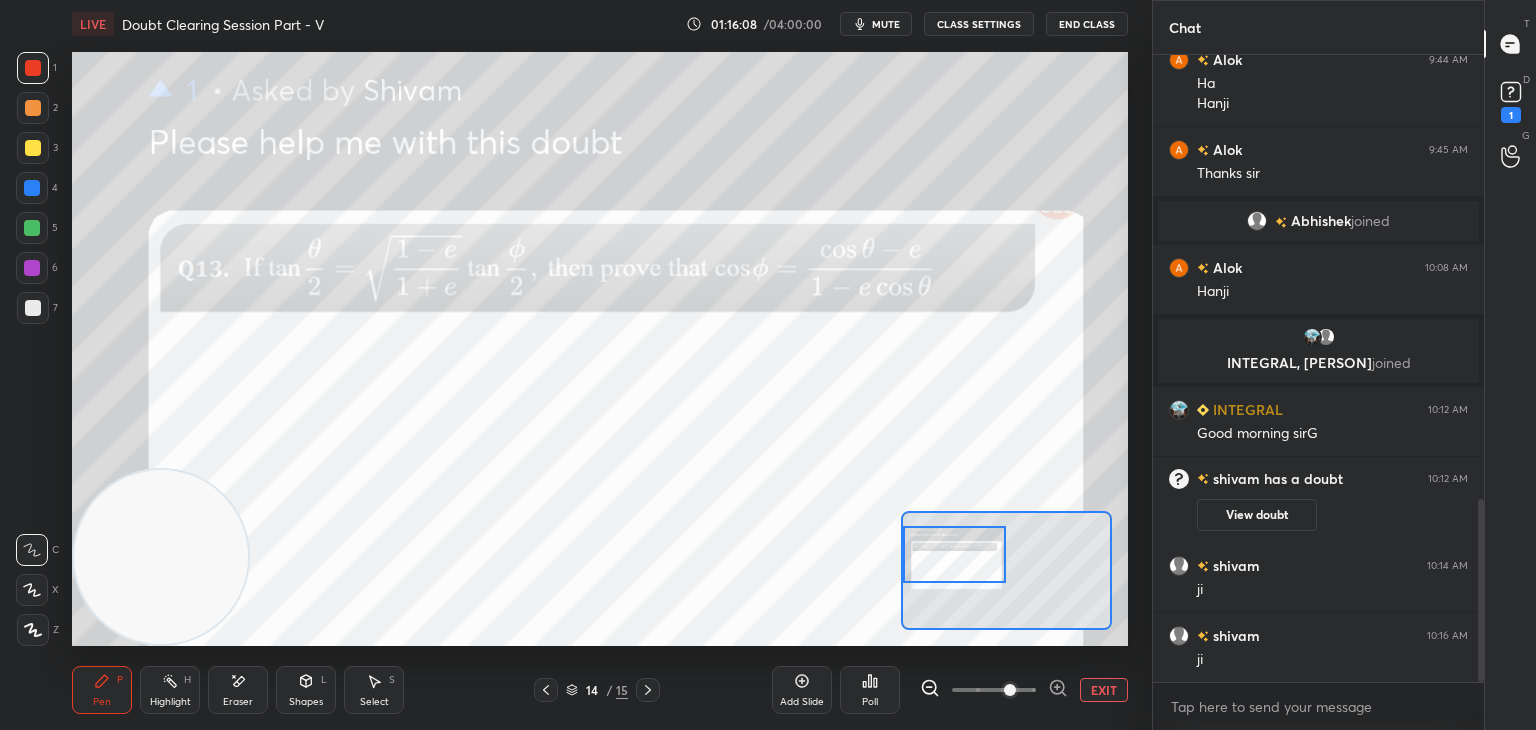 drag, startPoint x: 1223, startPoint y: 516, endPoint x: 1212, endPoint y: 509, distance: 13.038404 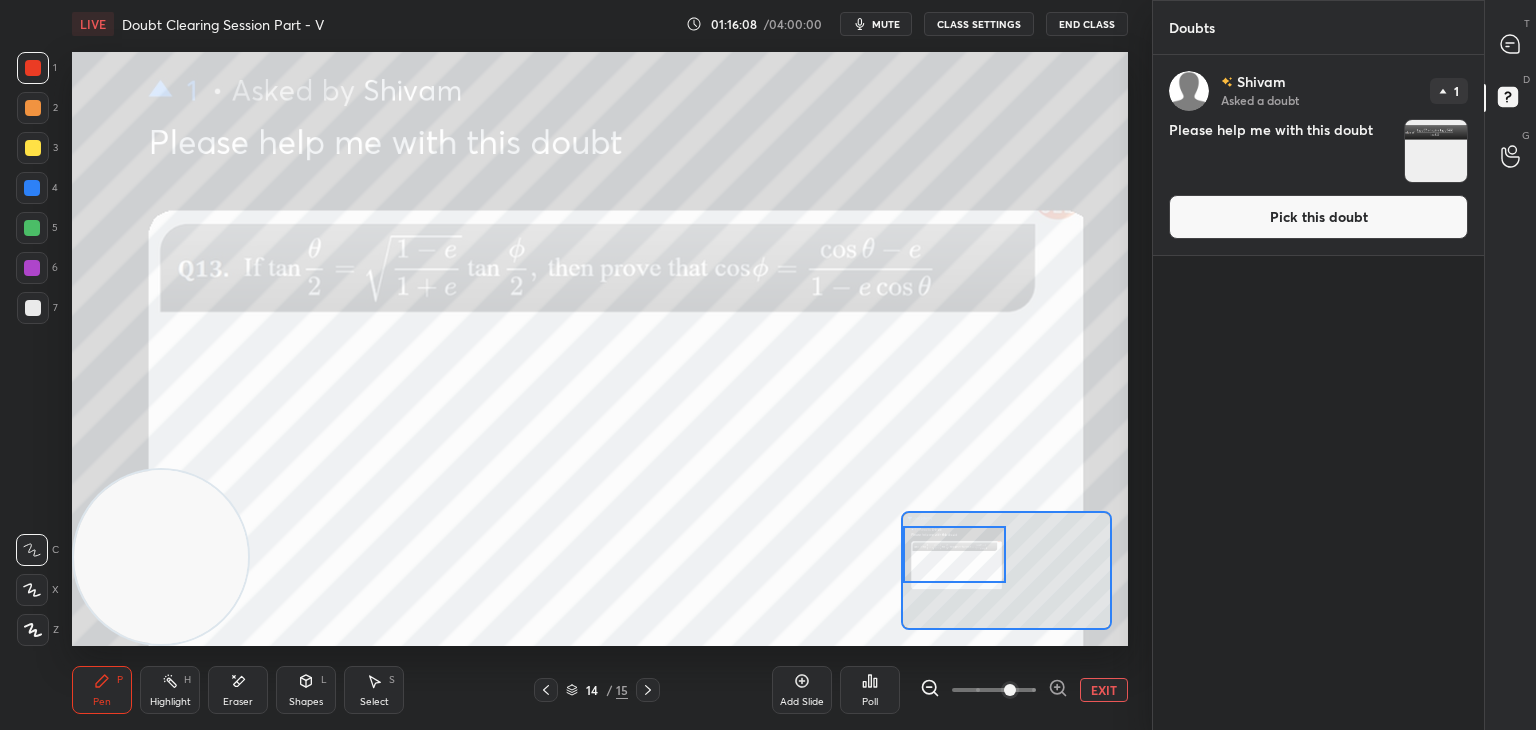 click on "Pick this doubt" at bounding box center (1318, 217) 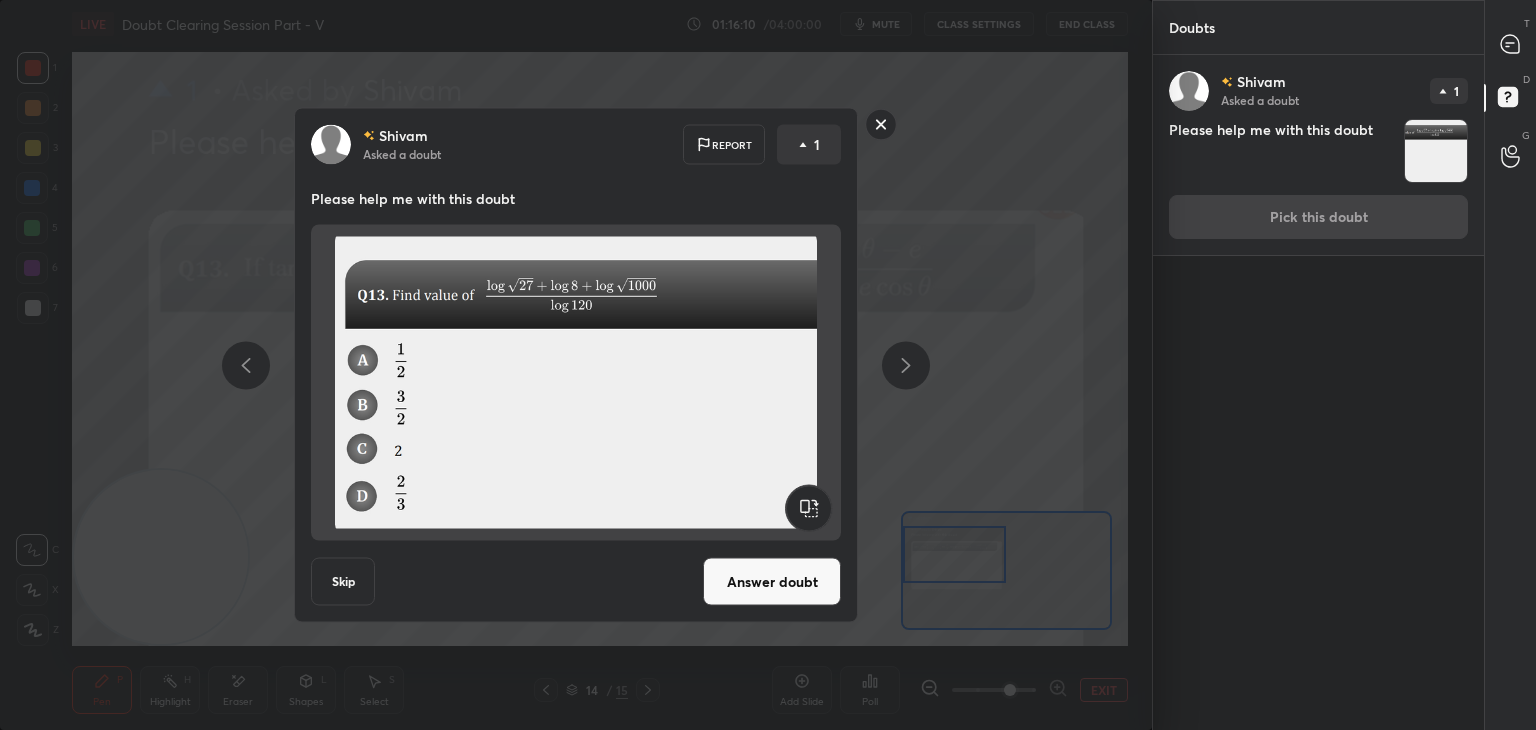 drag, startPoint x: 768, startPoint y: 585, endPoint x: 766, endPoint y: 573, distance: 12.165525 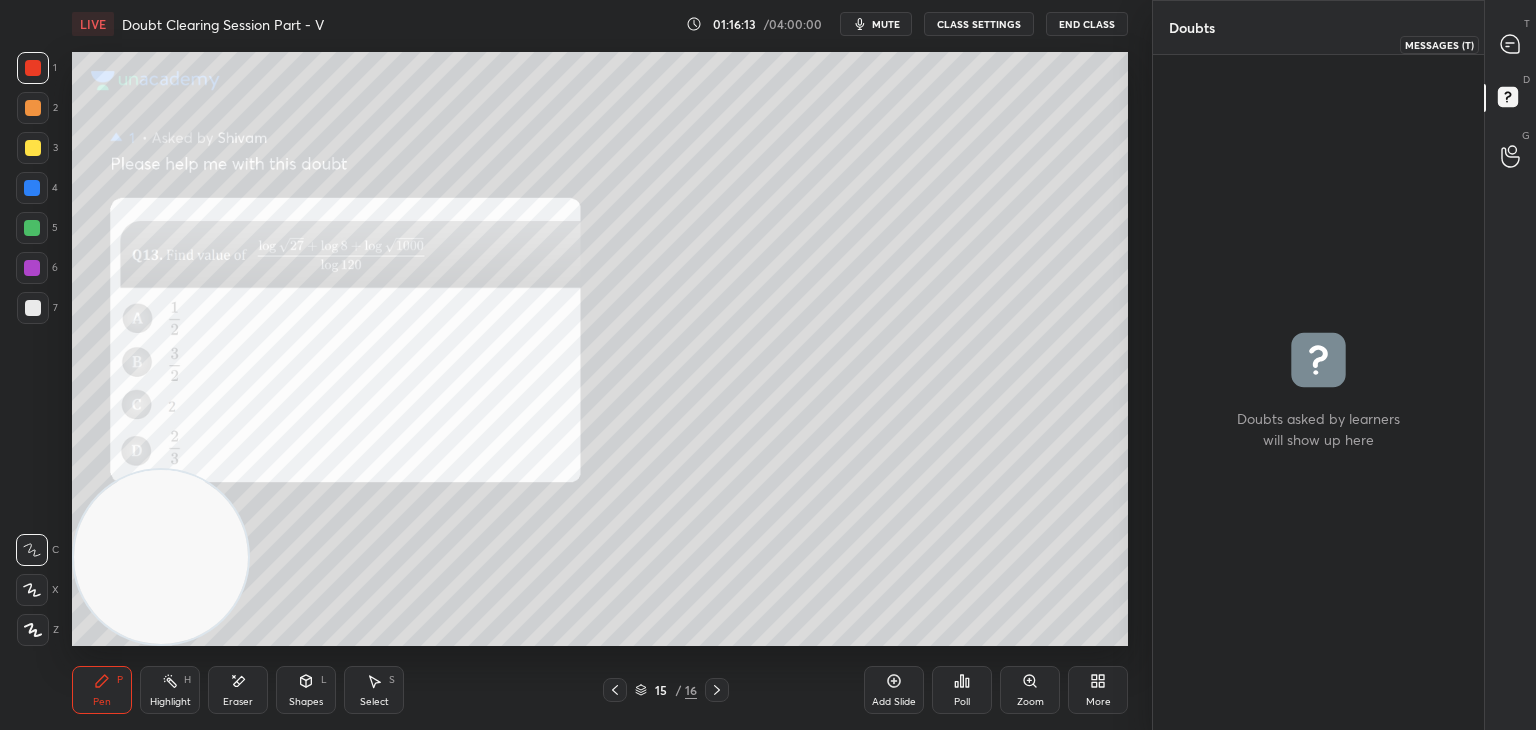 drag, startPoint x: 1502, startPoint y: 49, endPoint x: 1479, endPoint y: 50, distance: 23.021729 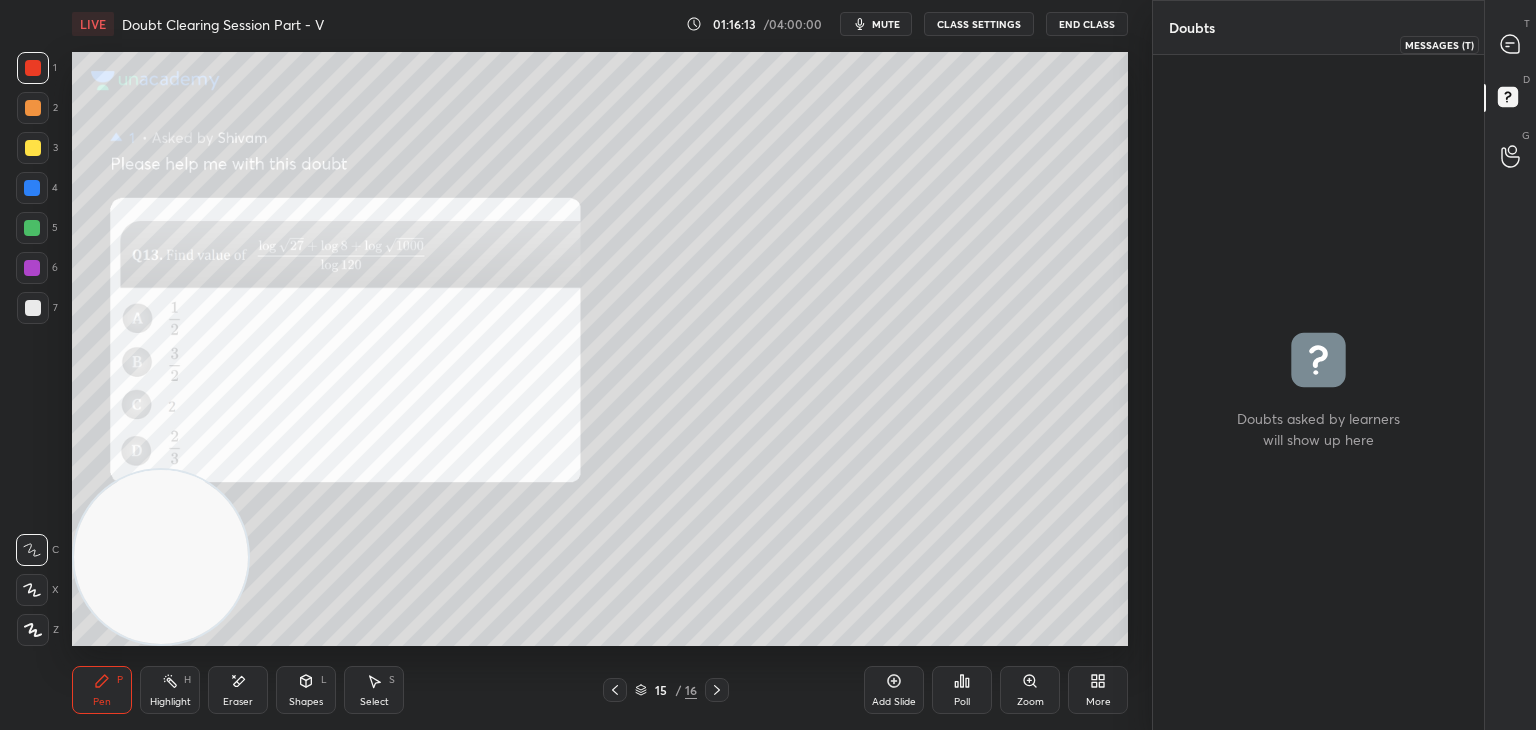 click at bounding box center (1511, 44) 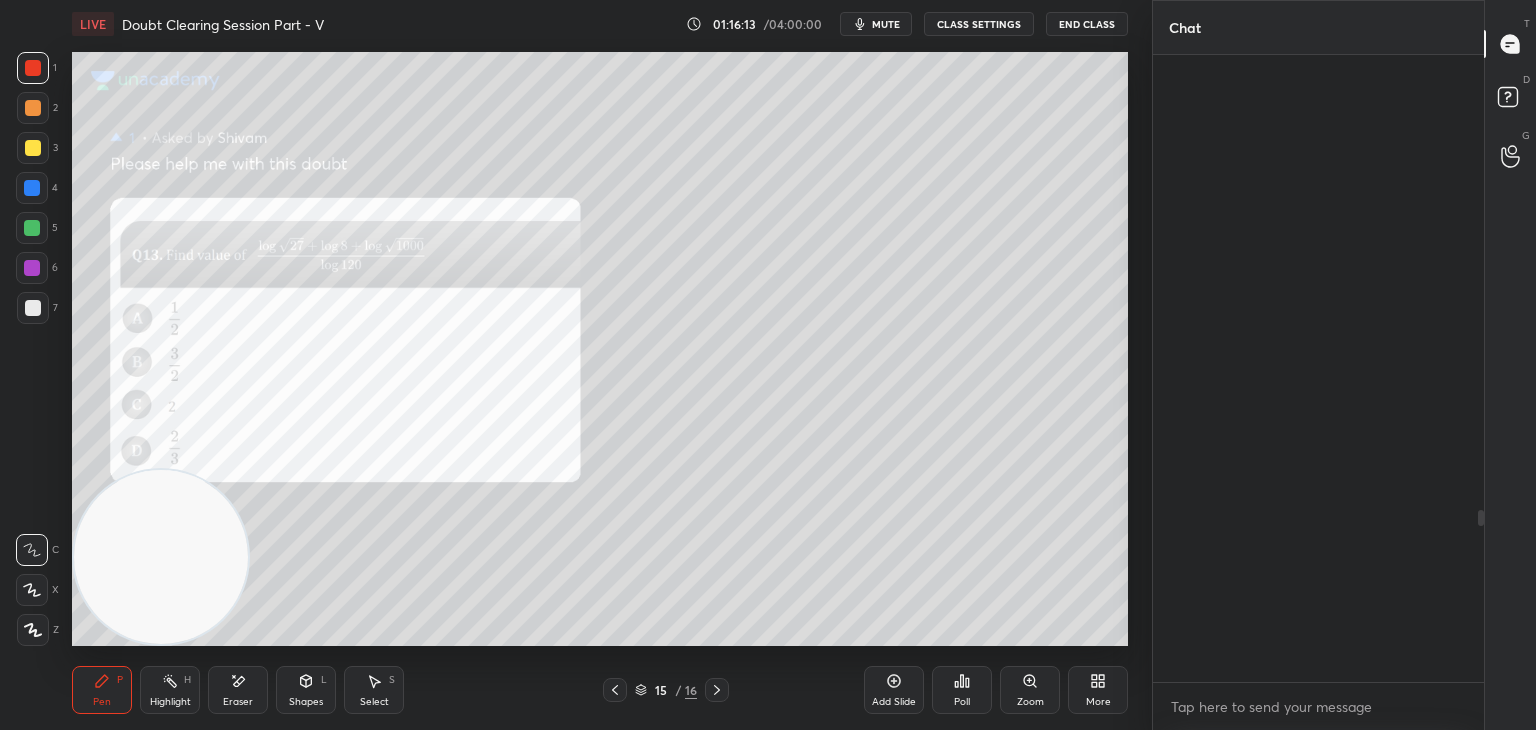 scroll, scrollTop: 1658, scrollLeft: 0, axis: vertical 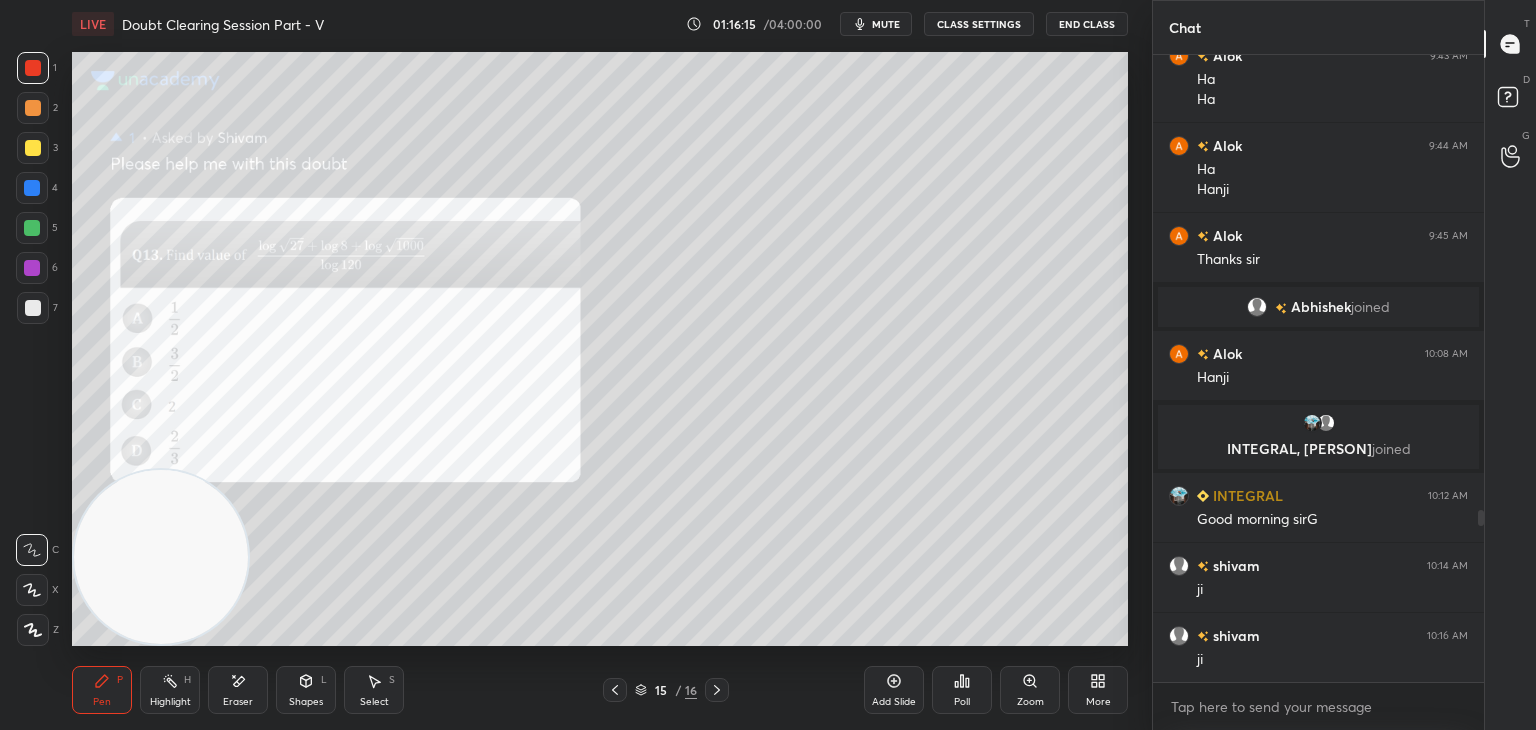 click 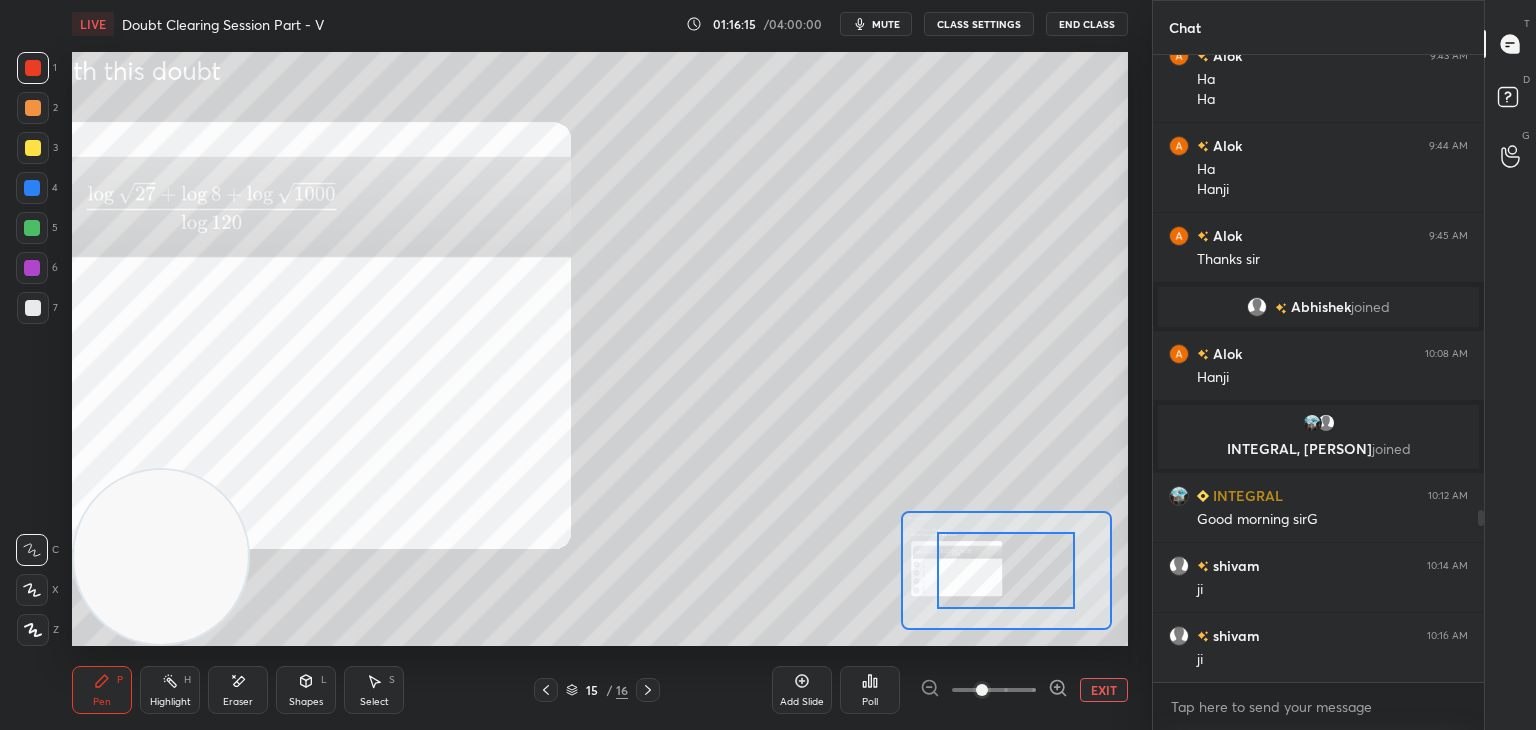 click at bounding box center (982, 690) 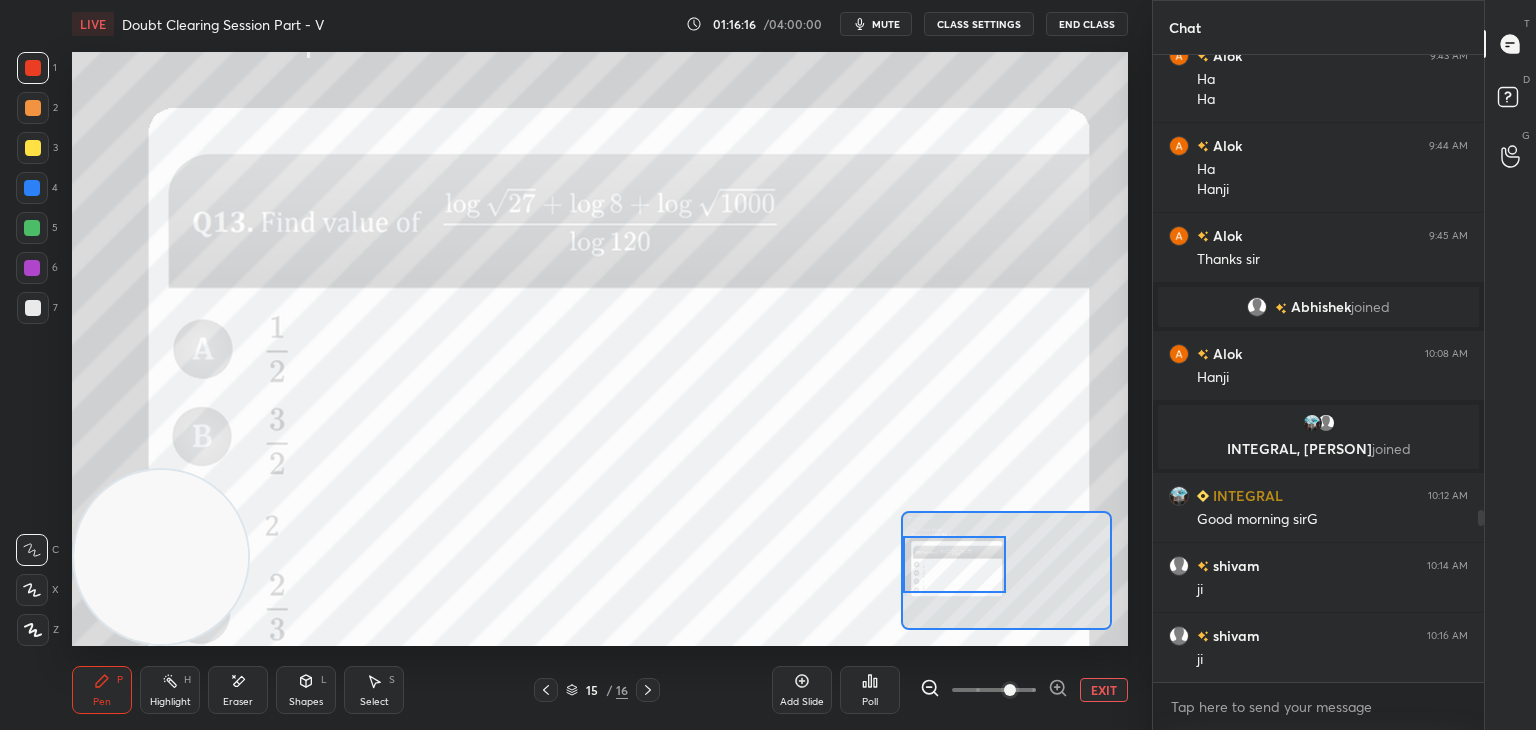 drag, startPoint x: 1024, startPoint y: 563, endPoint x: 960, endPoint y: 555, distance: 64.49806 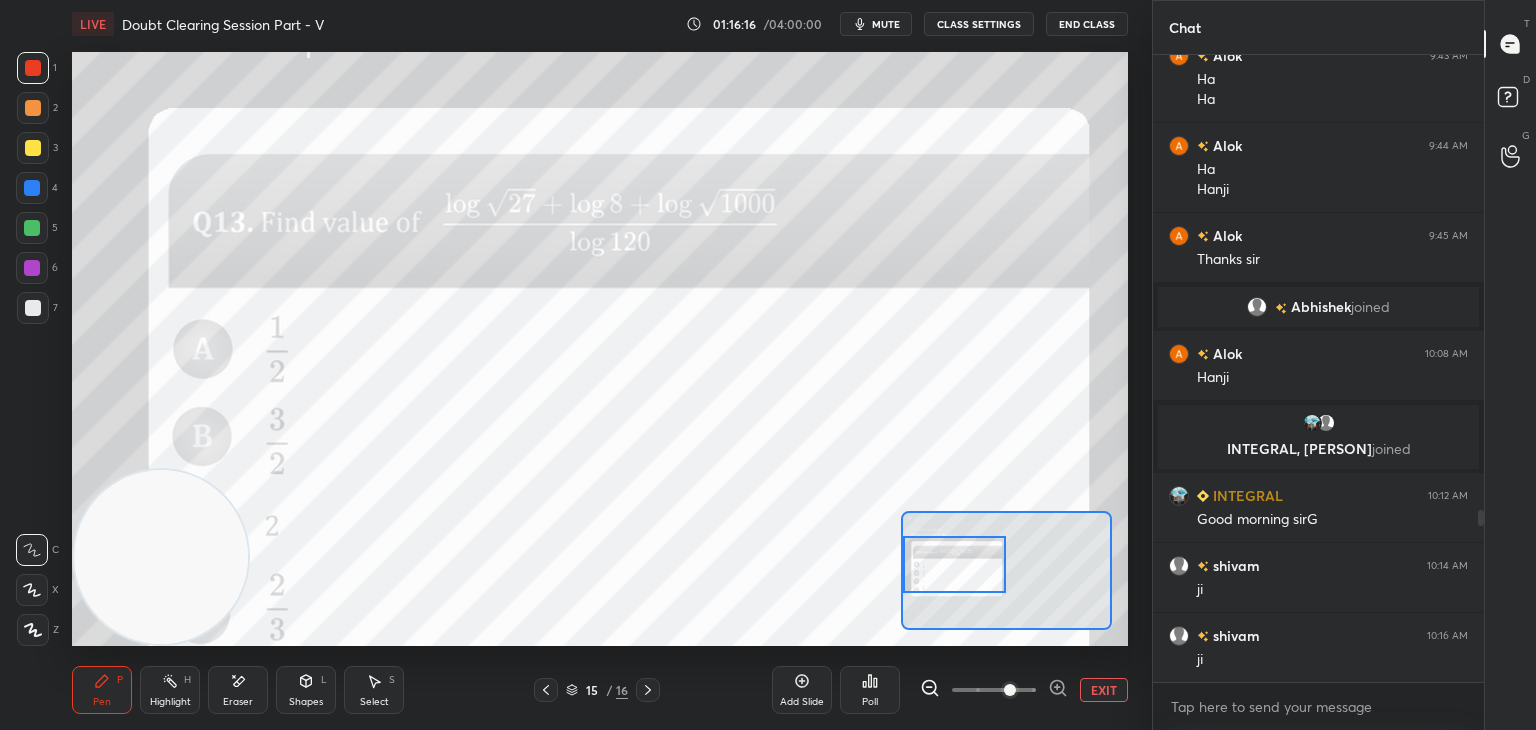 click at bounding box center (955, 564) 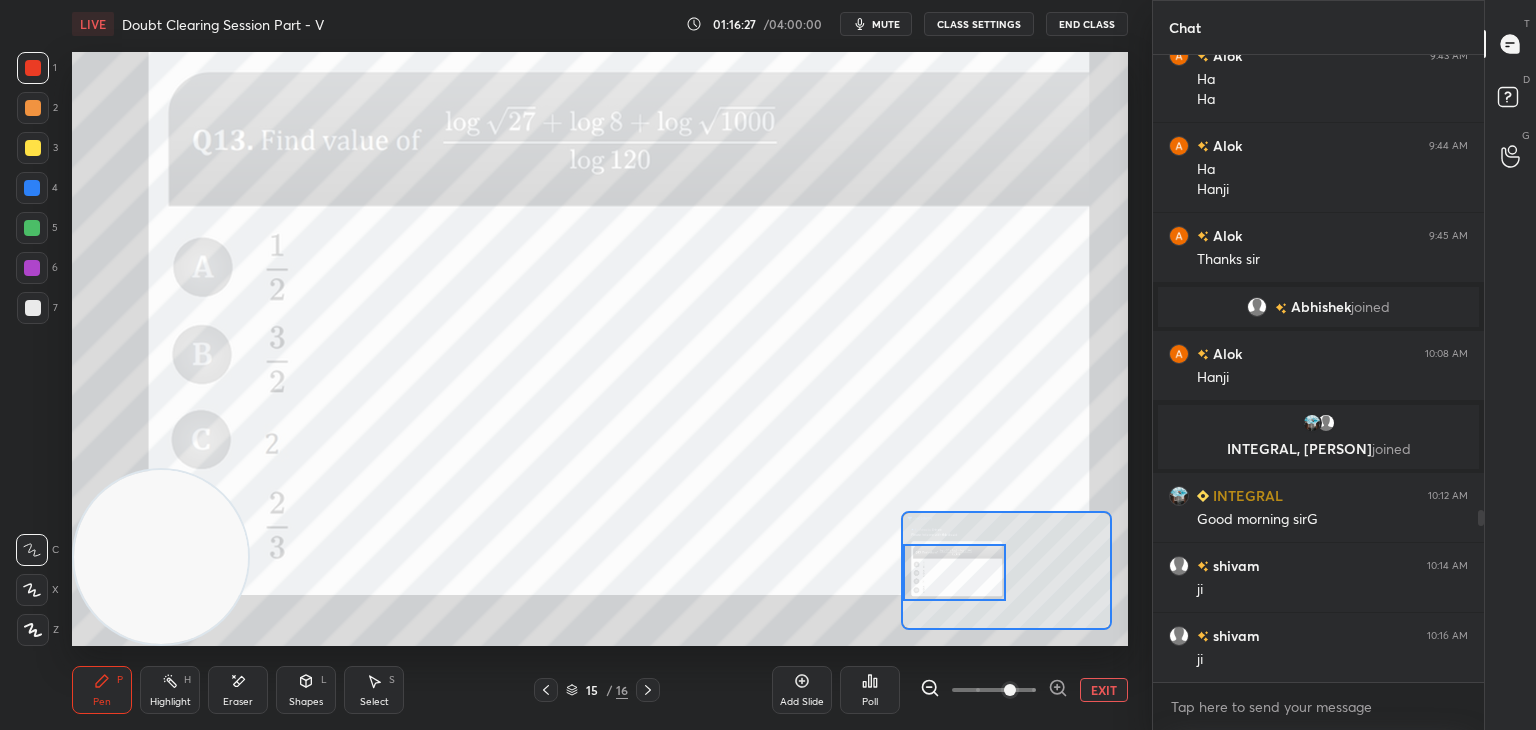 drag, startPoint x: 967, startPoint y: 569, endPoint x: 961, endPoint y: 579, distance: 11.661903 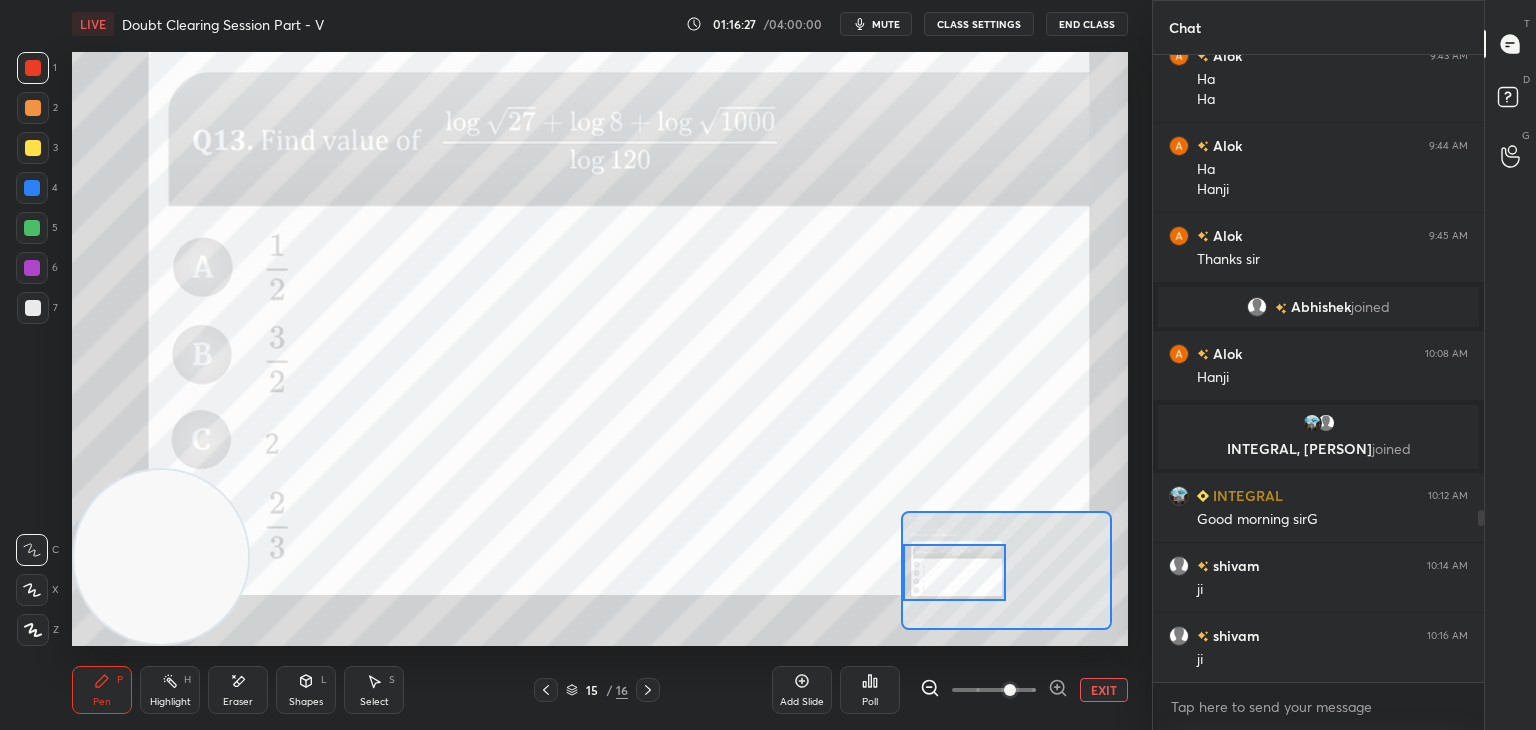 click at bounding box center [955, 572] 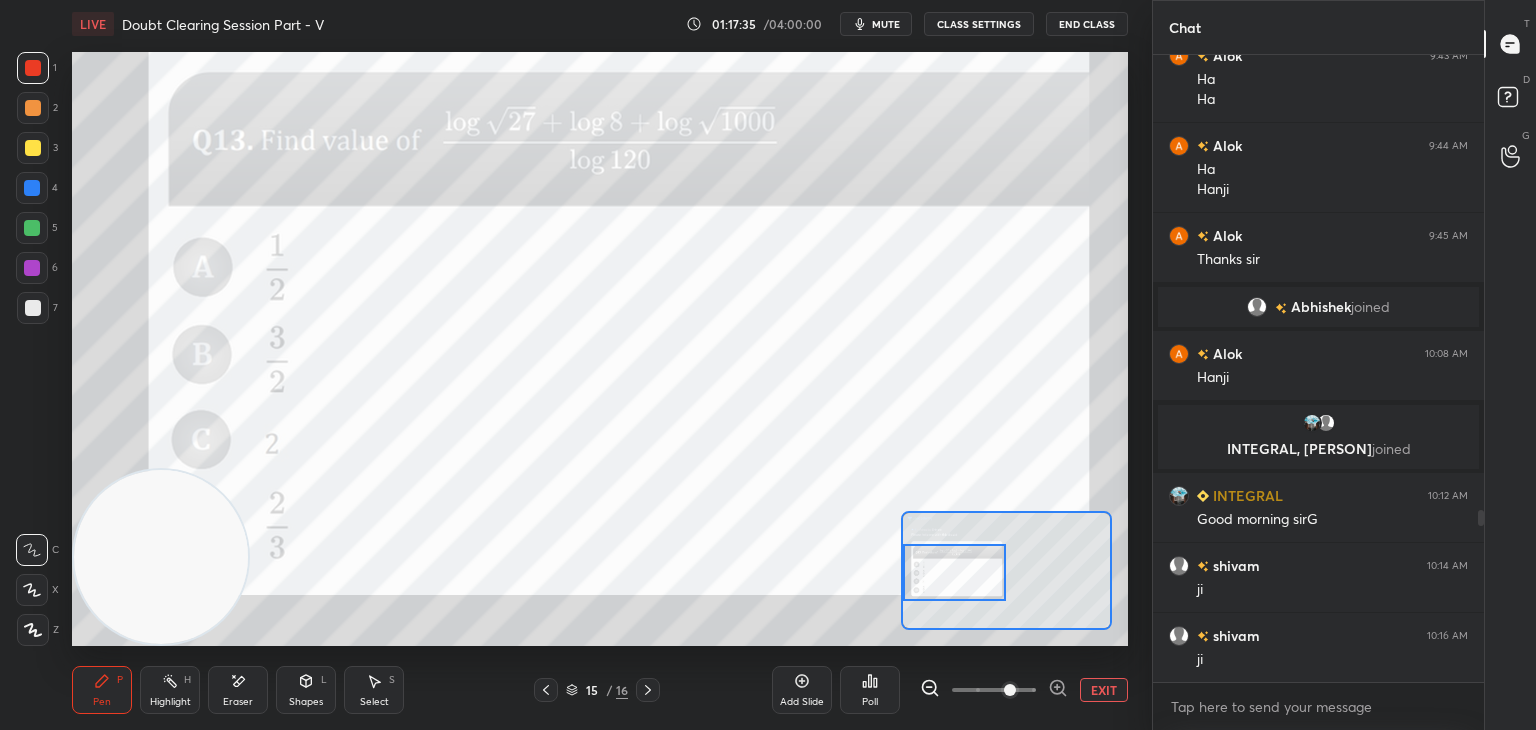 scroll, scrollTop: 1728, scrollLeft: 0, axis: vertical 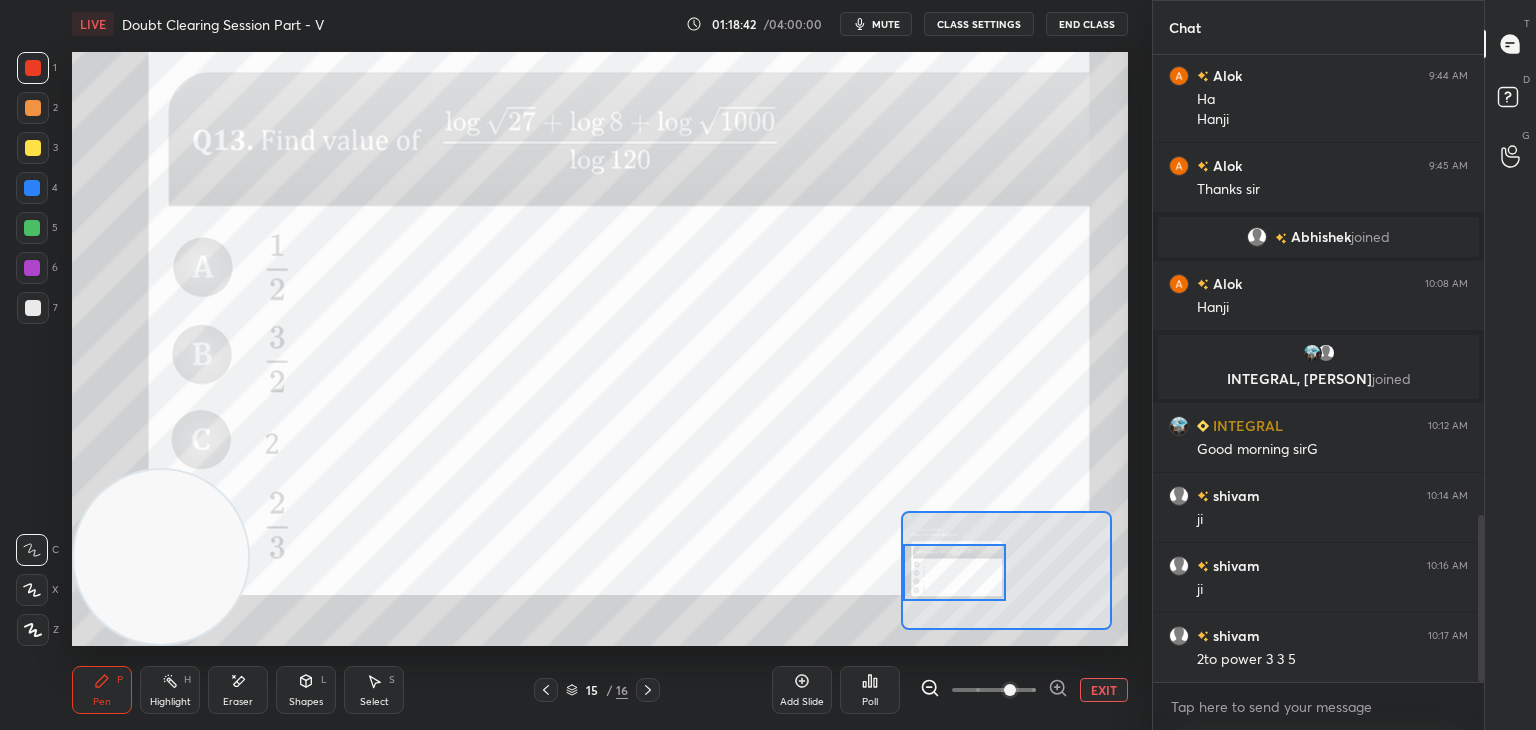 click 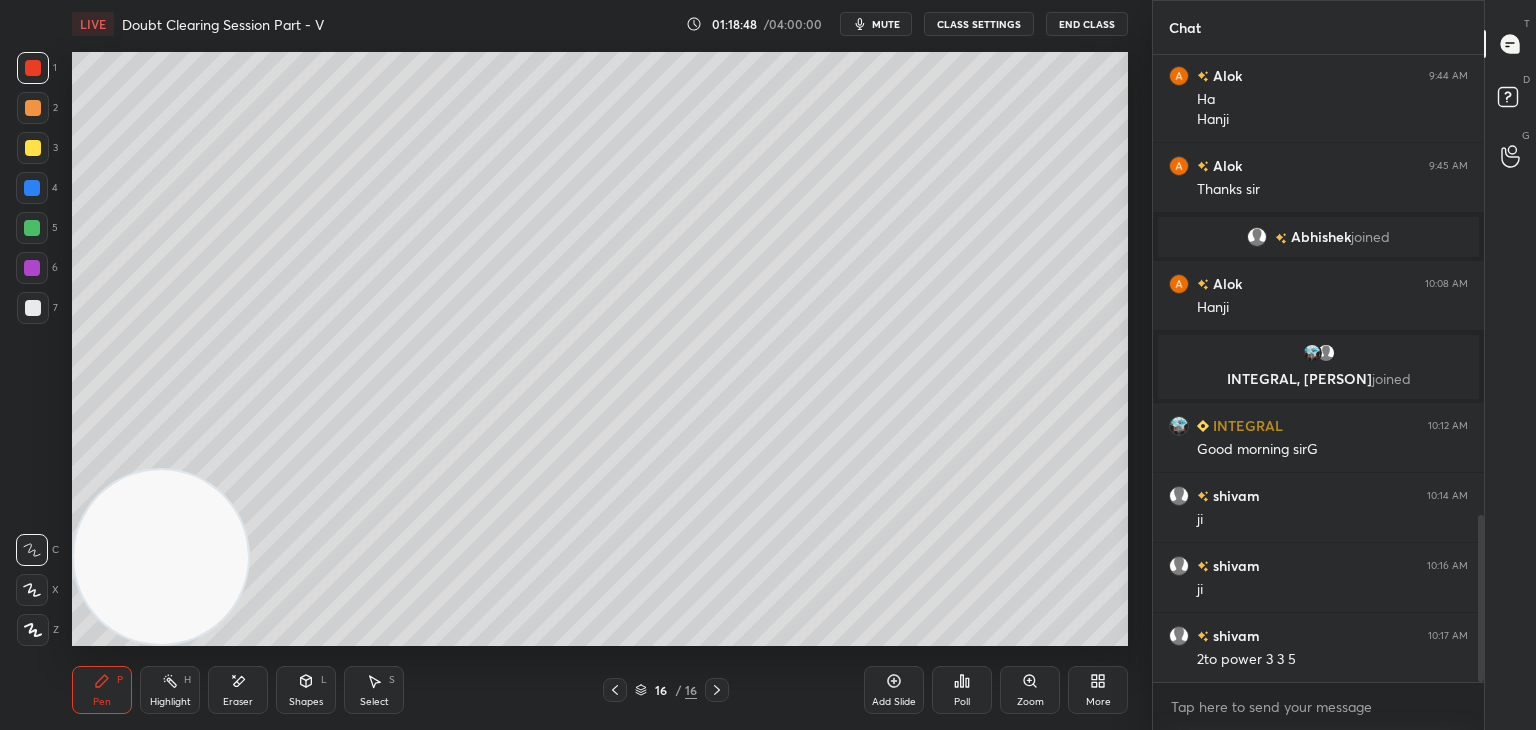 click on "mute" at bounding box center (886, 24) 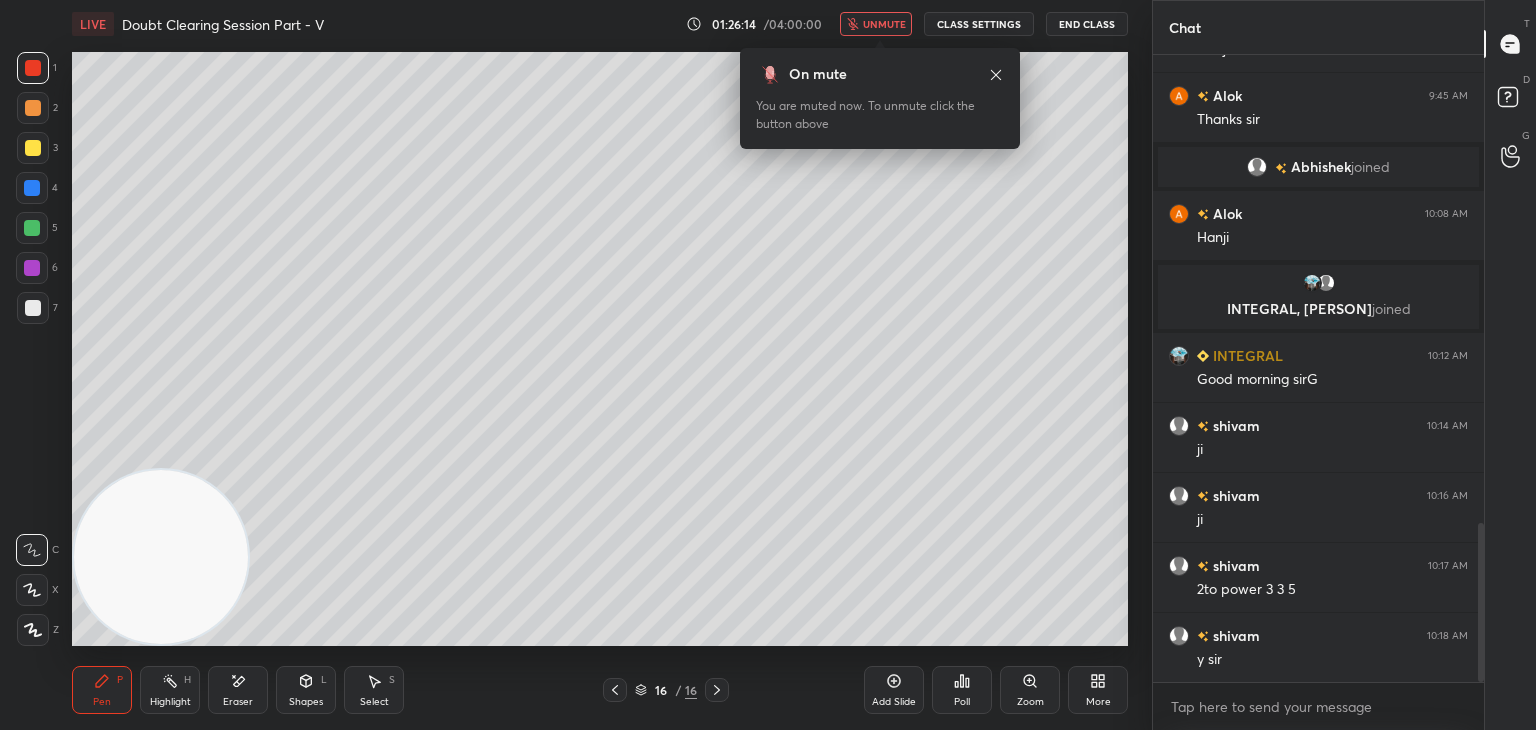 scroll, scrollTop: 1846, scrollLeft: 0, axis: vertical 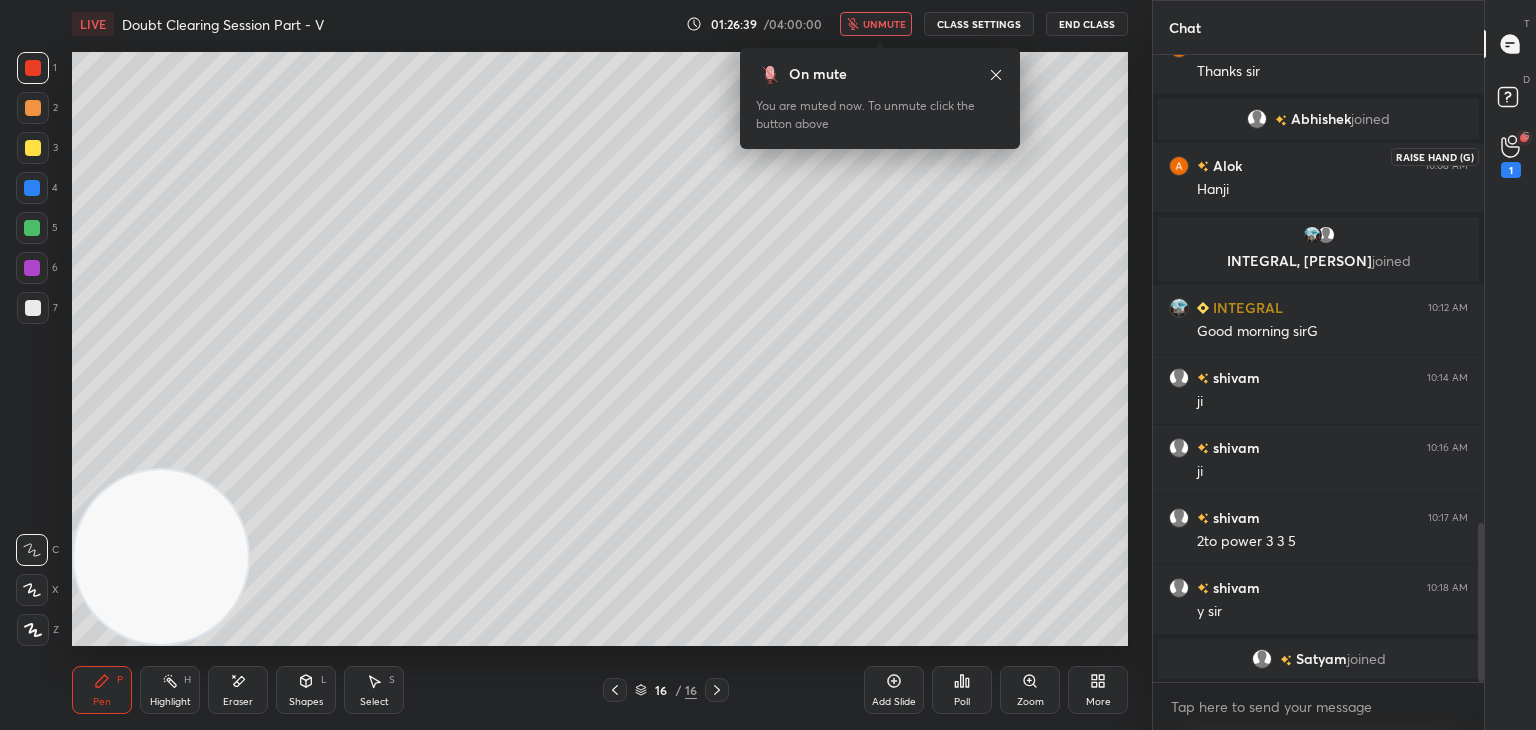 drag, startPoint x: 1506, startPoint y: 169, endPoint x: 1486, endPoint y: 159, distance: 22.36068 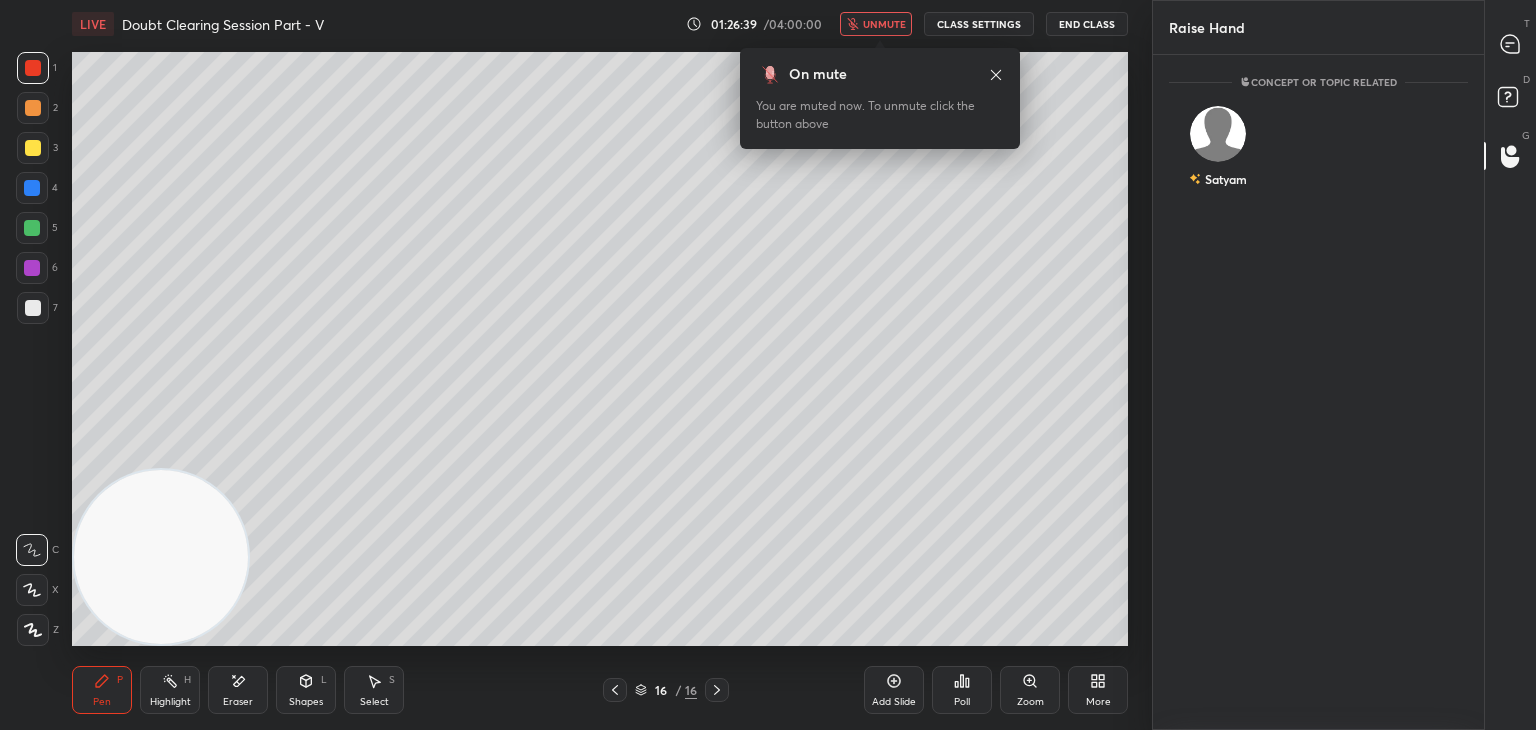 scroll, scrollTop: 669, scrollLeft: 325, axis: both 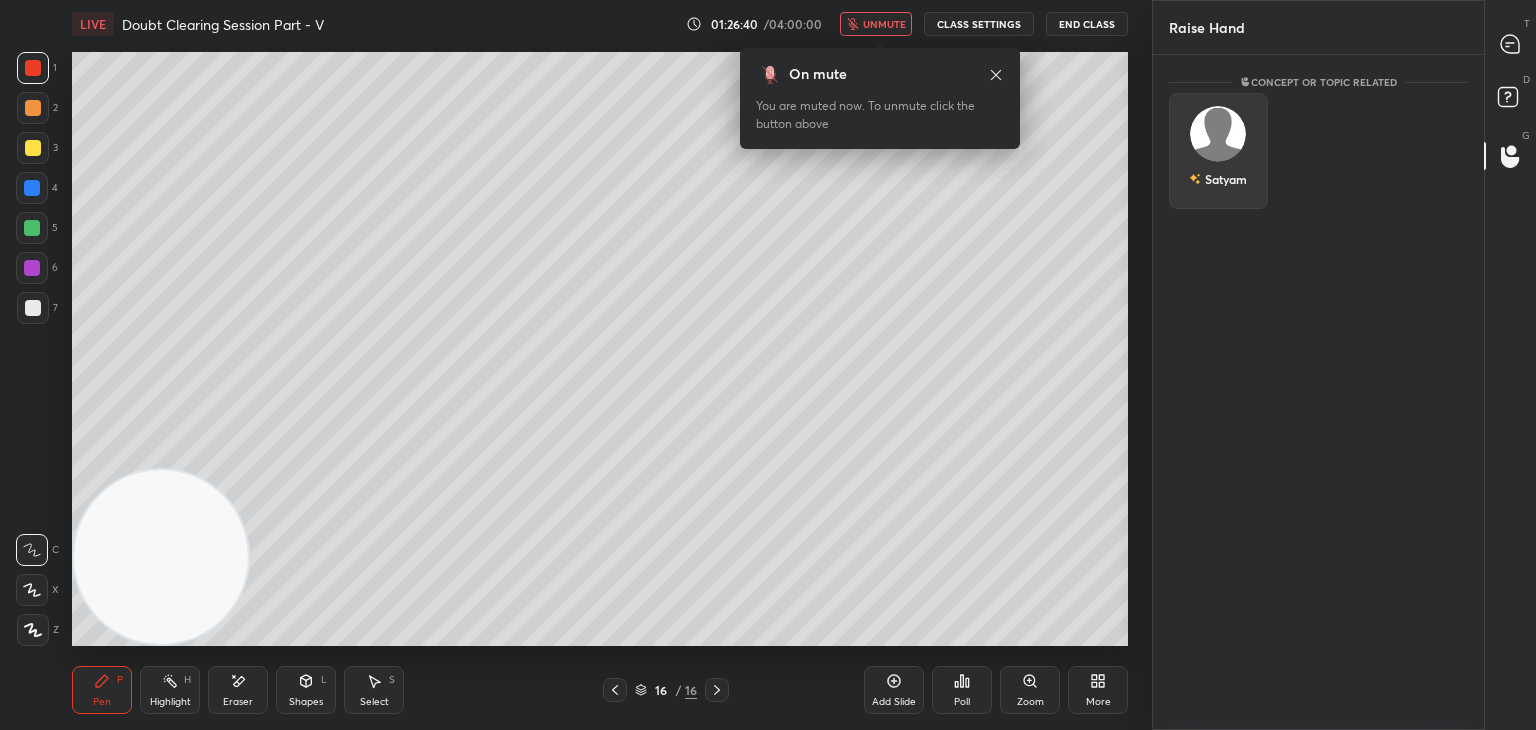 click on "Satyam" at bounding box center (1218, 179) 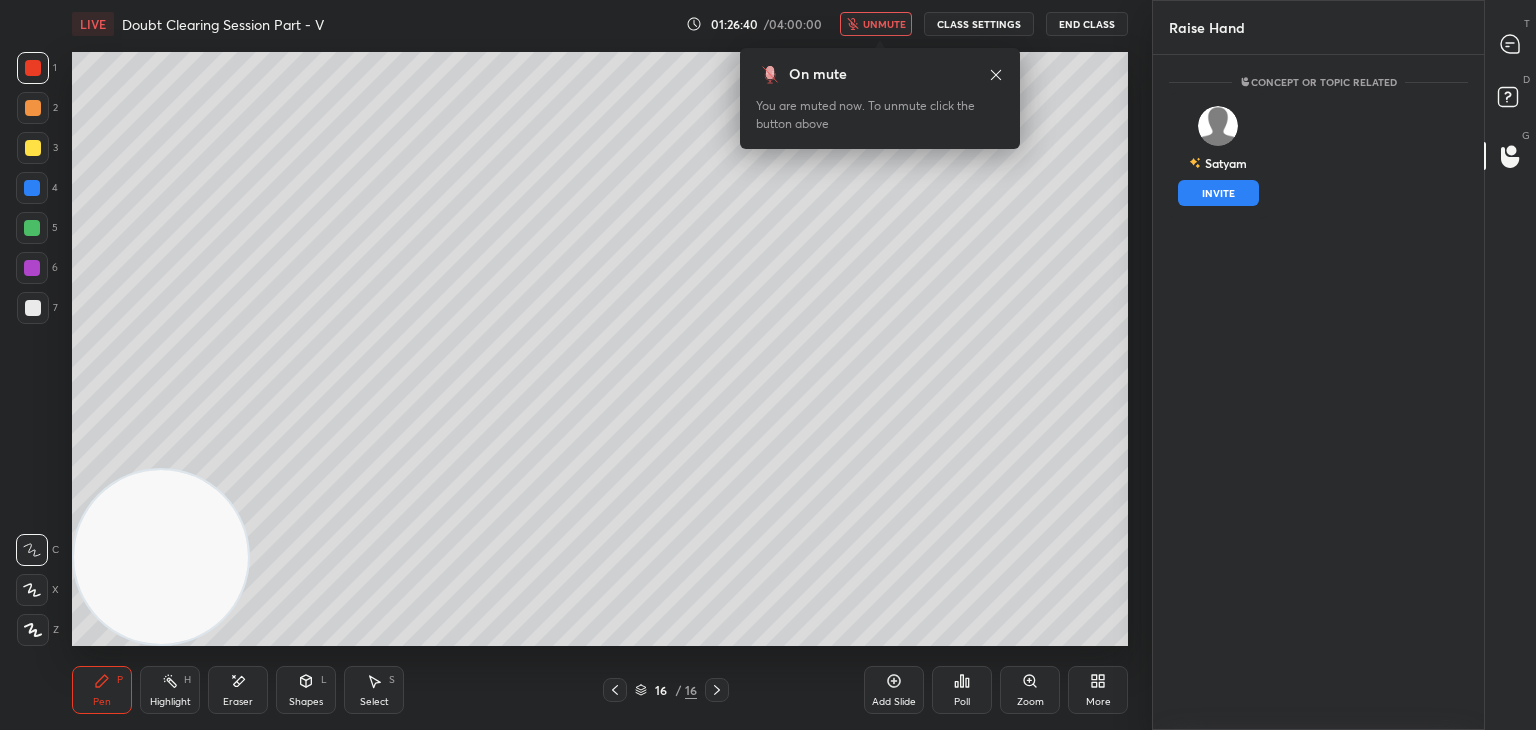 click on "INVITE" at bounding box center (1218, 193) 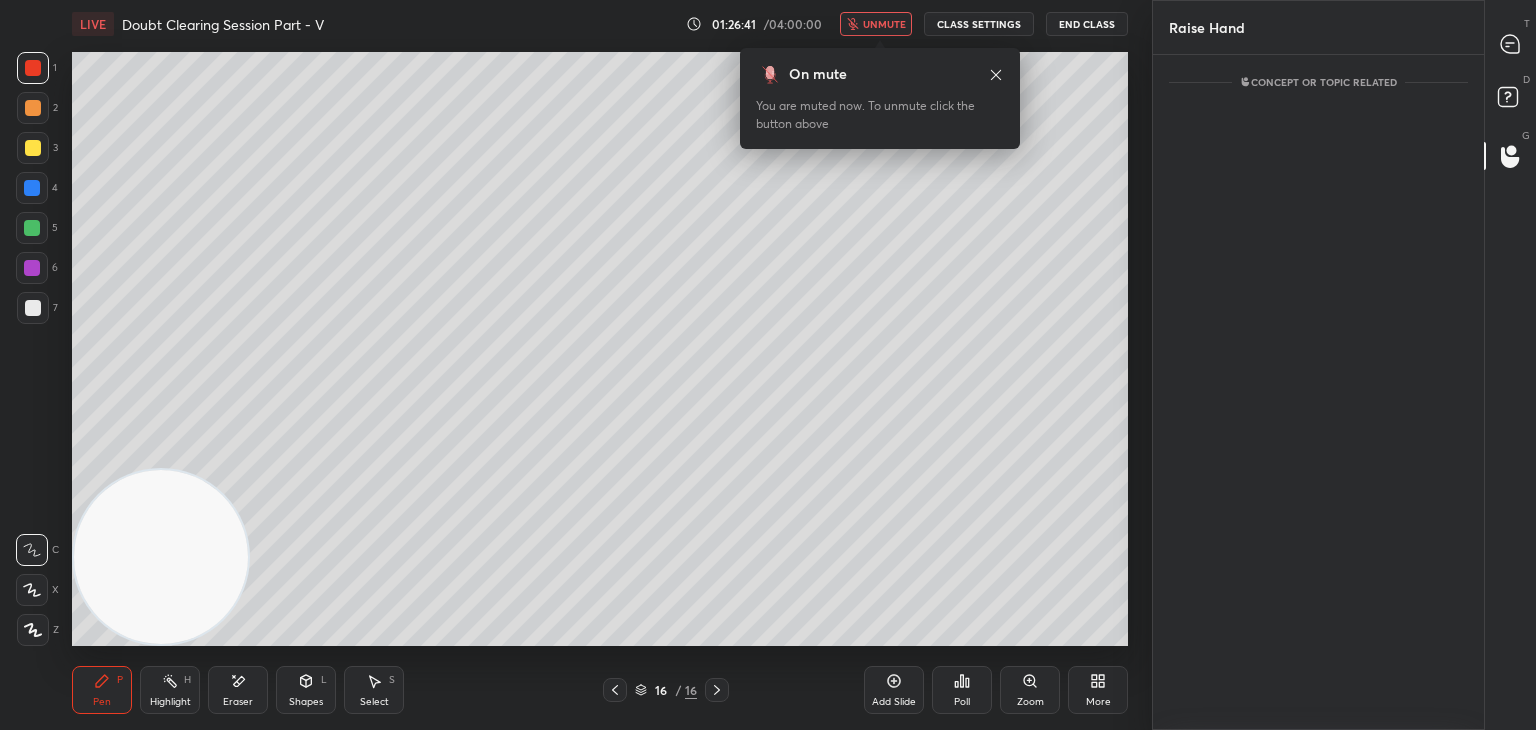 click on "unmute" at bounding box center (884, 24) 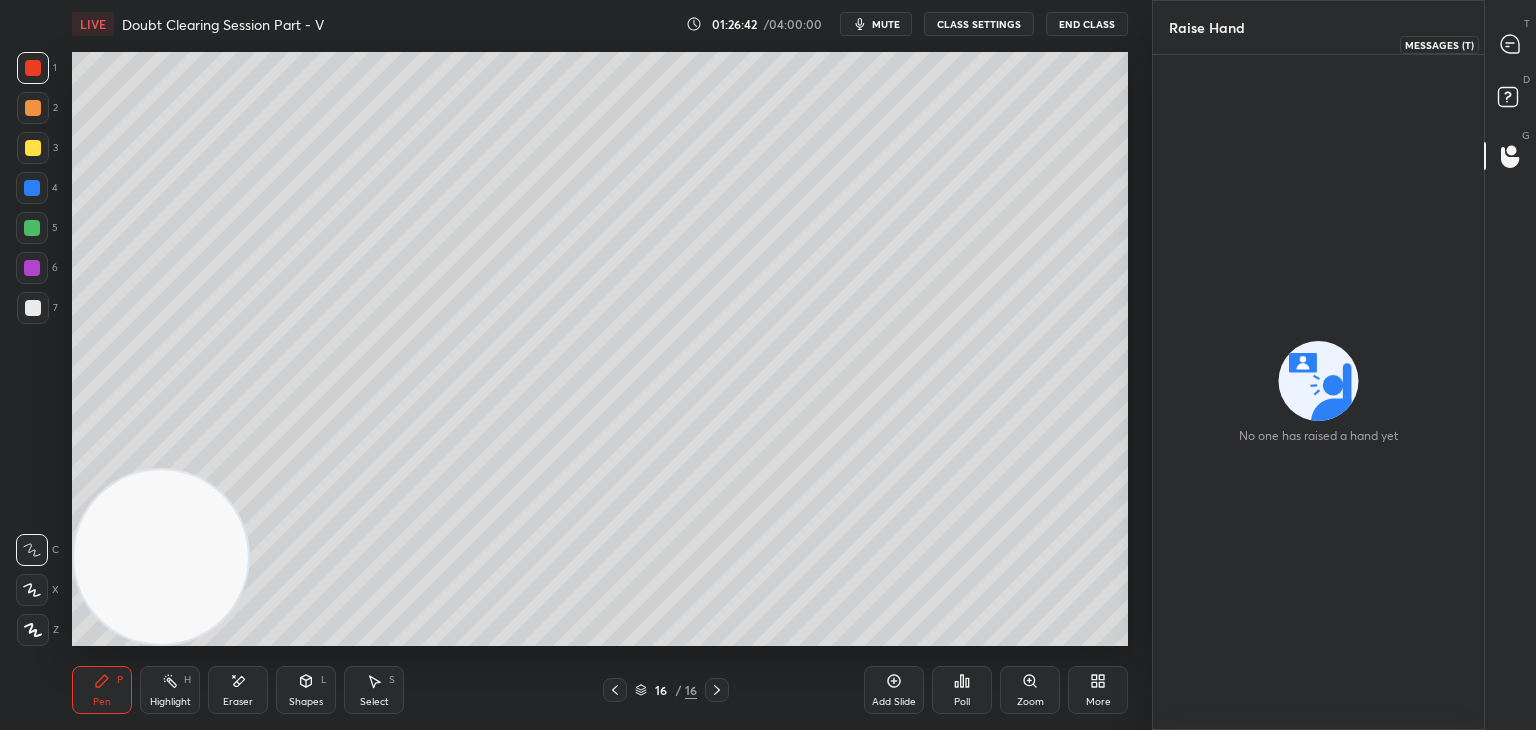 click at bounding box center (1511, 44) 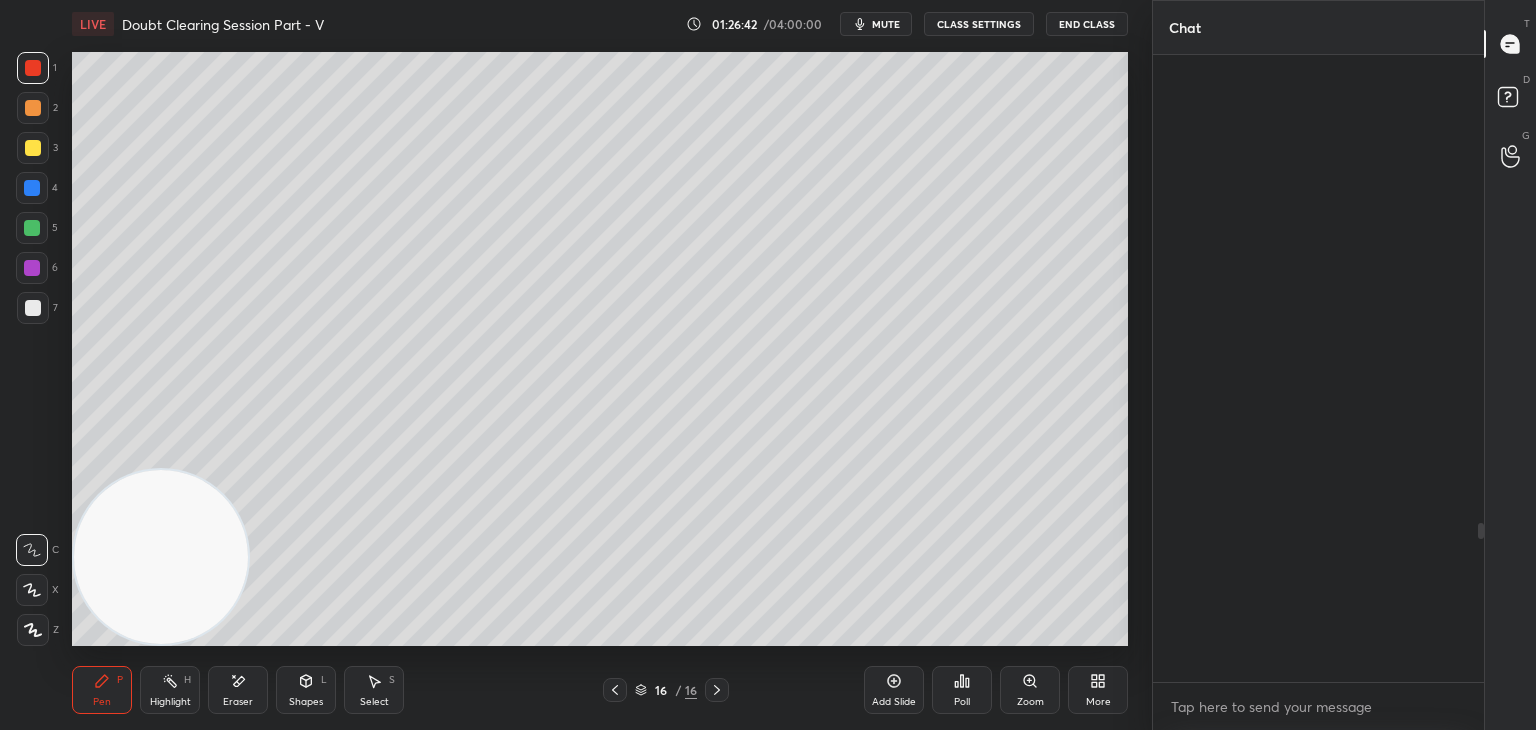 scroll, scrollTop: 1846, scrollLeft: 0, axis: vertical 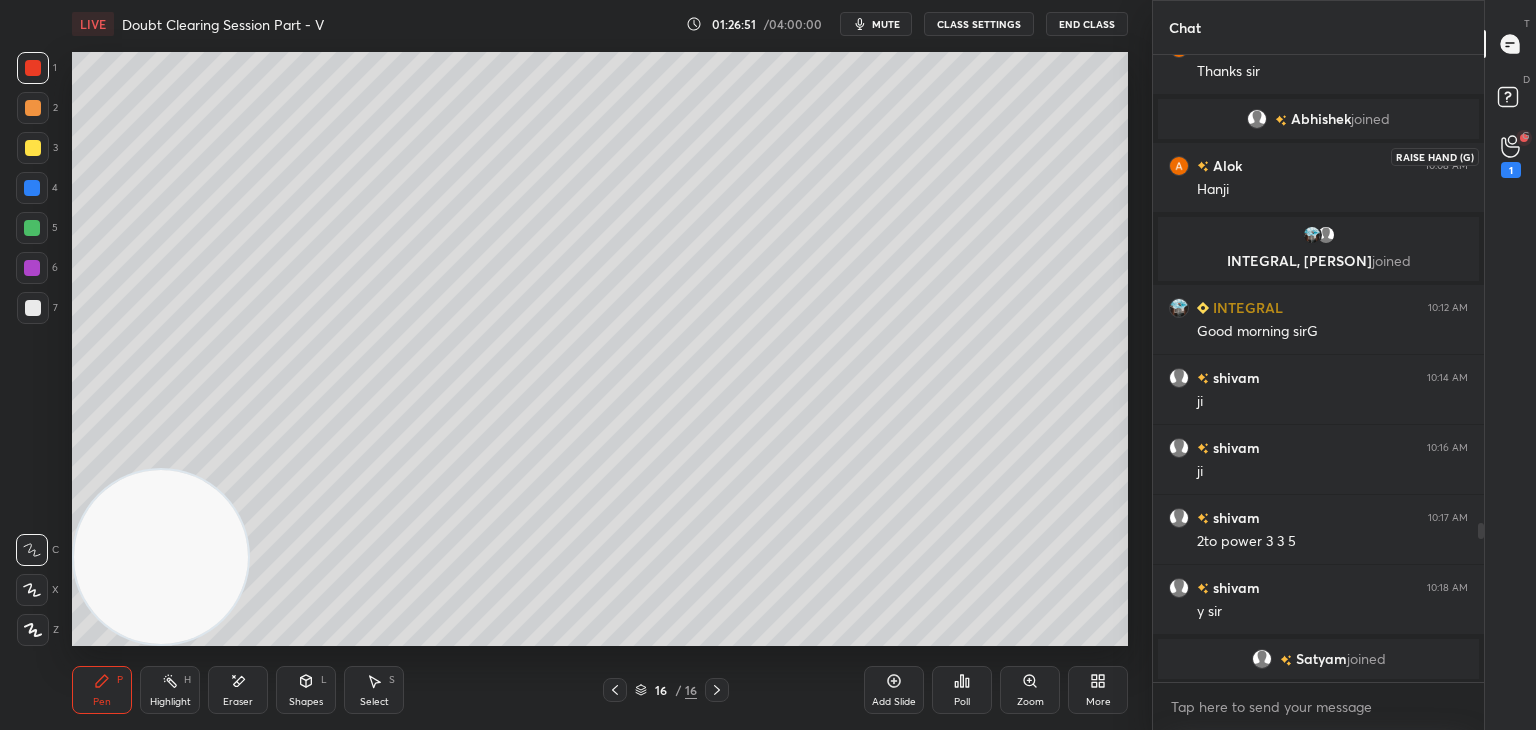 drag, startPoint x: 1513, startPoint y: 163, endPoint x: 1490, endPoint y: 155, distance: 24.351591 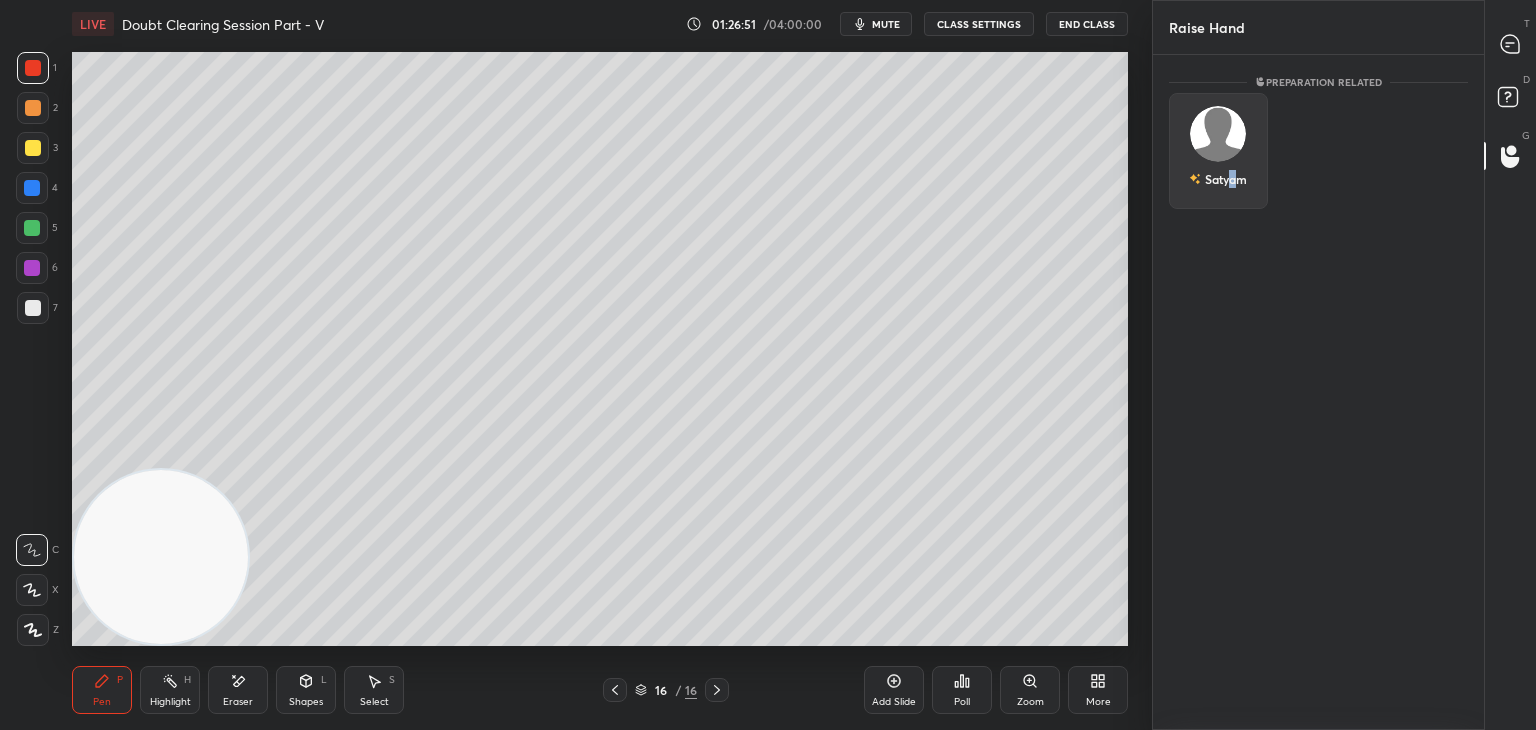 click on "Satyam" at bounding box center [1218, 151] 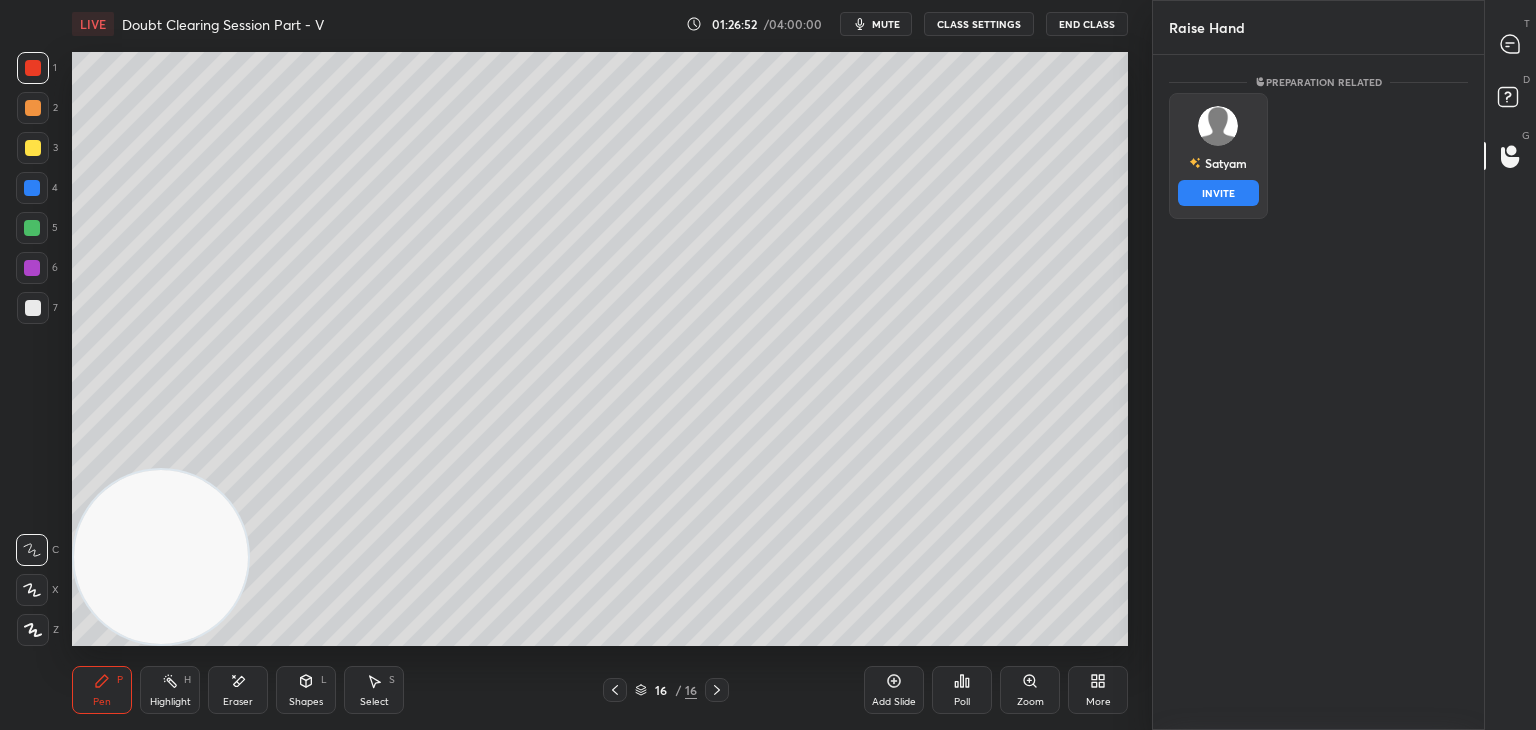 drag, startPoint x: 1220, startPoint y: 206, endPoint x: 1266, endPoint y: 197, distance: 46.872166 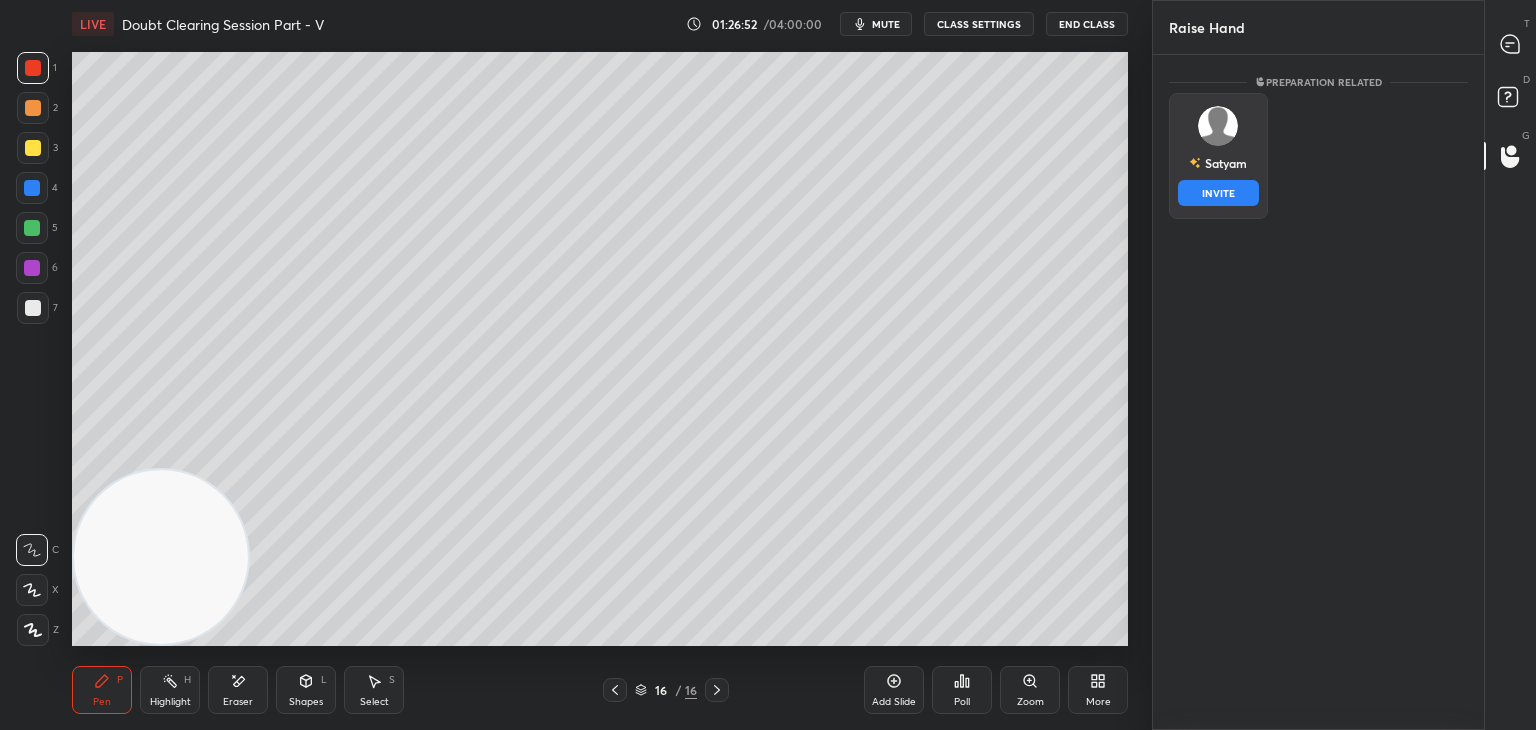 click on "Satyam INVITE" at bounding box center (1218, 156) 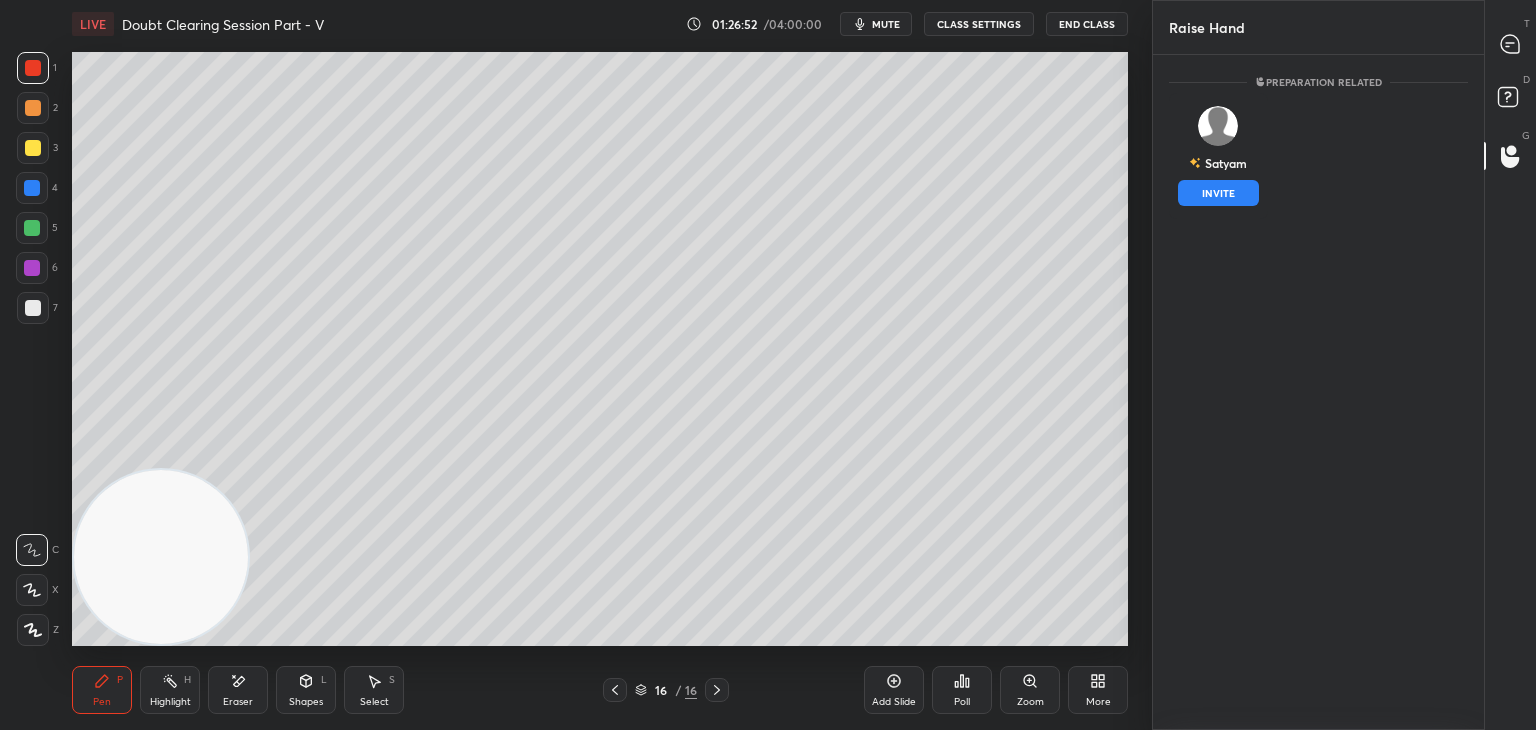 click on "INVITE" at bounding box center (1218, 193) 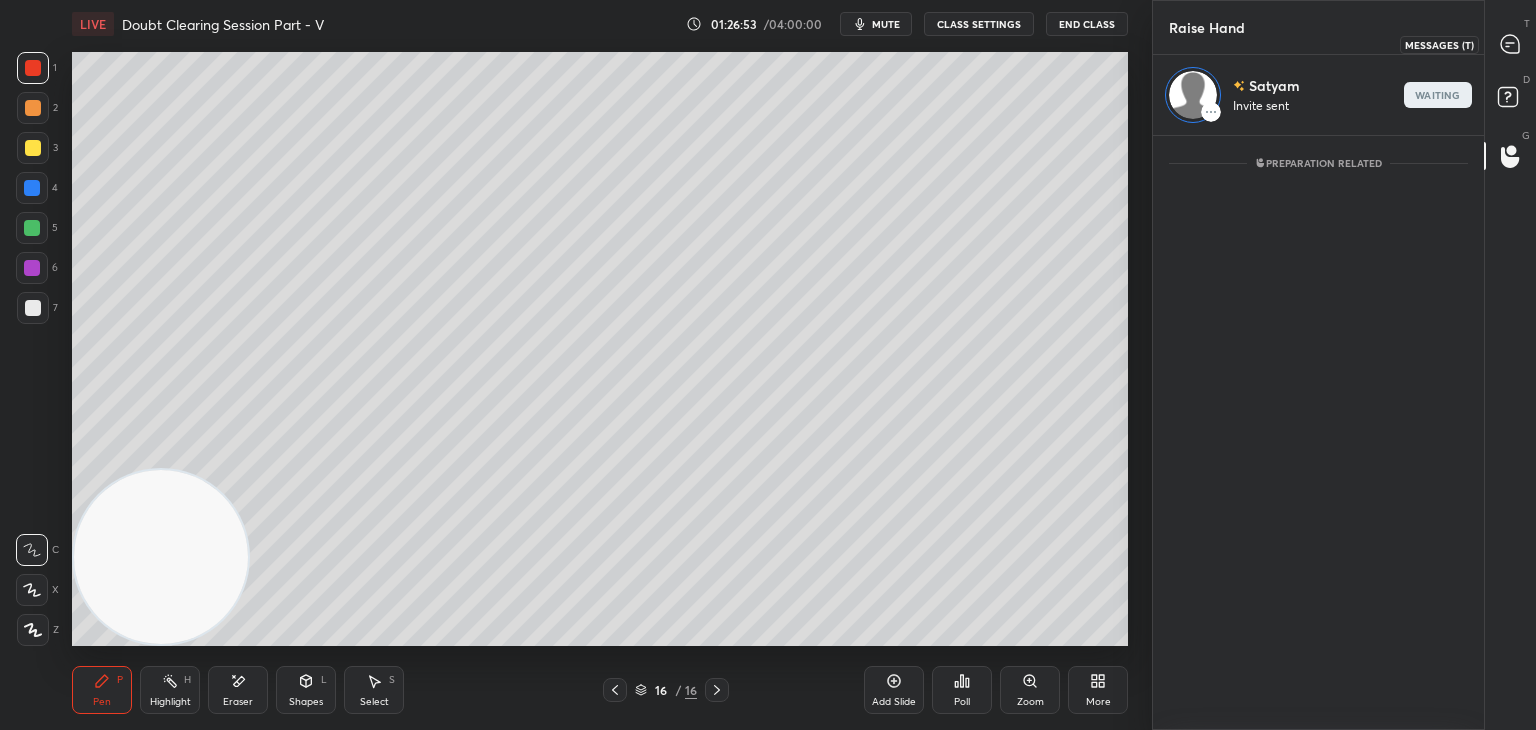 scroll, scrollTop: 589, scrollLeft: 325, axis: both 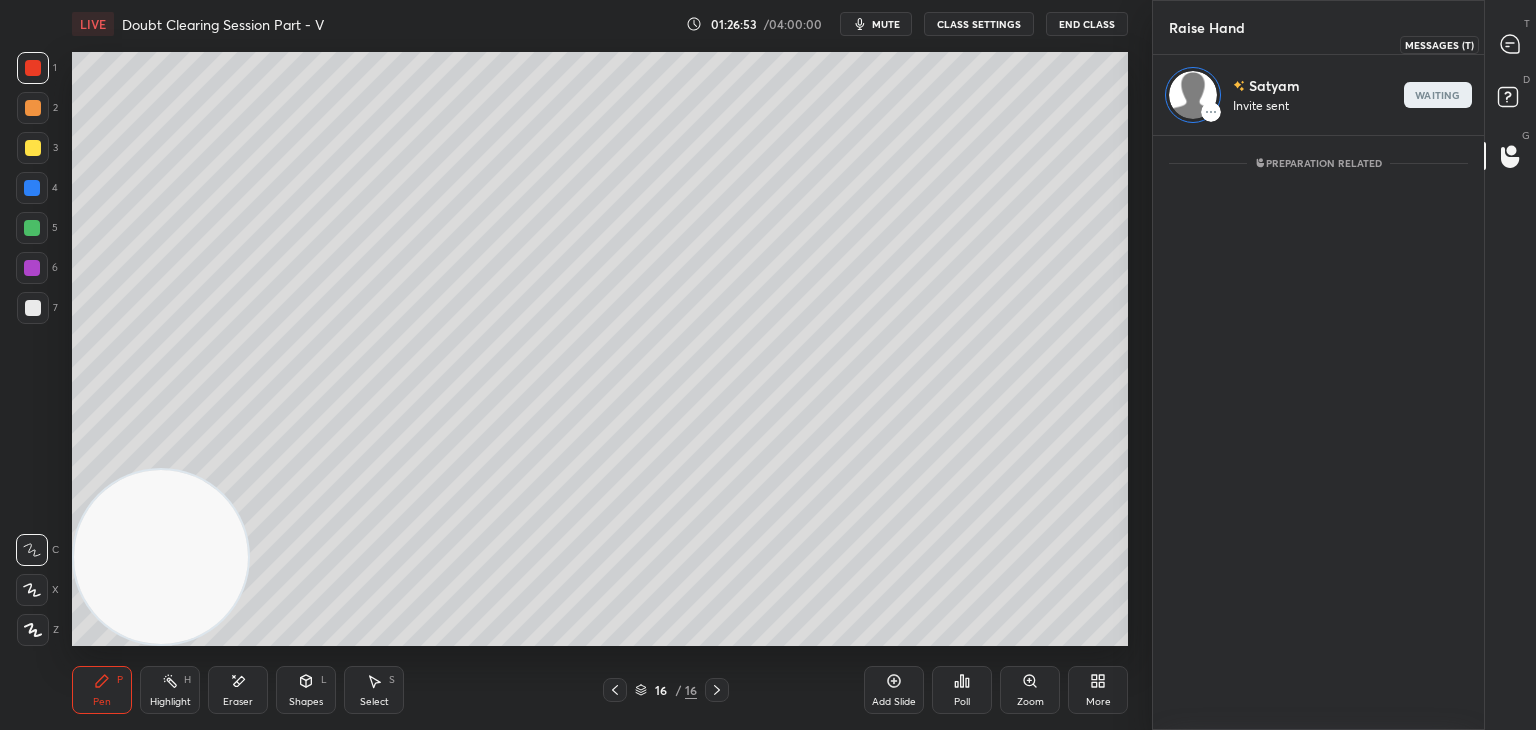 drag, startPoint x: 1505, startPoint y: 57, endPoint x: 1496, endPoint y: 65, distance: 12.0415945 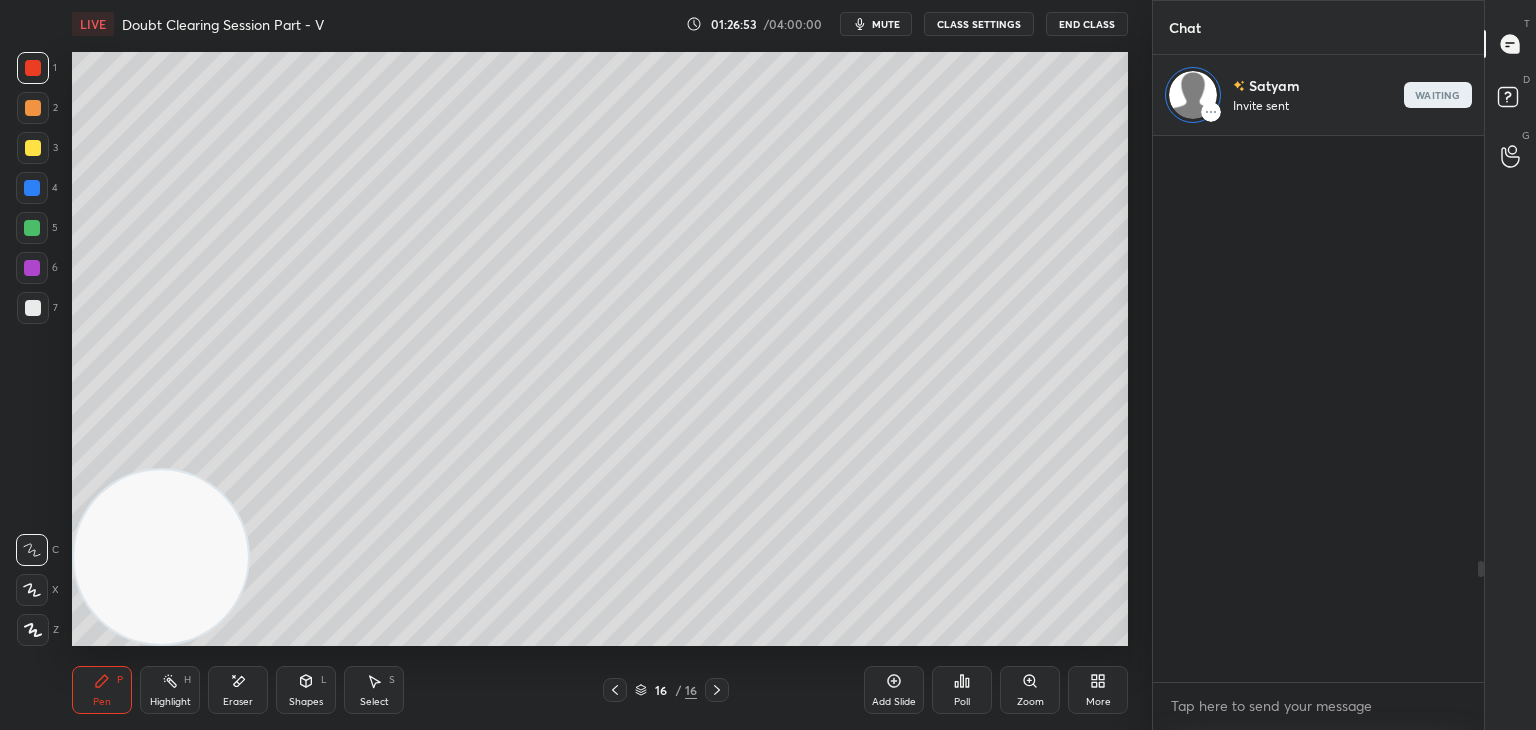 scroll, scrollTop: 1927, scrollLeft: 0, axis: vertical 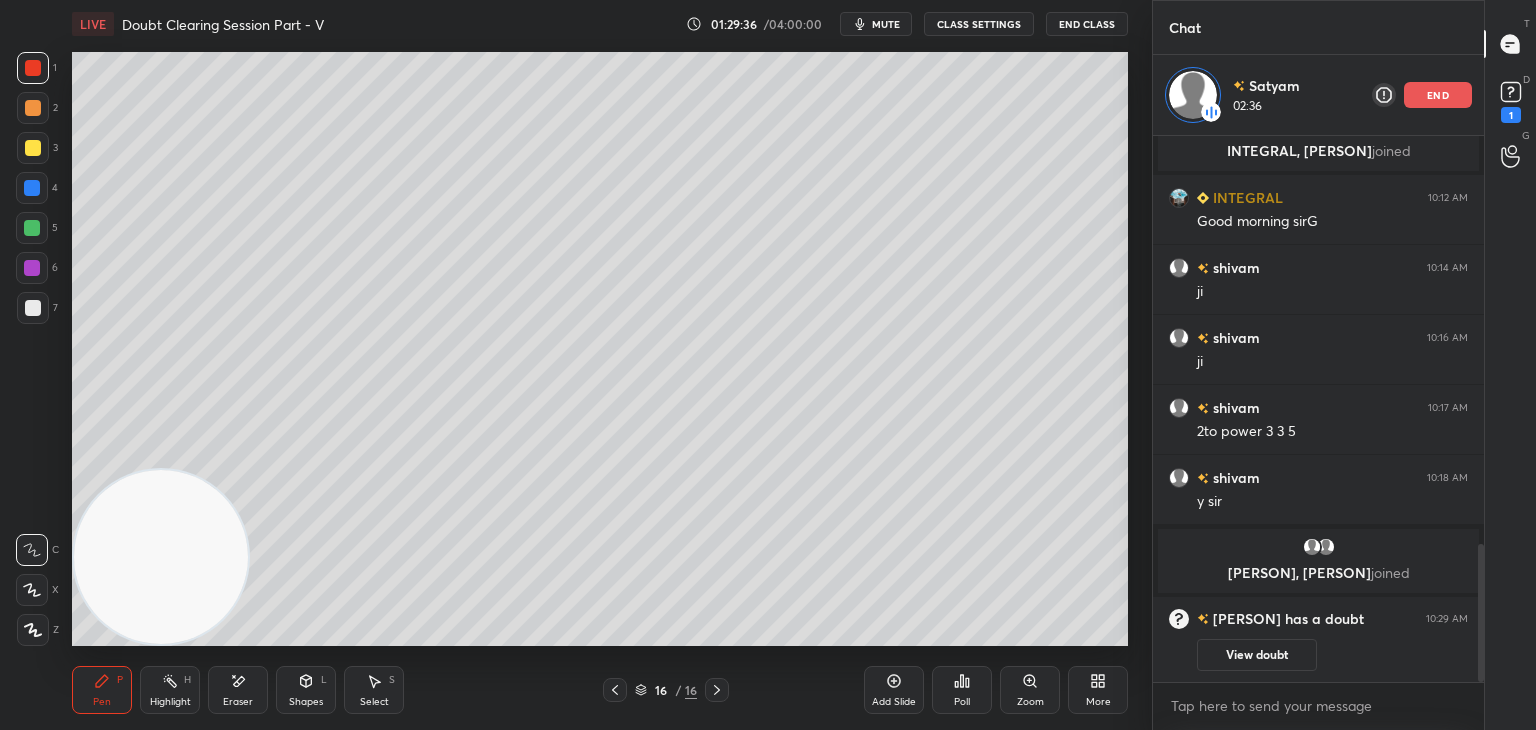 click 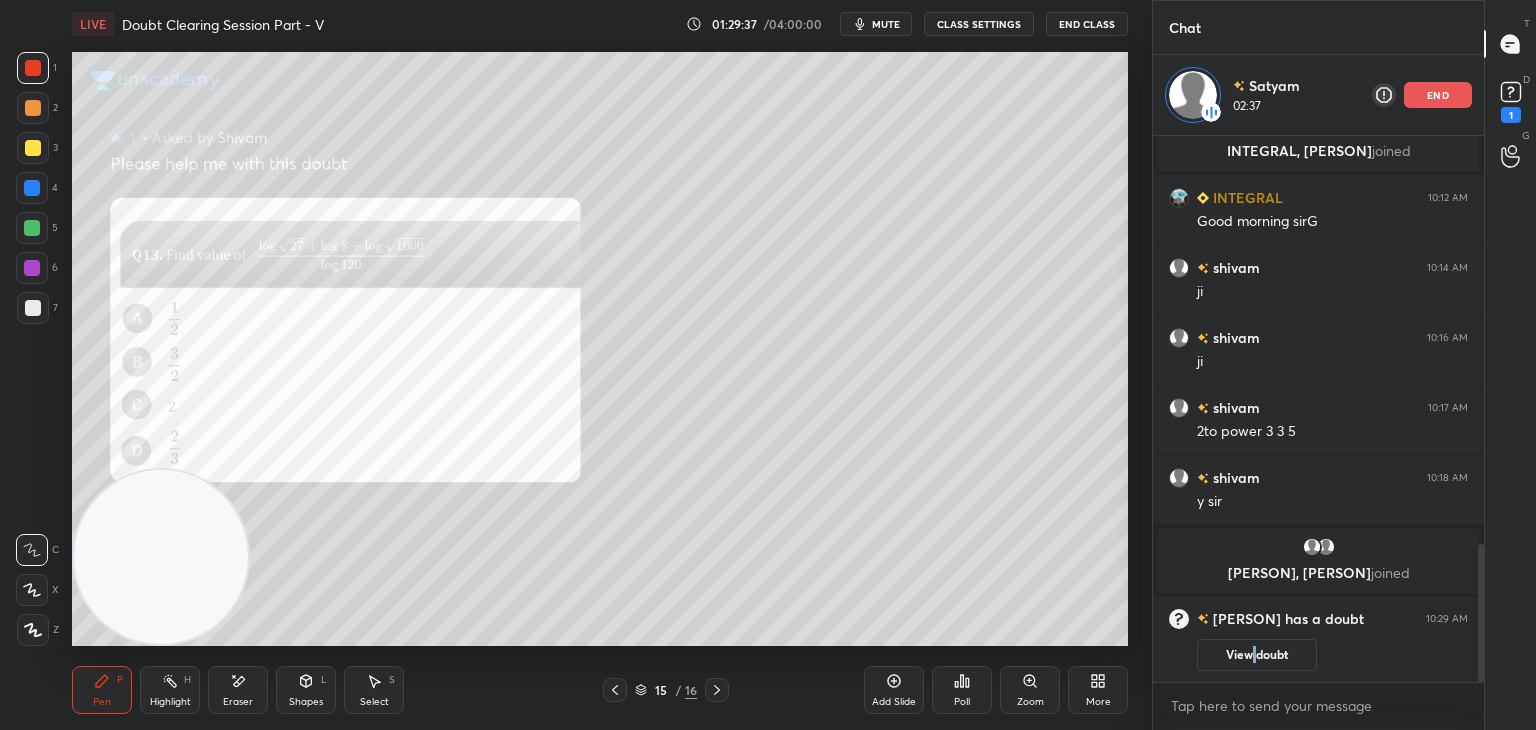 drag, startPoint x: 1254, startPoint y: 655, endPoint x: 1256, endPoint y: 634, distance: 21.095022 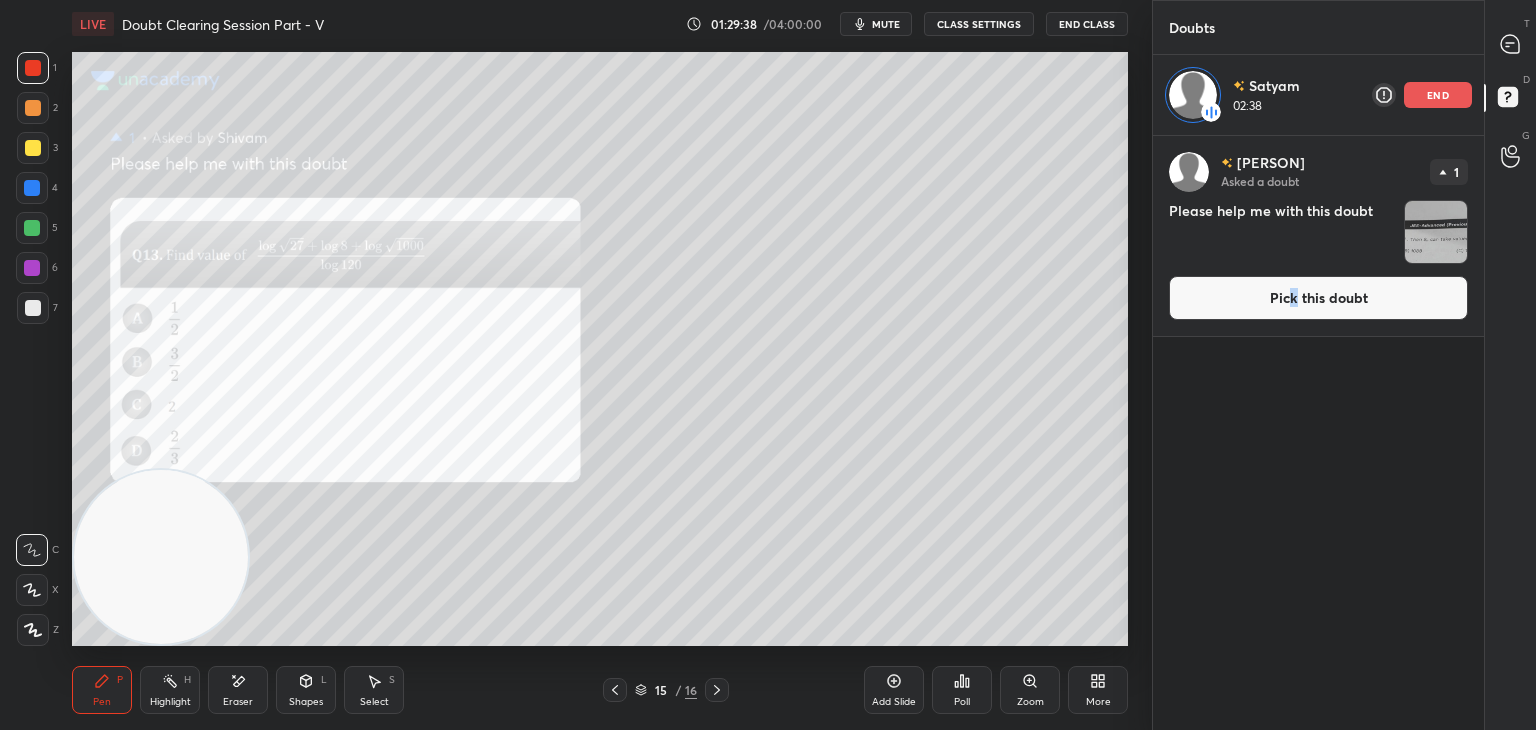 drag, startPoint x: 1293, startPoint y: 297, endPoint x: 1273, endPoint y: 302, distance: 20.615528 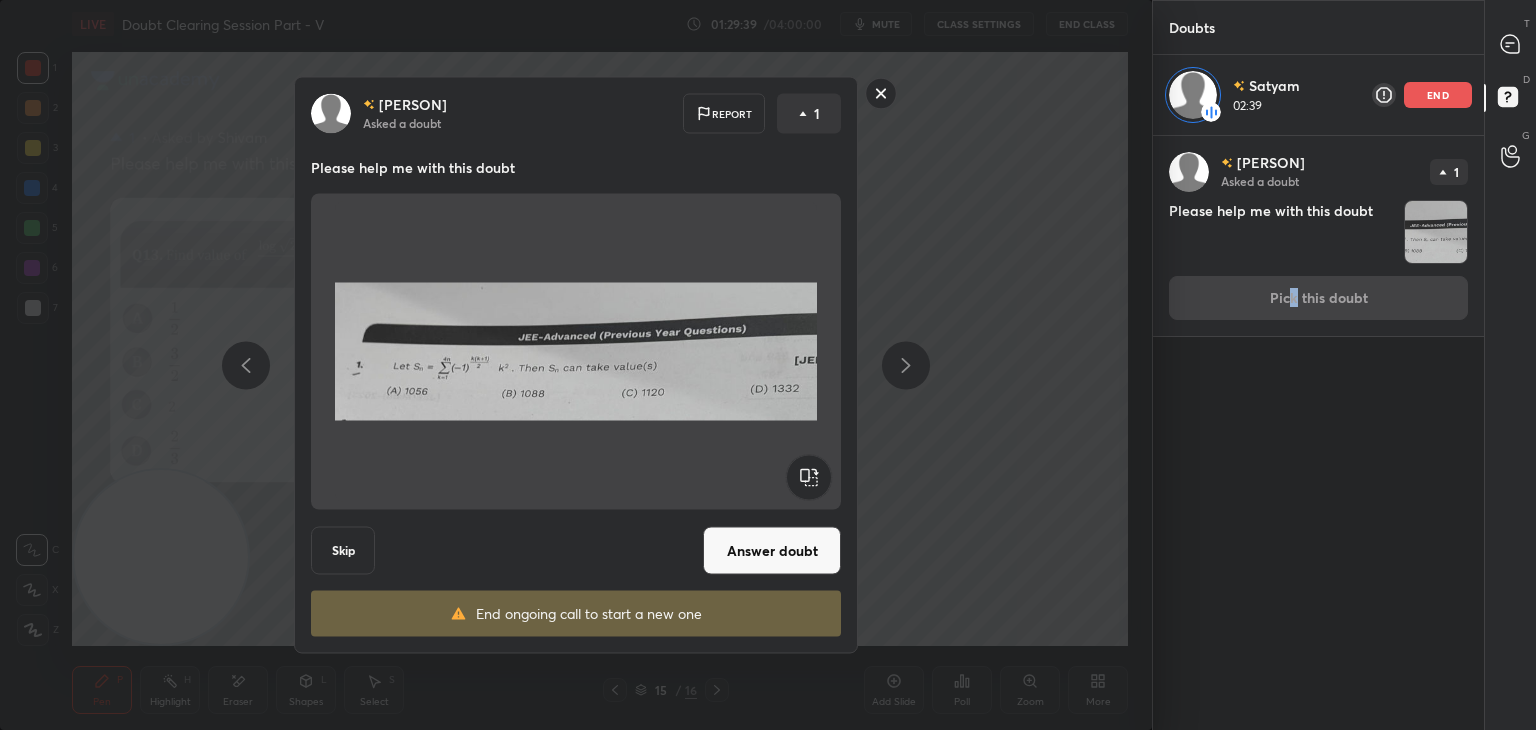 click on "Answer doubt" at bounding box center [772, 551] 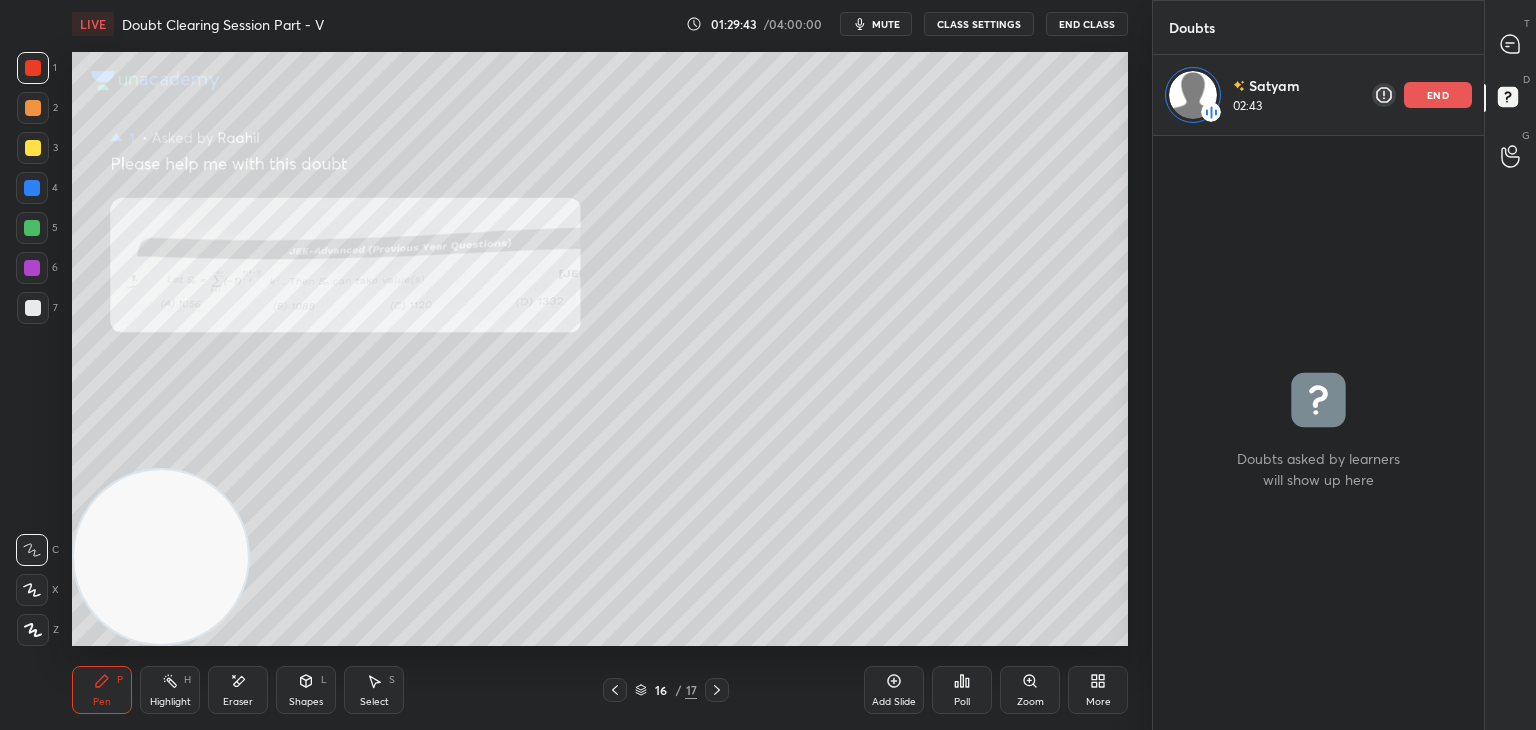 click at bounding box center (1511, 44) 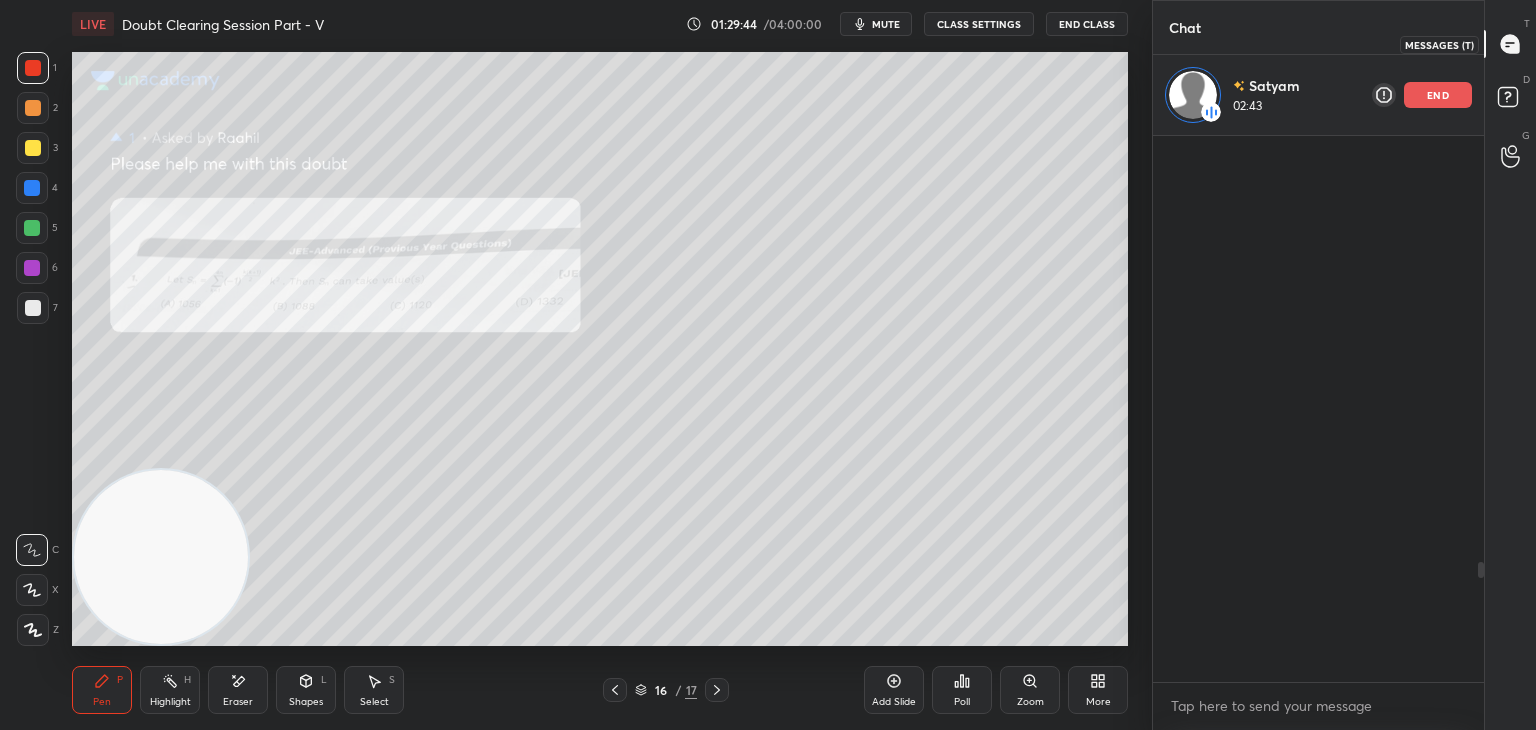 scroll, scrollTop: 1951, scrollLeft: 0, axis: vertical 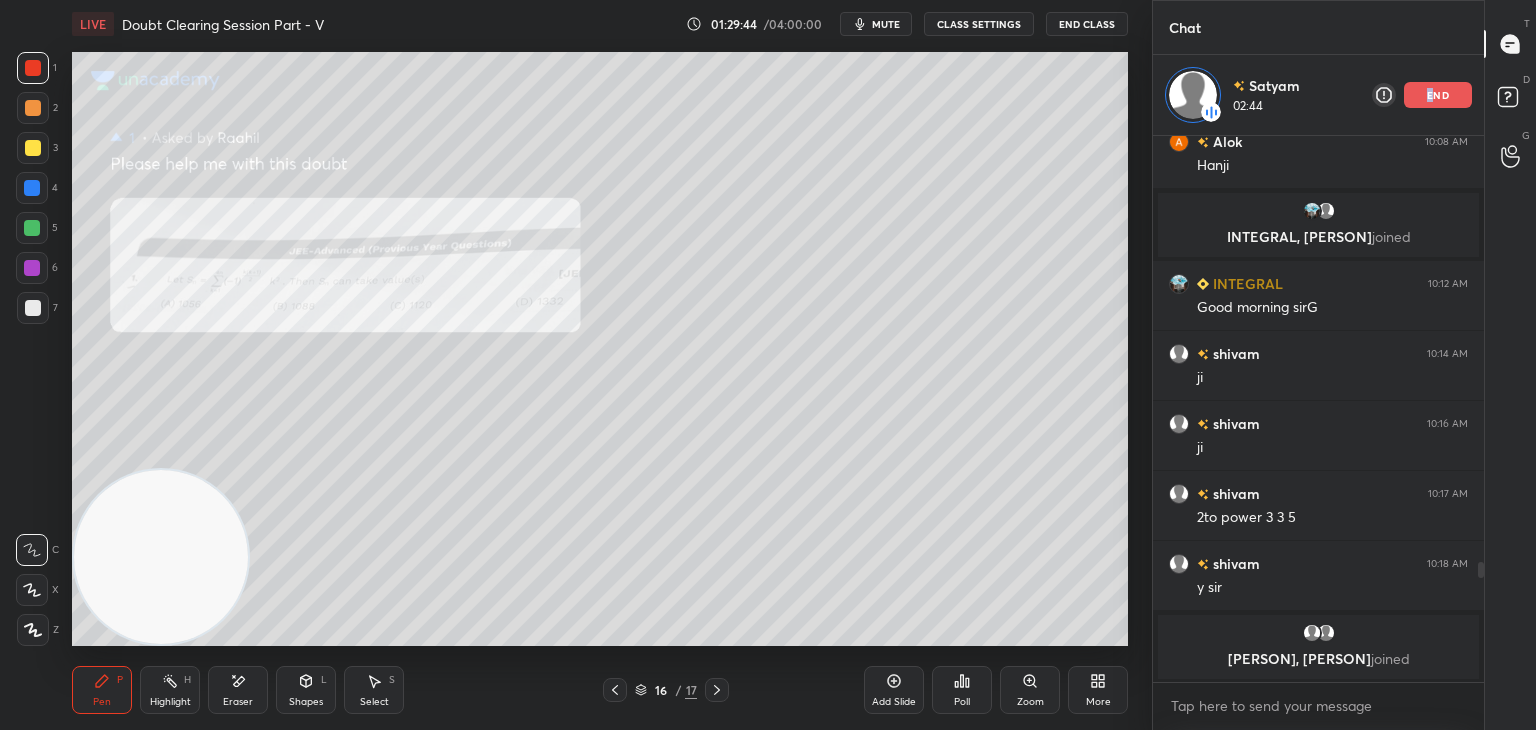 click on "end" at bounding box center [1438, 95] 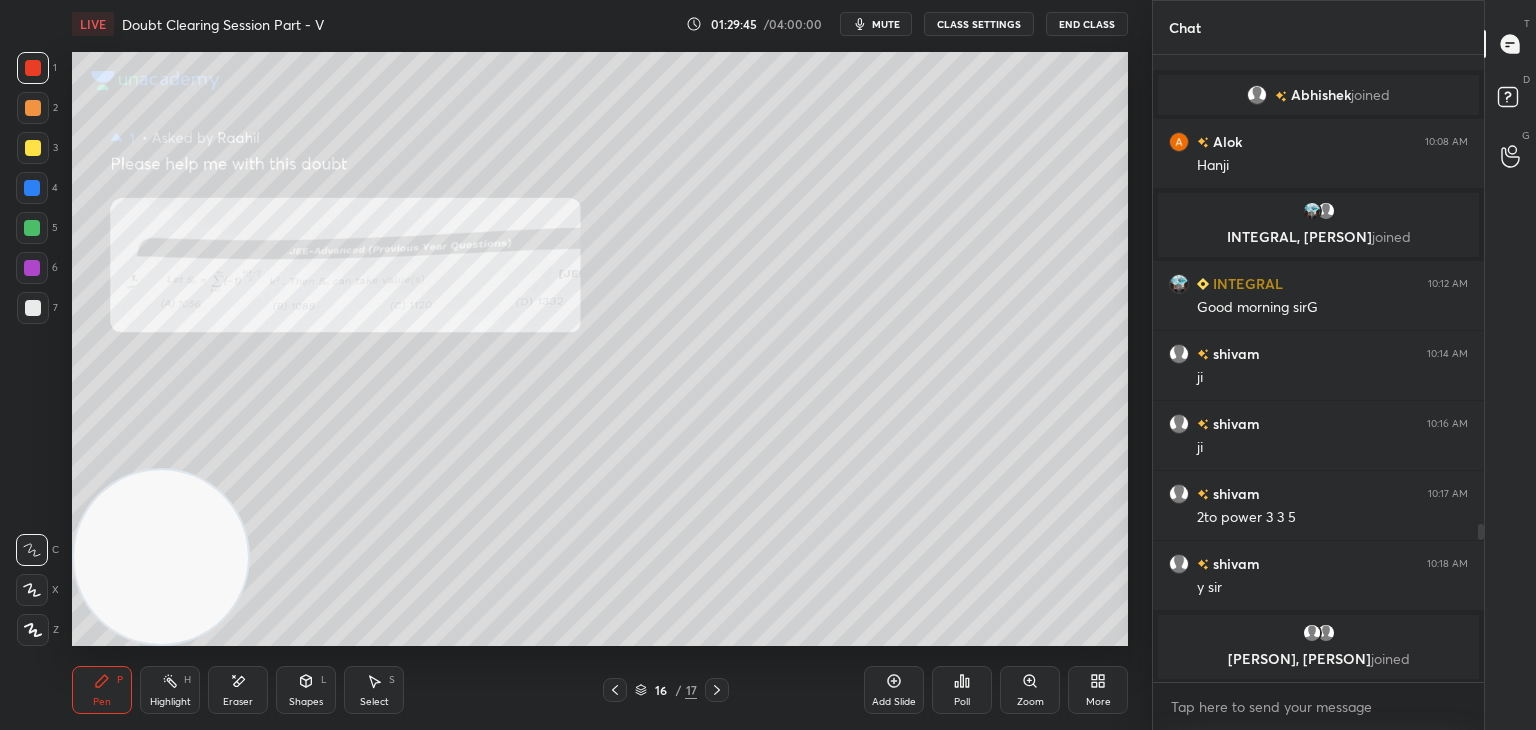 click on "Zoom" at bounding box center [1030, 690] 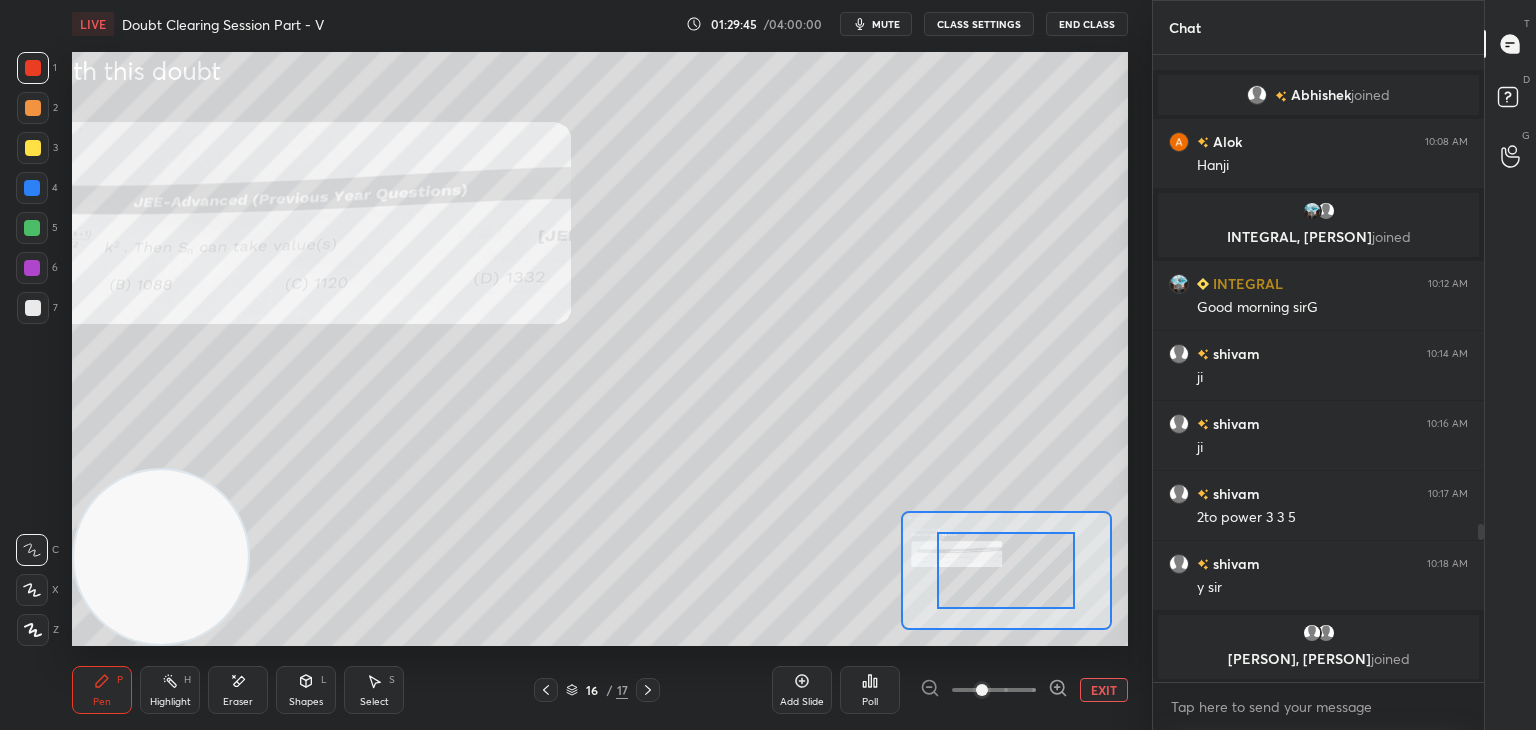 click at bounding box center [994, 690] 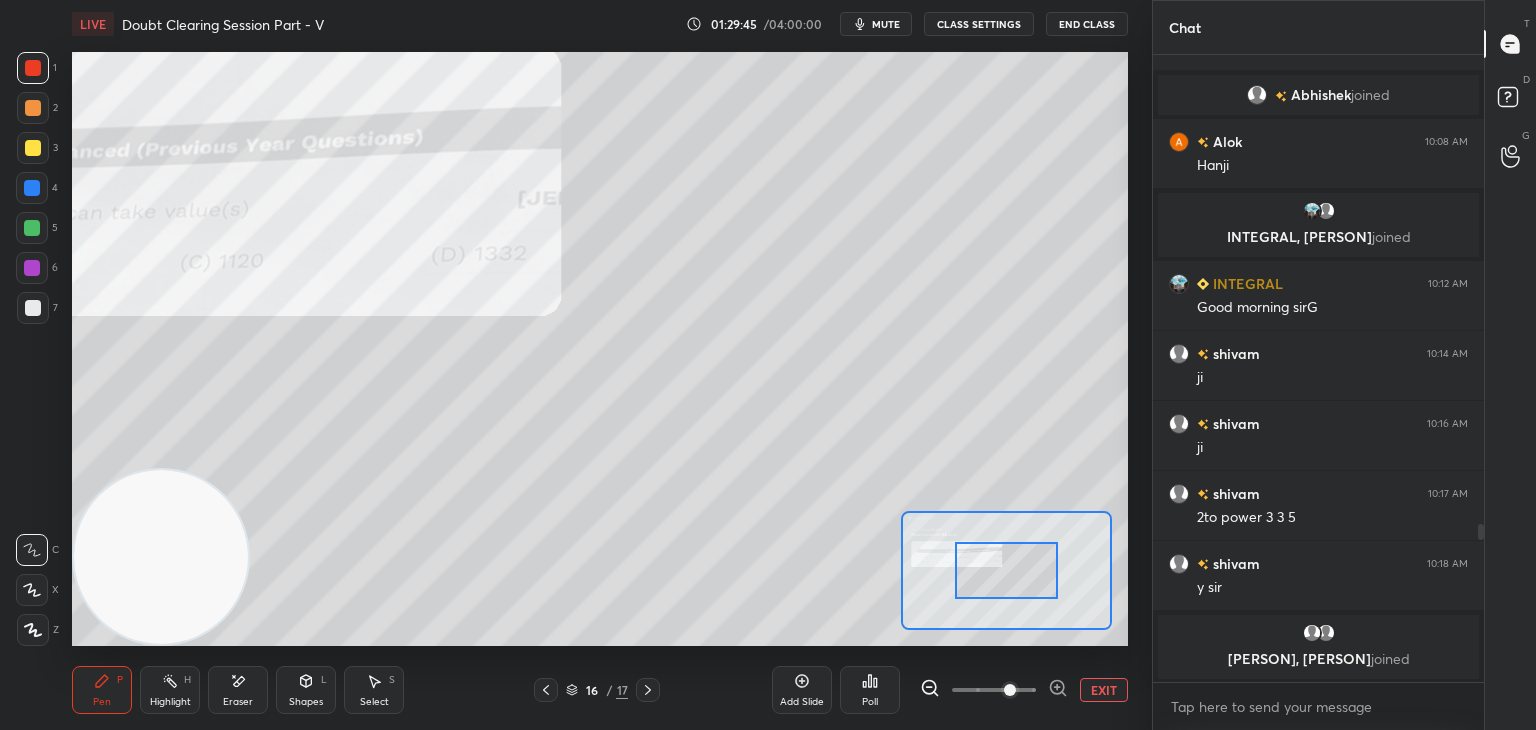 drag, startPoint x: 1016, startPoint y: 693, endPoint x: 1022, endPoint y: 681, distance: 13.416408 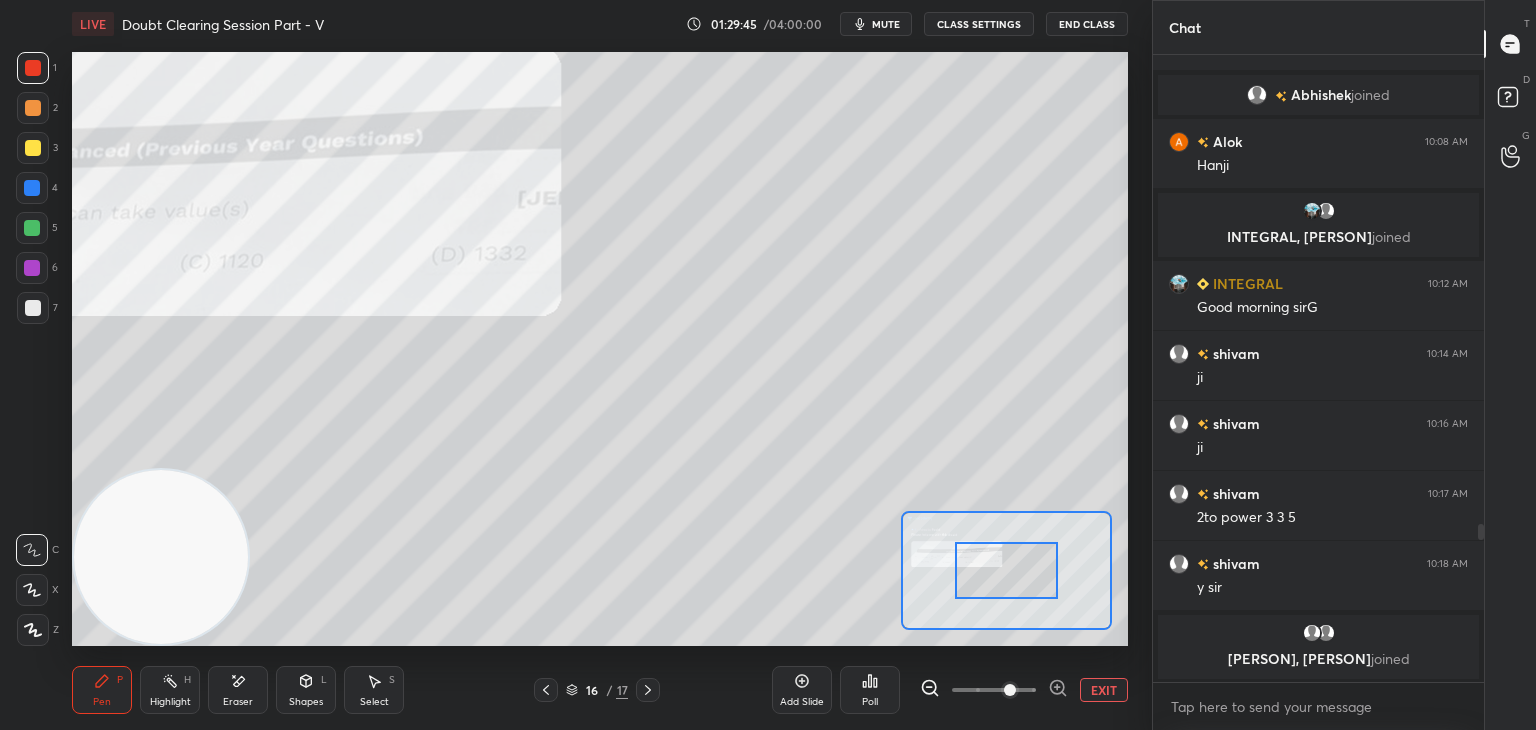 click at bounding box center (1010, 690) 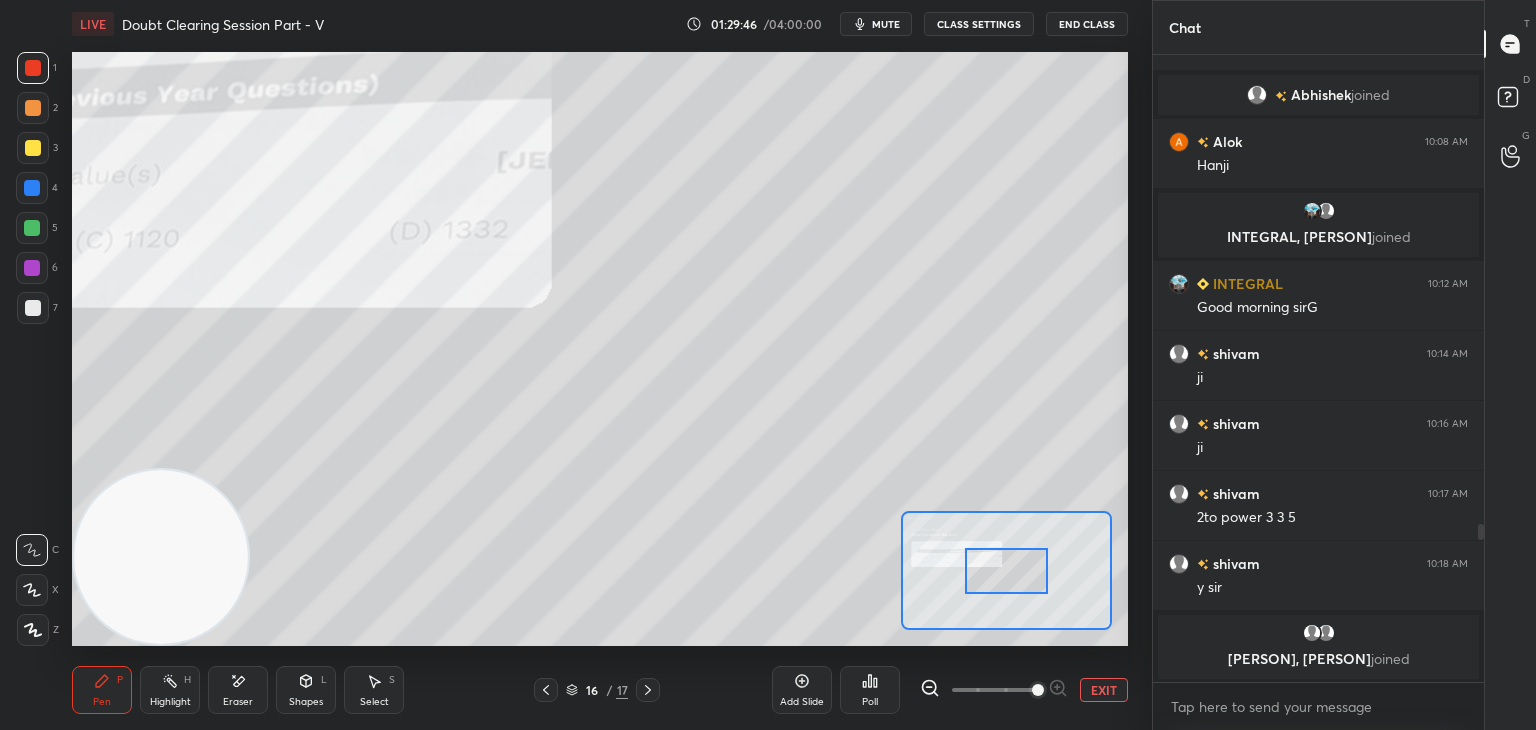 click at bounding box center [1038, 690] 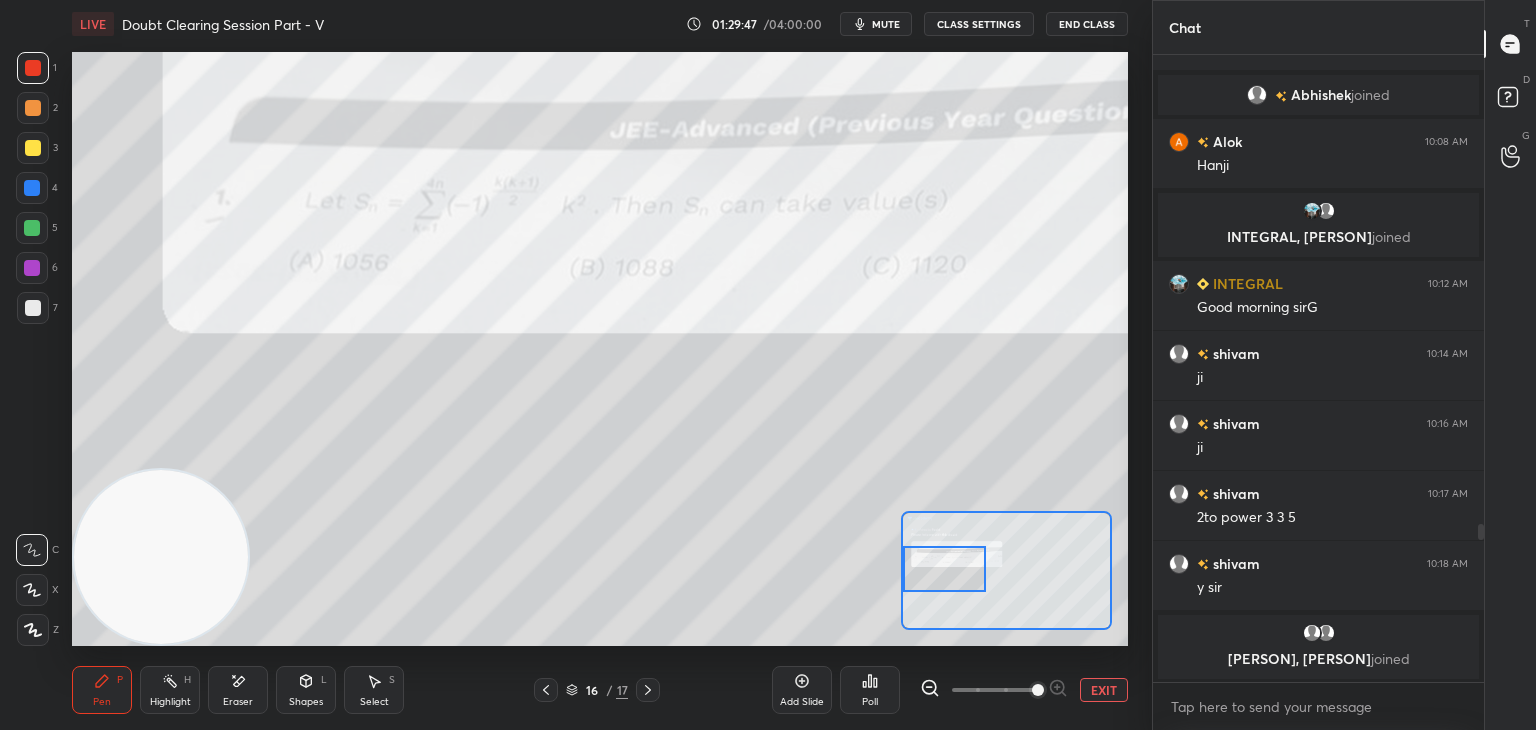 drag, startPoint x: 1020, startPoint y: 590, endPoint x: 962, endPoint y: 588, distance: 58.034473 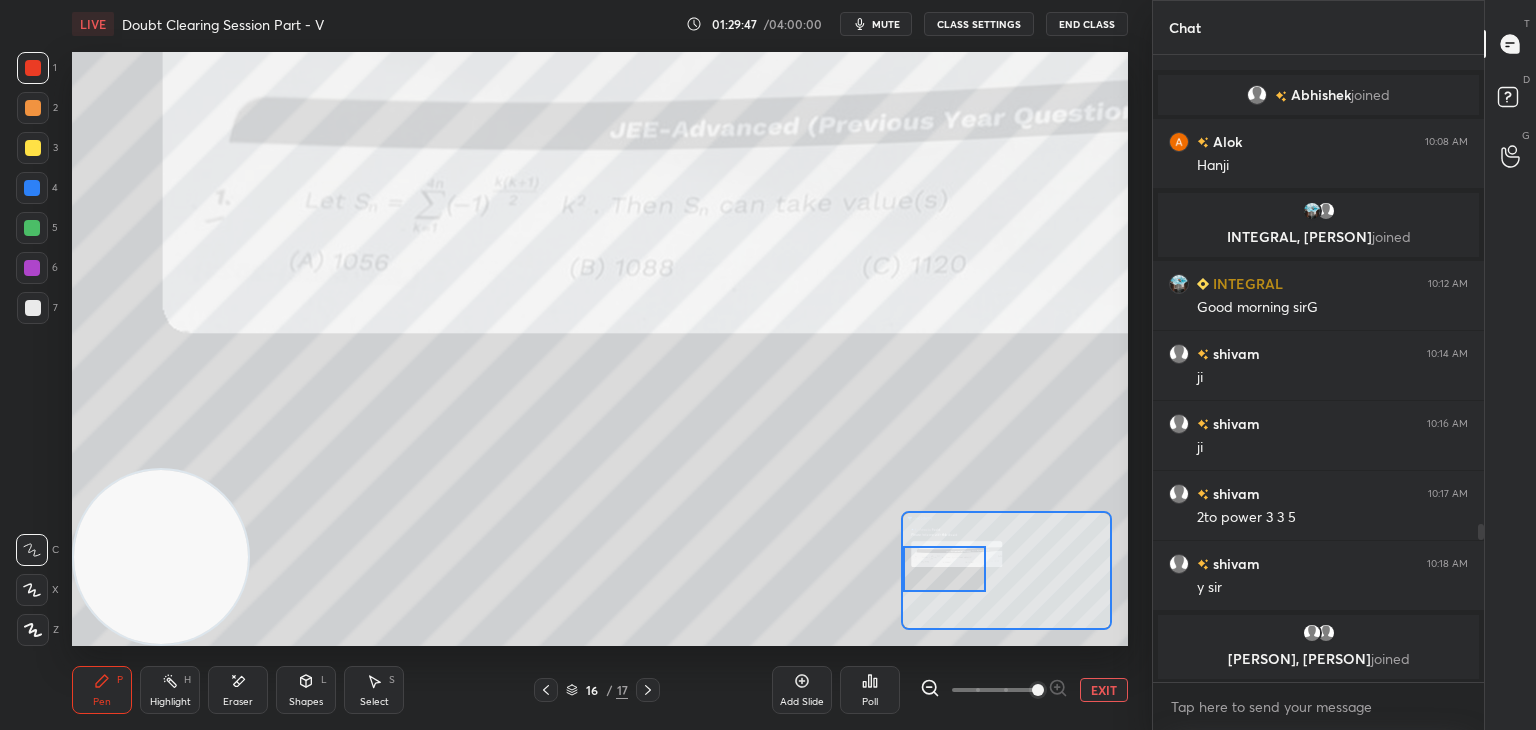 click at bounding box center (944, 569) 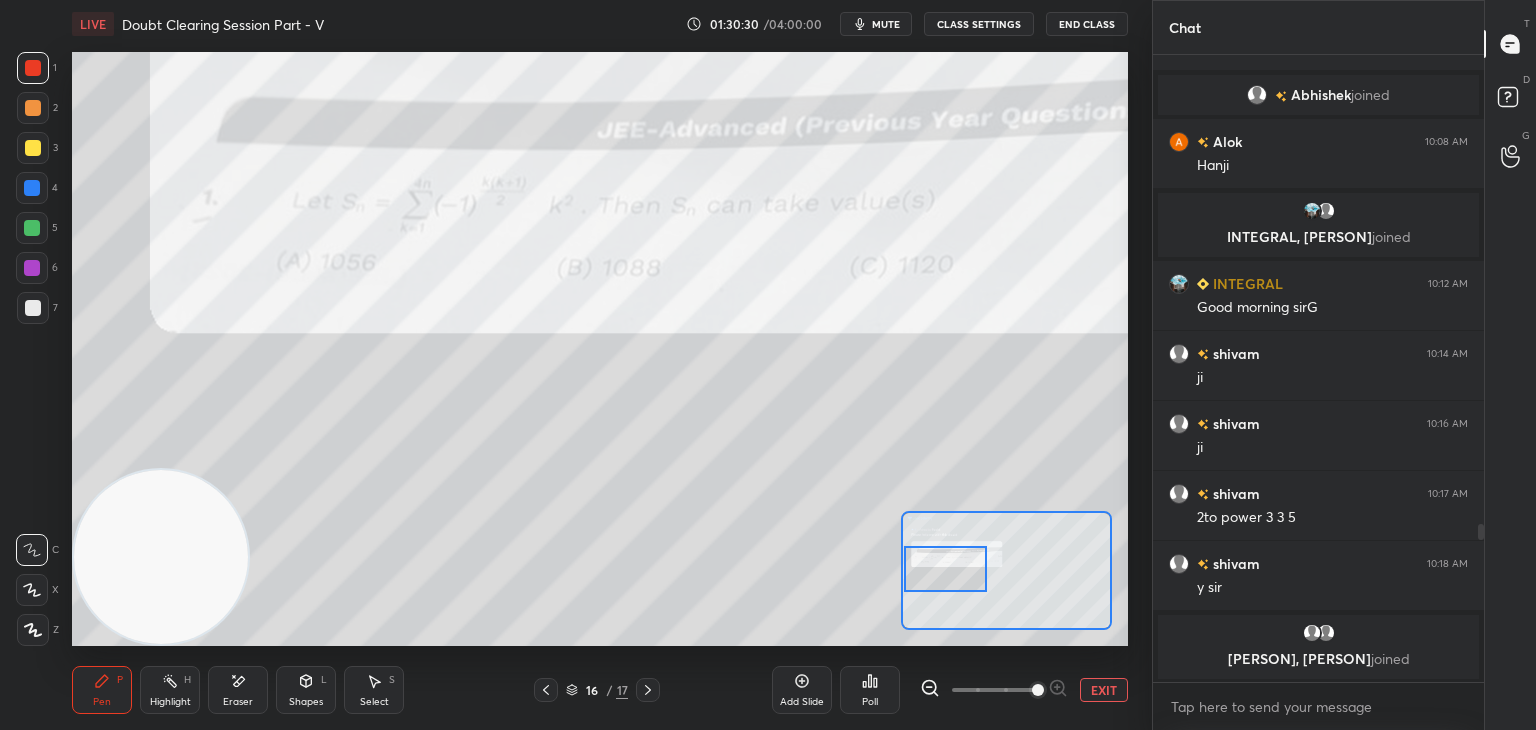 click at bounding box center [33, 148] 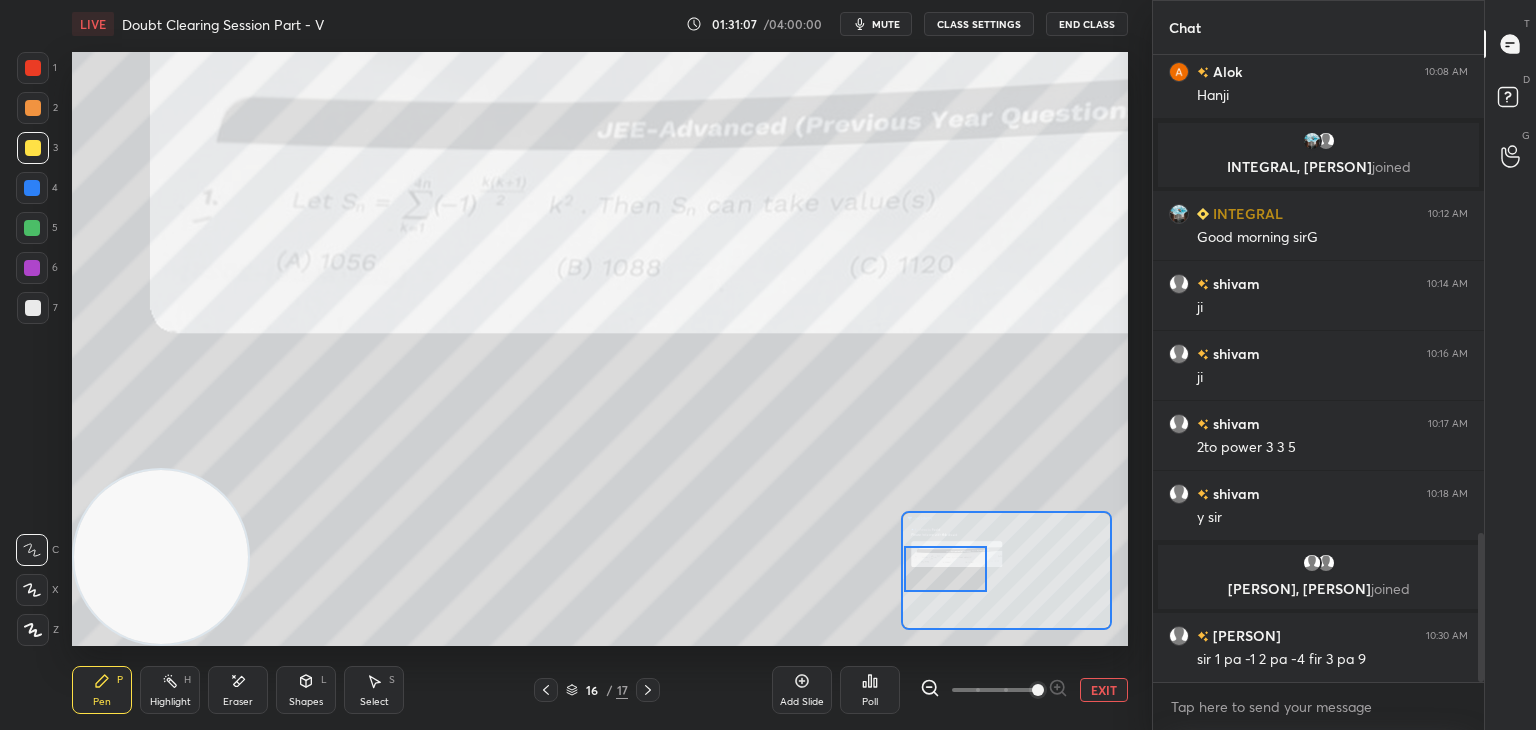 scroll, scrollTop: 2010, scrollLeft: 0, axis: vertical 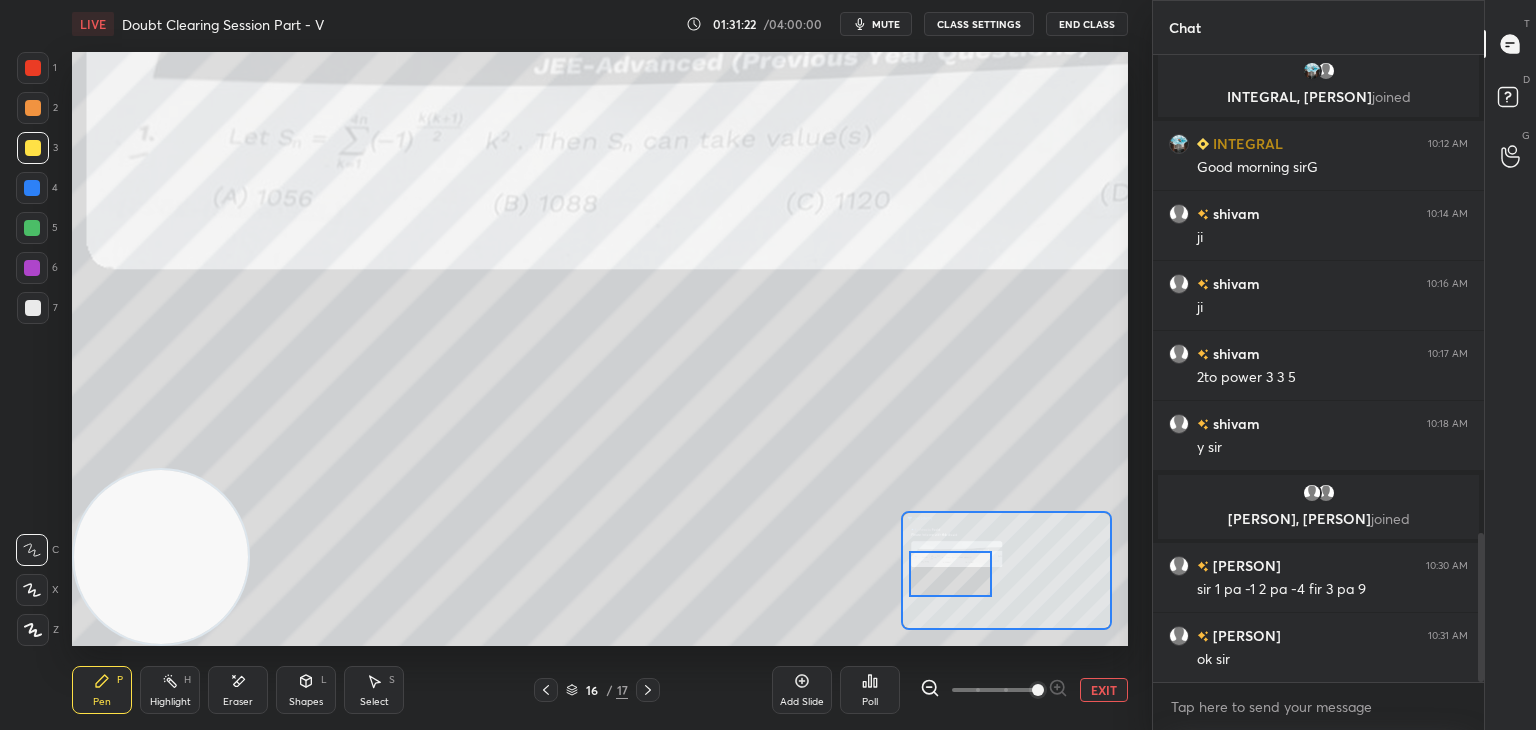 drag, startPoint x: 967, startPoint y: 567, endPoint x: 975, endPoint y: 576, distance: 12.0415945 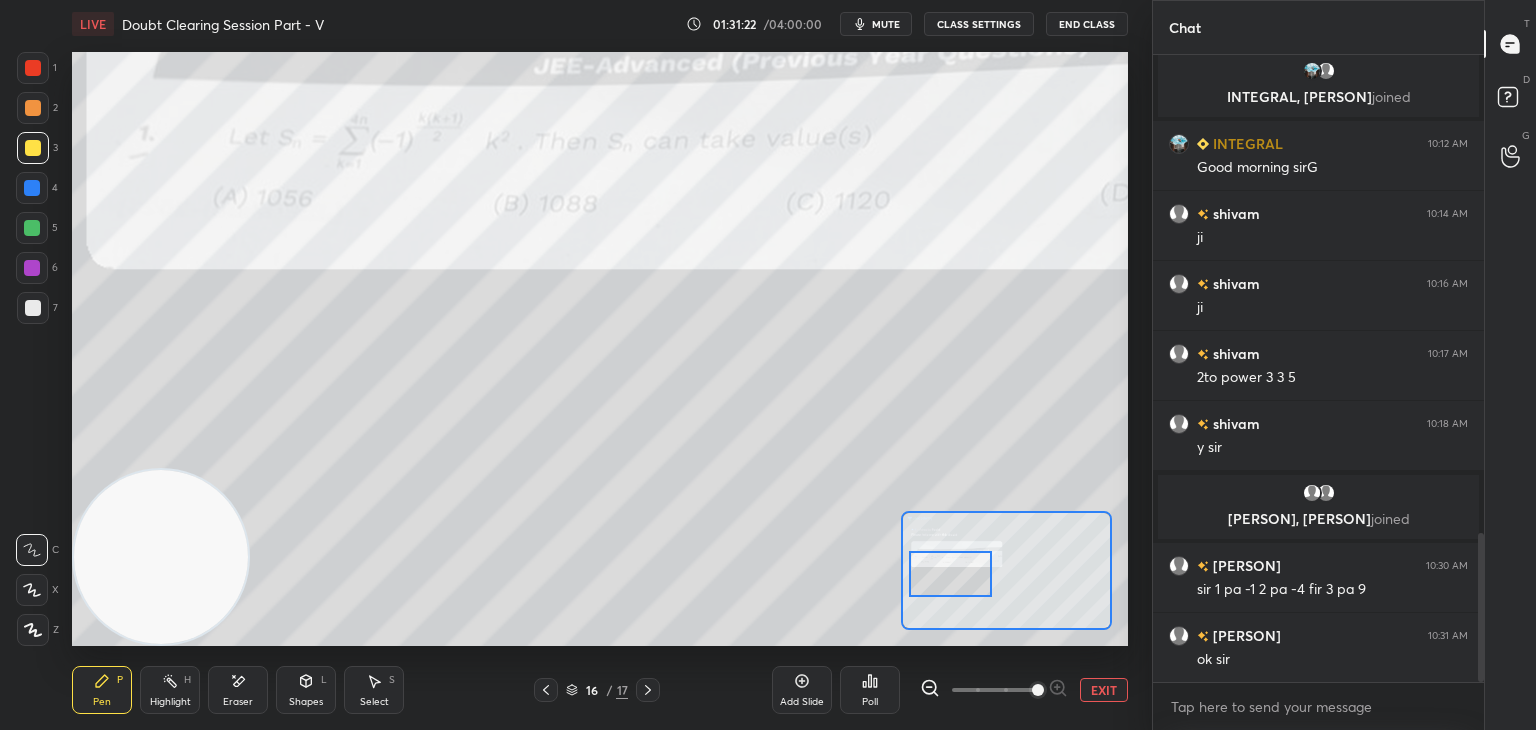 click at bounding box center (950, 574) 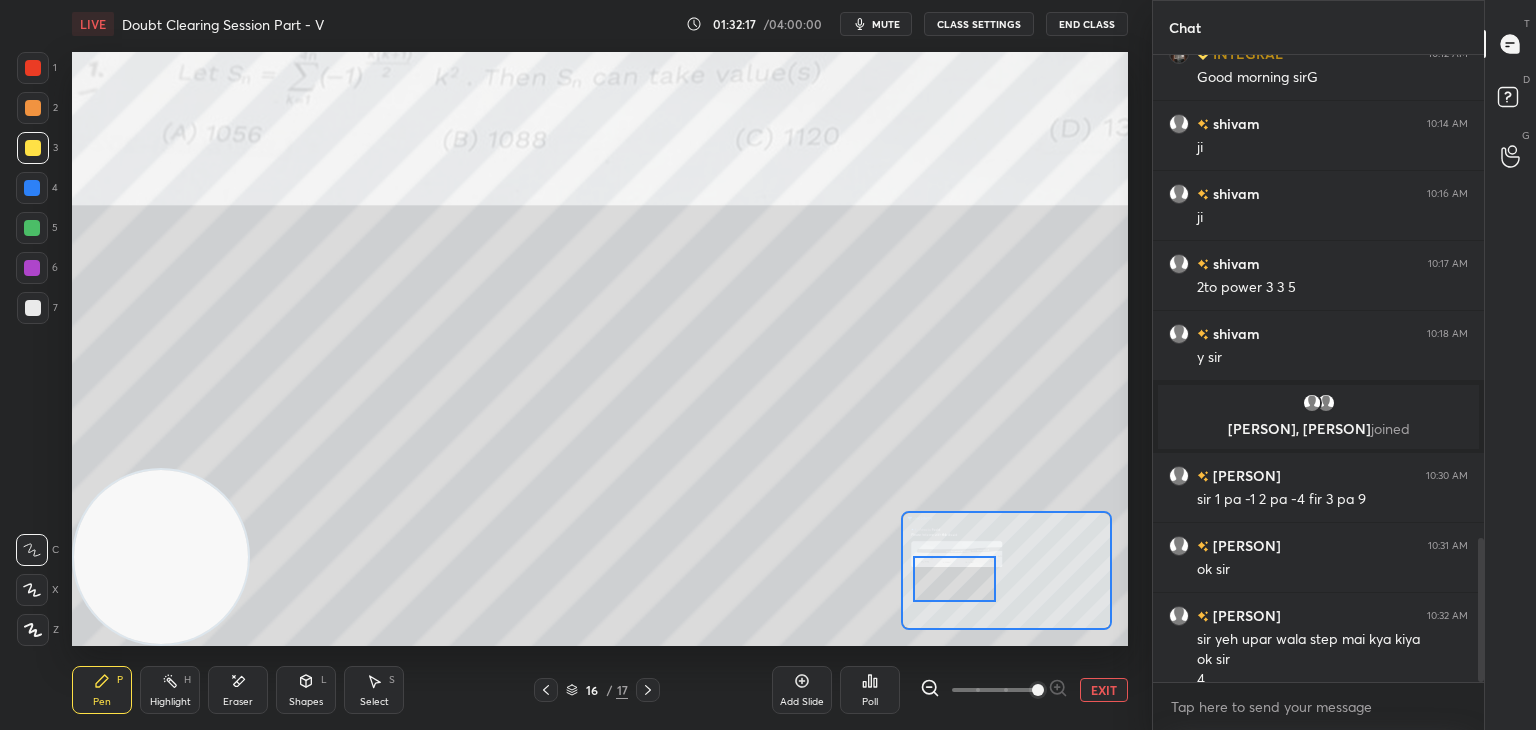 scroll, scrollTop: 2120, scrollLeft: 0, axis: vertical 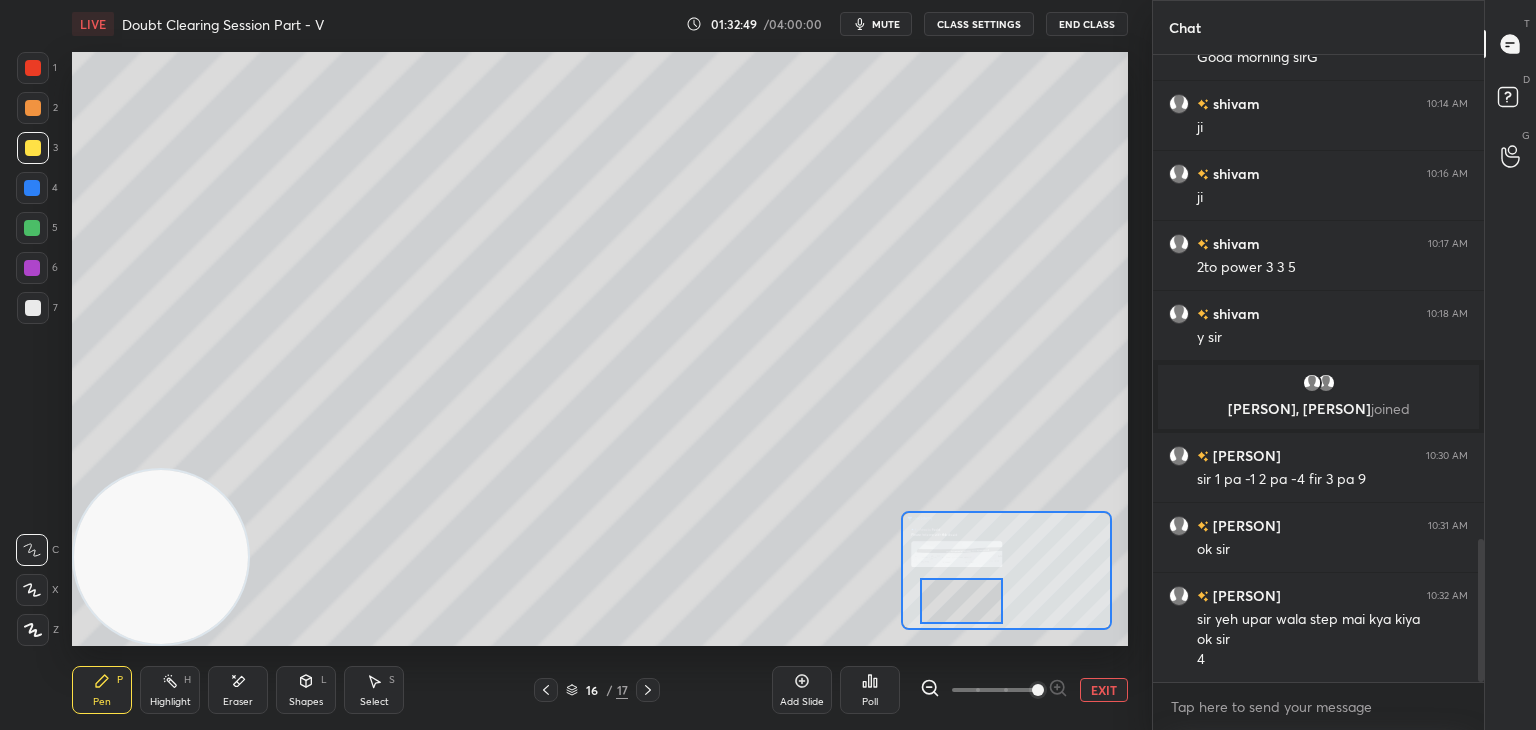 drag, startPoint x: 976, startPoint y: 567, endPoint x: 973, endPoint y: 581, distance: 14.3178215 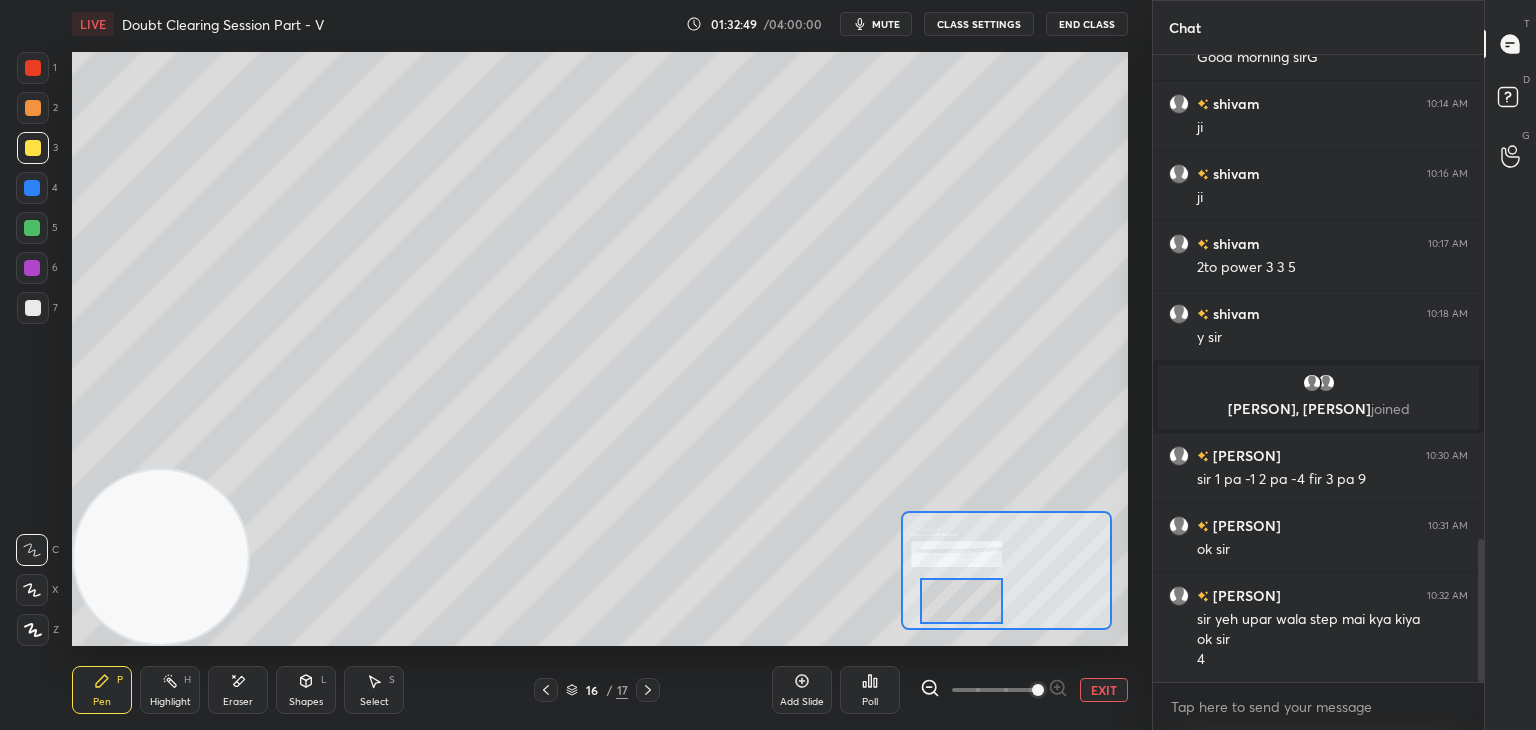 click at bounding box center (961, 601) 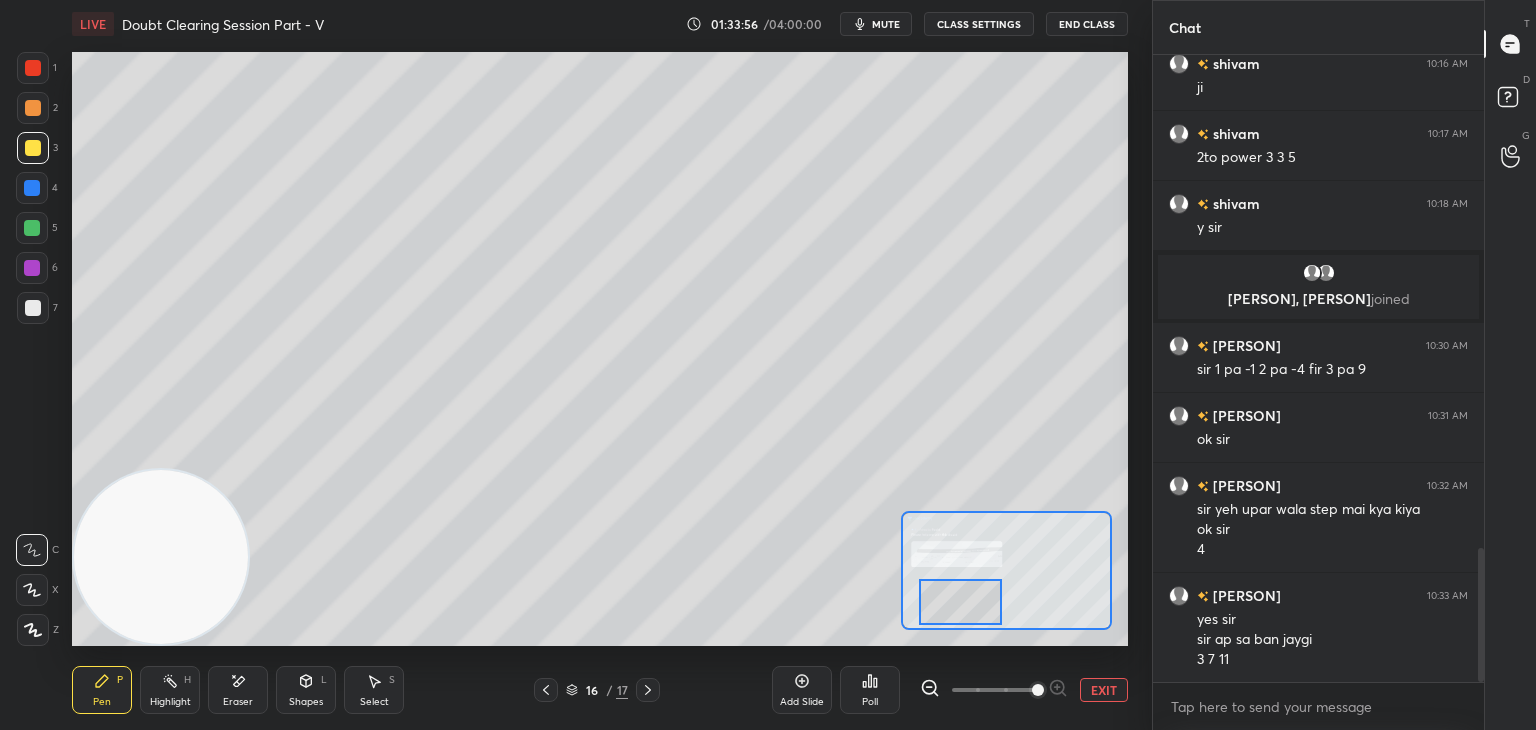 scroll, scrollTop: 2300, scrollLeft: 0, axis: vertical 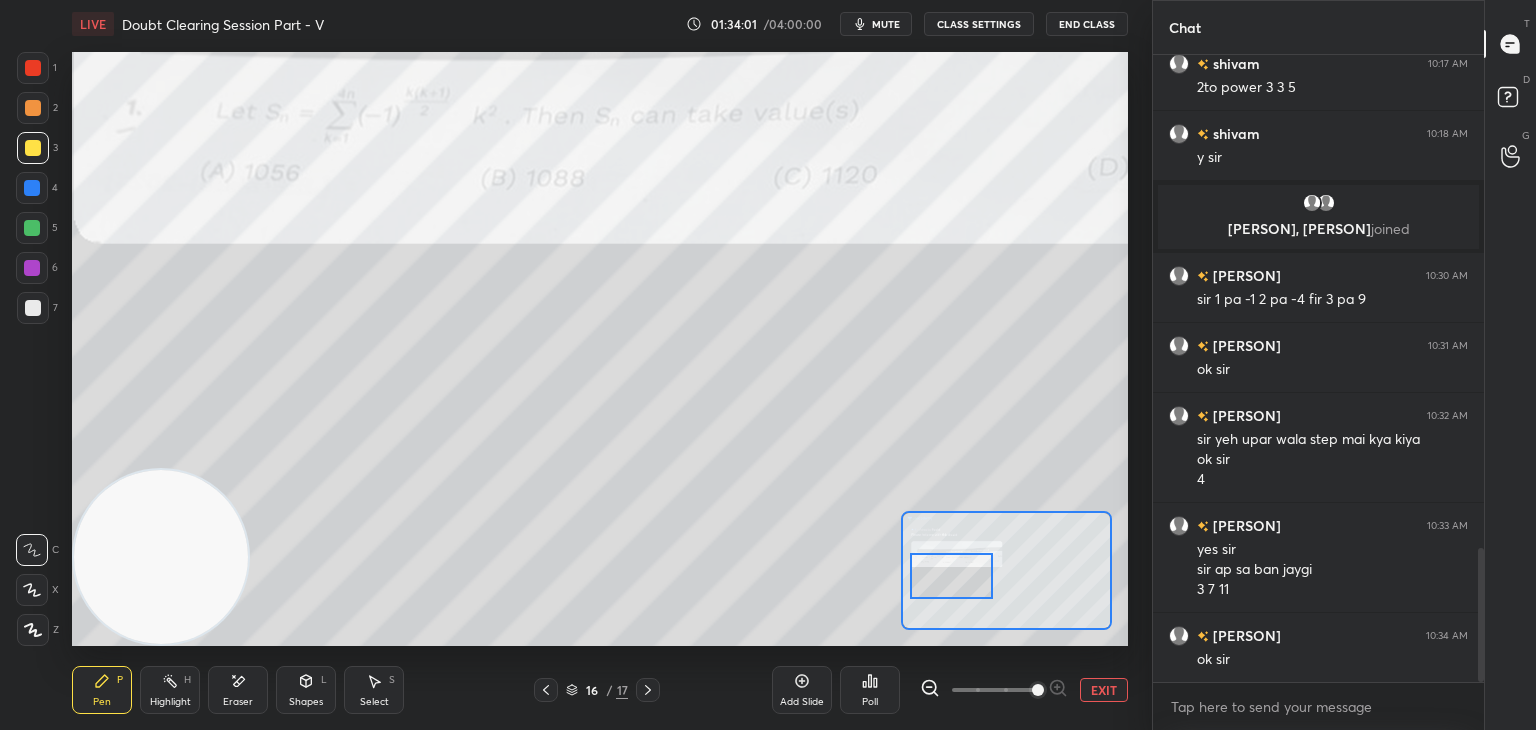 drag, startPoint x: 952, startPoint y: 579, endPoint x: 943, endPoint y: 553, distance: 27.513634 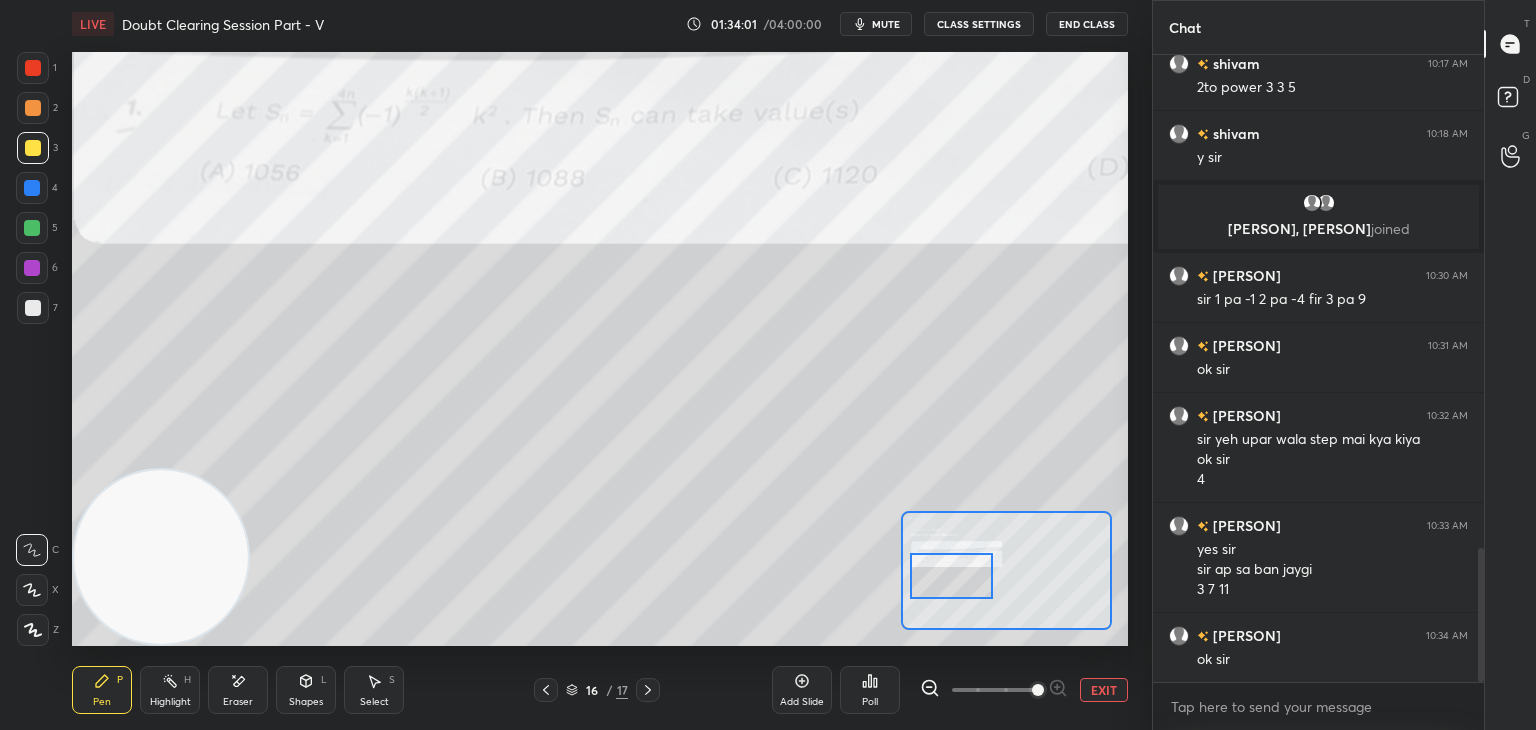 click at bounding box center [951, 576] 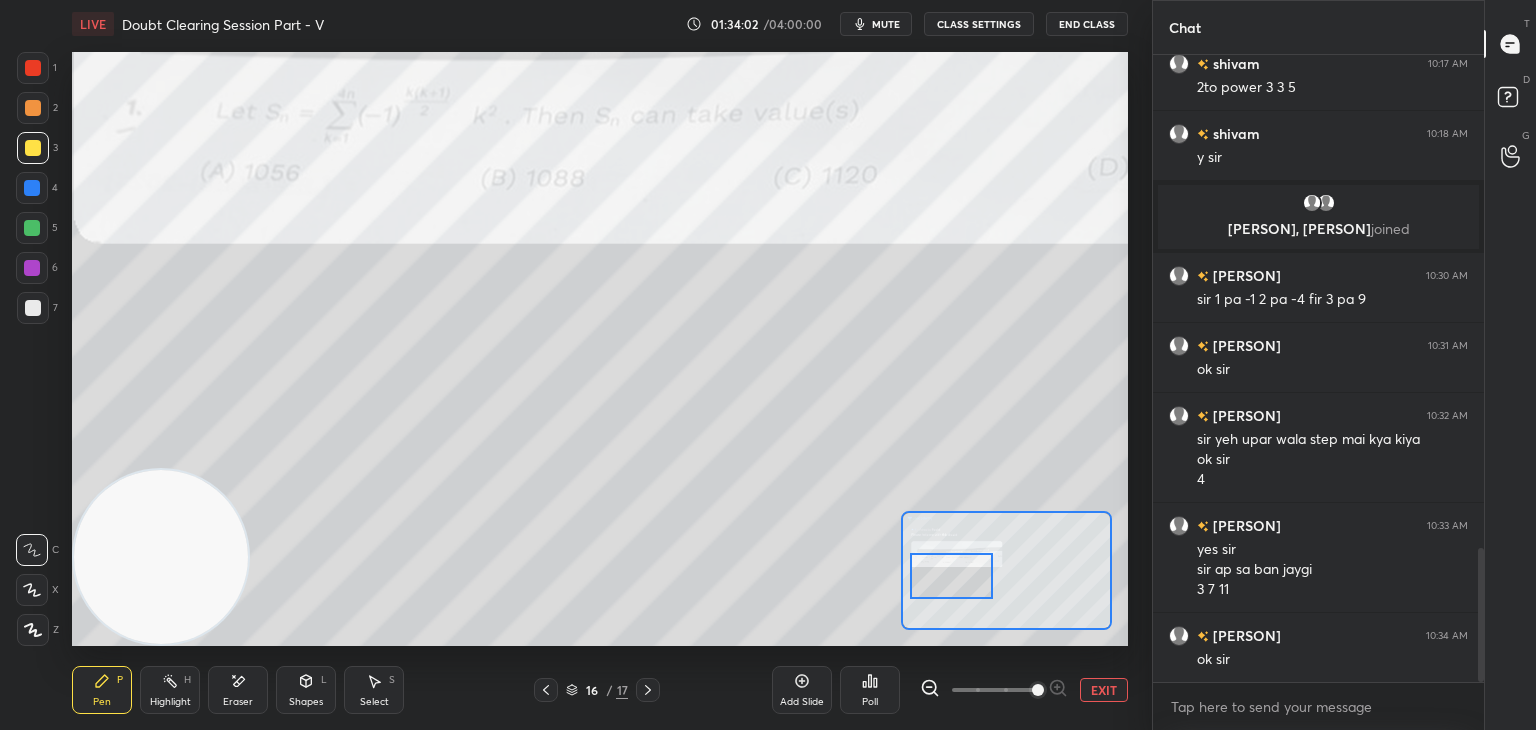 click at bounding box center (994, 690) 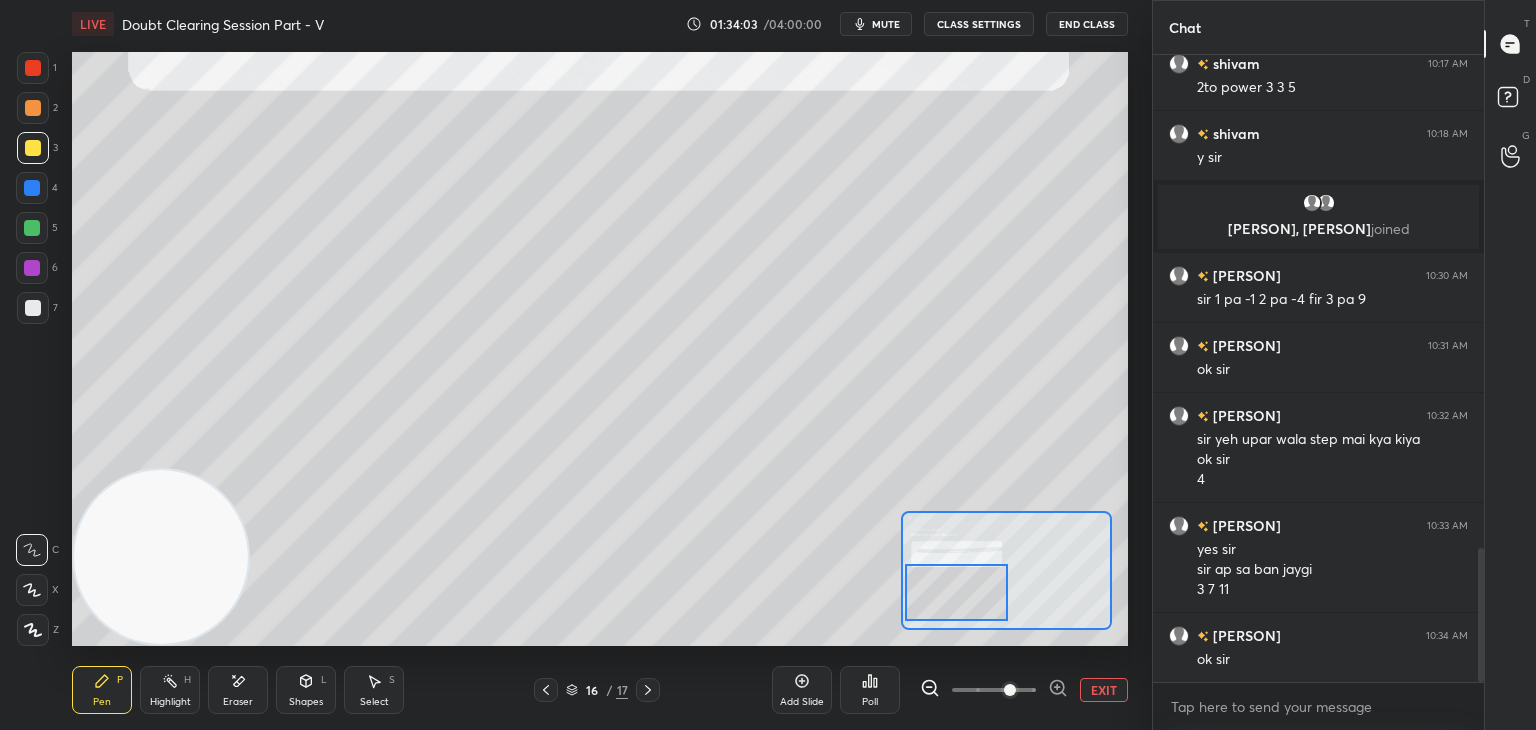 drag, startPoint x: 963, startPoint y: 592, endPoint x: 967, endPoint y: 609, distance: 17.464249 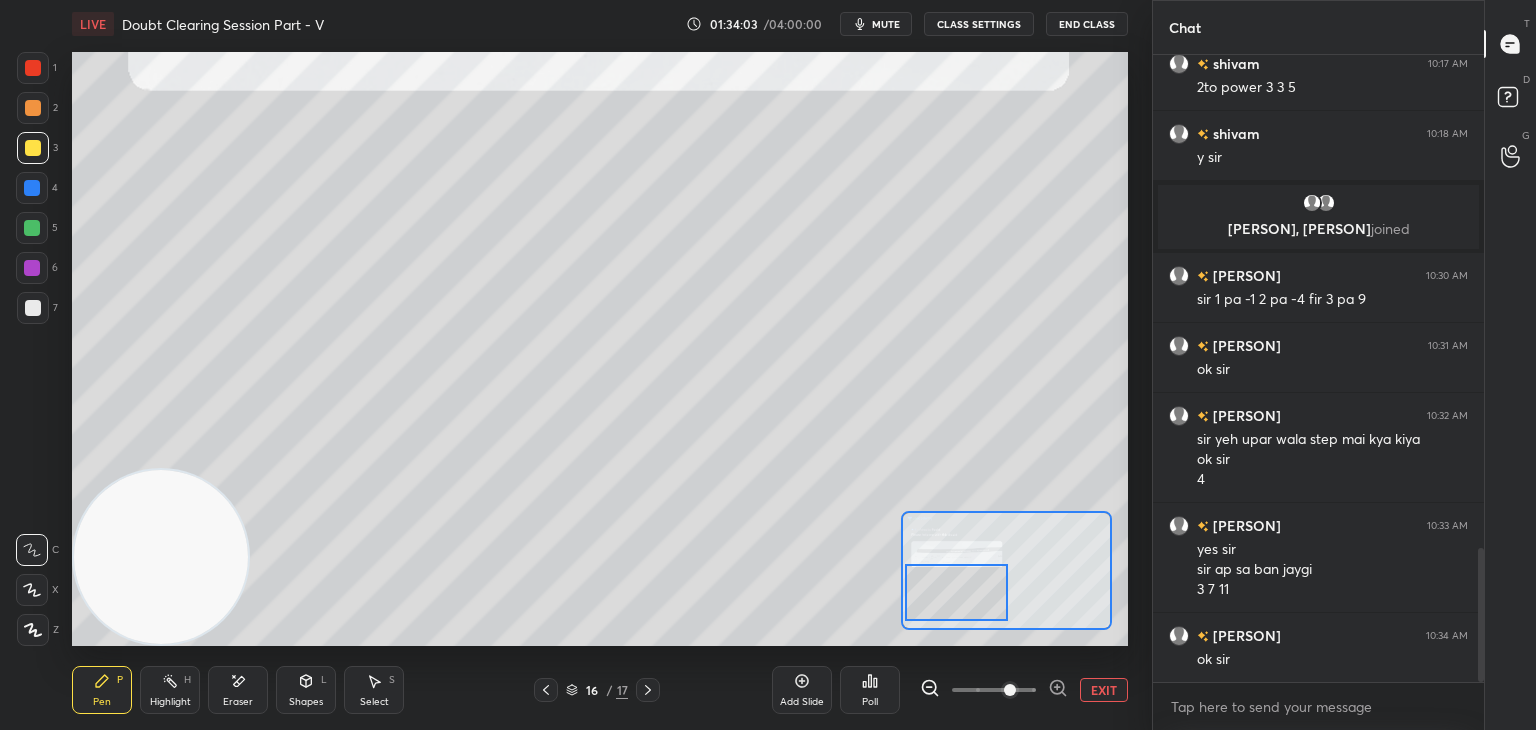 click at bounding box center [957, 592] 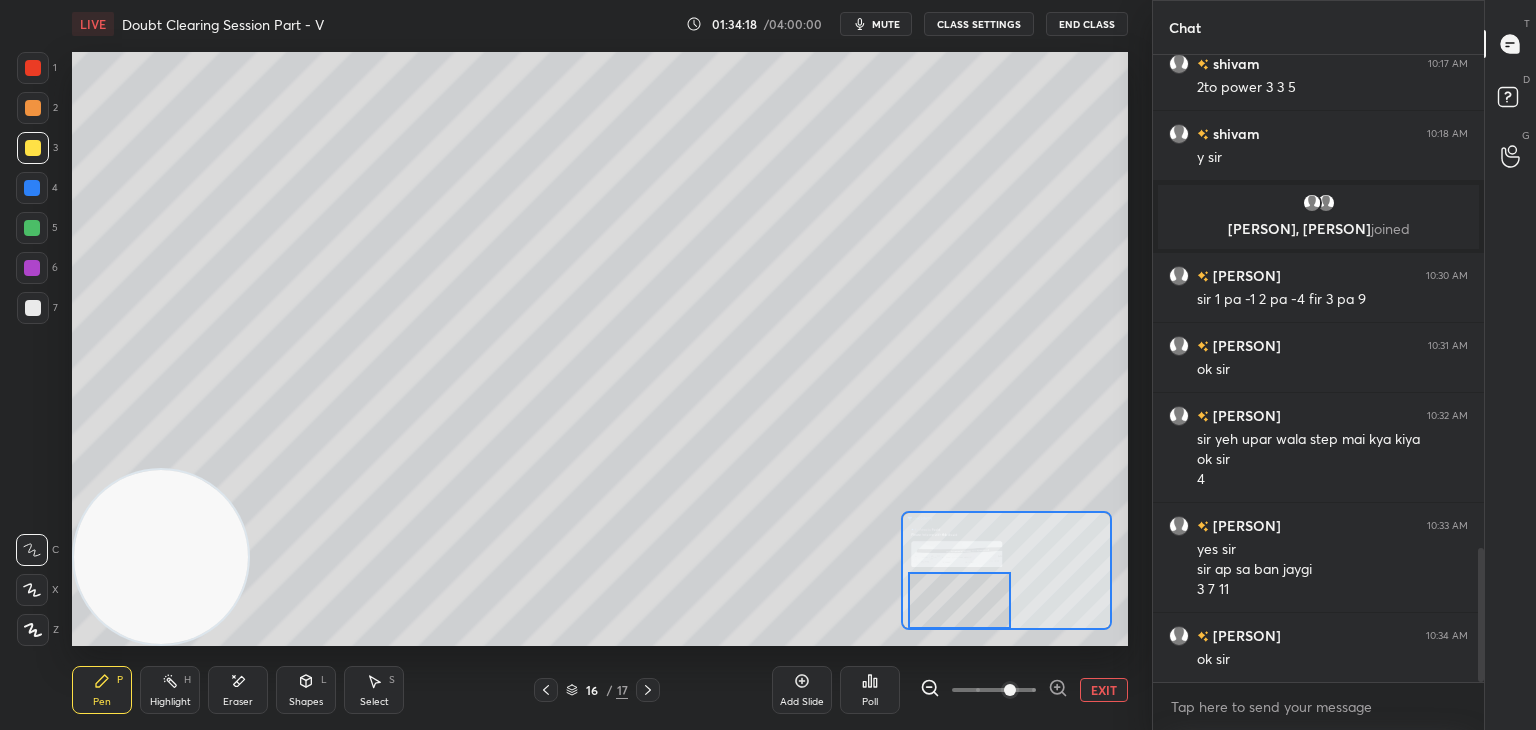click on "EXIT" at bounding box center [1104, 690] 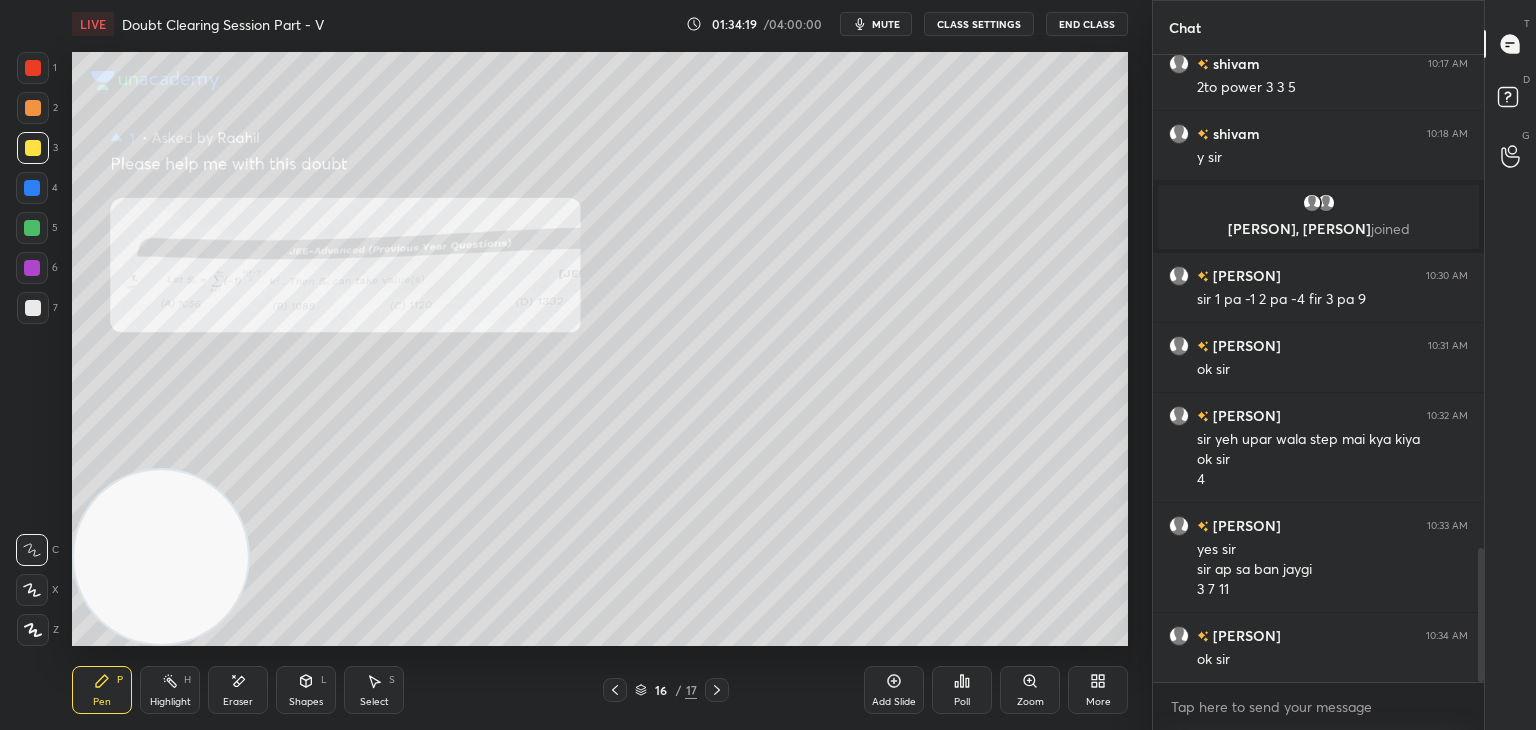 scroll, scrollTop: 2320, scrollLeft: 0, axis: vertical 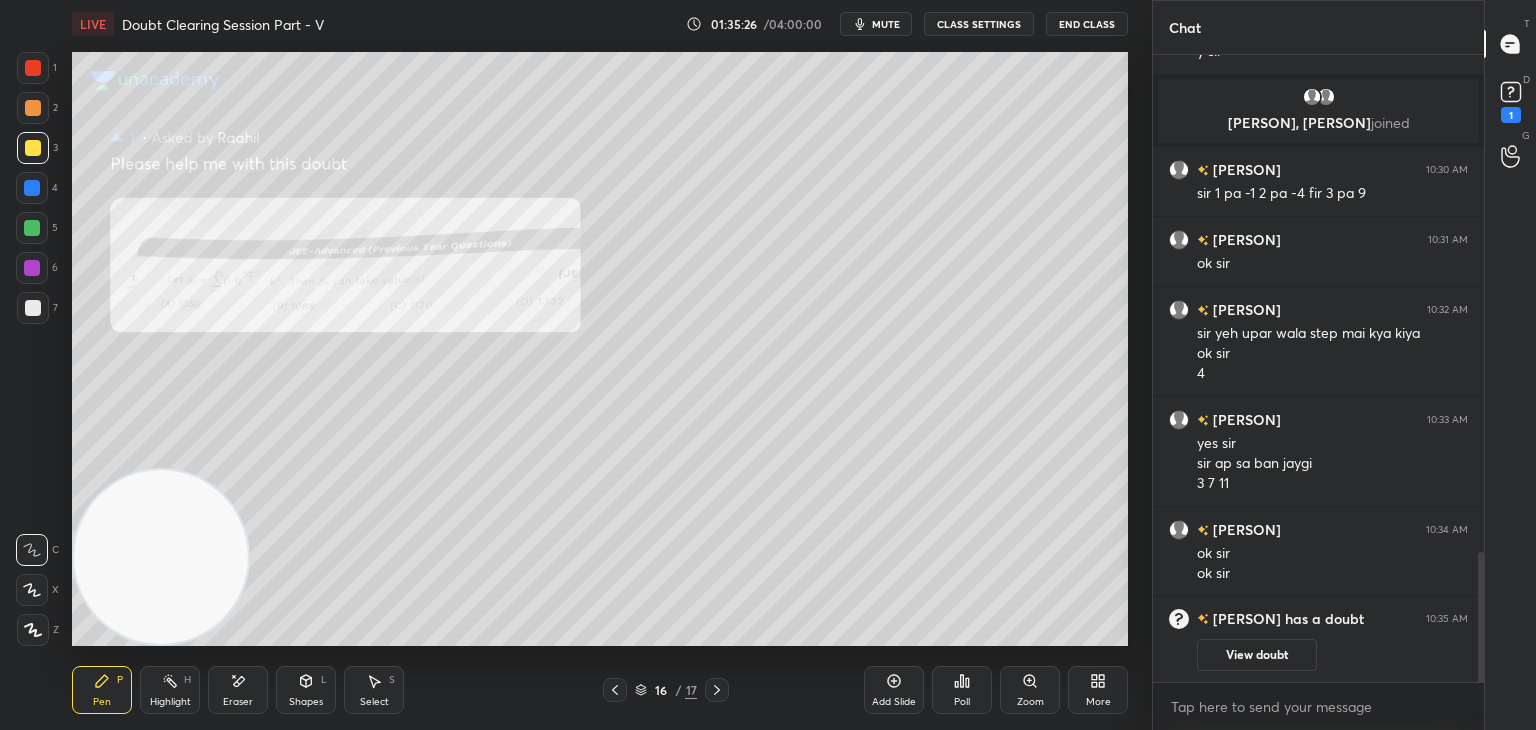 click 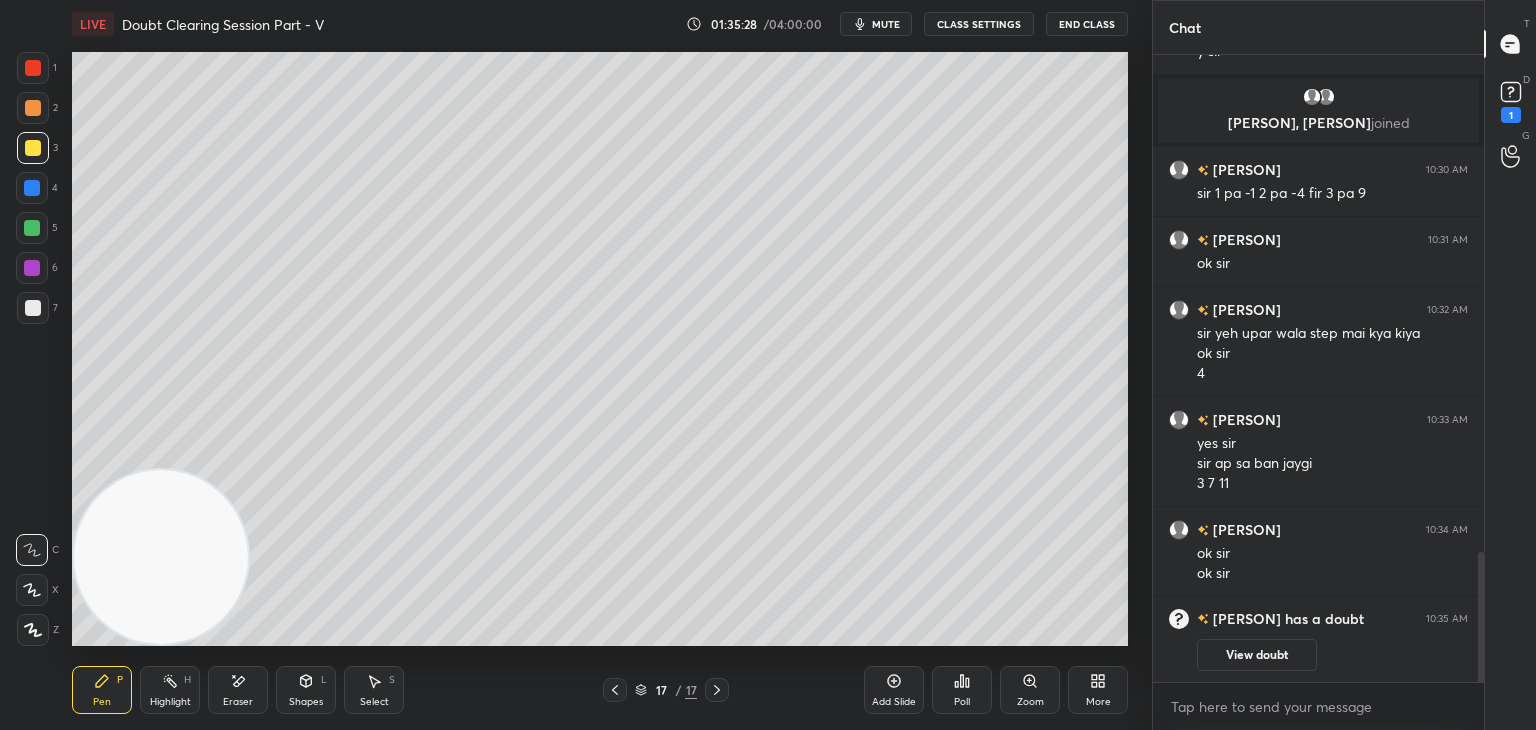 drag, startPoint x: 606, startPoint y: 697, endPoint x: 688, endPoint y: 669, distance: 86.64872 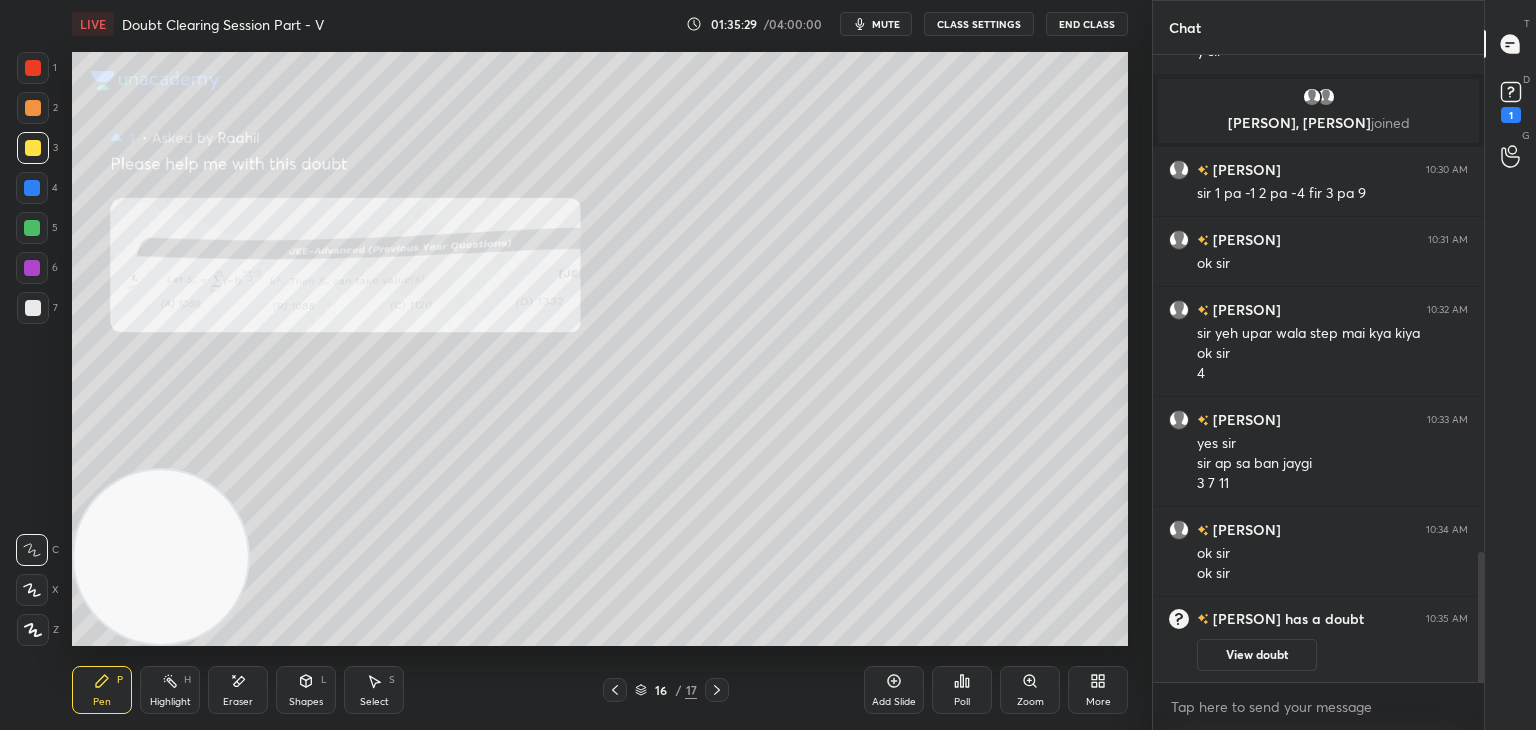 drag, startPoint x: 1272, startPoint y: 656, endPoint x: 1287, endPoint y: 616, distance: 42.72002 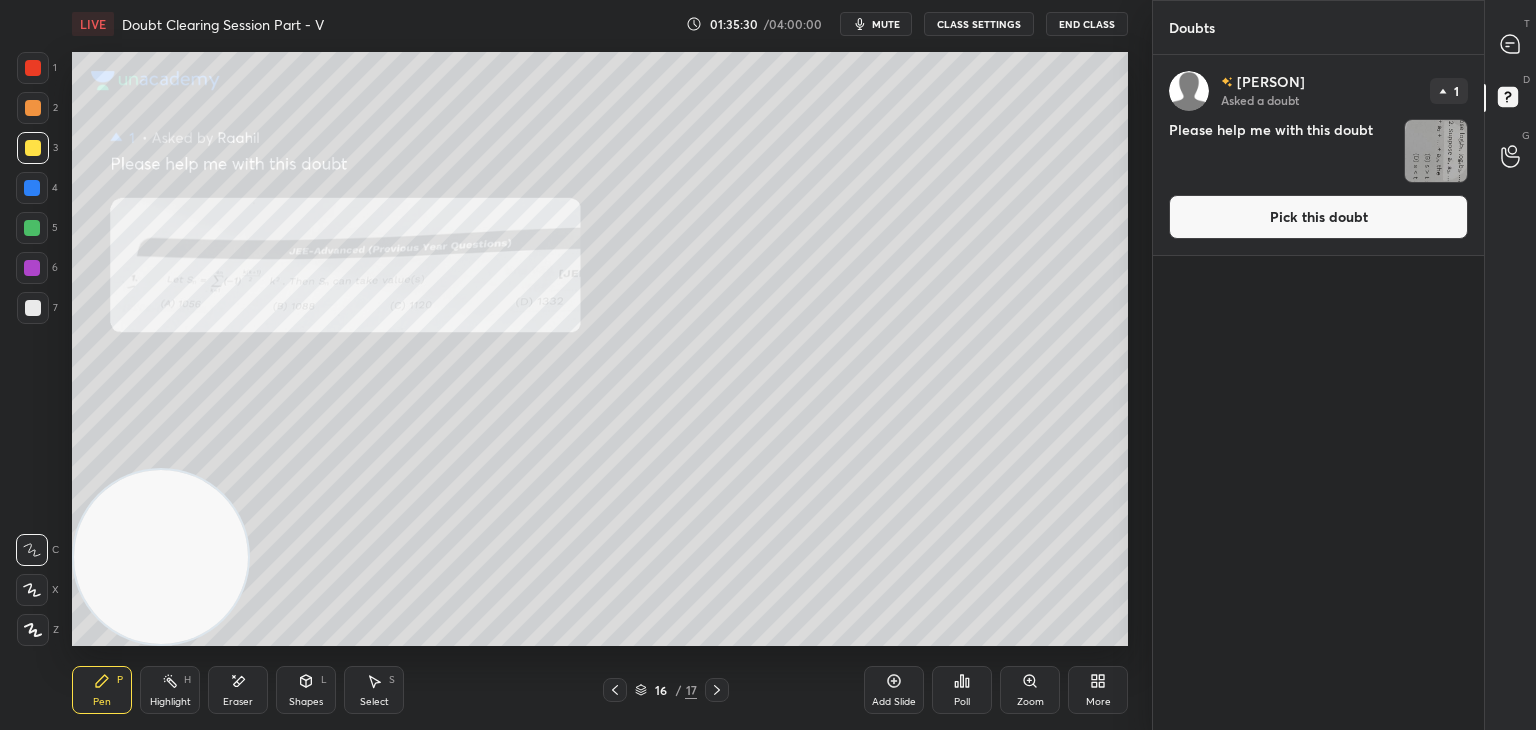 click on "Pick this doubt" at bounding box center (1318, 217) 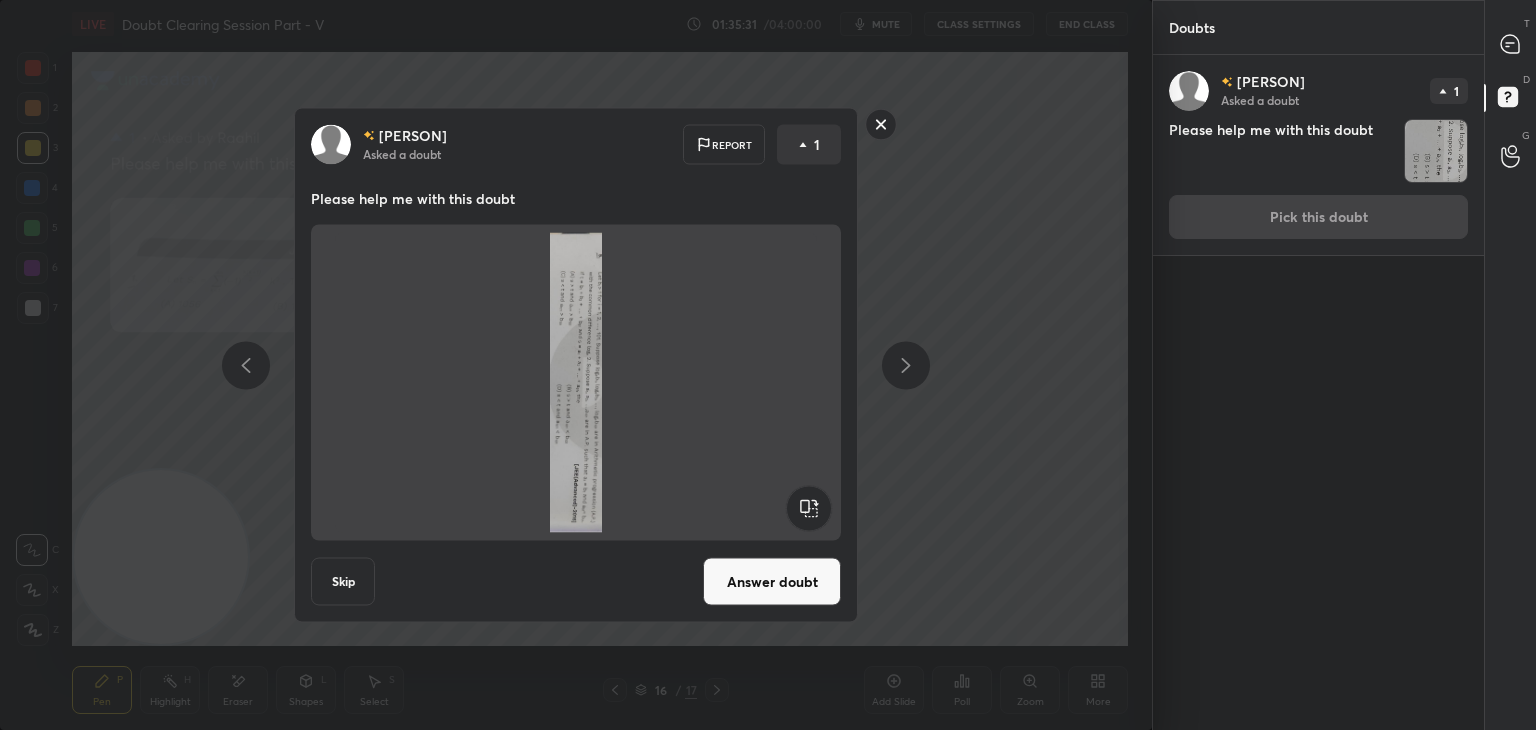 click 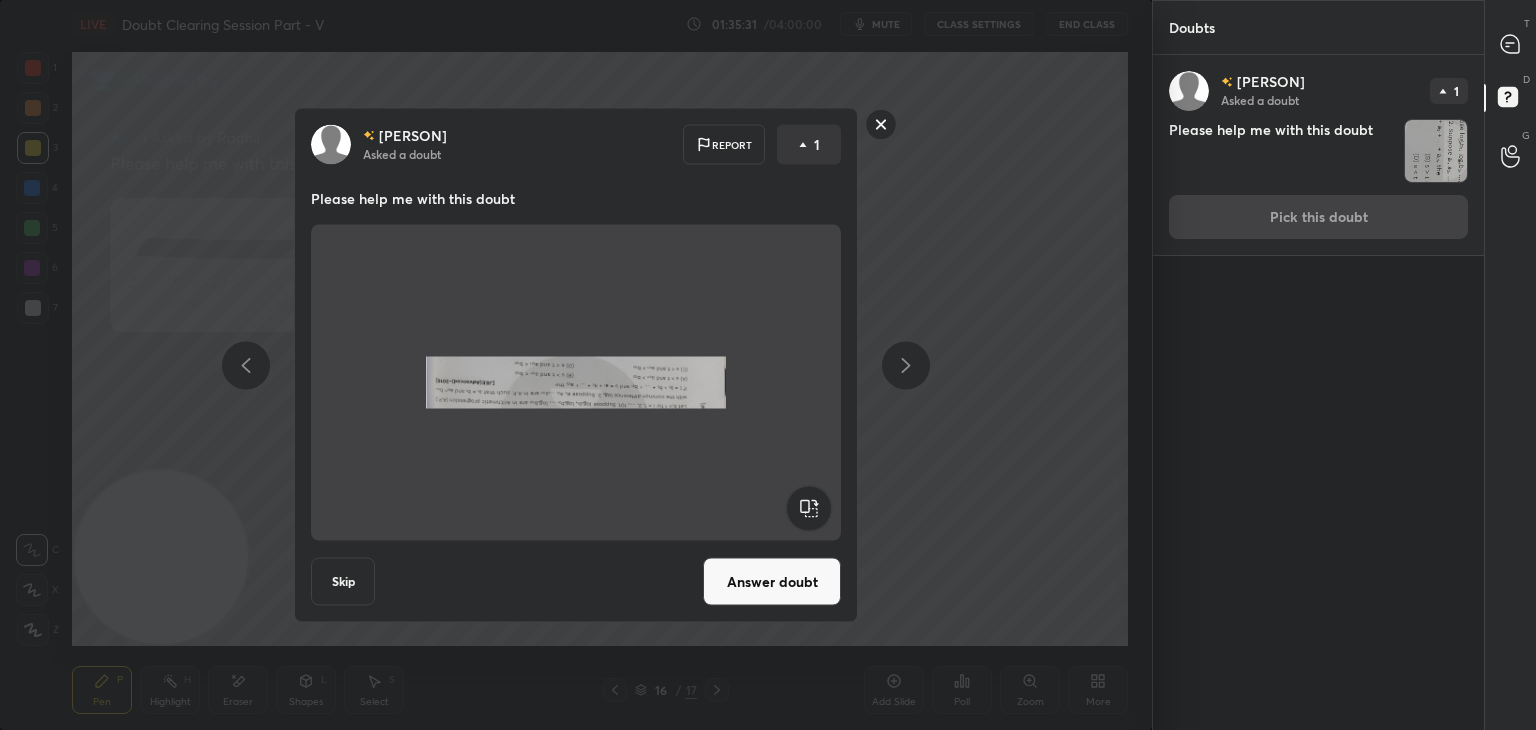 click 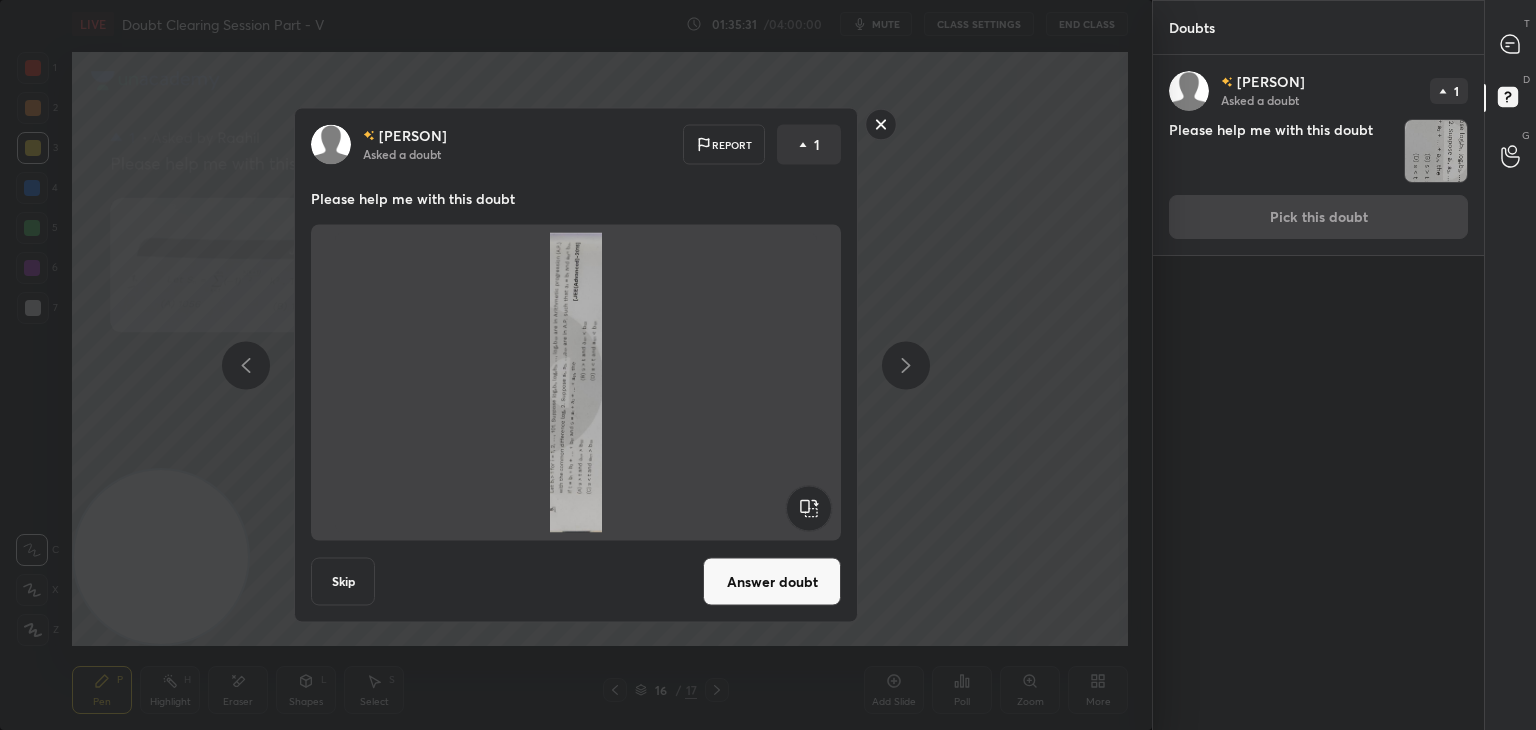 click 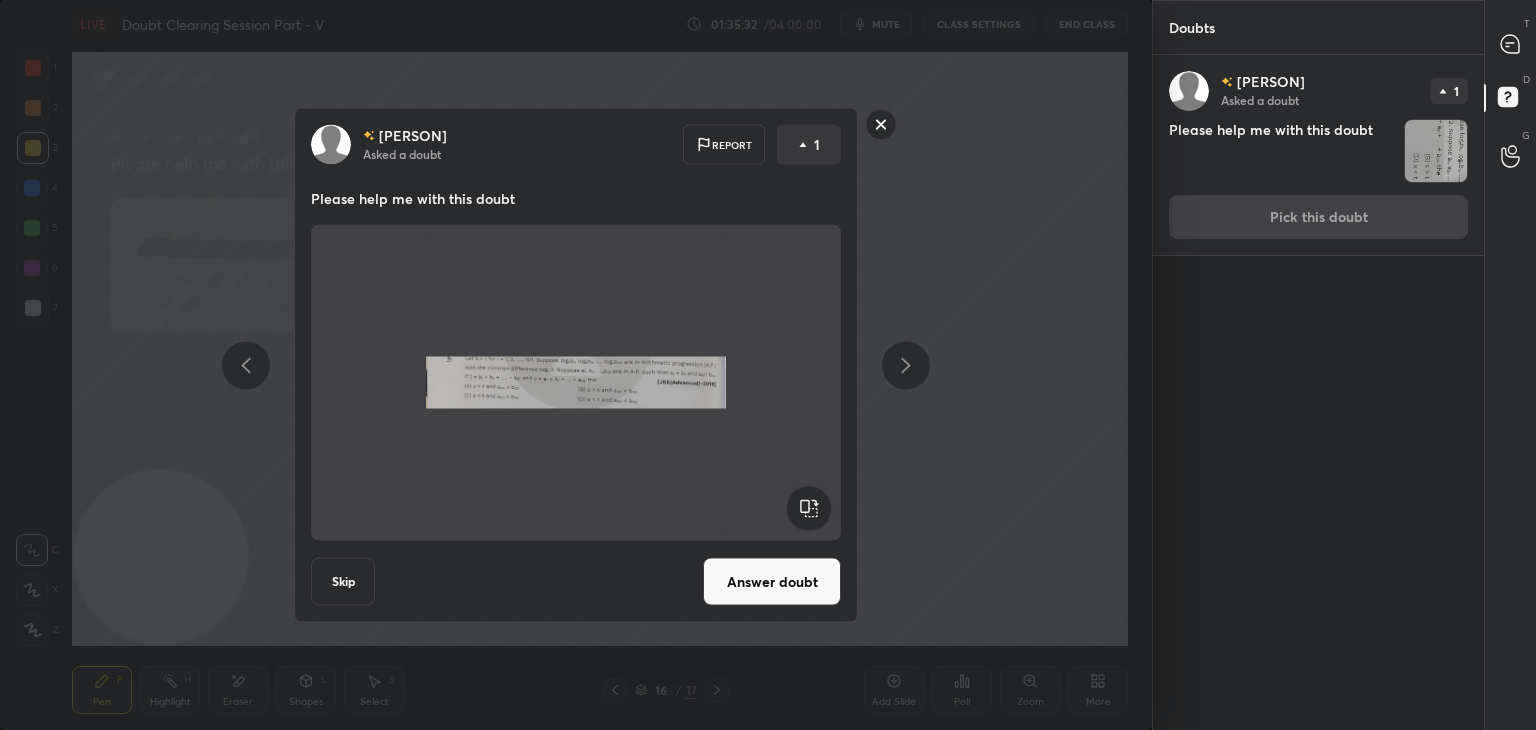 click on "Answer doubt" at bounding box center [772, 582] 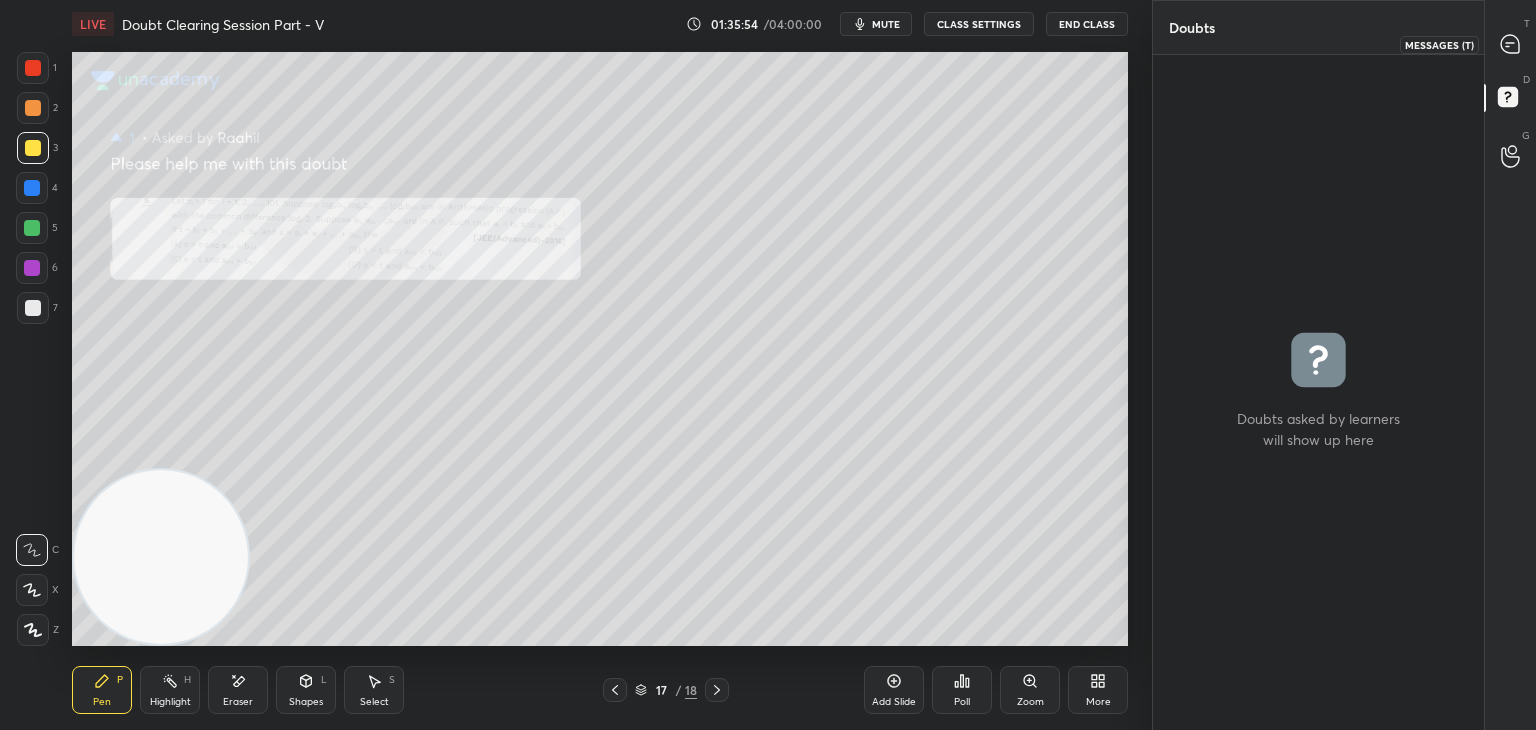 click at bounding box center [1511, 44] 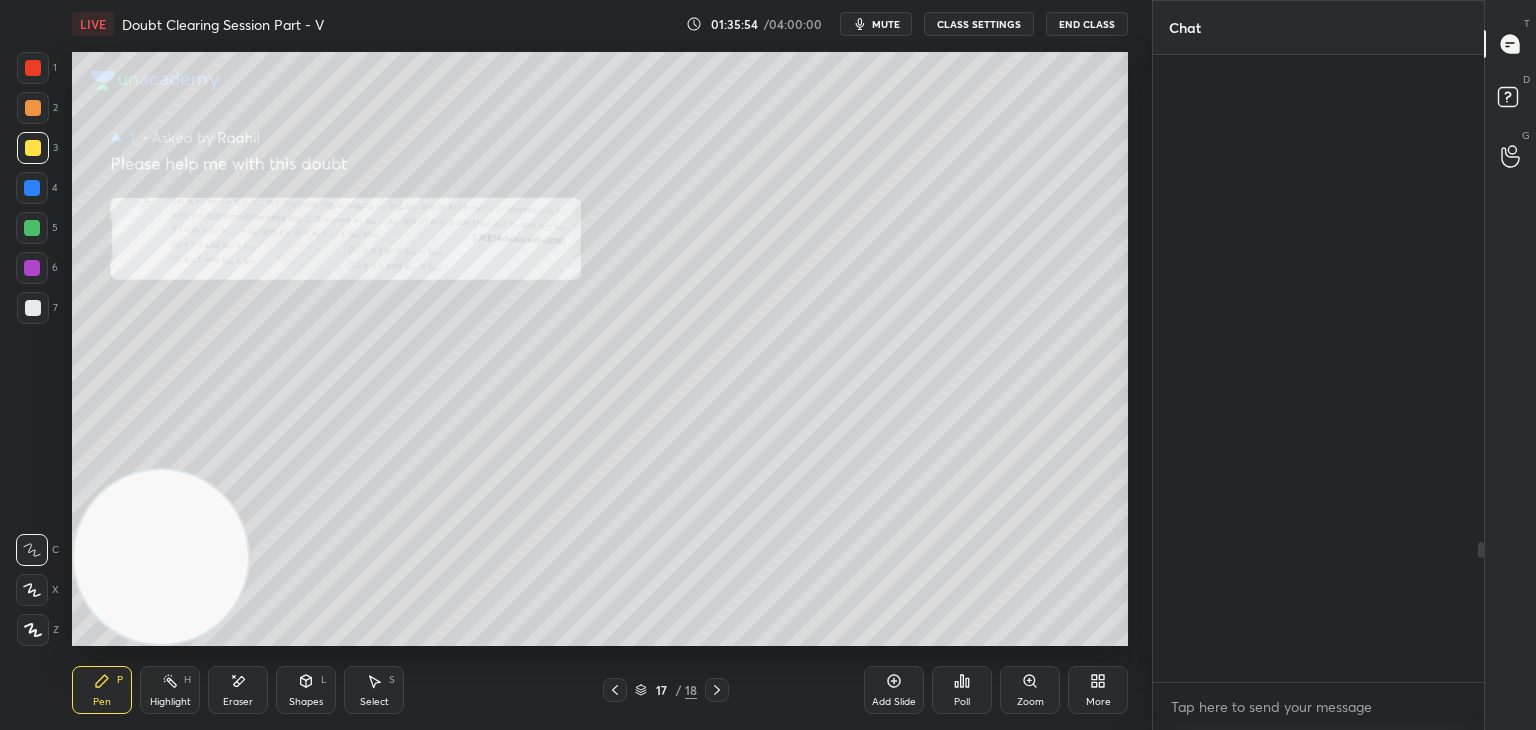 scroll, scrollTop: 2180, scrollLeft: 0, axis: vertical 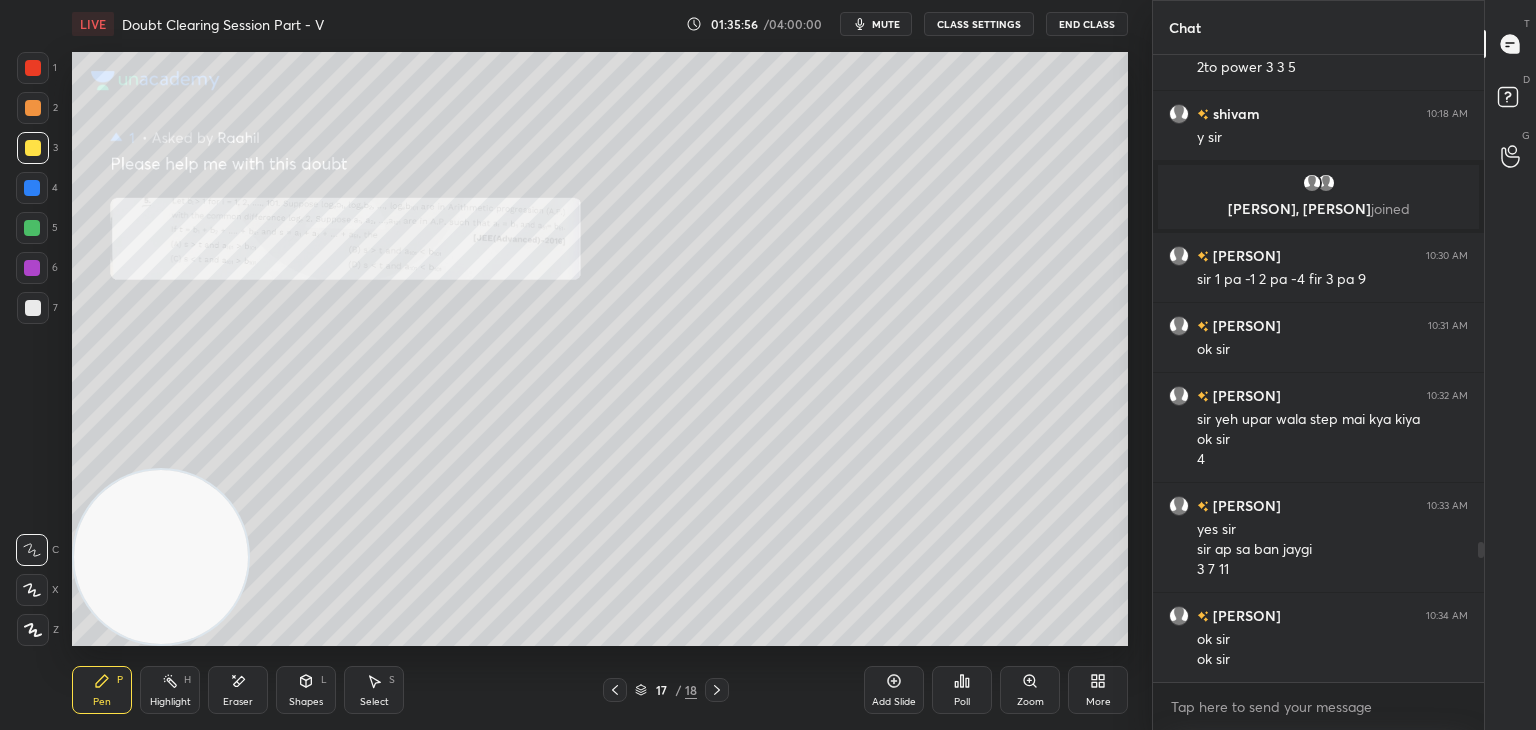 click on "Zoom" at bounding box center [1030, 702] 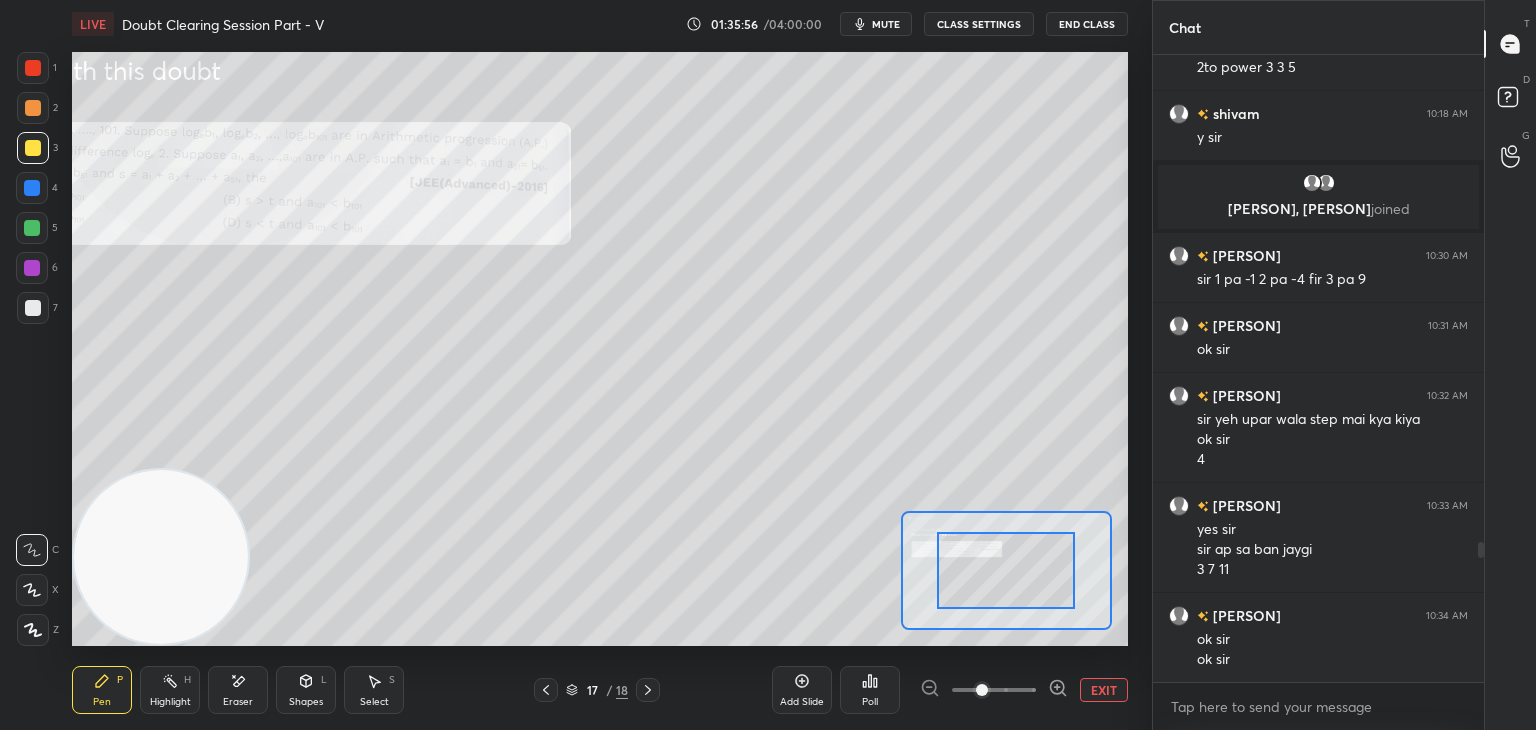 click at bounding box center (994, 690) 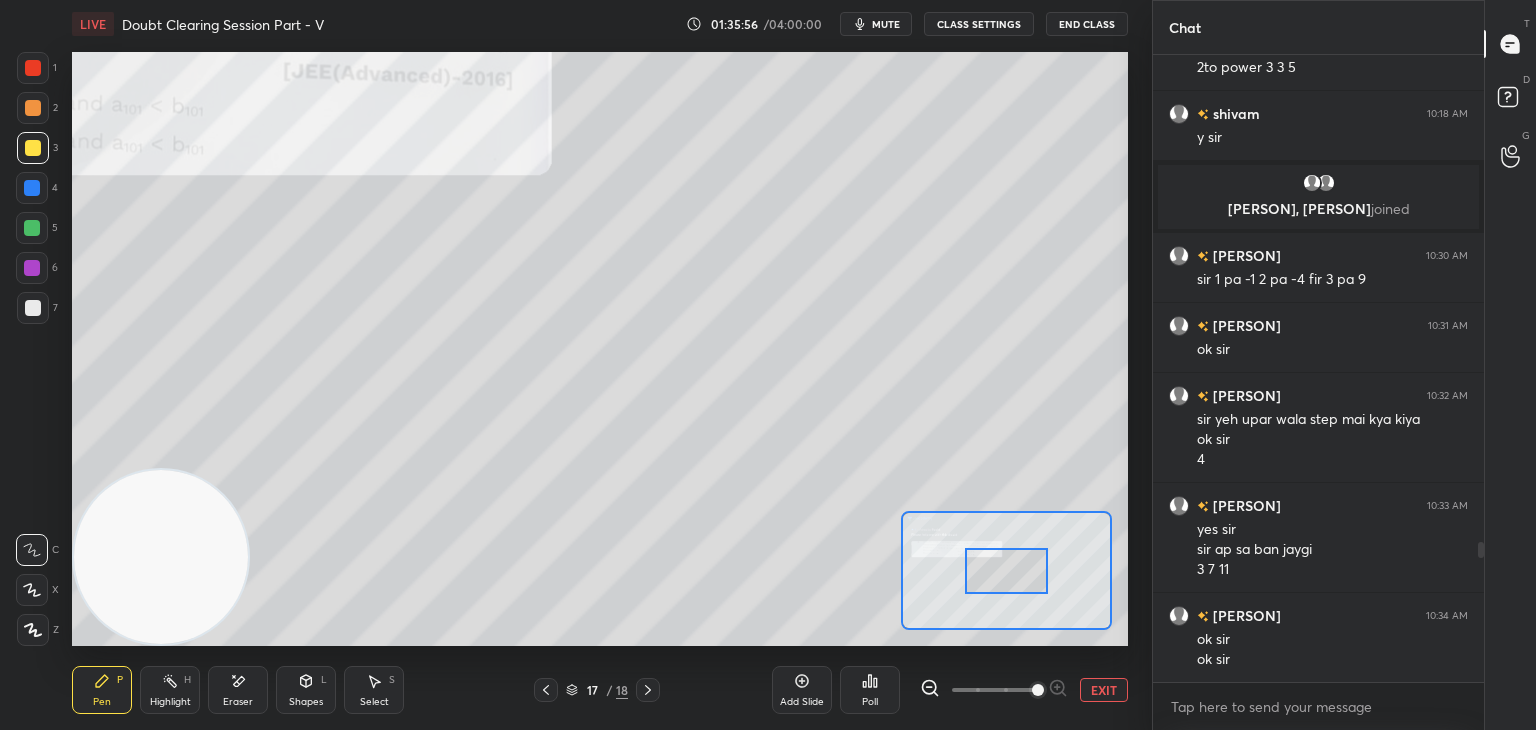 drag, startPoint x: 1033, startPoint y: 697, endPoint x: 1028, endPoint y: 685, distance: 13 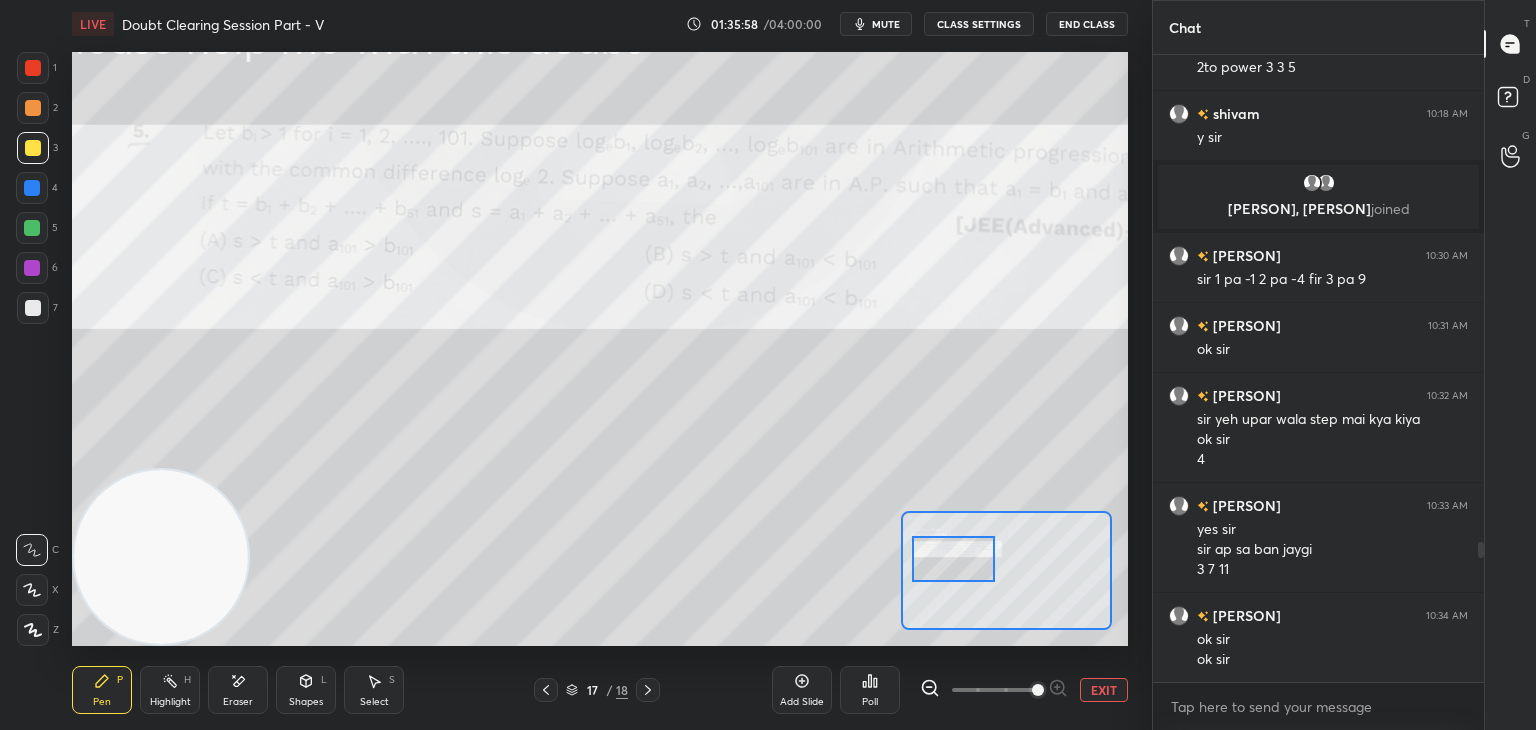 drag, startPoint x: 1019, startPoint y: 584, endPoint x: 969, endPoint y: 577, distance: 50.48762 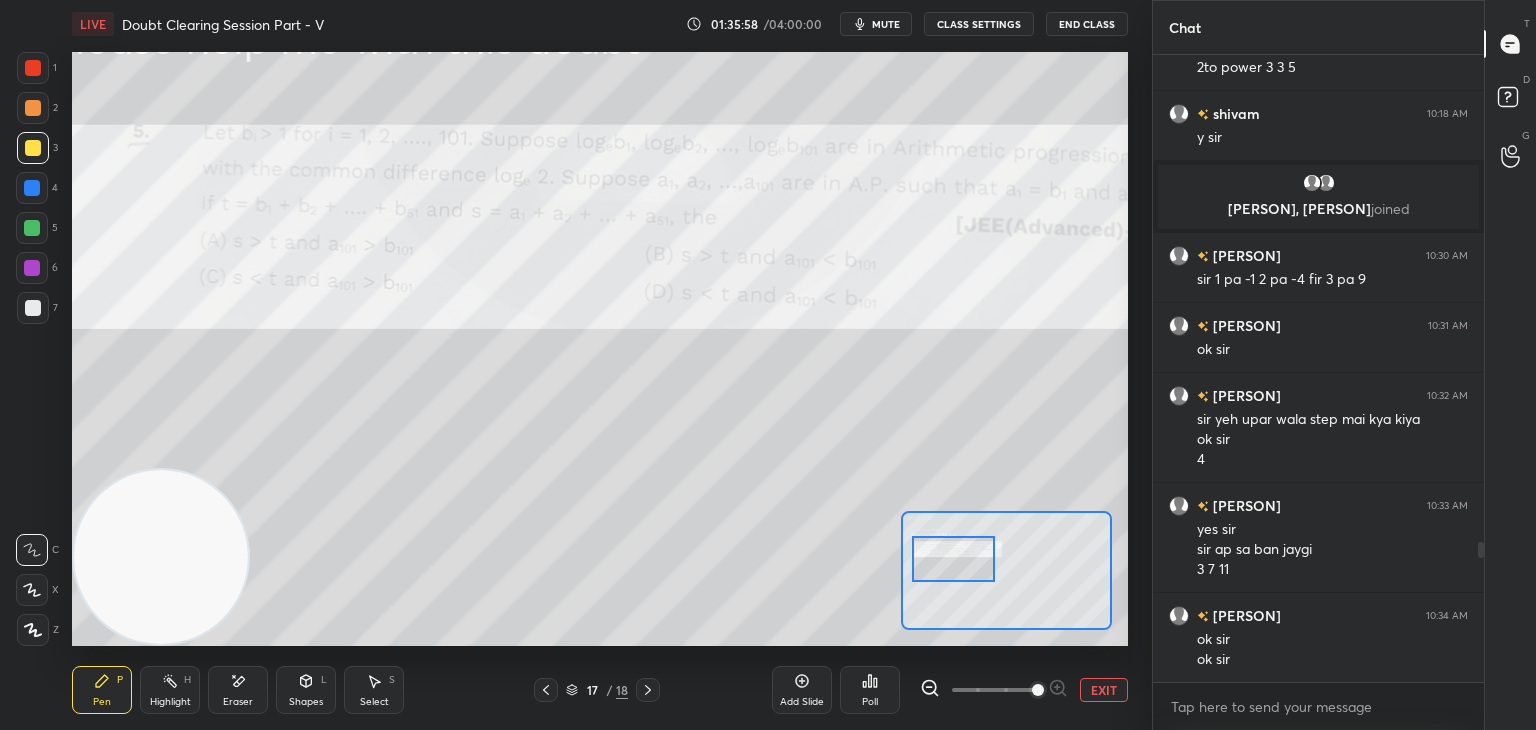 click at bounding box center (953, 559) 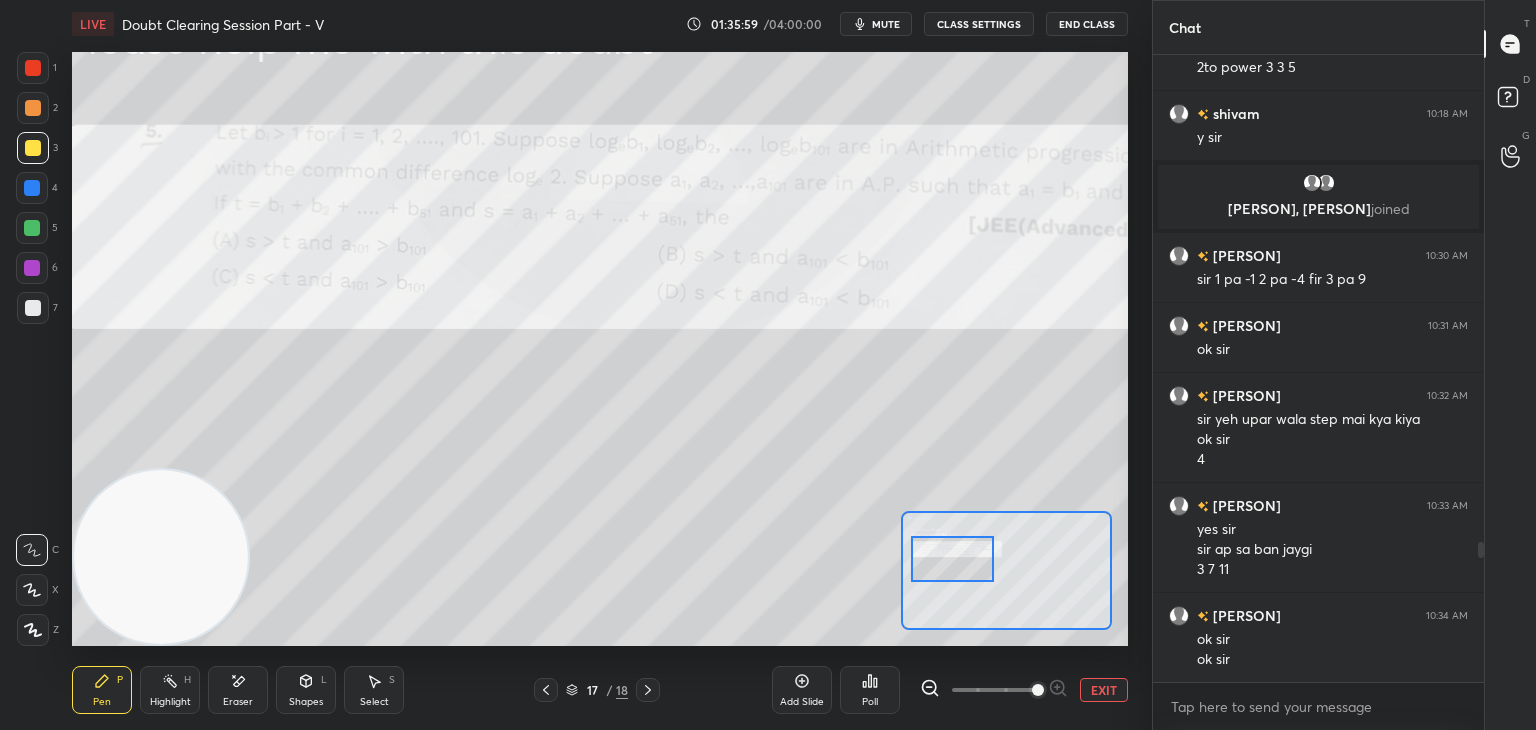 click at bounding box center (994, 690) 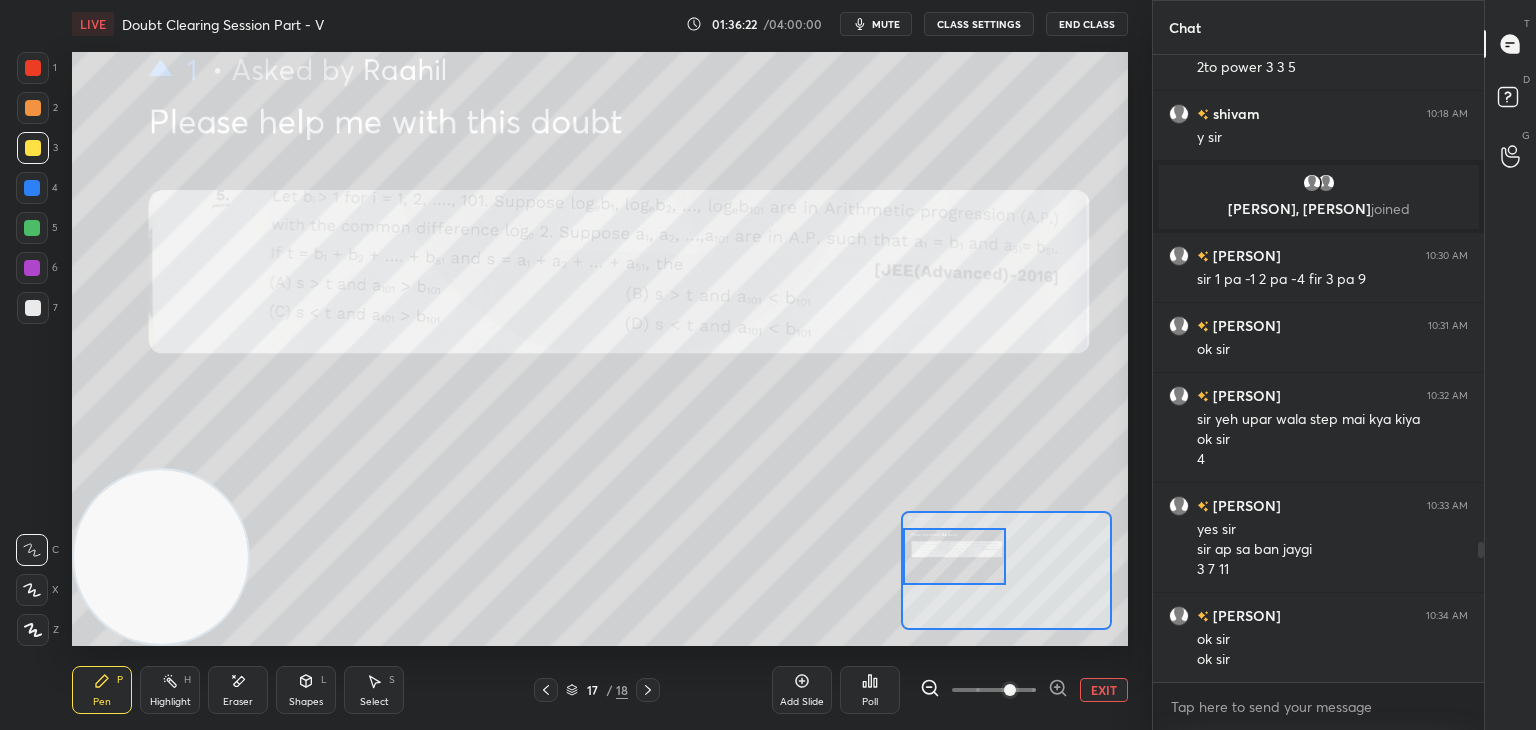 click at bounding box center (955, 556) 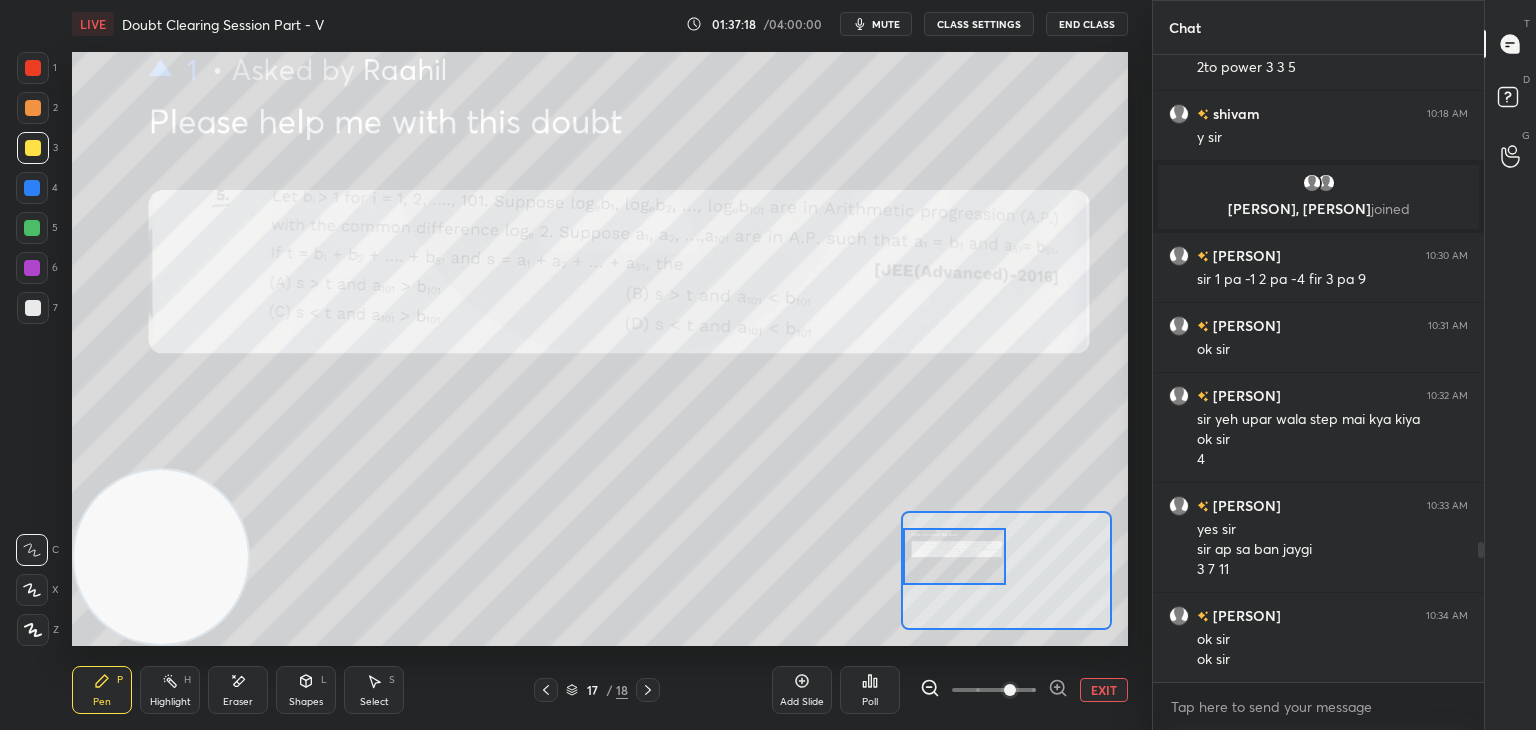 click on "EXIT" at bounding box center [1104, 690] 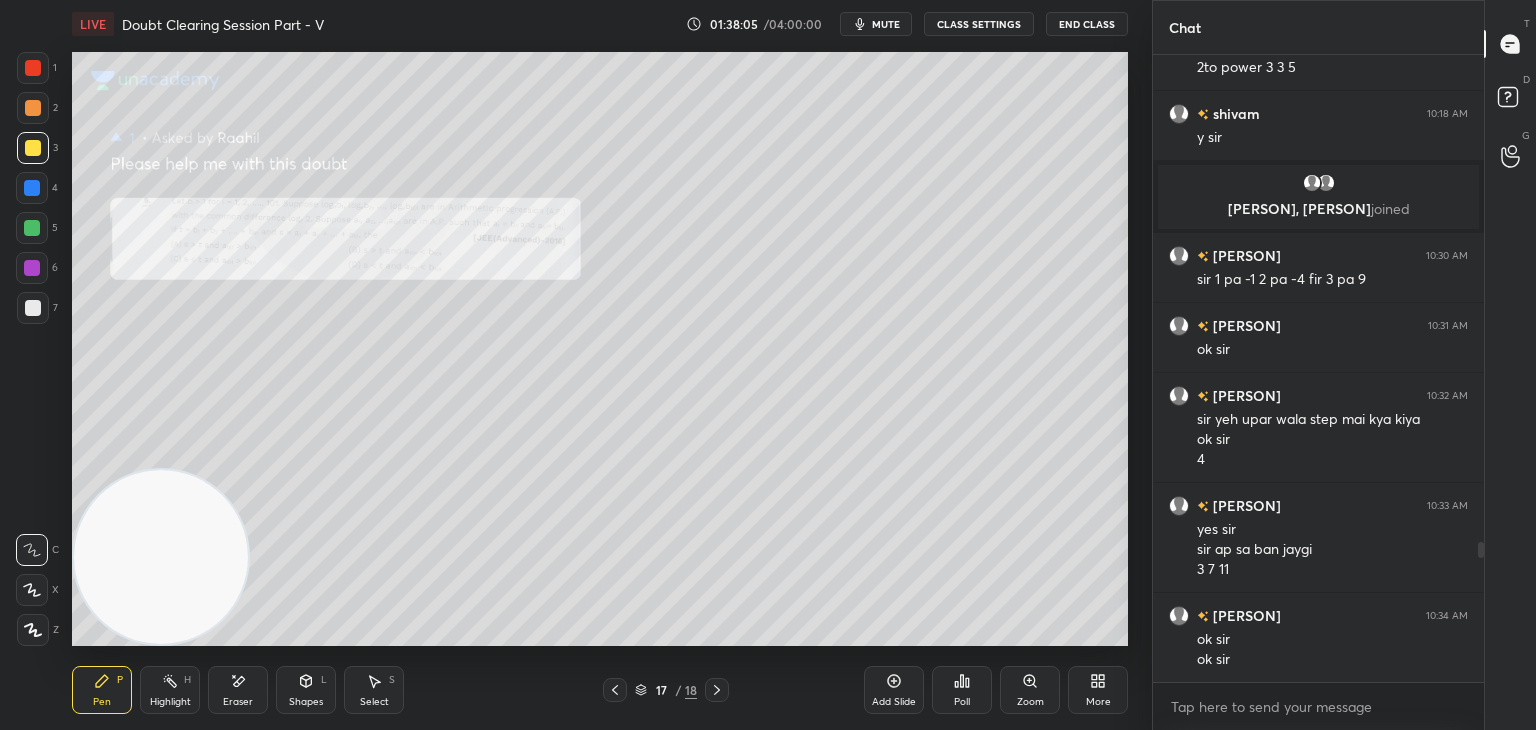 click on "Eraser" at bounding box center [238, 690] 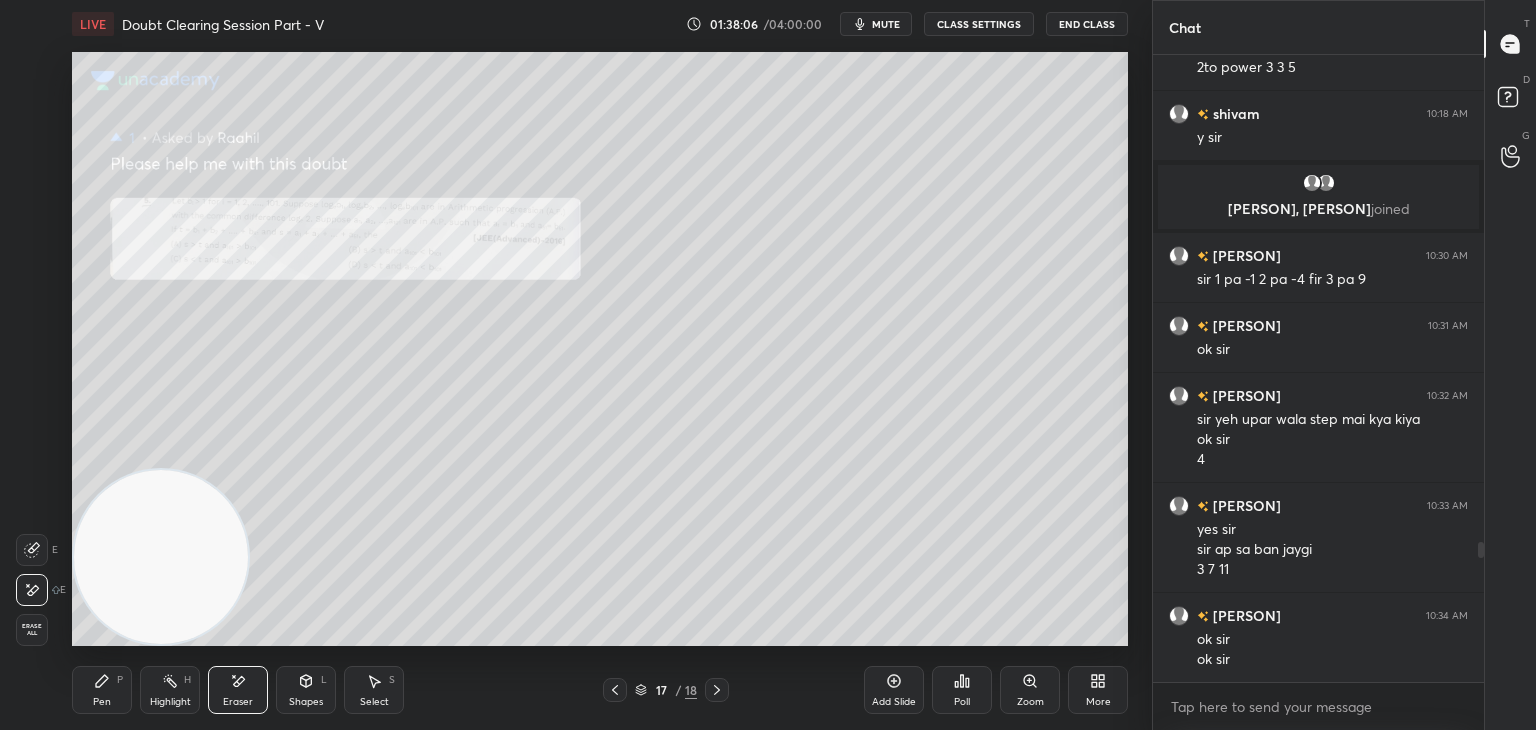 click on "P" at bounding box center (120, 680) 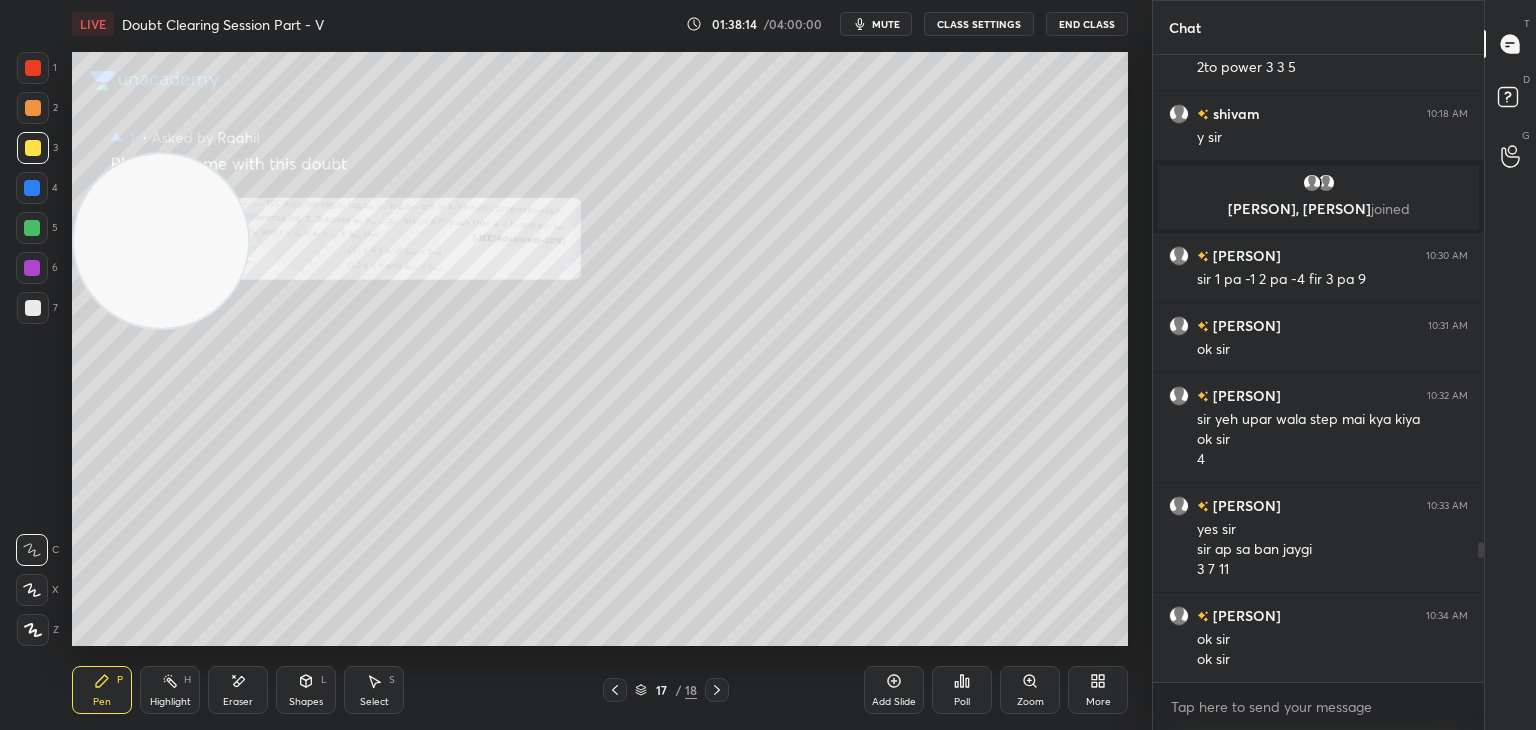 drag, startPoint x: 162, startPoint y: 459, endPoint x: 164, endPoint y: 117, distance: 342.00586 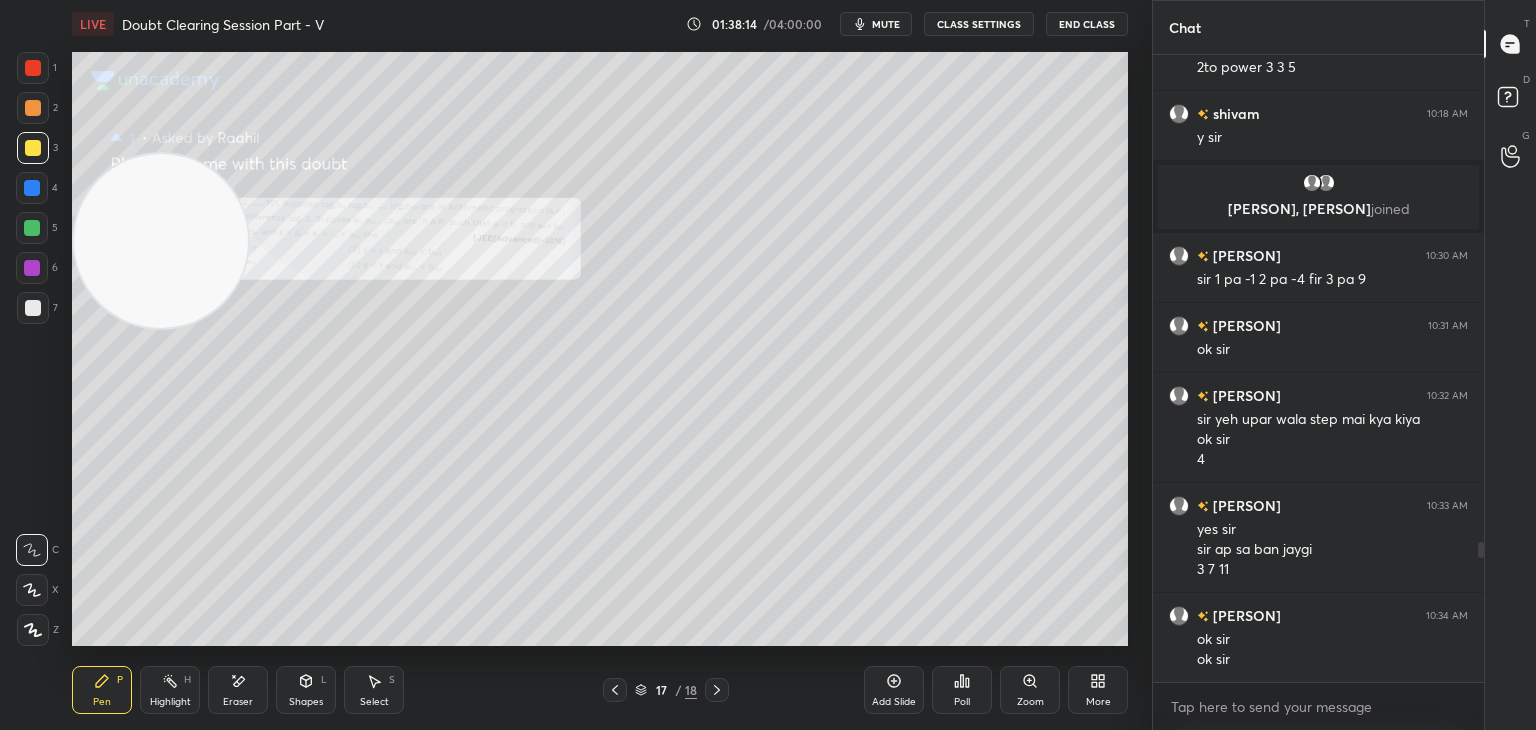 click at bounding box center [161, 241] 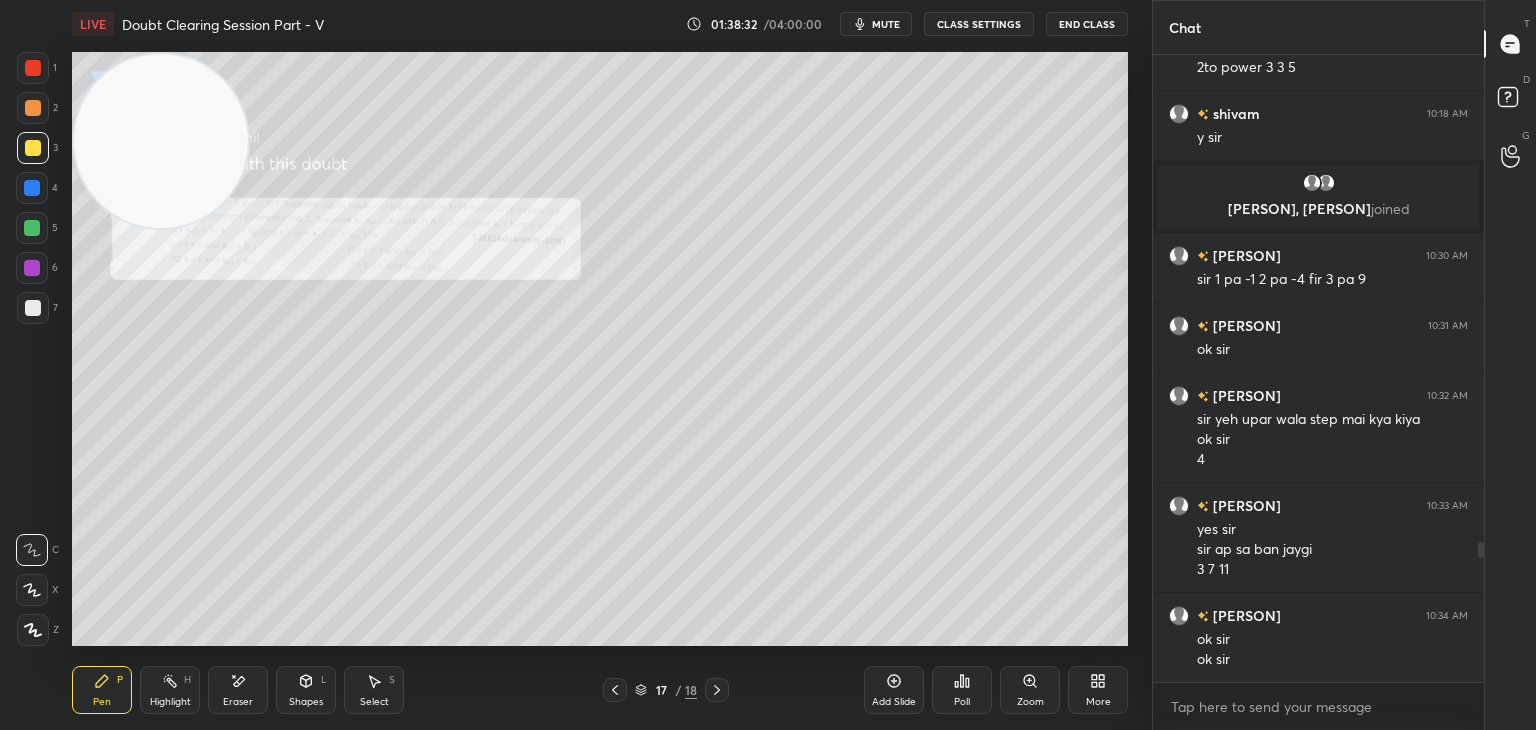 click 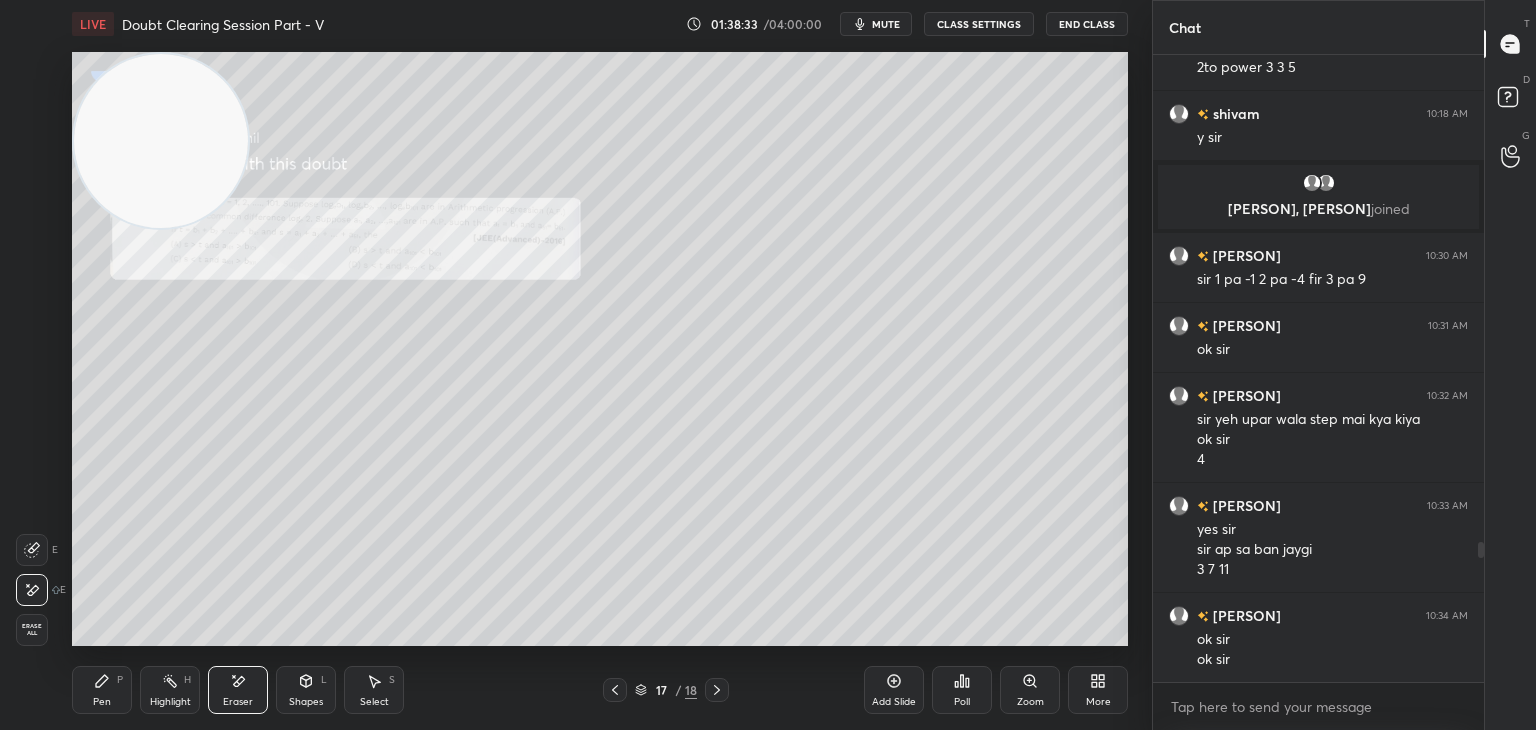 drag, startPoint x: 110, startPoint y: 677, endPoint x: 103, endPoint y: 660, distance: 18.384777 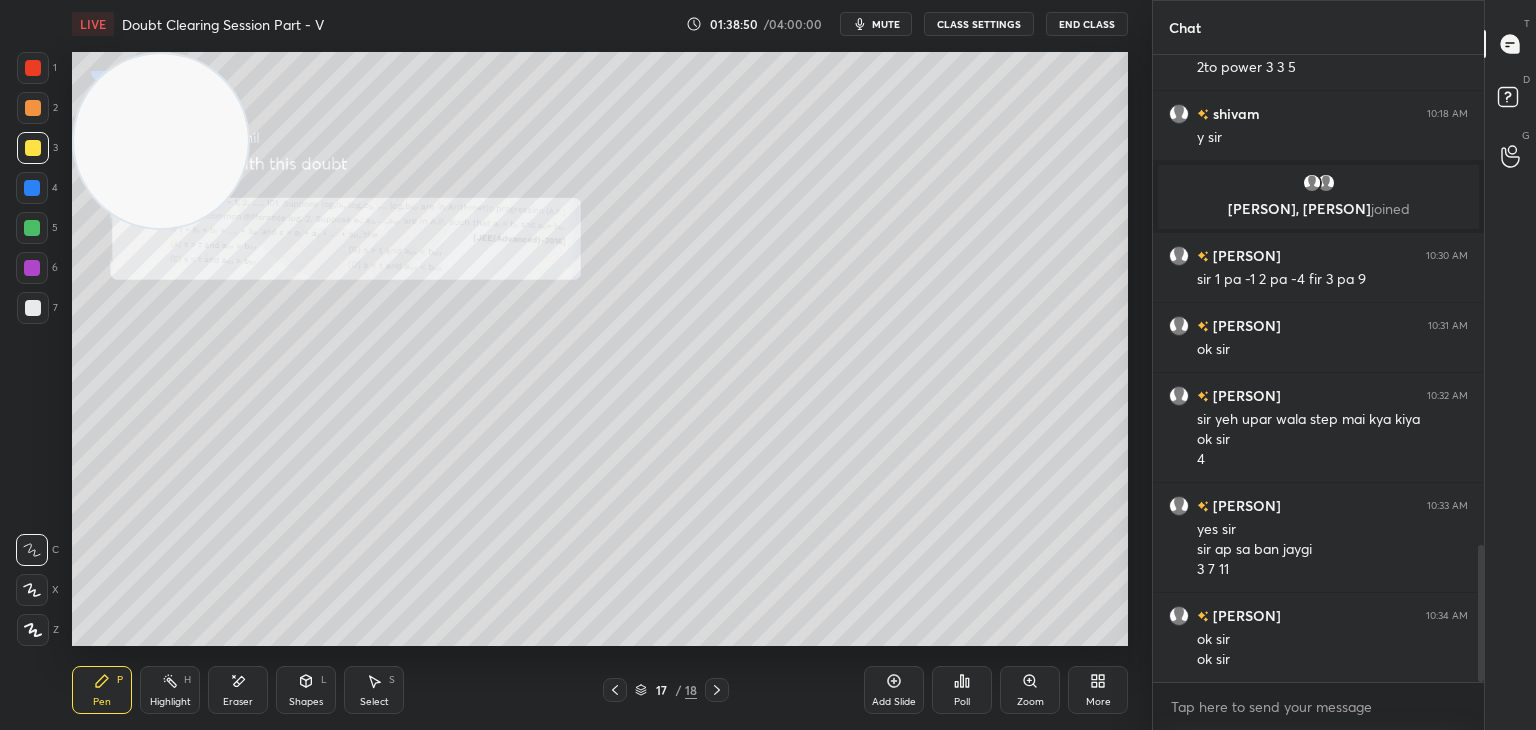 scroll, scrollTop: 2250, scrollLeft: 0, axis: vertical 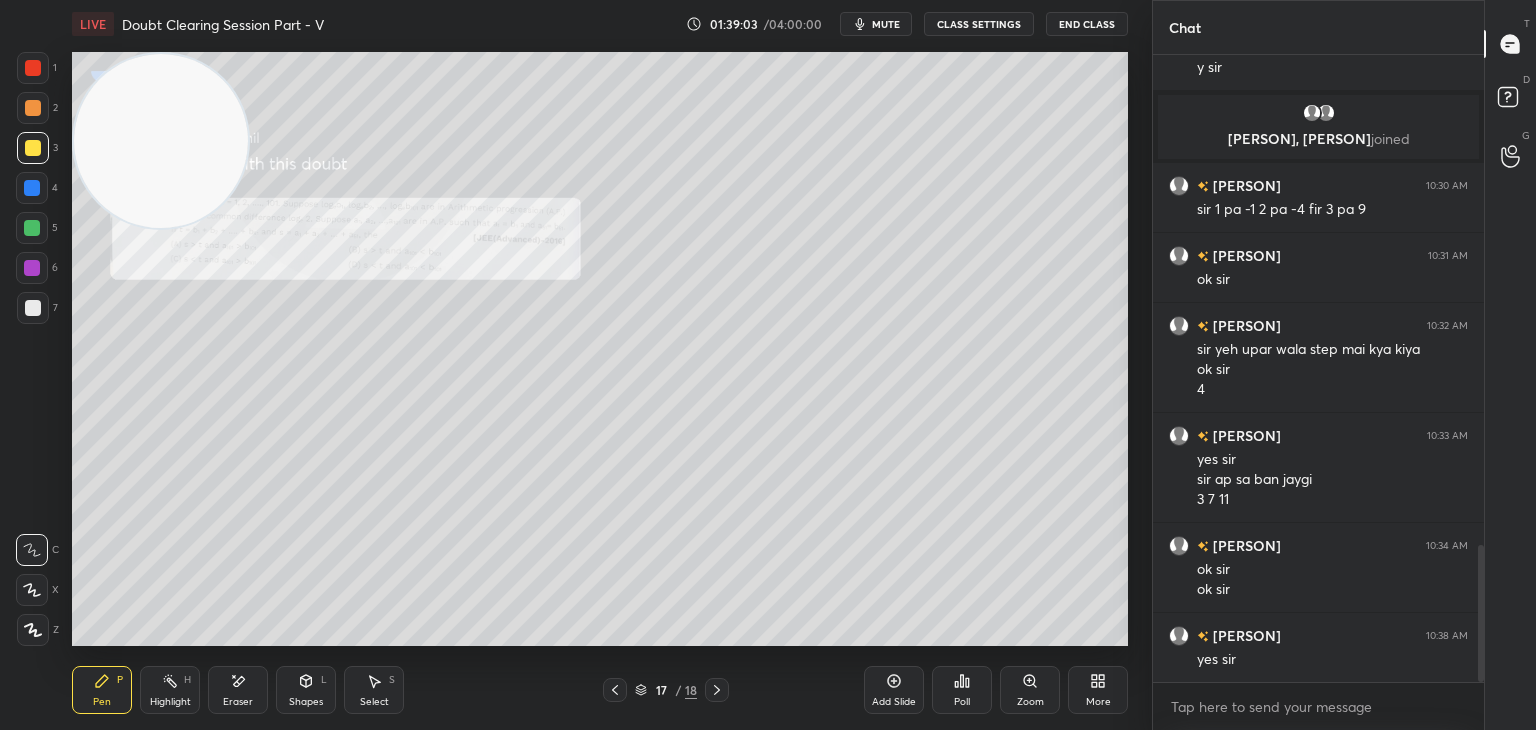 click 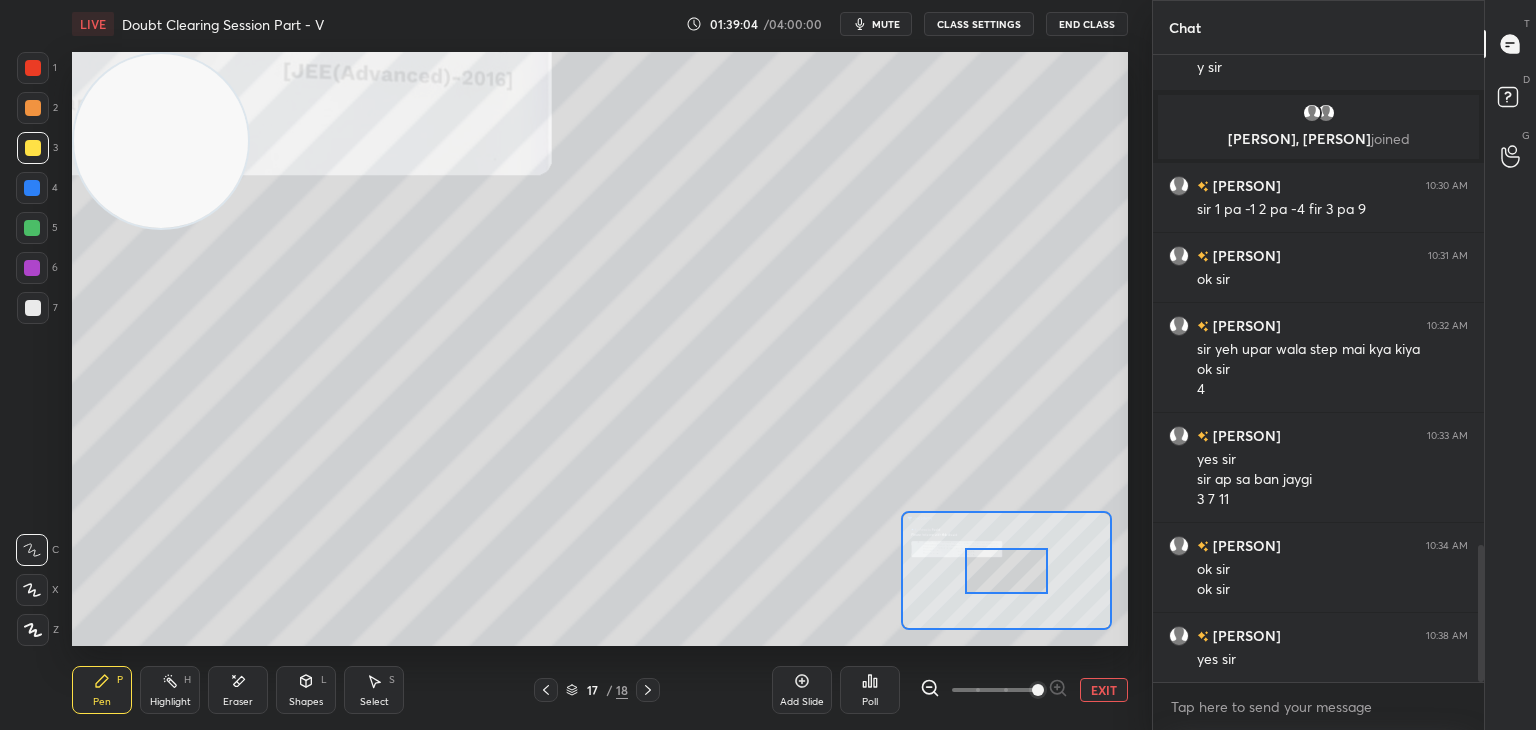 click at bounding box center (994, 690) 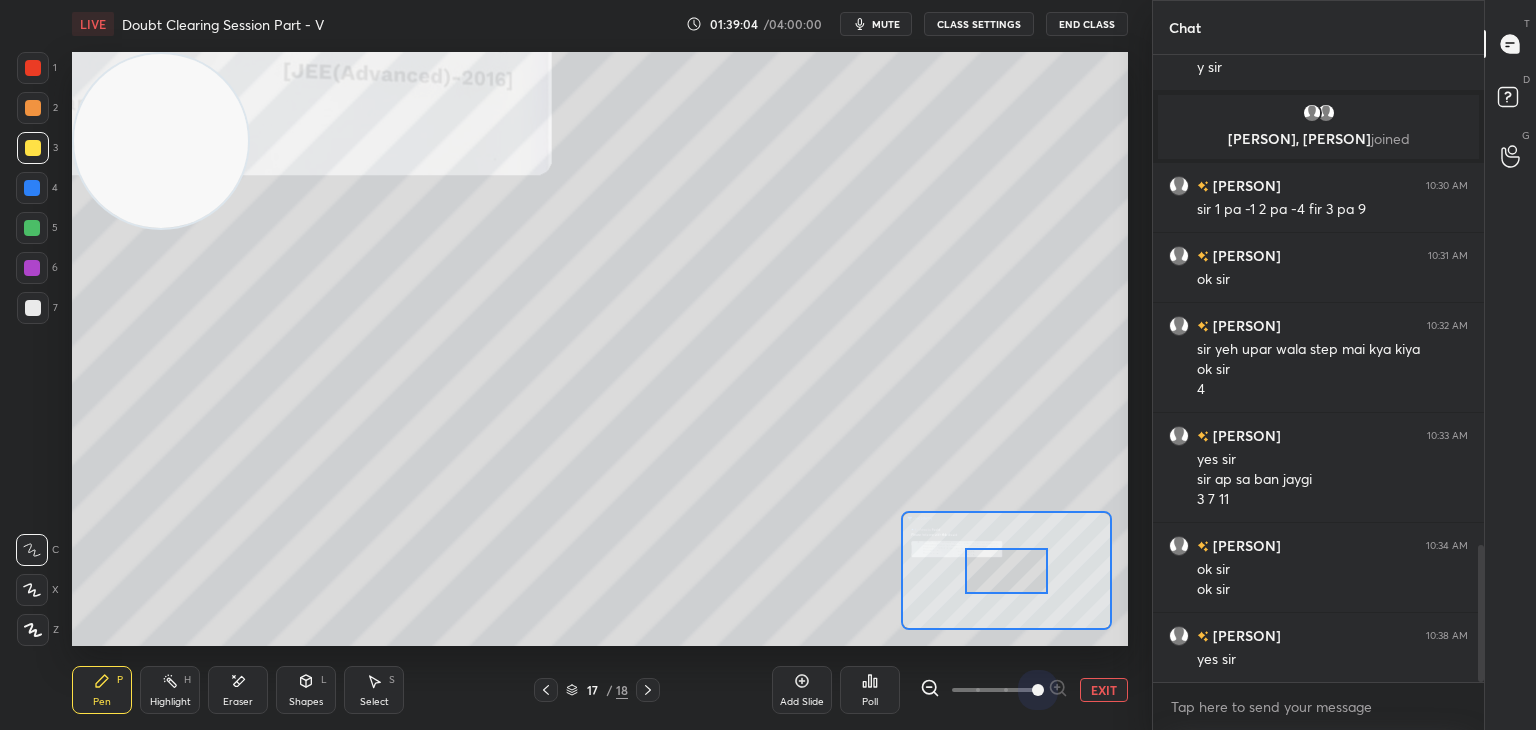 drag, startPoint x: 1039, startPoint y: 687, endPoint x: 1033, endPoint y: 661, distance: 26.683329 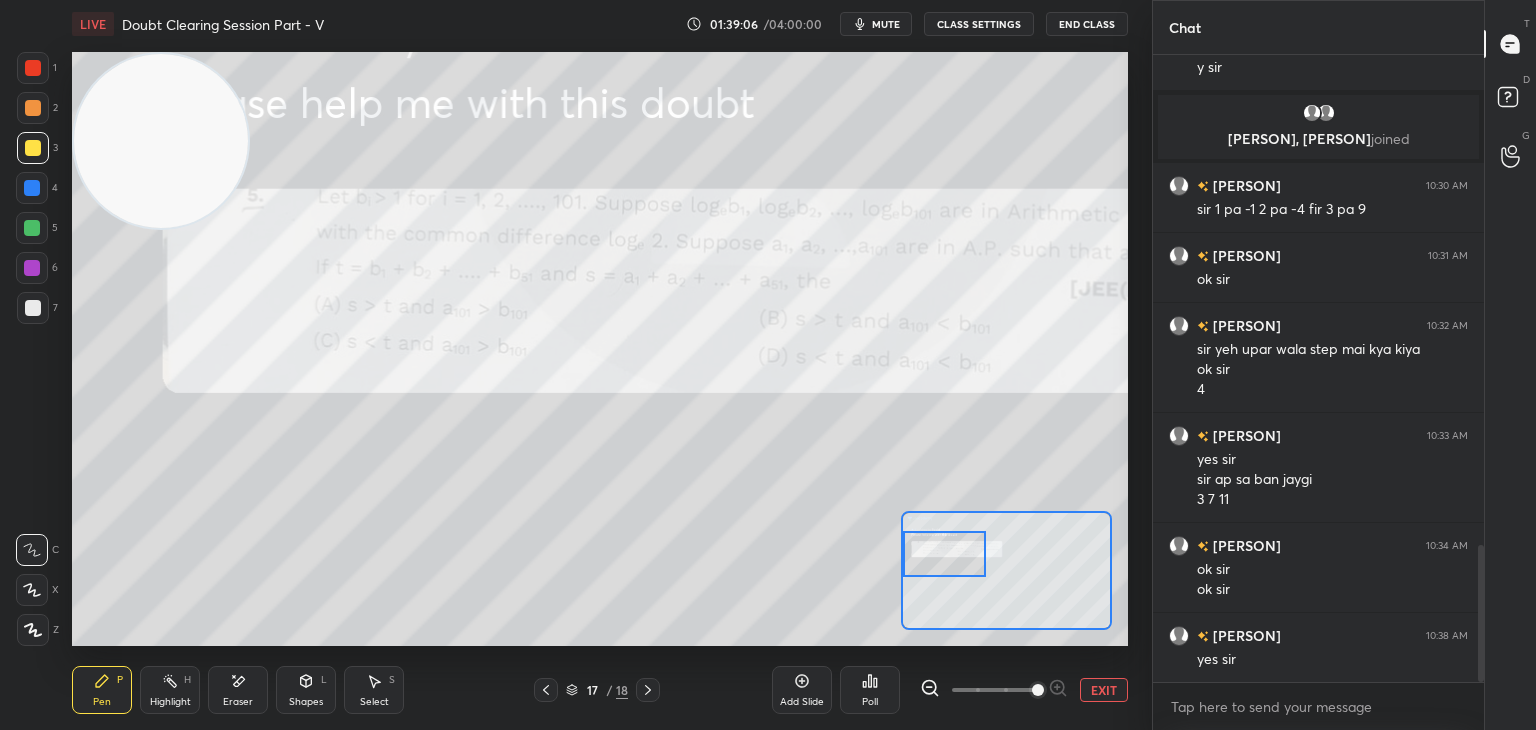 drag, startPoint x: 993, startPoint y: 553, endPoint x: 947, endPoint y: 547, distance: 46.389652 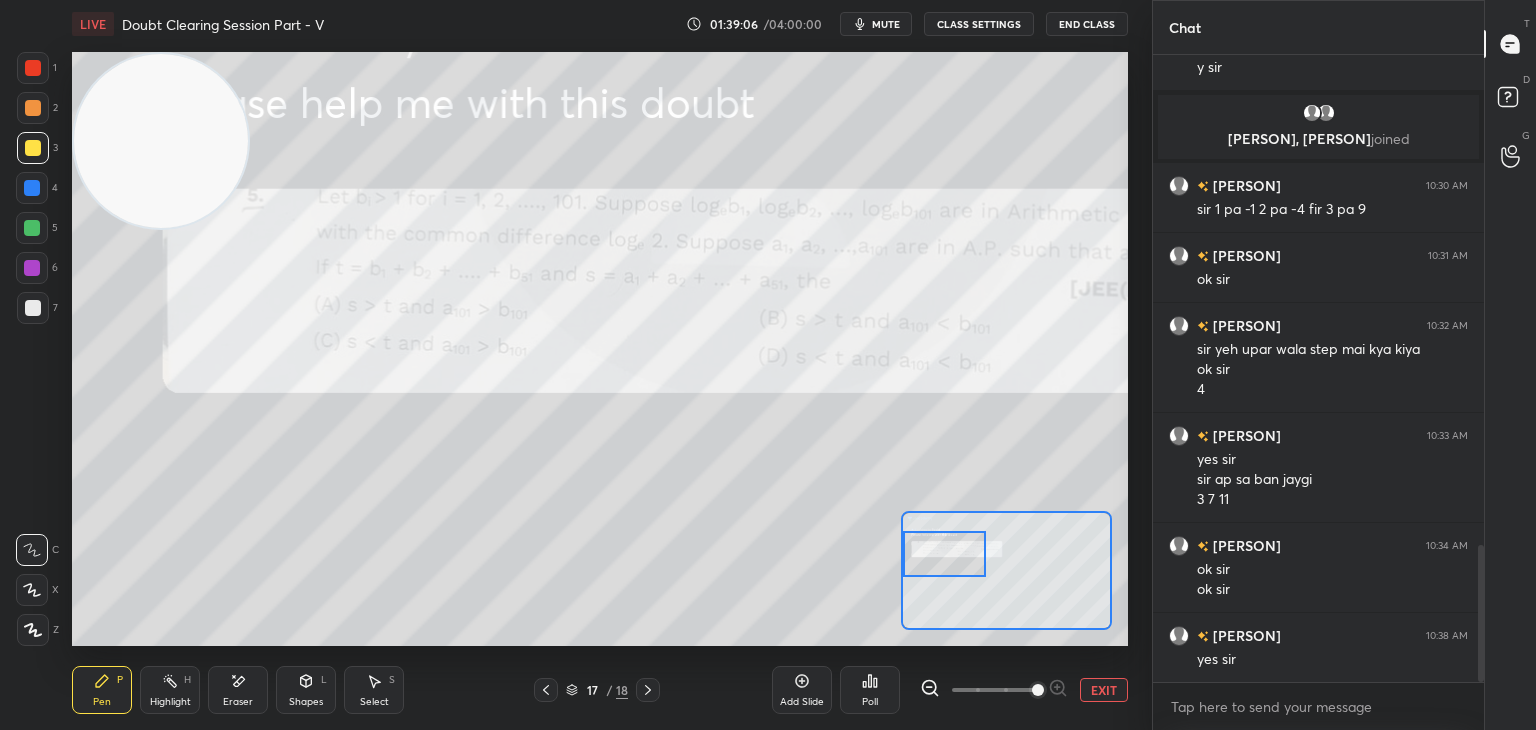 click at bounding box center (944, 554) 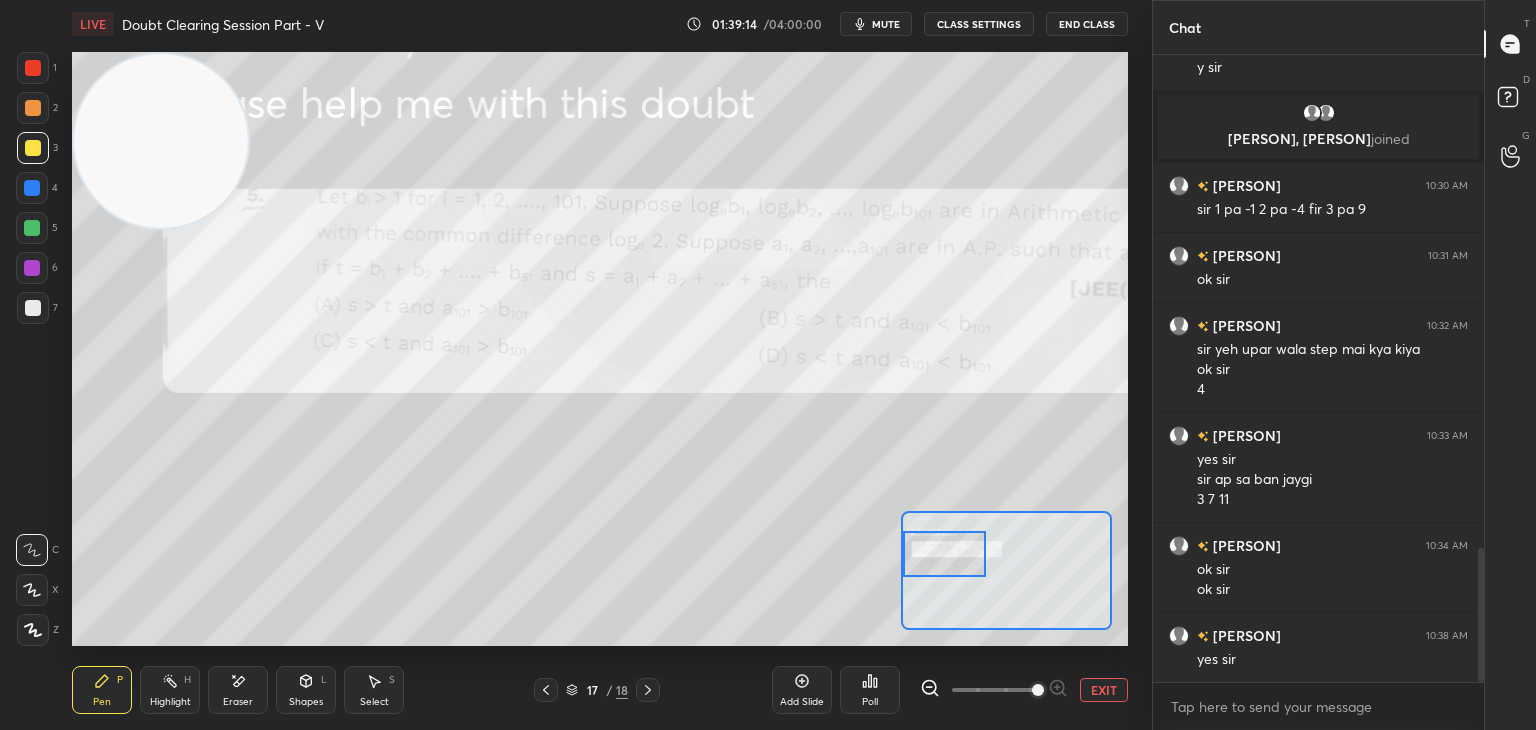scroll, scrollTop: 2320, scrollLeft: 0, axis: vertical 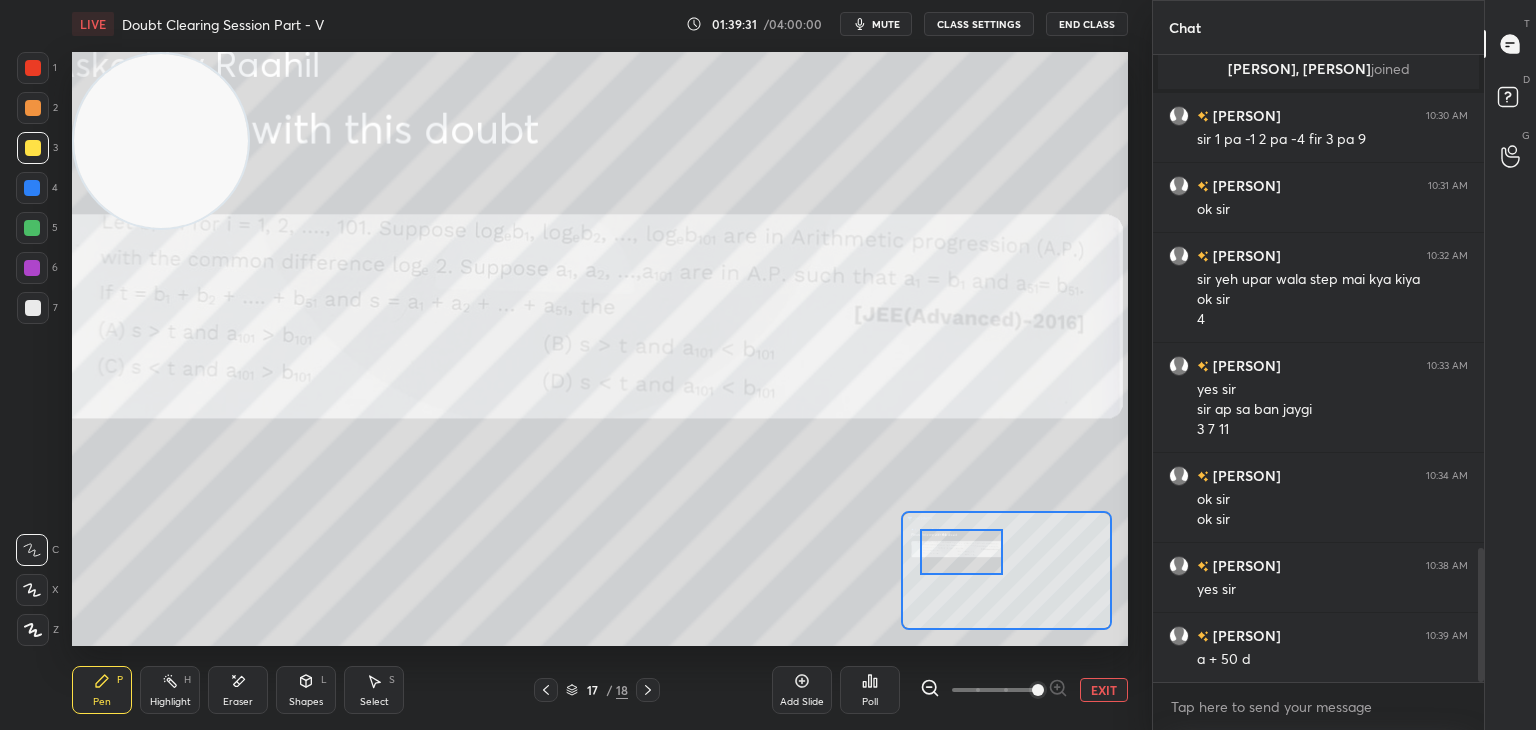 drag, startPoint x: 949, startPoint y: 545, endPoint x: 966, endPoint y: 543, distance: 17.117243 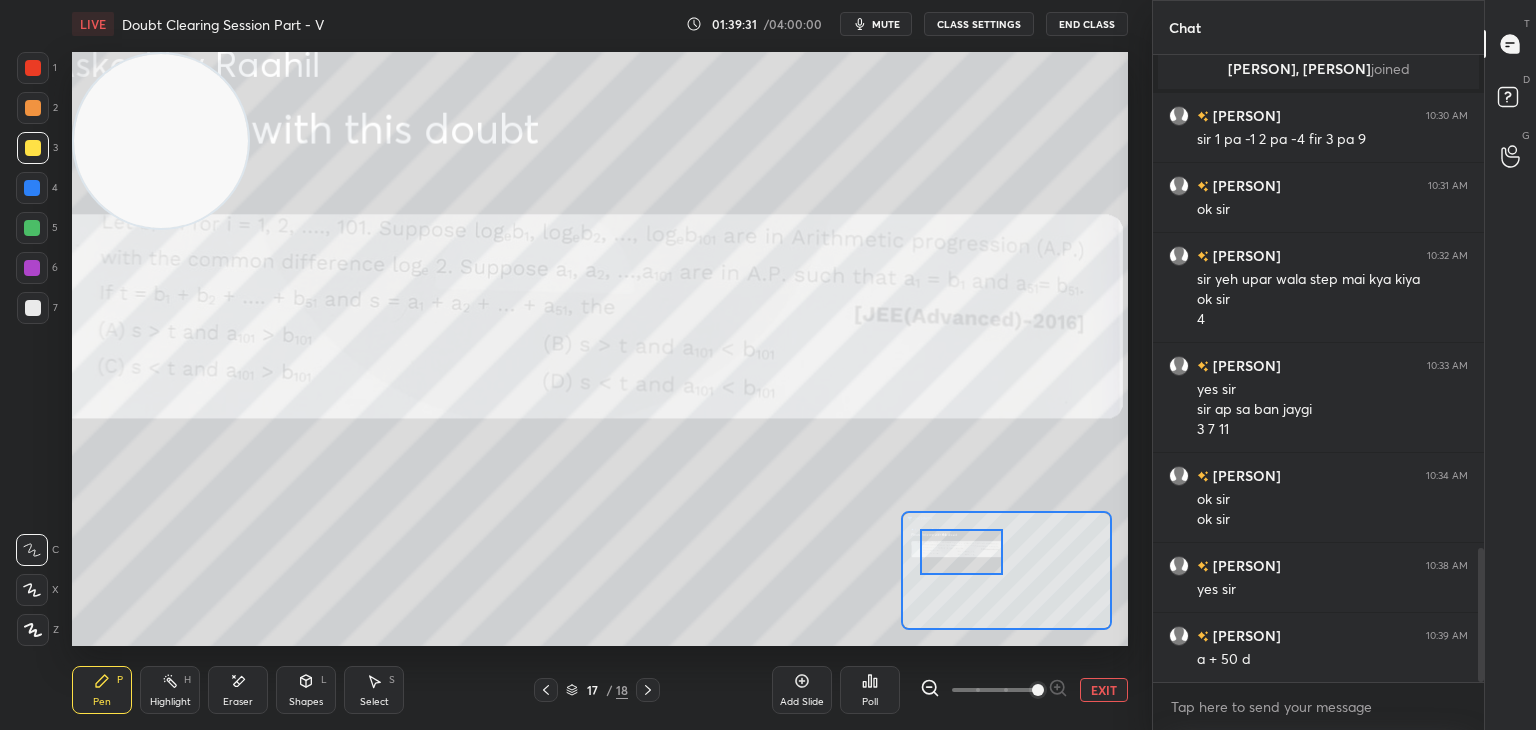 click at bounding box center [961, 552] 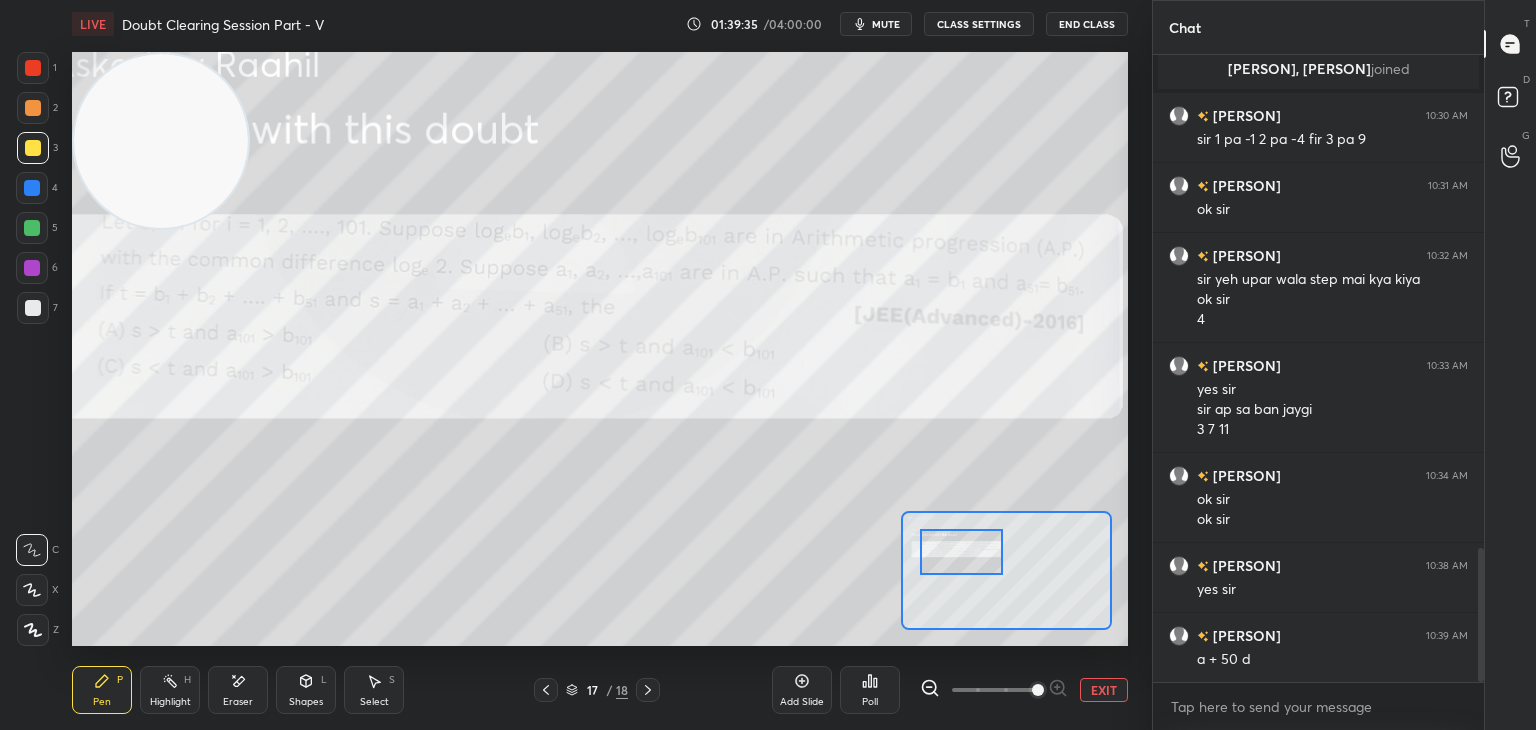 click on "EXIT" at bounding box center [1104, 690] 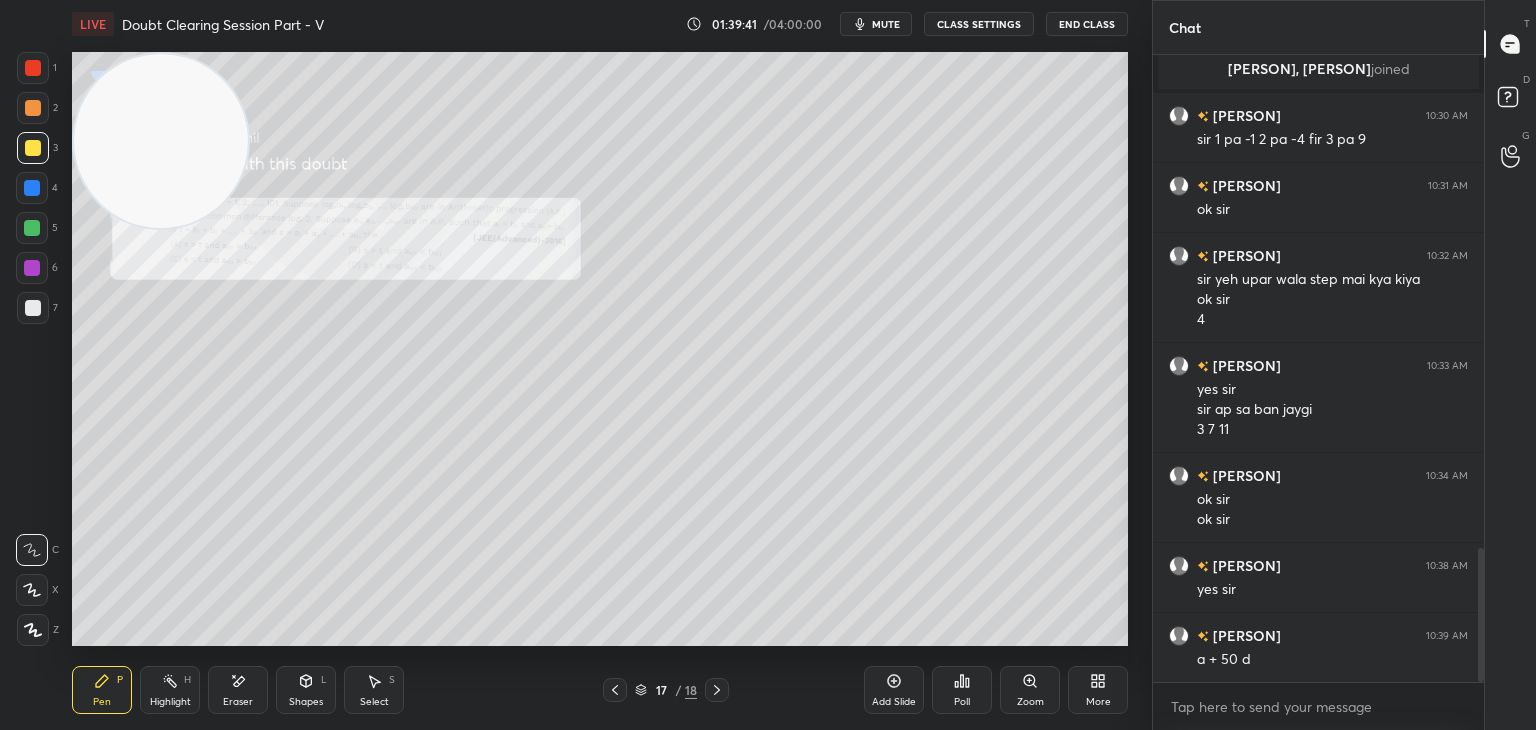 click on "Eraser" at bounding box center (238, 690) 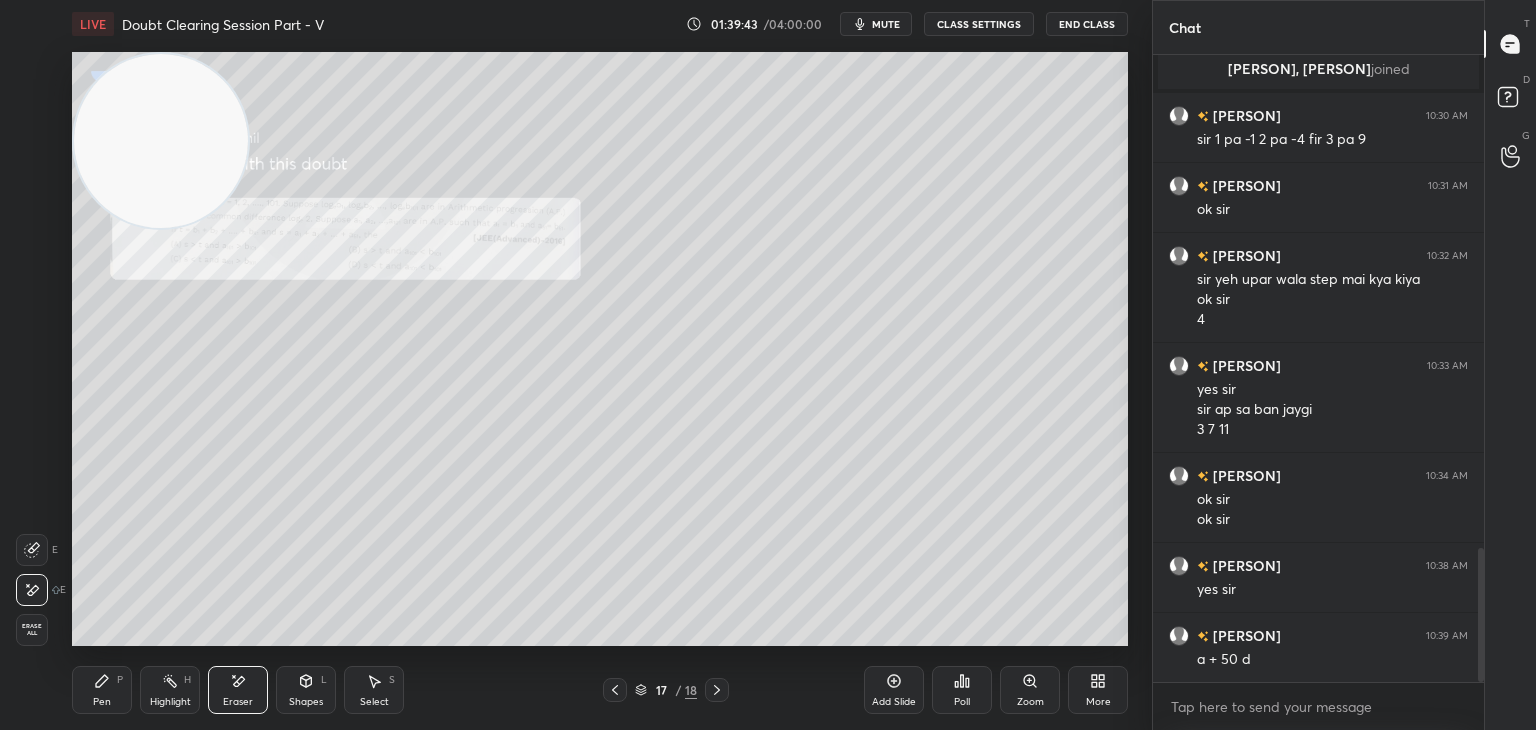 click on "Pen P" at bounding box center (102, 690) 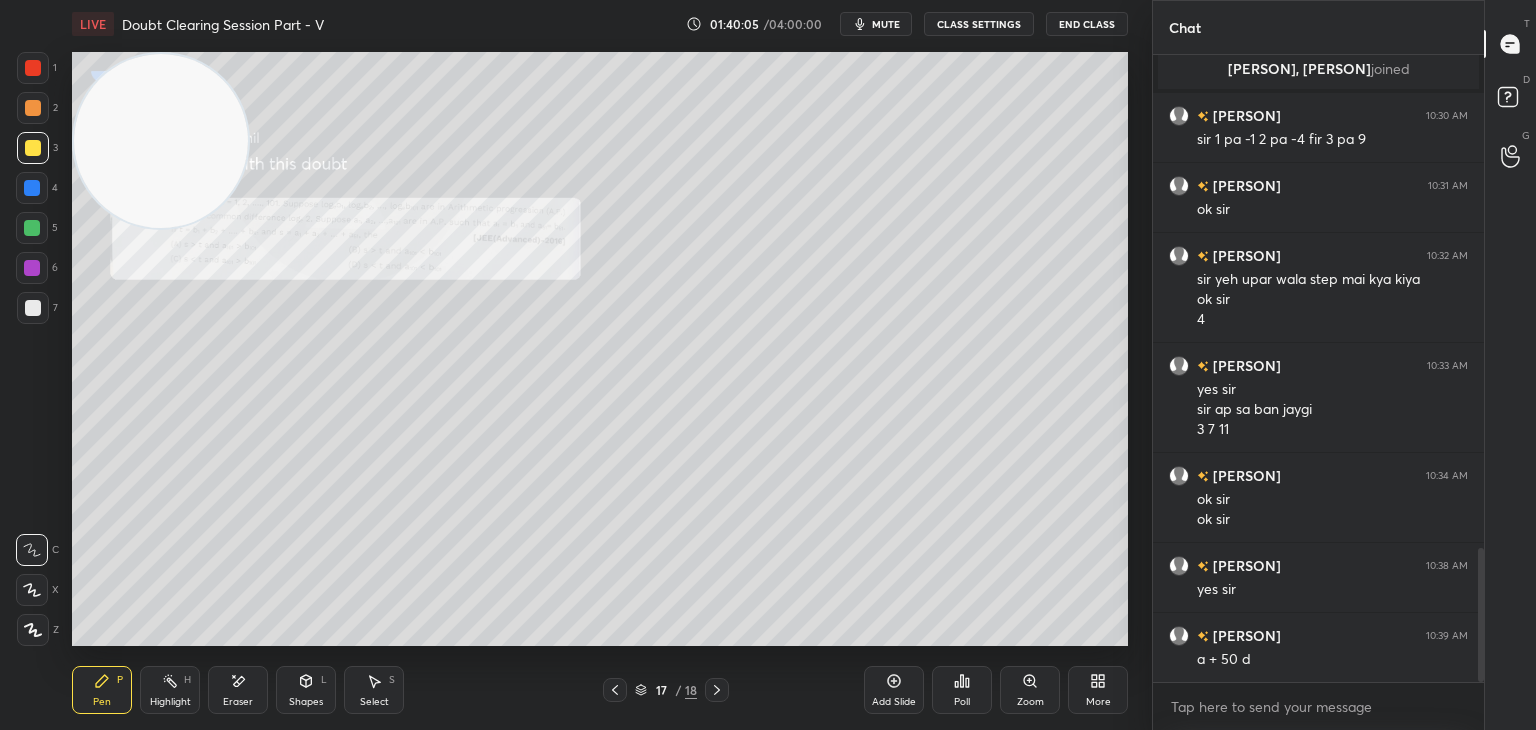 scroll, scrollTop: 2390, scrollLeft: 0, axis: vertical 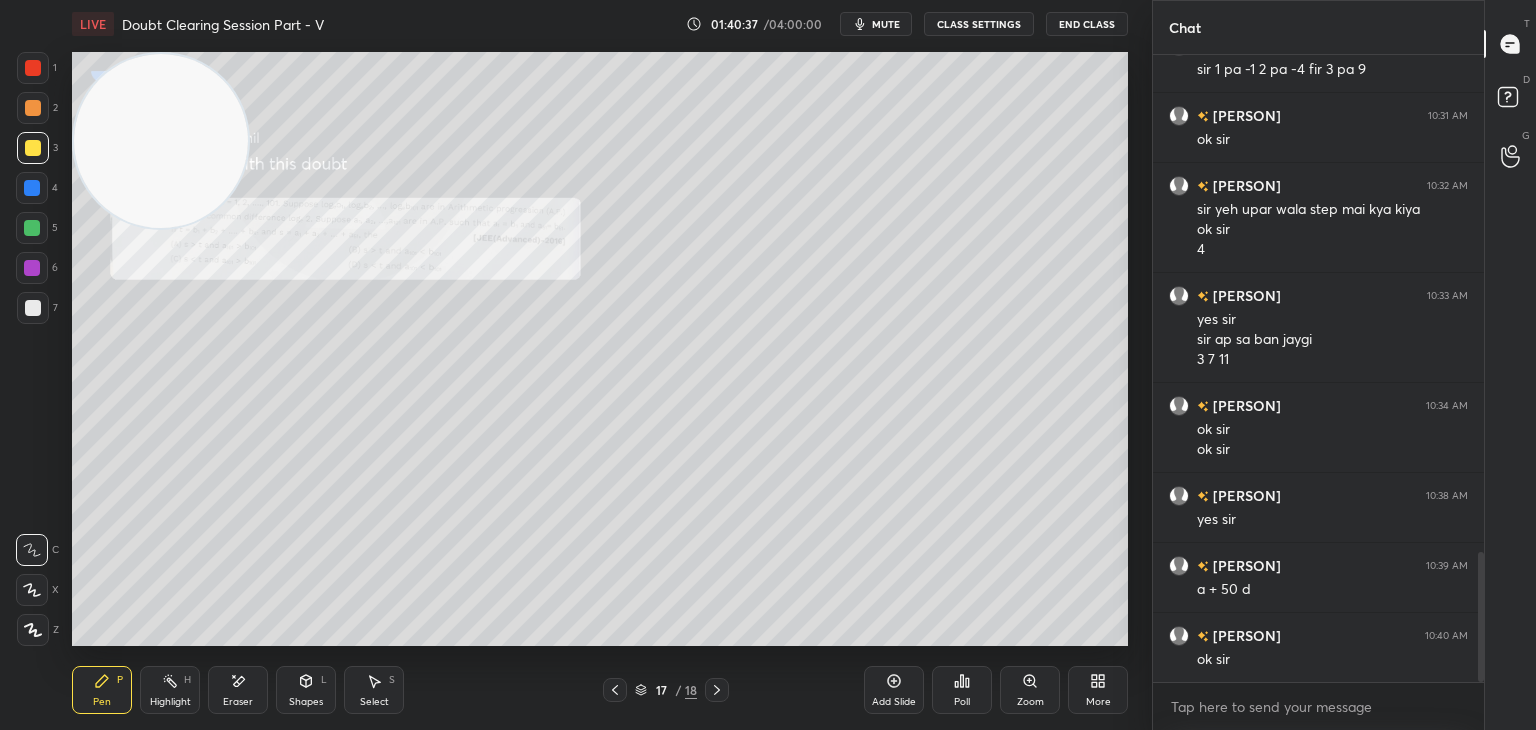 click 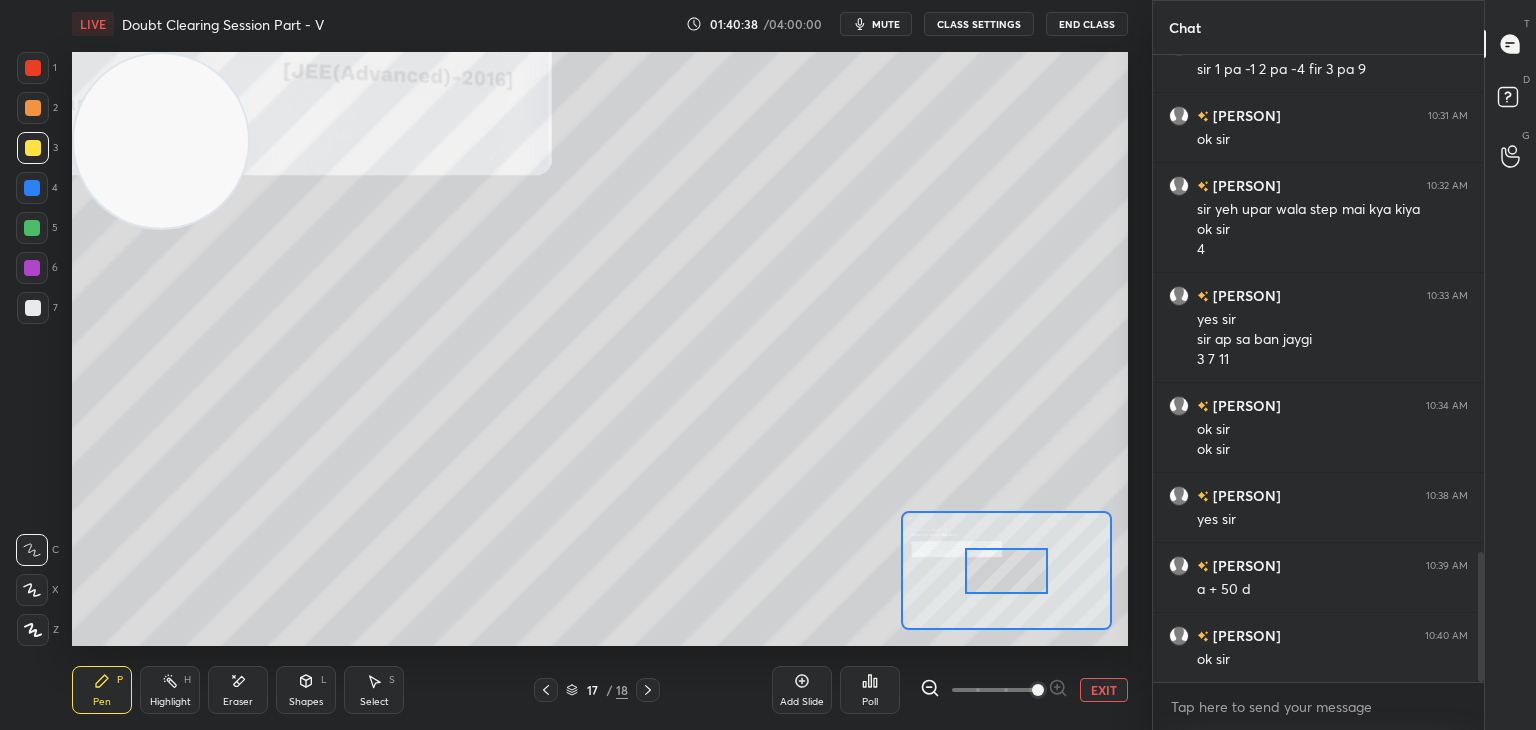 click at bounding box center (994, 690) 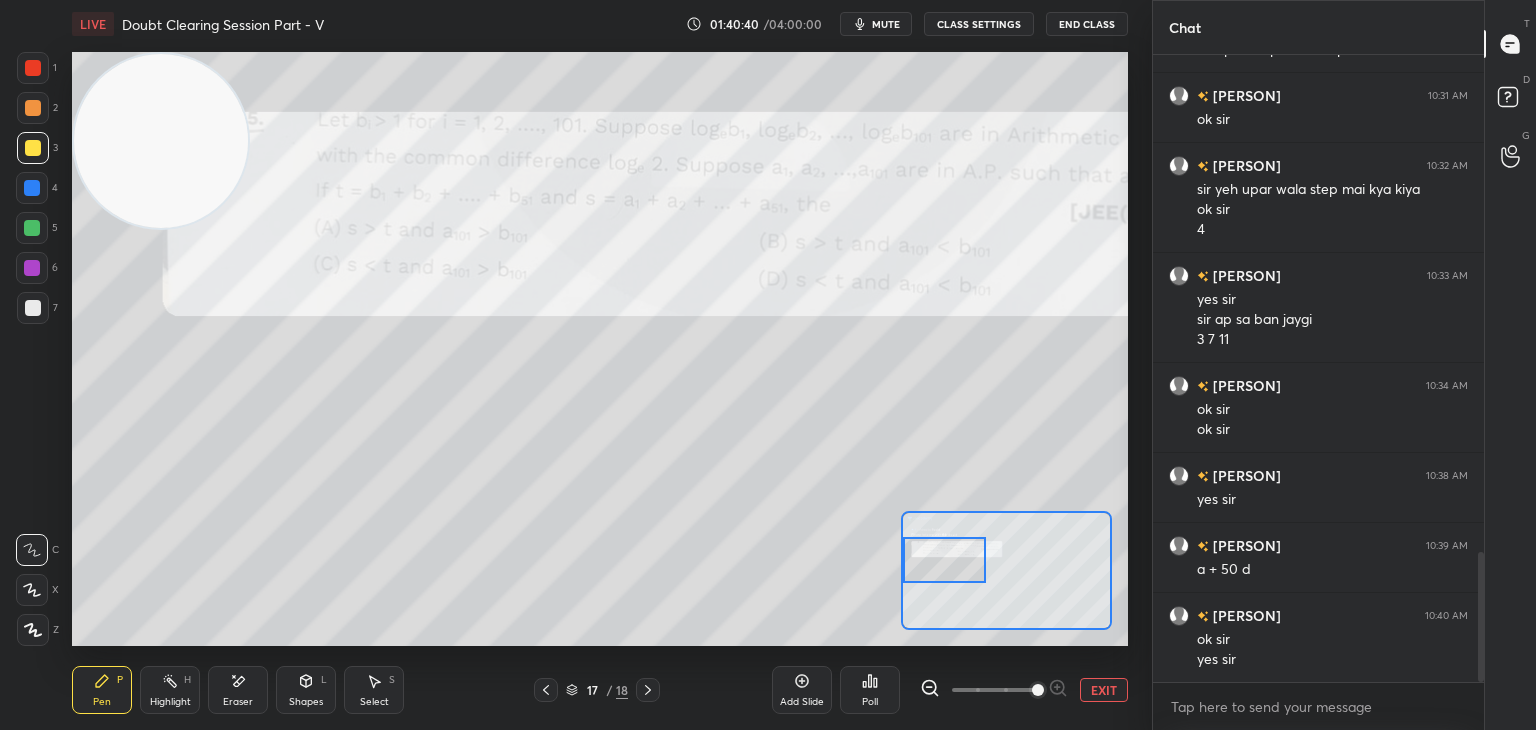drag, startPoint x: 1004, startPoint y: 572, endPoint x: 925, endPoint y: 561, distance: 79.762146 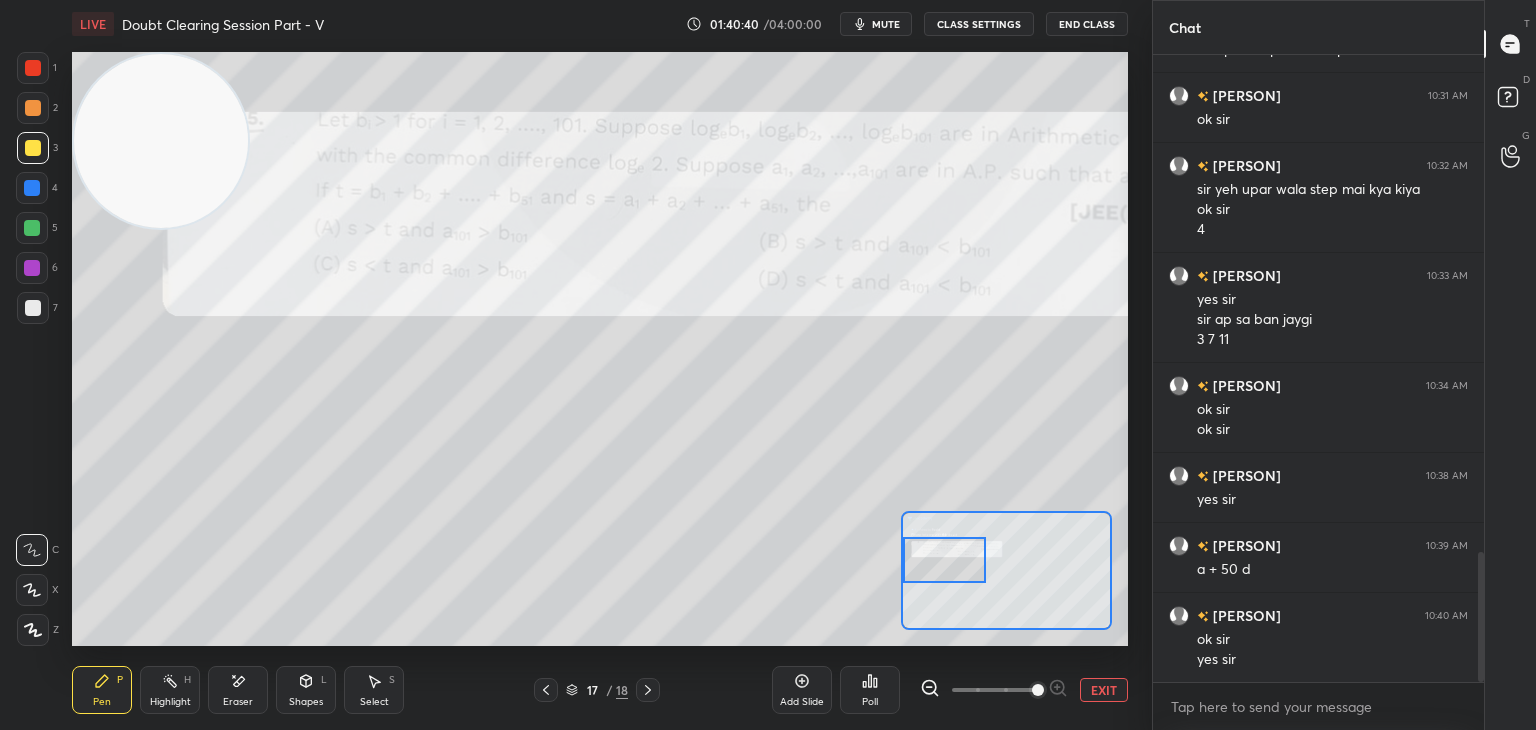 click at bounding box center (944, 560) 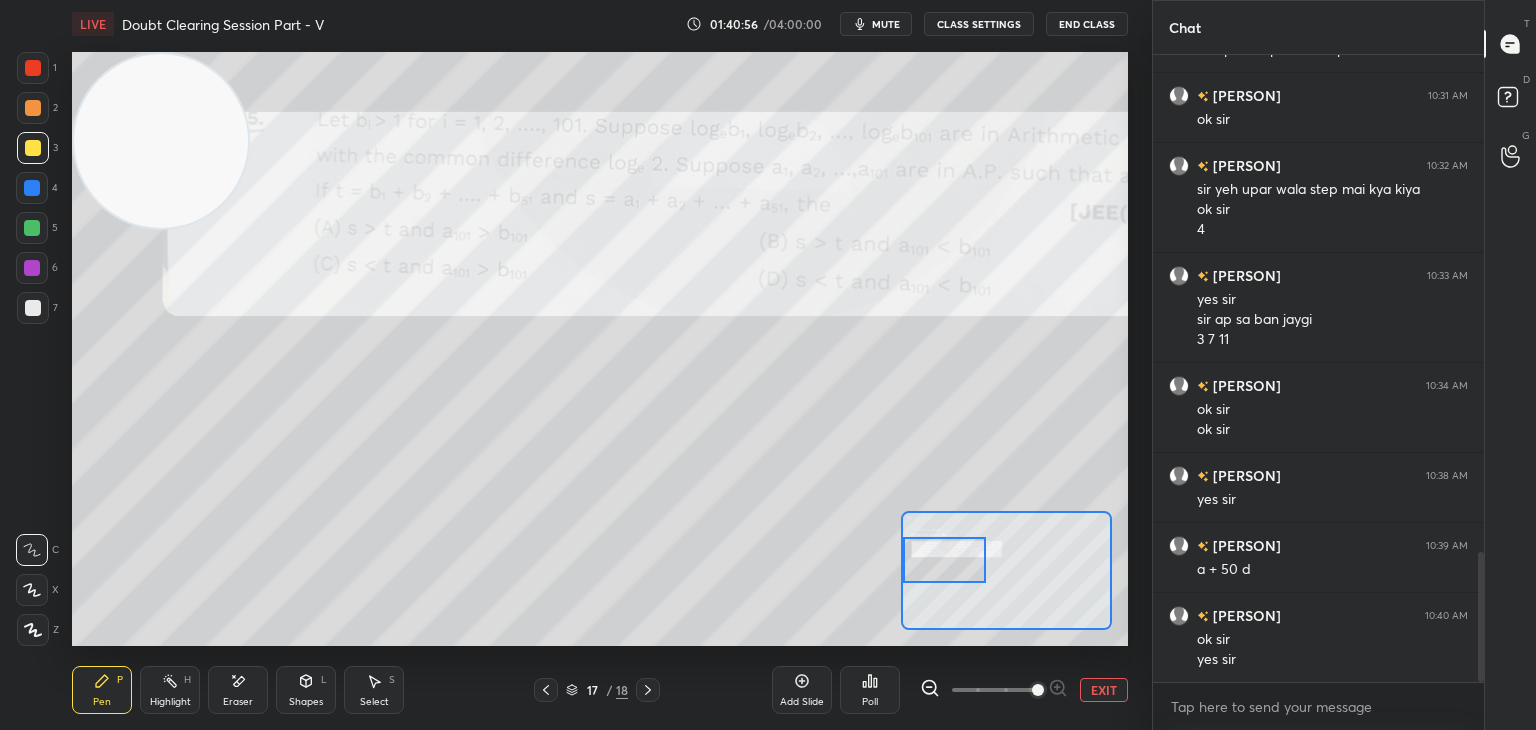 click on "EXIT" at bounding box center [1104, 690] 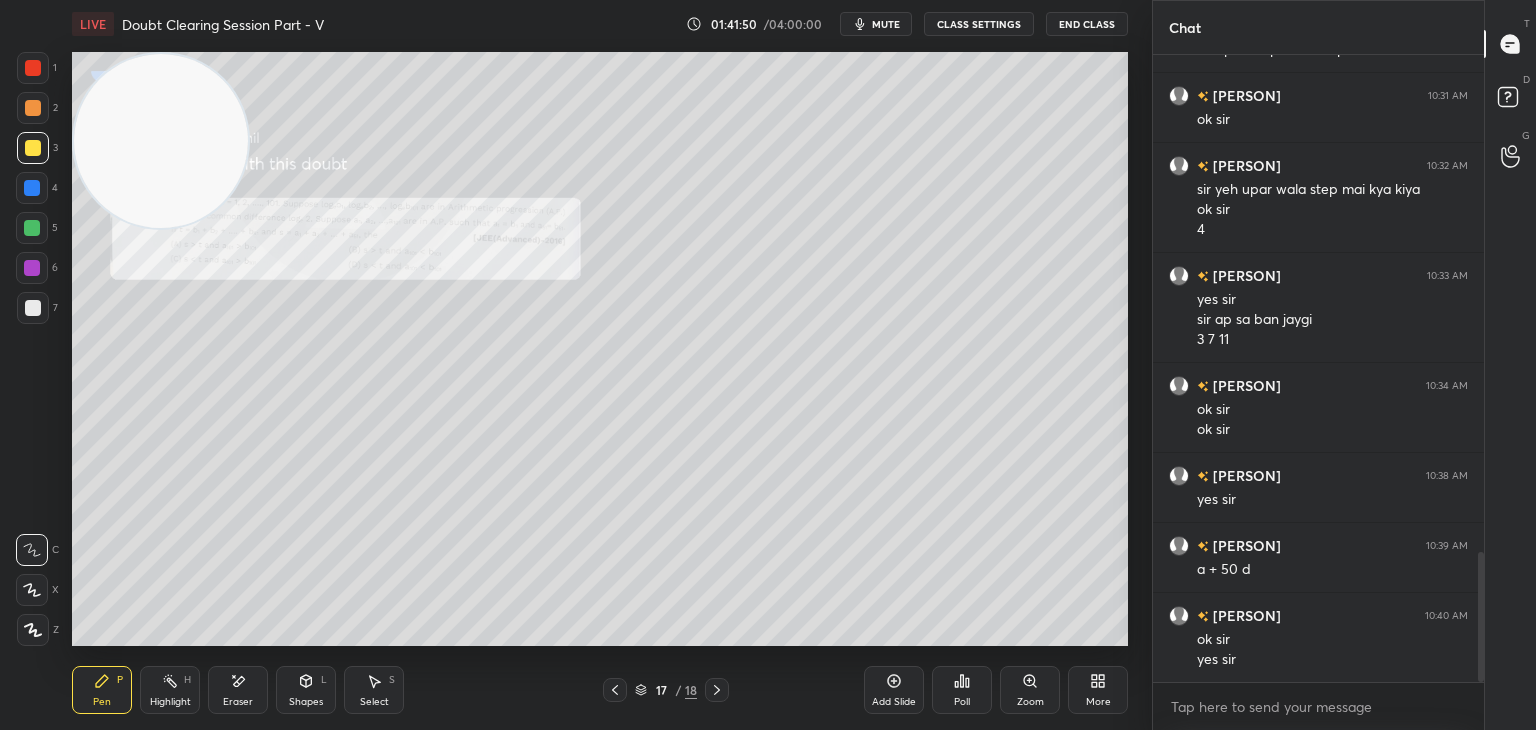 click 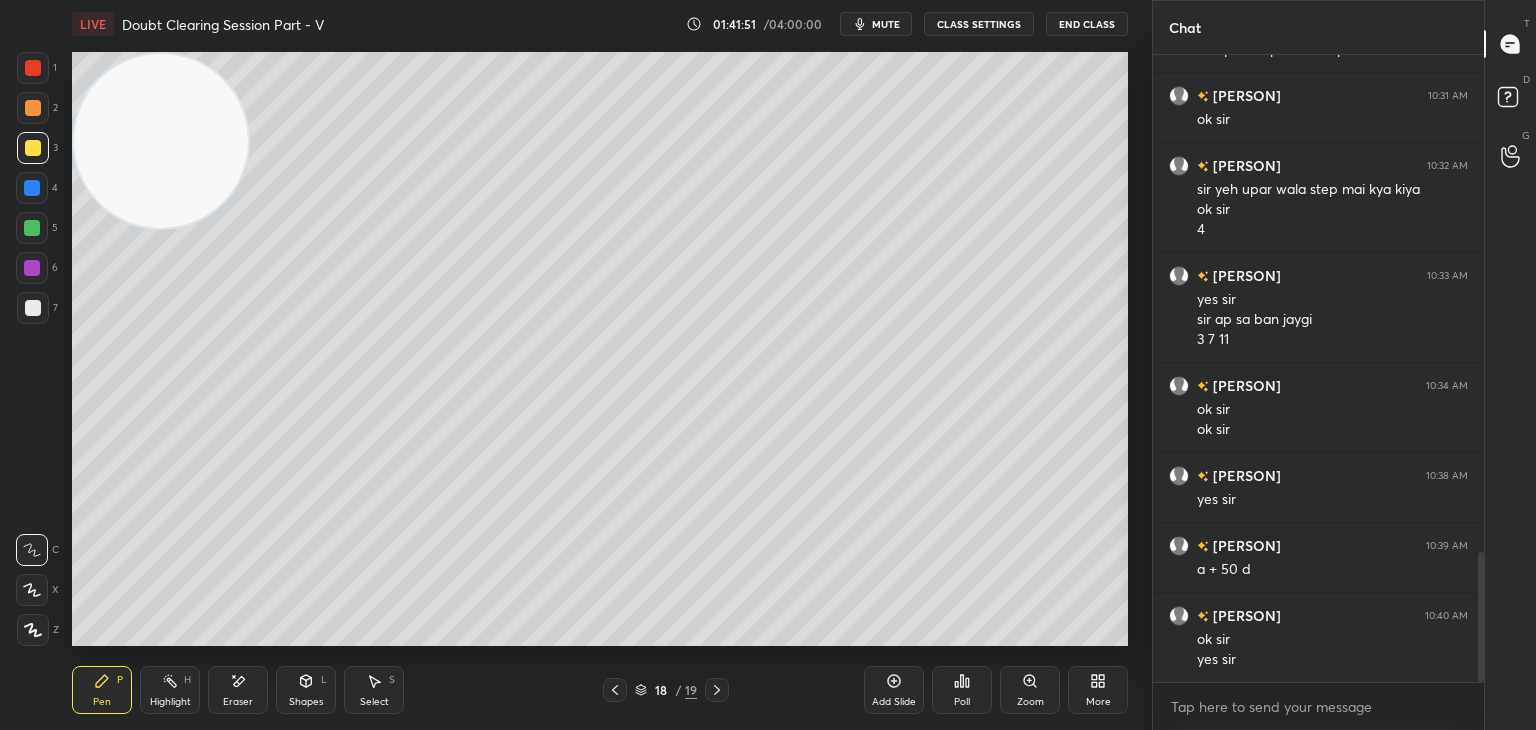 drag, startPoint x: 111, startPoint y: 313, endPoint x: 112, endPoint y: 737, distance: 424.0012 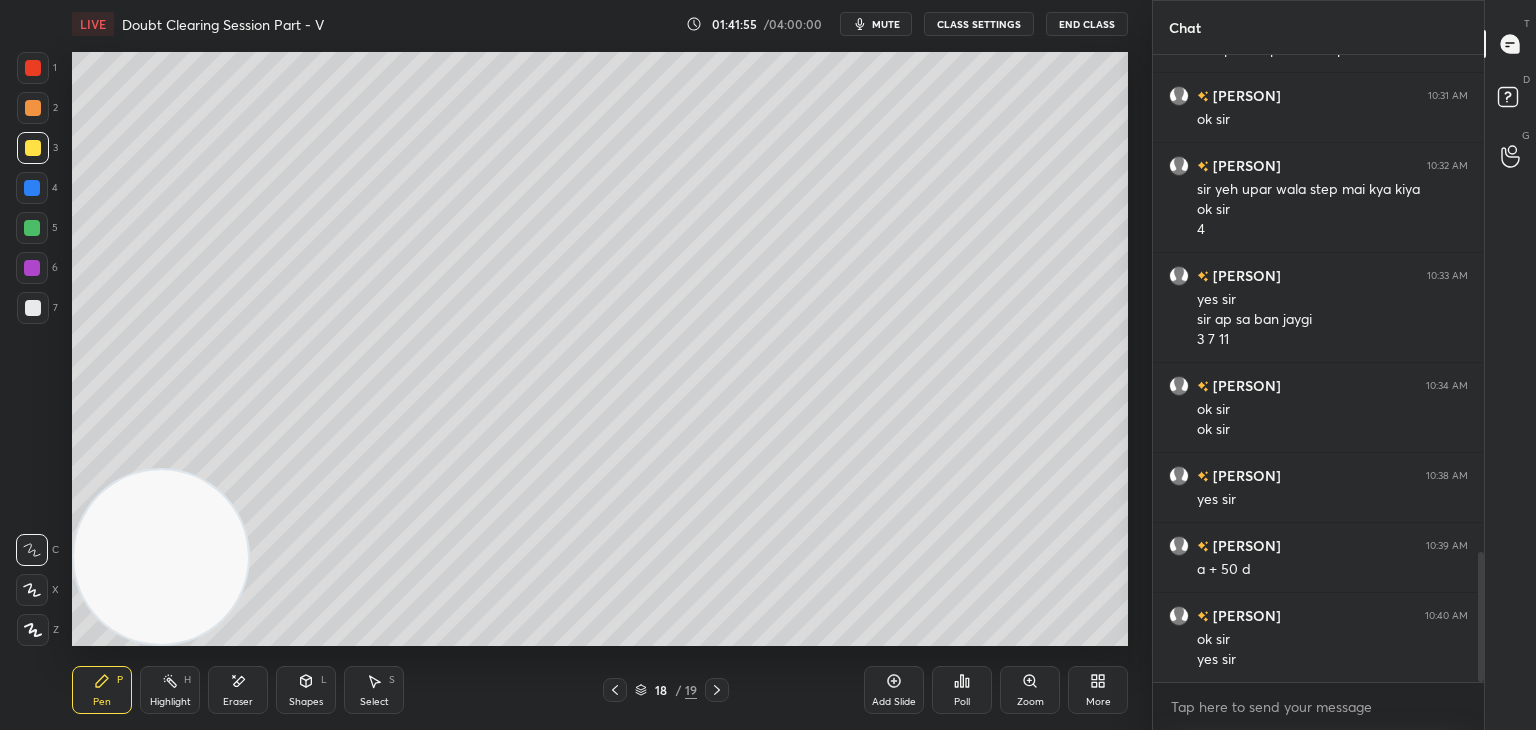 drag, startPoint x: 239, startPoint y: 686, endPoint x: 195, endPoint y: 658, distance: 52.153618 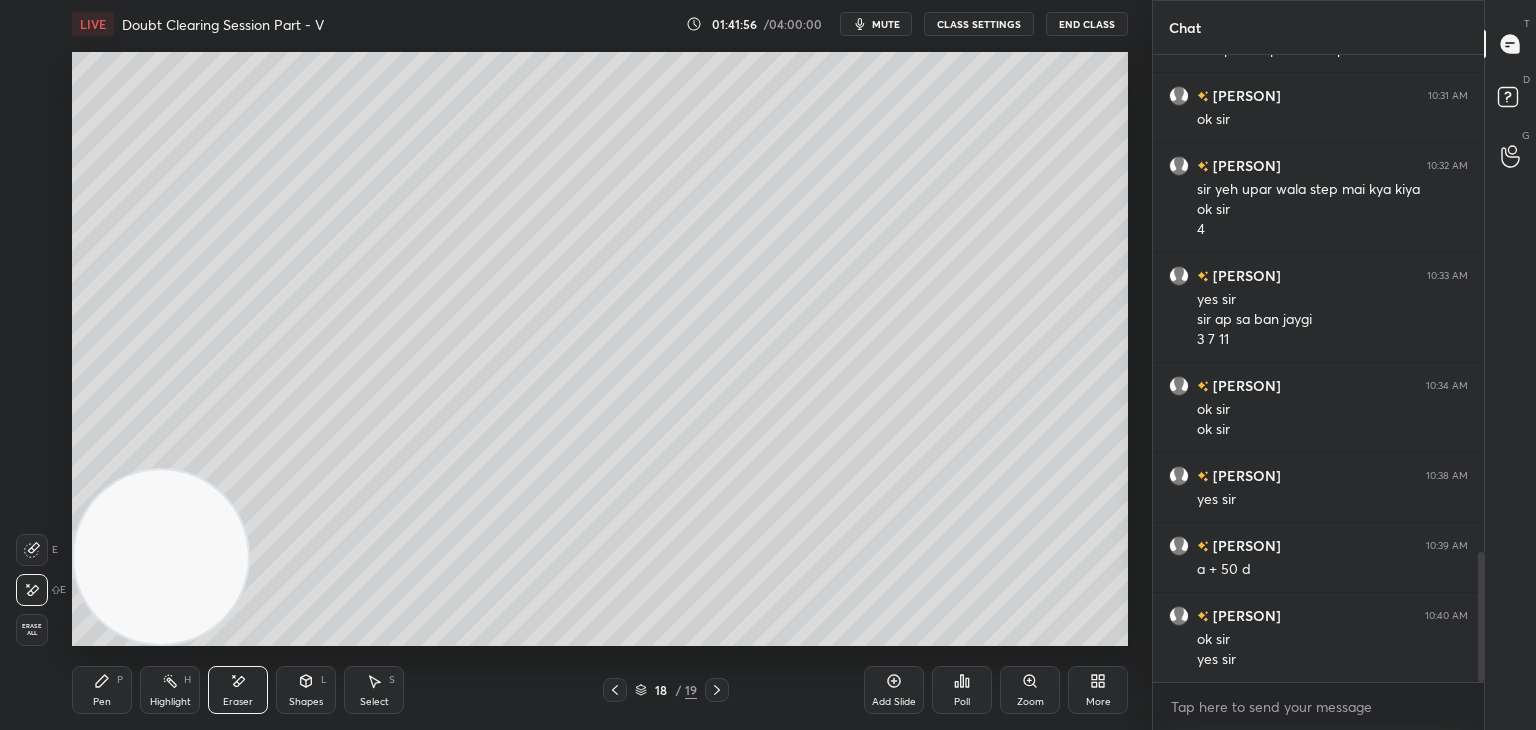 click on "Erase all" at bounding box center (32, 630) 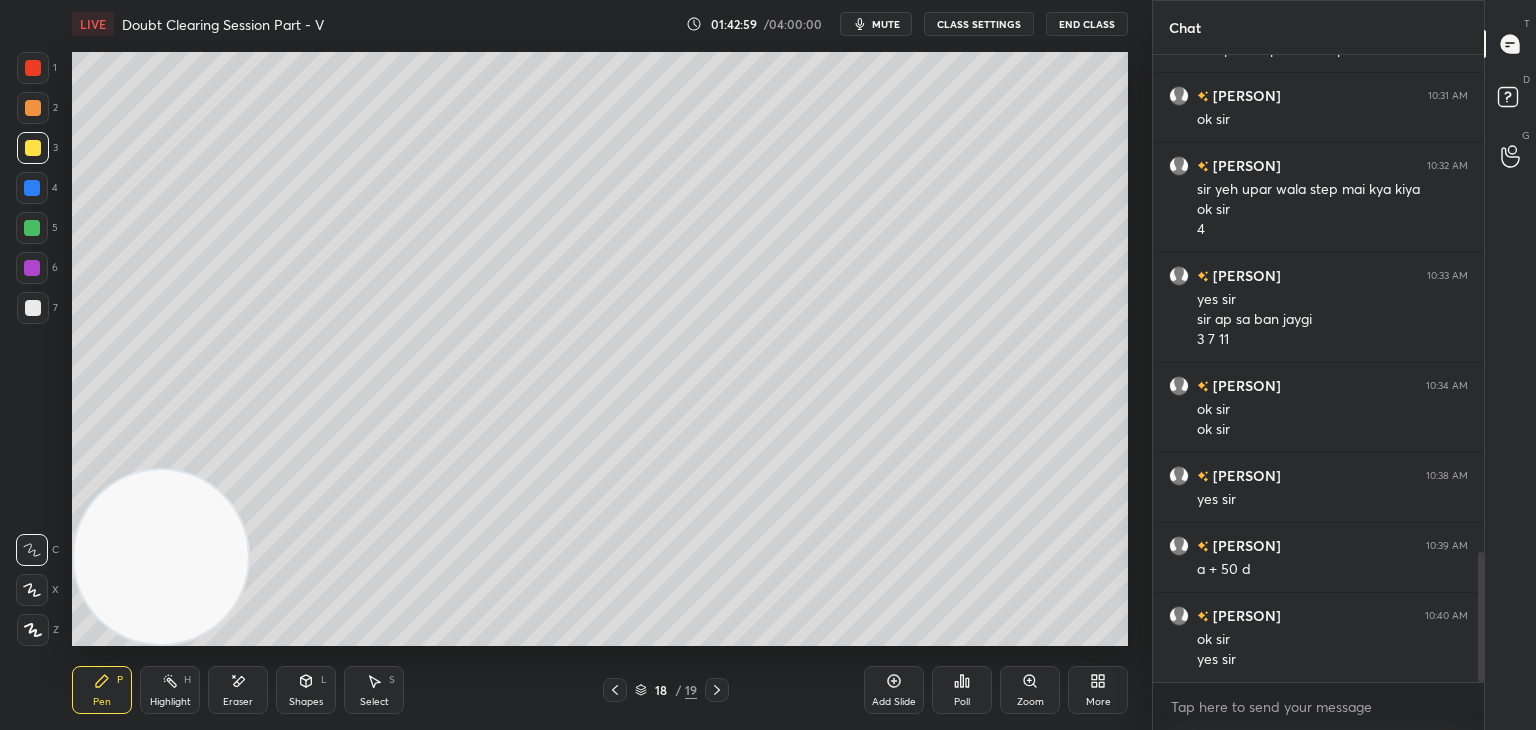 click 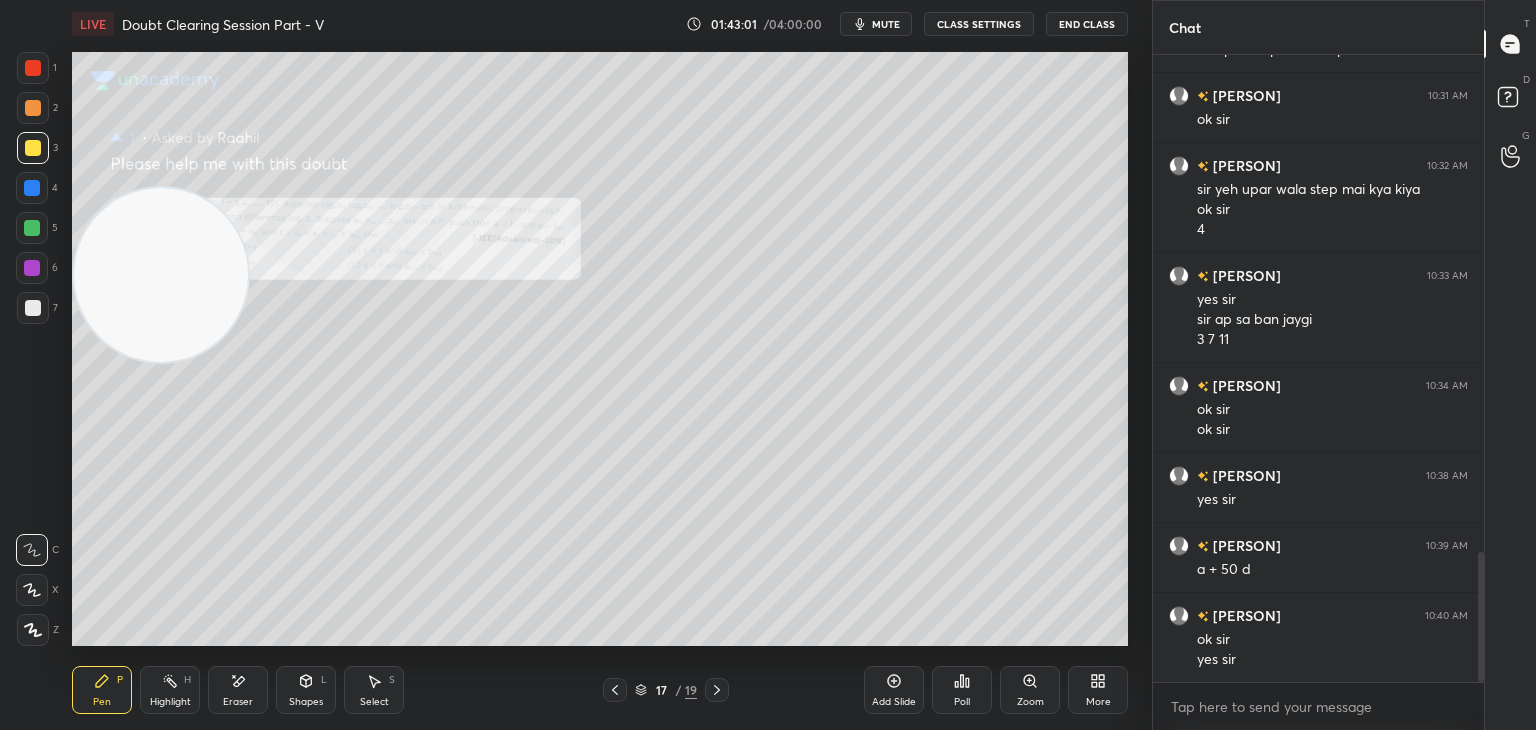 drag, startPoint x: 208, startPoint y: 550, endPoint x: 184, endPoint y: 269, distance: 282.02304 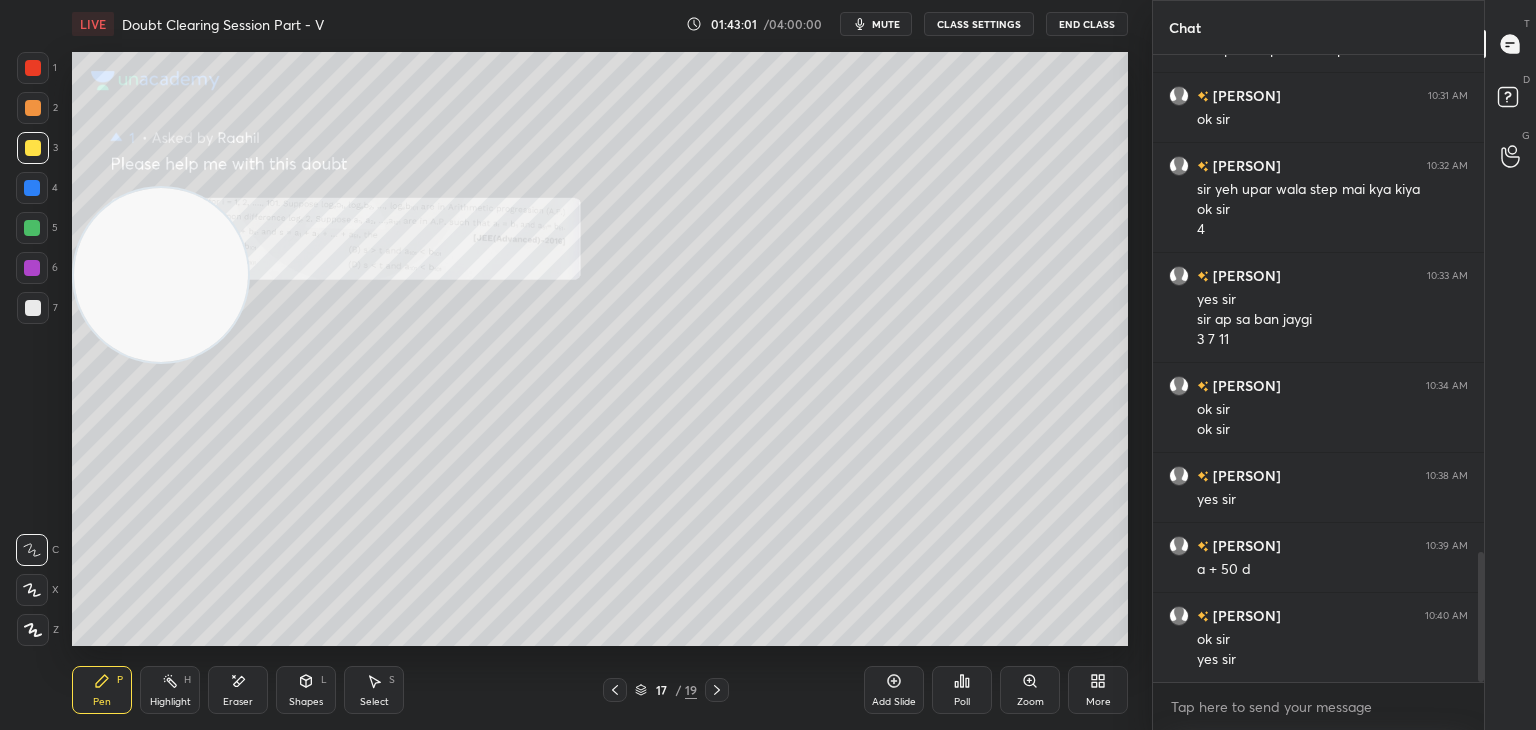 click at bounding box center [161, 275] 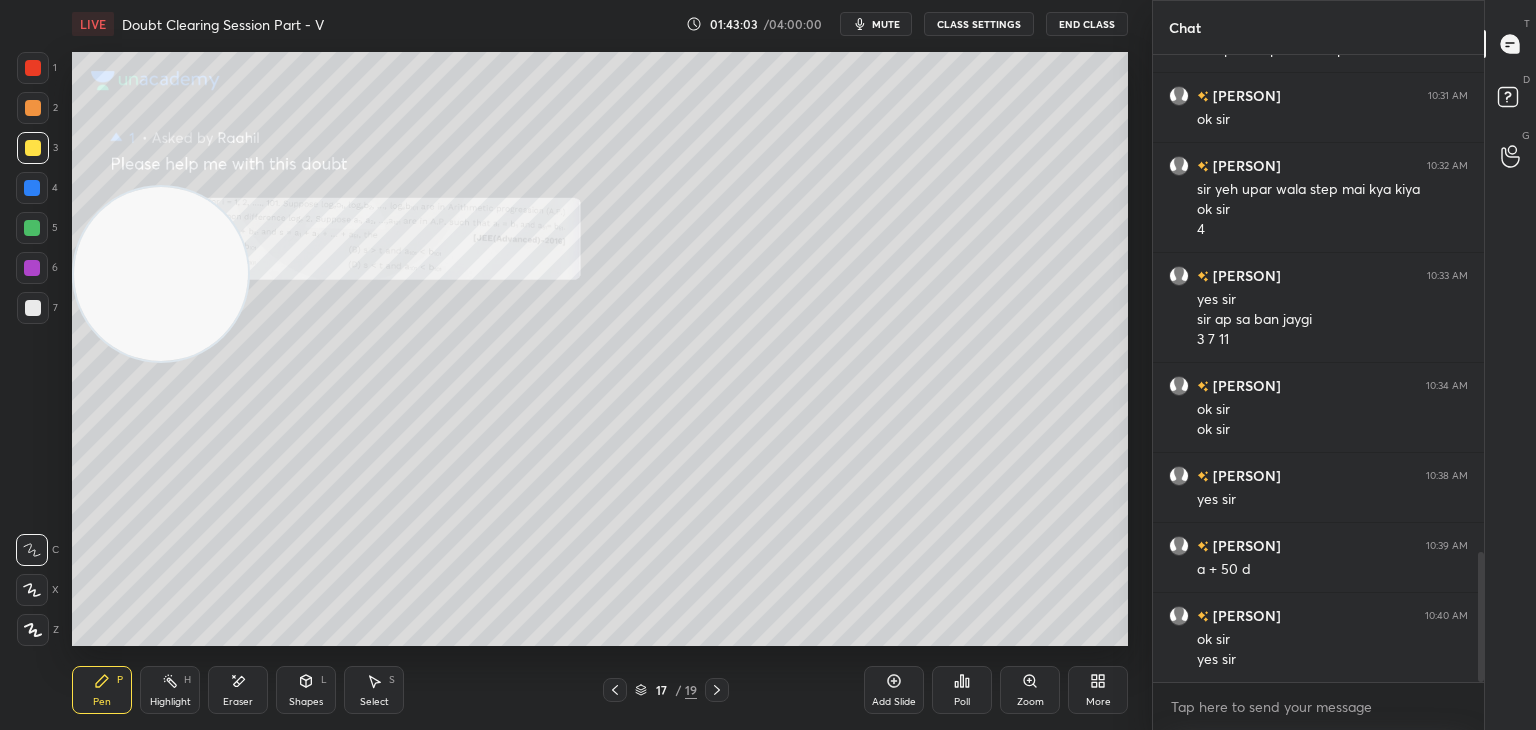click 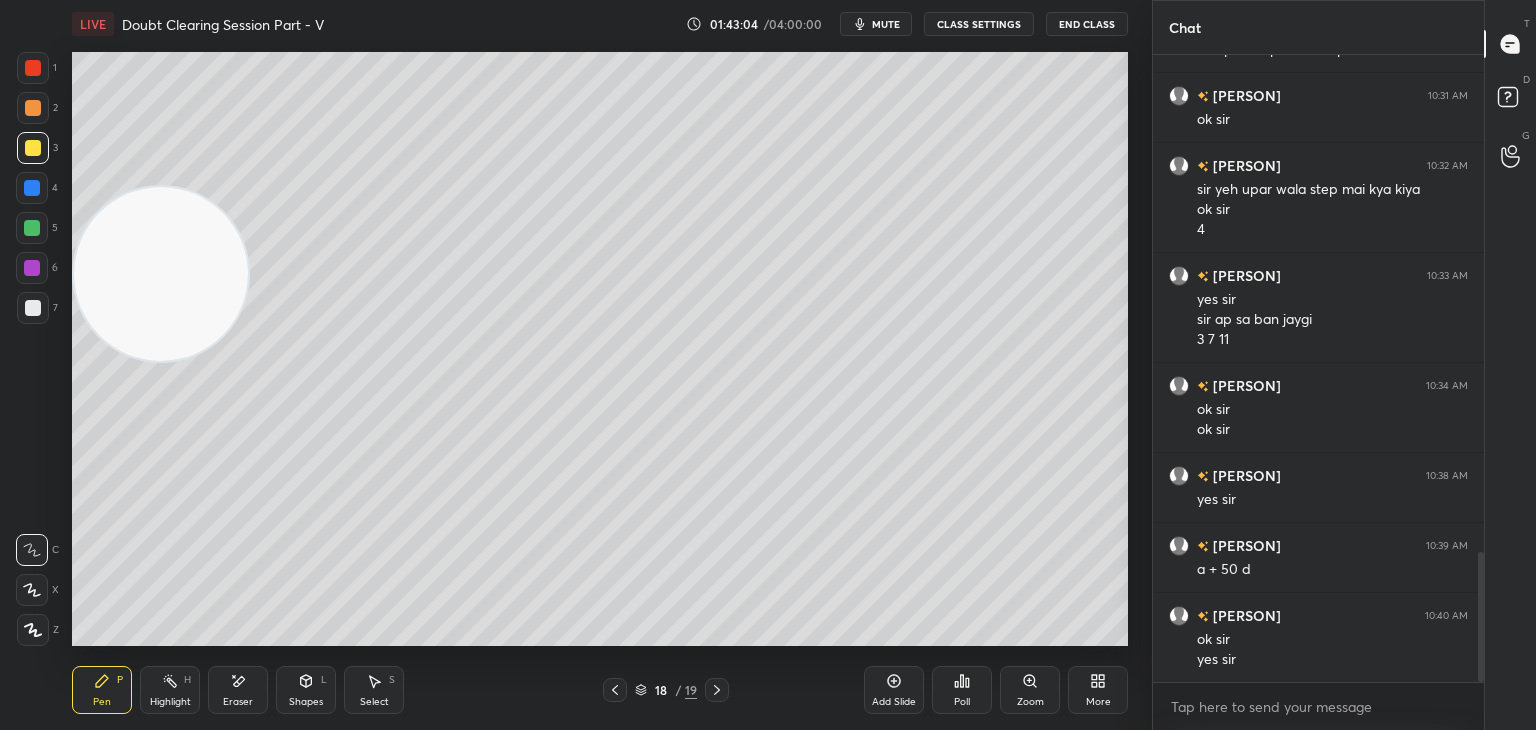 click at bounding box center (615, 690) 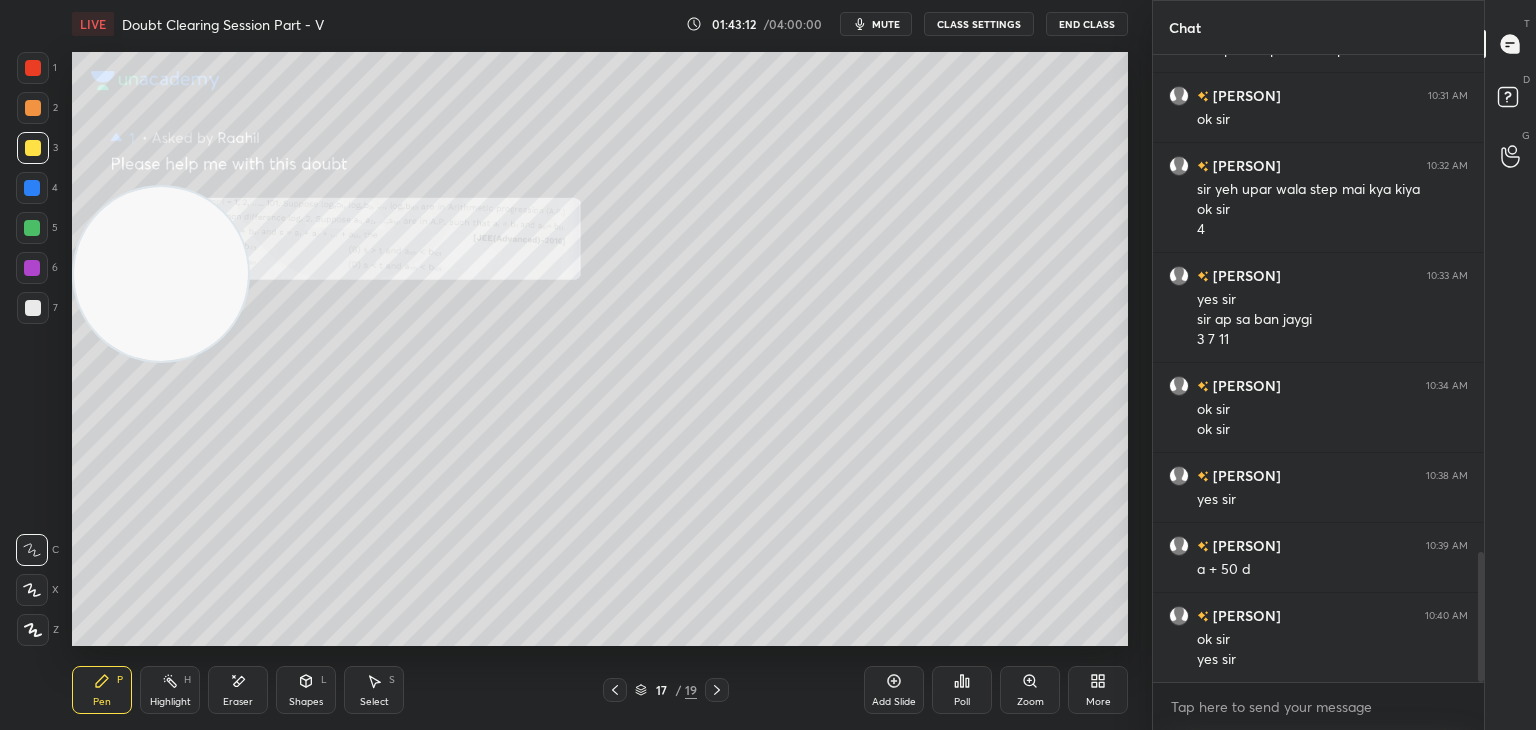 click at bounding box center [717, 690] 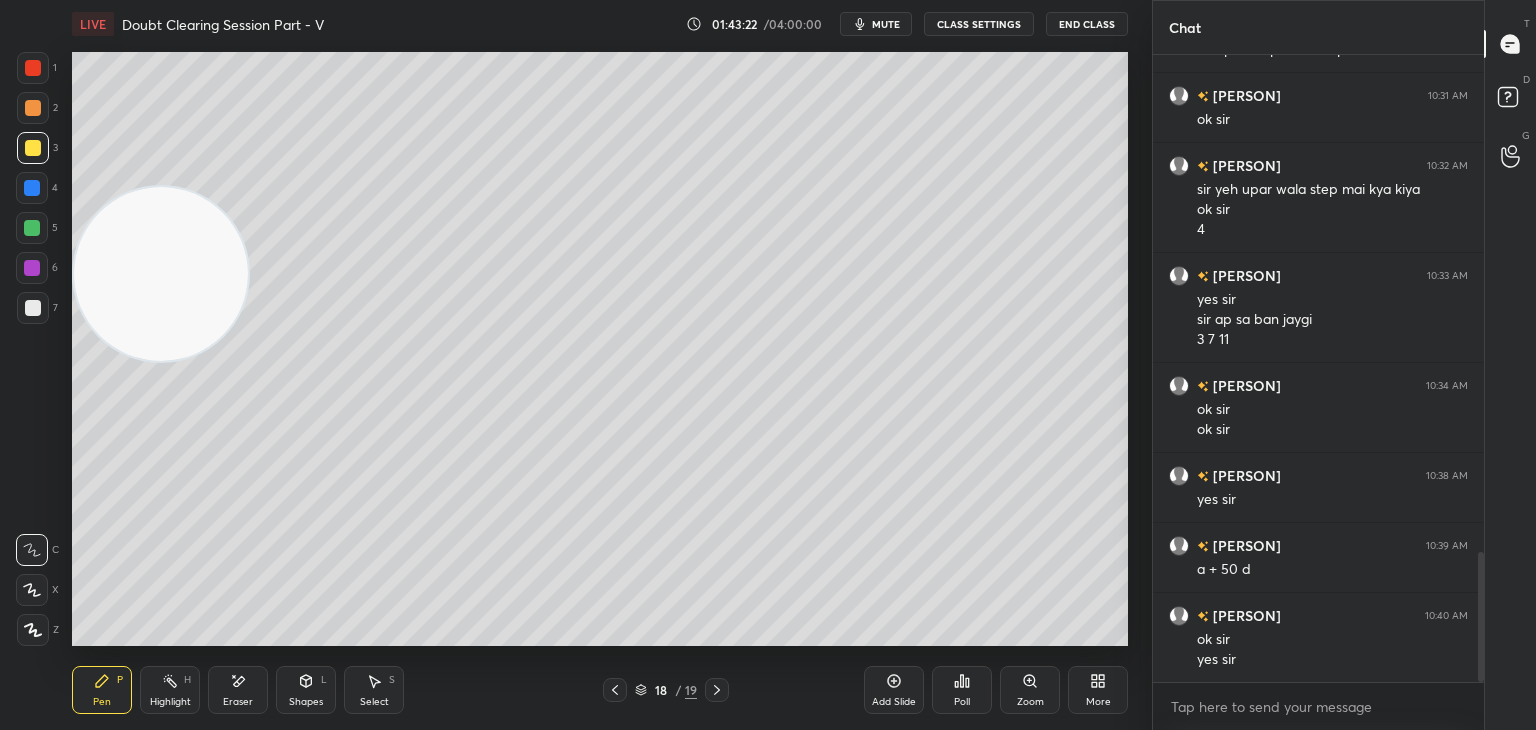 click 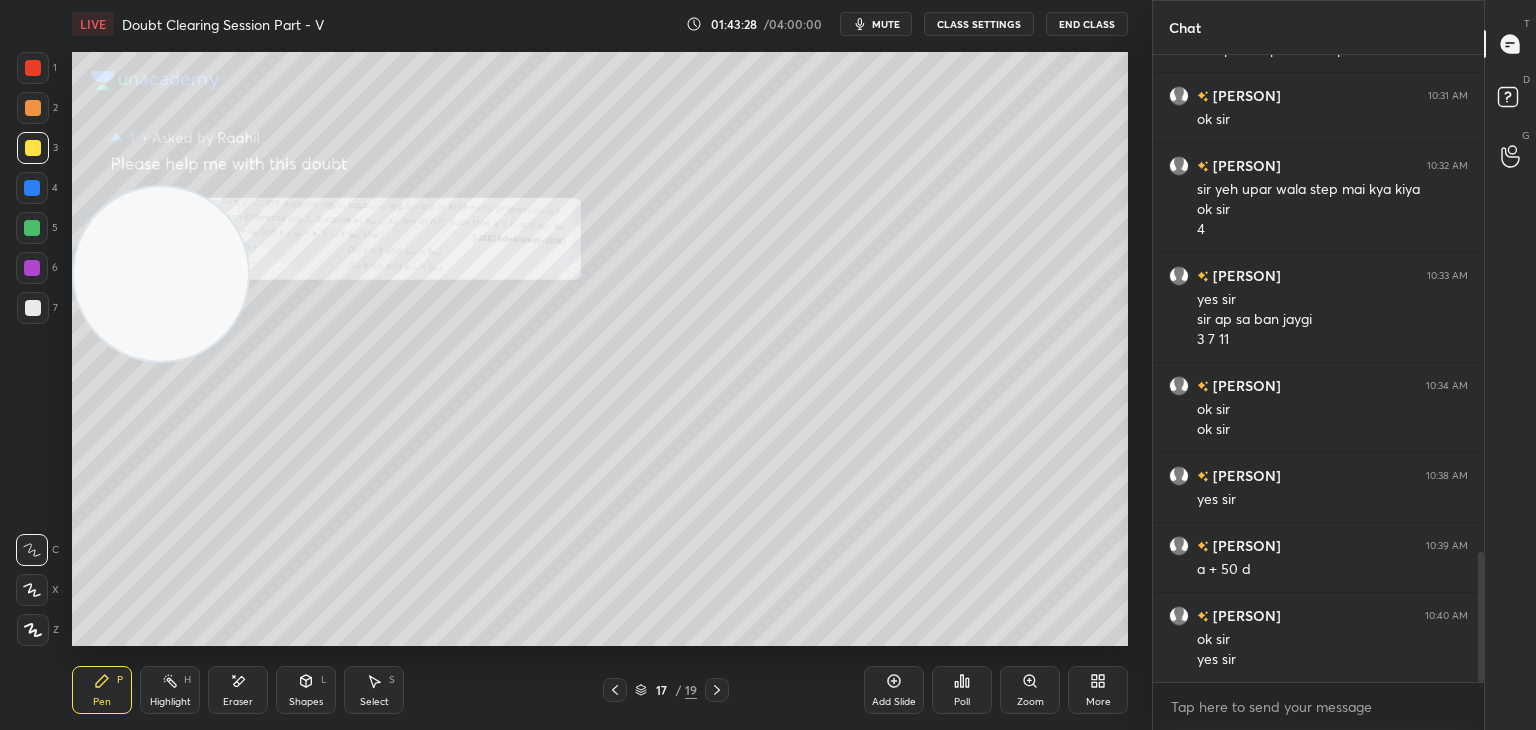 click 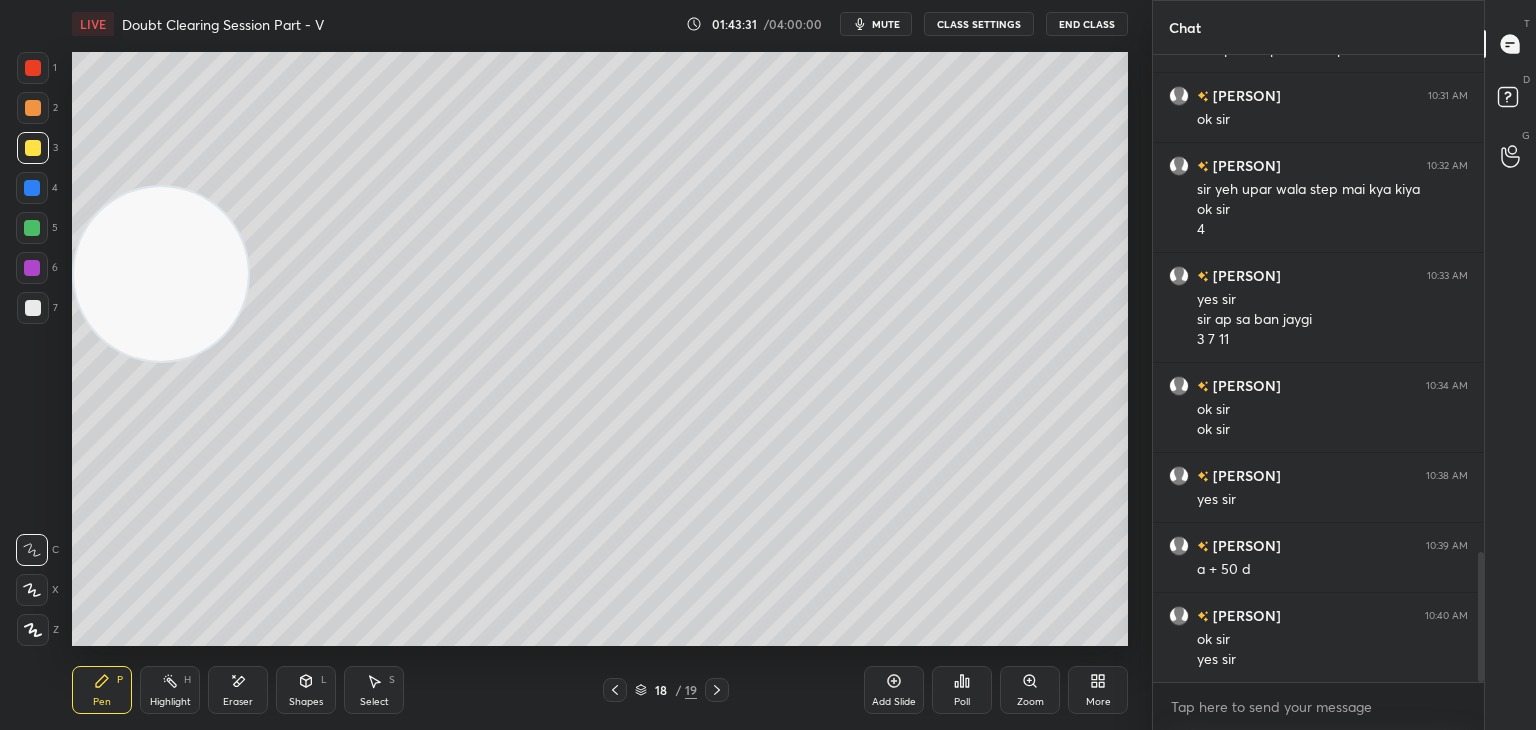 click at bounding box center (615, 690) 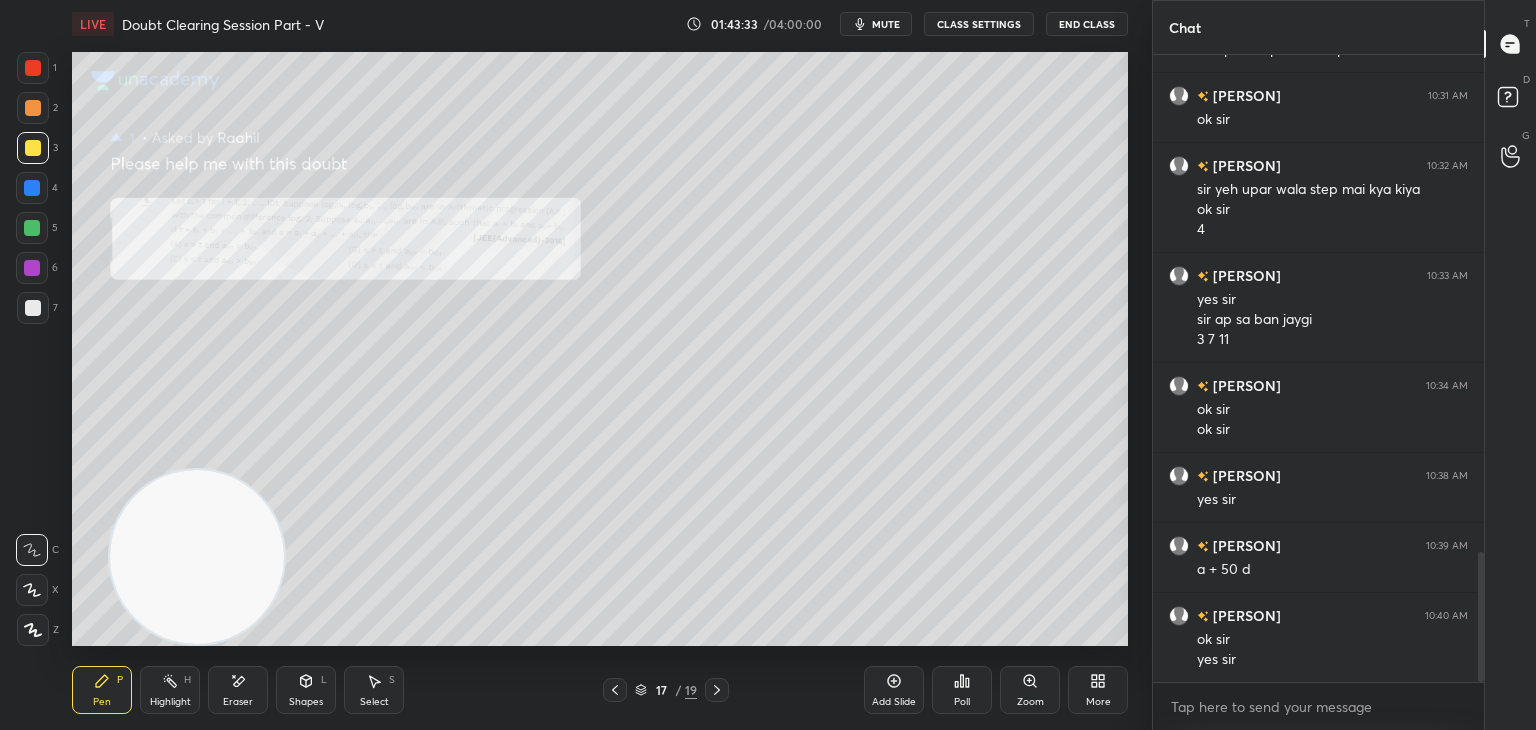 drag, startPoint x: 184, startPoint y: 333, endPoint x: 224, endPoint y: 773, distance: 441.81445 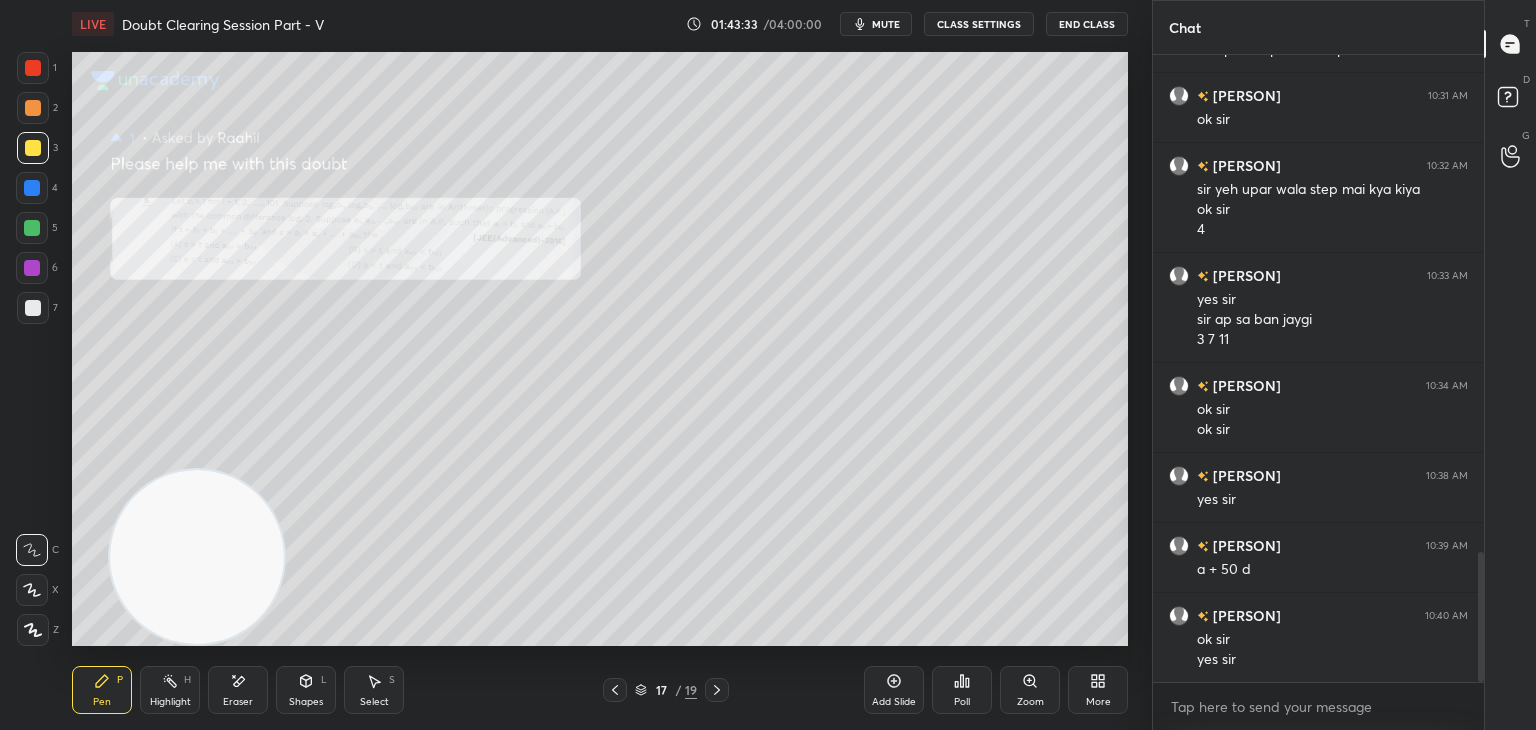 click on "1 2 3 4 5 6 7 C X Z E E Erase all   H H LIVE Doubt Clearing Session Part - V 01:43:33 /  04:00:00 mute CLASS SETTINGS End Class Setting up your live class Poll for   secs No correct answer Start poll Back Doubt Clearing Session Part - V • L5 of Doubt Clearing Course on Mathematics IIT JEE - Part I [PERSON] Pen P Highlight H Eraser Shapes L Select S 17 / 19 Add Slide Poll Zoom More Chat Raahil, Satyam  joined Raahil 10:30 AM sir 1 pa -1 2 pa -4 fir 3 pa 9 Raahil 10:31 AM ok sir Raahil 10:32 AM sir yeh upar wala step mai kya kiya ok sir 4 Raahil 10:33 AM yes sir sir ban jaygi 3 7 11 Raahil 10:34 AM ok sir ok sir Raahil 10:38 AM yes sir Raahil 10:39 AM a + 50 d Raahil 10:40 AM ok sir yes sir JUMP TO LATEST Enable hand raising Enable raise hand to speak to learners. Once enabled, chat will be turned off temporarily. Enable x   Doubts asked by learners will show up here NEW DOUBTS ASKED No one has raised a hand yet Can't raise hand Got it T Messages (T) D Doubts (D) G Raise Hand (G) Report an issue" at bounding box center [768, 0] 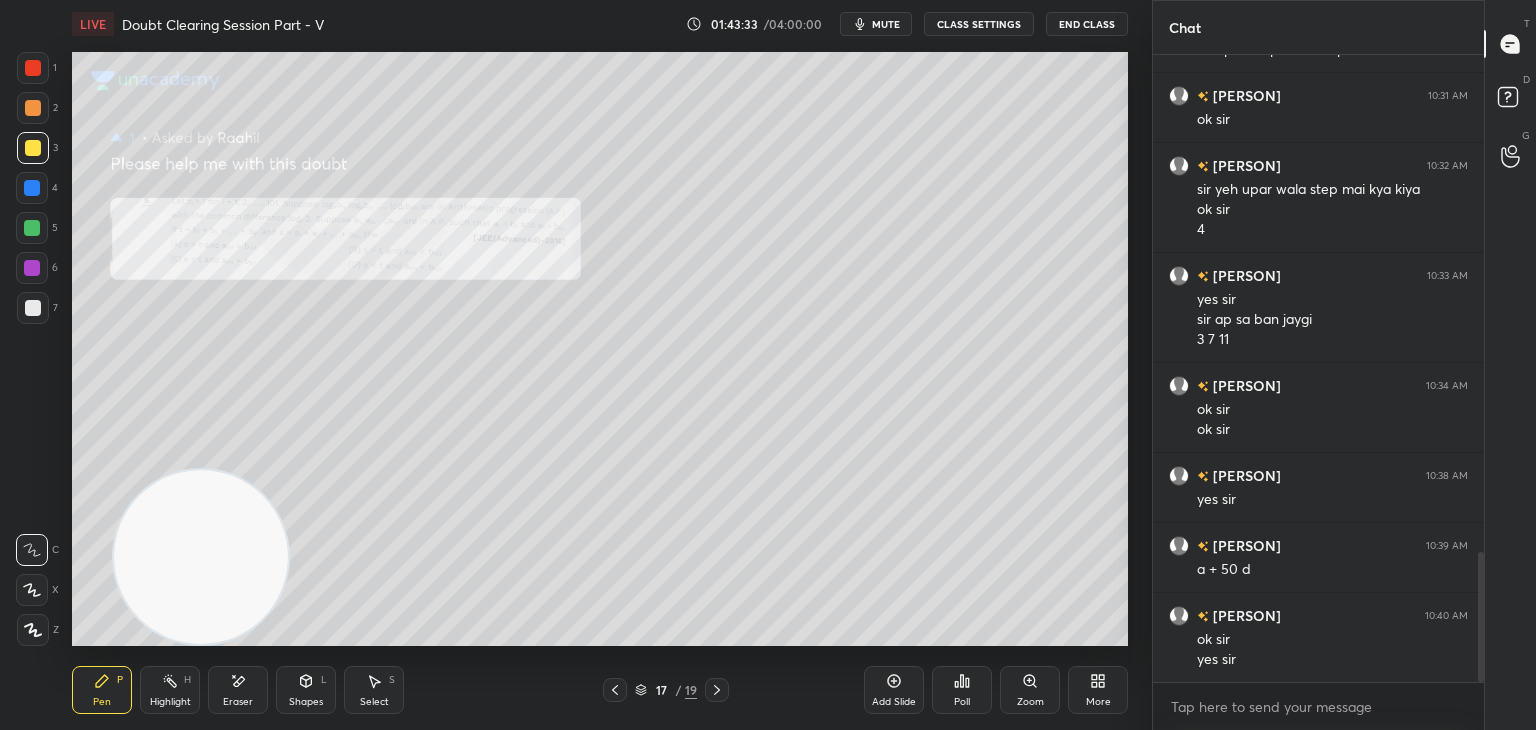 click on "Zoom" at bounding box center [1030, 690] 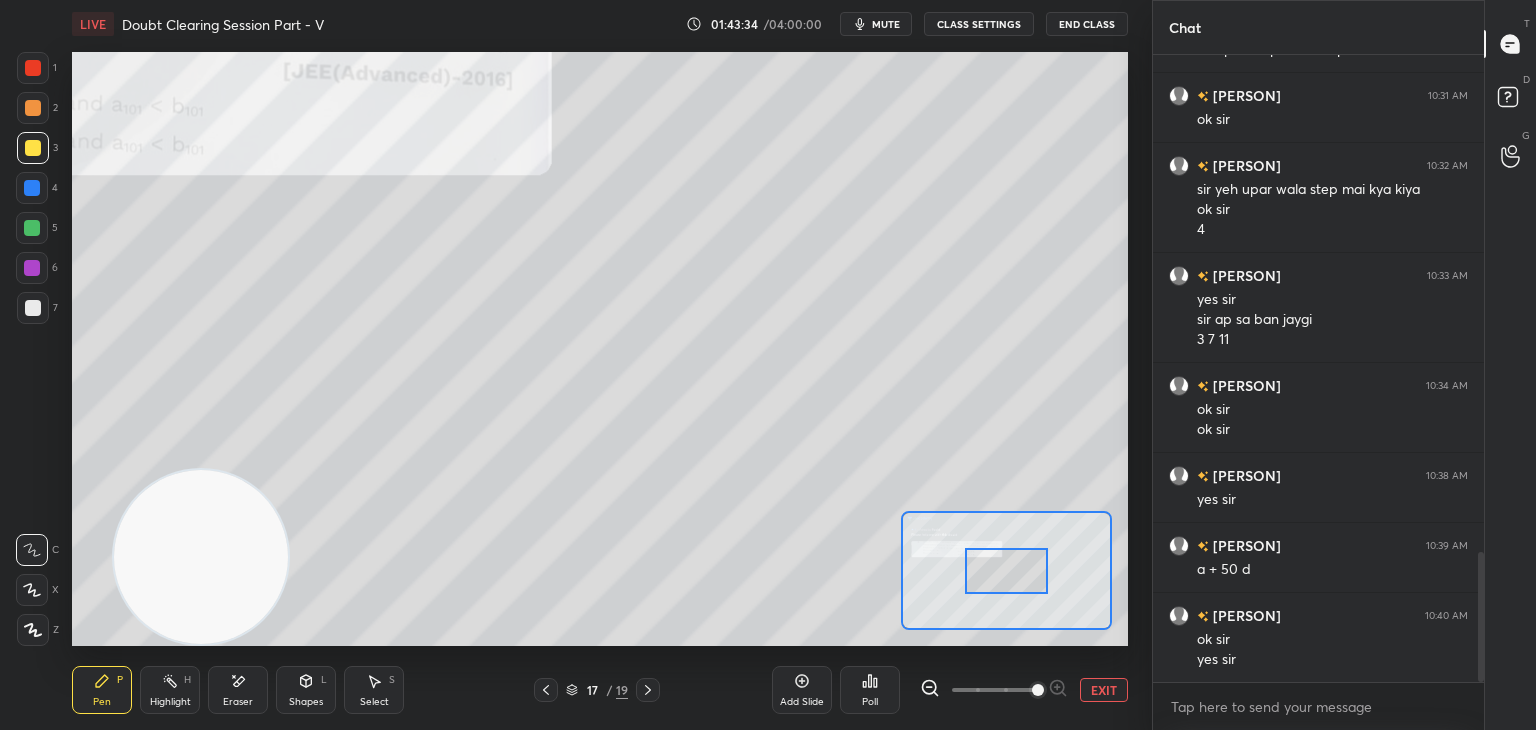 click at bounding box center [1038, 690] 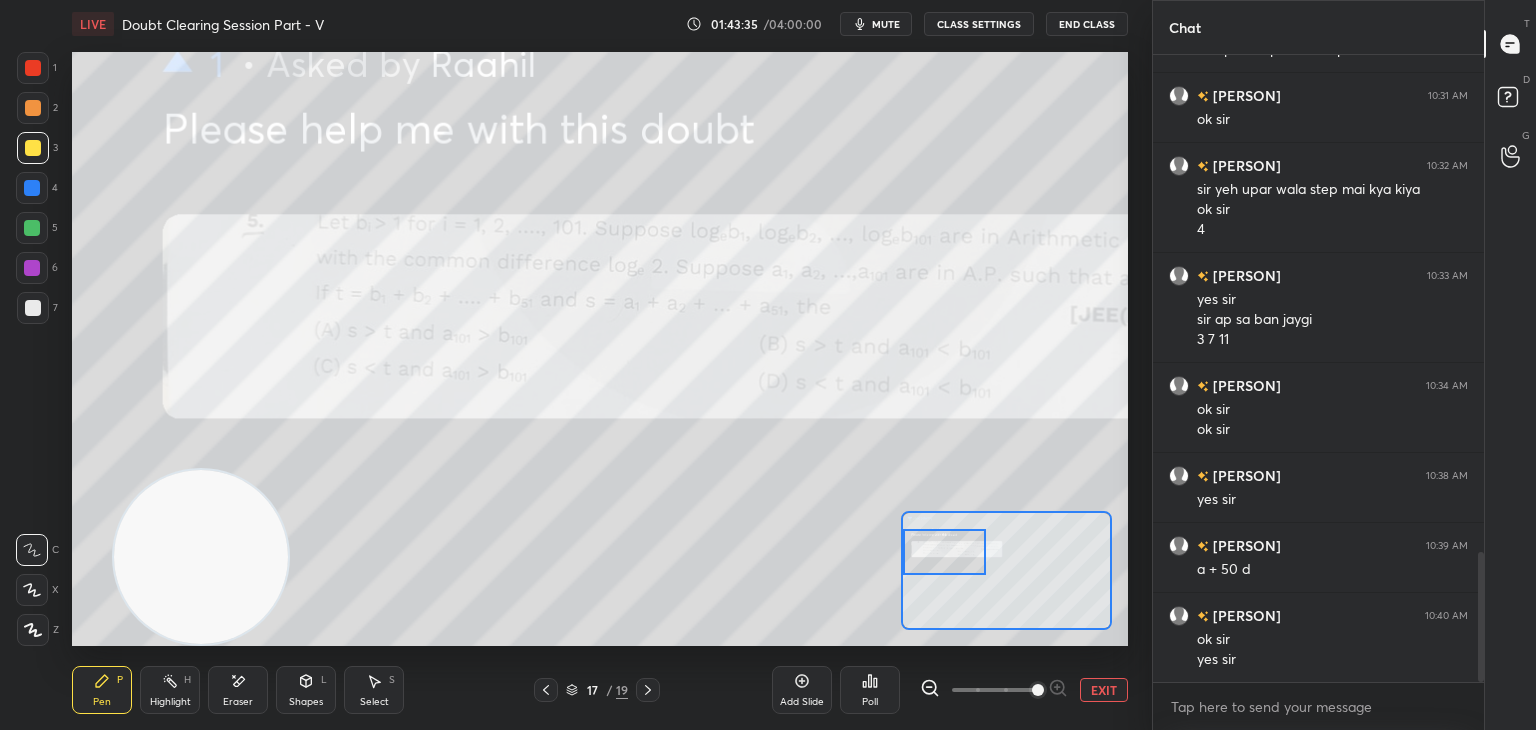 drag, startPoint x: 999, startPoint y: 563, endPoint x: 960, endPoint y: 550, distance: 41.109608 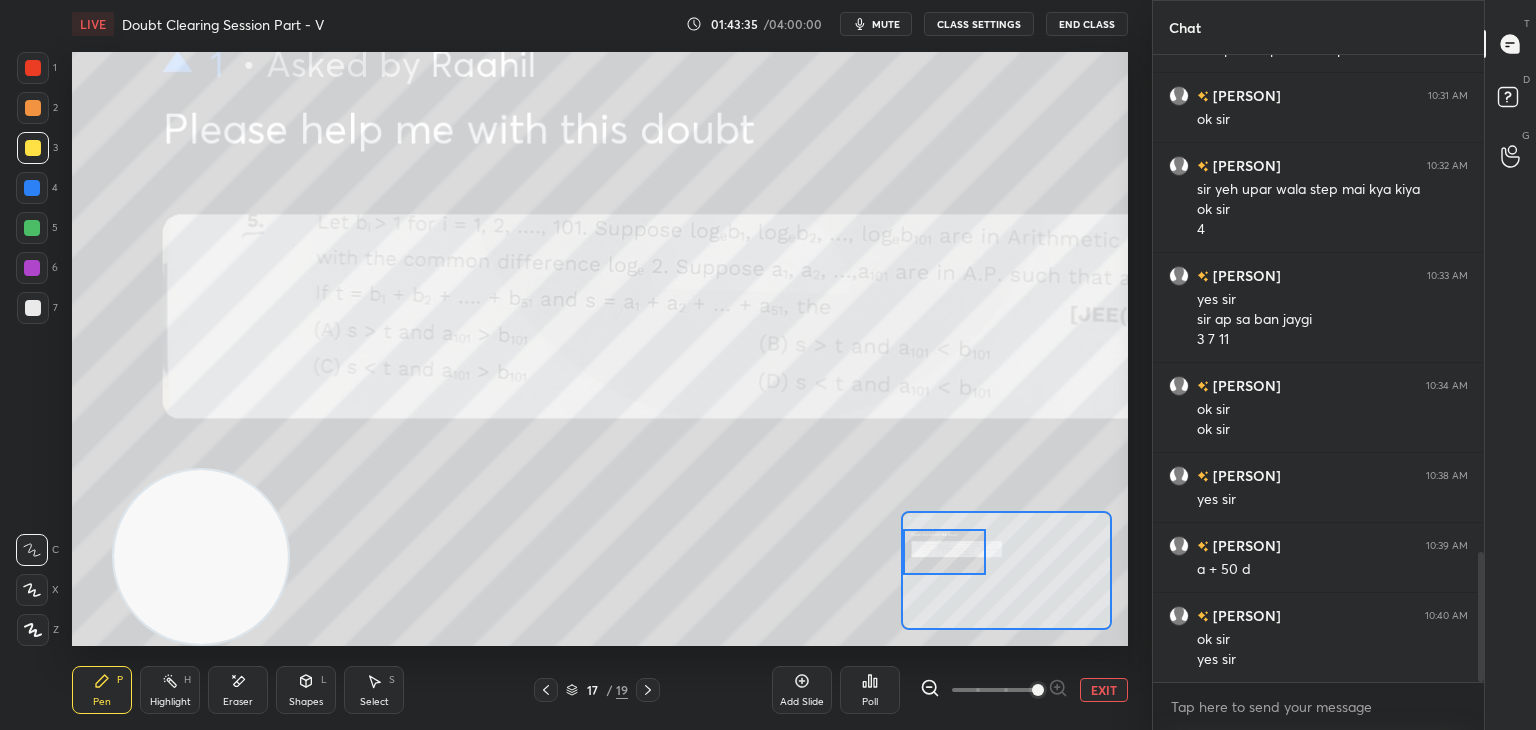click at bounding box center (944, 552) 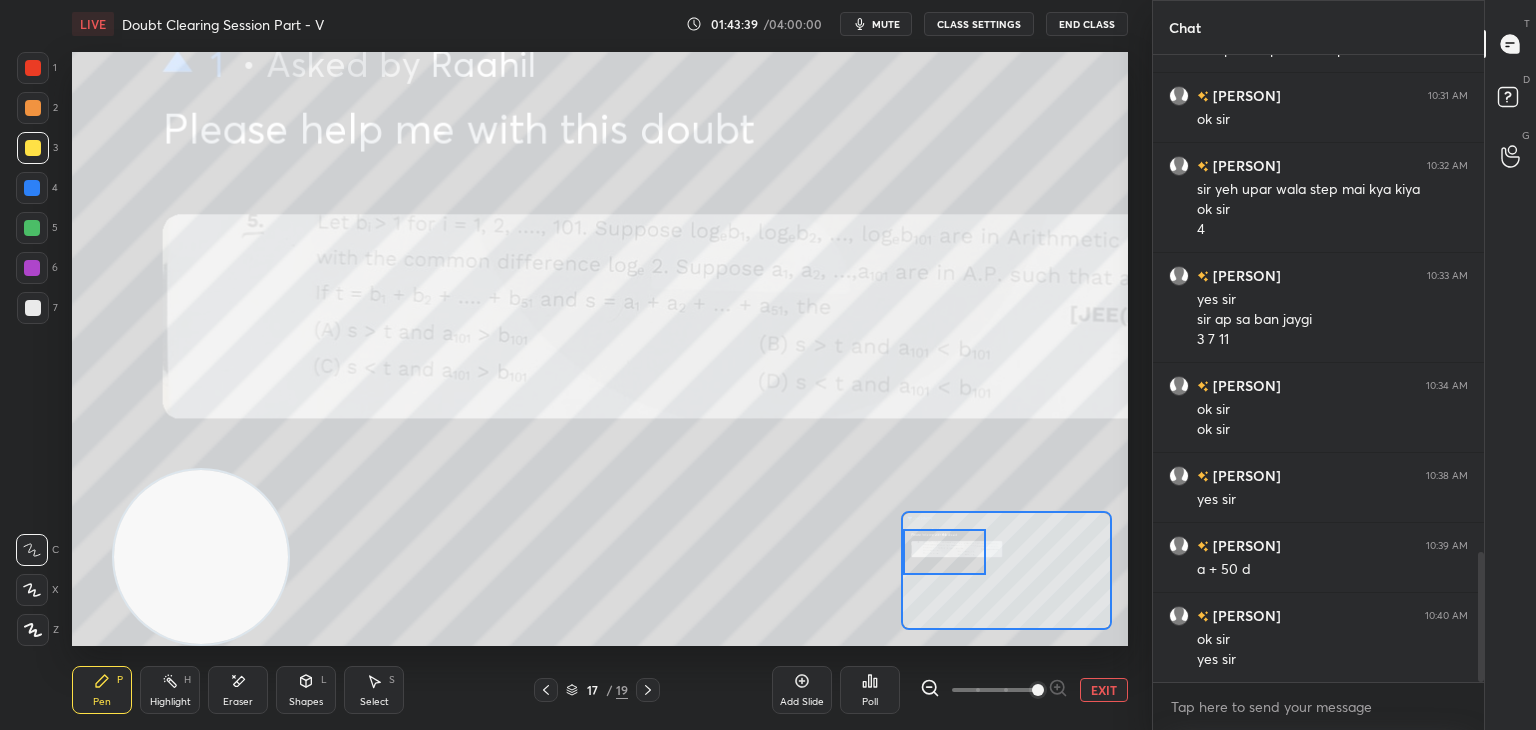 scroll, scrollTop: 2480, scrollLeft: 0, axis: vertical 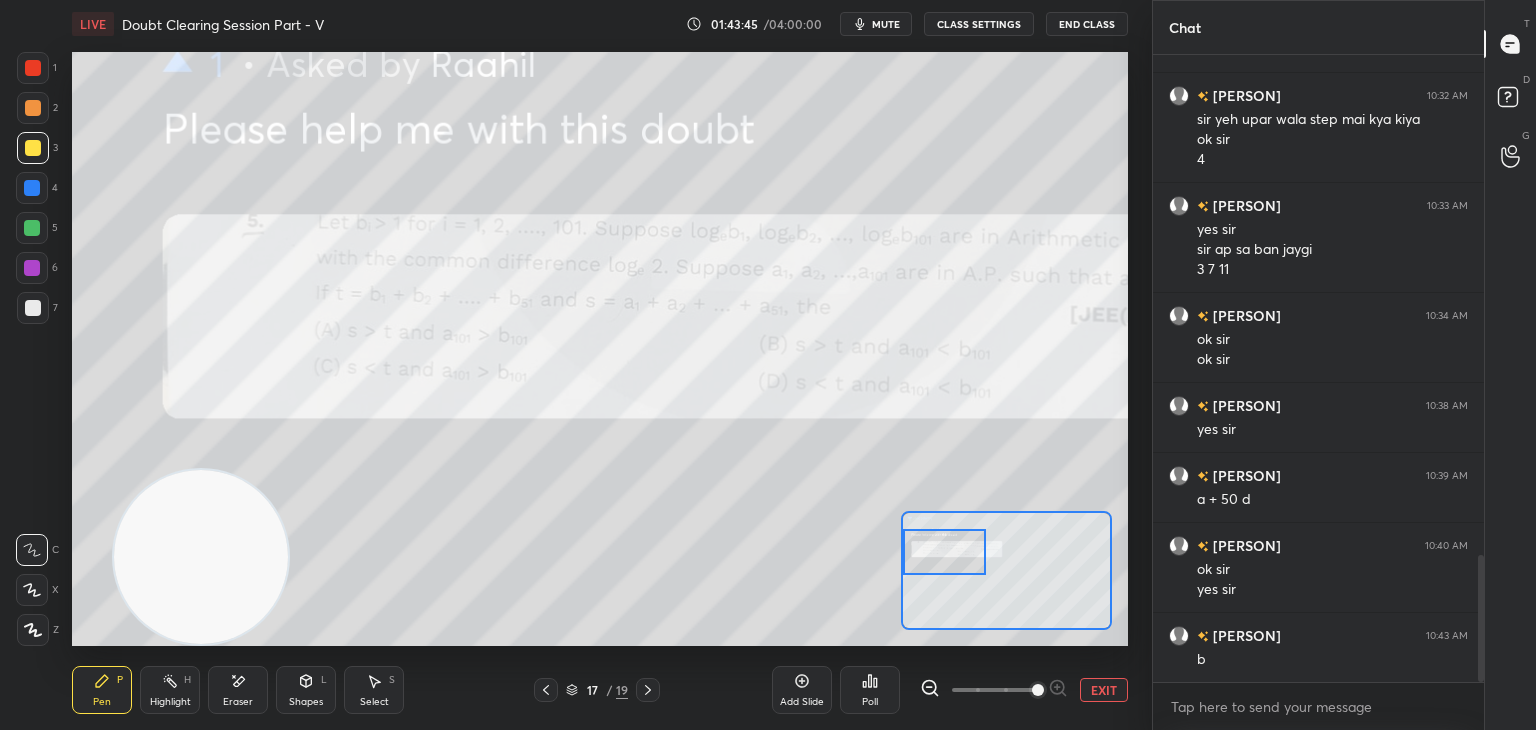 click on "EXIT" at bounding box center (1104, 690) 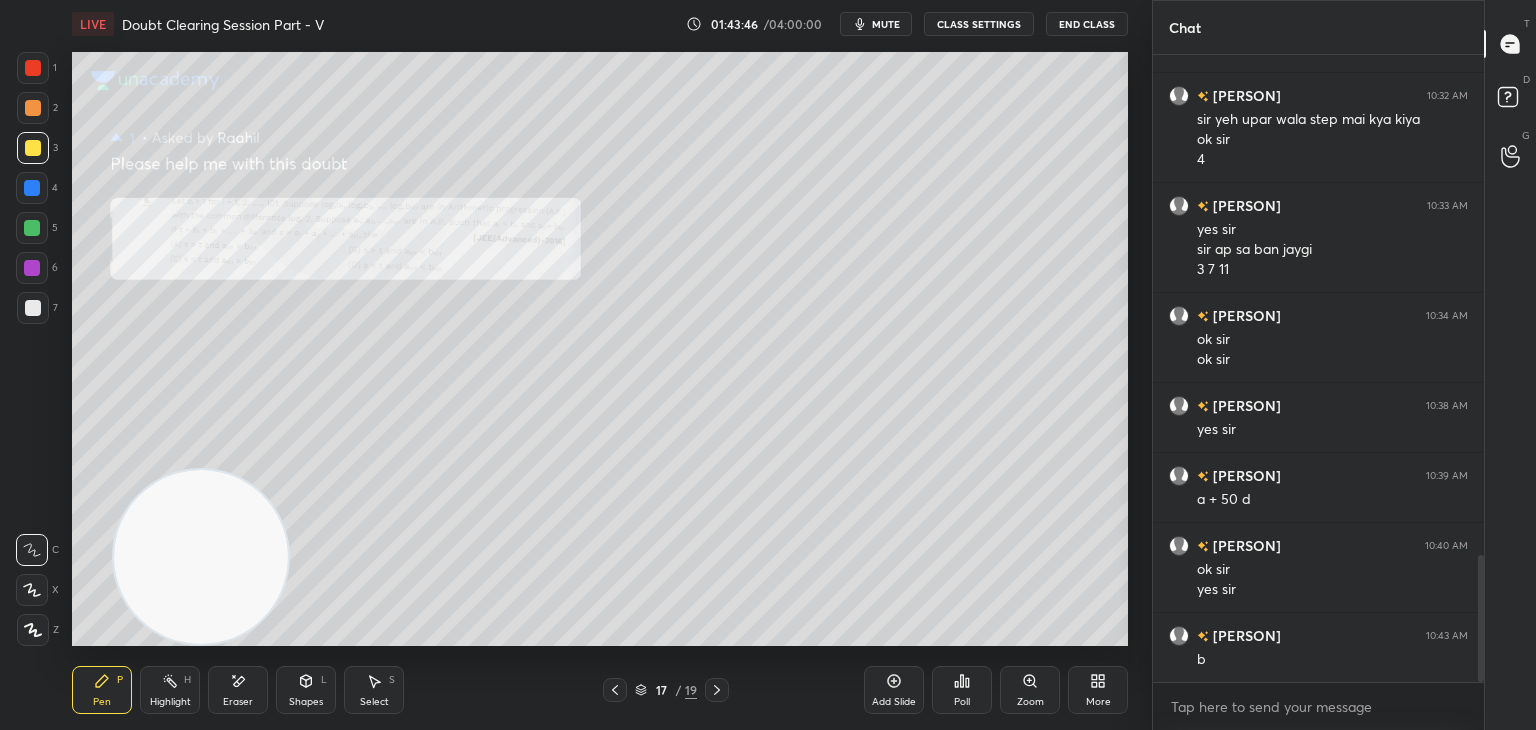 click 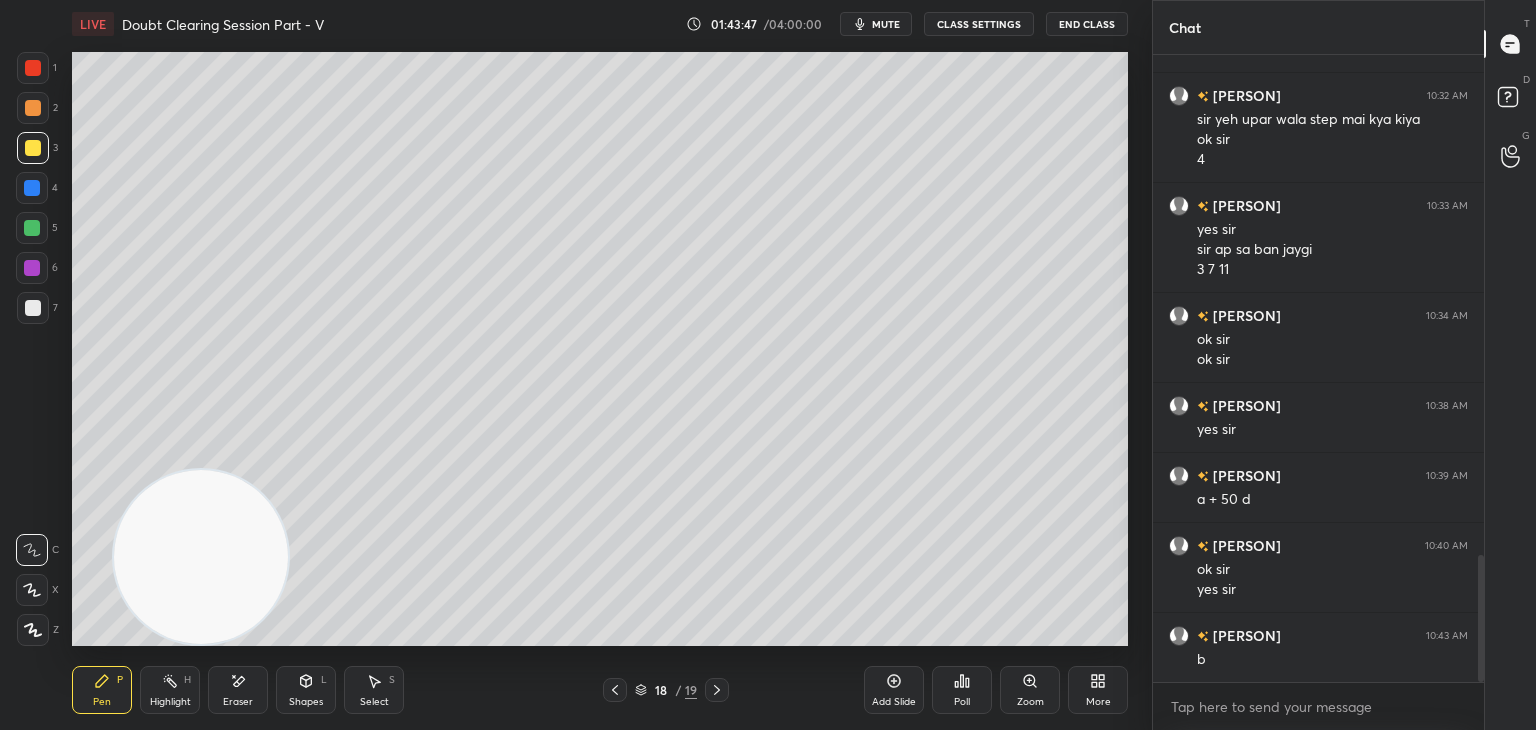 click 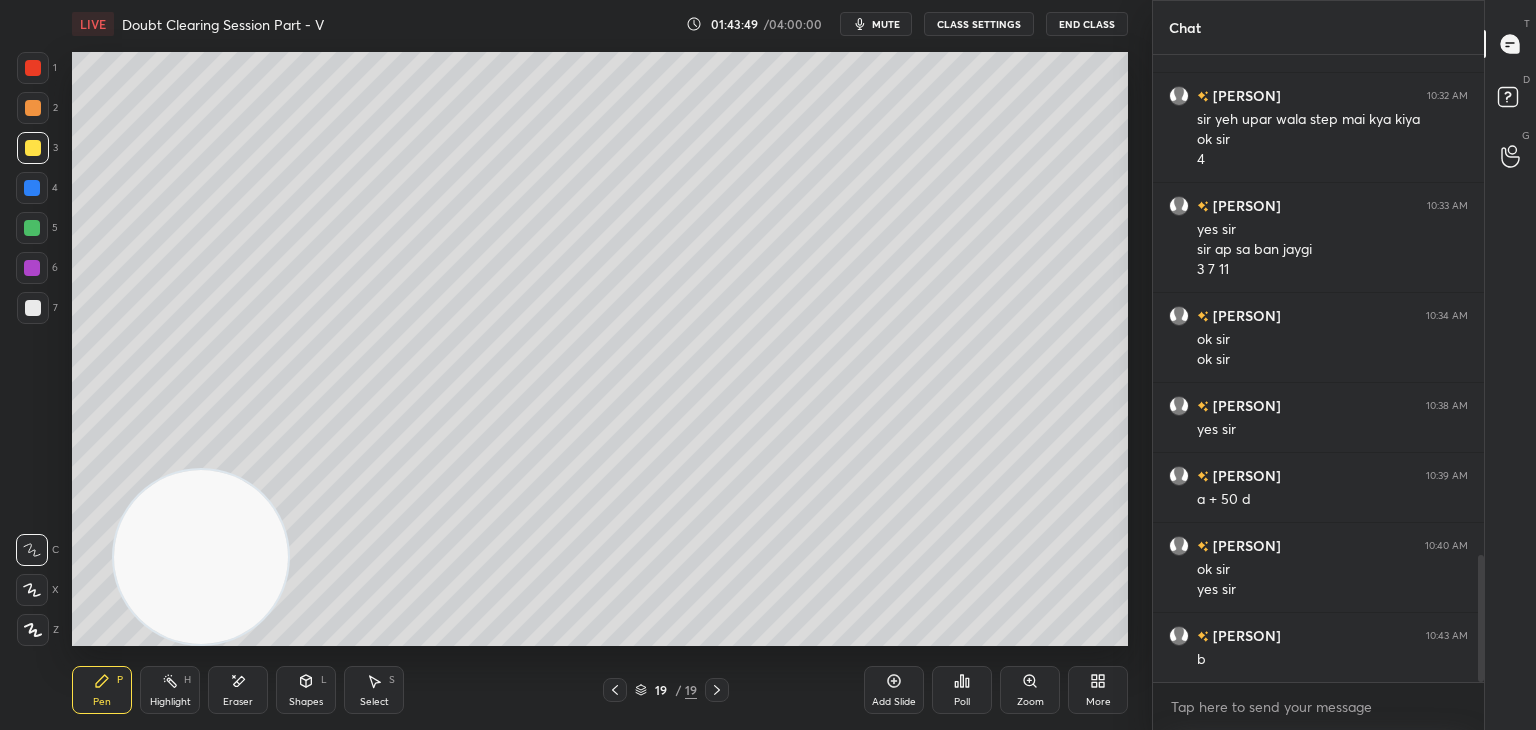 click on "mute" at bounding box center [876, 24] 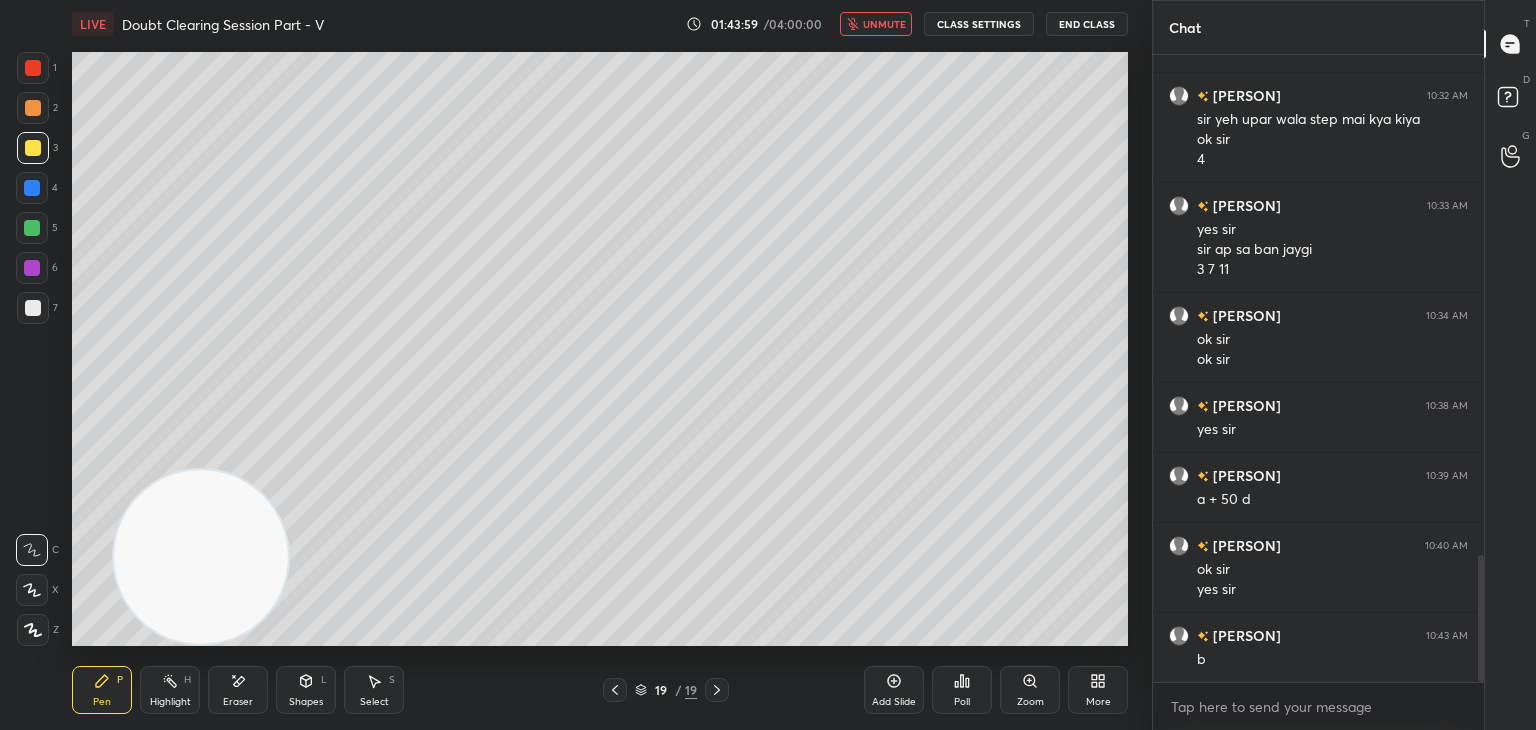 scroll, scrollTop: 2550, scrollLeft: 0, axis: vertical 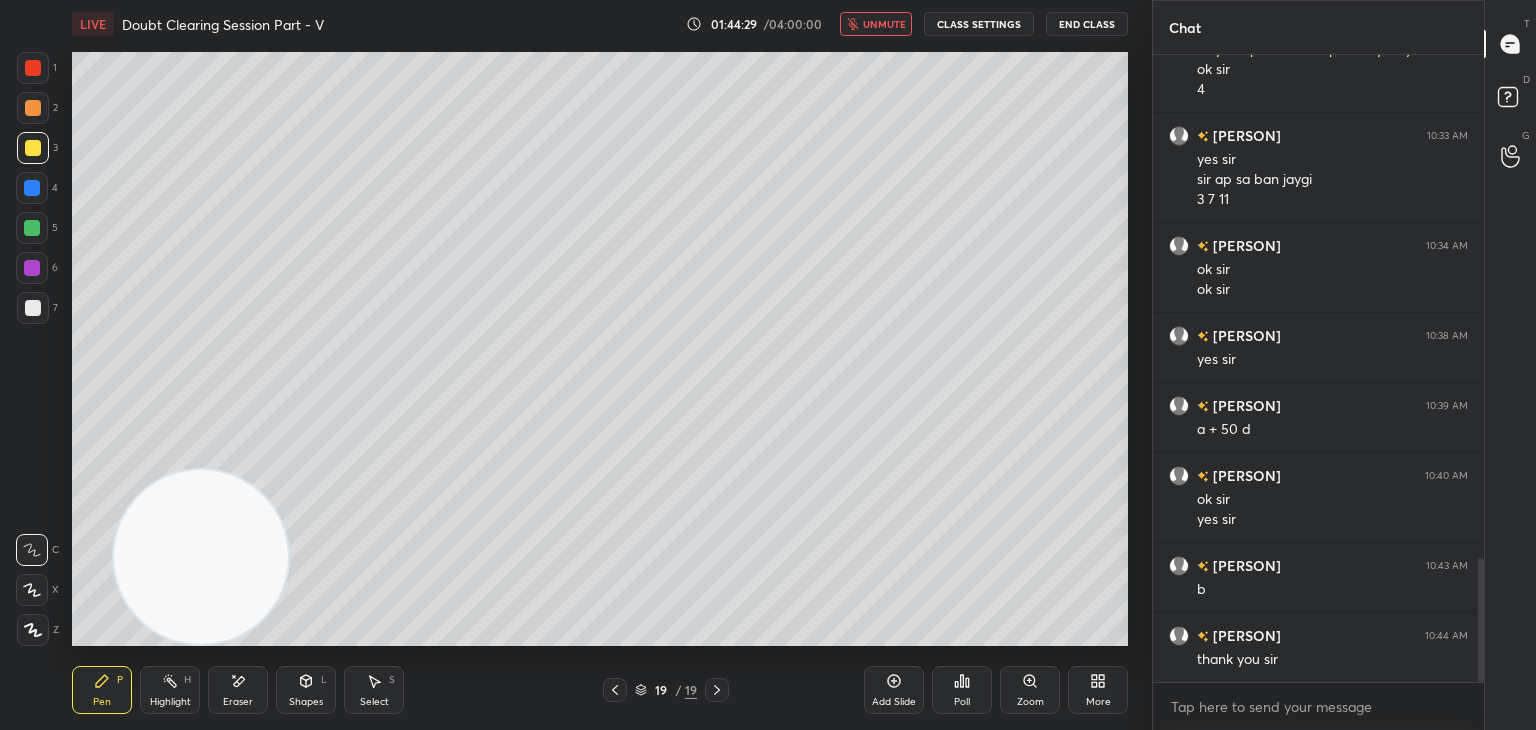 click on "unmute" at bounding box center (884, 24) 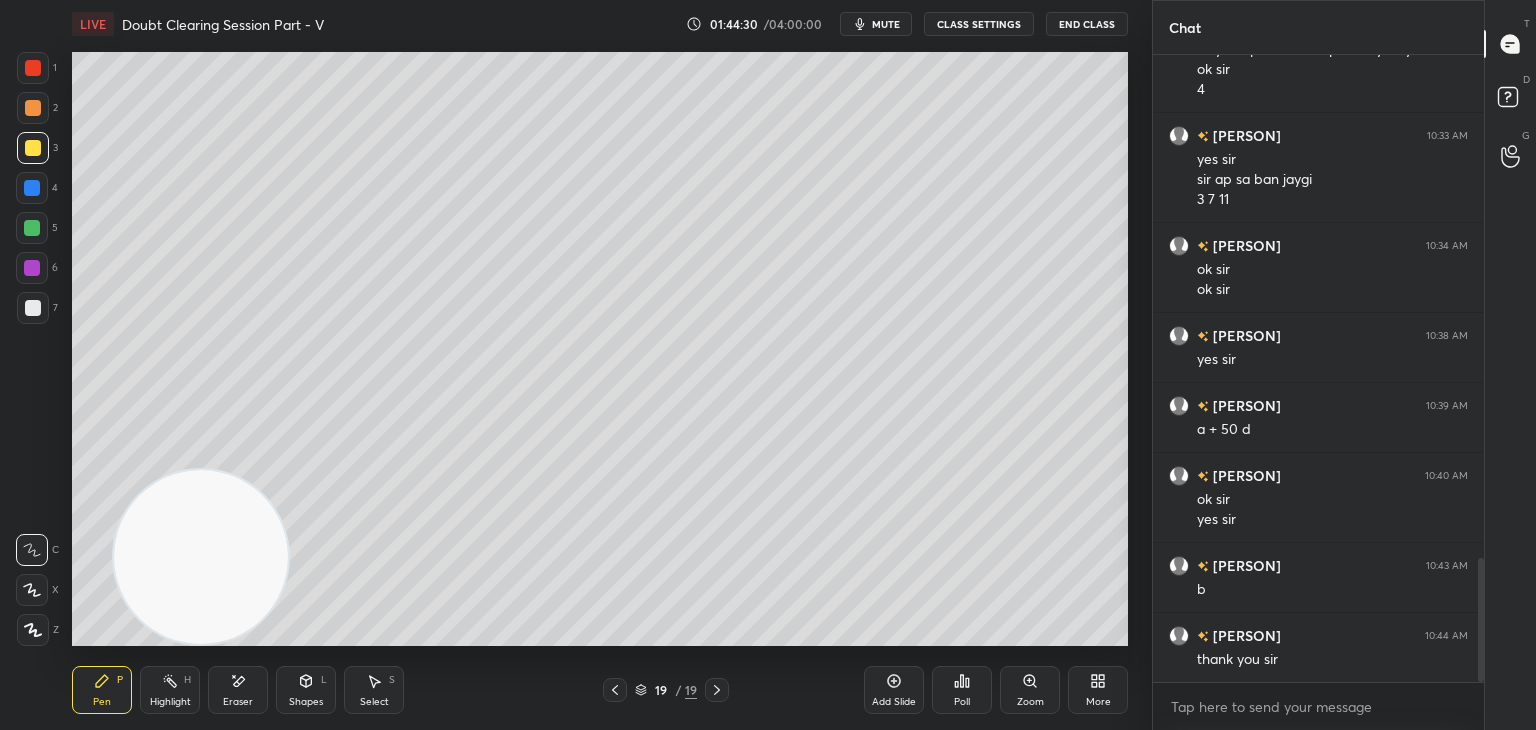 click on "mute" at bounding box center (886, 24) 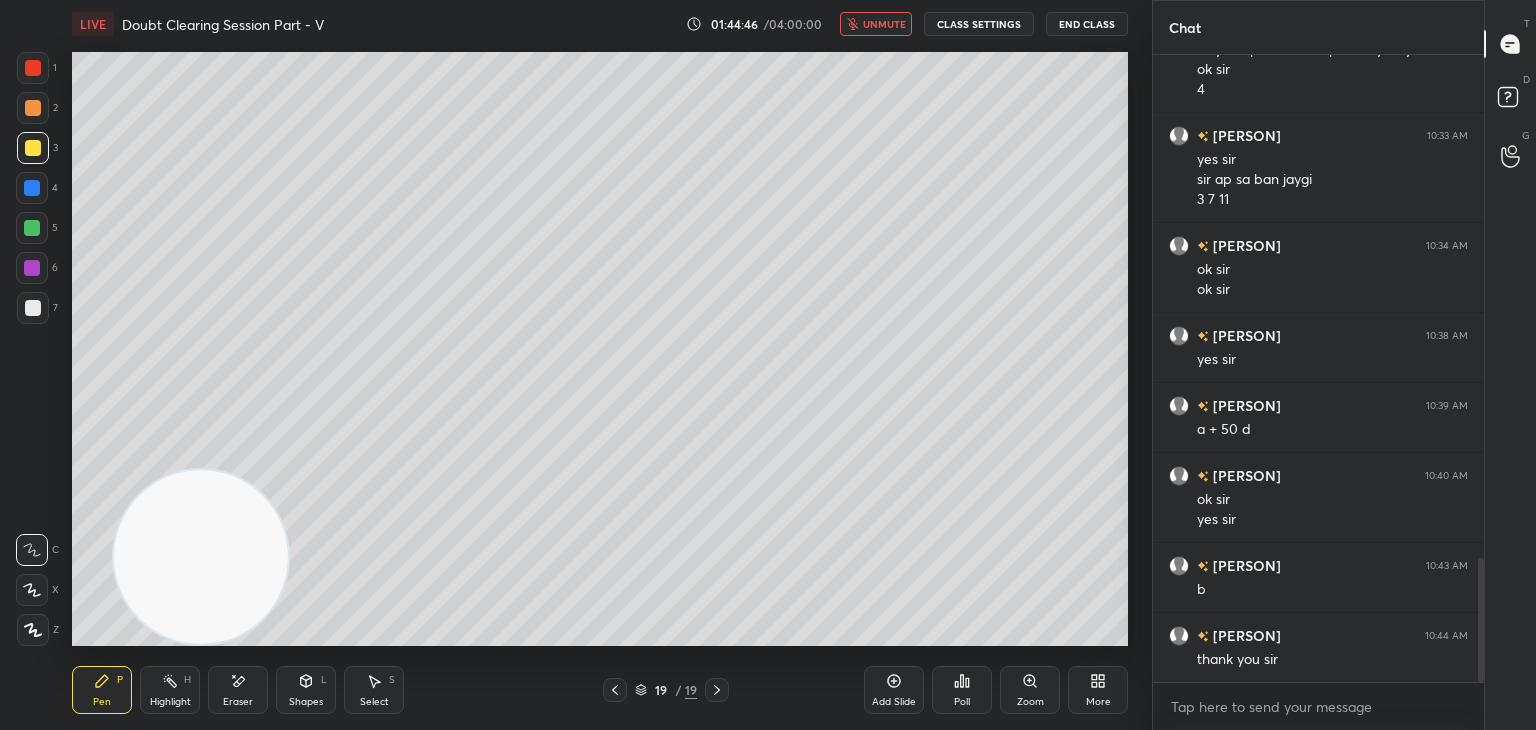 scroll, scrollTop: 2656, scrollLeft: 0, axis: vertical 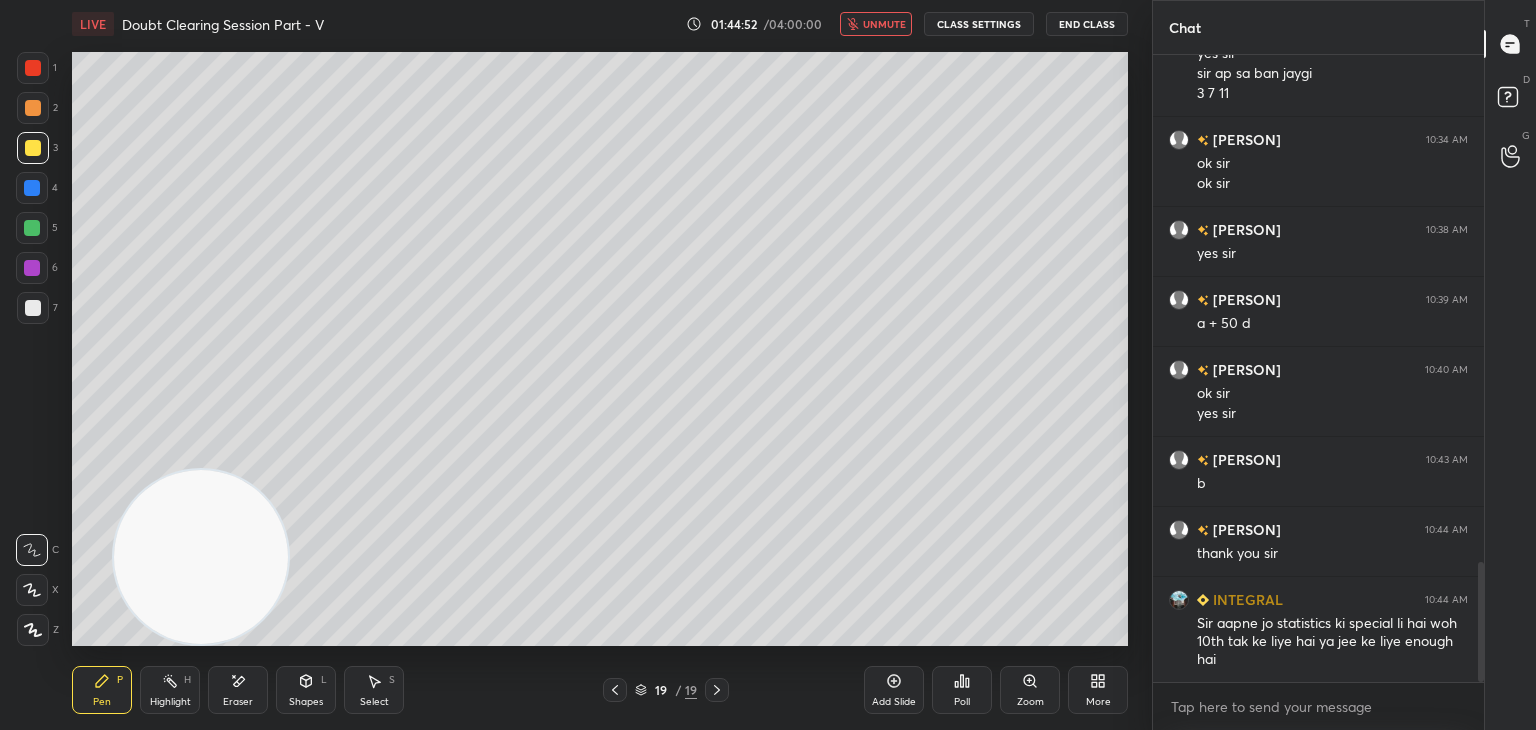 click on "unmute" at bounding box center [884, 24] 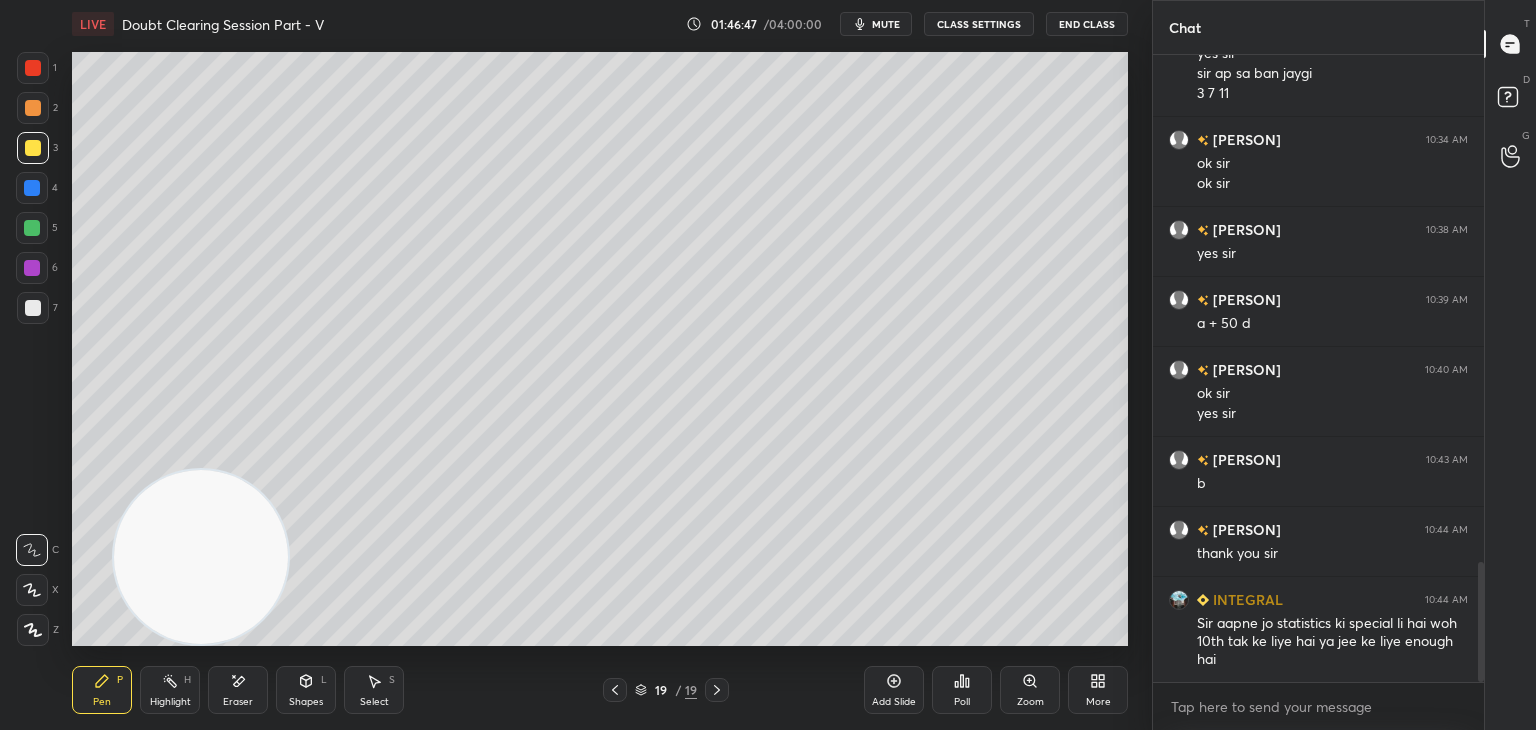 click on "mute" at bounding box center [886, 24] 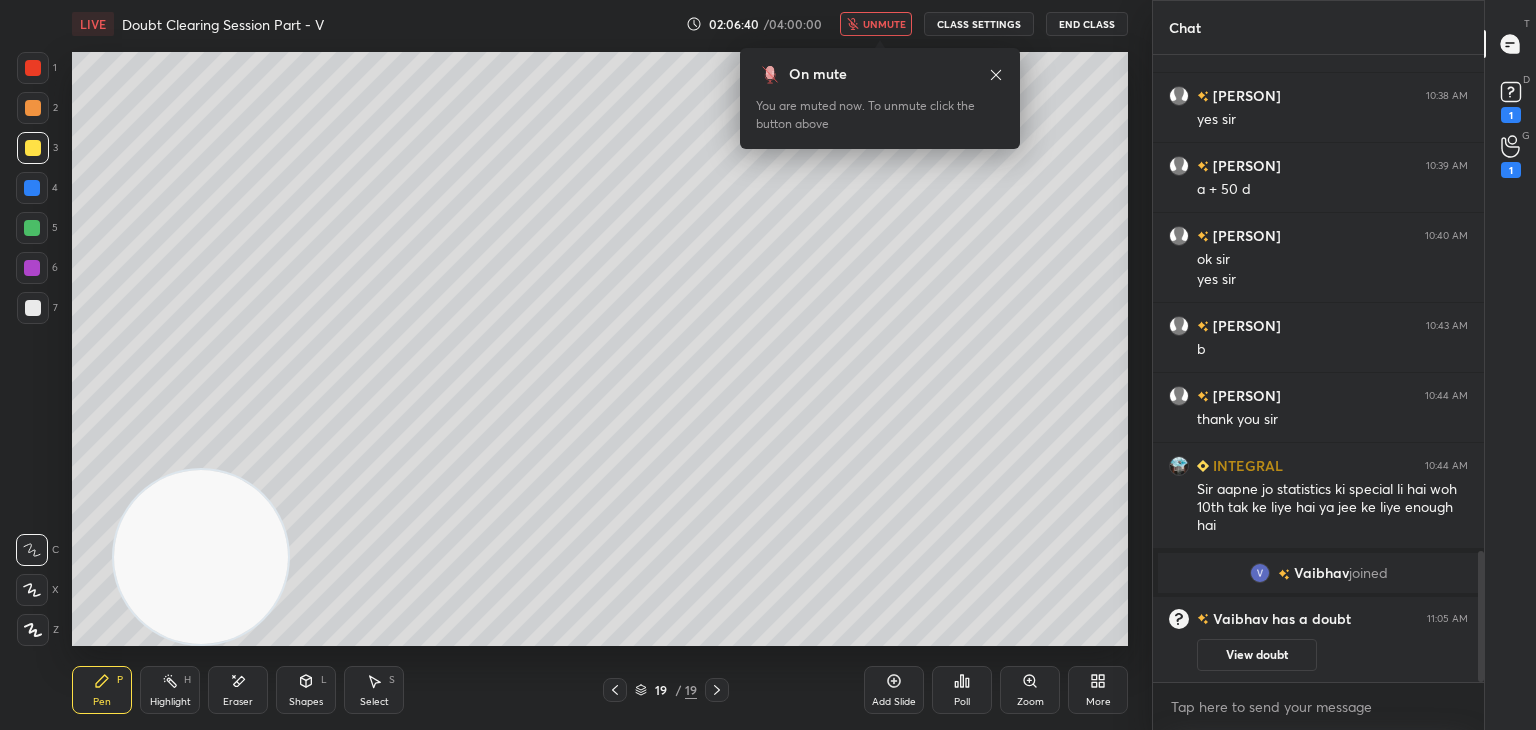 scroll, scrollTop: 2366, scrollLeft: 0, axis: vertical 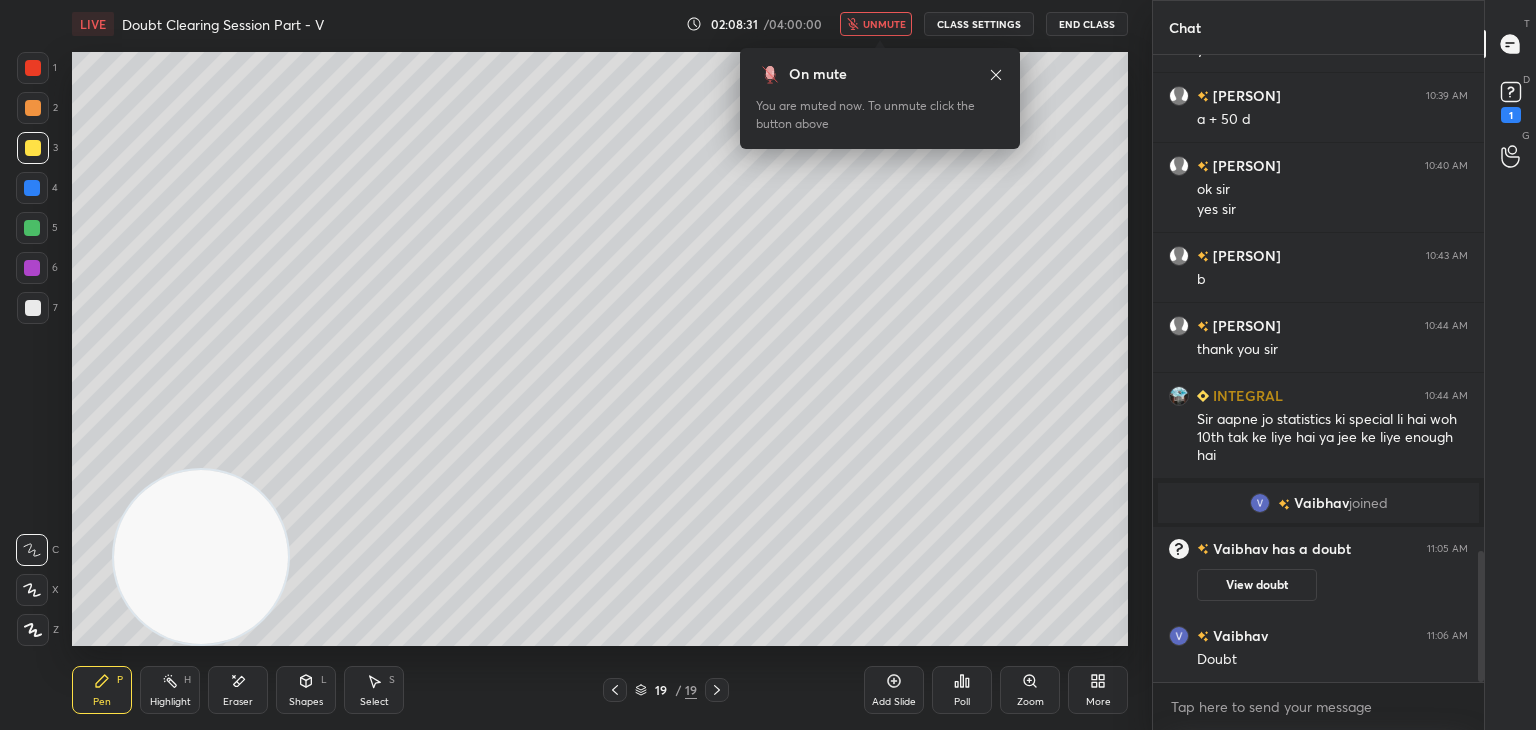 click 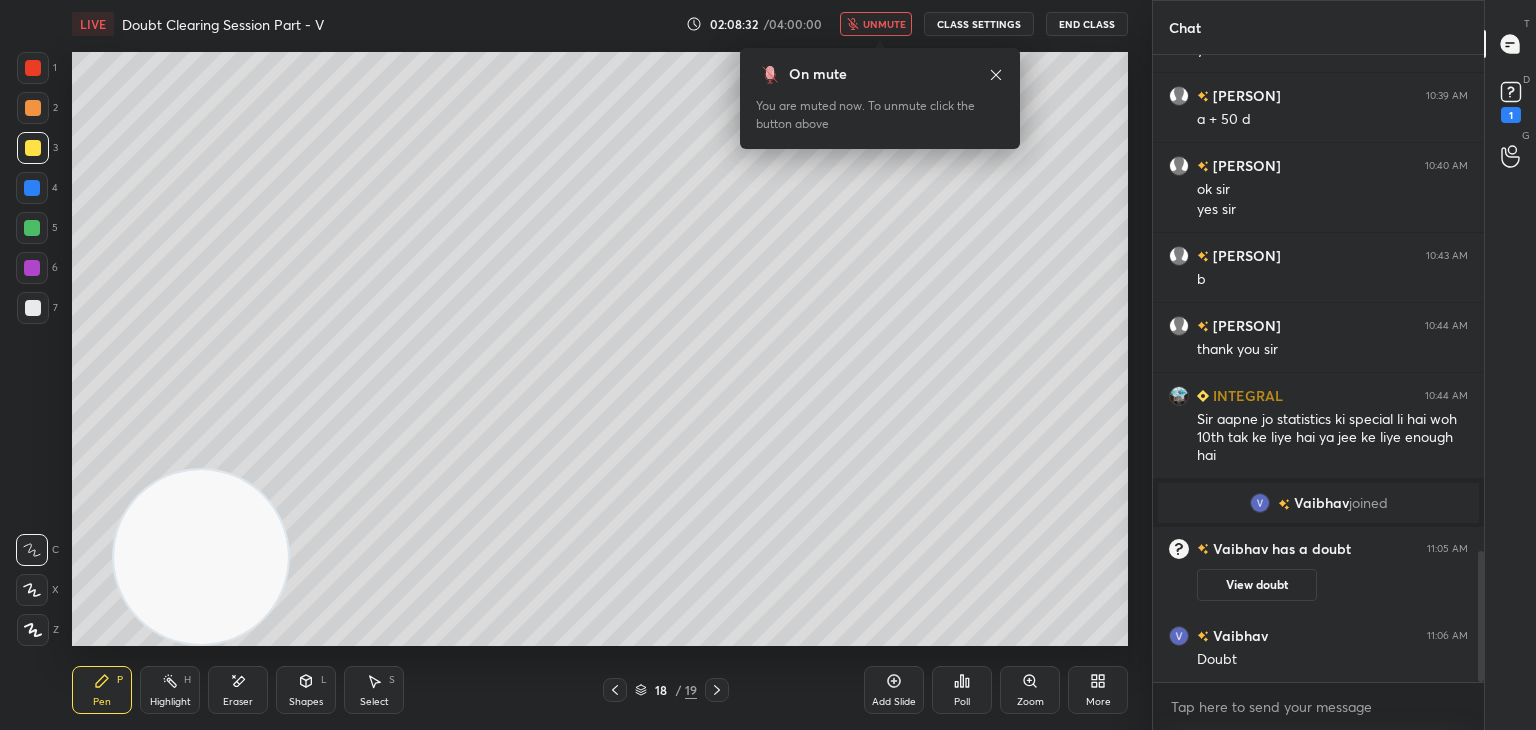 click on "1" at bounding box center (1511, 115) 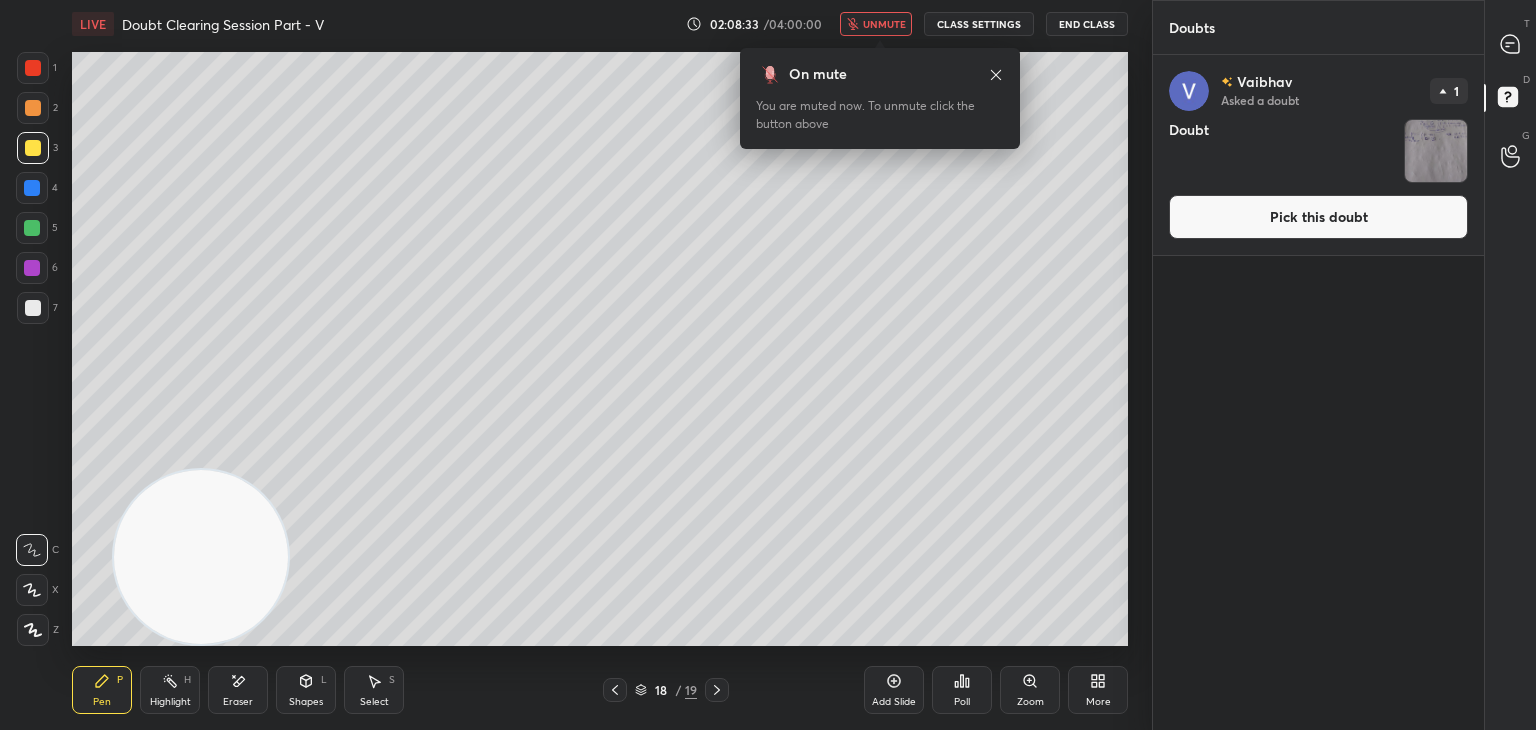 drag, startPoint x: 1354, startPoint y: 218, endPoint x: 1325, endPoint y: 224, distance: 29.614185 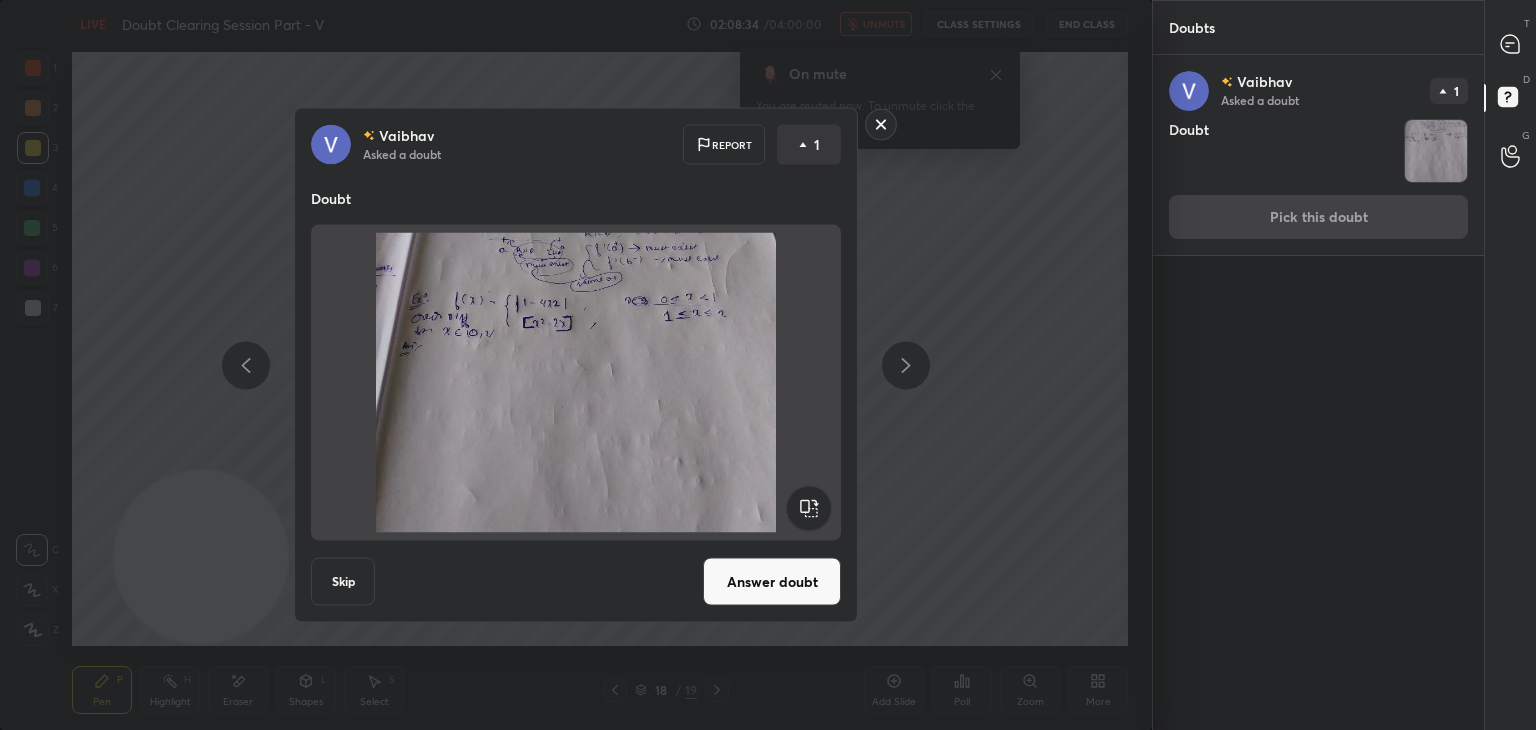 click on "Answer doubt" at bounding box center [772, 582] 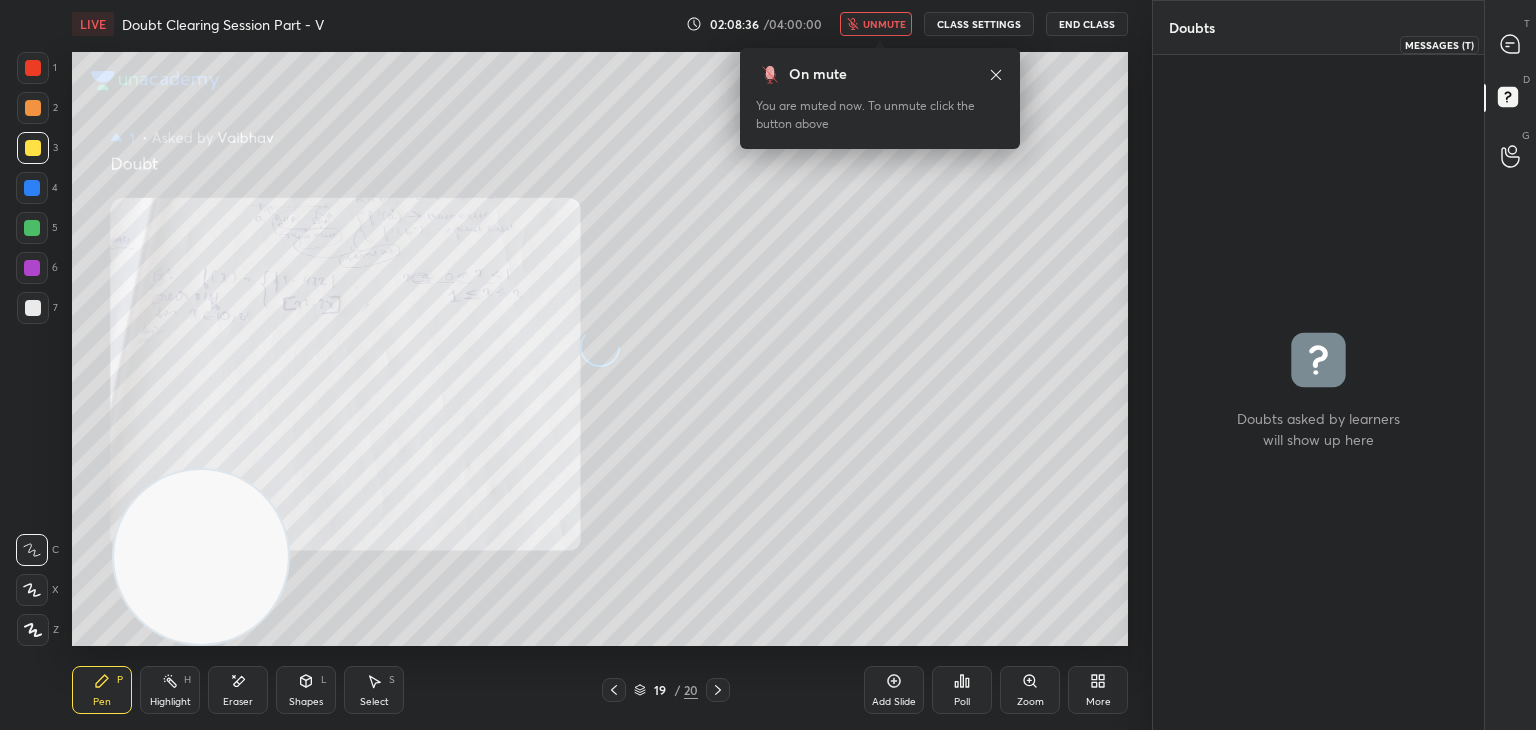click at bounding box center (1511, 44) 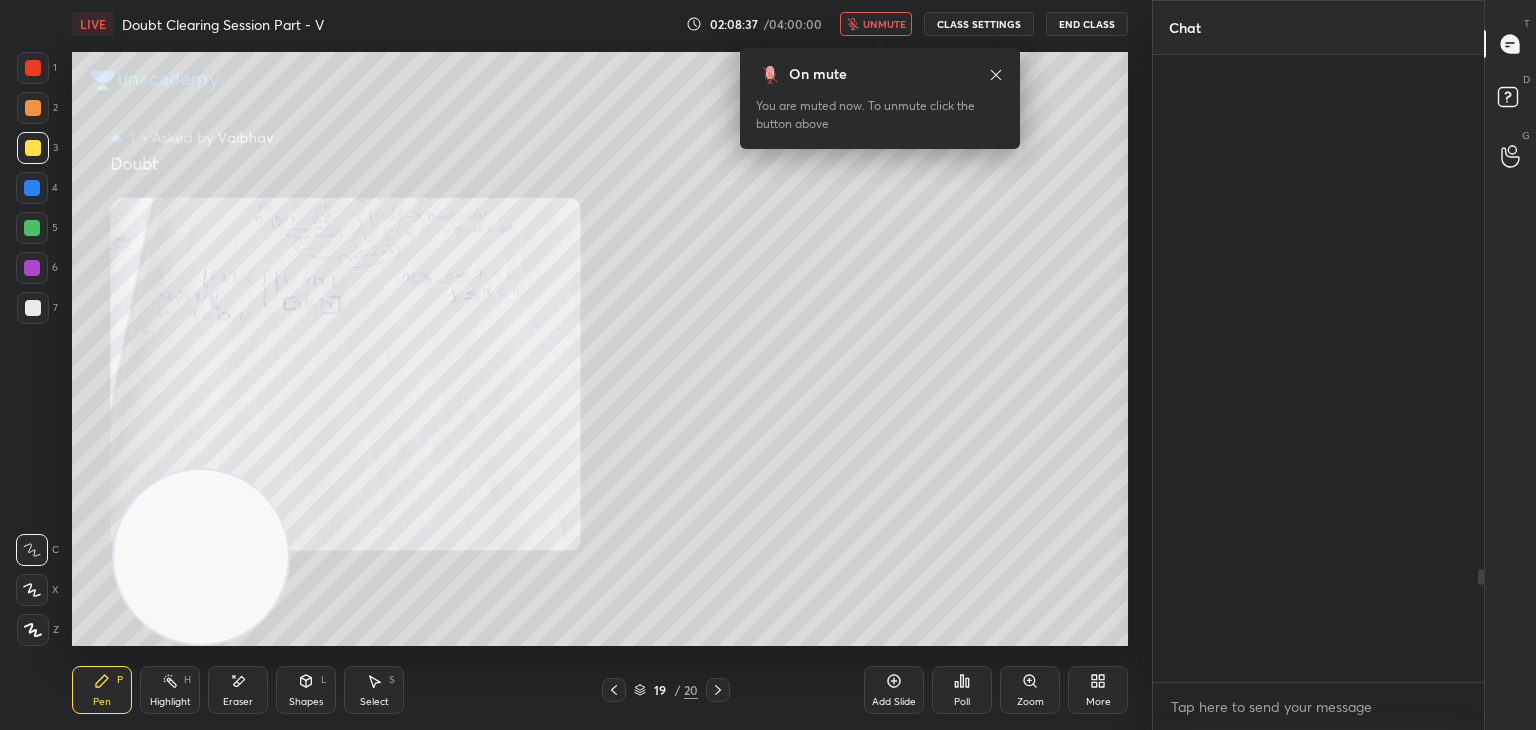 scroll, scrollTop: 2856, scrollLeft: 0, axis: vertical 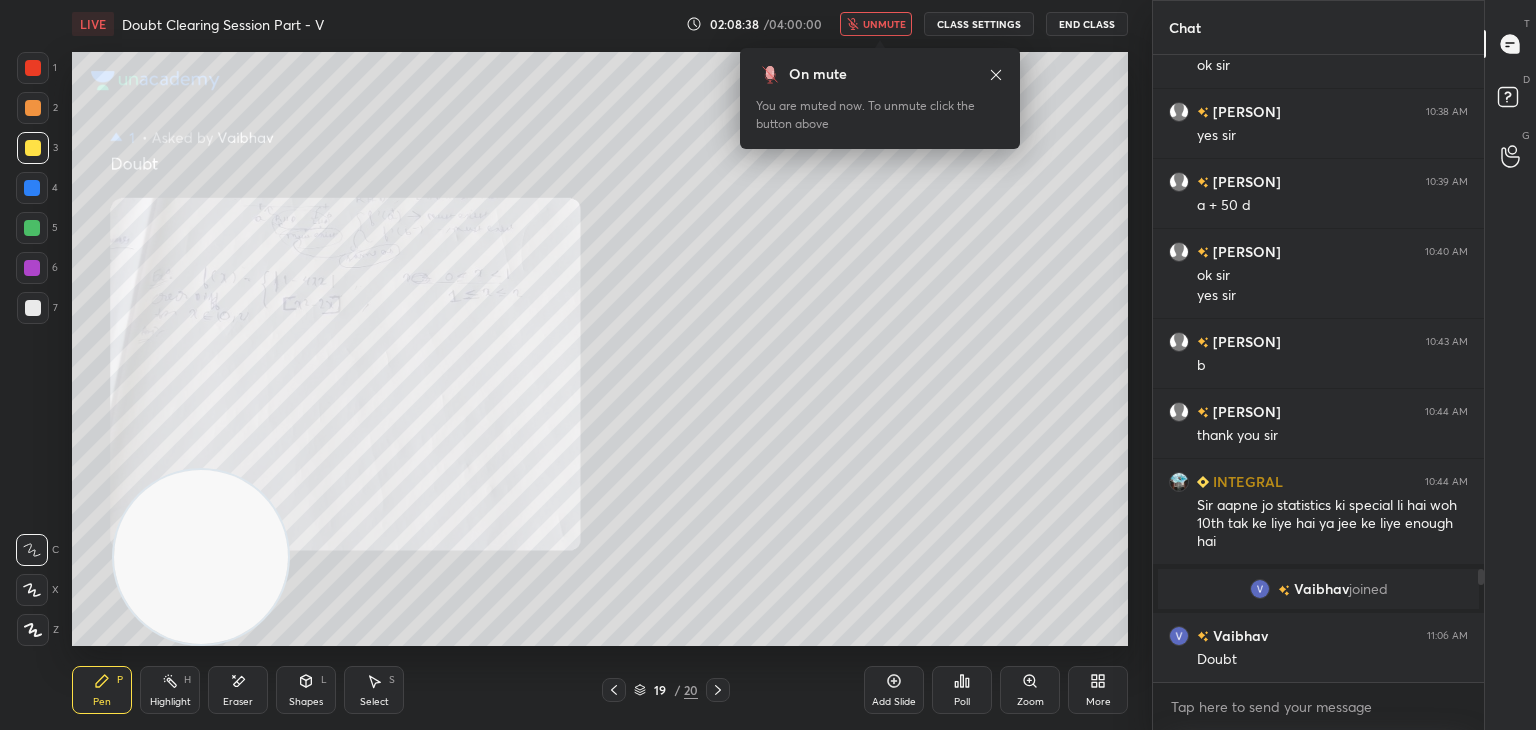 click on "Zoom" at bounding box center (1030, 702) 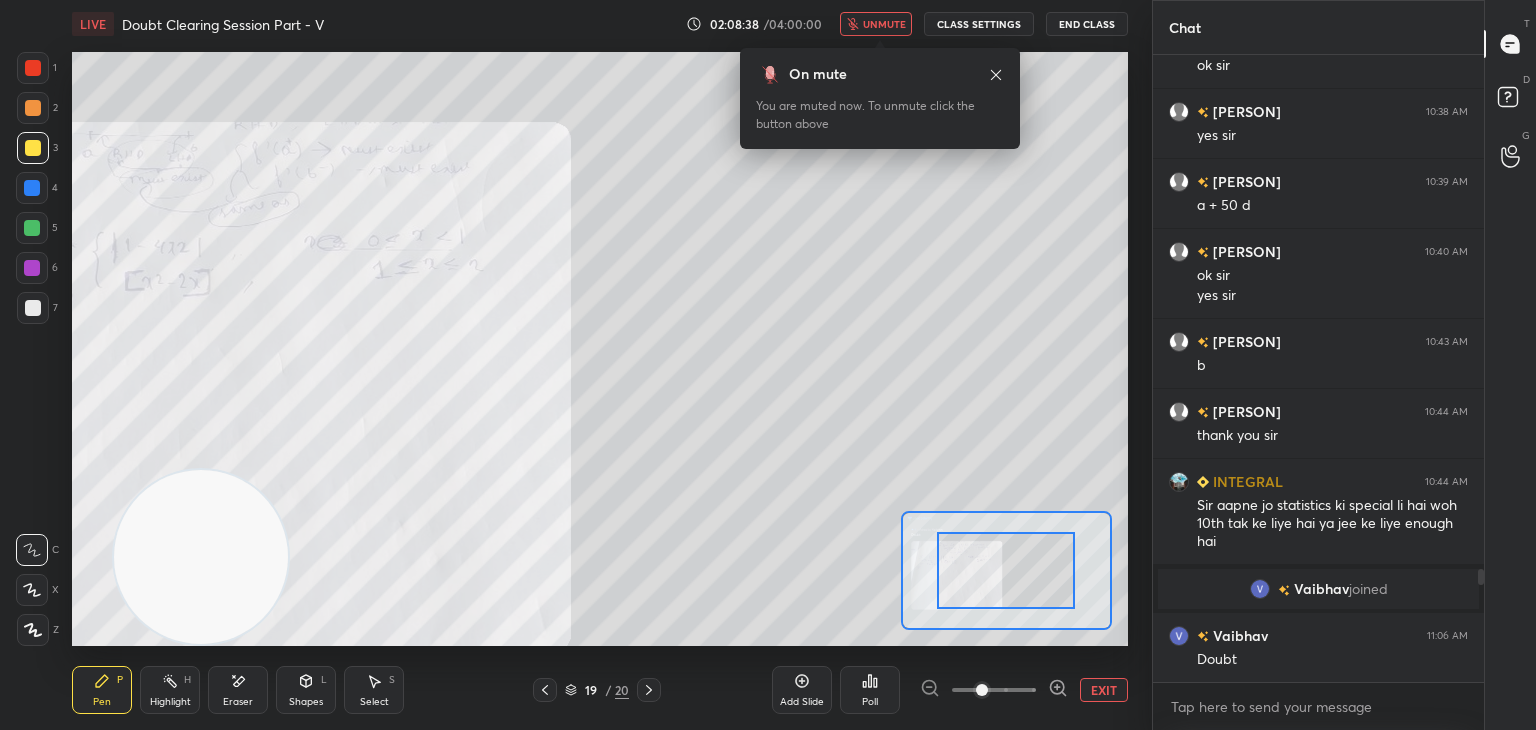 click at bounding box center [994, 690] 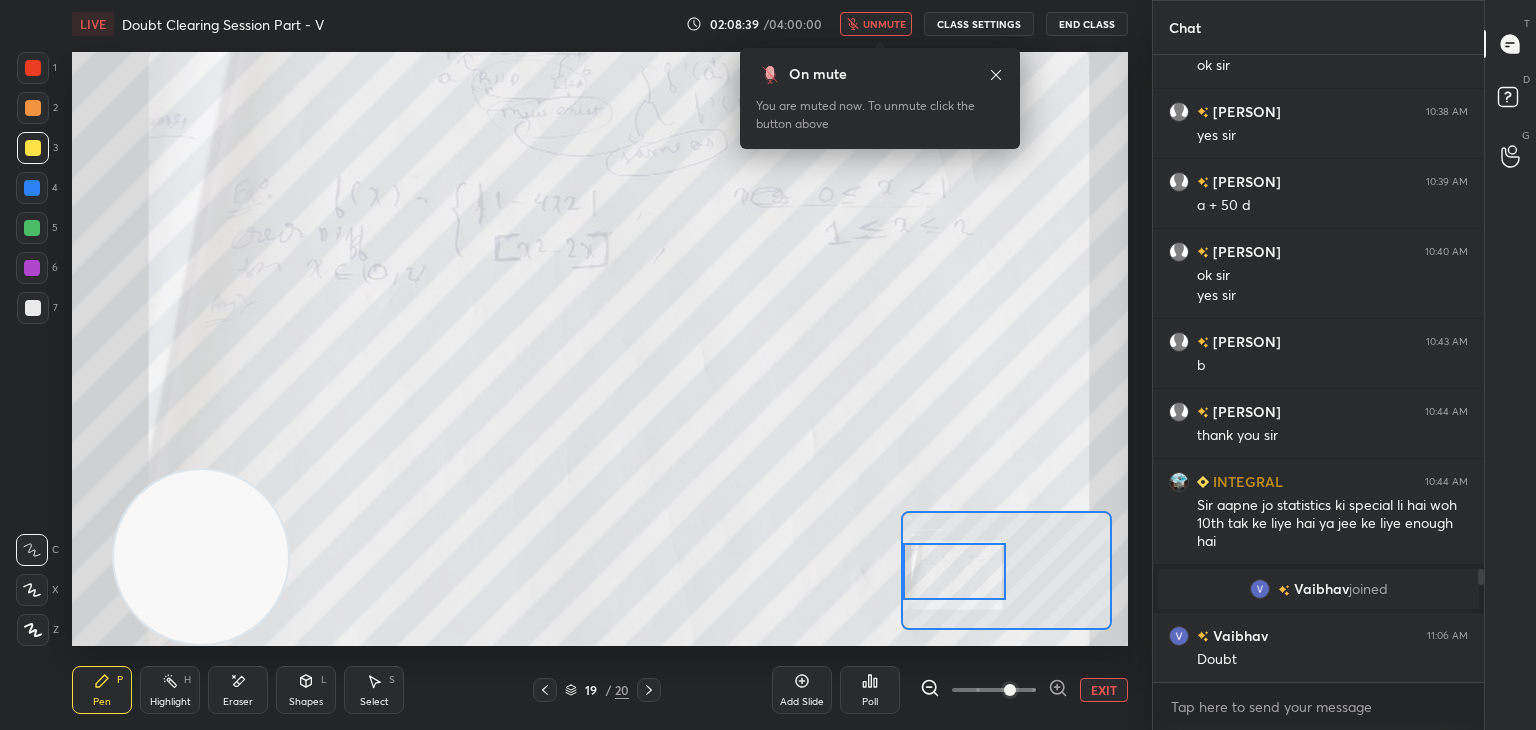 drag, startPoint x: 1024, startPoint y: 558, endPoint x: 943, endPoint y: 544, distance: 82.20097 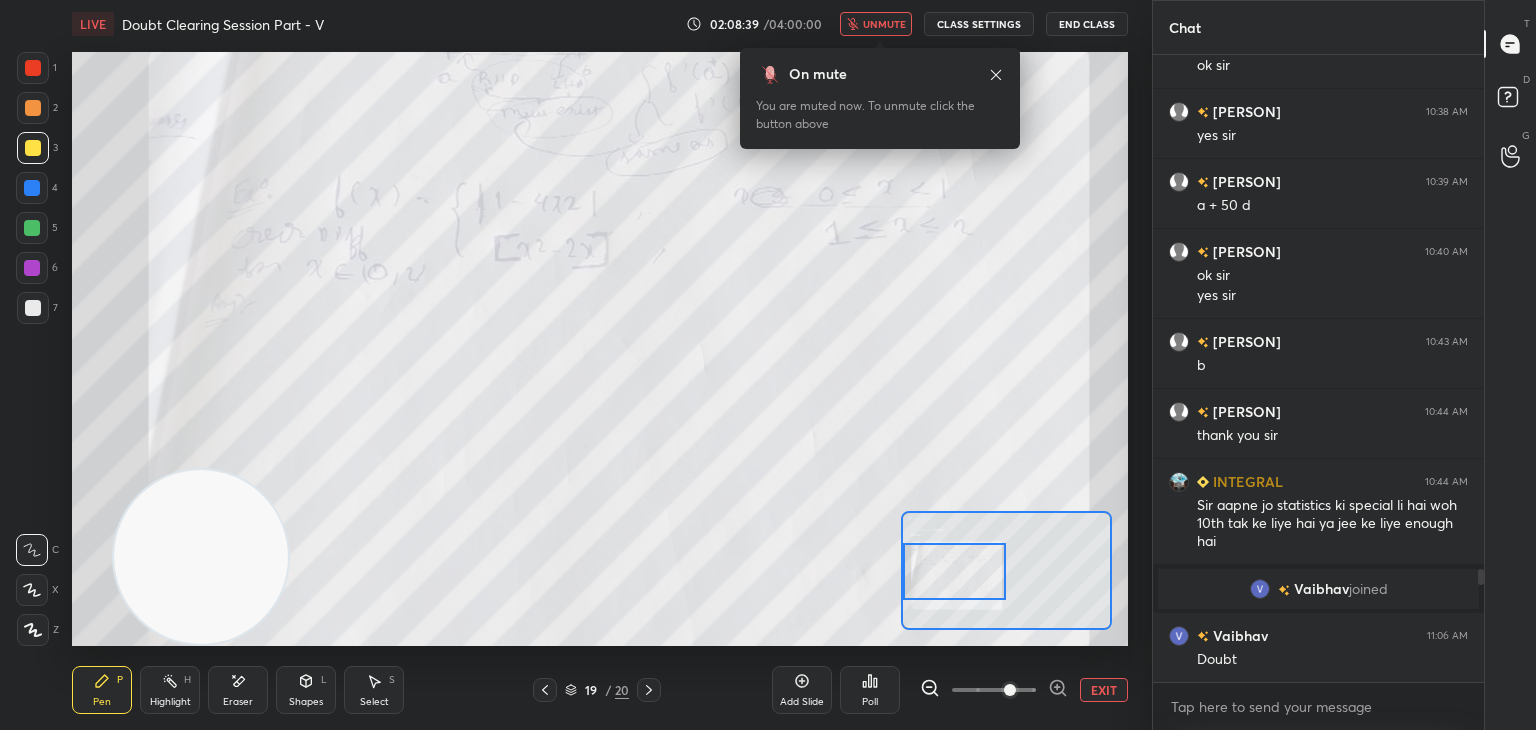 click at bounding box center (955, 571) 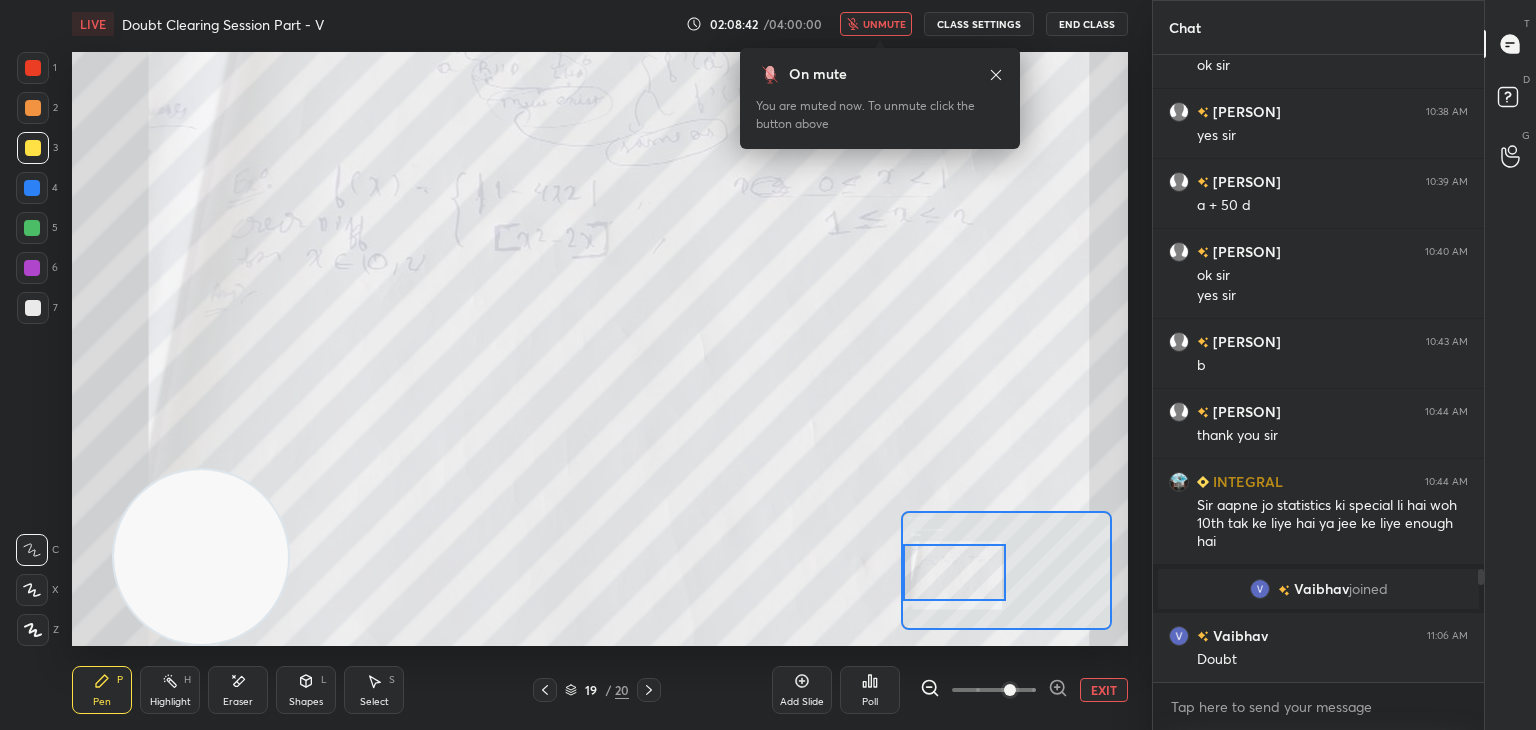 click on "unmute" at bounding box center [884, 24] 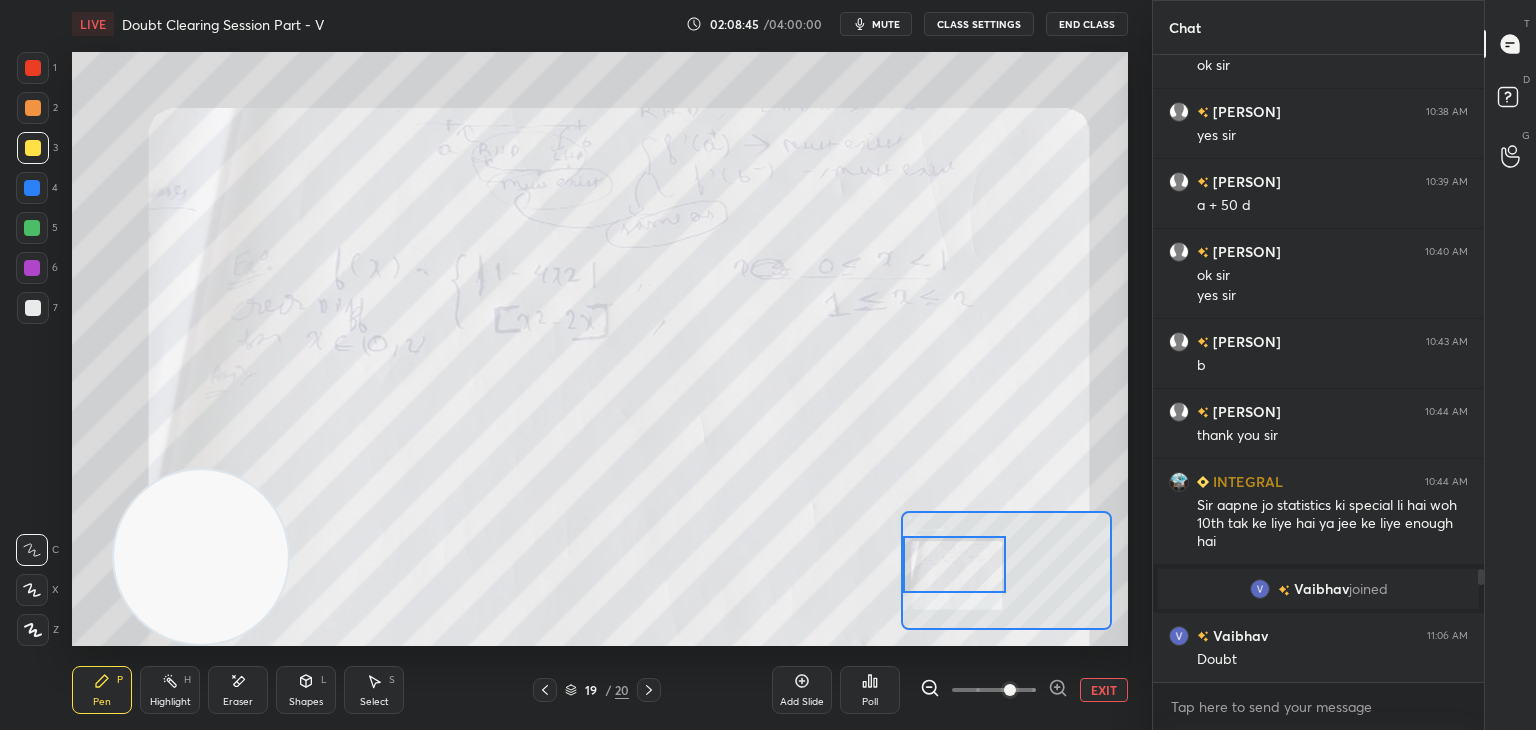click at bounding box center [955, 564] 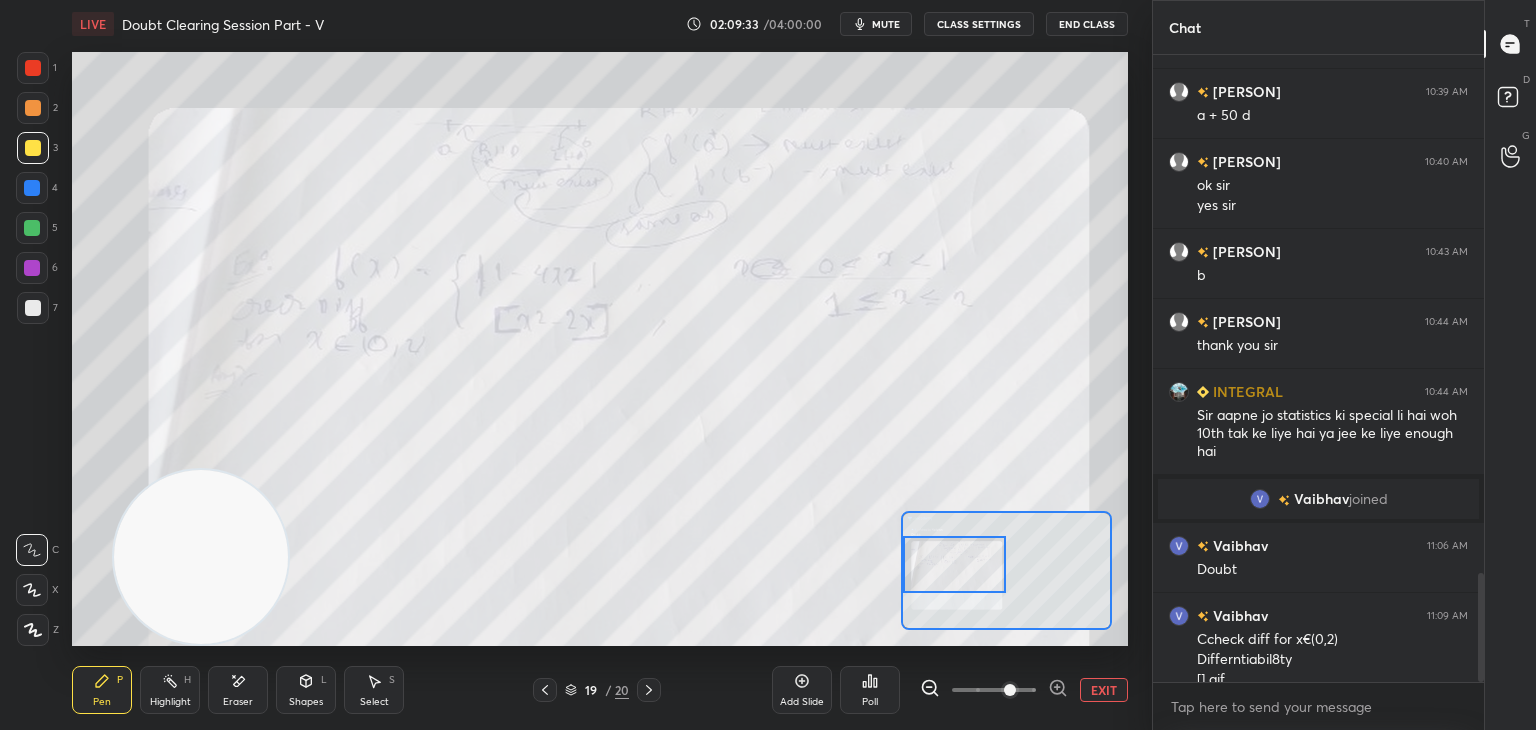 scroll, scrollTop: 2966, scrollLeft: 0, axis: vertical 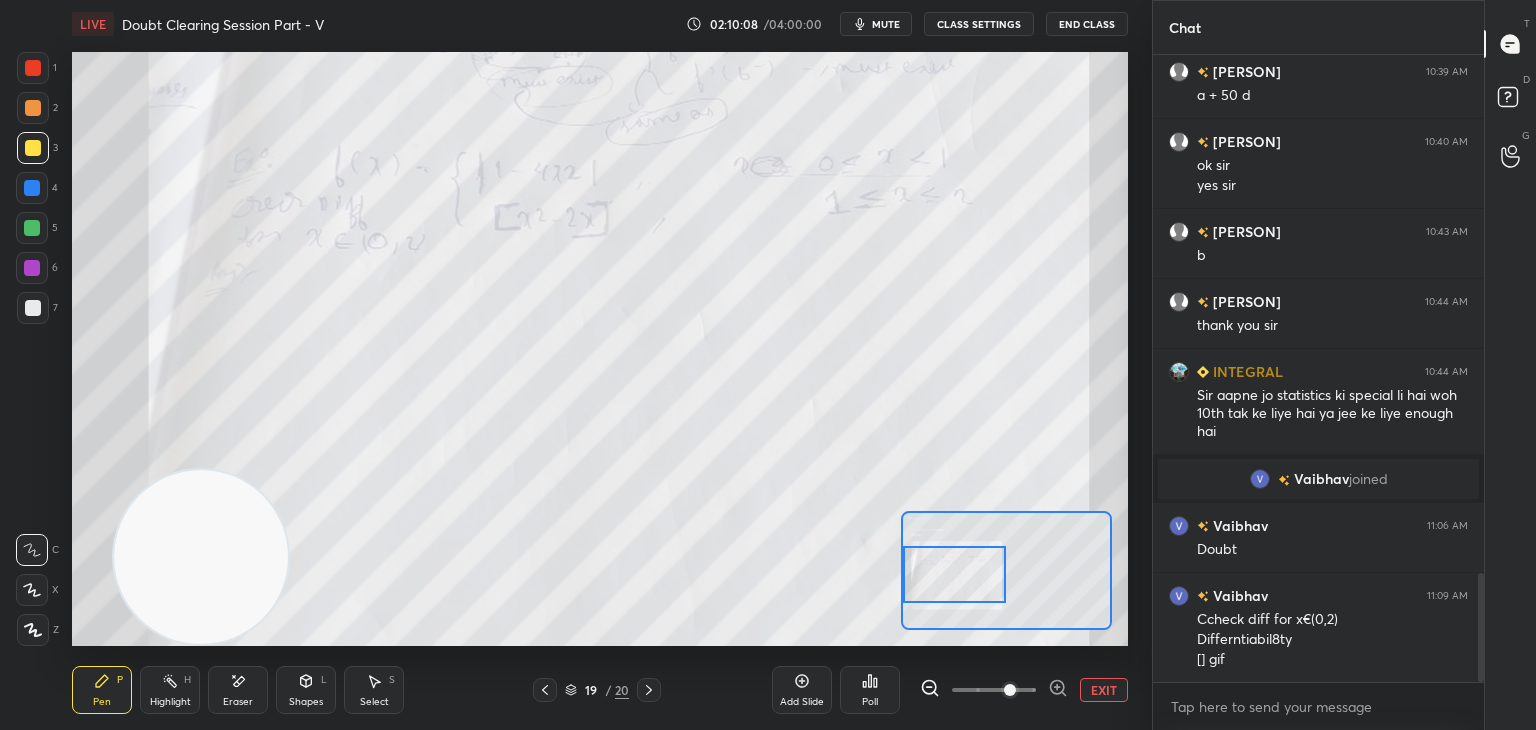 click at bounding box center (955, 574) 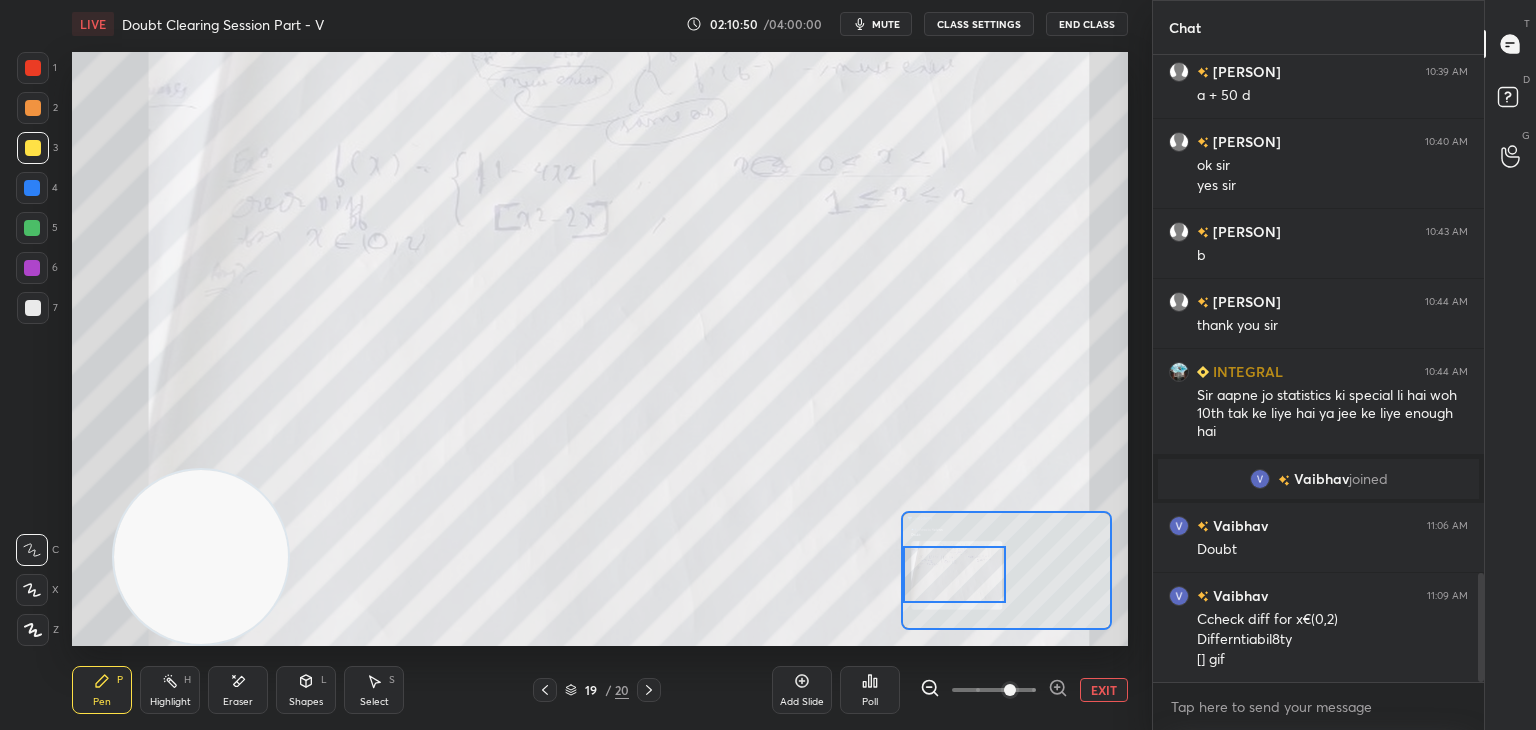 scroll, scrollTop: 3036, scrollLeft: 0, axis: vertical 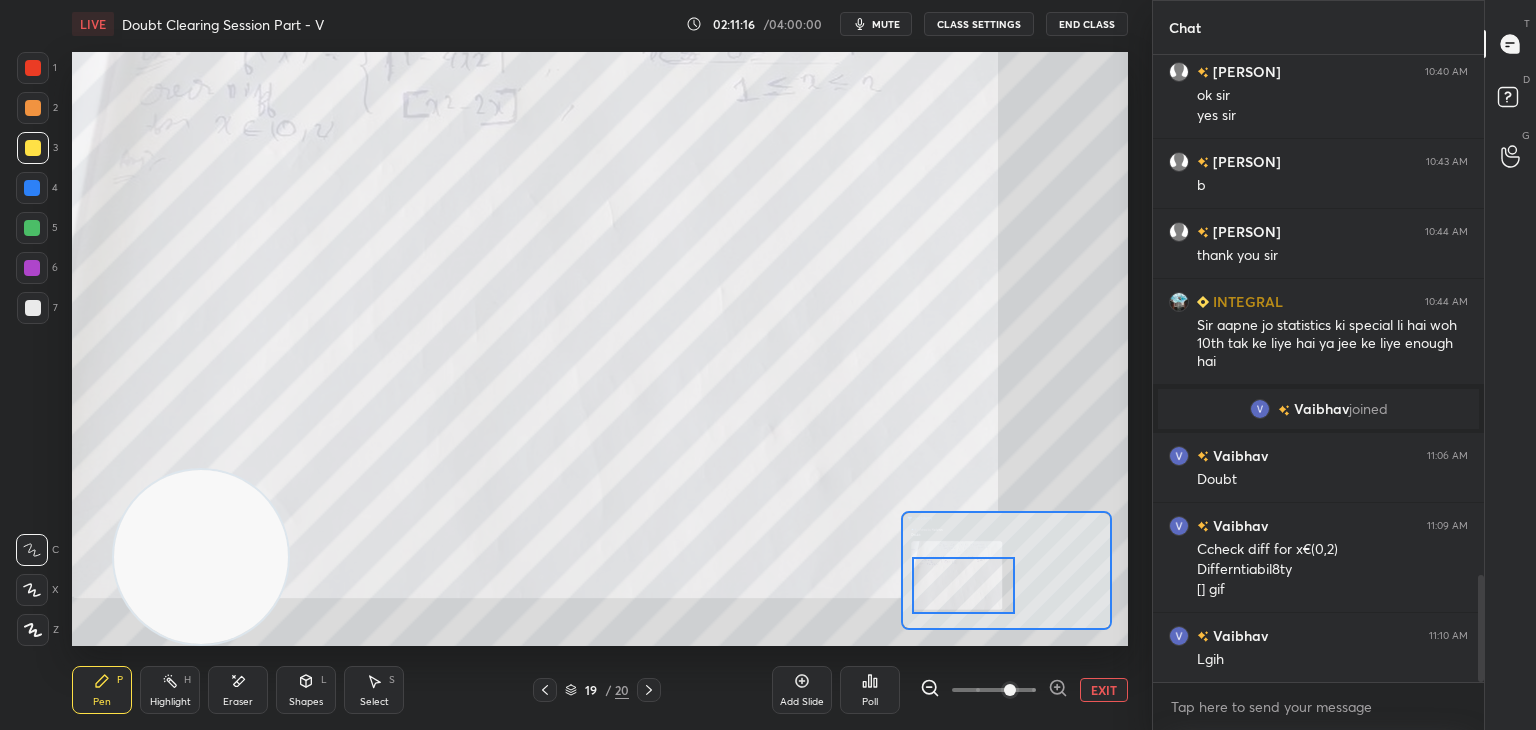 drag, startPoint x: 964, startPoint y: 589, endPoint x: 973, endPoint y: 600, distance: 14.21267 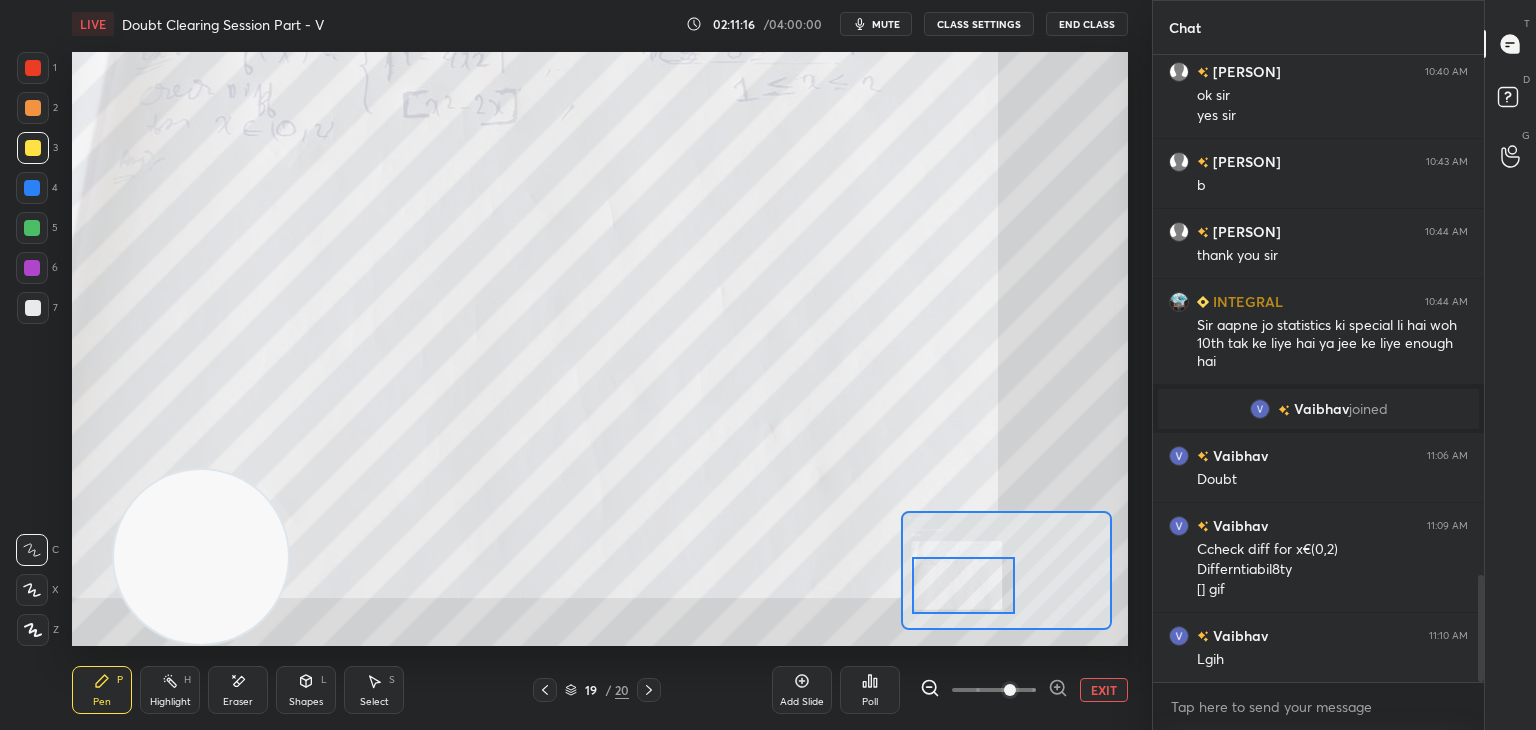 click at bounding box center [964, 585] 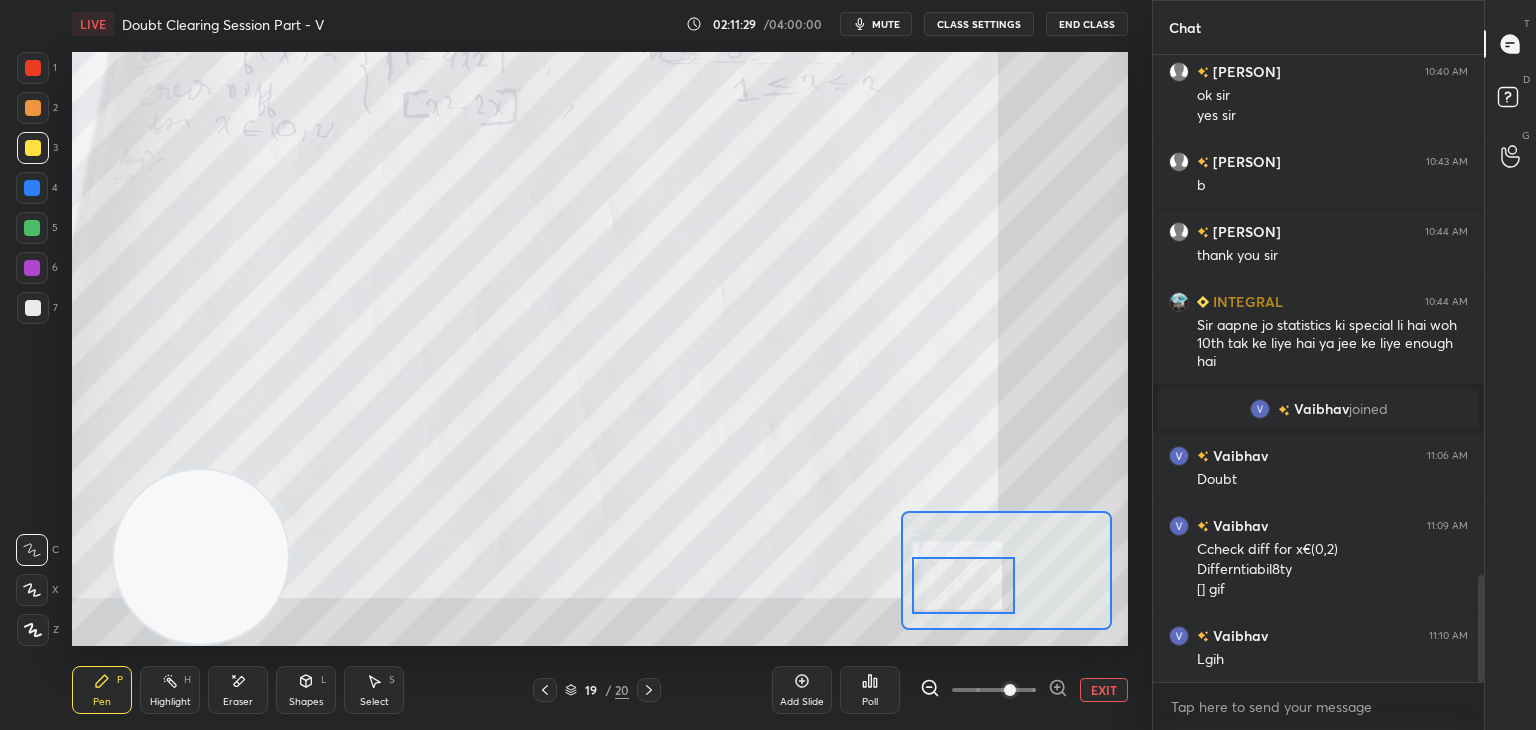 scroll, scrollTop: 3106, scrollLeft: 0, axis: vertical 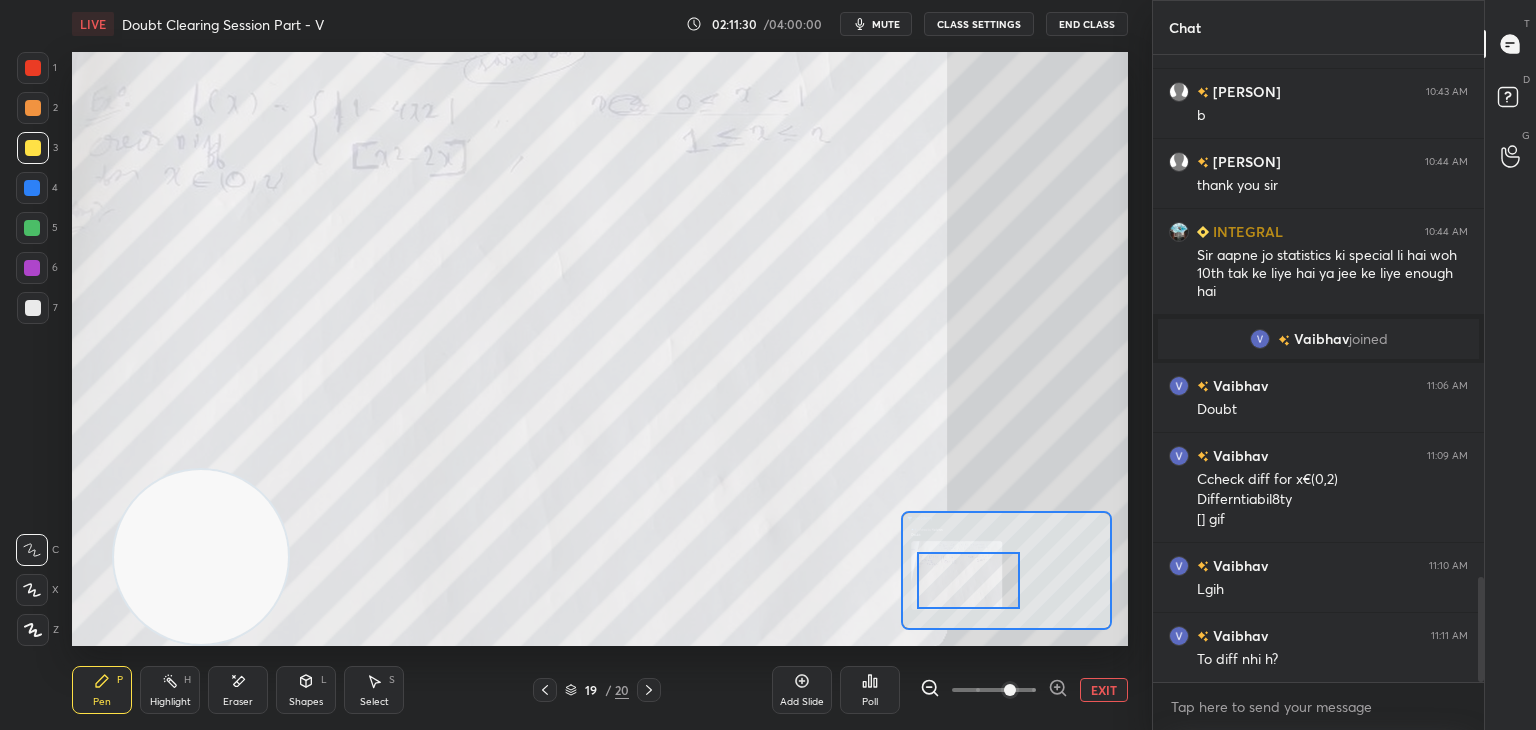 click at bounding box center [969, 580] 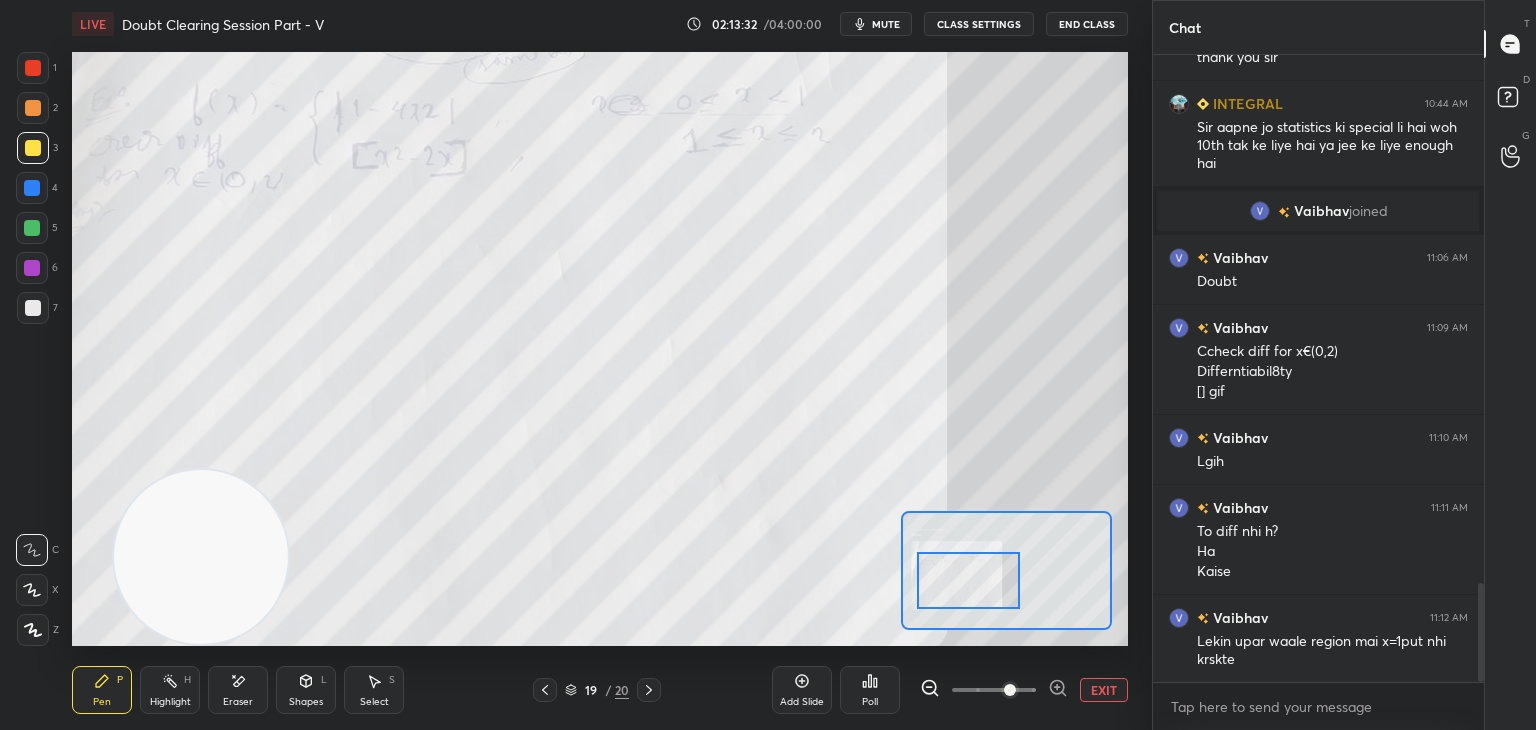 scroll, scrollTop: 3340, scrollLeft: 0, axis: vertical 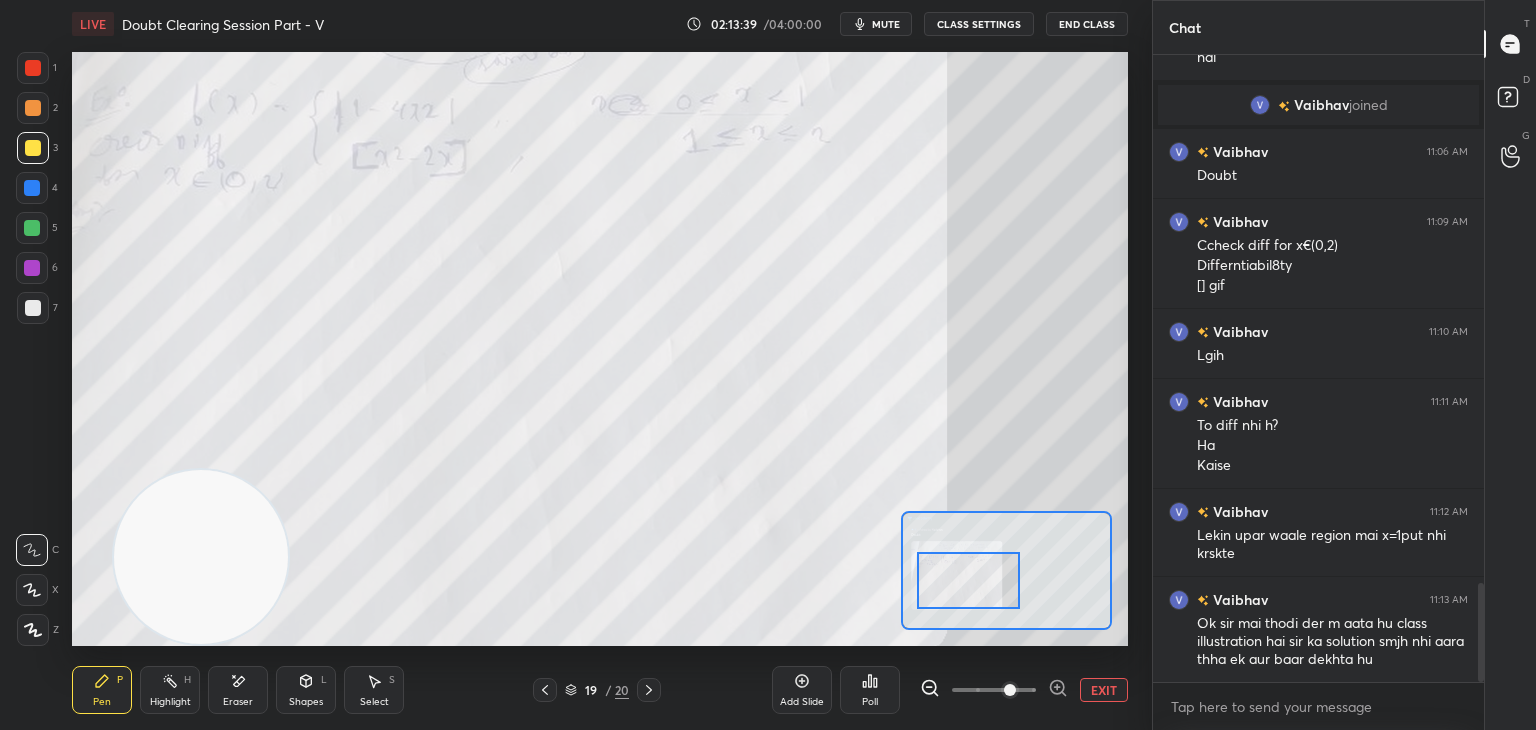 click on "Eraser" at bounding box center [238, 690] 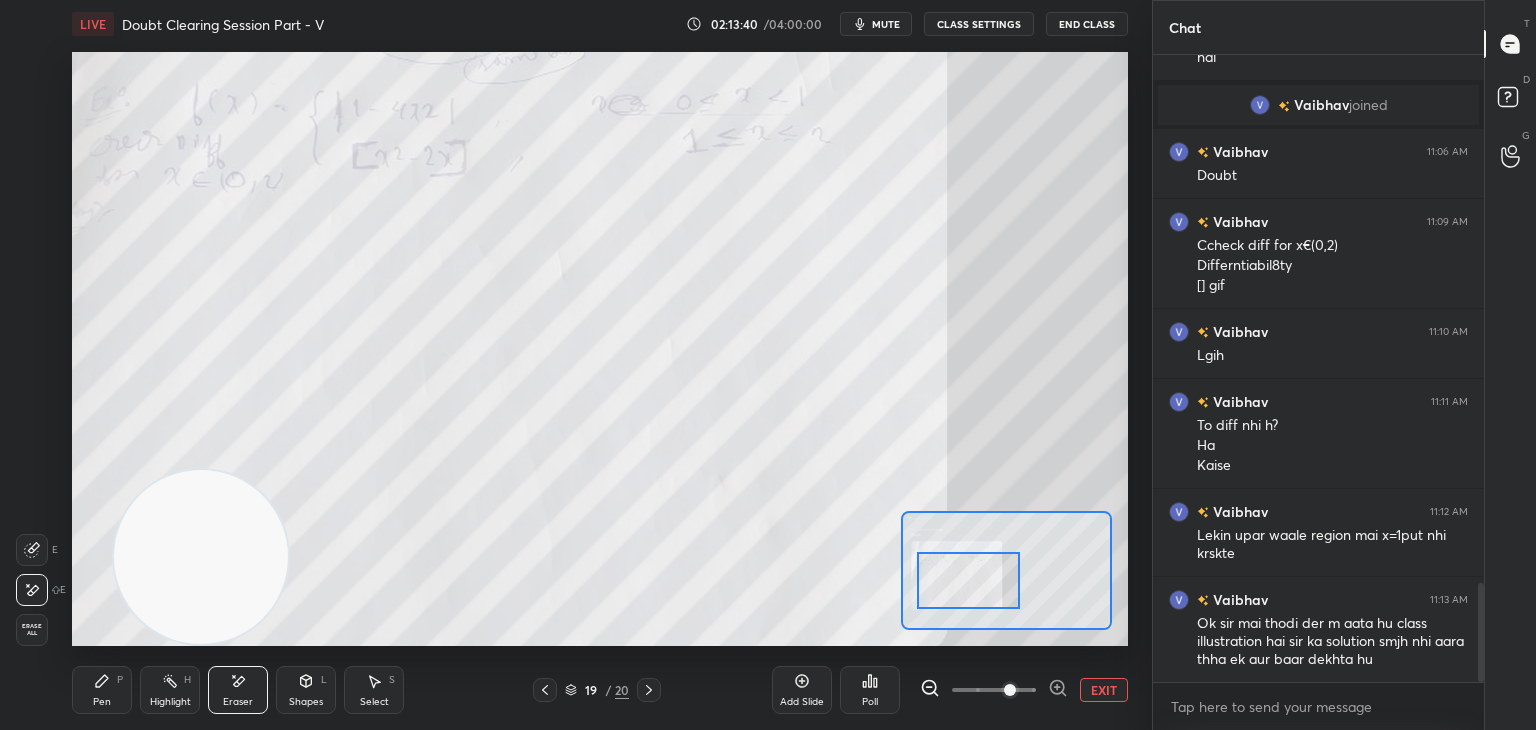 click on "Erase all" at bounding box center (32, 630) 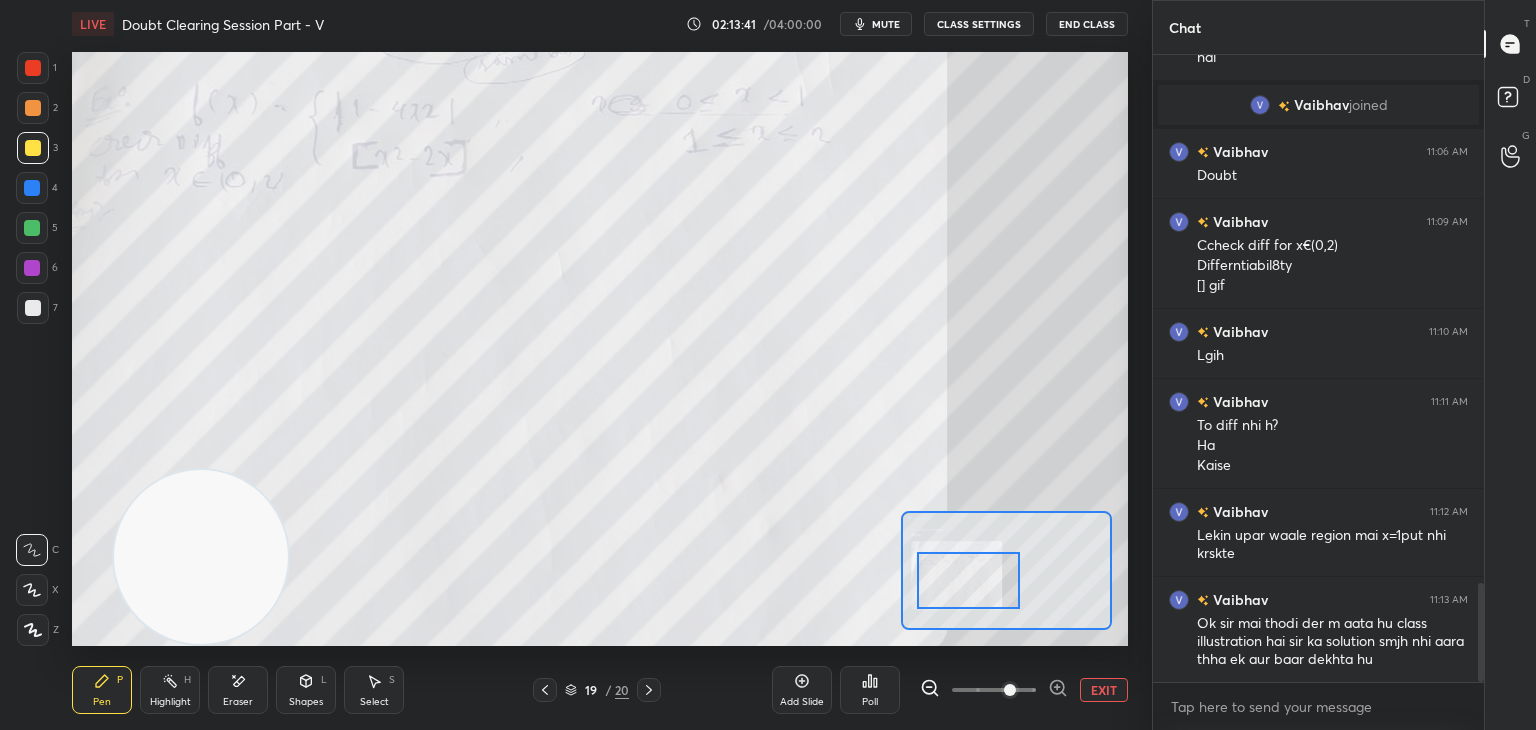 click at bounding box center [649, 690] 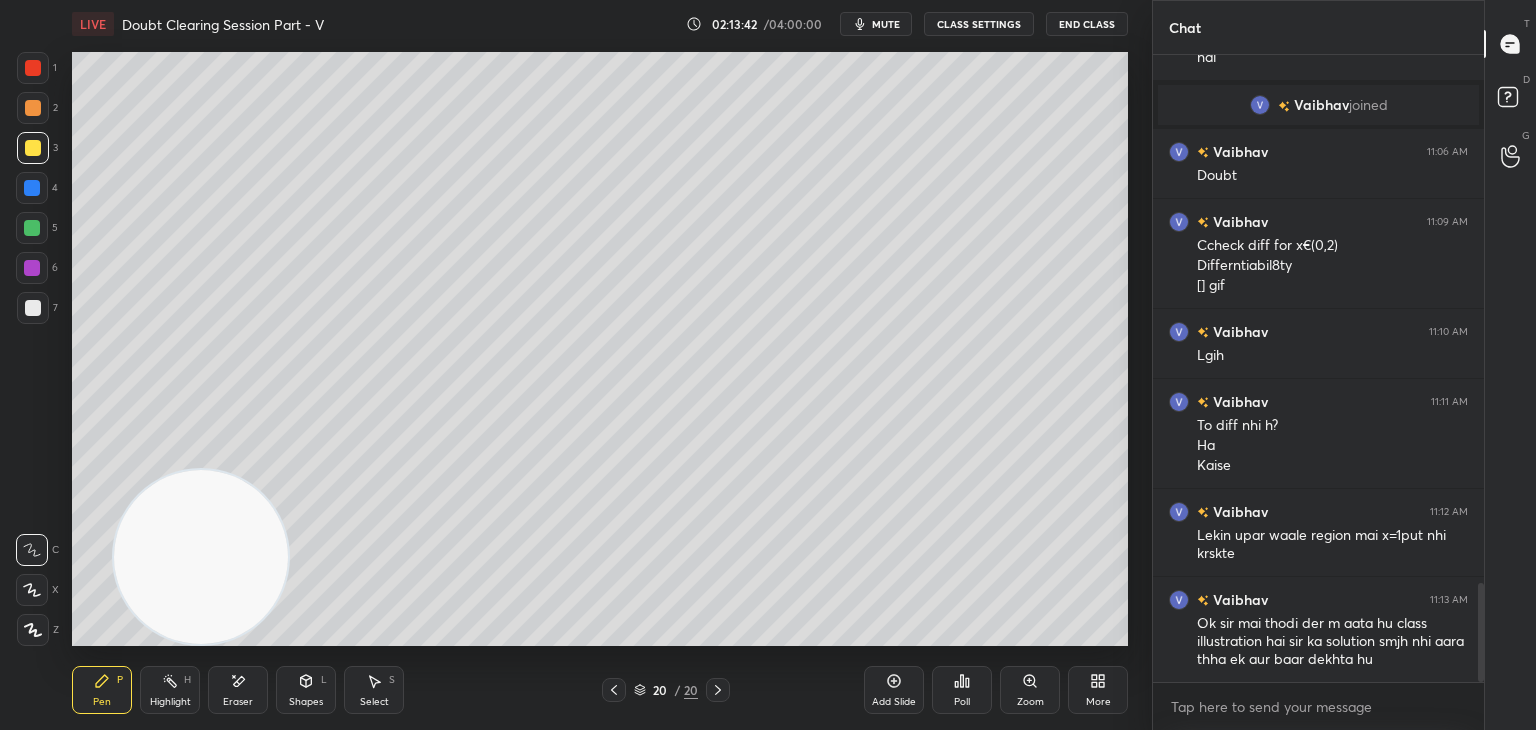 click on "mute" at bounding box center [886, 24] 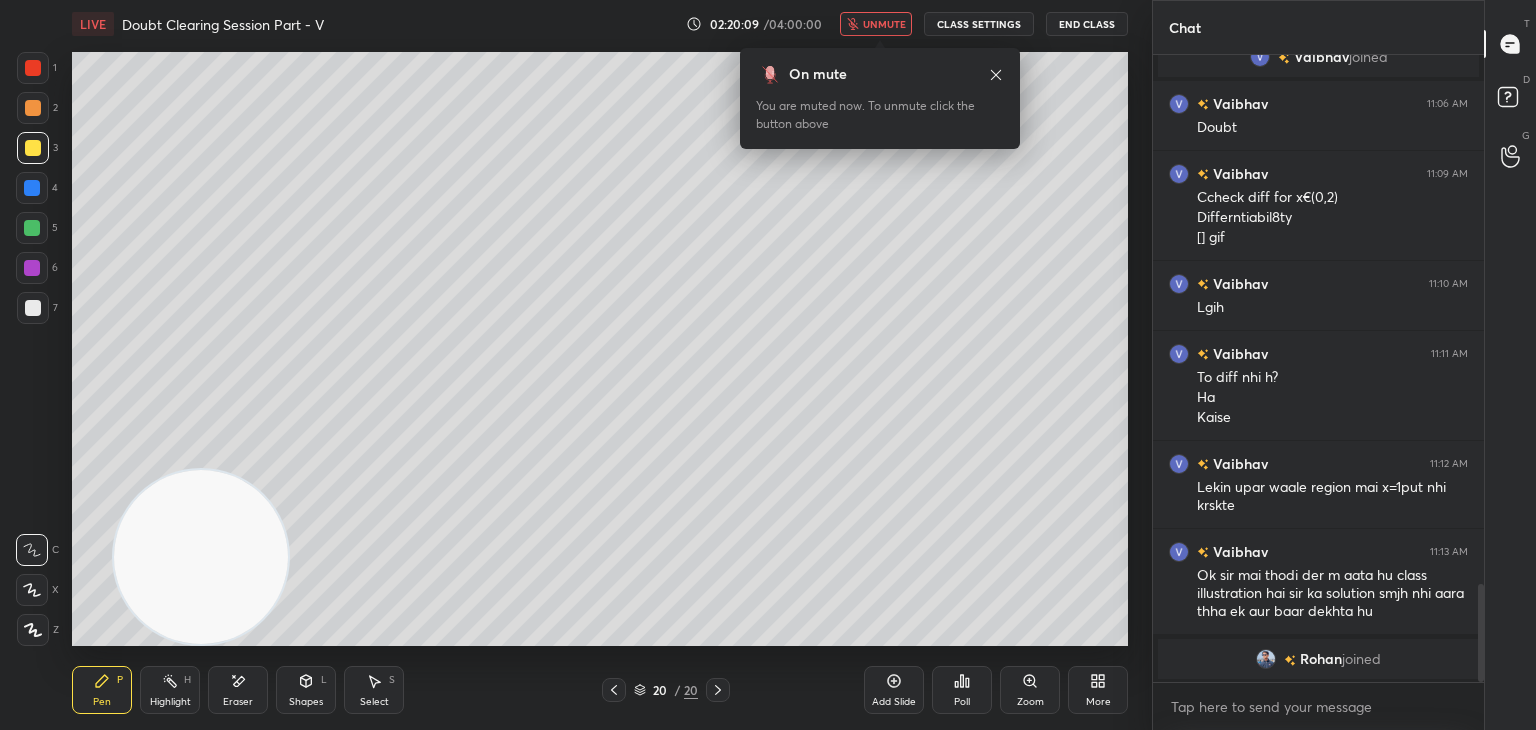 scroll, scrollTop: 2776, scrollLeft: 0, axis: vertical 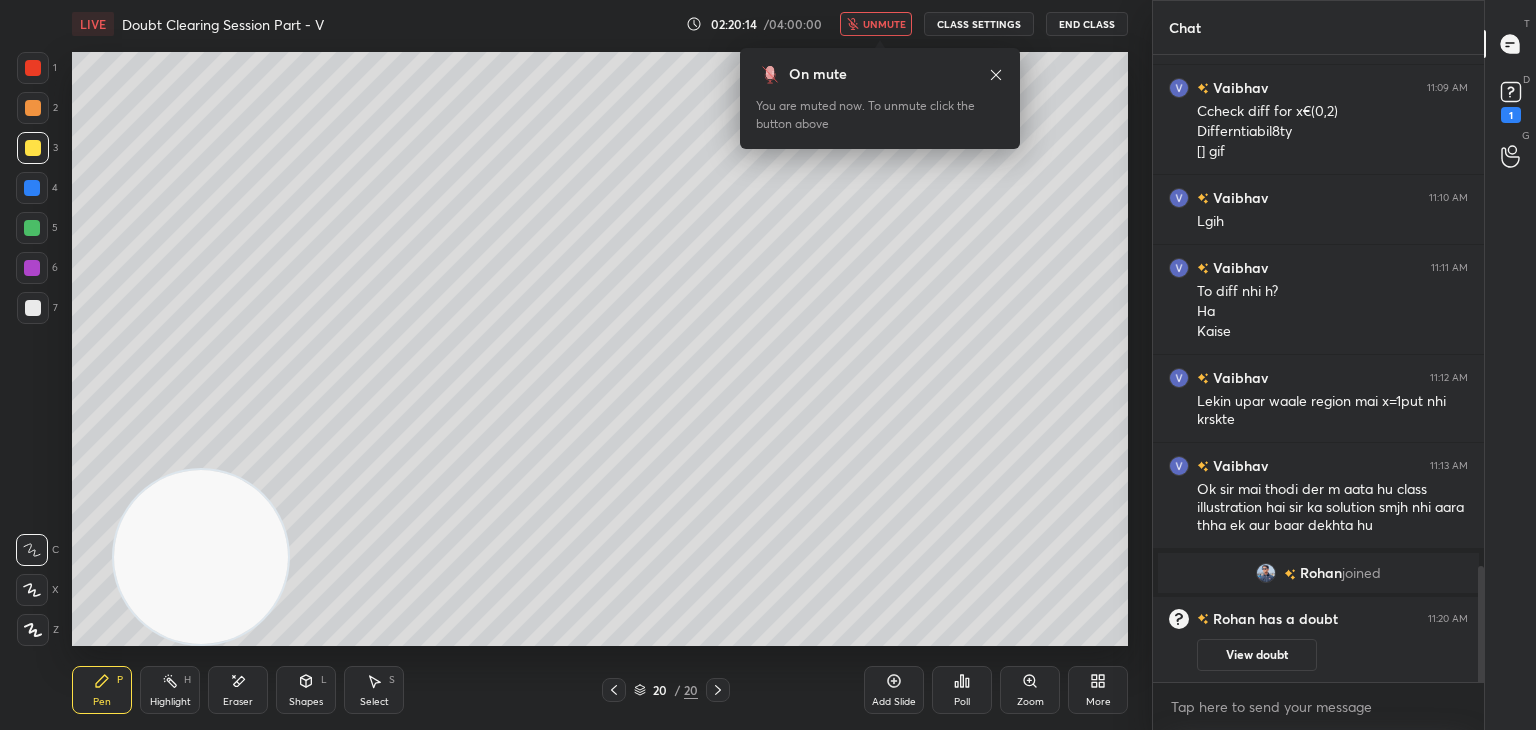 drag, startPoint x: 608, startPoint y: 694, endPoint x: 619, endPoint y: 696, distance: 11.18034 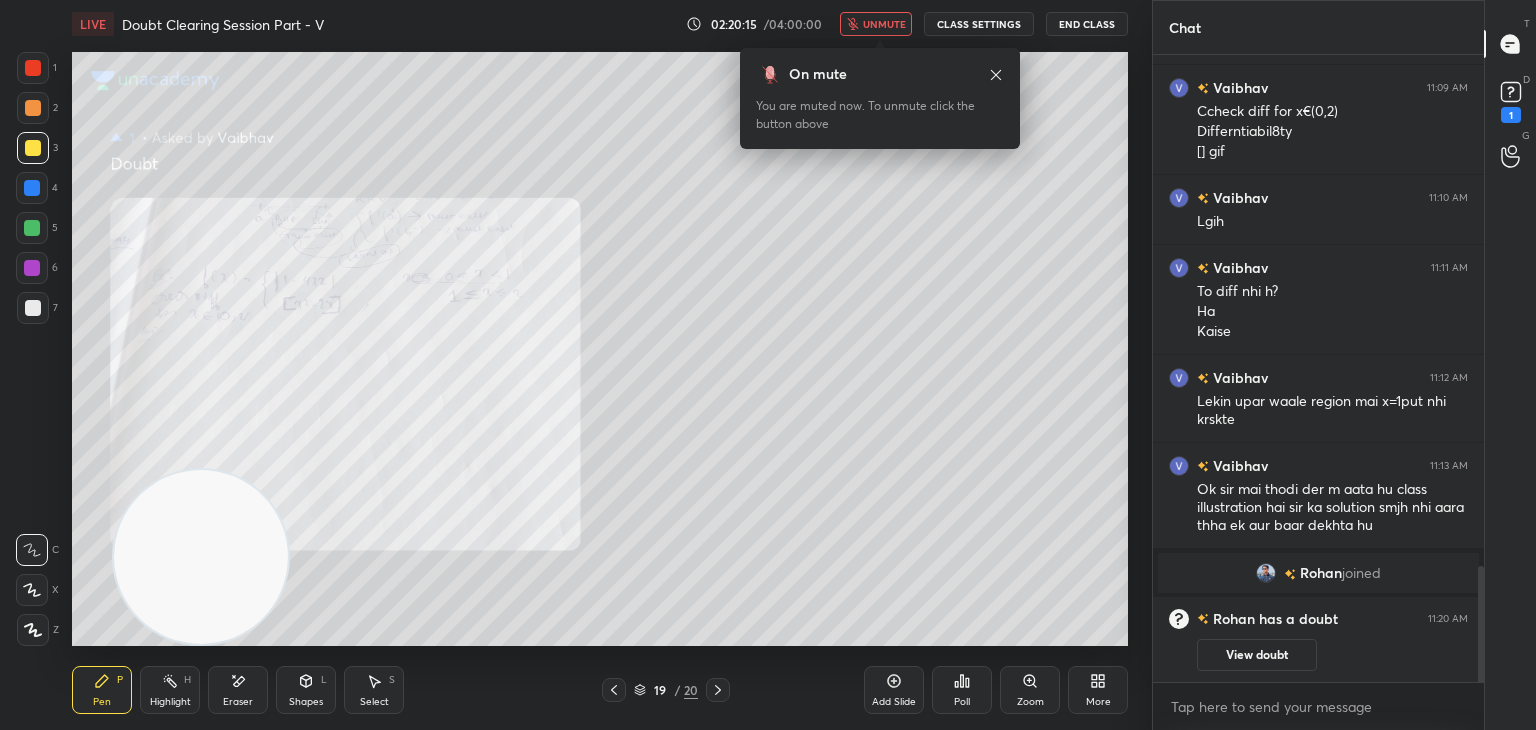 drag, startPoint x: 1232, startPoint y: 656, endPoint x: 1228, endPoint y: 641, distance: 15.524175 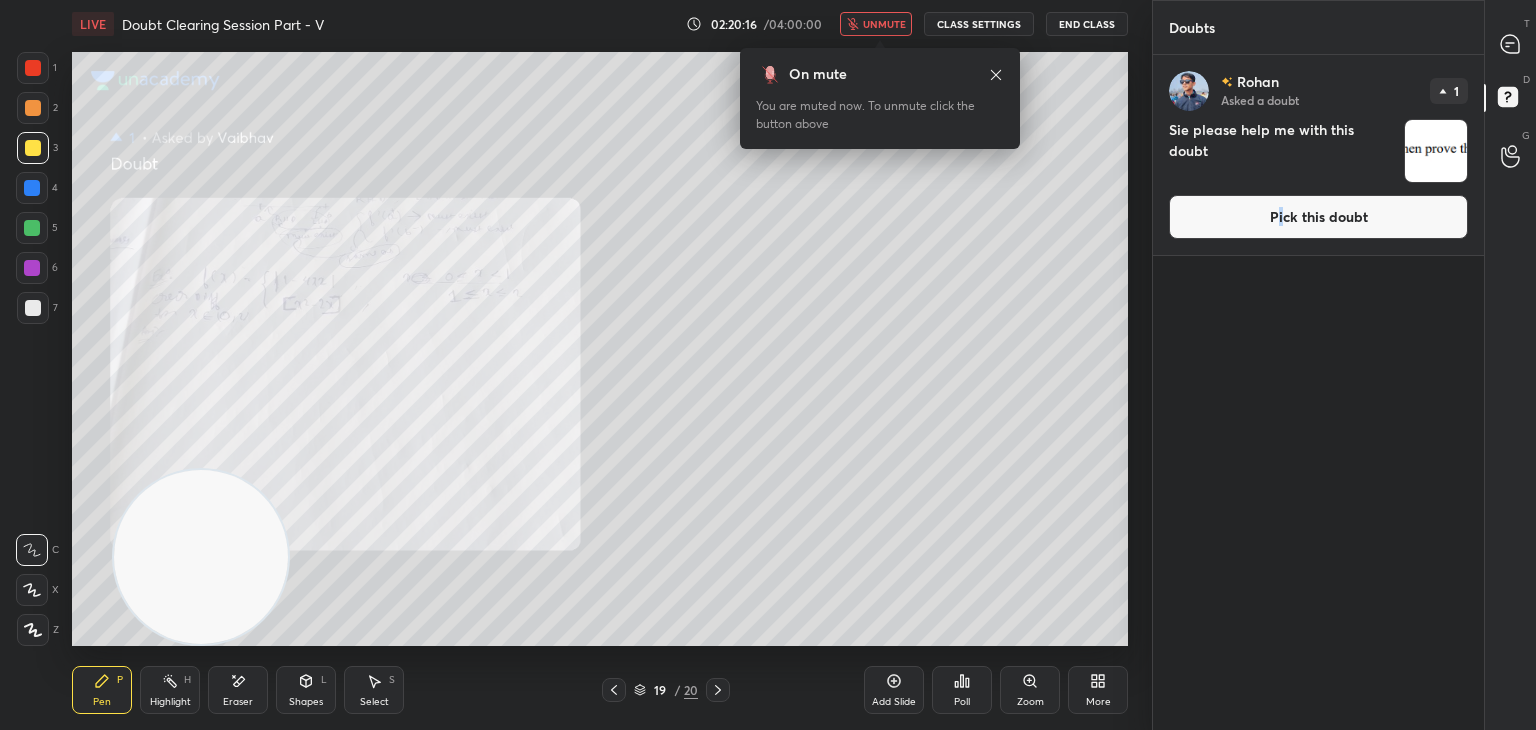 click on "Pick this doubt" at bounding box center [1318, 217] 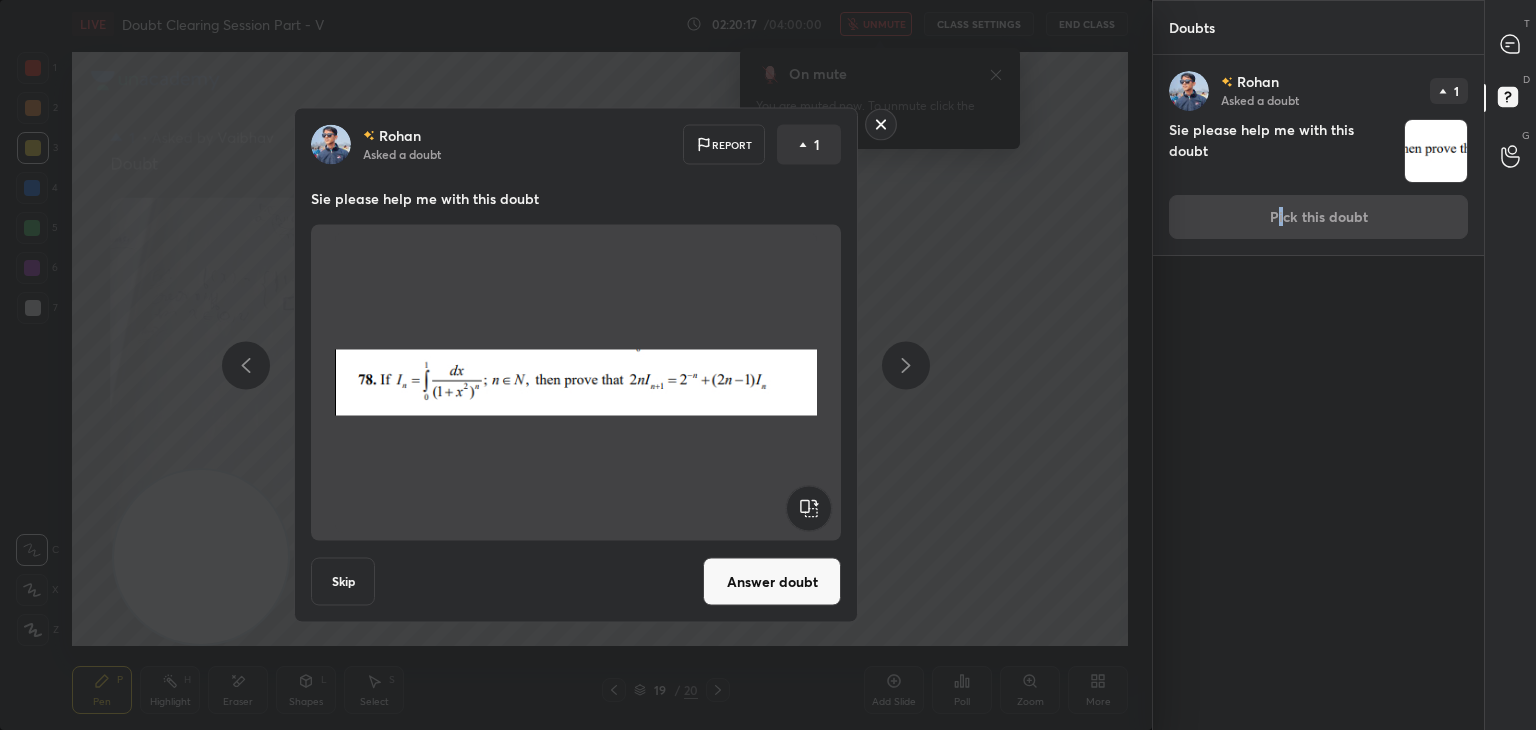 click on "Answer doubt" at bounding box center [772, 582] 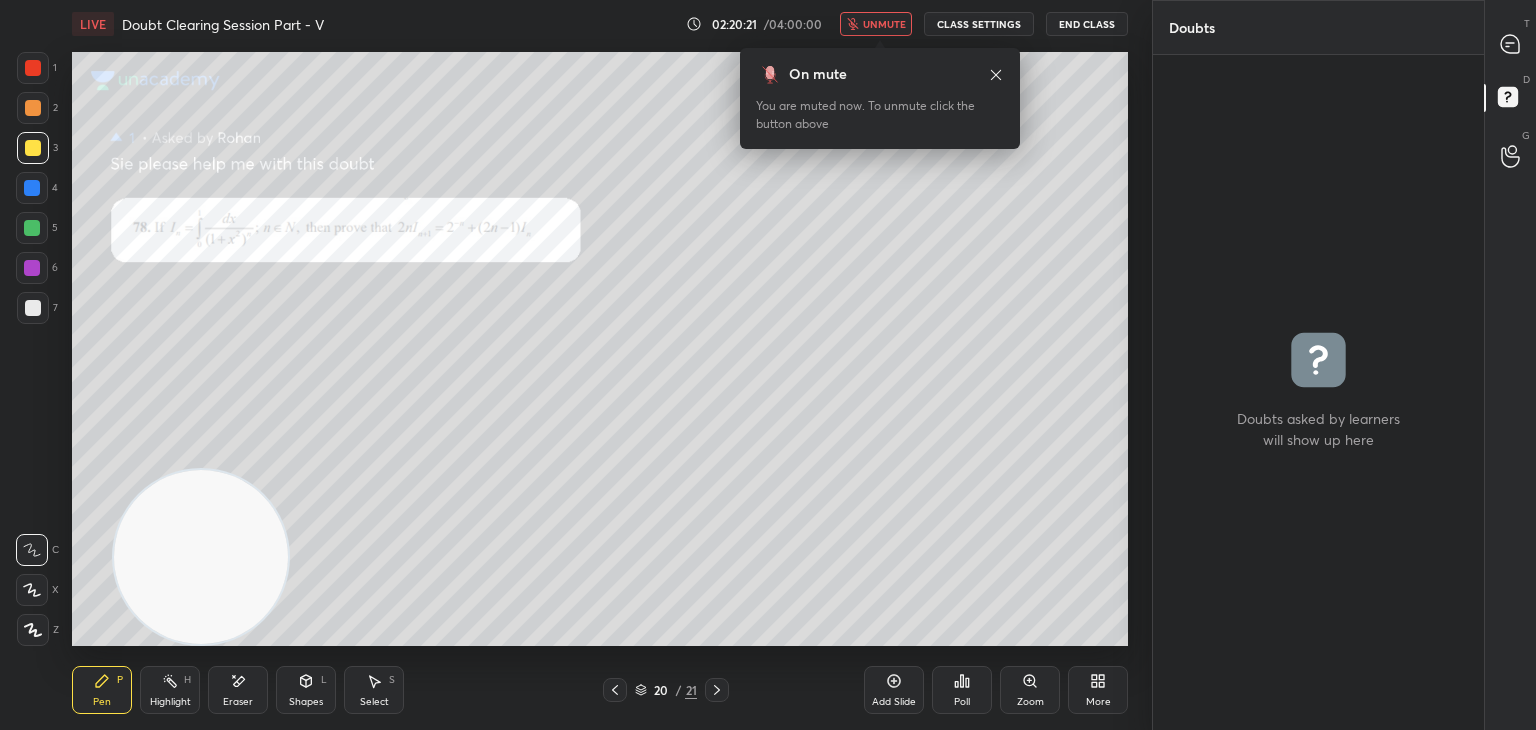 click 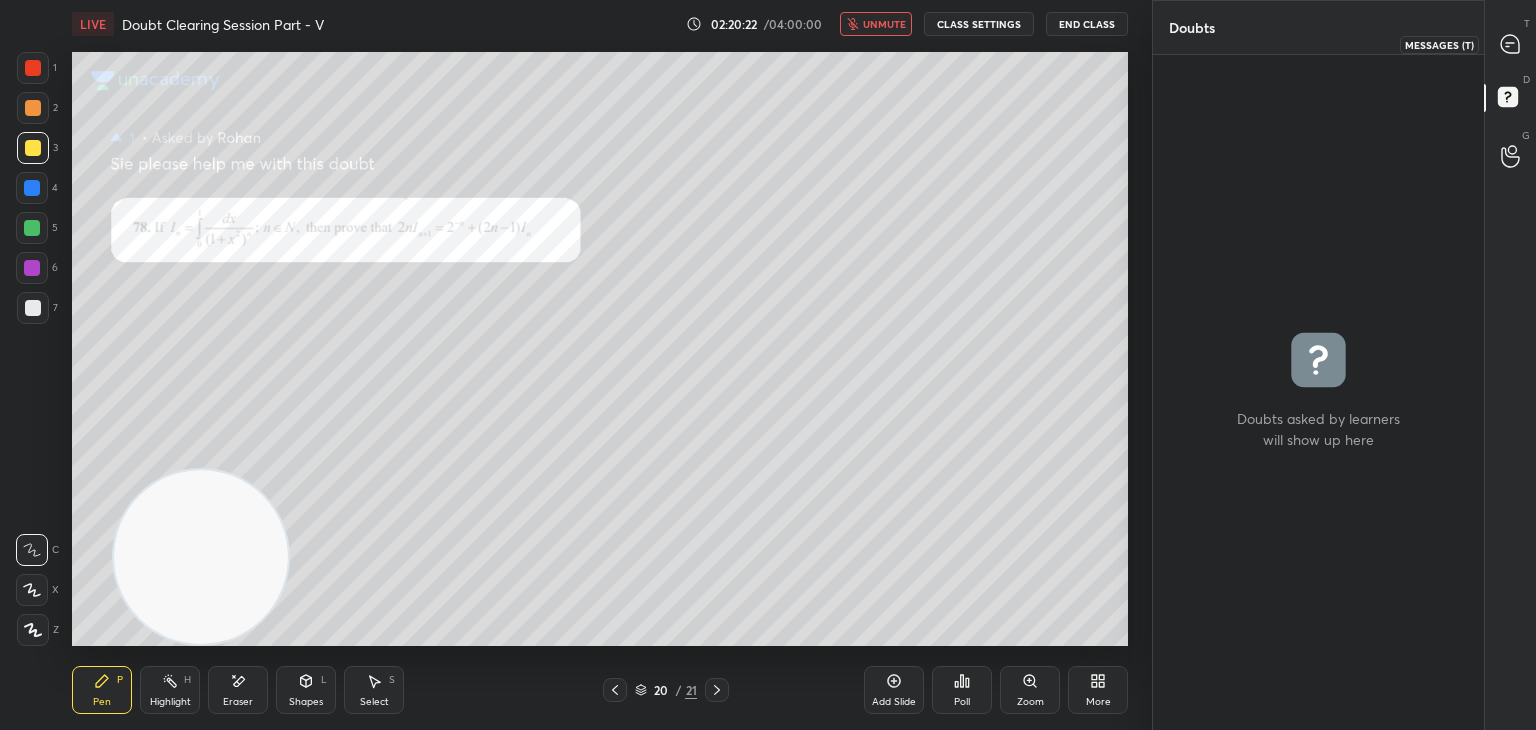 click 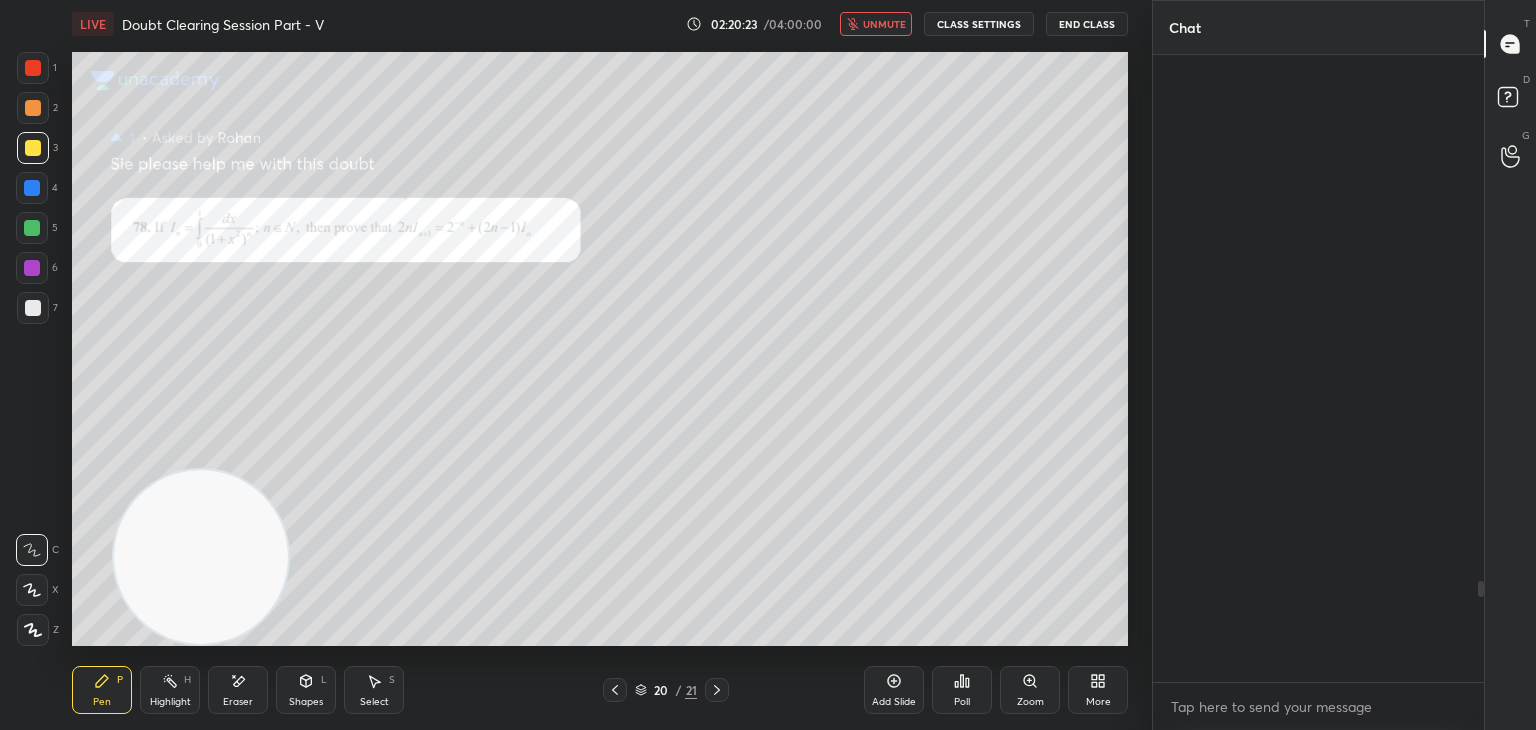 scroll, scrollTop: 3266, scrollLeft: 0, axis: vertical 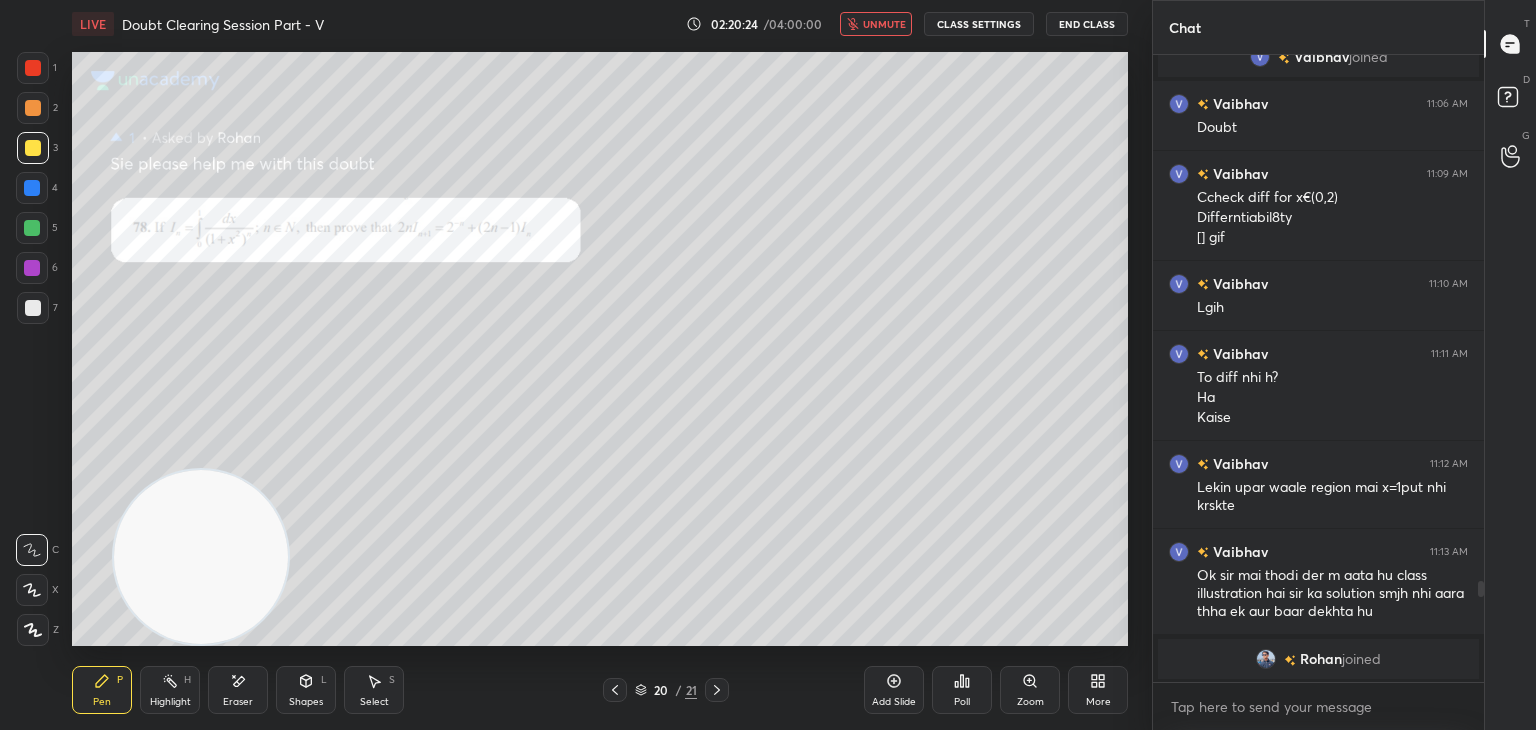 click on "Zoom" at bounding box center [1030, 702] 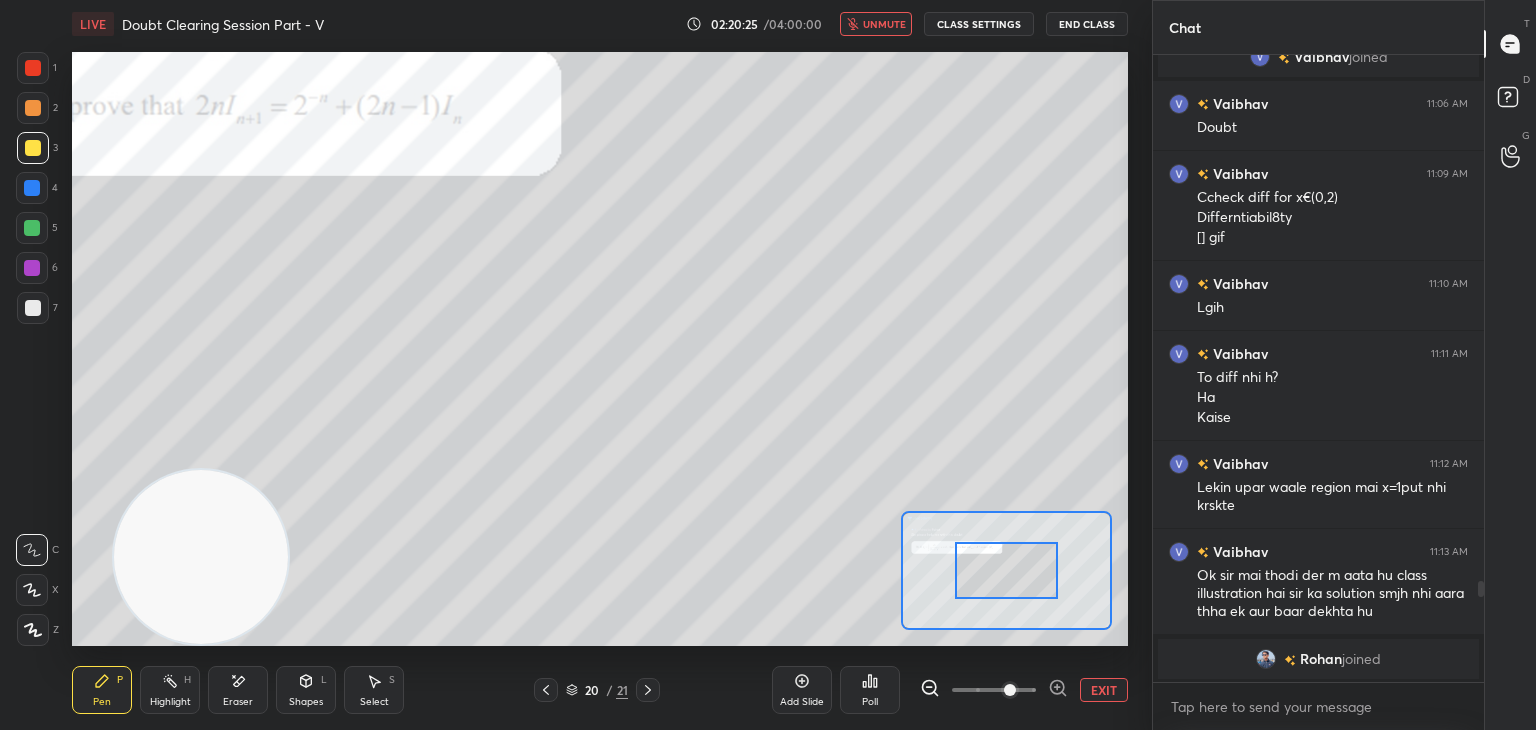 drag, startPoint x: 977, startPoint y: 549, endPoint x: 932, endPoint y: 545, distance: 45.17743 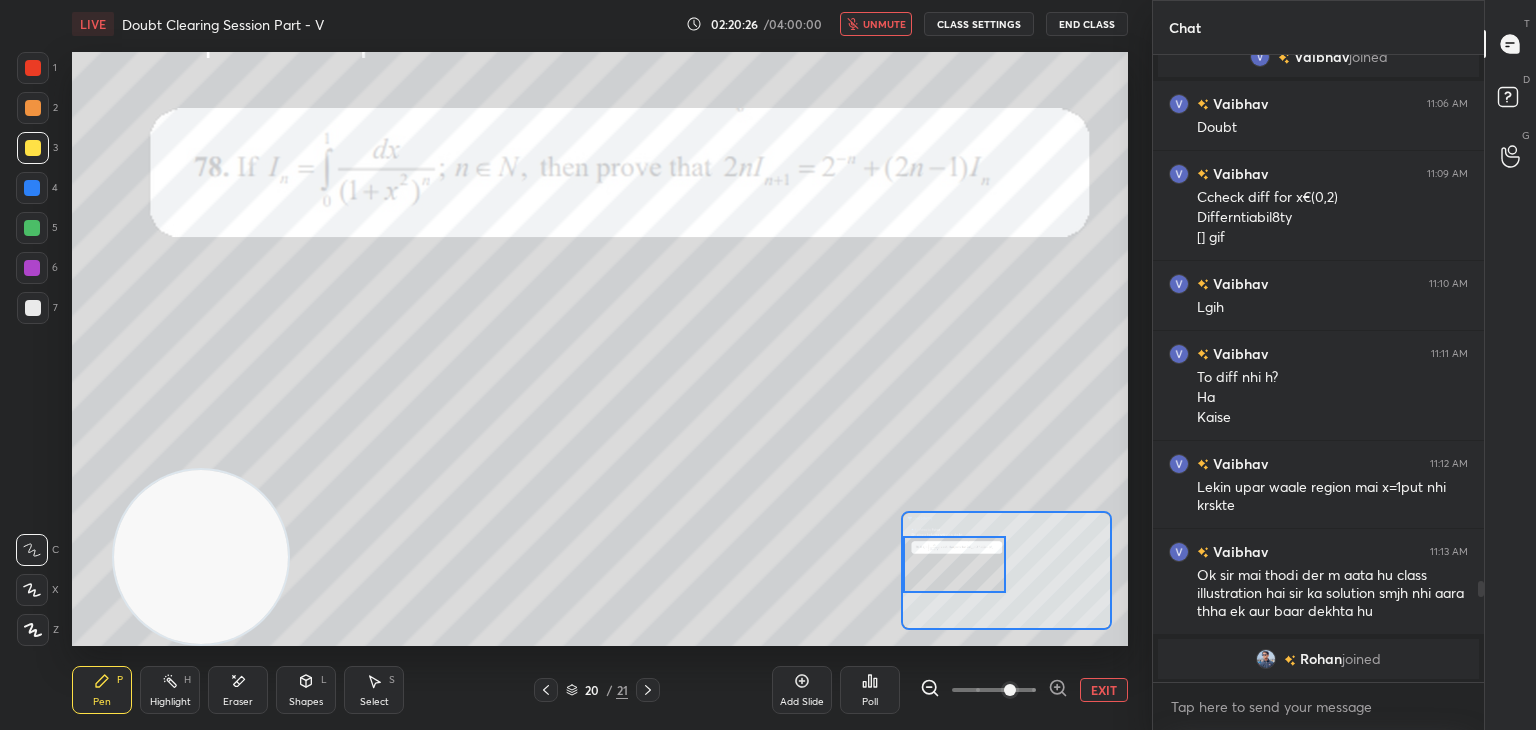 drag, startPoint x: 980, startPoint y: 561, endPoint x: 964, endPoint y: 573, distance: 20 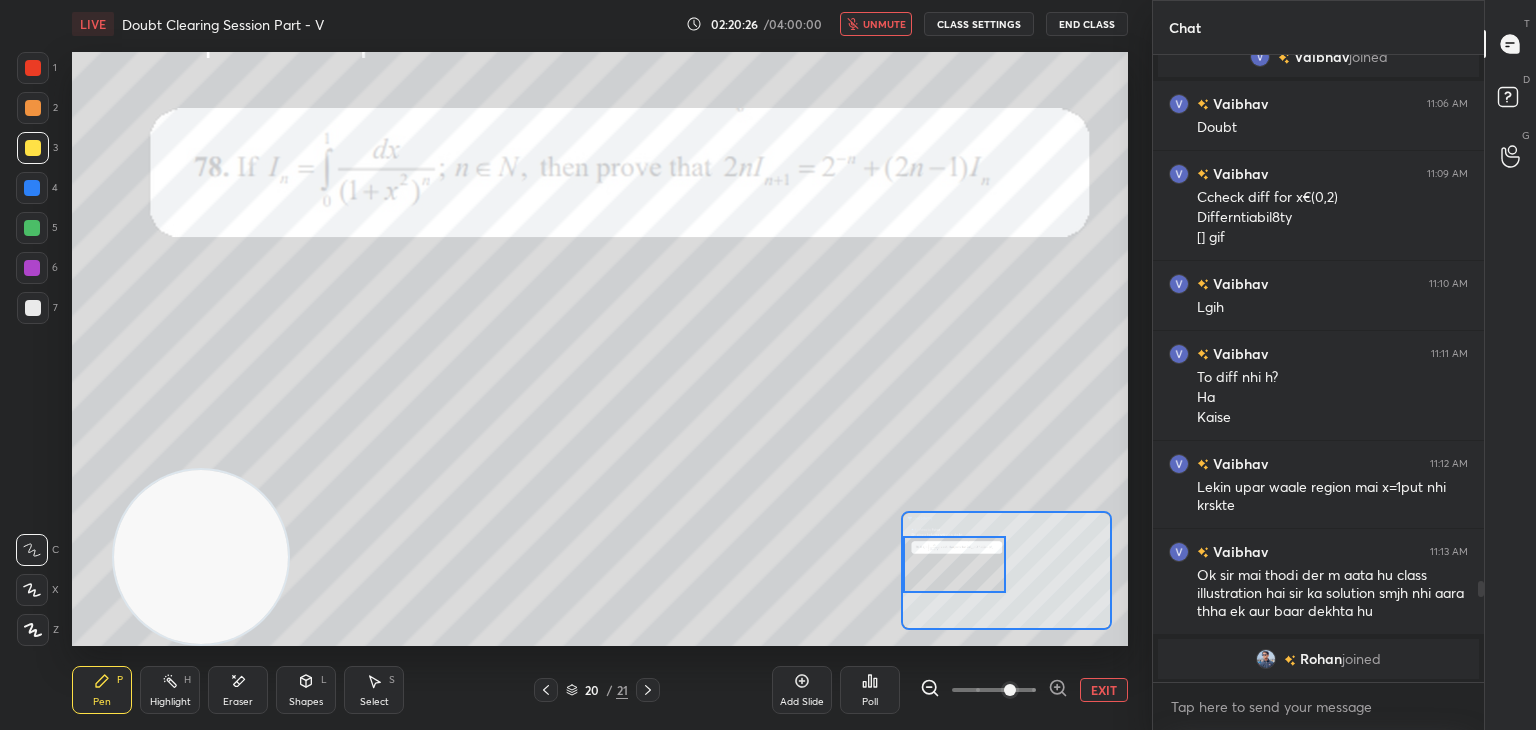 click at bounding box center (955, 564) 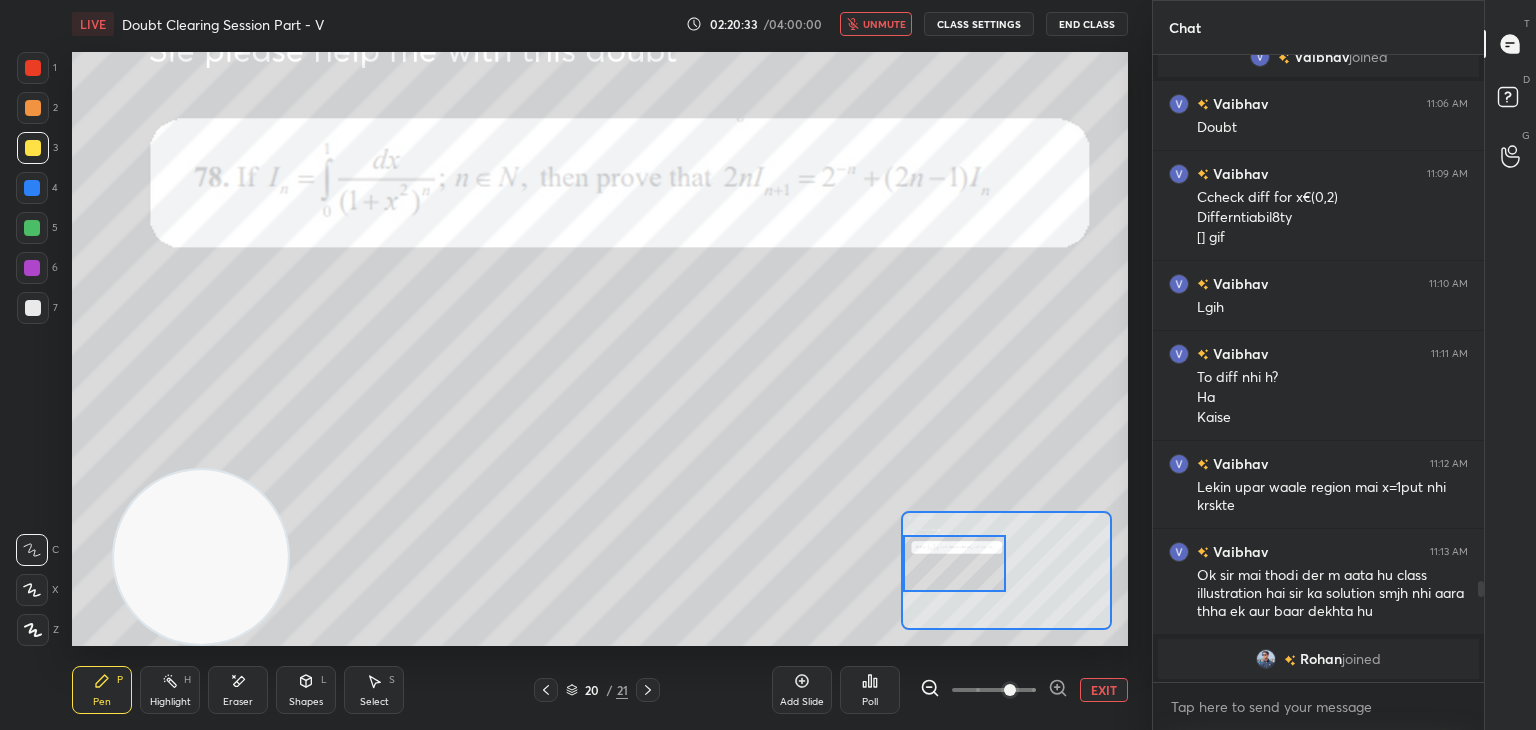 click on "unmute" at bounding box center [884, 24] 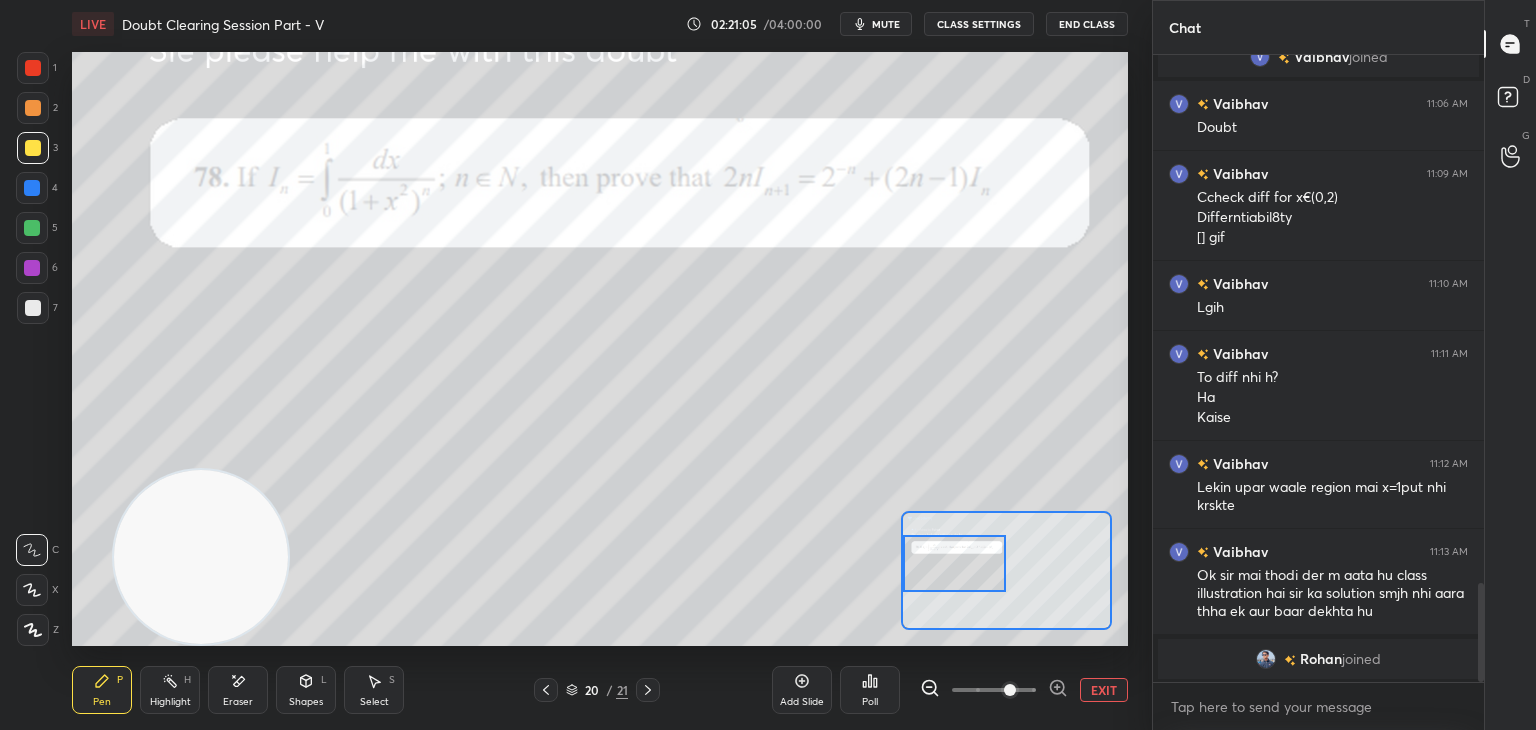 scroll, scrollTop: 3336, scrollLeft: 0, axis: vertical 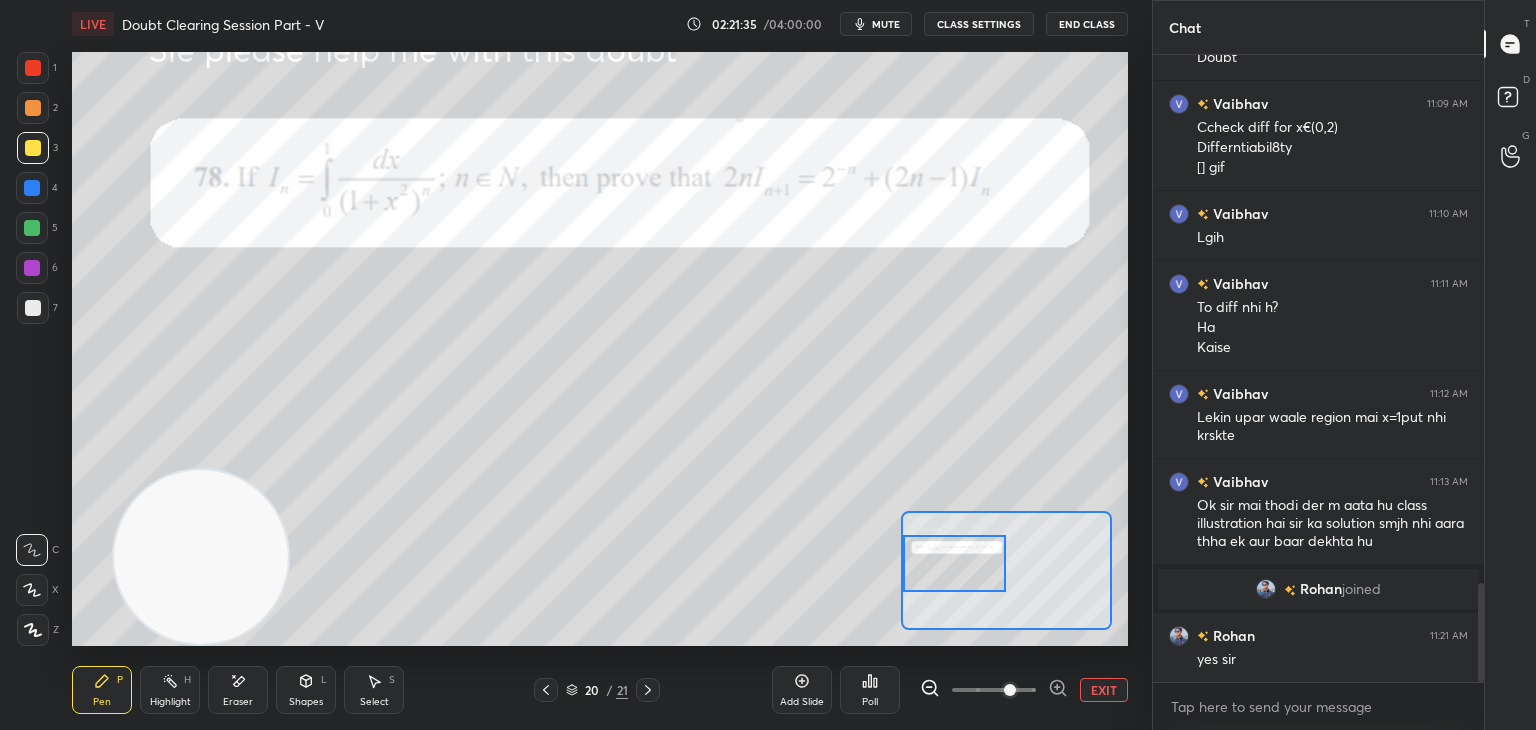 click at bounding box center [33, 68] 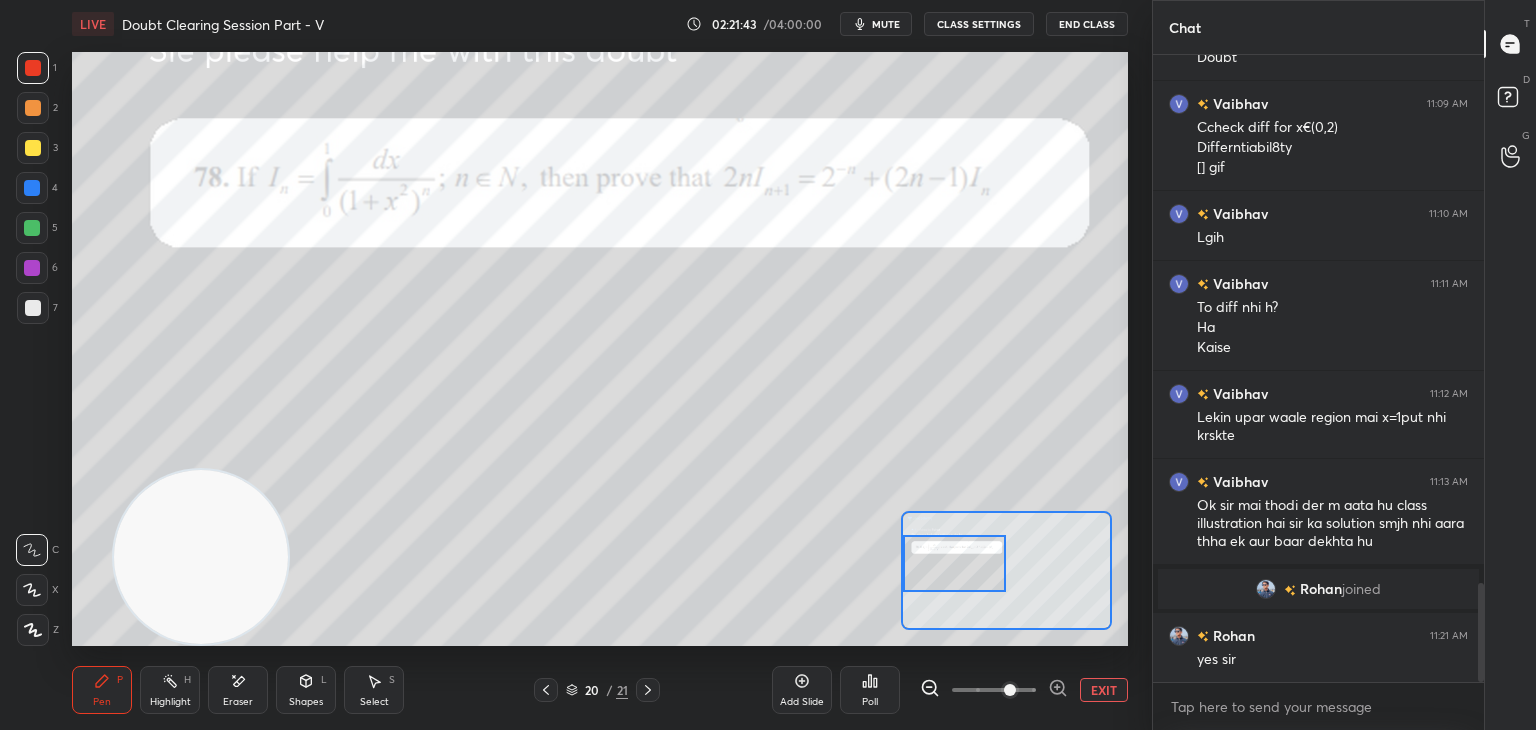 click at bounding box center [33, 148] 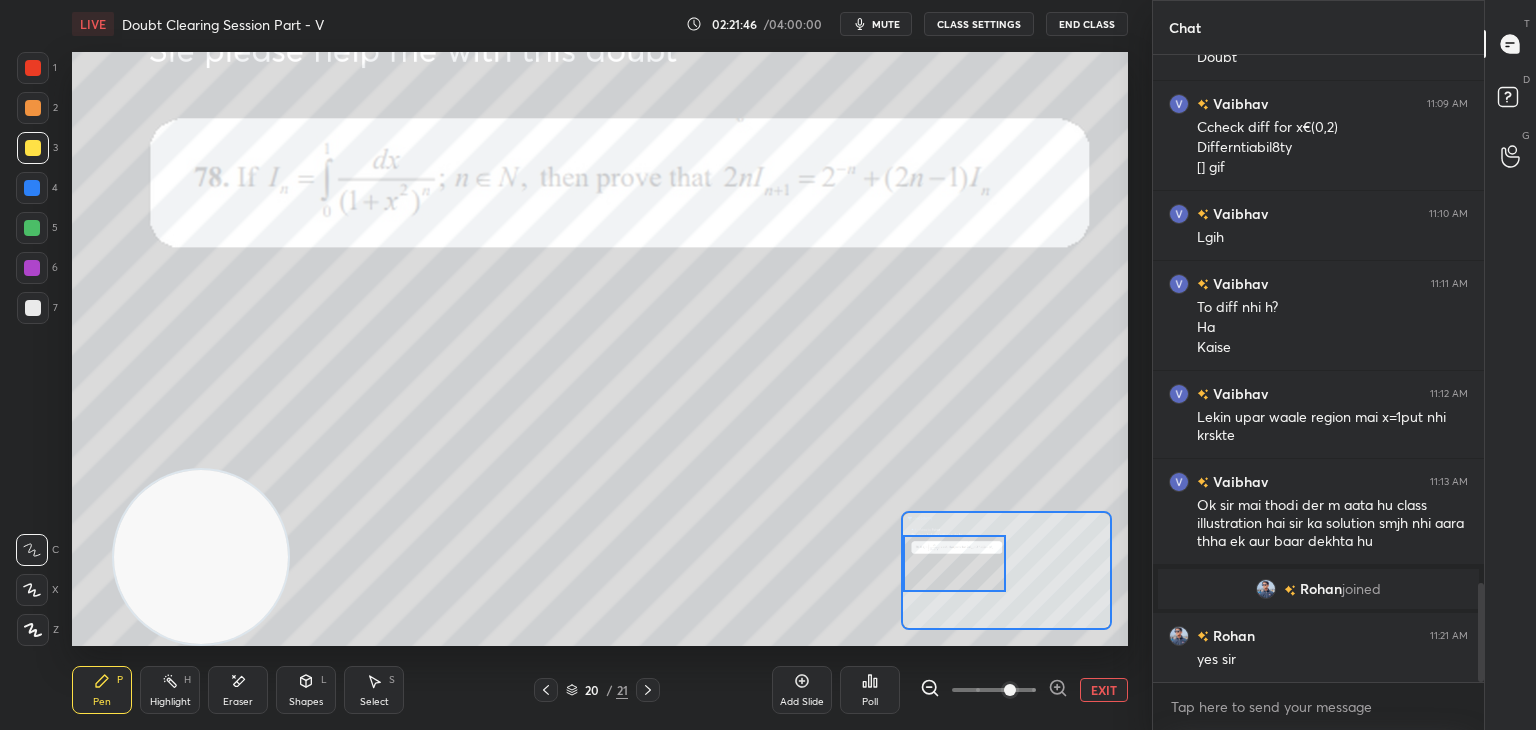 scroll, scrollTop: 3356, scrollLeft: 0, axis: vertical 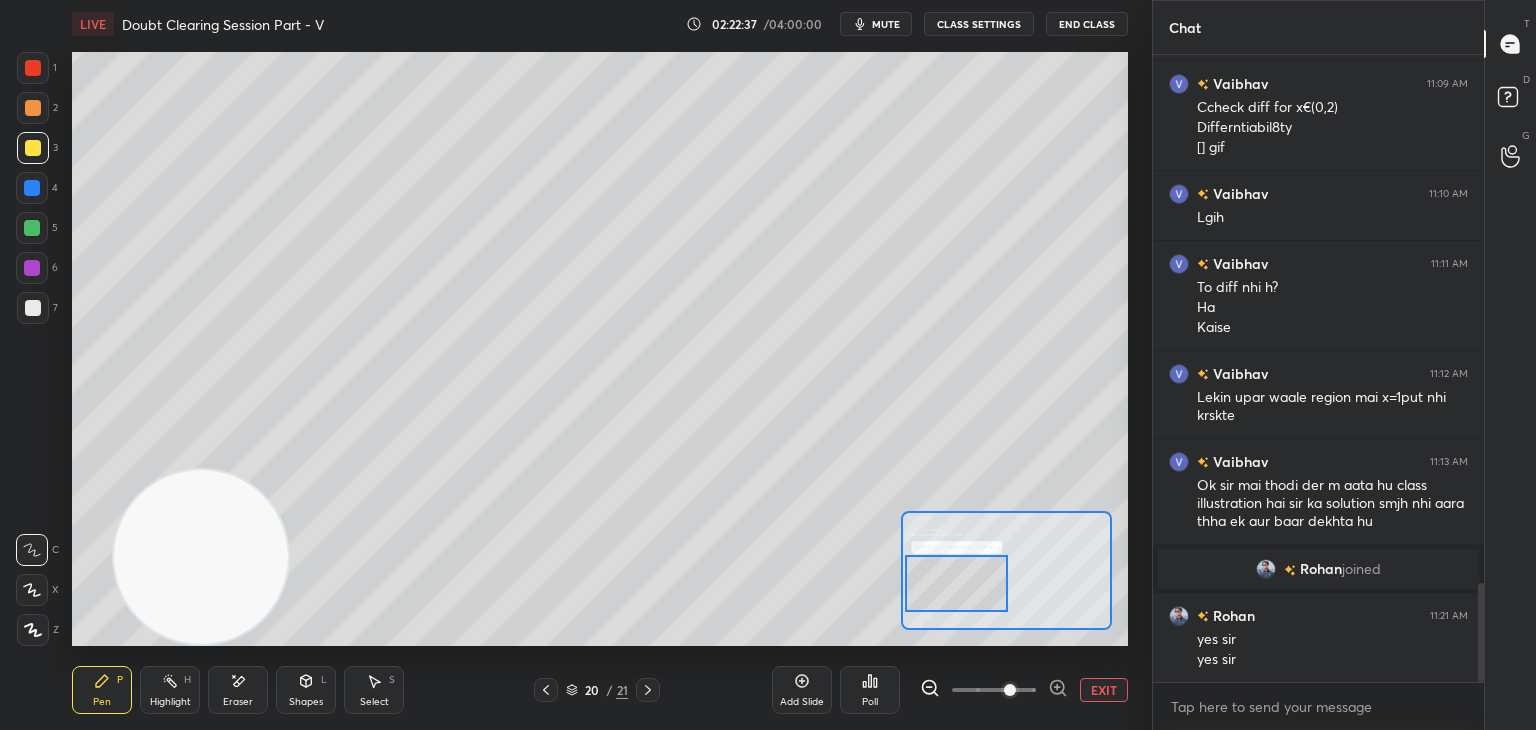 drag, startPoint x: 954, startPoint y: 565, endPoint x: 917, endPoint y: 582, distance: 40.718548 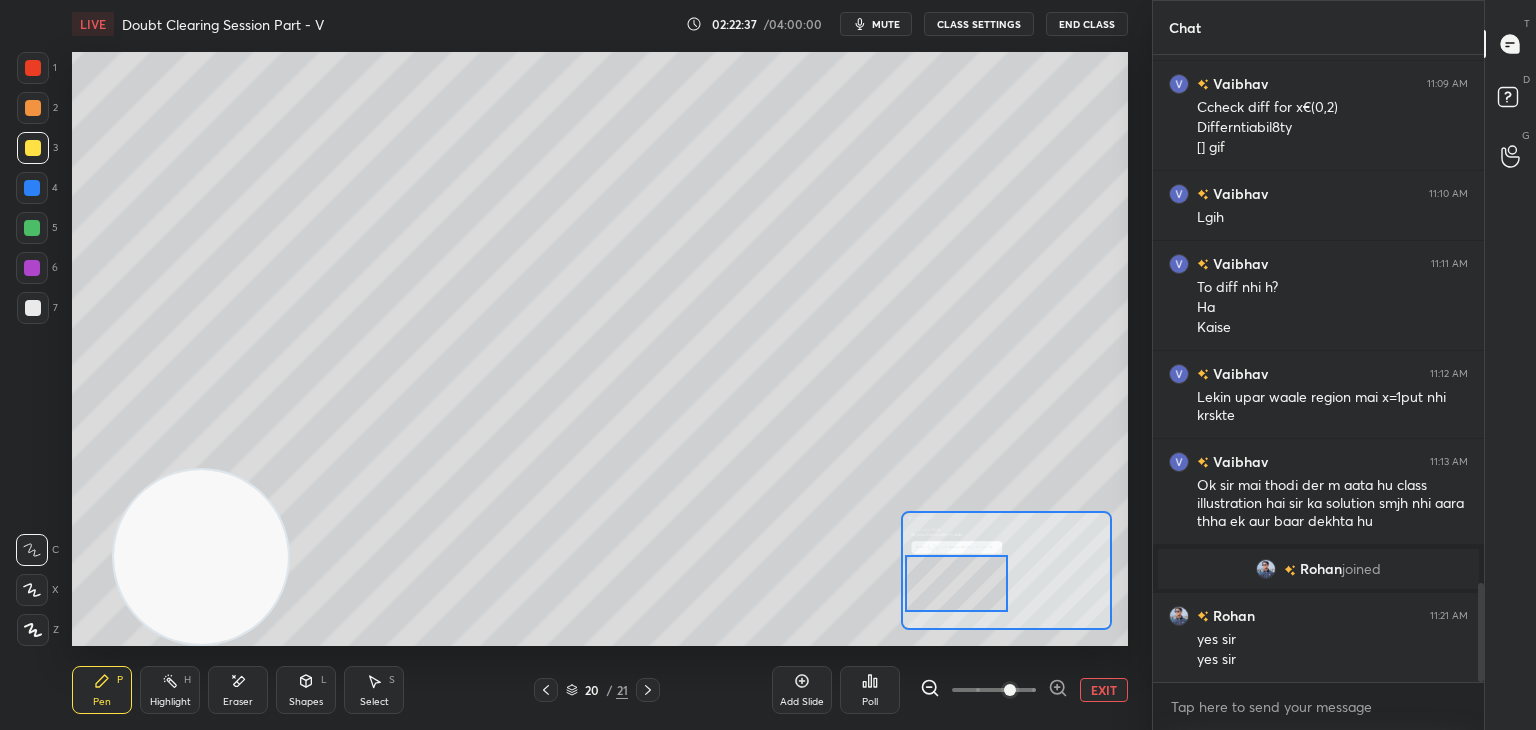 click at bounding box center [957, 583] 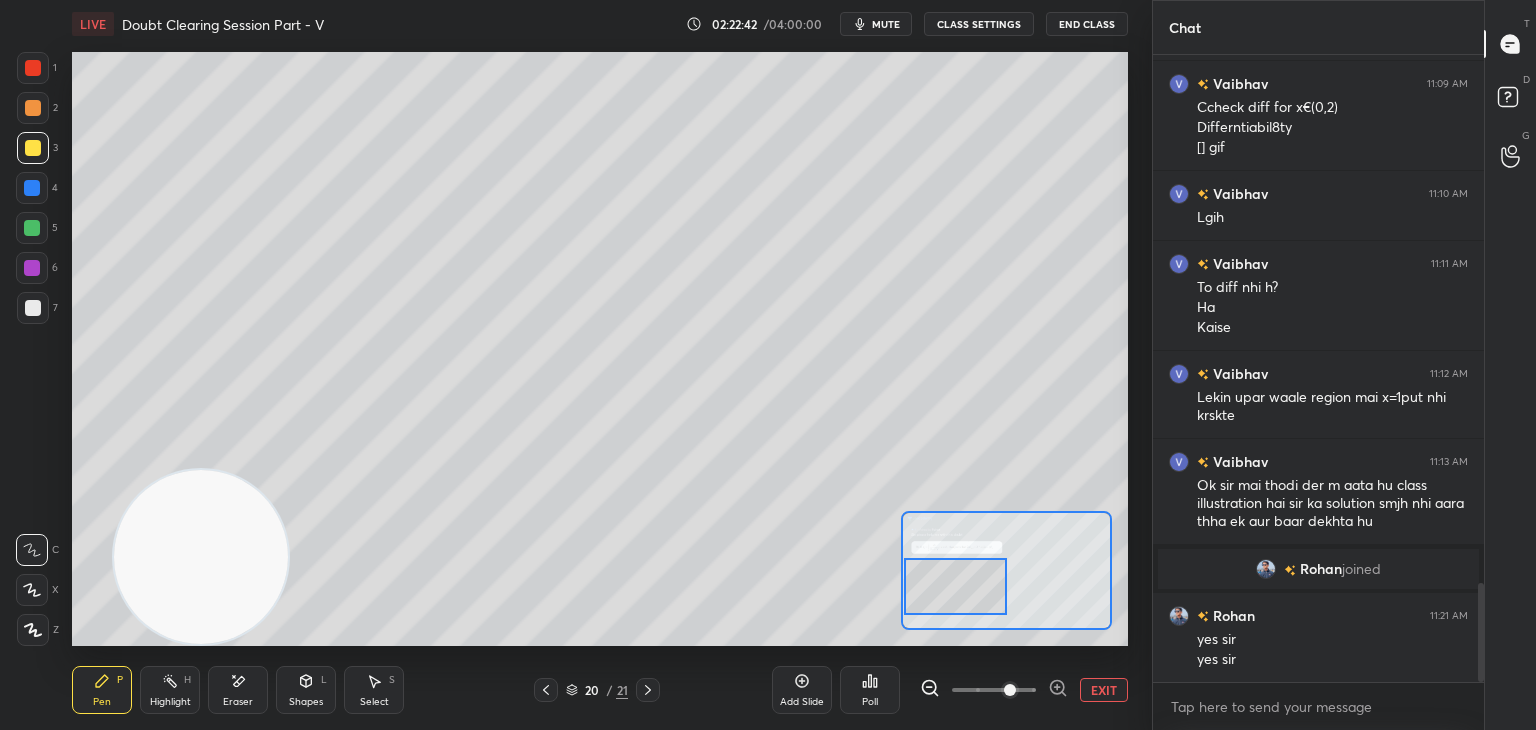 drag, startPoint x: 972, startPoint y: 581, endPoint x: 927, endPoint y: 581, distance: 45 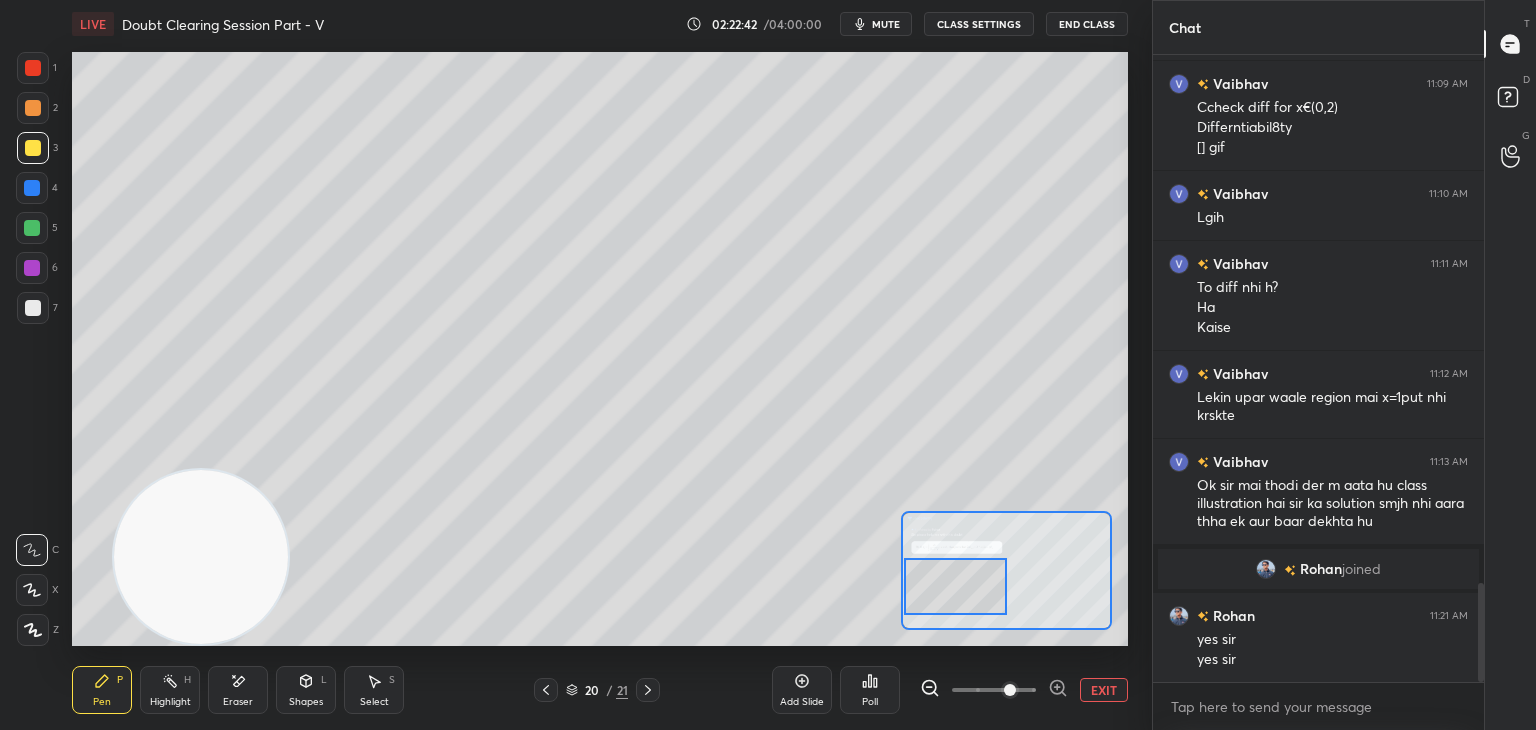 click at bounding box center [956, 586] 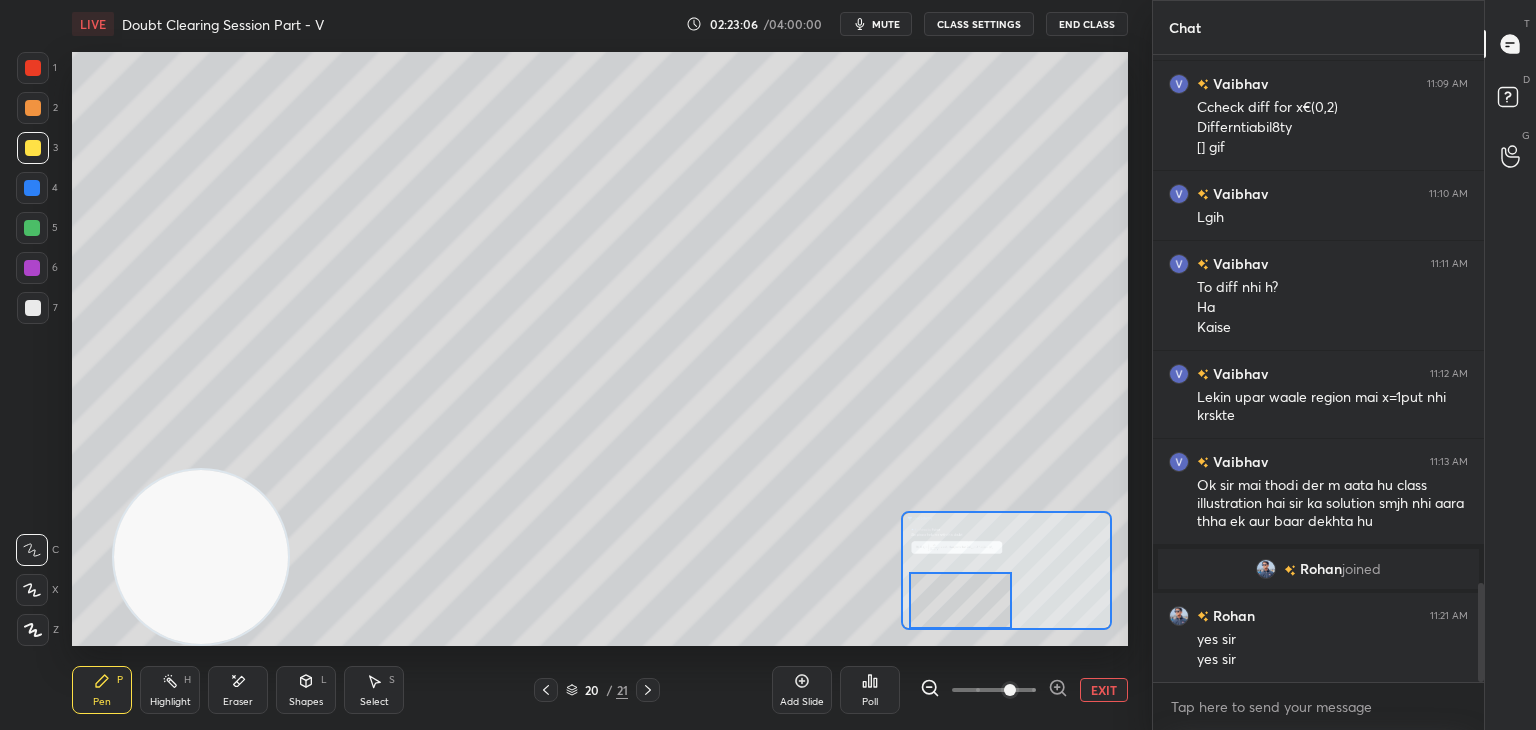 drag, startPoint x: 976, startPoint y: 583, endPoint x: 966, endPoint y: 573, distance: 14.142136 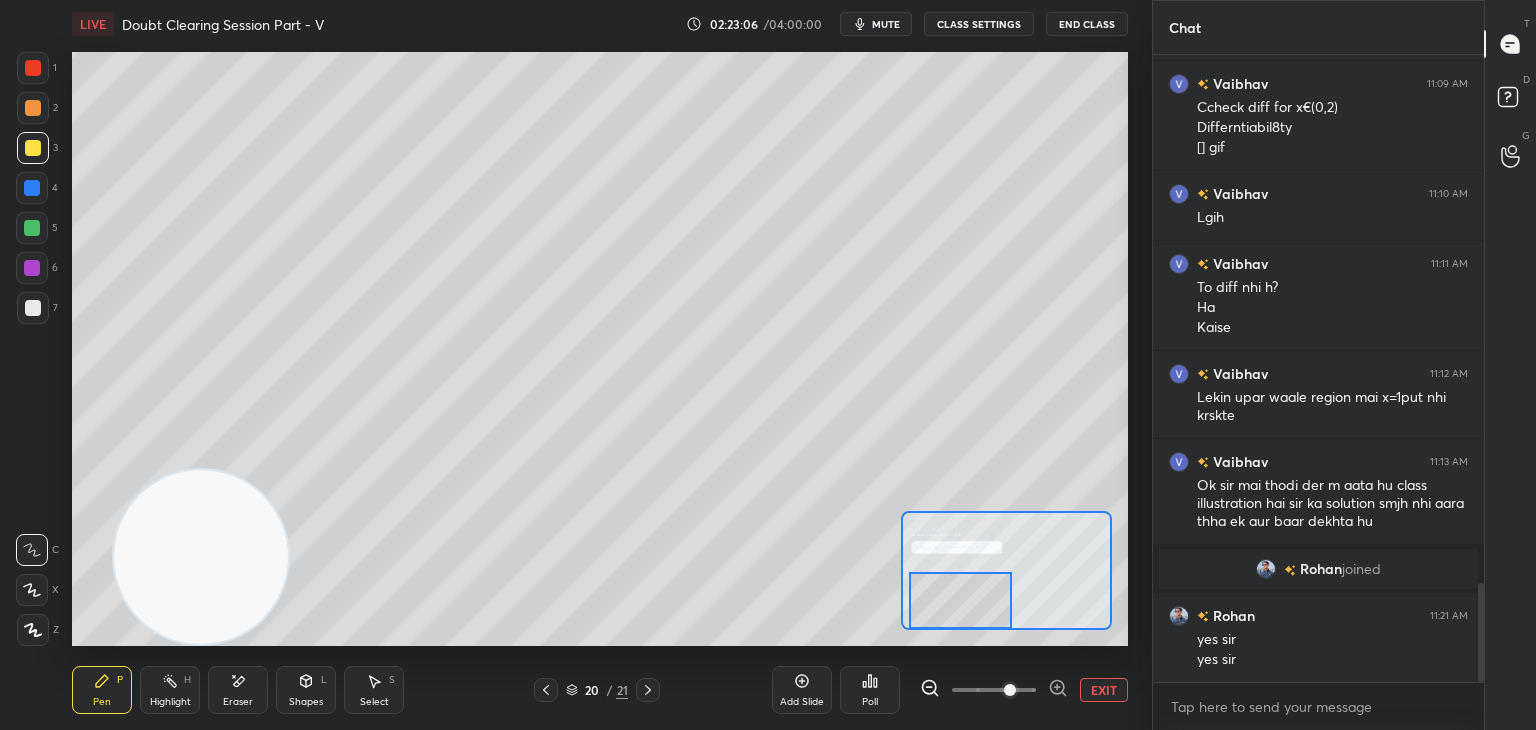 click at bounding box center (961, 600) 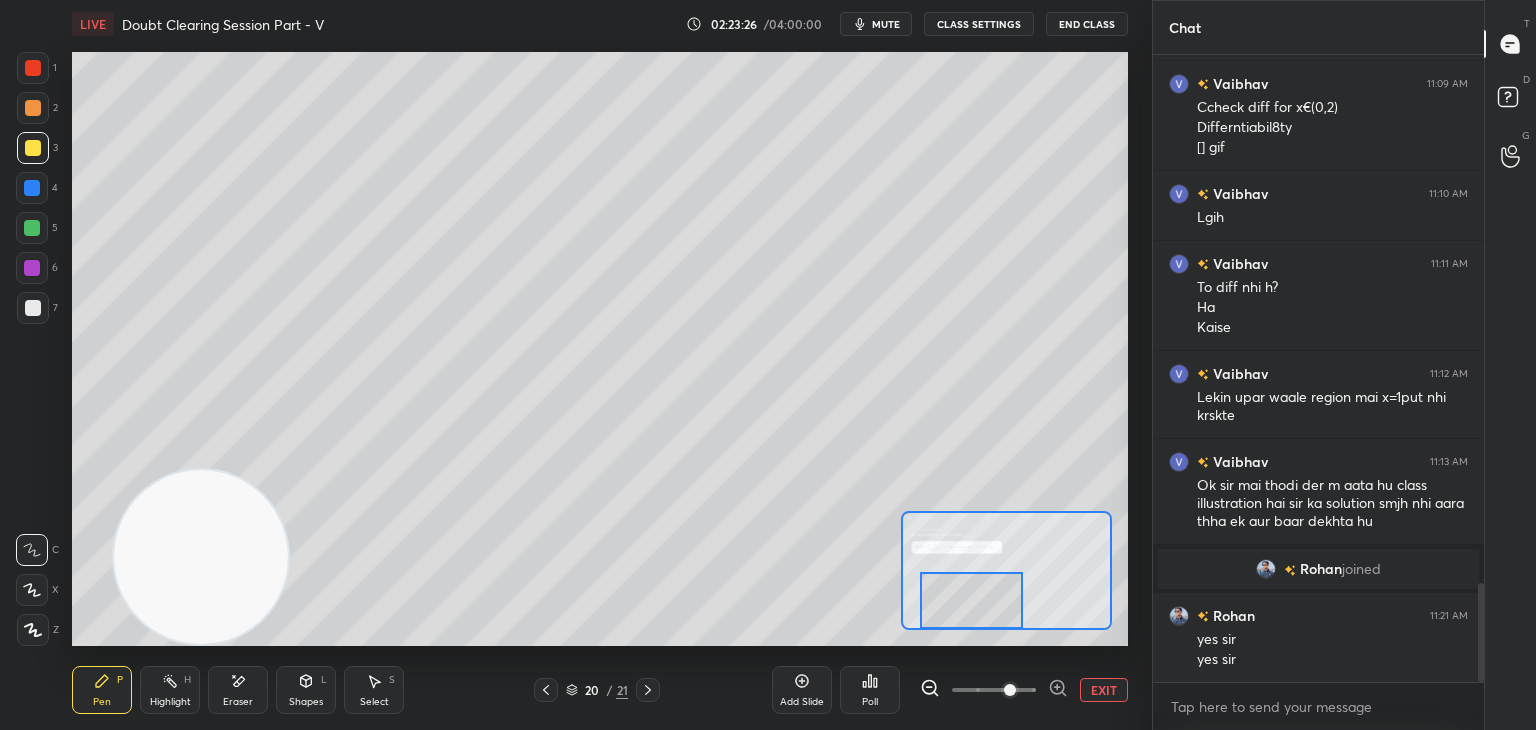 drag, startPoint x: 956, startPoint y: 585, endPoint x: 964, endPoint y: 597, distance: 14.422205 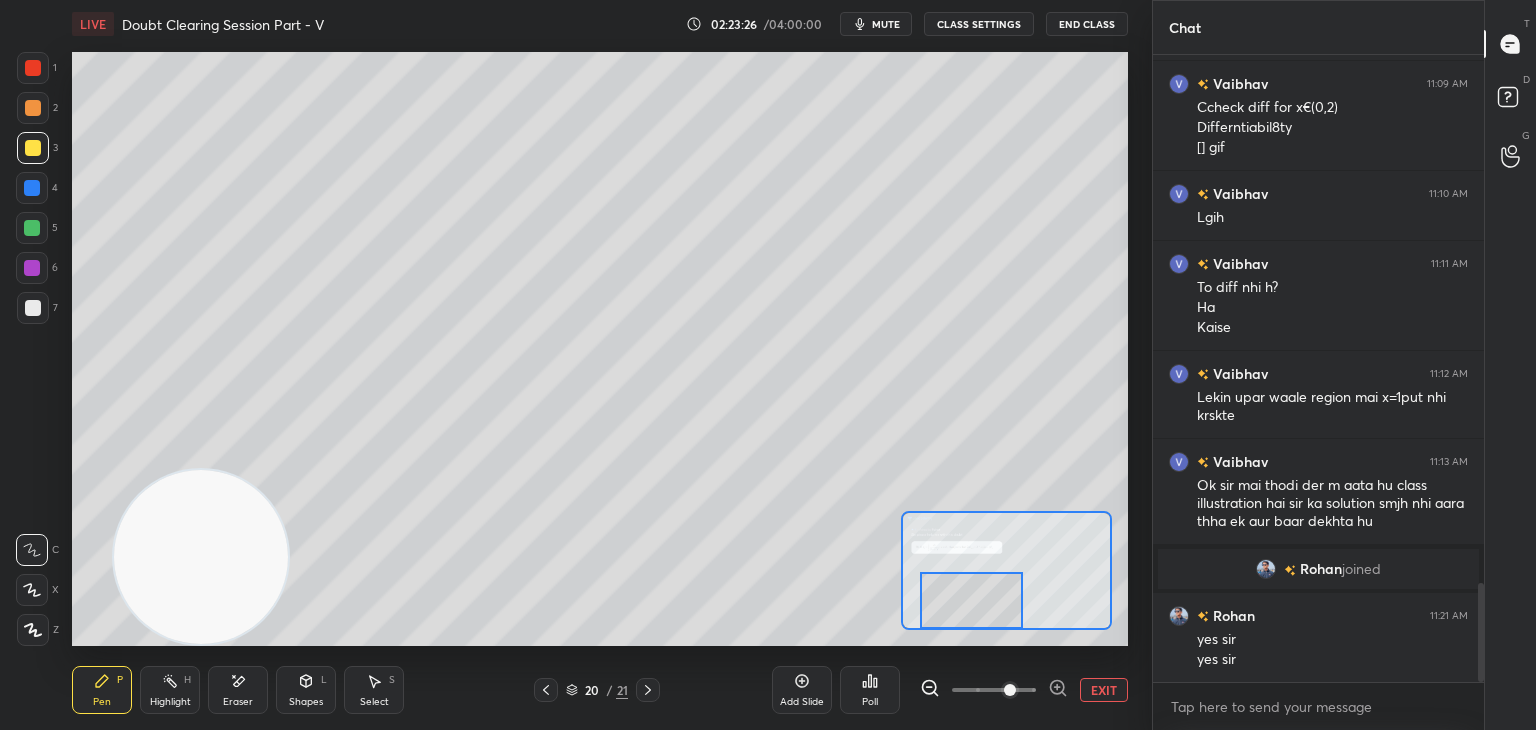 click at bounding box center [972, 600] 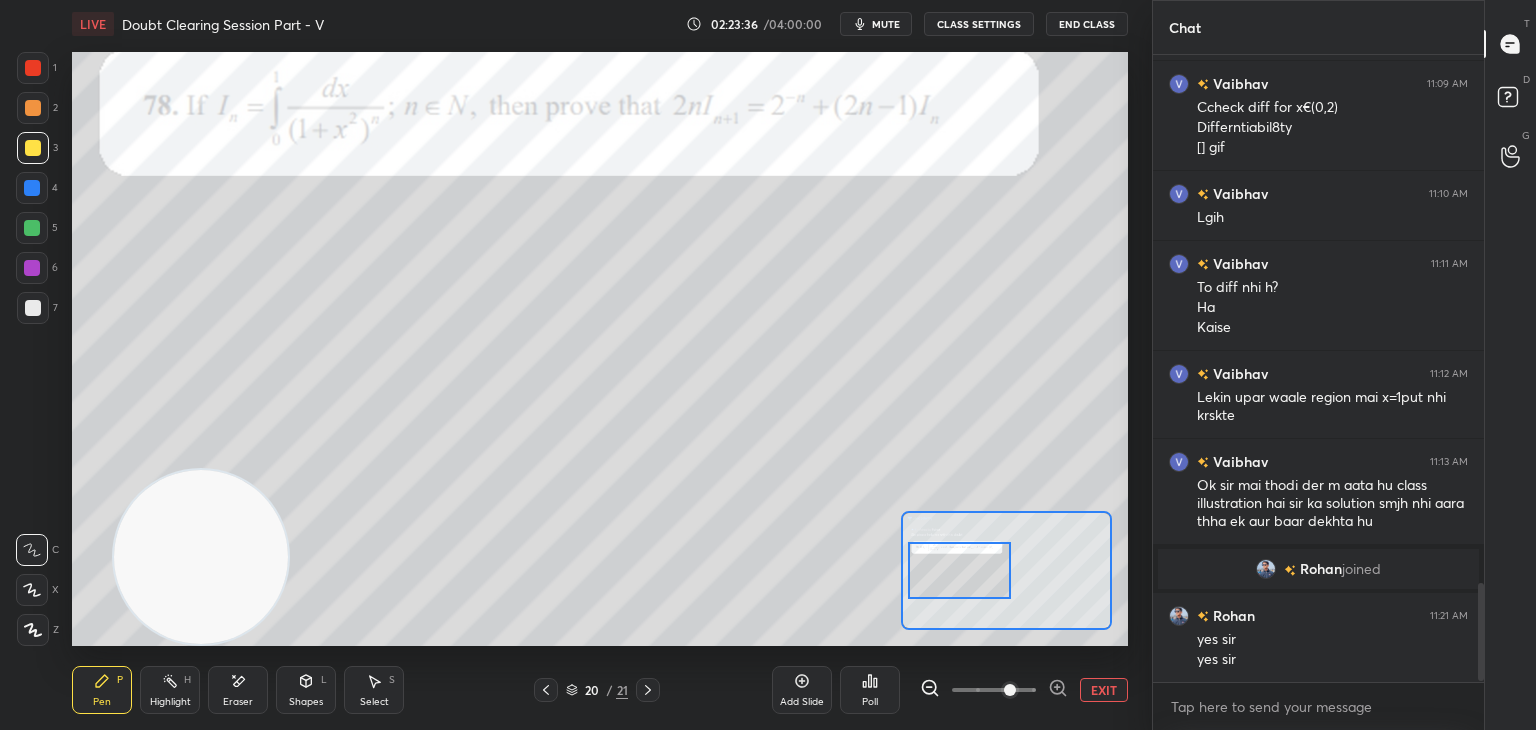 scroll, scrollTop: 3426, scrollLeft: 0, axis: vertical 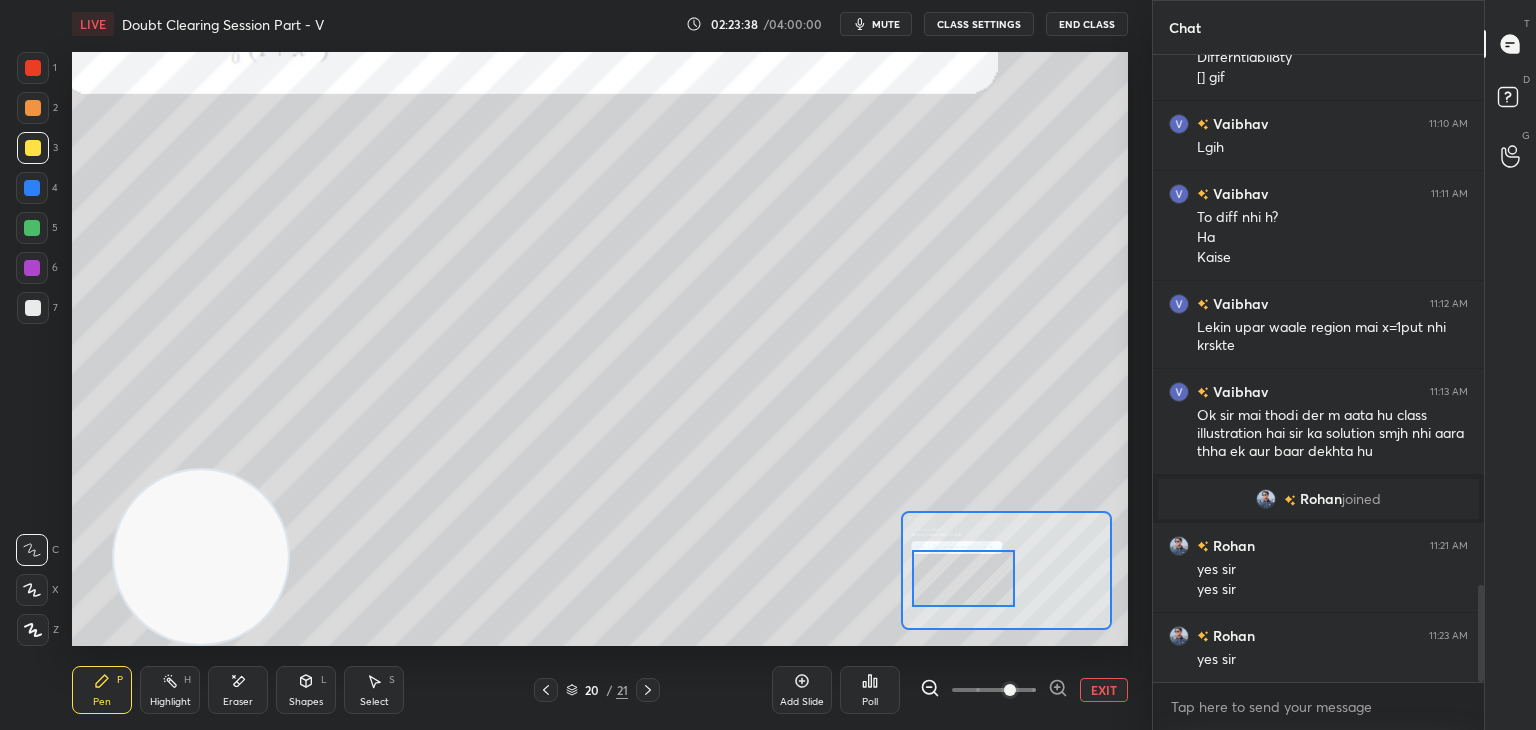 drag, startPoint x: 959, startPoint y: 602, endPoint x: 934, endPoint y: 561, distance: 48.02083 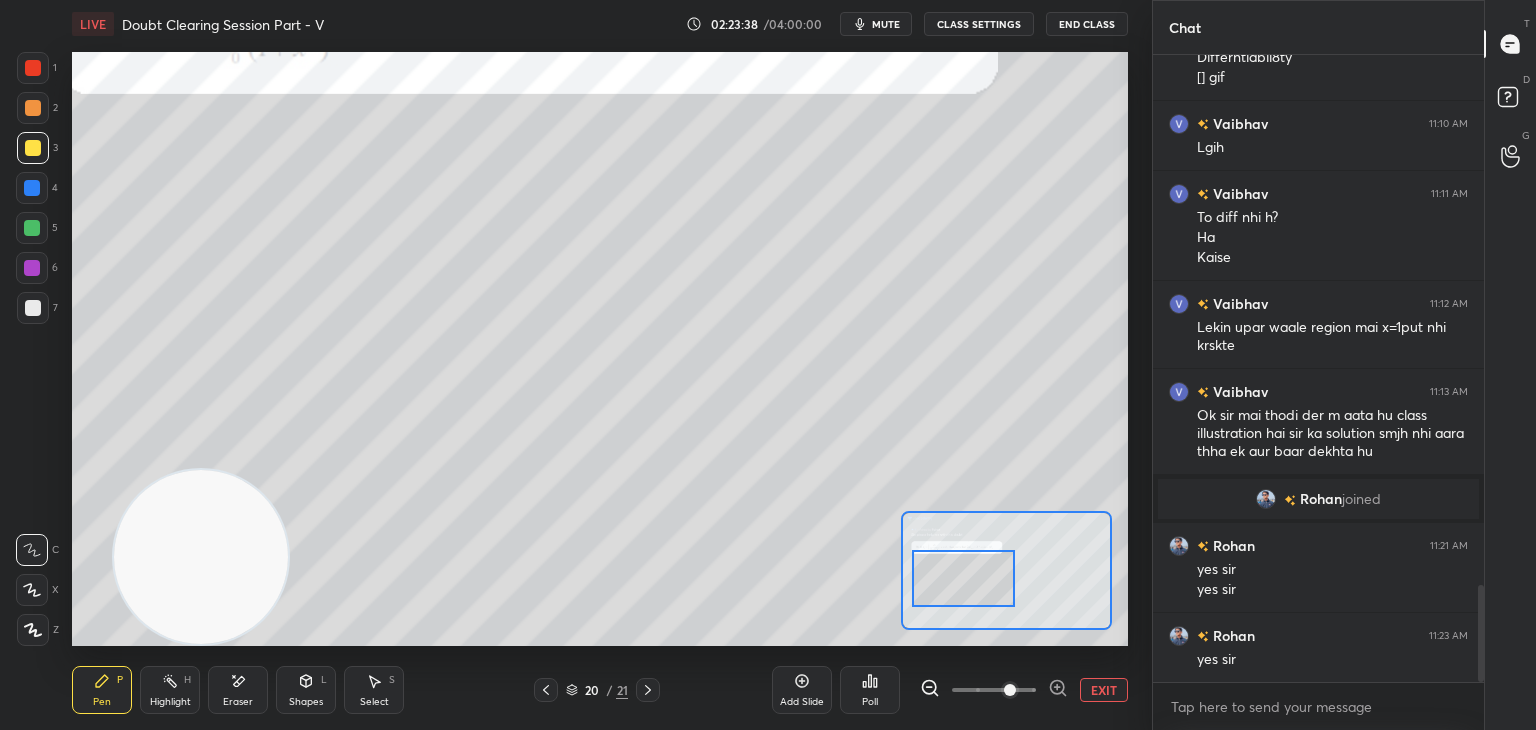 click at bounding box center [964, 578] 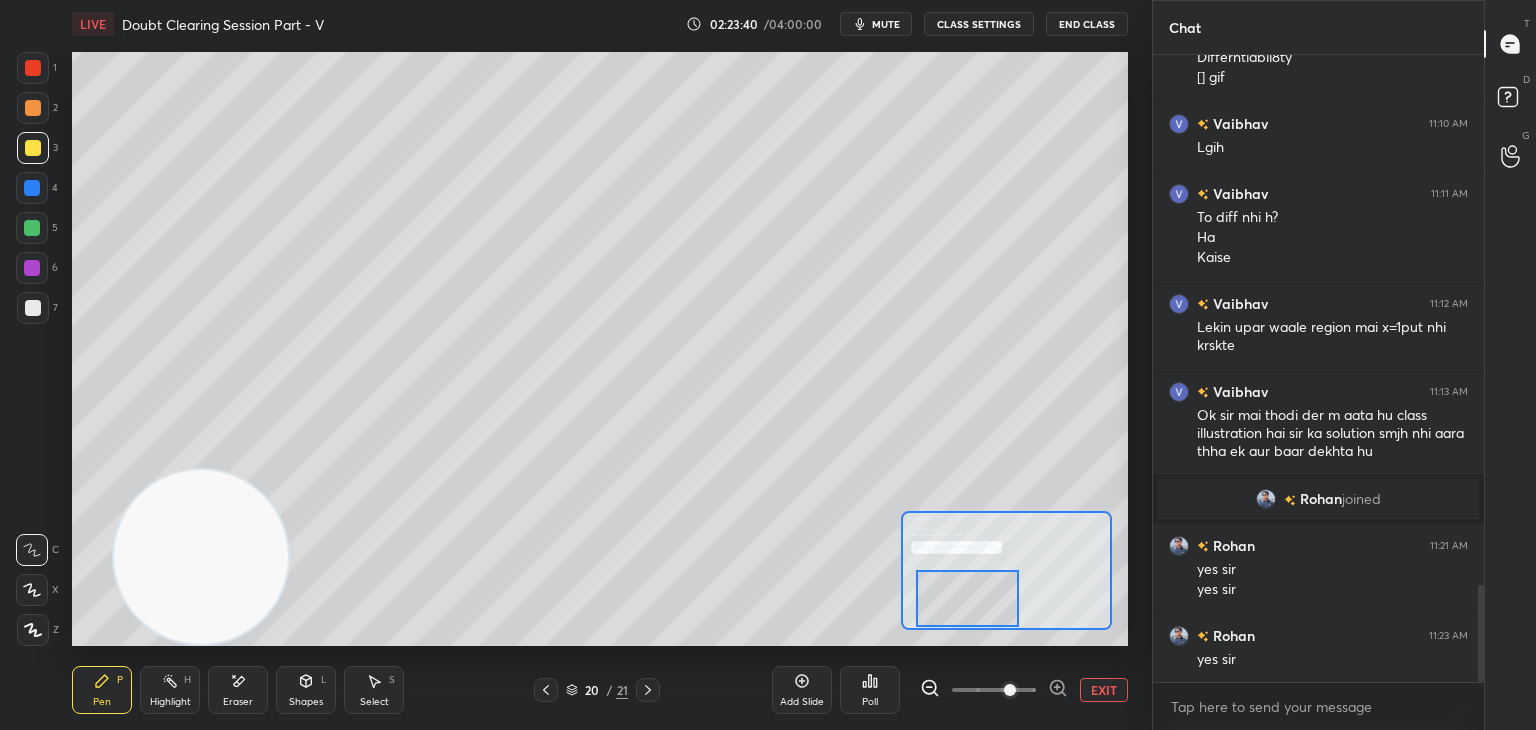 drag, startPoint x: 1008, startPoint y: 581, endPoint x: 1012, endPoint y: 613, distance: 32.24903 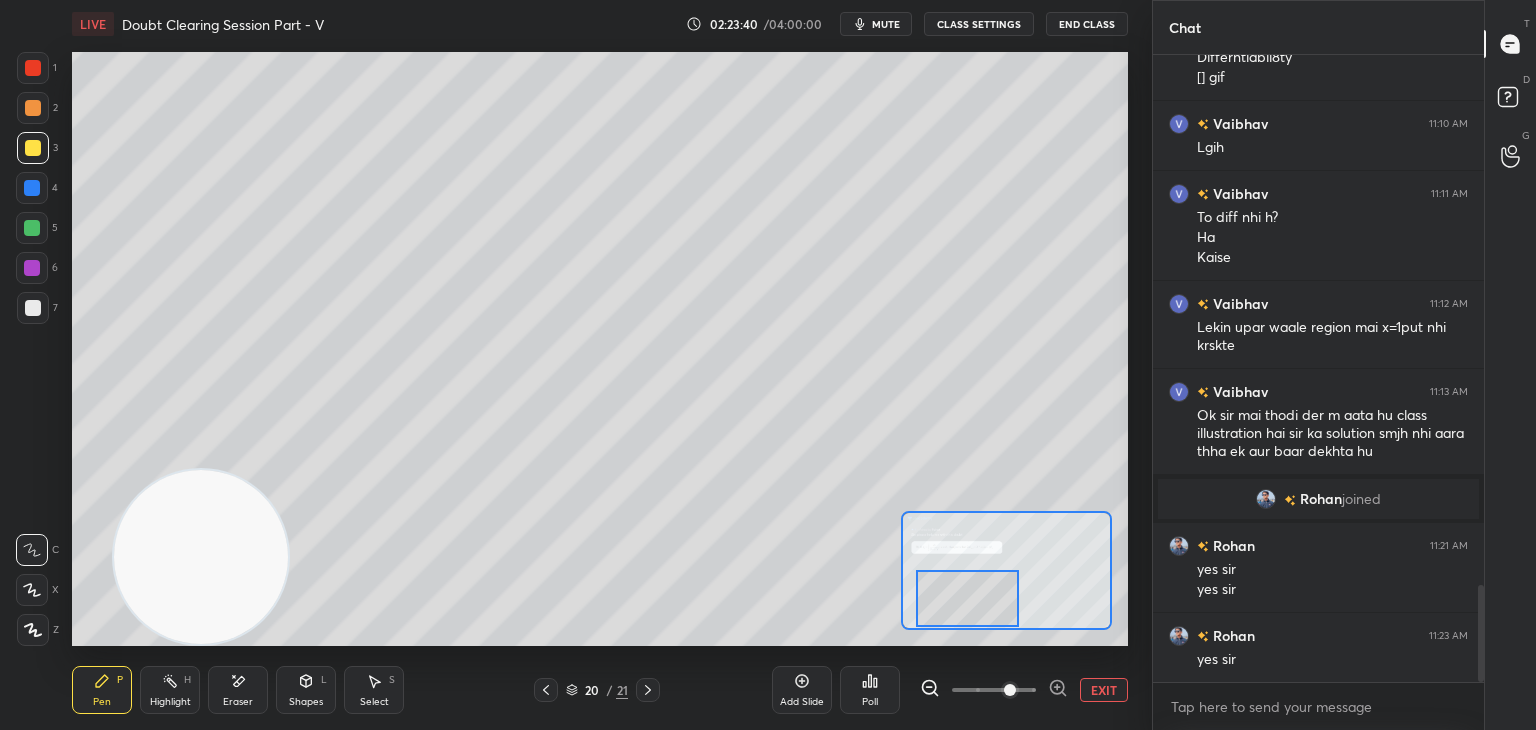 click at bounding box center [968, 598] 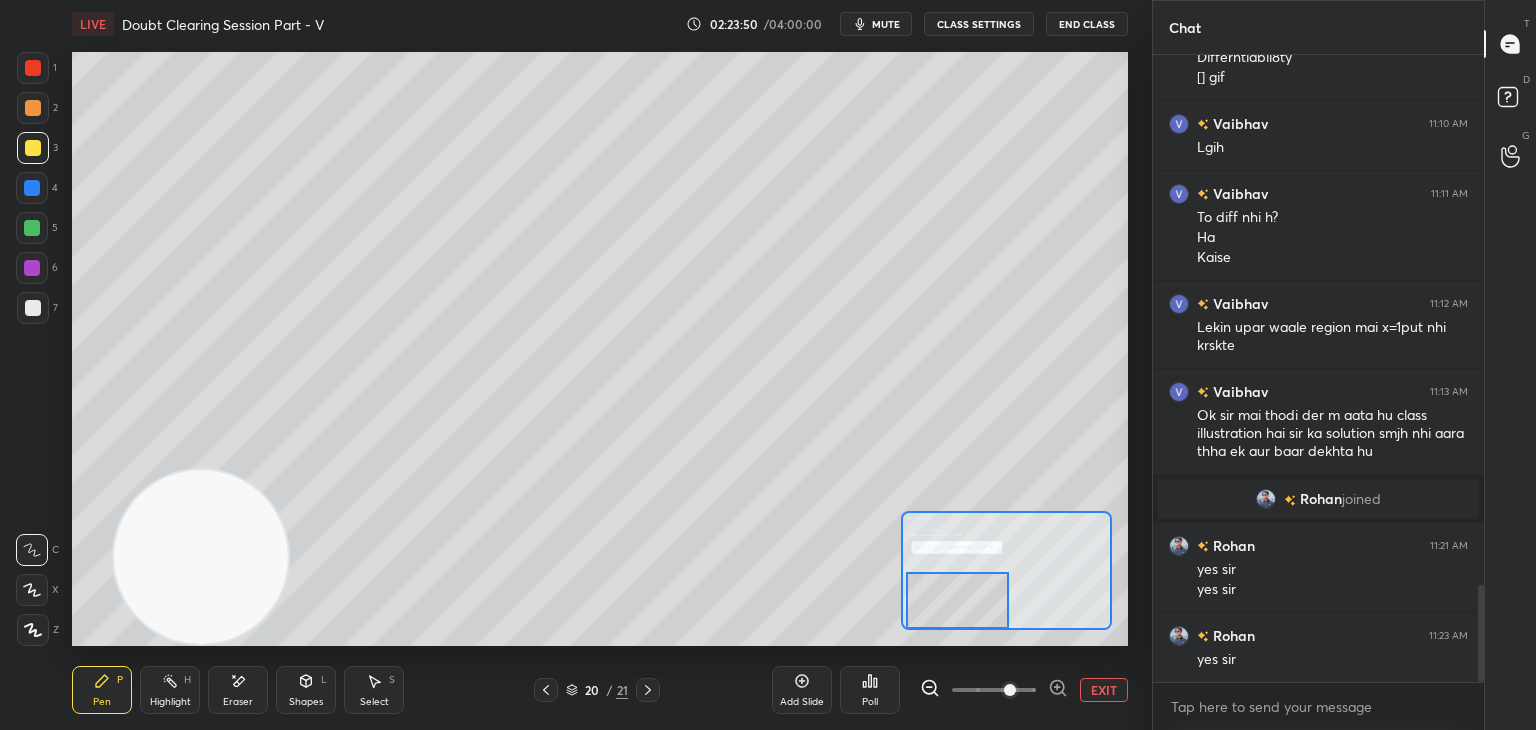 drag, startPoint x: 989, startPoint y: 599, endPoint x: 946, endPoint y: 598, distance: 43.011627 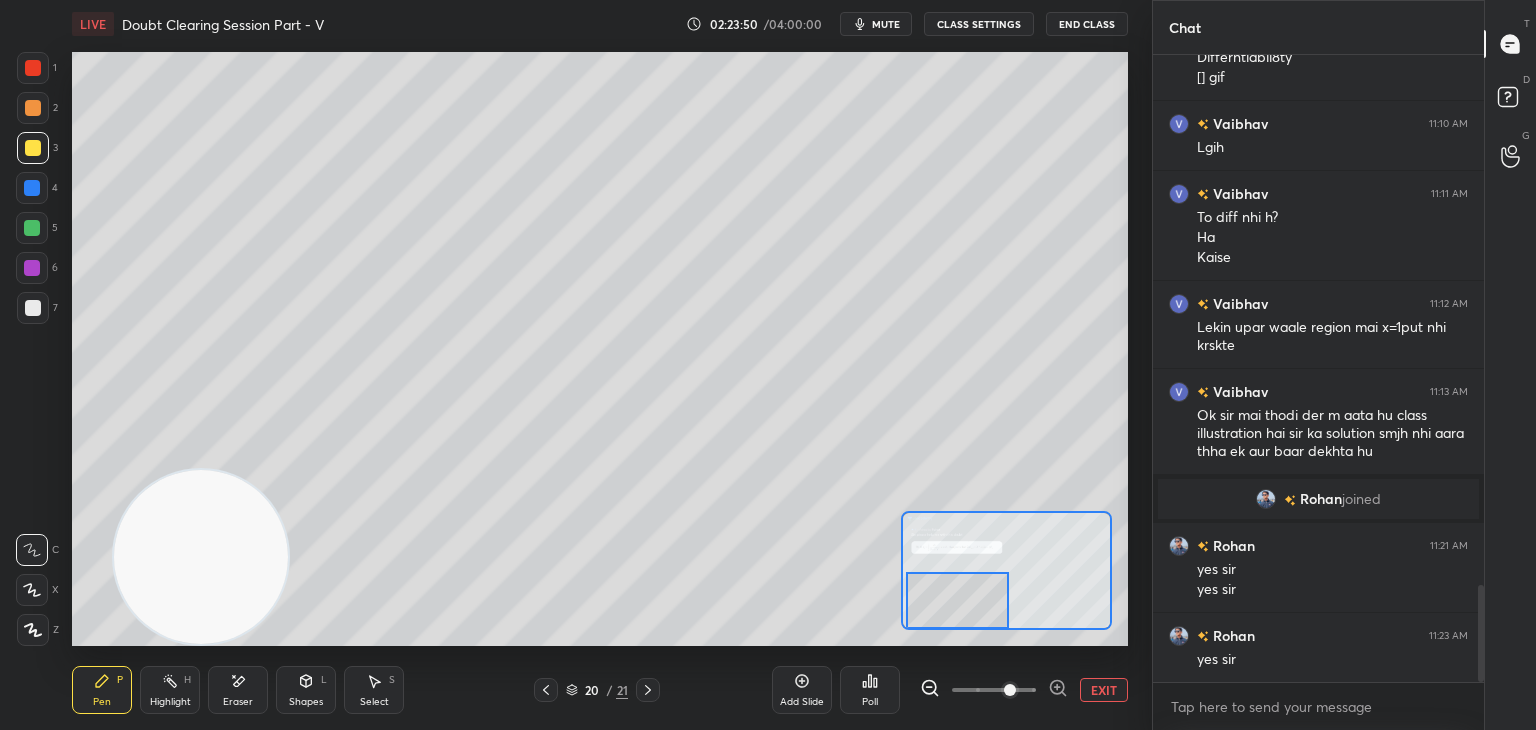 click at bounding box center (958, 600) 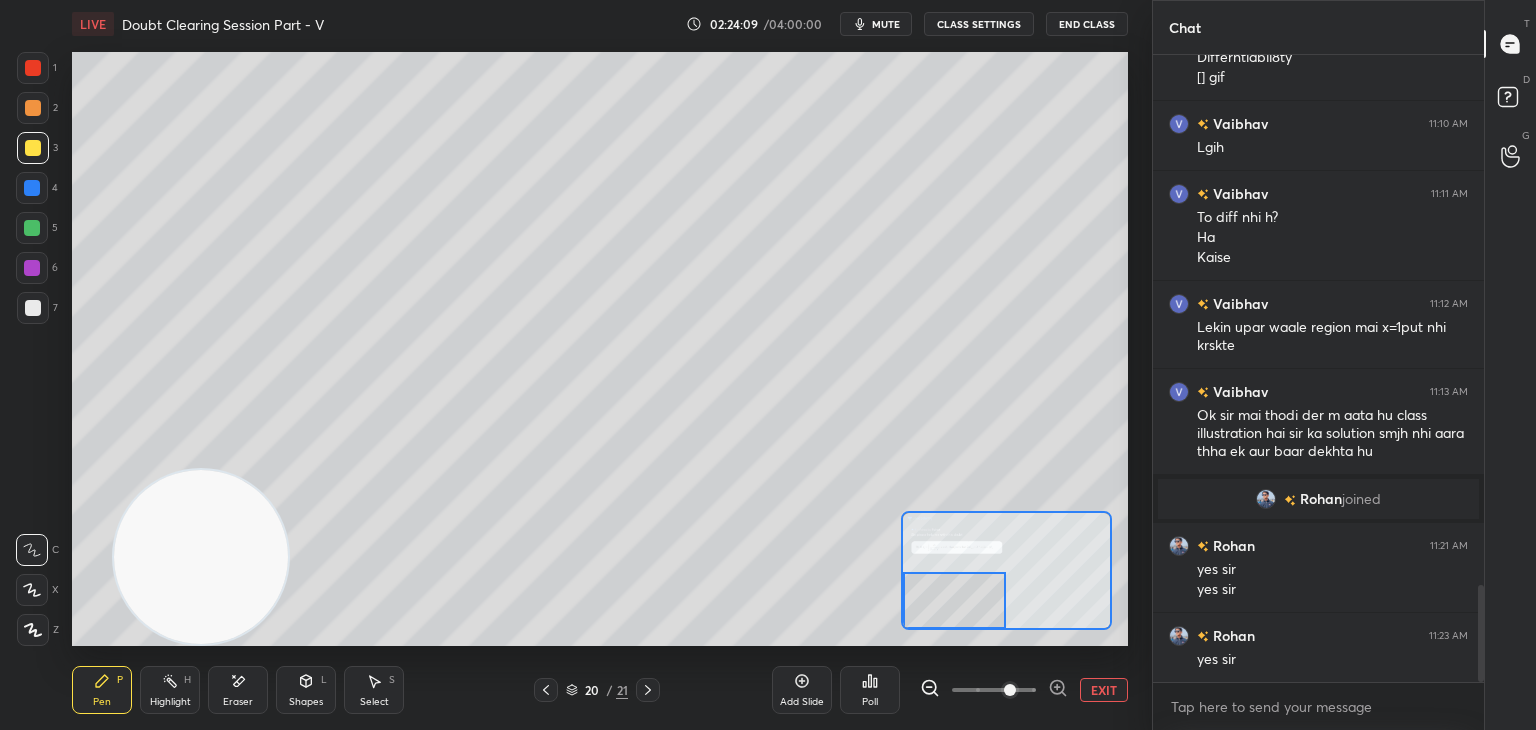 click on "EXIT" at bounding box center (1104, 690) 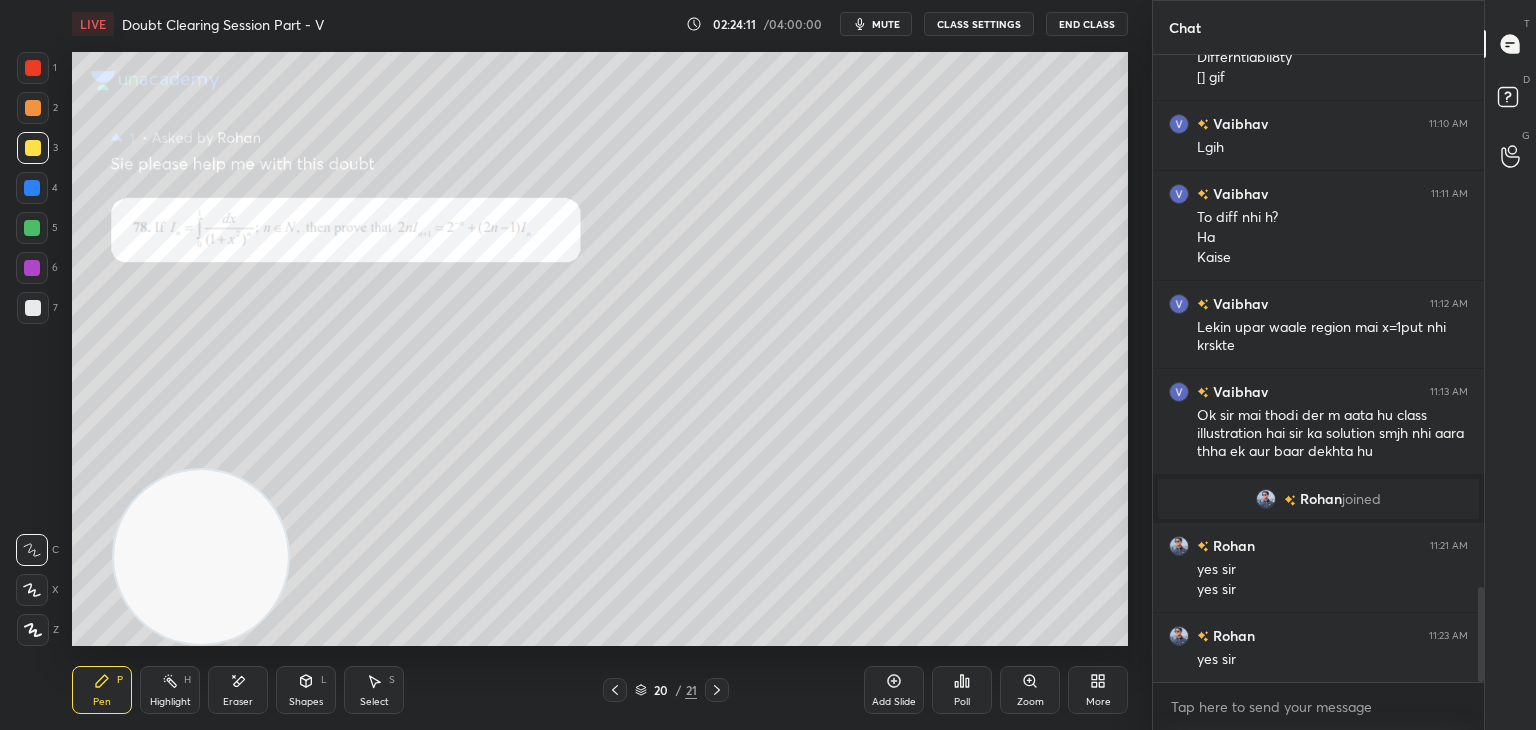 scroll, scrollTop: 3496, scrollLeft: 0, axis: vertical 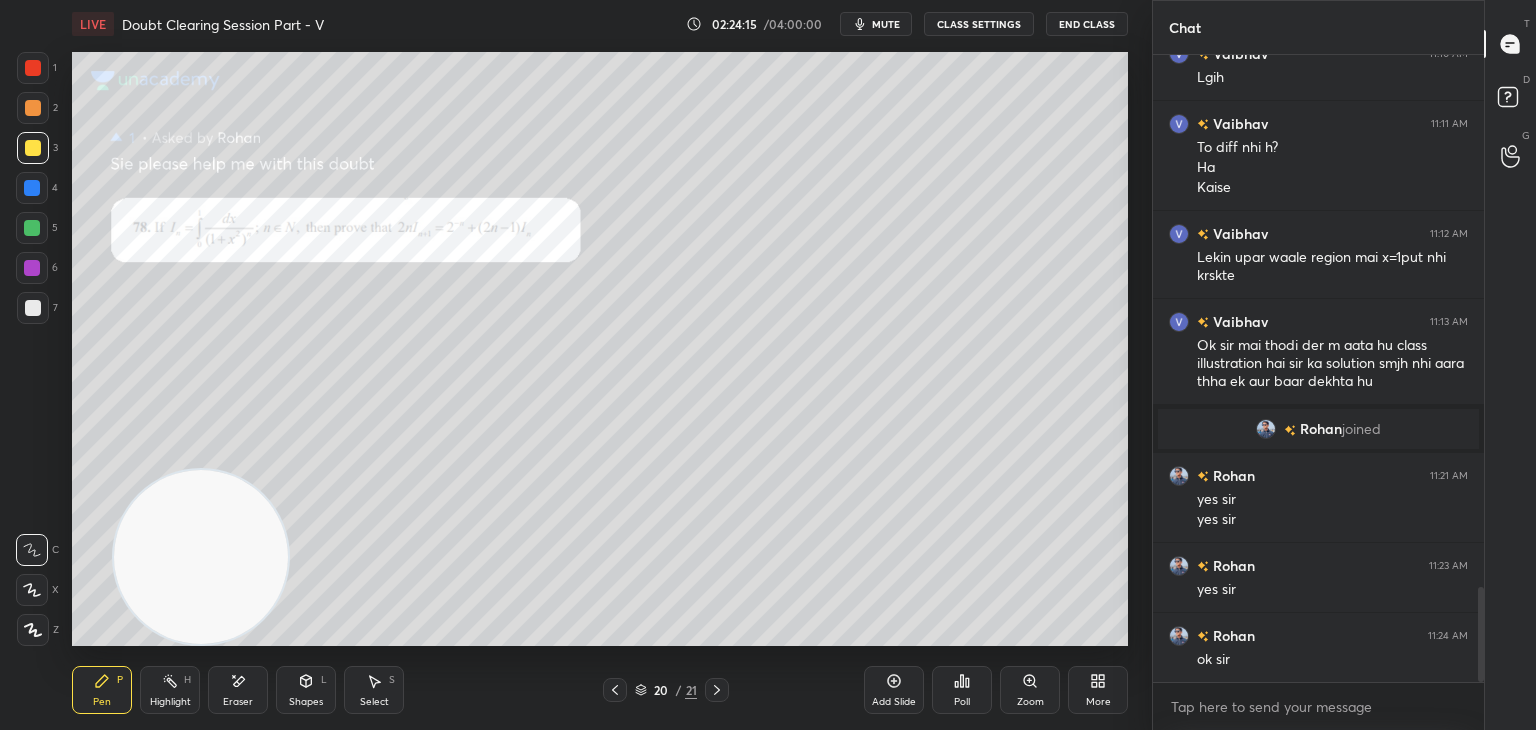 click on "mute" at bounding box center (886, 24) 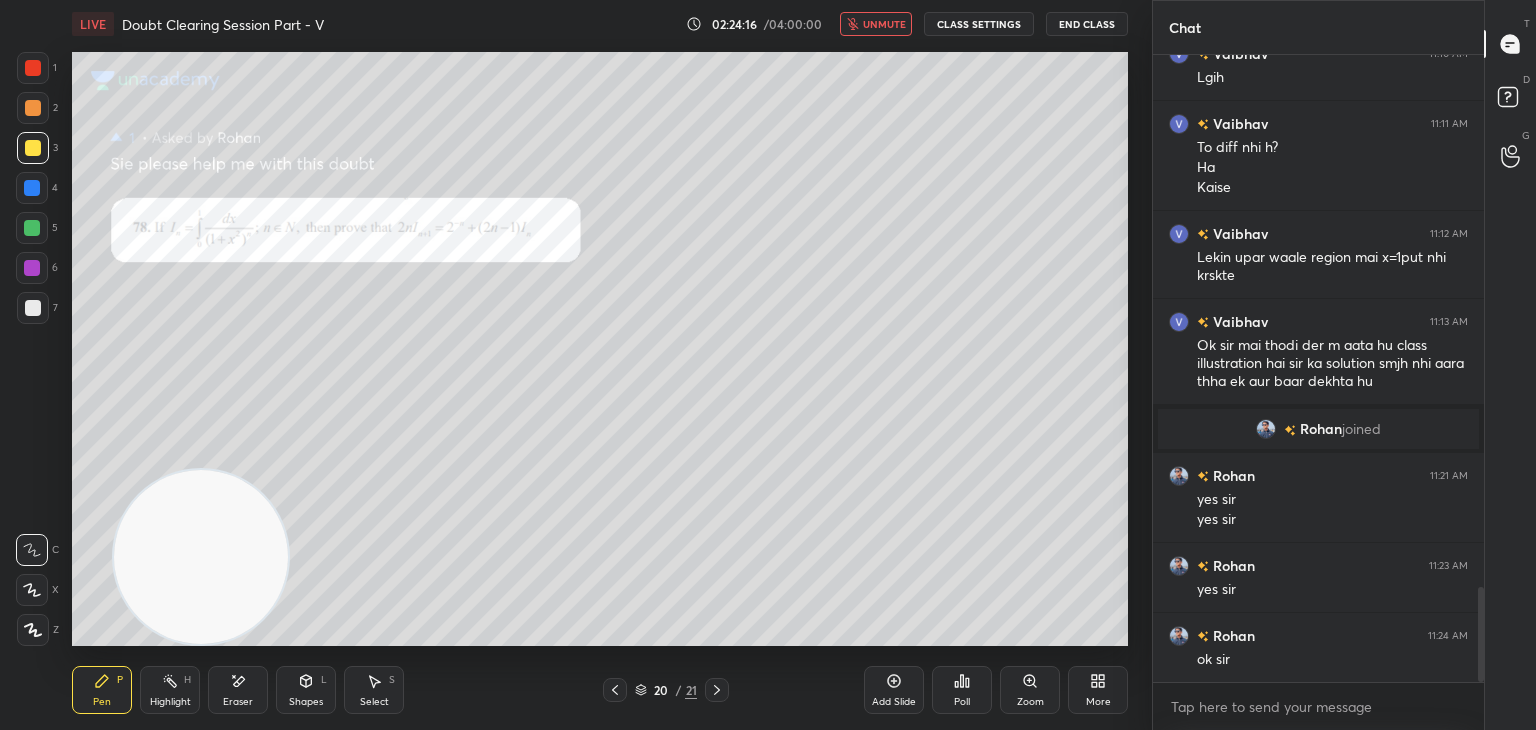 click on "20 / 21" at bounding box center (666, 690) 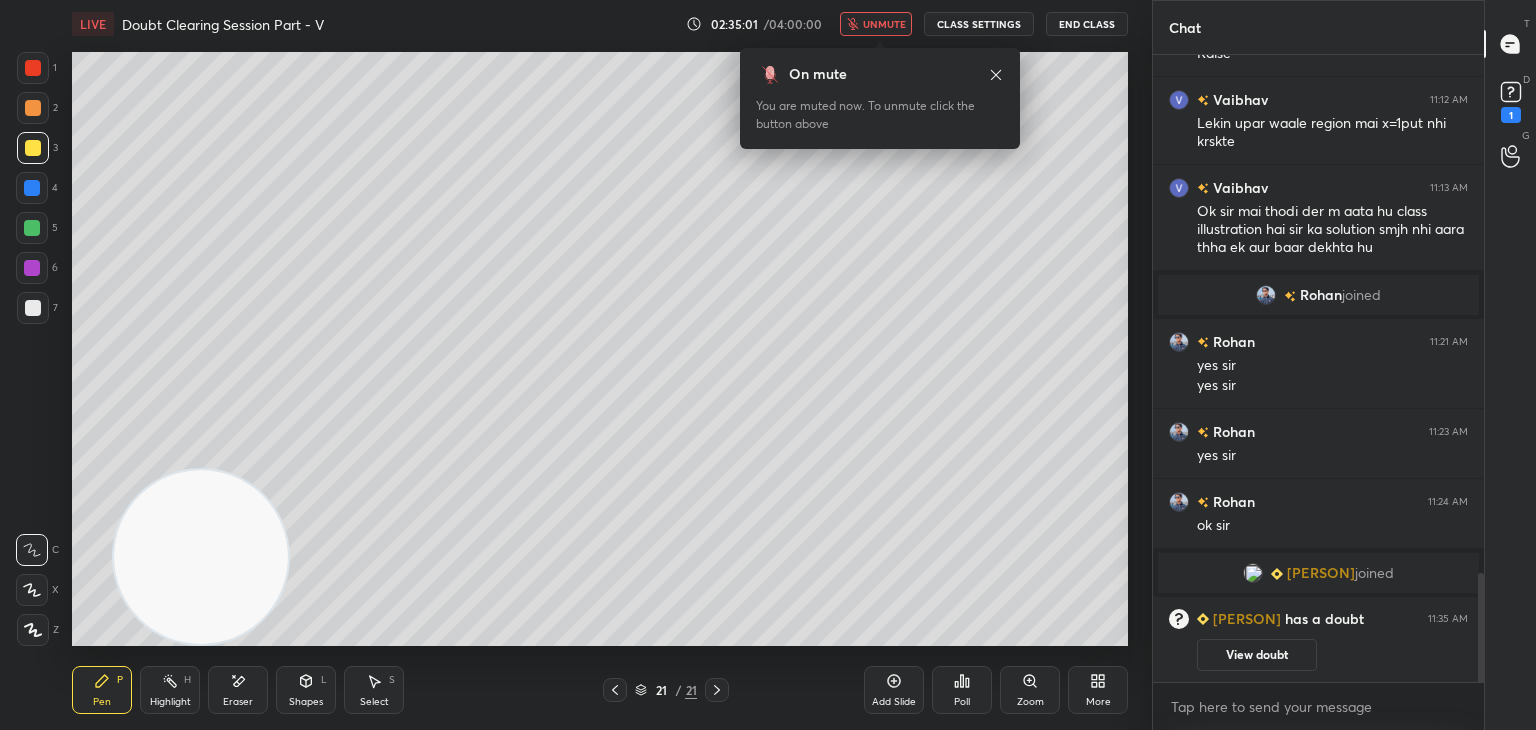scroll, scrollTop: 2992, scrollLeft: 0, axis: vertical 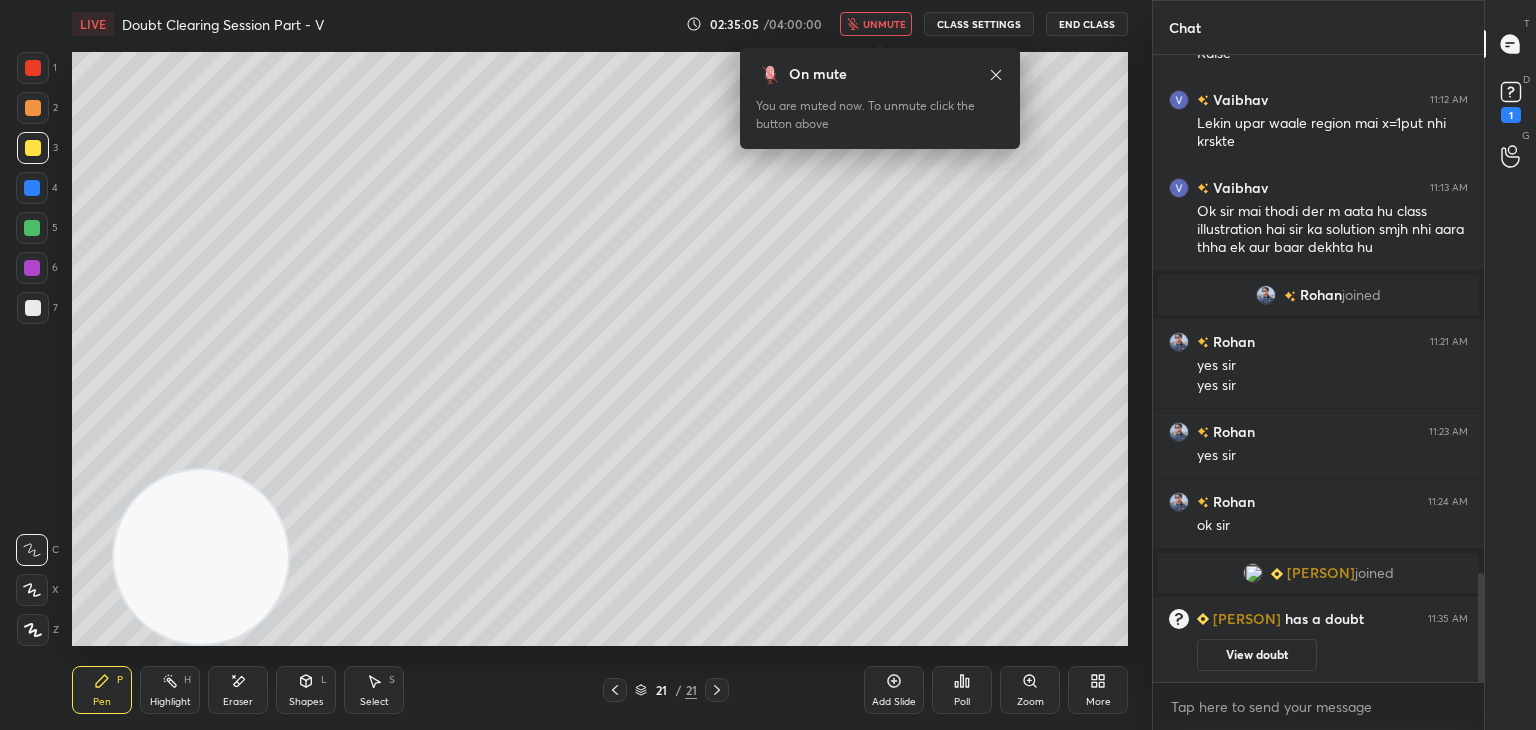click at bounding box center [615, 690] 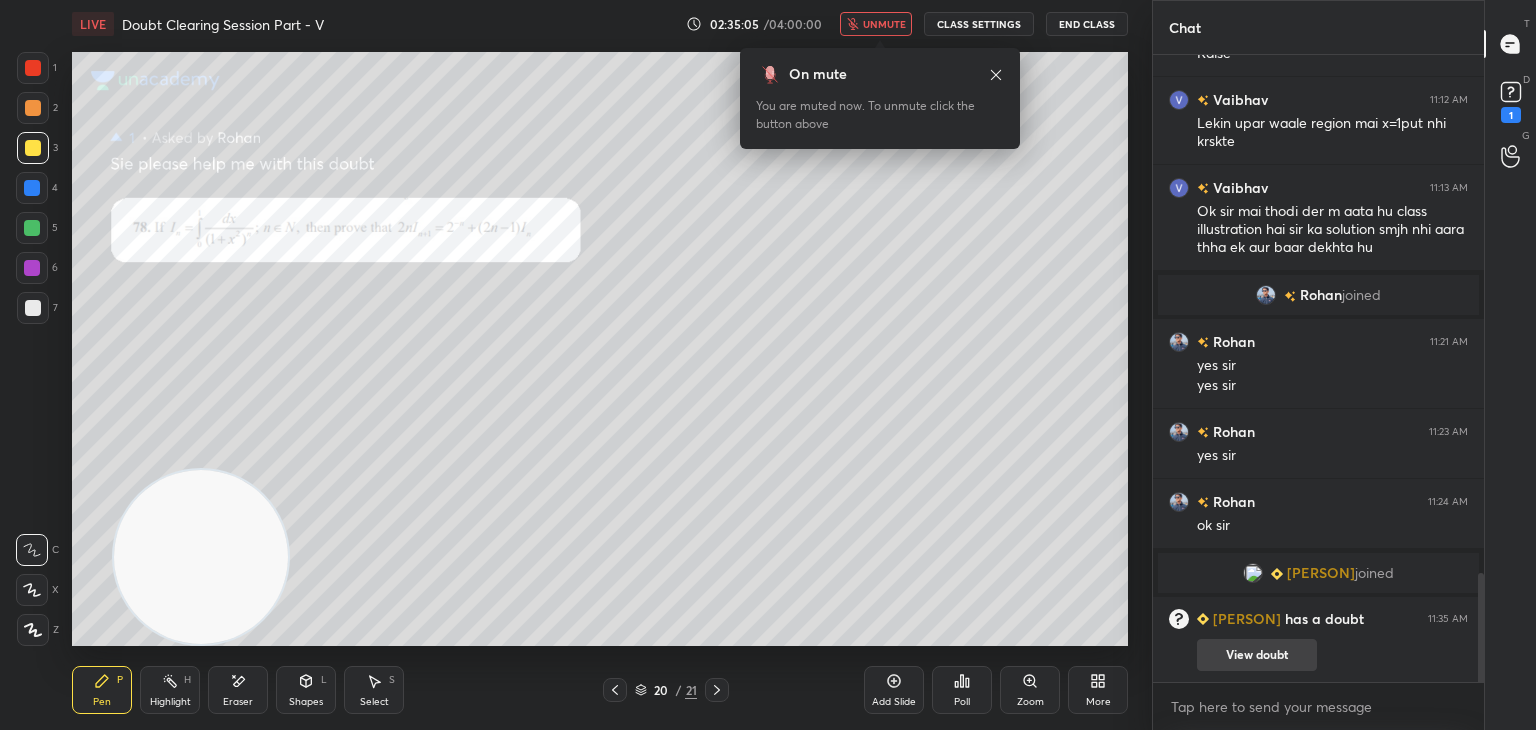 click on "View doubt" at bounding box center (1257, 655) 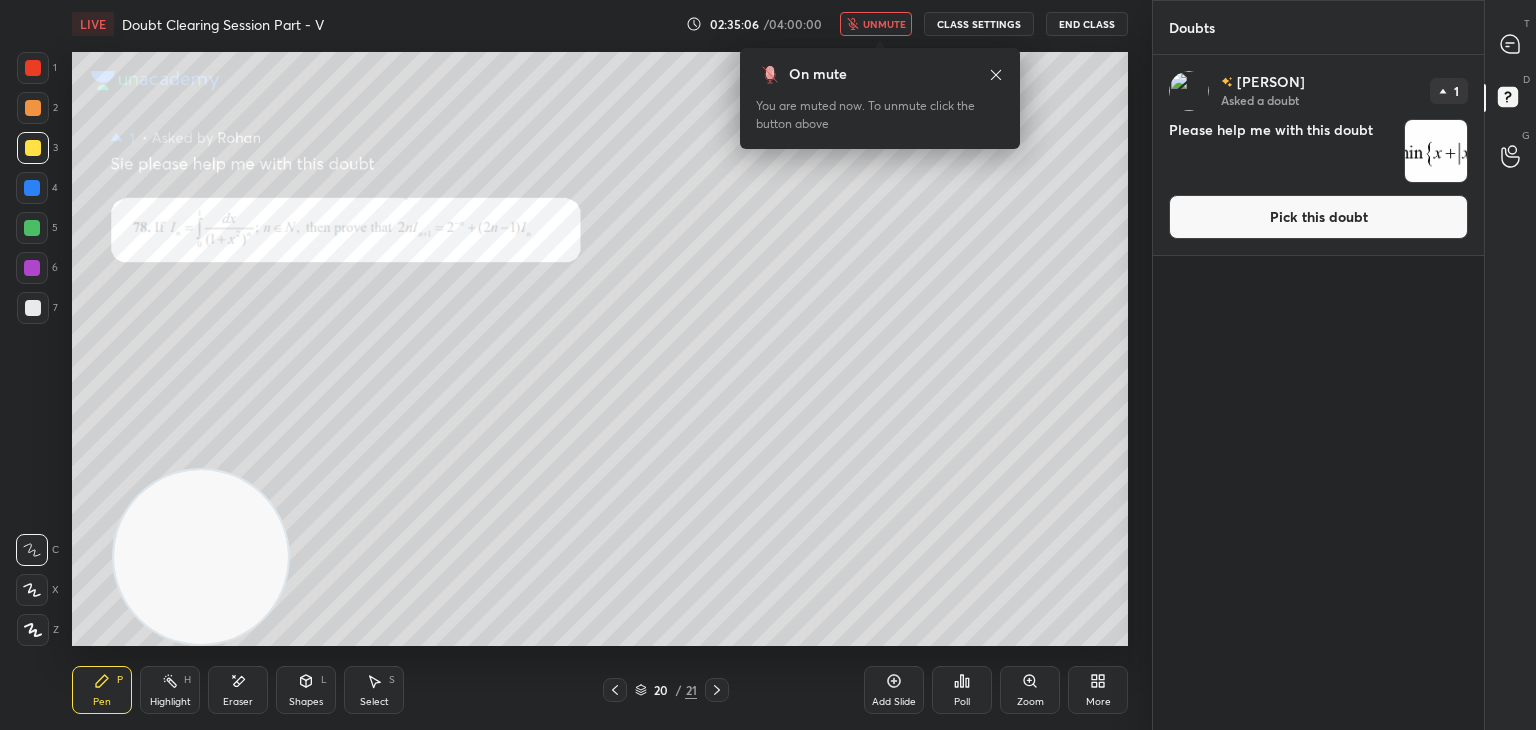 click on "Pick this doubt" at bounding box center (1318, 217) 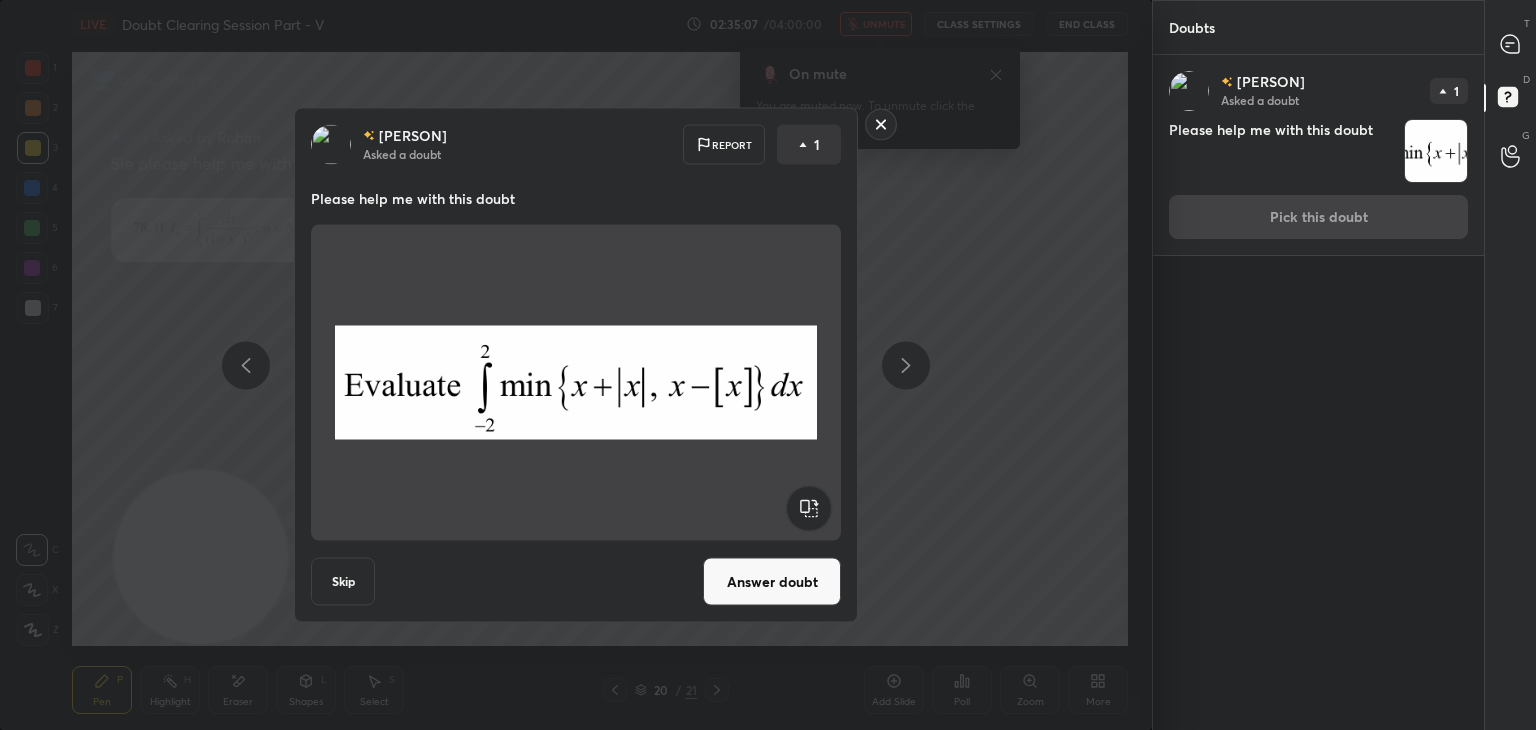 click on "Answer doubt" at bounding box center (772, 582) 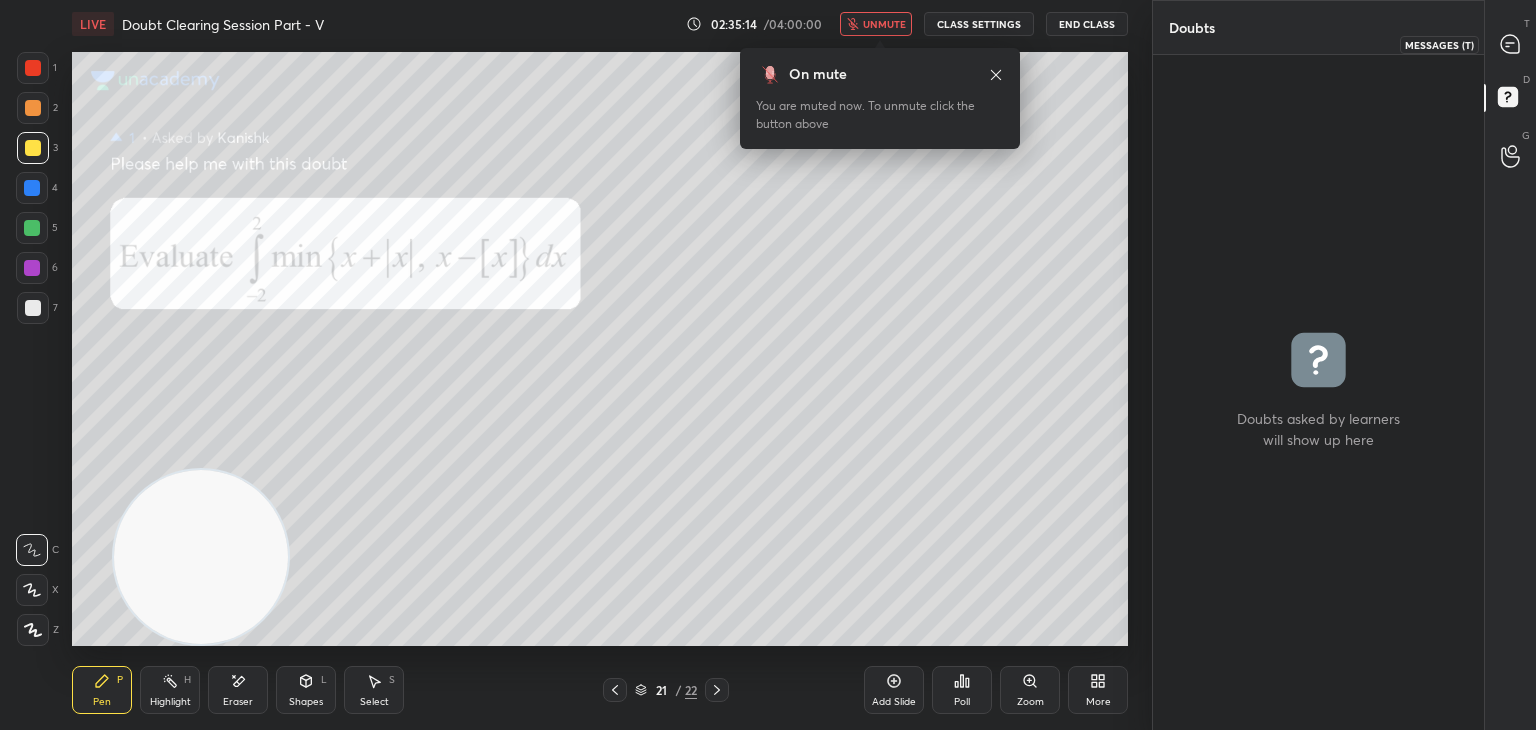 drag, startPoint x: 1507, startPoint y: 49, endPoint x: 1491, endPoint y: 49, distance: 16 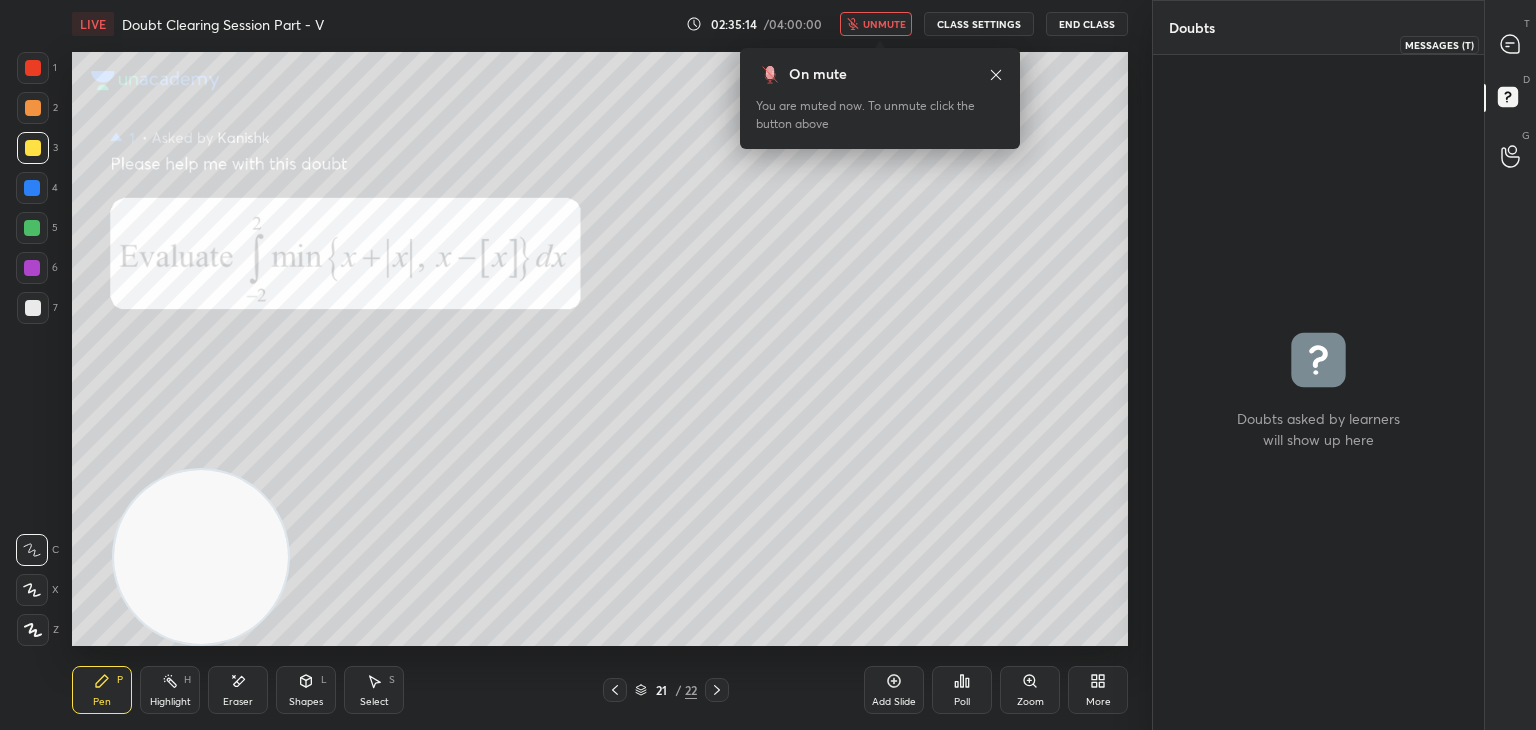 click 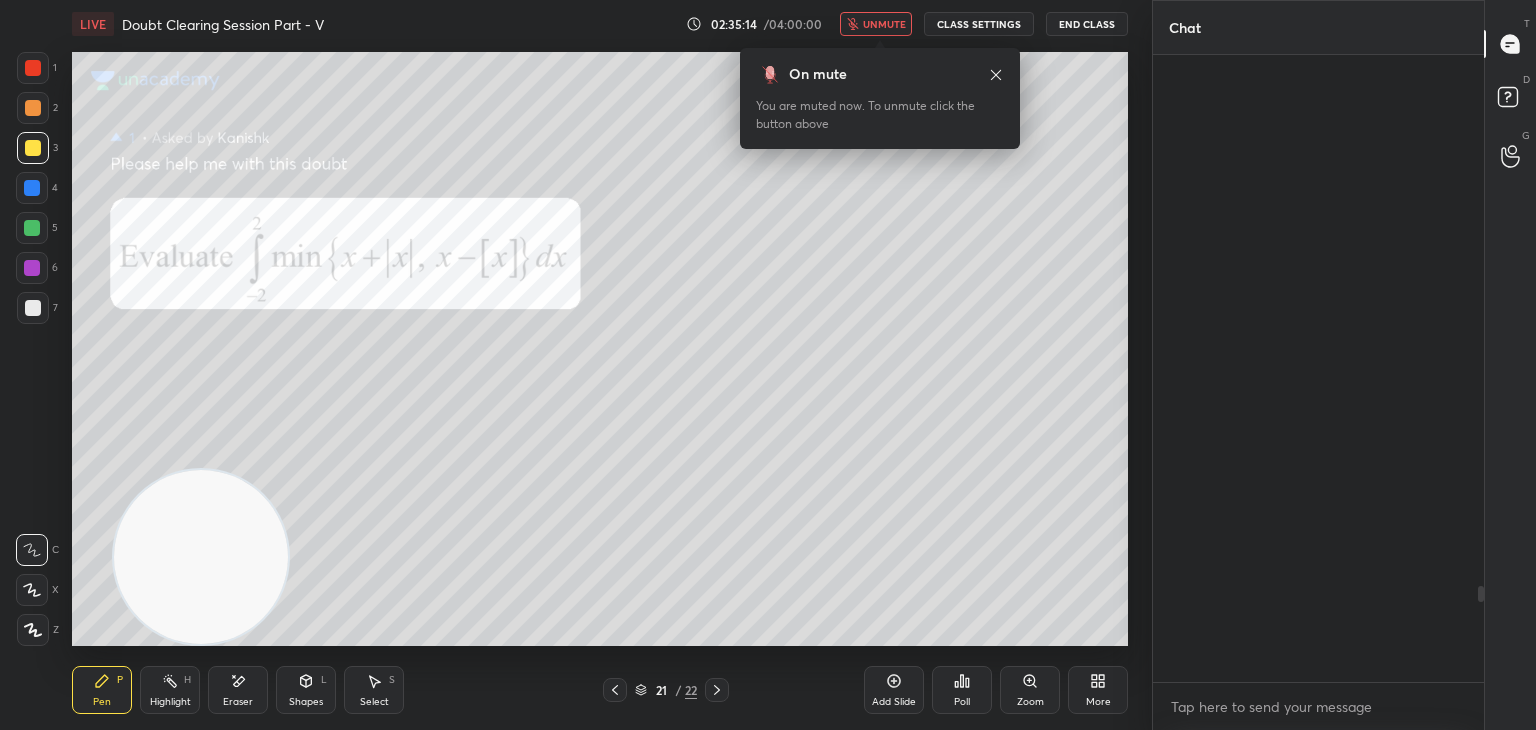 scroll, scrollTop: 3482, scrollLeft: 0, axis: vertical 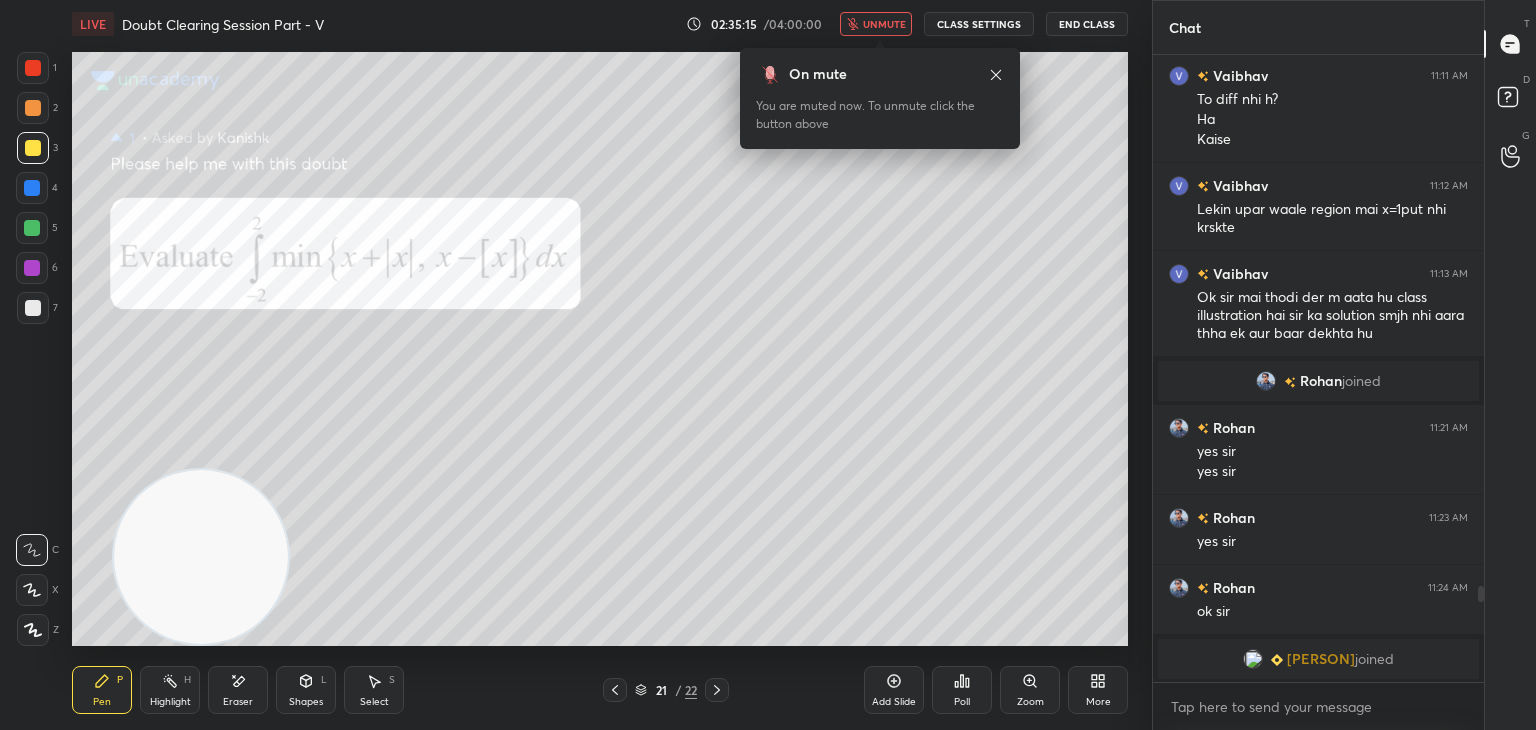 click on "Zoom" at bounding box center (1030, 690) 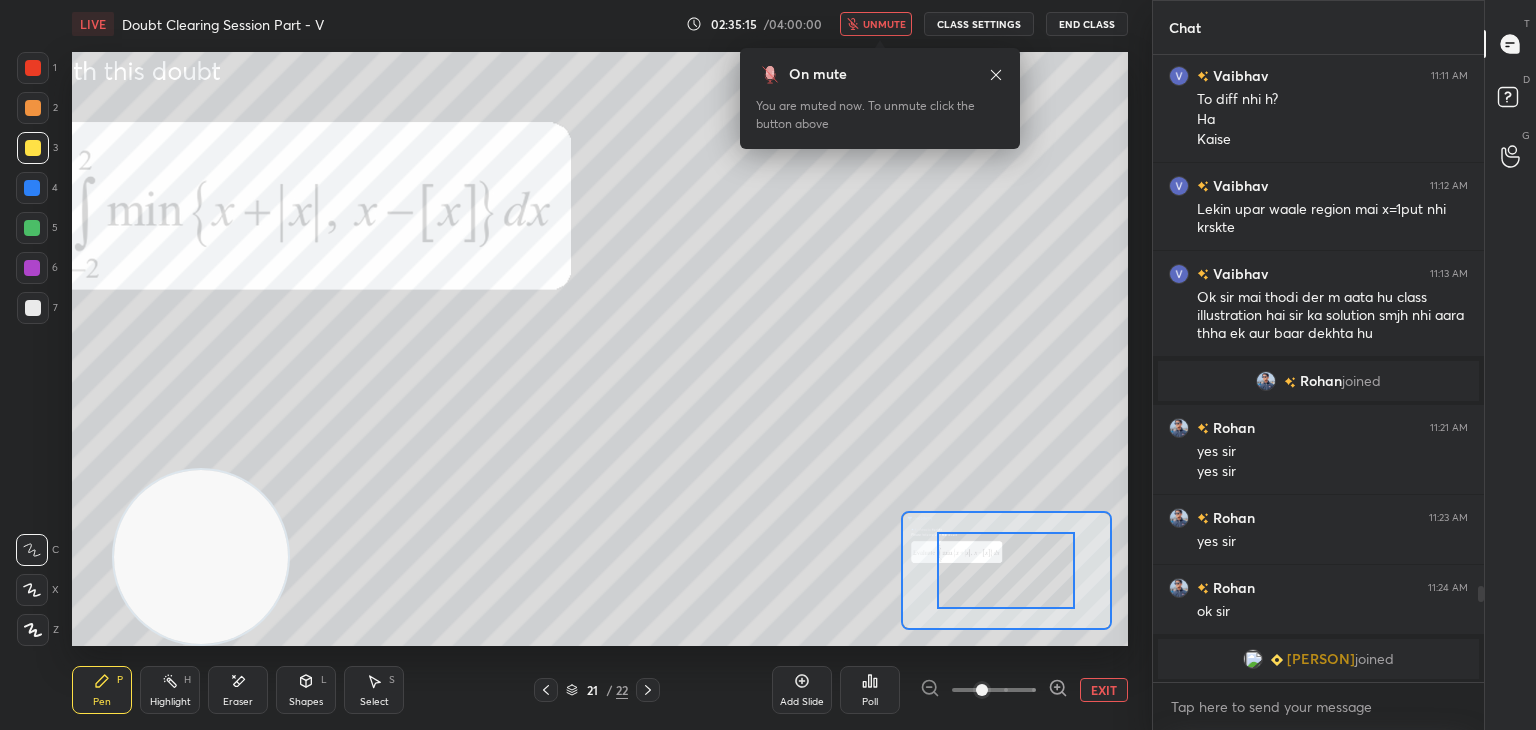 click at bounding box center [994, 690] 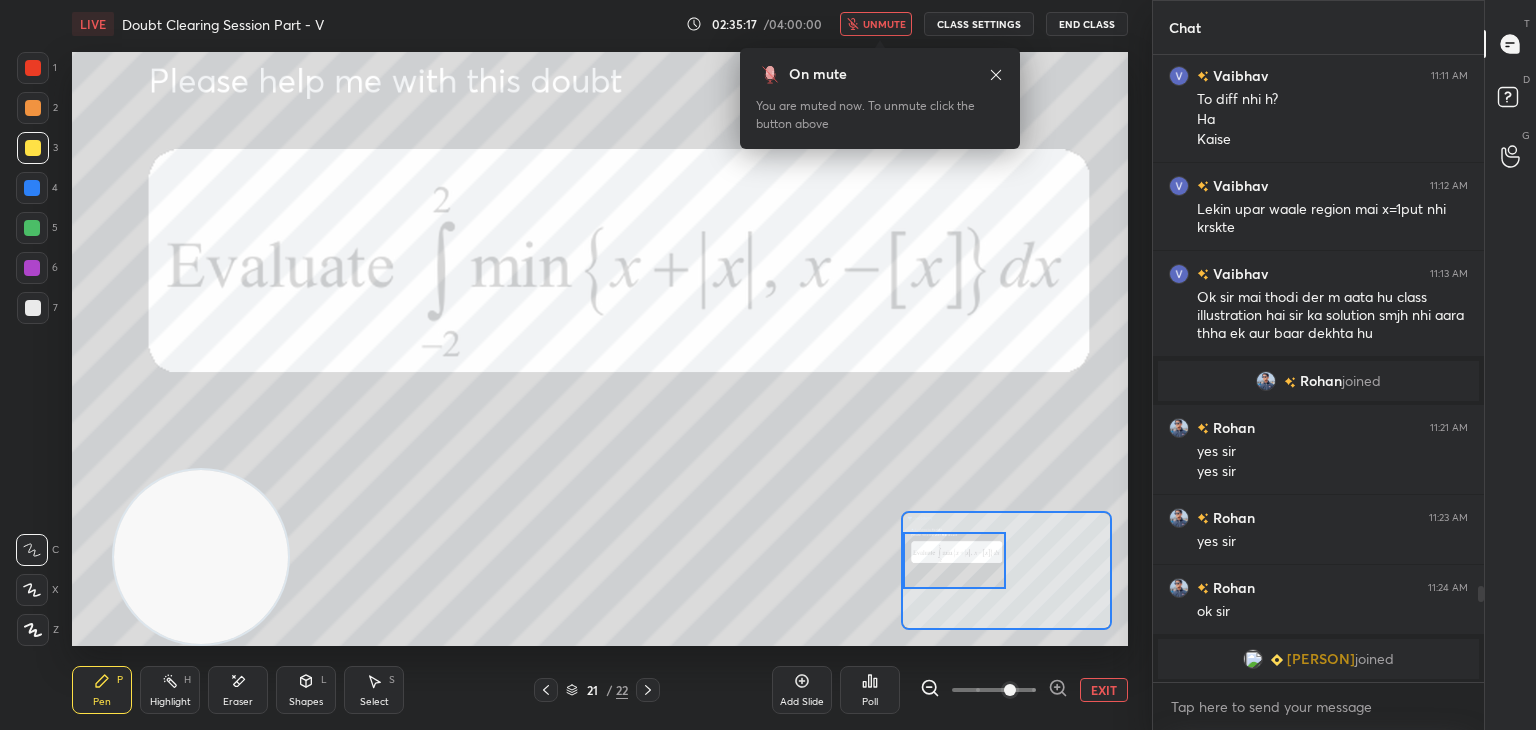 drag, startPoint x: 1004, startPoint y: 582, endPoint x: 967, endPoint y: 579, distance: 37.12142 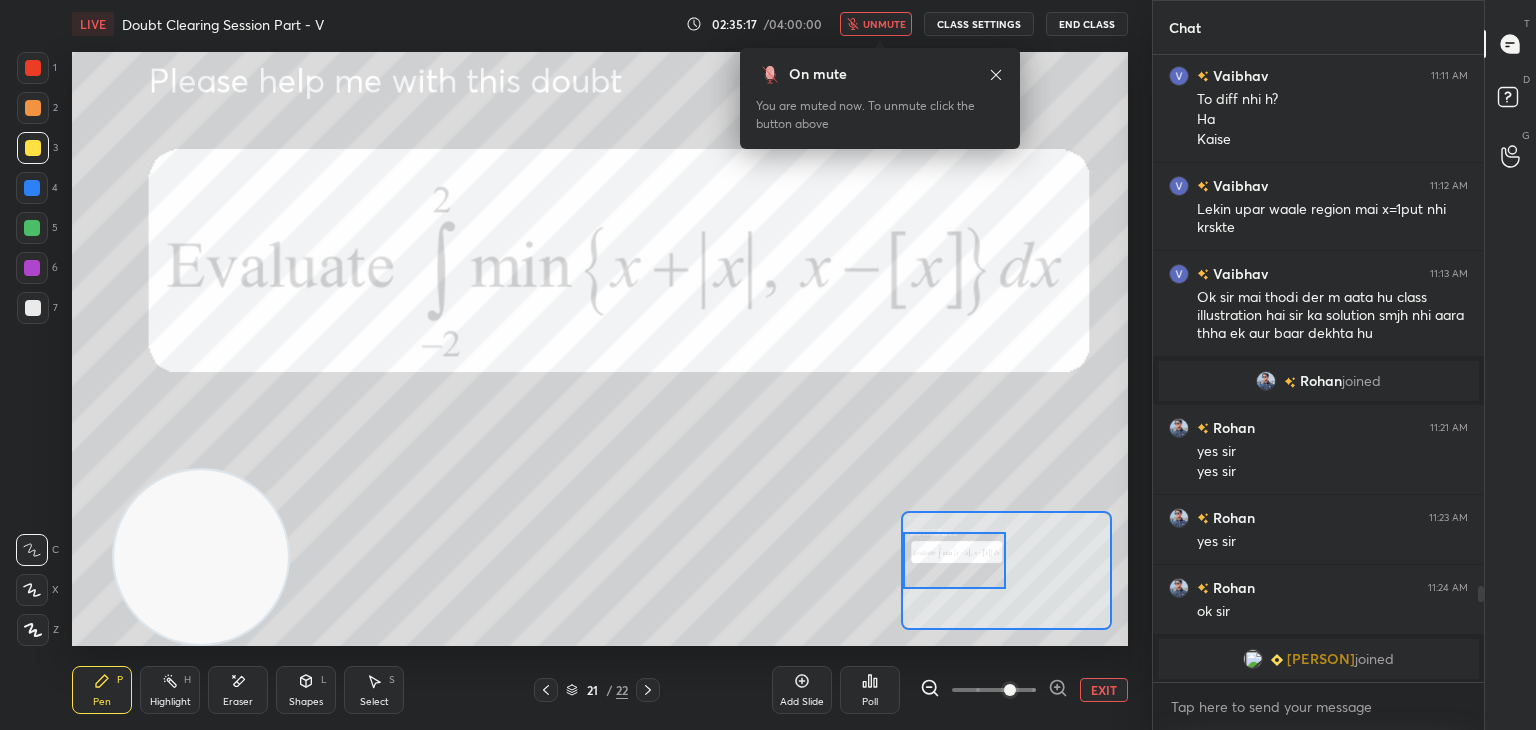 click at bounding box center [955, 560] 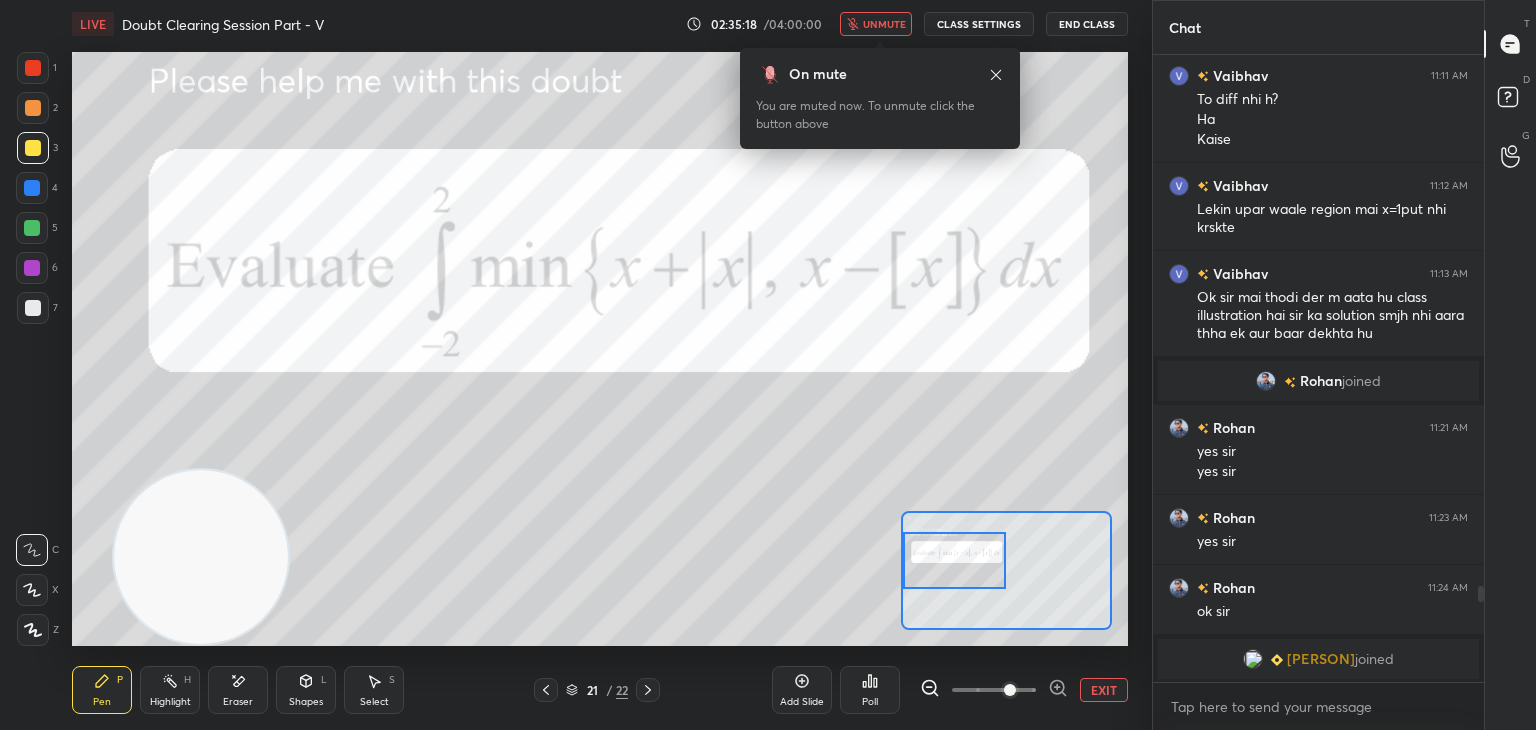 click on "unmute" at bounding box center (876, 24) 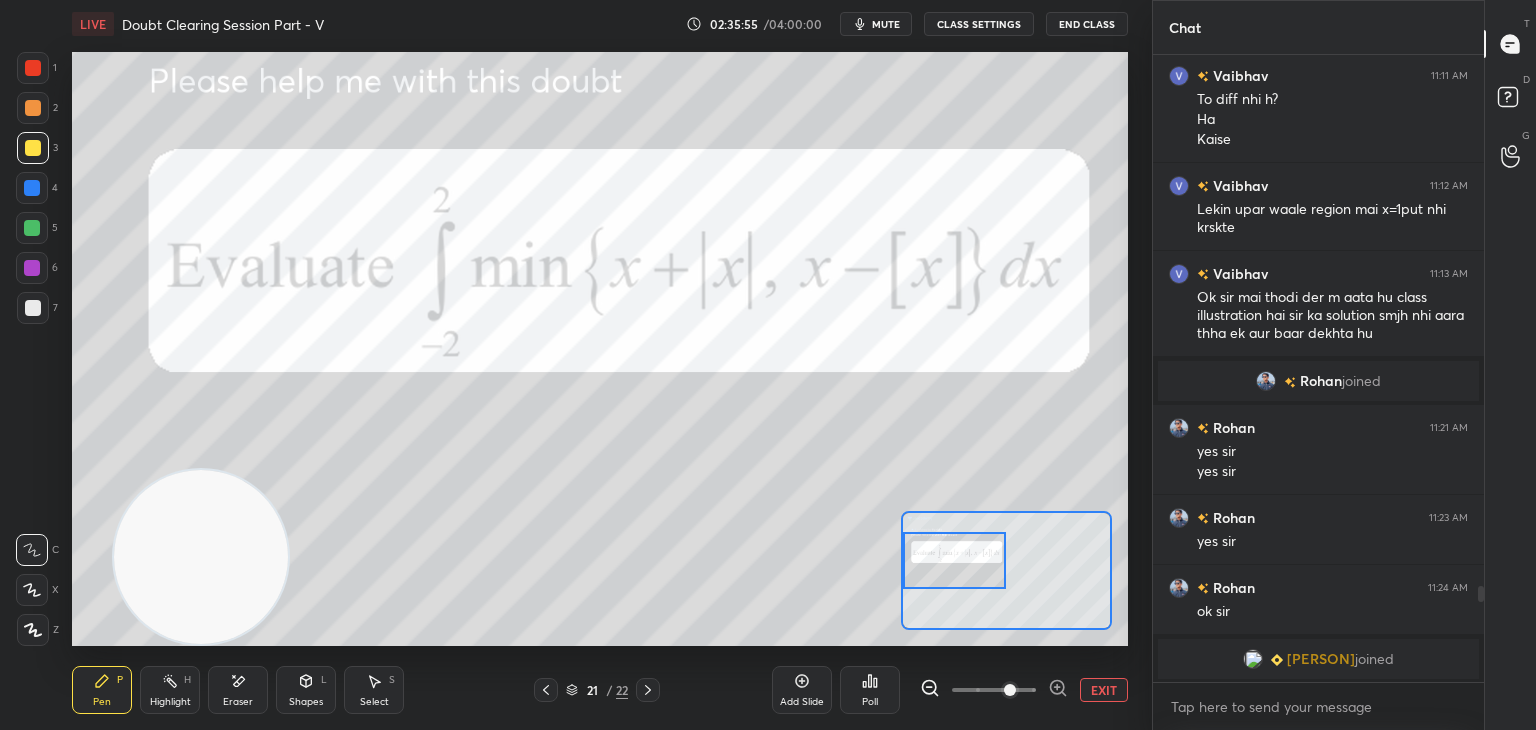 click on "EXIT" at bounding box center (1104, 690) 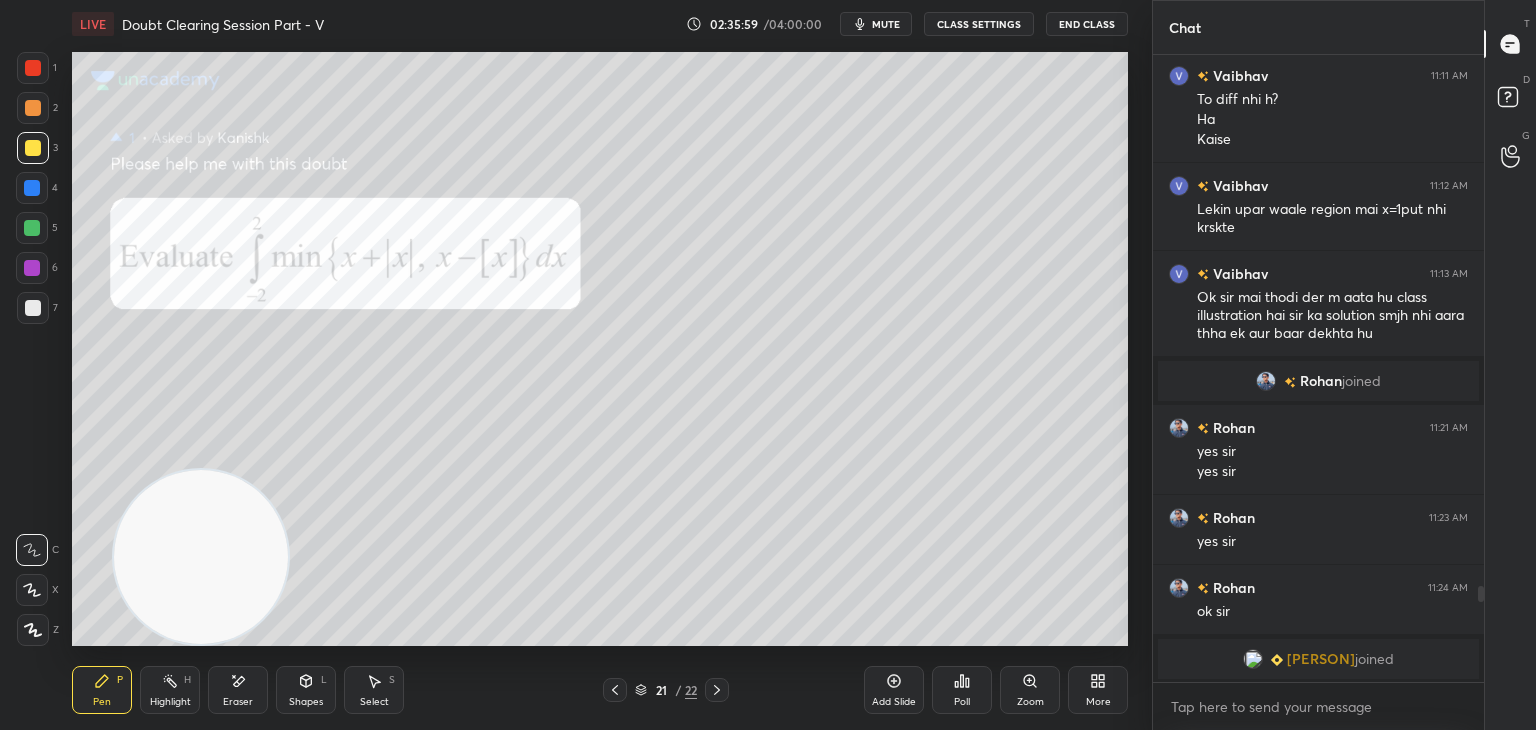click on "Setting up your live class Poll for   secs No correct answer Start poll" at bounding box center [600, 349] 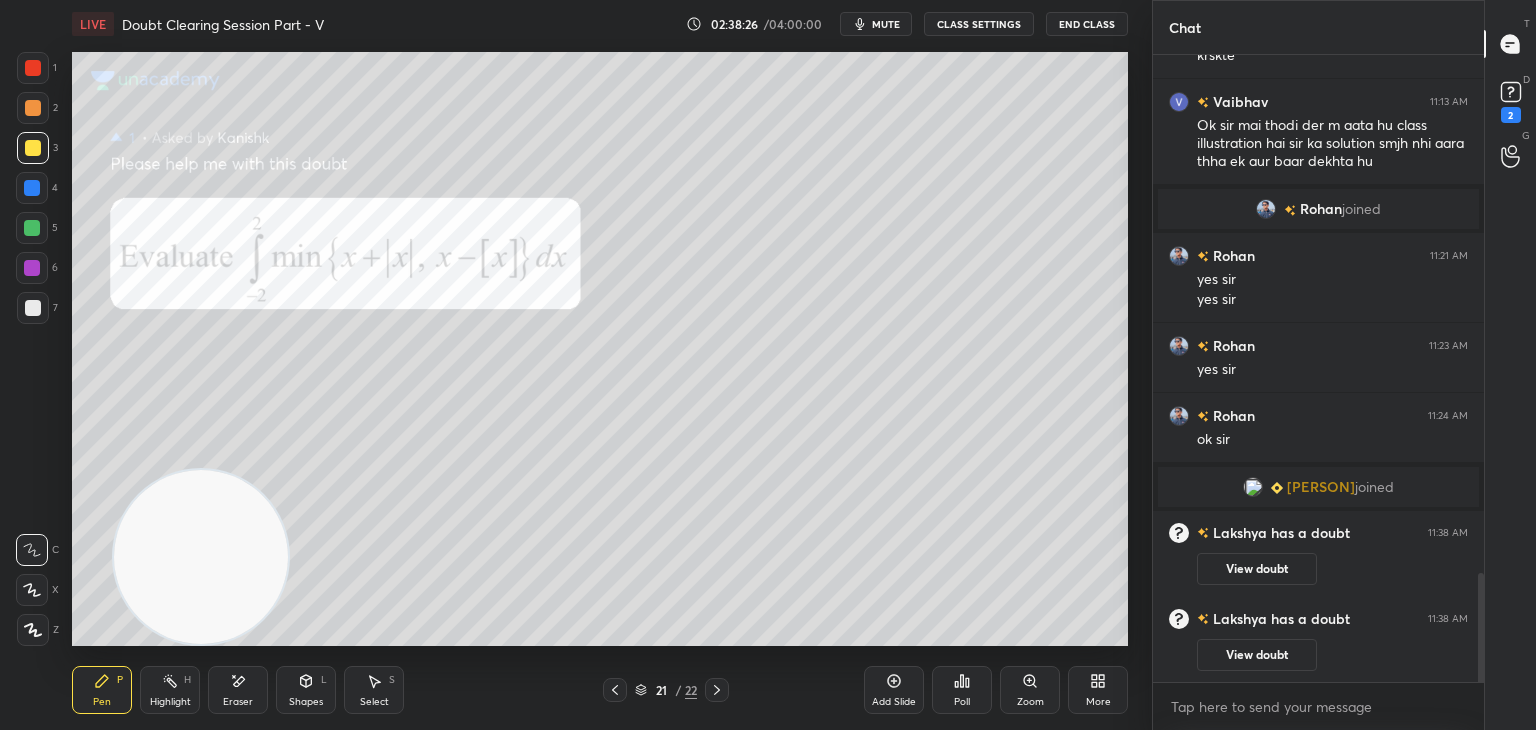 scroll, scrollTop: 2998, scrollLeft: 0, axis: vertical 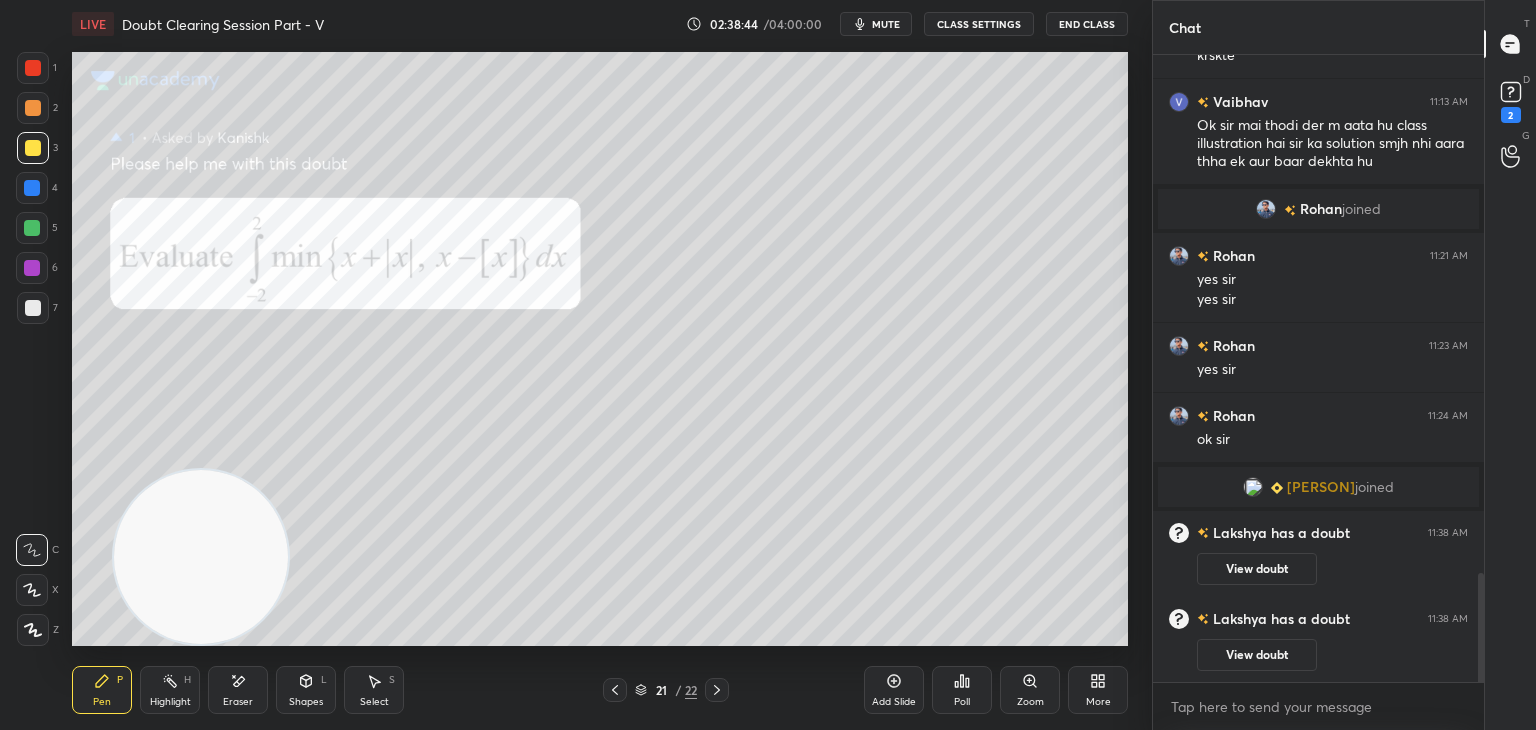 click on "Eraser" at bounding box center (238, 690) 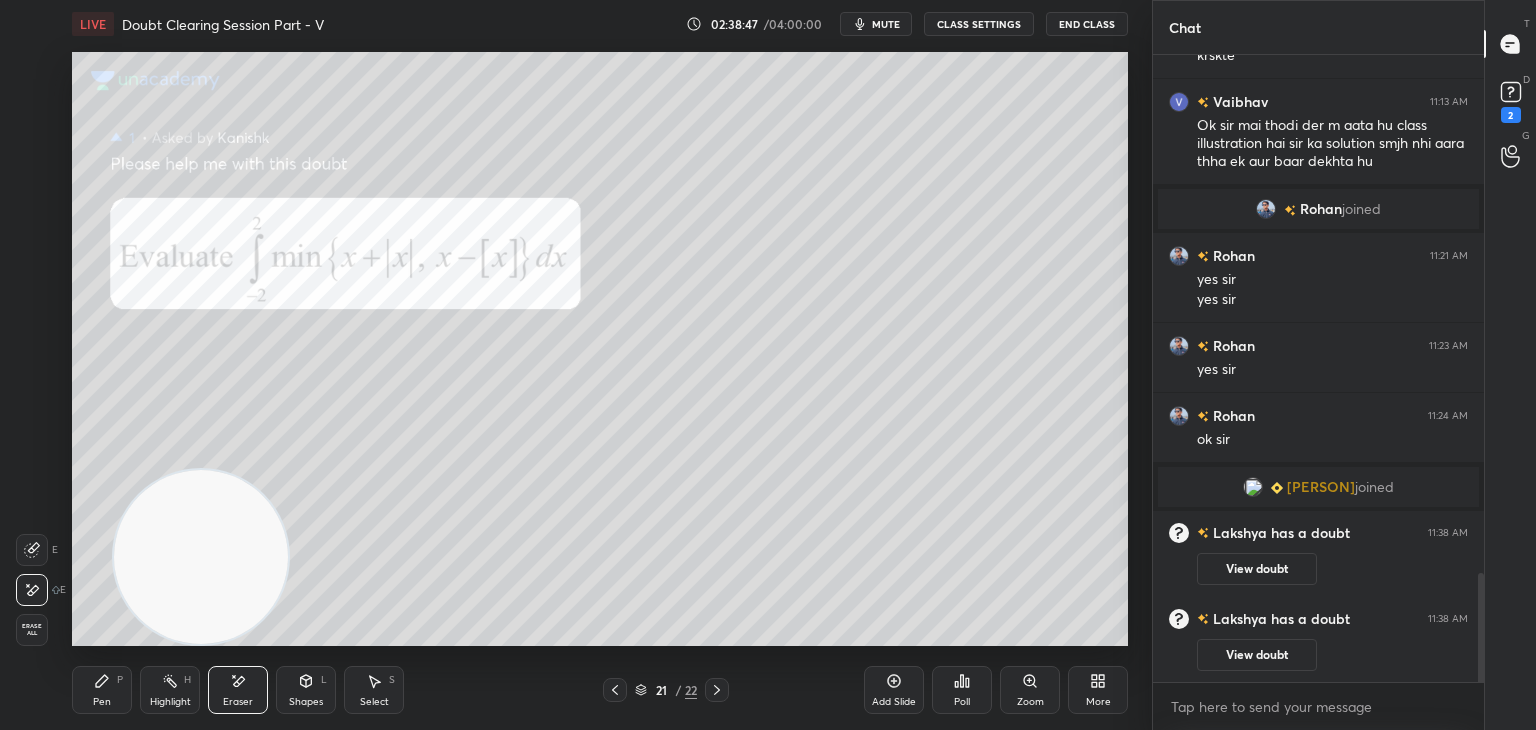 click on "Pen P" at bounding box center [102, 690] 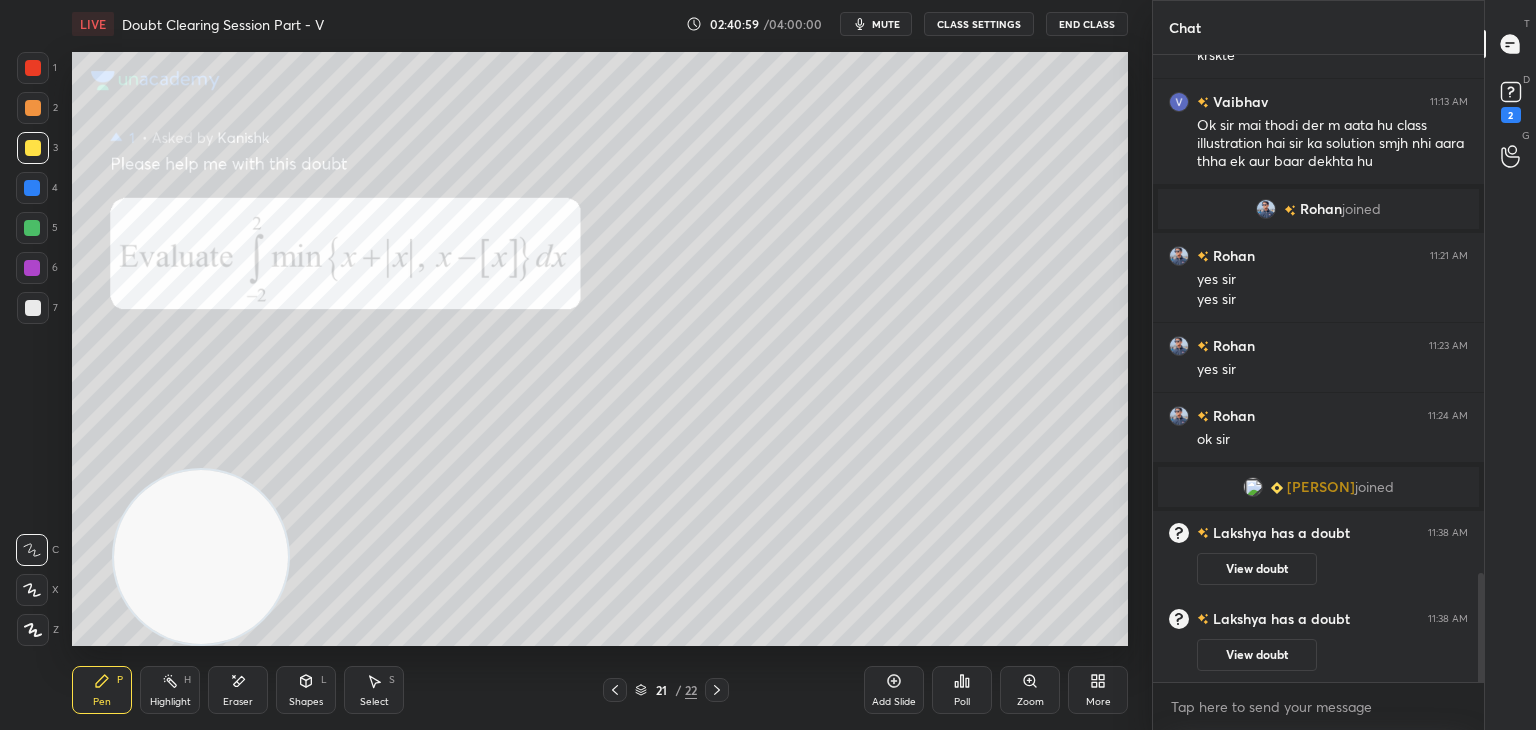 scroll, scrollTop: 3068, scrollLeft: 0, axis: vertical 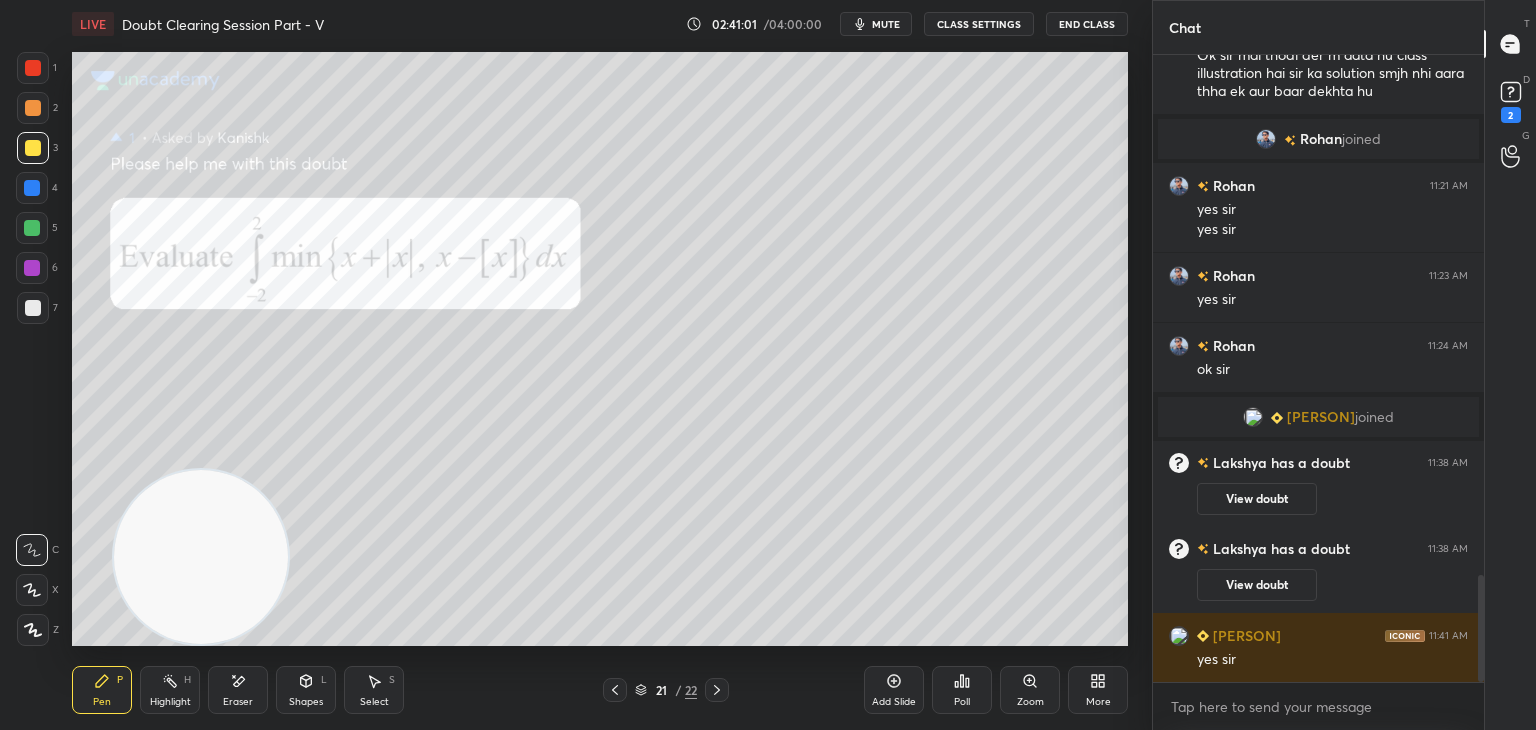 click on "View doubt" at bounding box center [1257, 585] 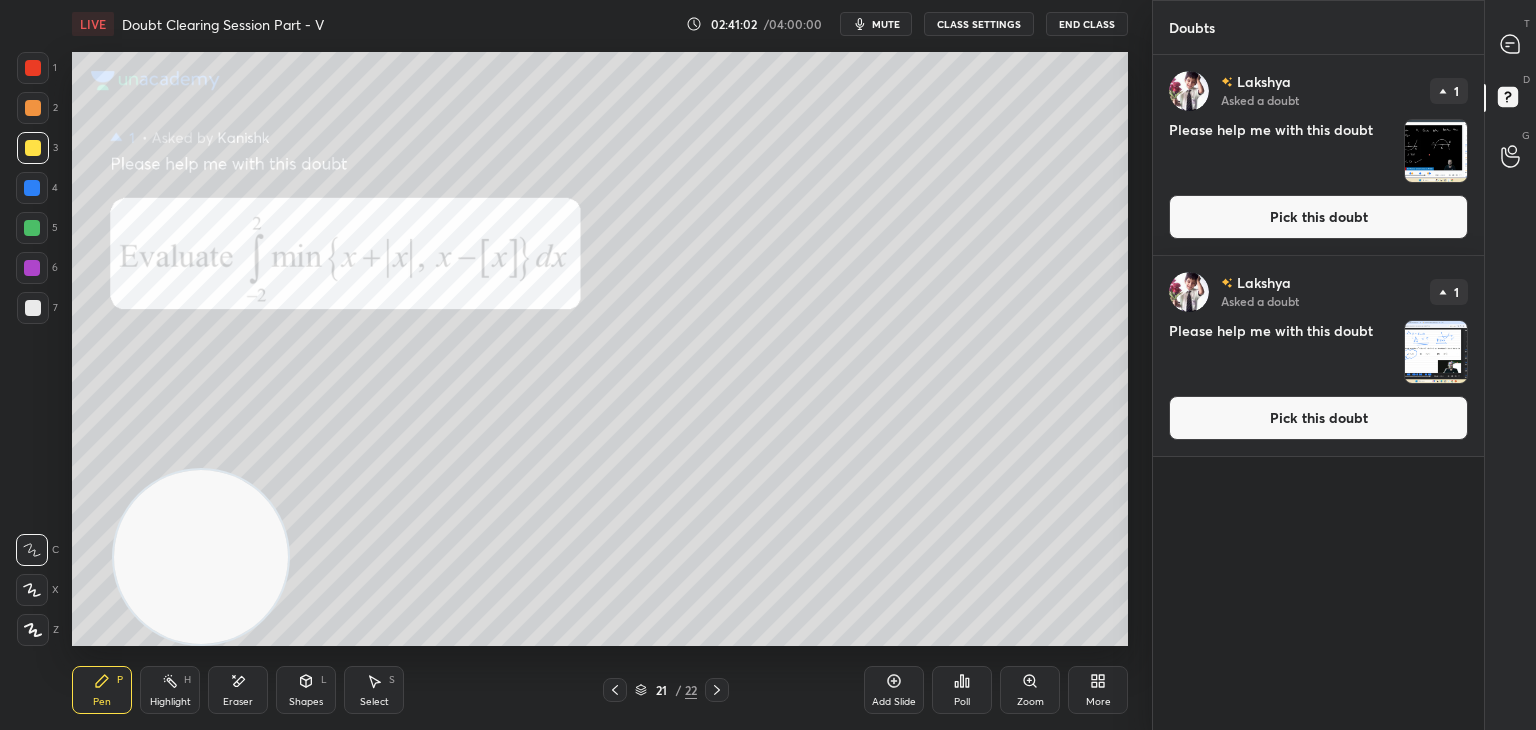 click on "Pick this doubt" at bounding box center (1318, 418) 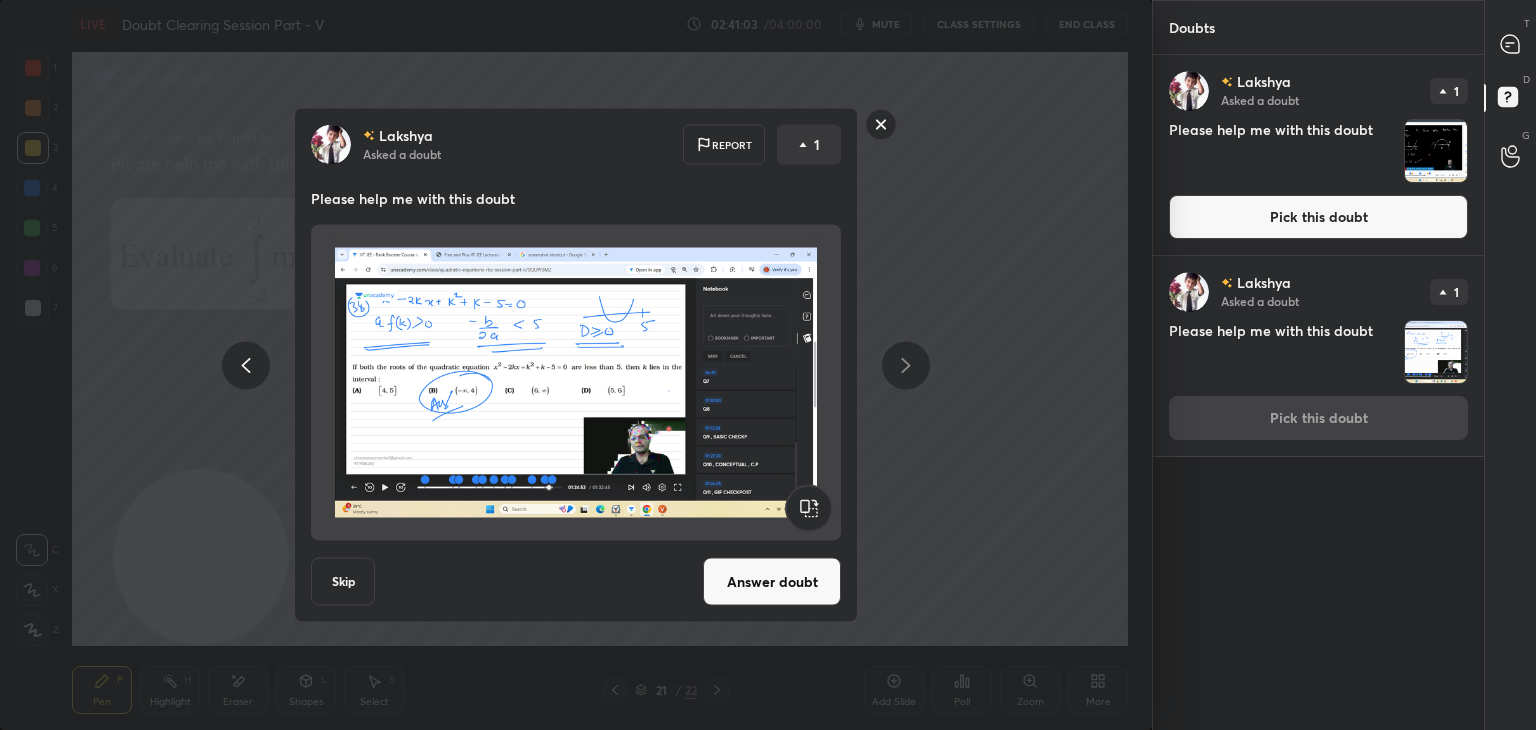 drag, startPoint x: 768, startPoint y: 577, endPoint x: 780, endPoint y: 566, distance: 16.27882 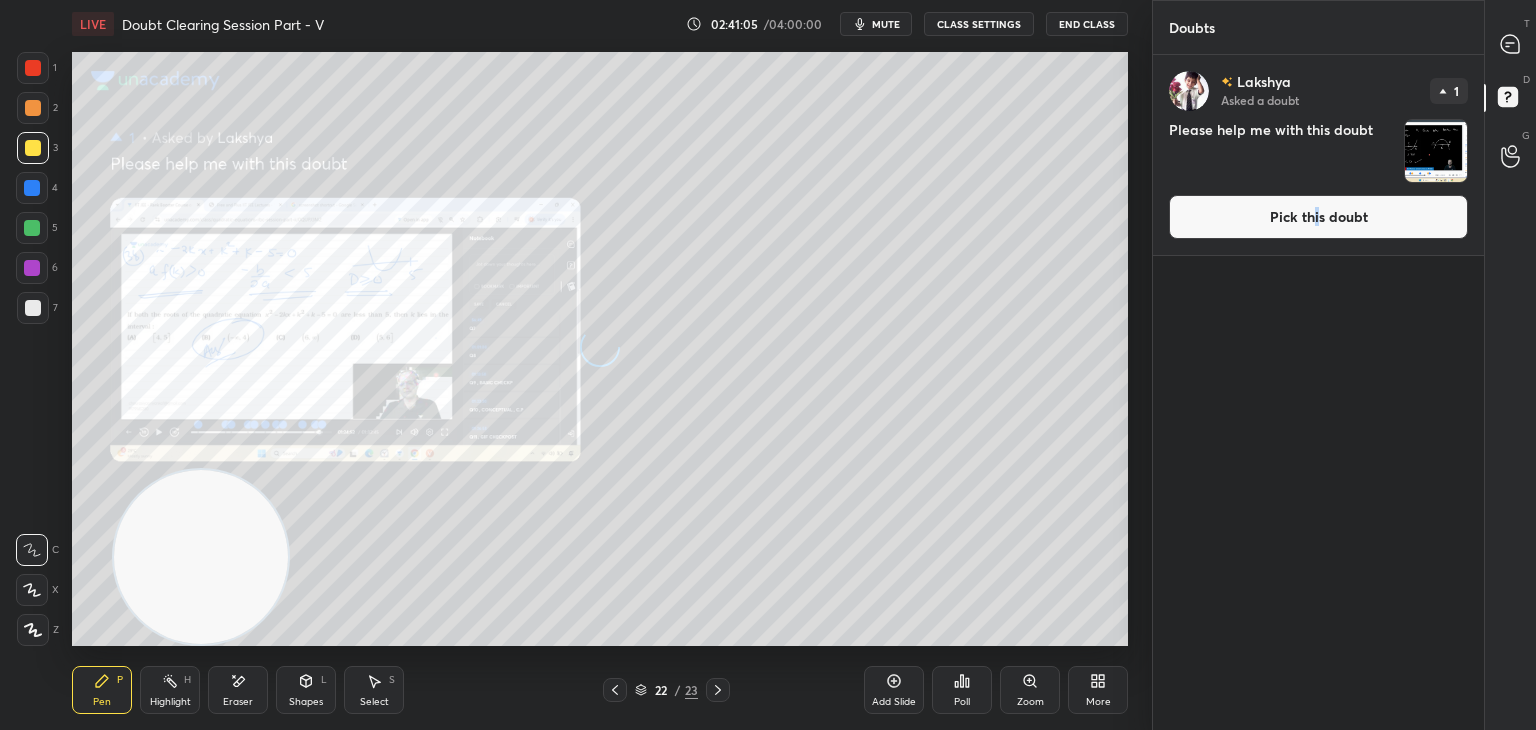 click on "Pick this doubt" at bounding box center (1318, 217) 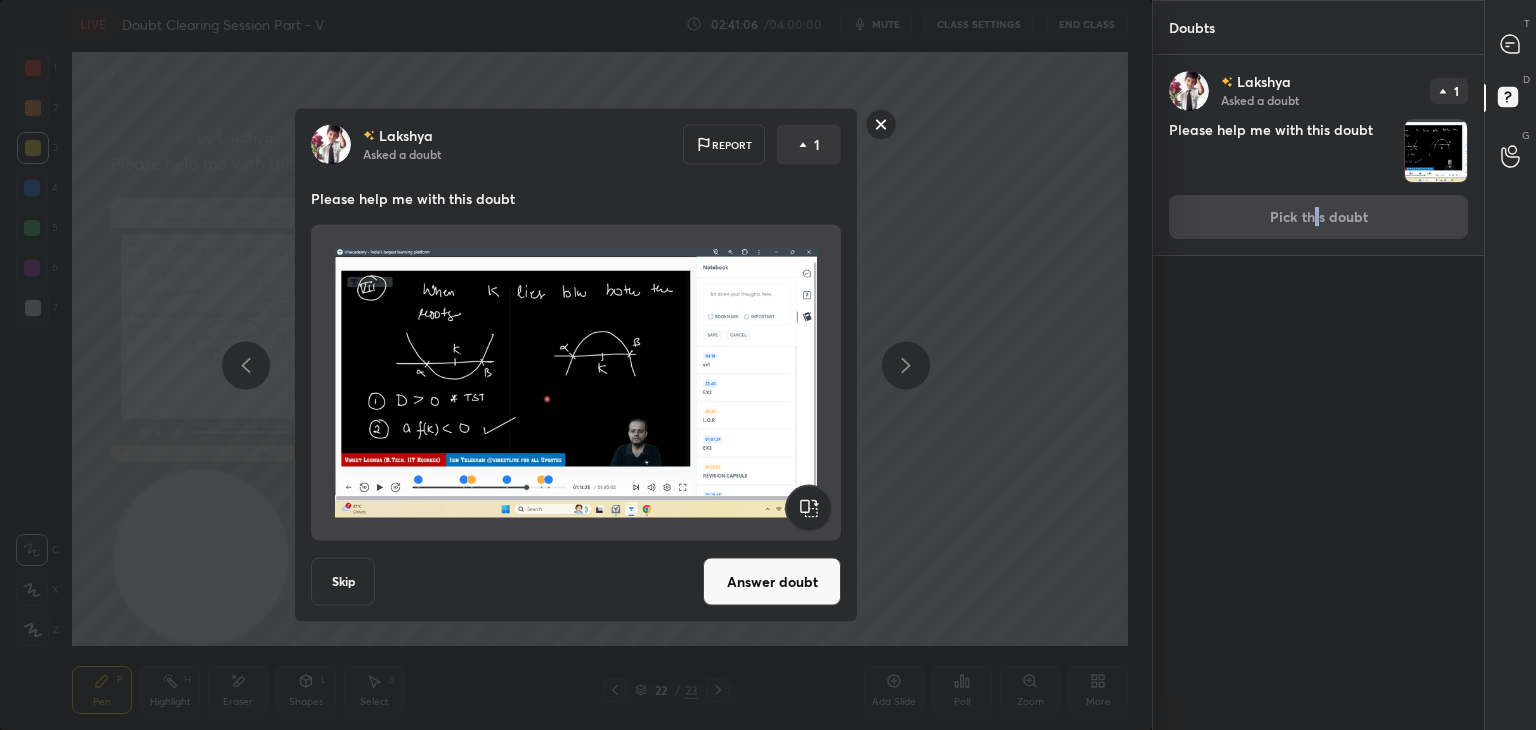 click on "Answer doubt" at bounding box center (772, 582) 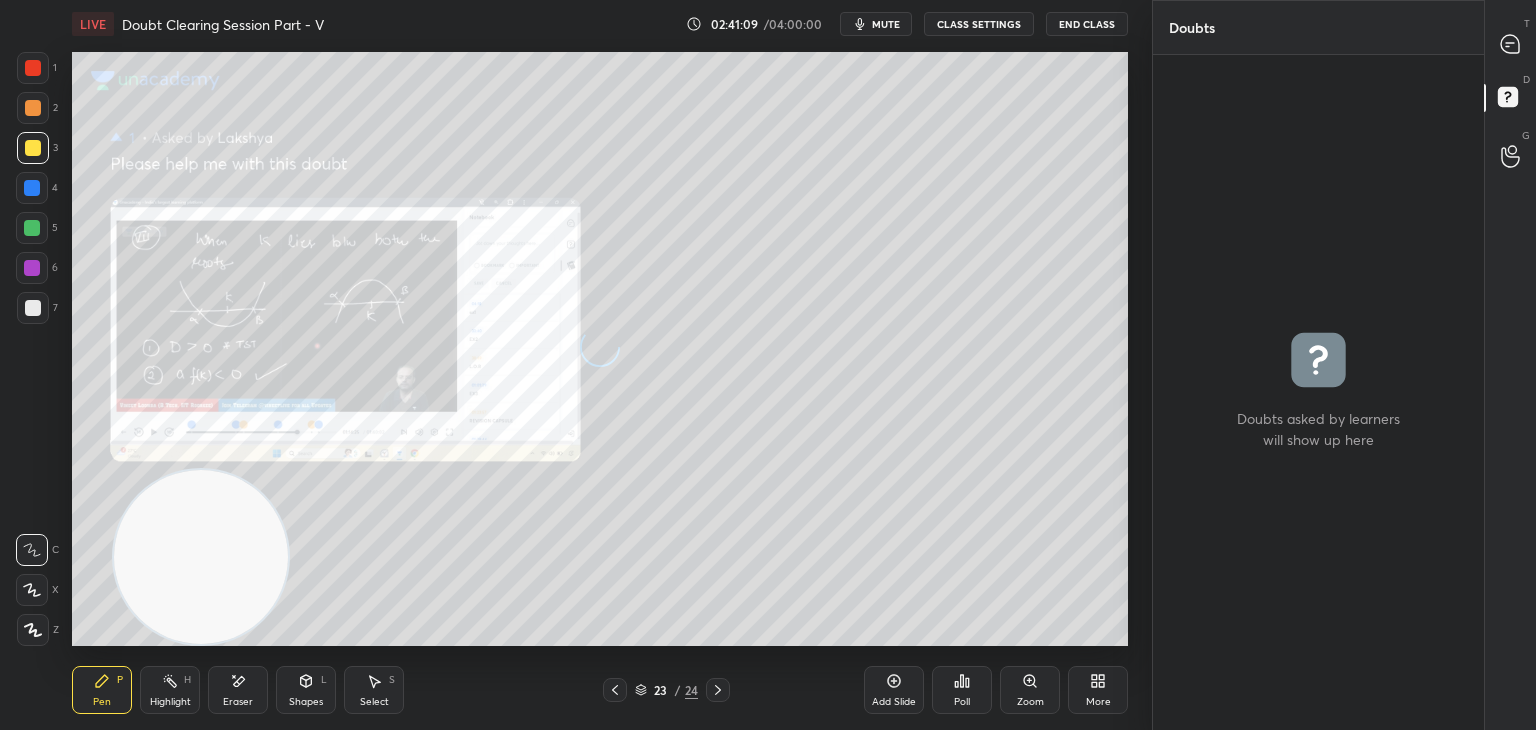 drag, startPoint x: 1496, startPoint y: 72, endPoint x: 1490, endPoint y: 57, distance: 16.155495 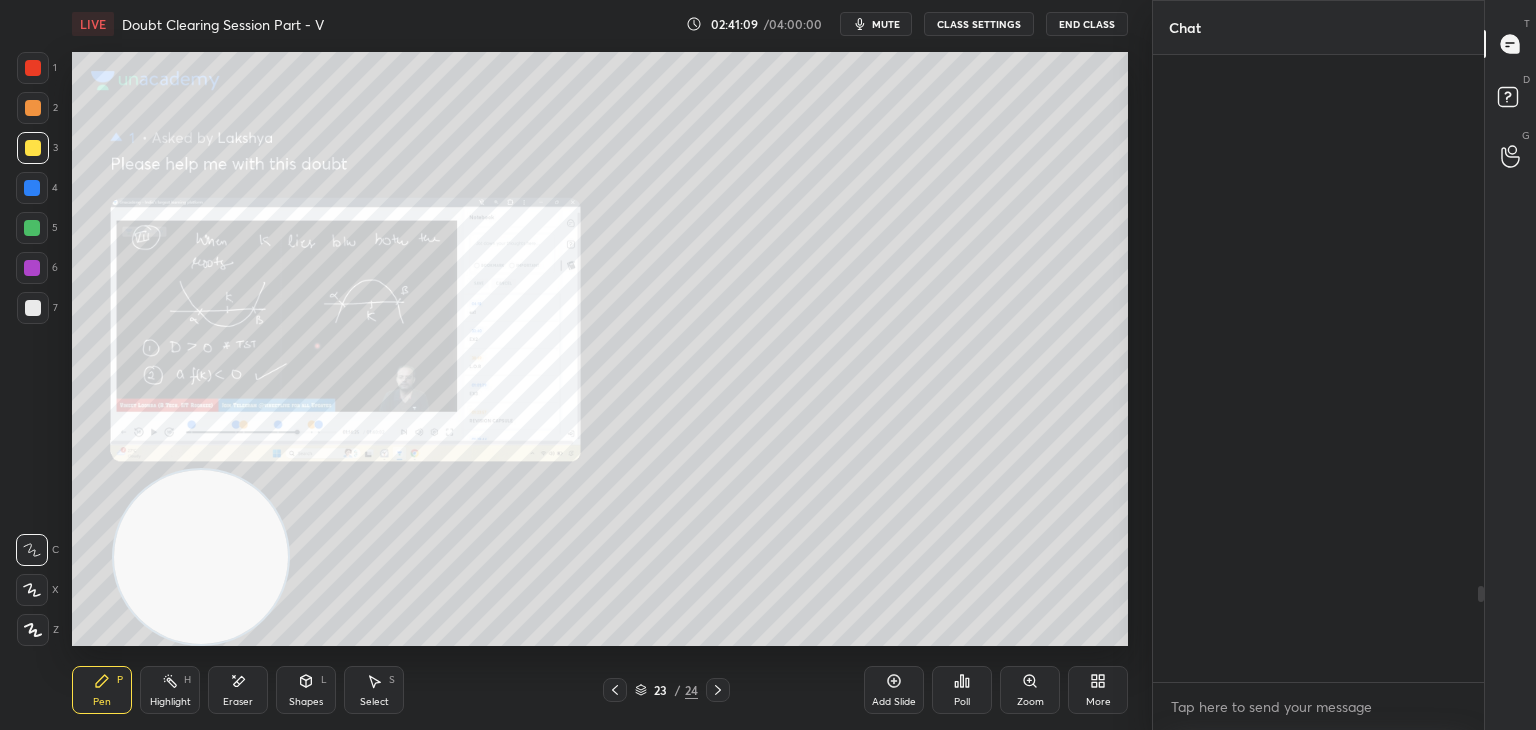 scroll, scrollTop: 3472, scrollLeft: 0, axis: vertical 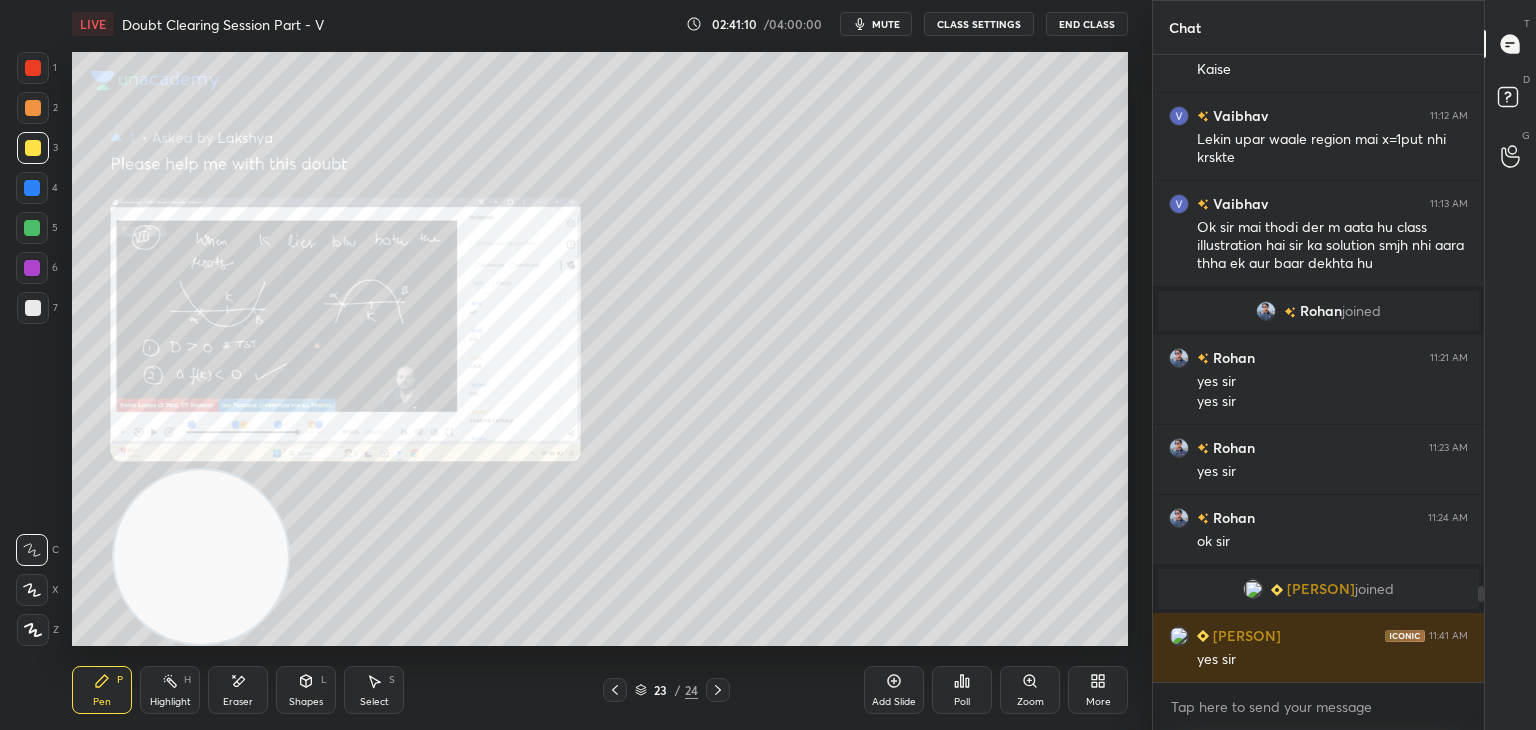 drag, startPoint x: 613, startPoint y: 688, endPoint x: 624, endPoint y: 680, distance: 13.601471 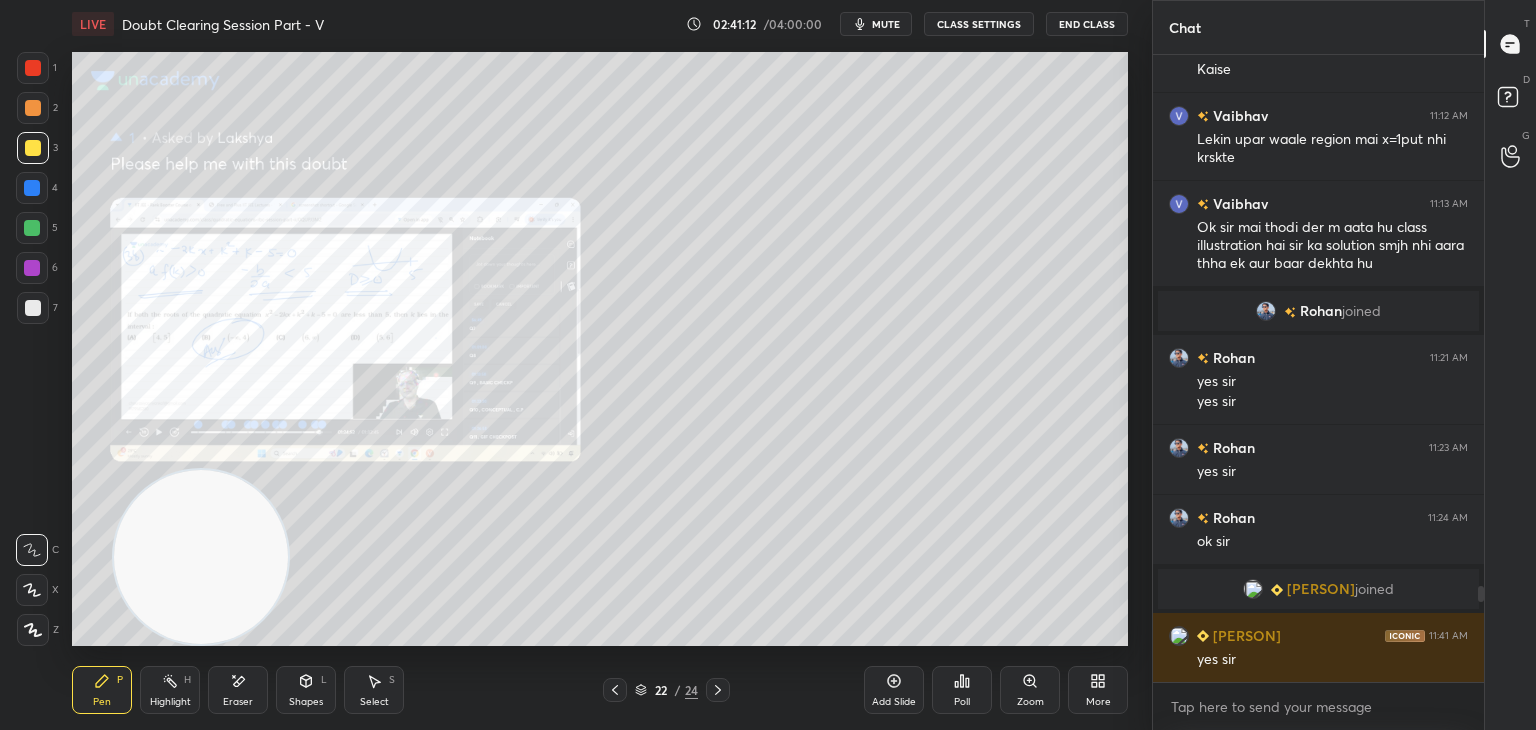 click on "Zoom" at bounding box center (1030, 690) 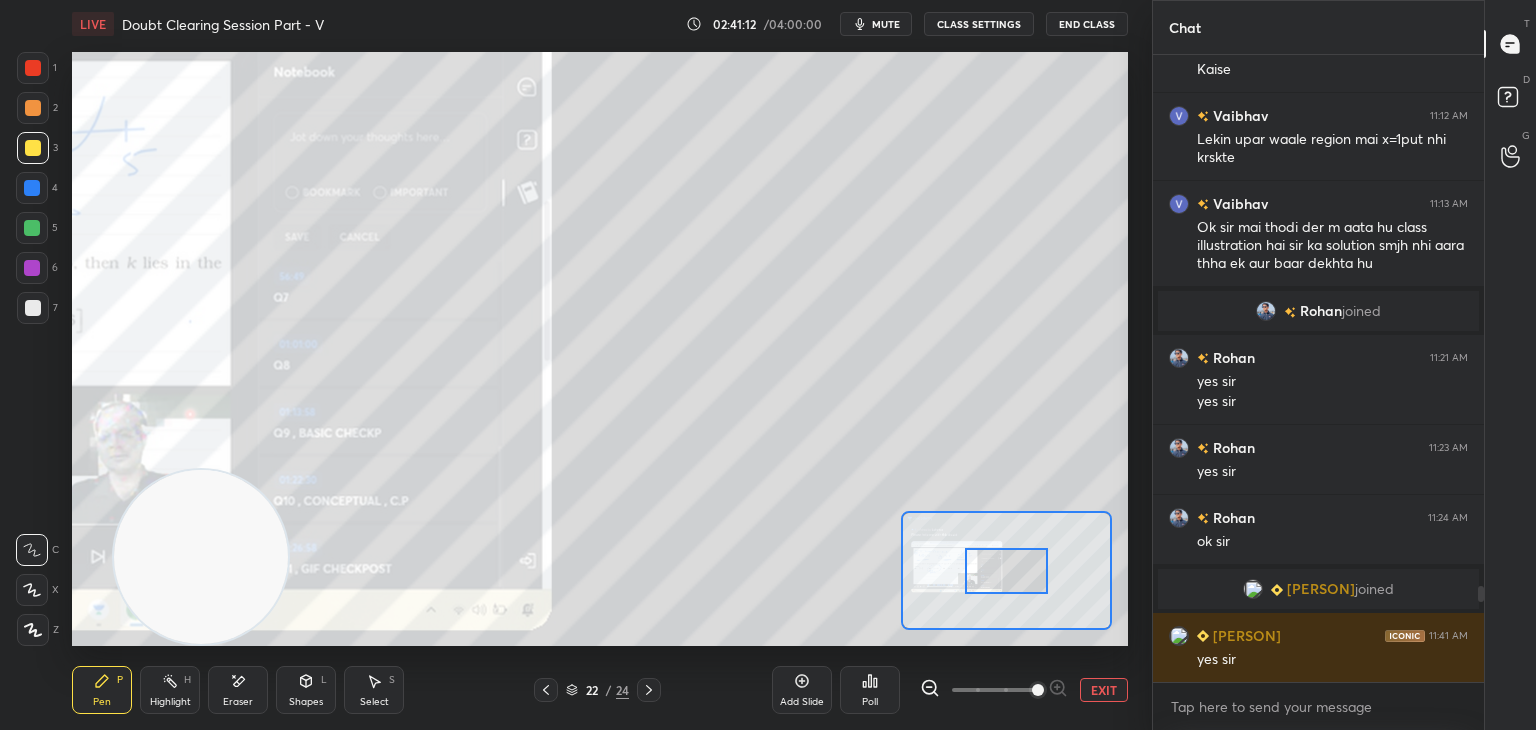 click at bounding box center (1038, 690) 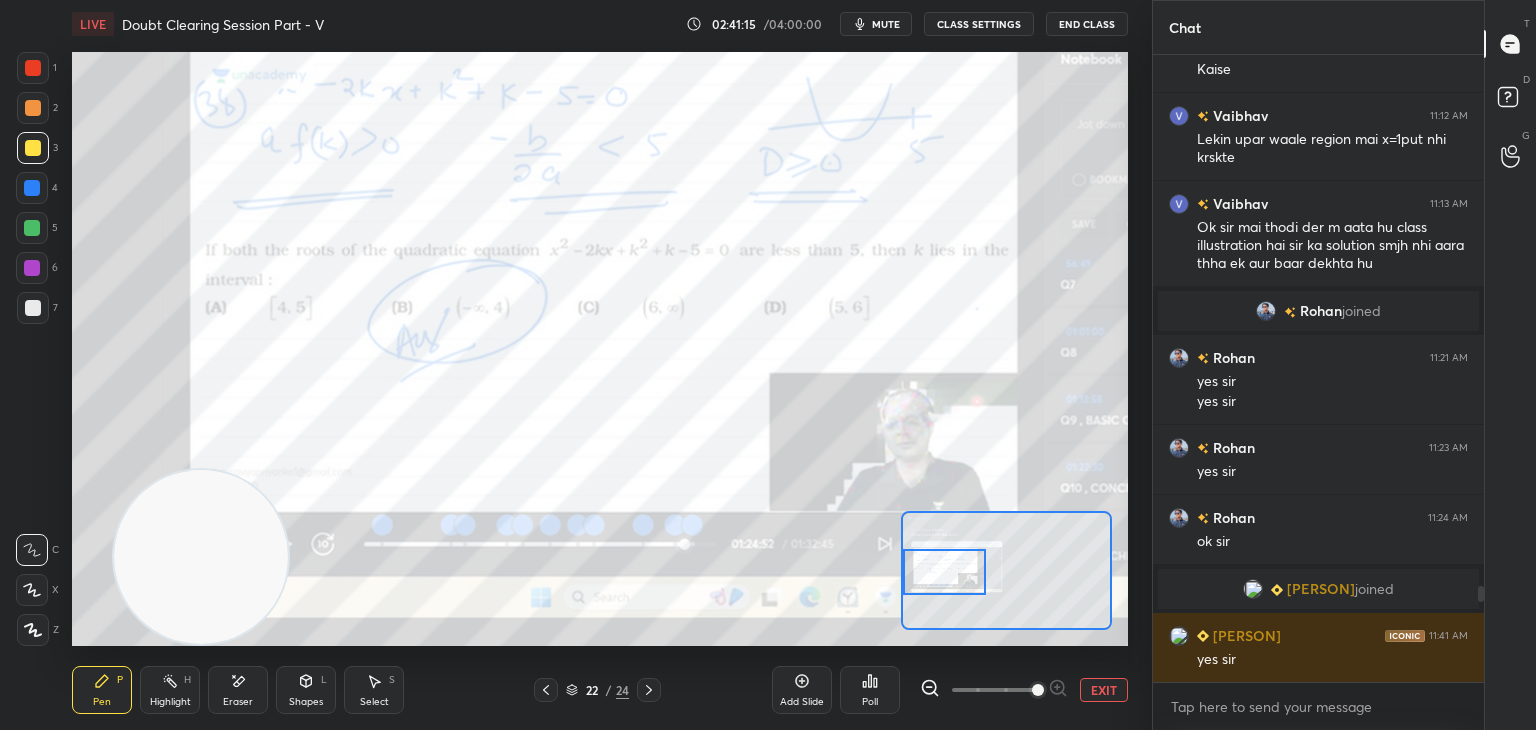 drag, startPoint x: 972, startPoint y: 573, endPoint x: 916, endPoint y: 572, distance: 56.008926 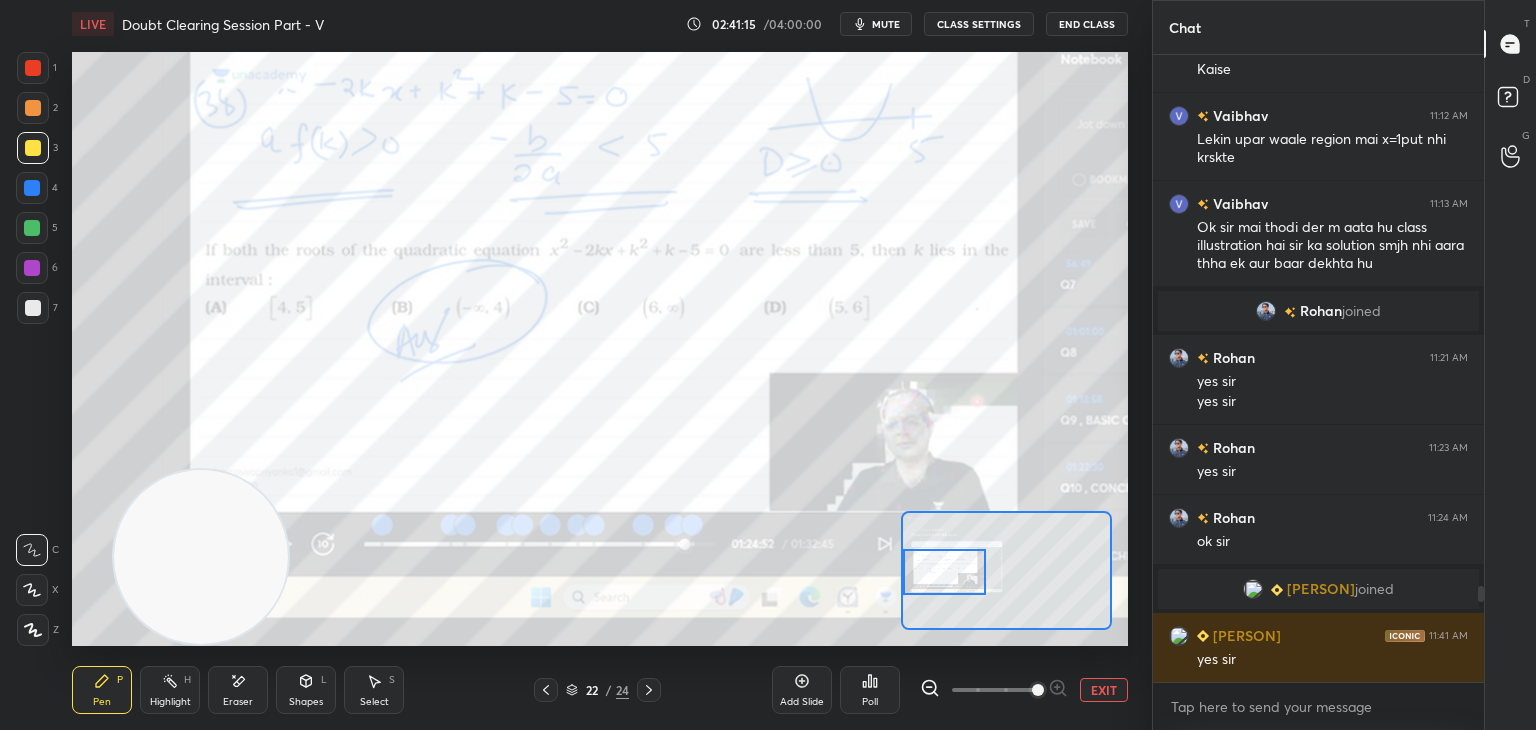 click at bounding box center (944, 572) 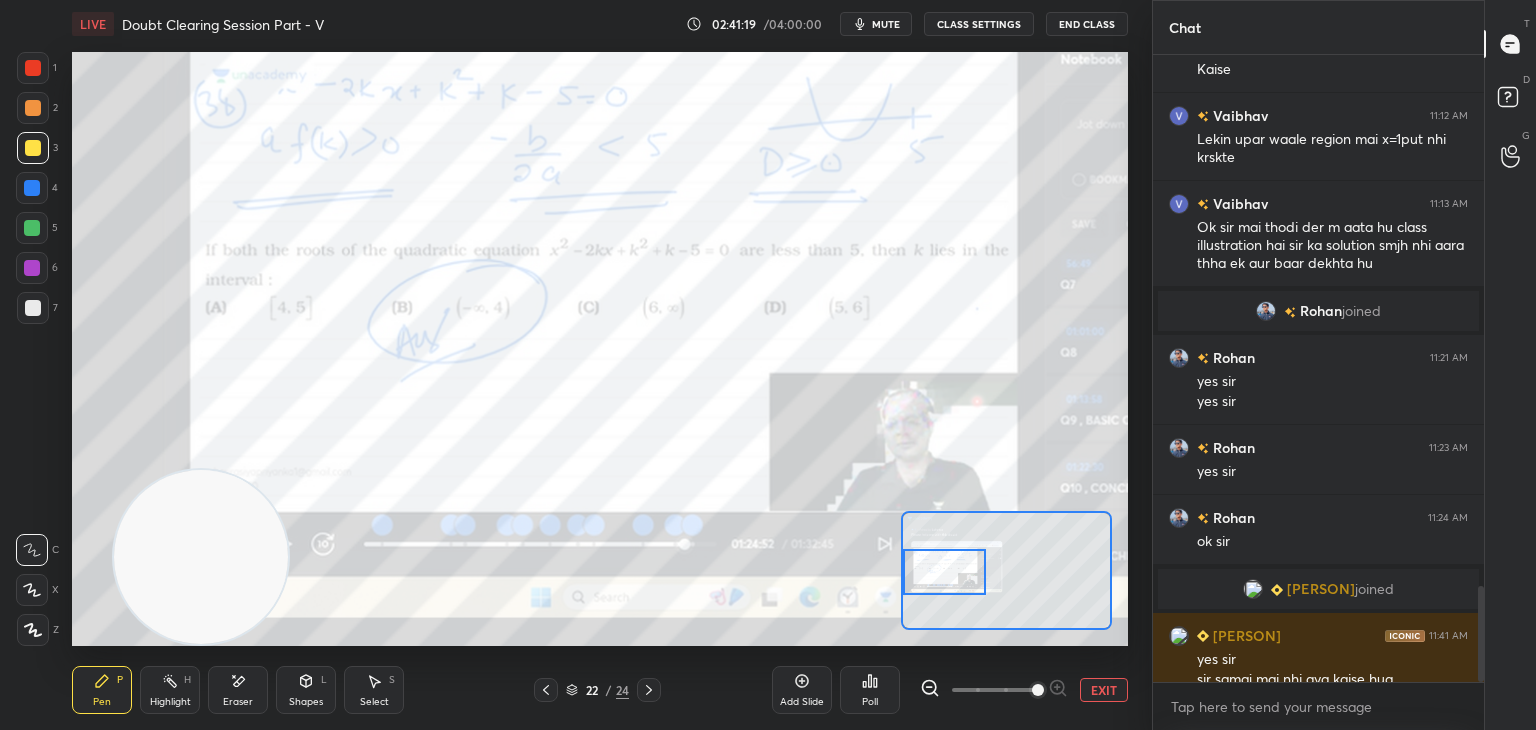 scroll, scrollTop: 3492, scrollLeft: 0, axis: vertical 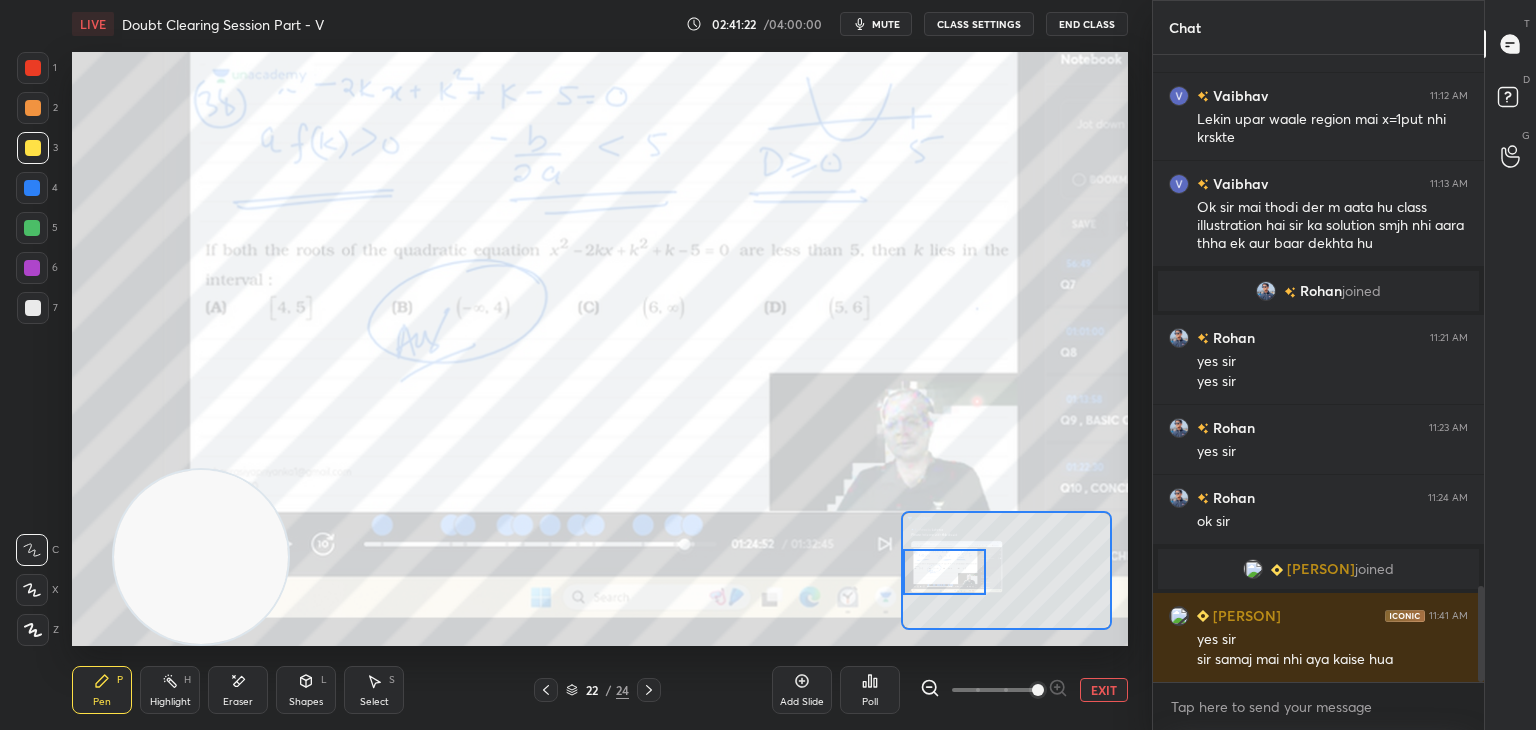 click 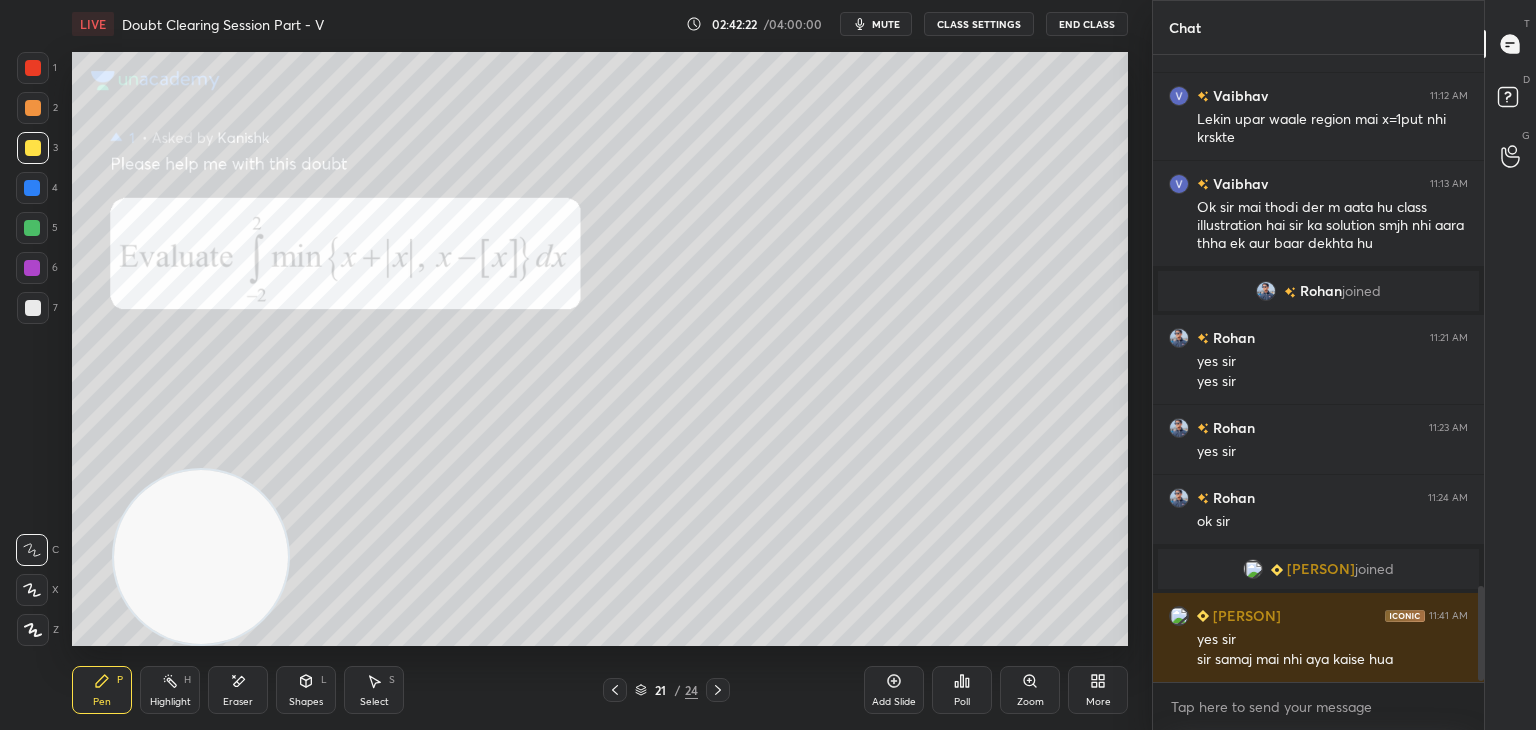 scroll, scrollTop: 3562, scrollLeft: 0, axis: vertical 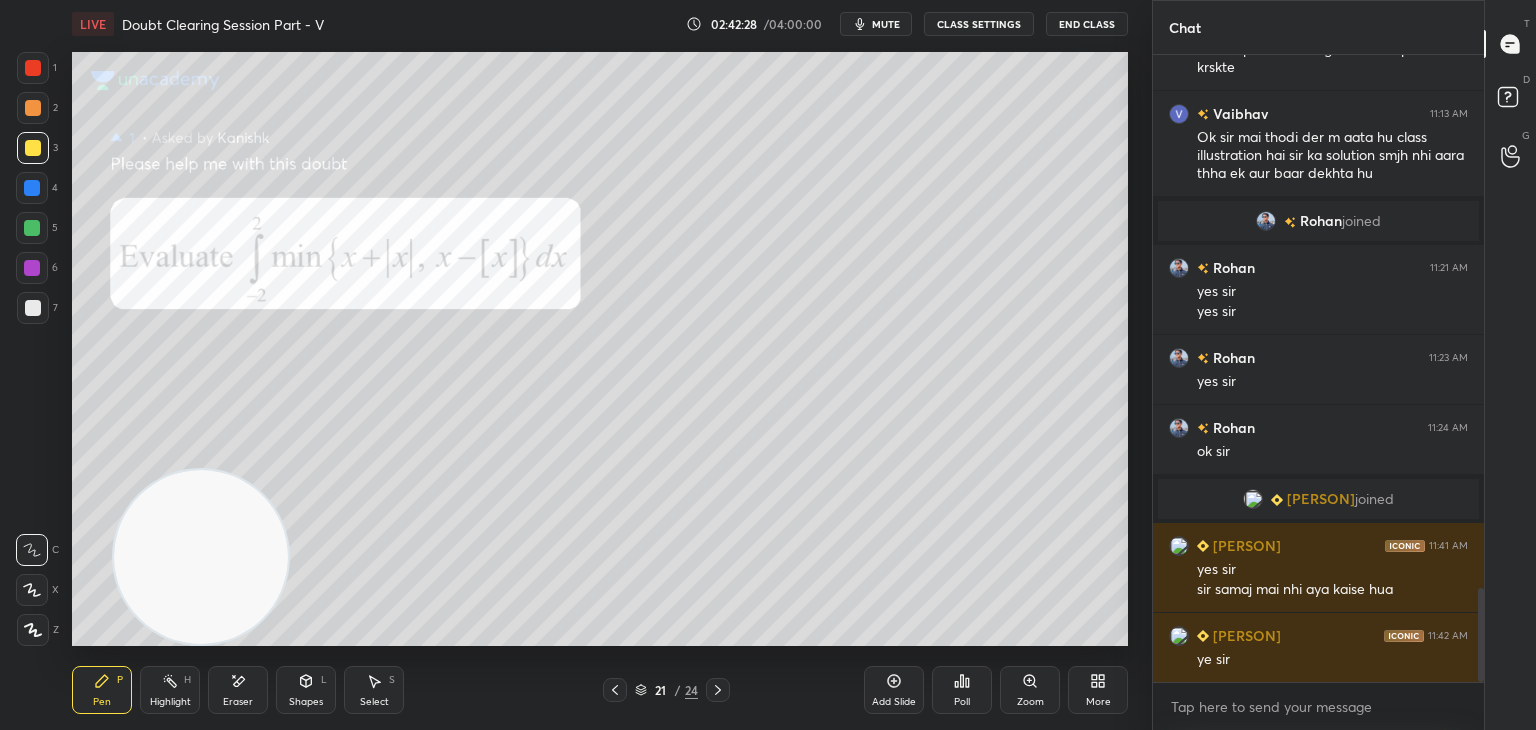click on "21 / 24" at bounding box center [666, 690] 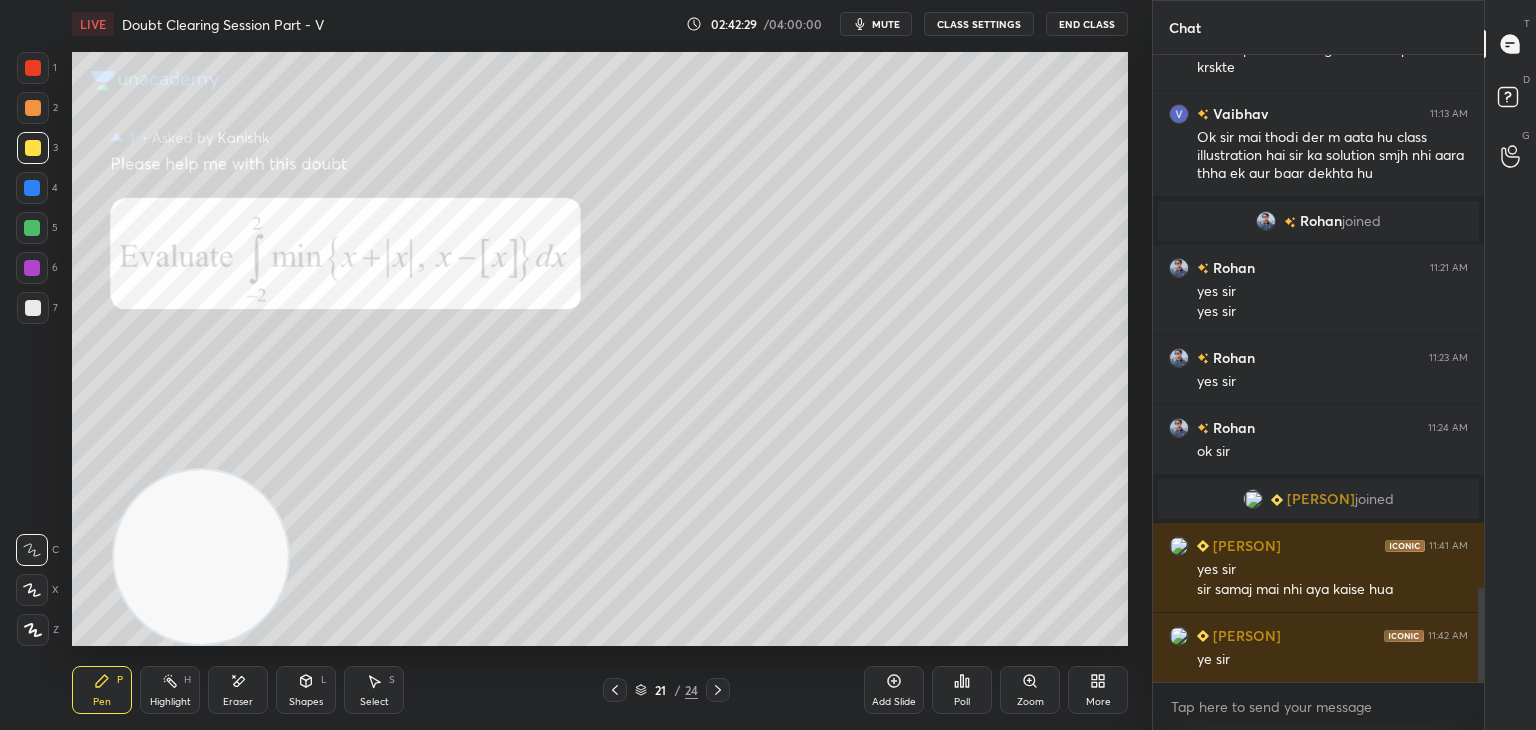 click 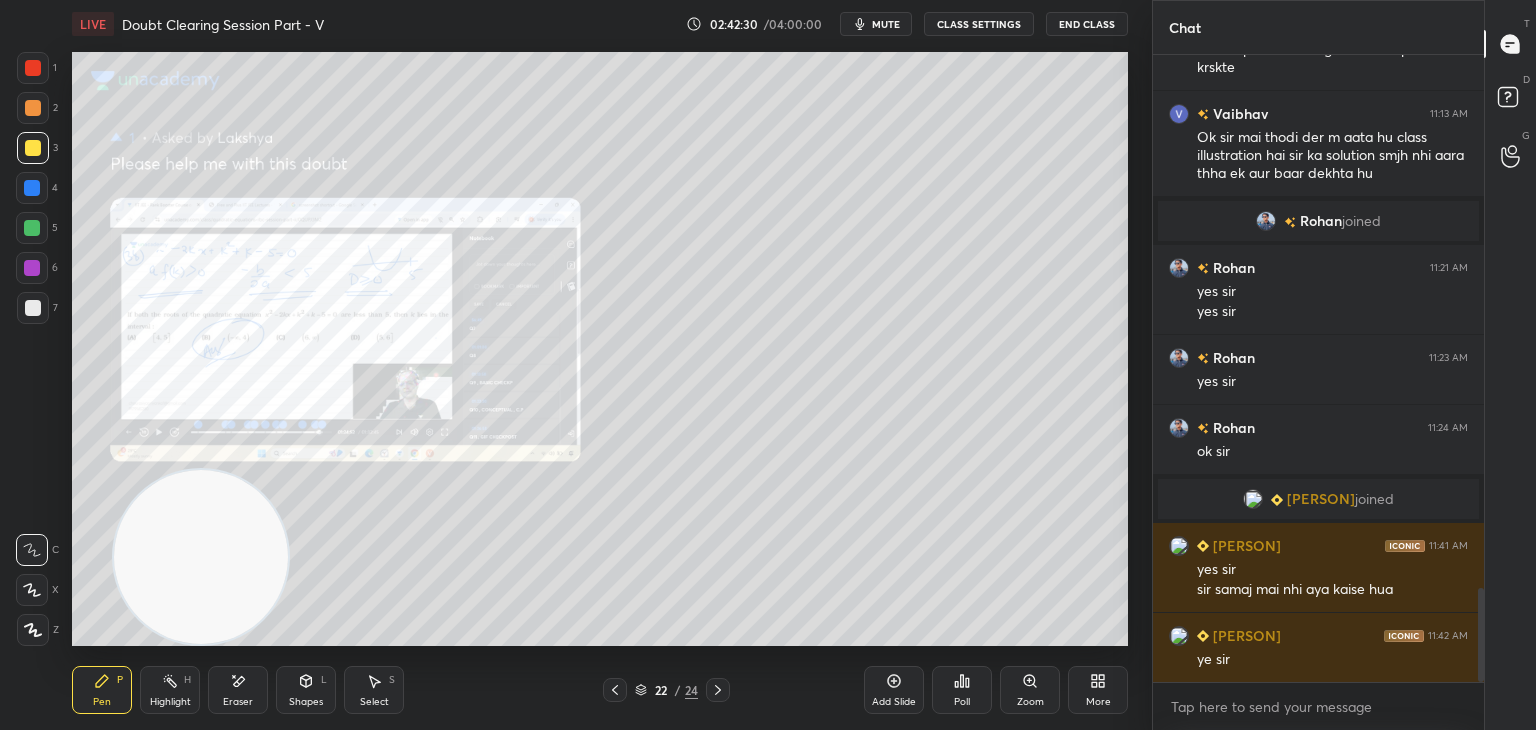 click on "Zoom" at bounding box center (1030, 690) 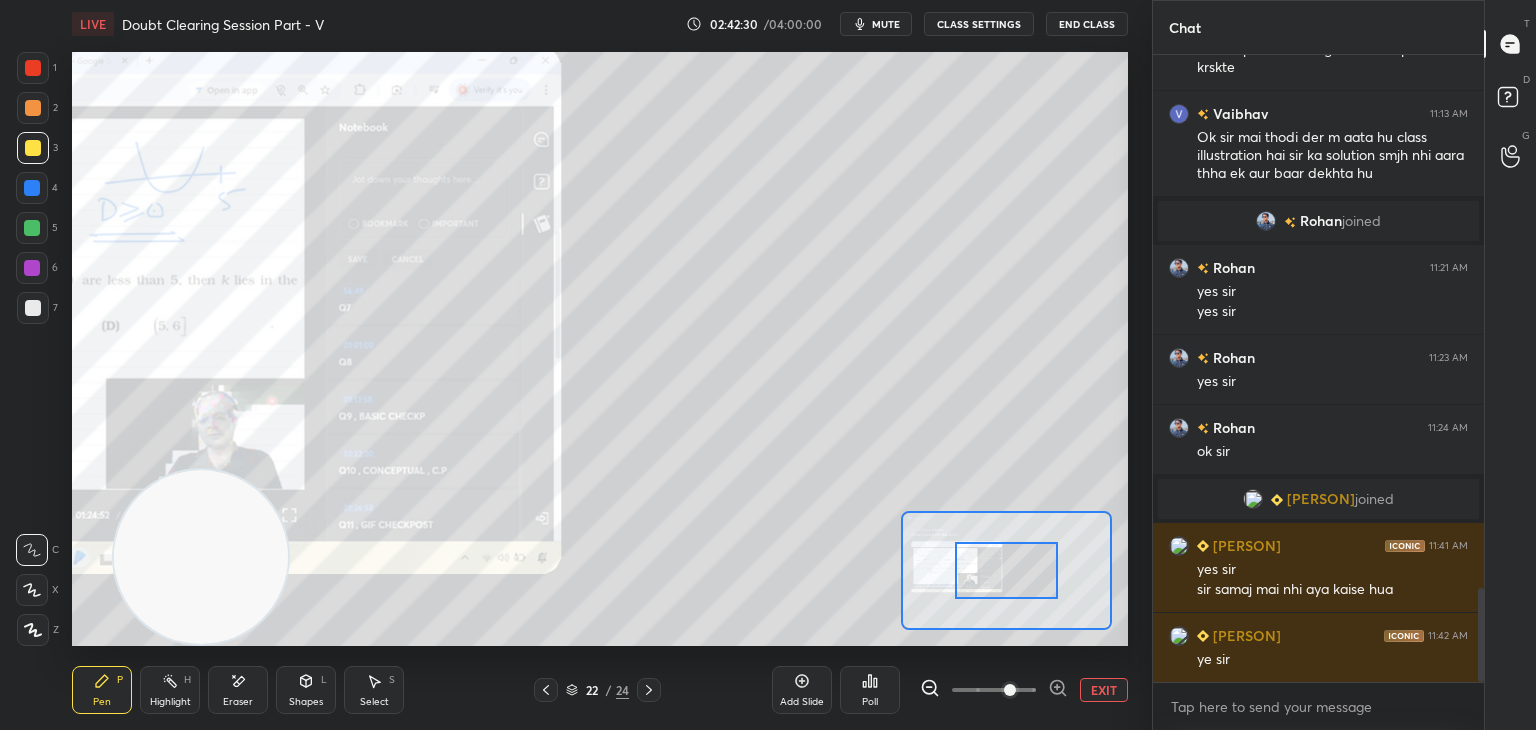 click at bounding box center (994, 690) 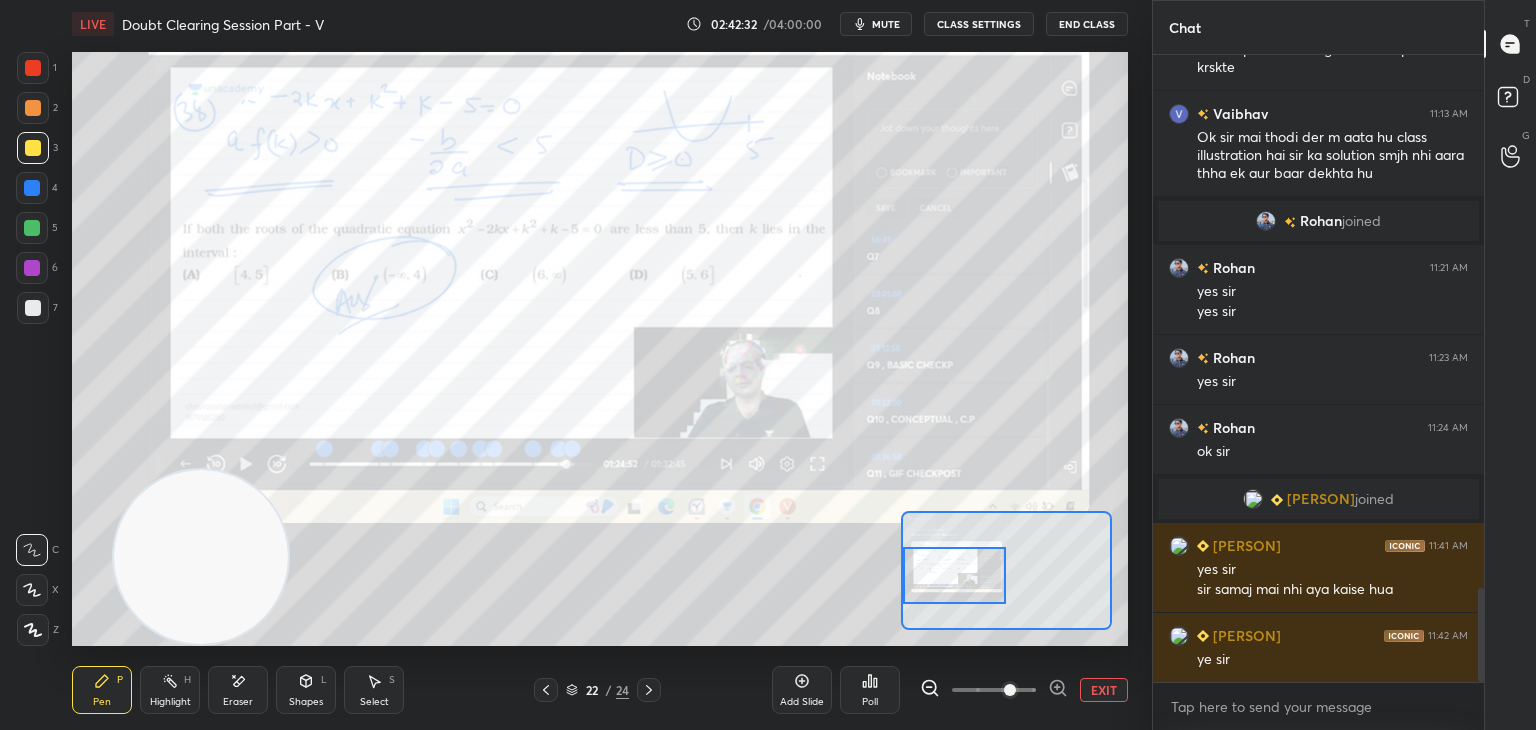 drag, startPoint x: 1004, startPoint y: 577, endPoint x: 929, endPoint y: 581, distance: 75.10659 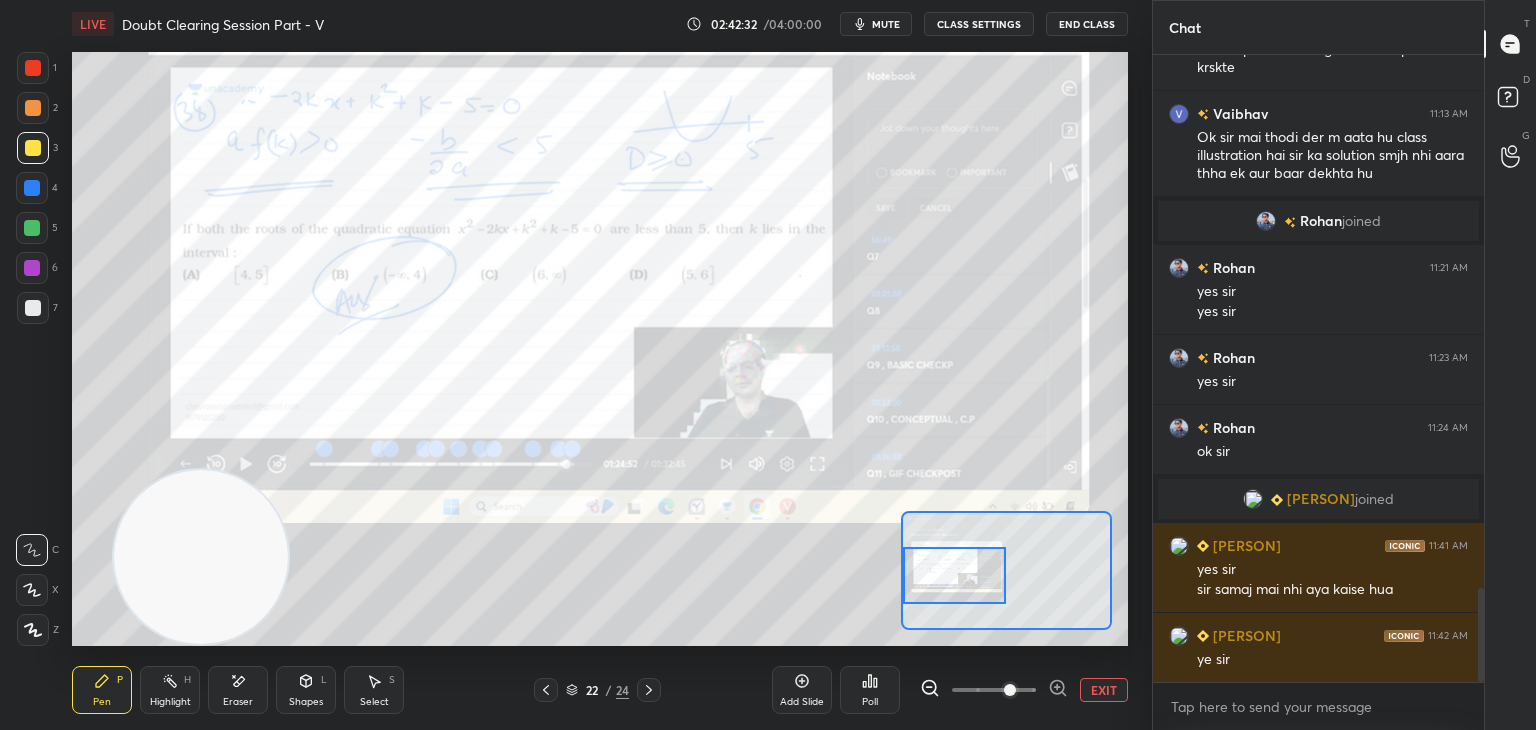 click at bounding box center [955, 575] 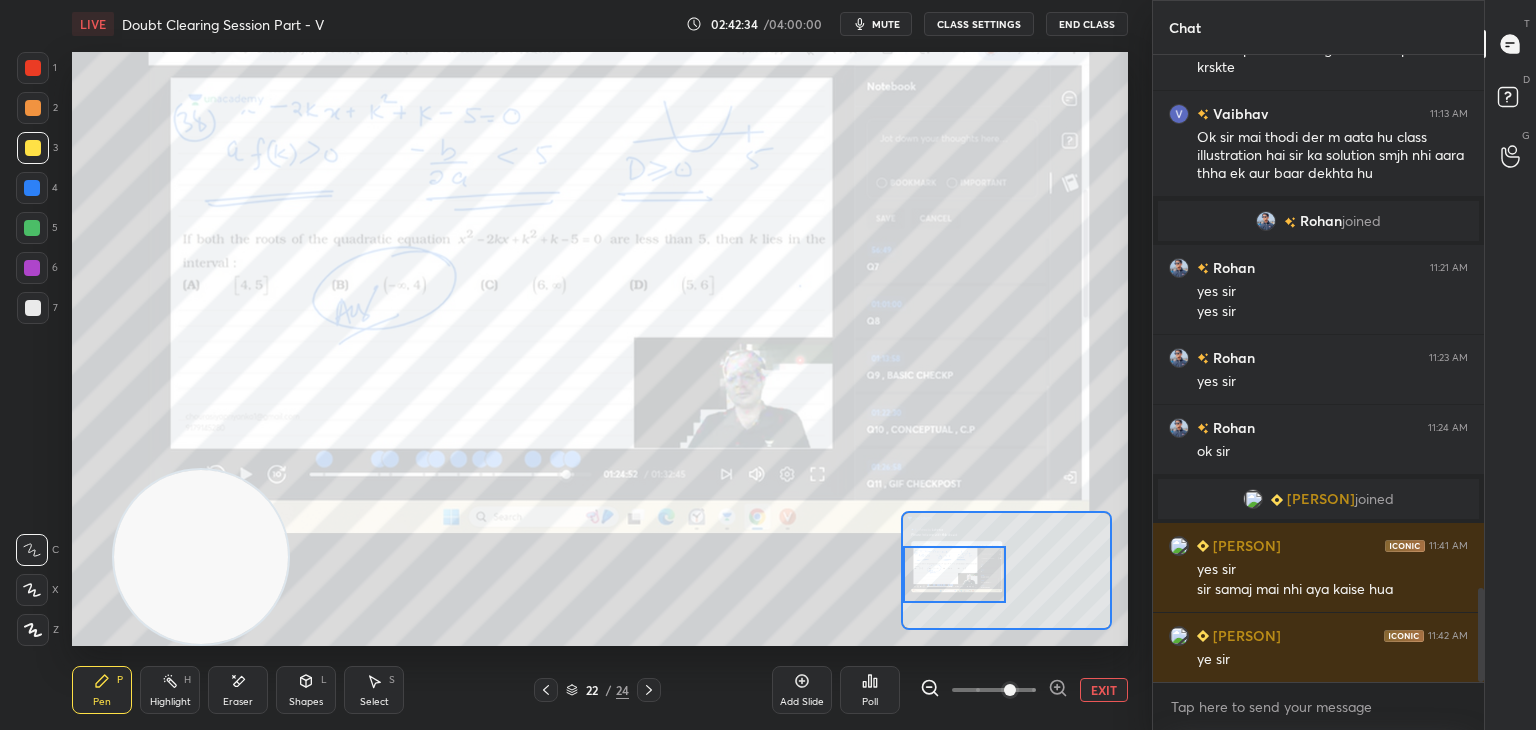 click at bounding box center (1010, 690) 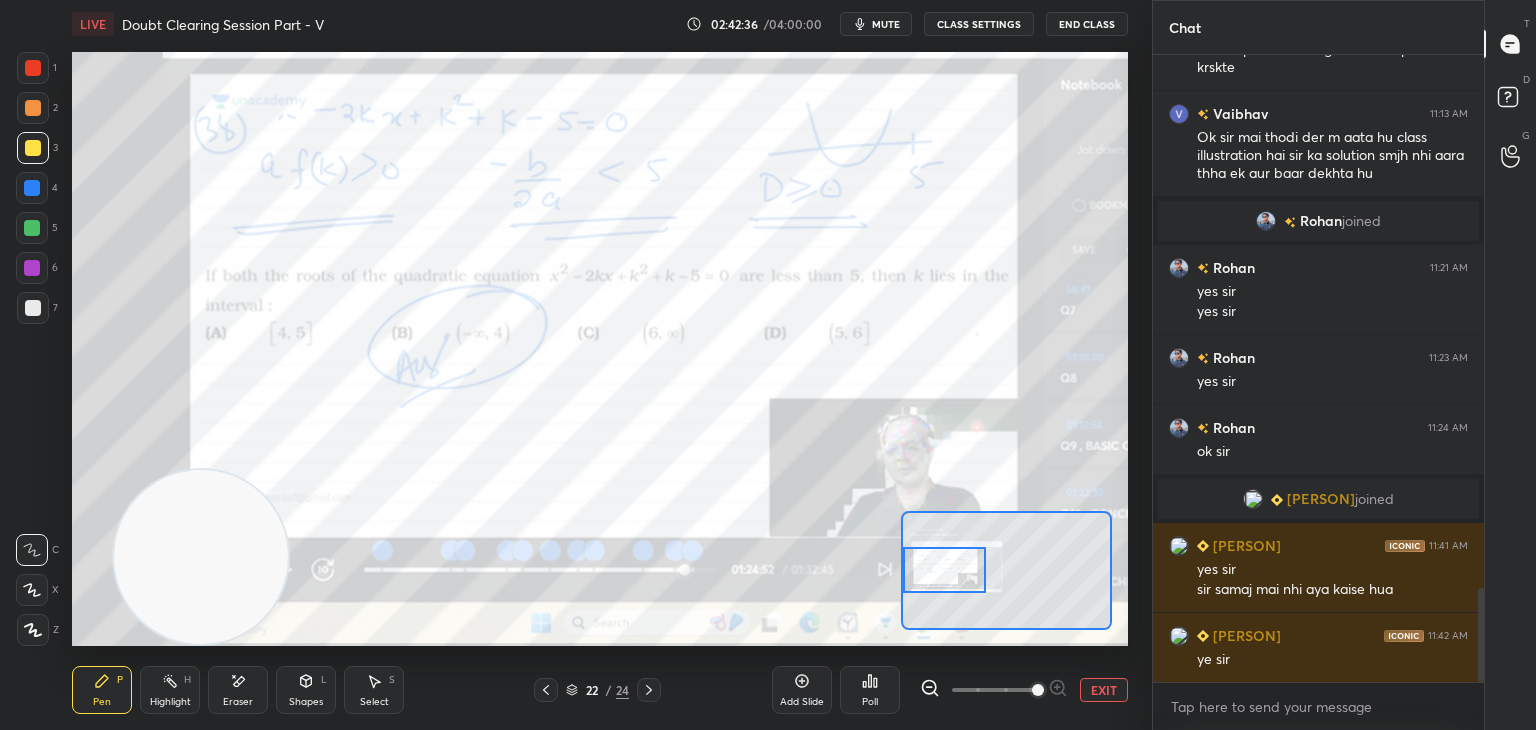 drag, startPoint x: 965, startPoint y: 577, endPoint x: 923, endPoint y: 566, distance: 43.416588 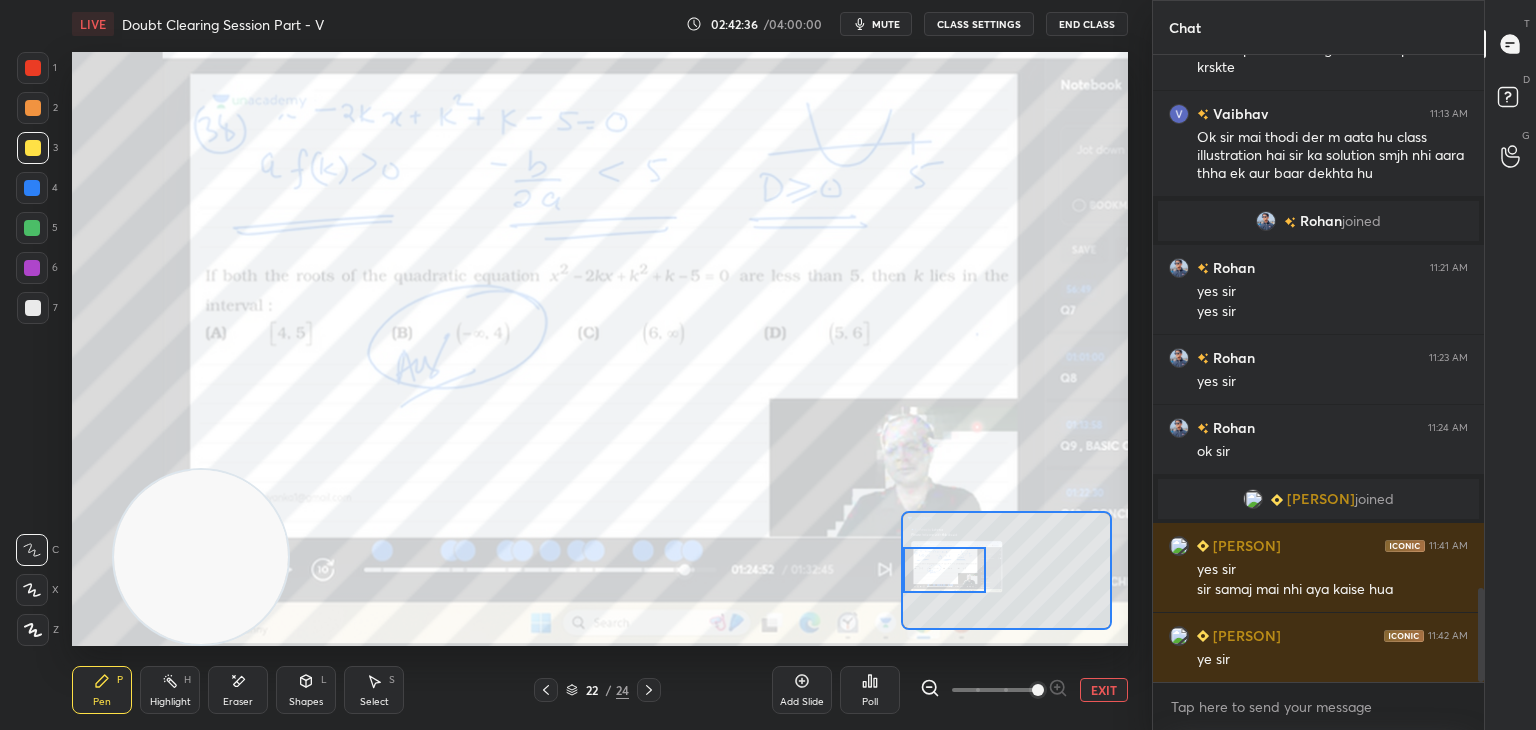 click at bounding box center (944, 570) 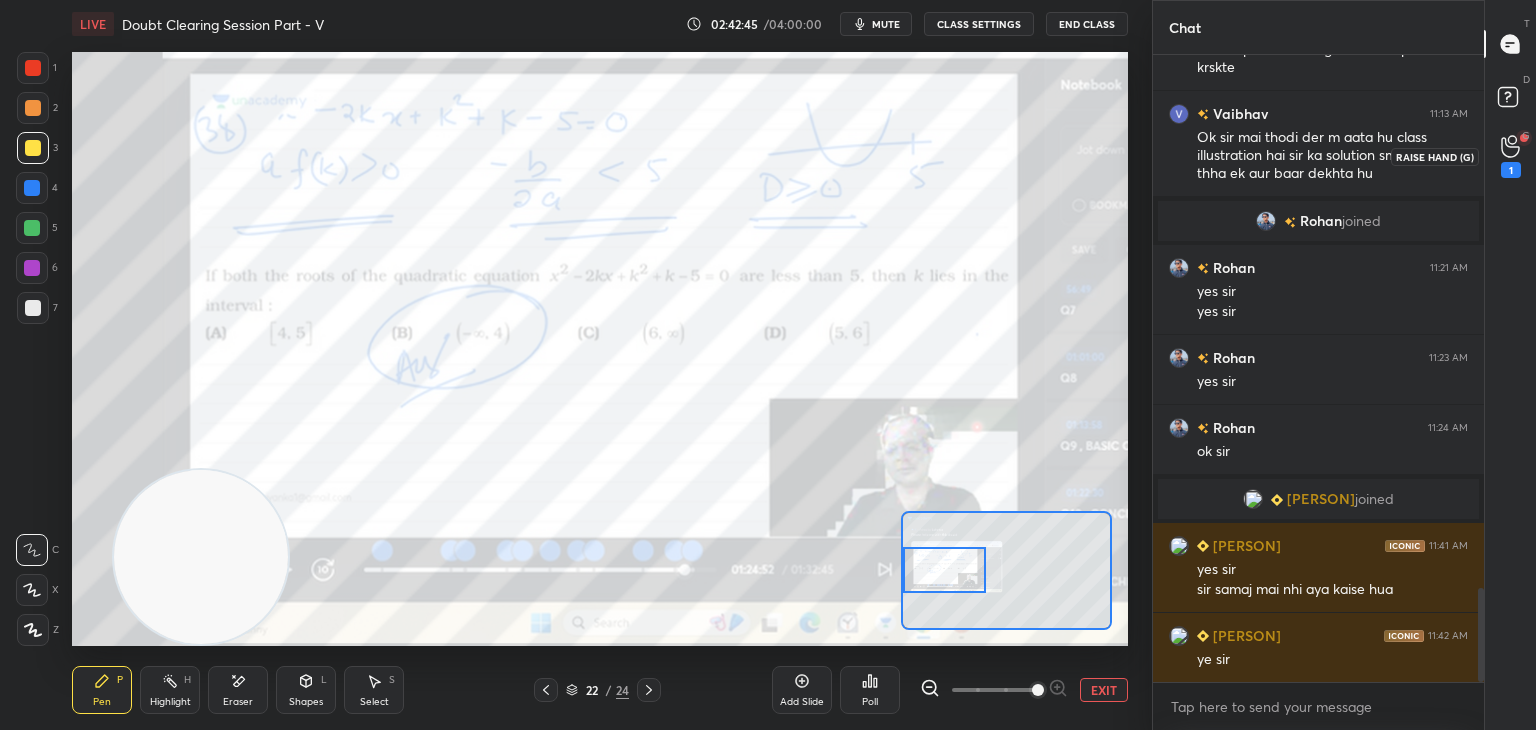 click 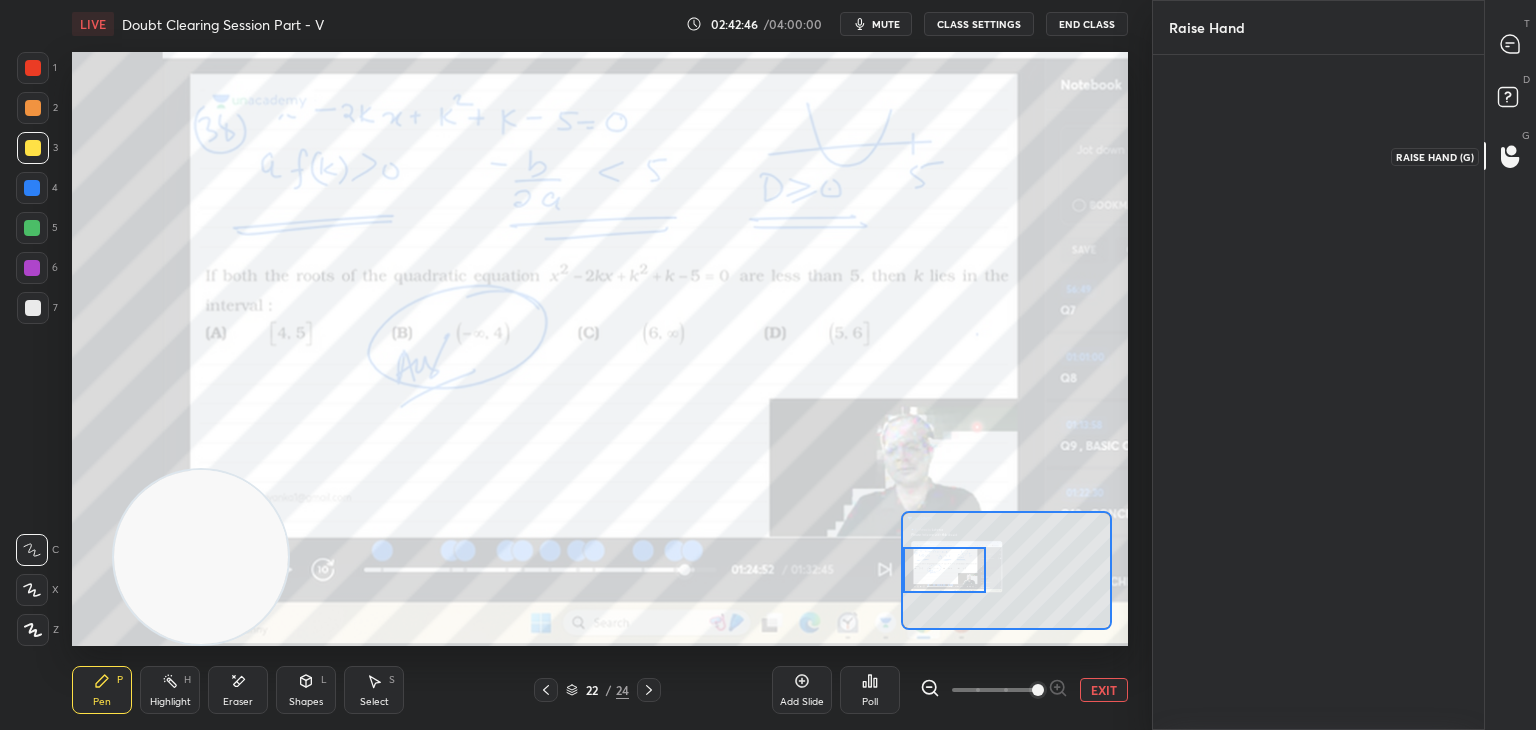 scroll, scrollTop: 669, scrollLeft: 325, axis: both 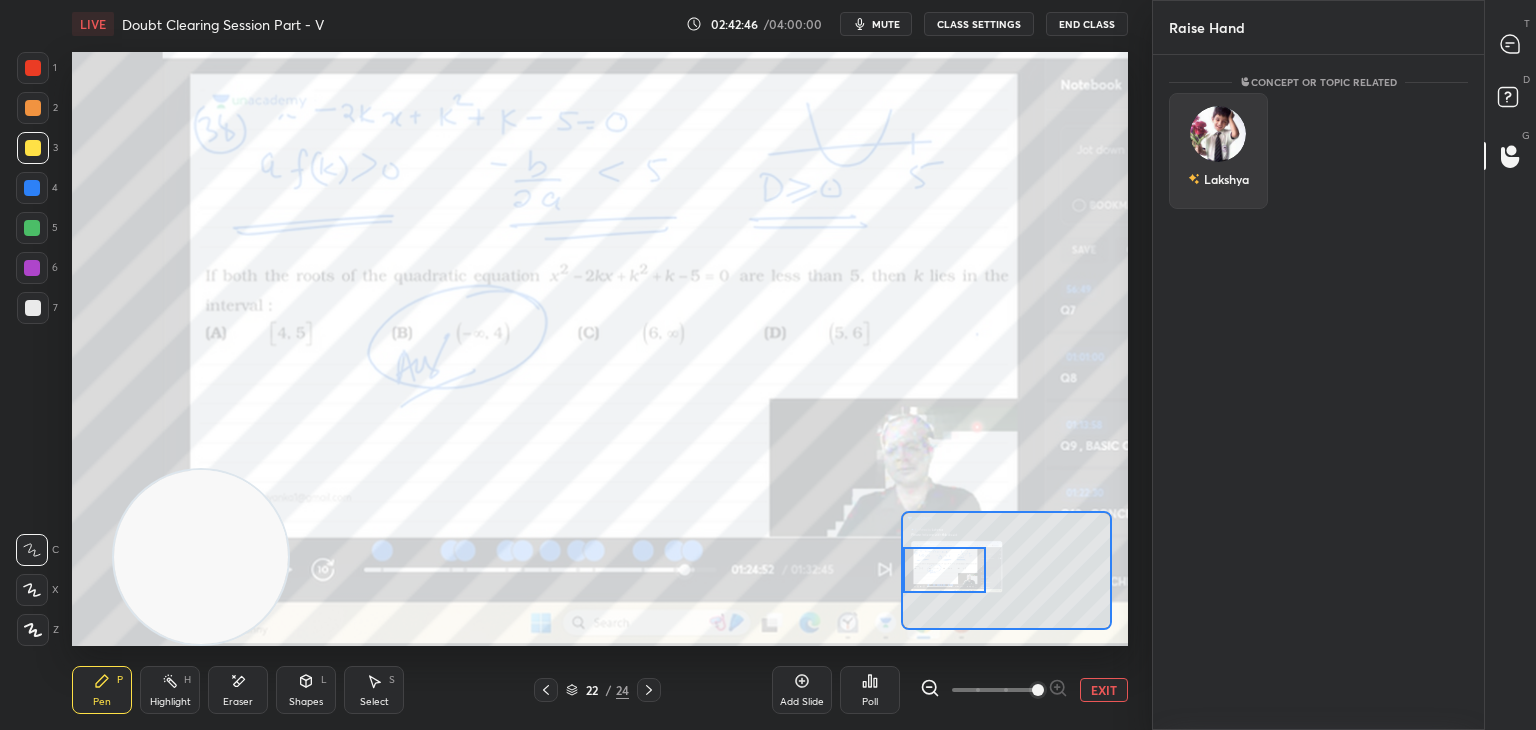 click on "Lakshya" at bounding box center [1218, 179] 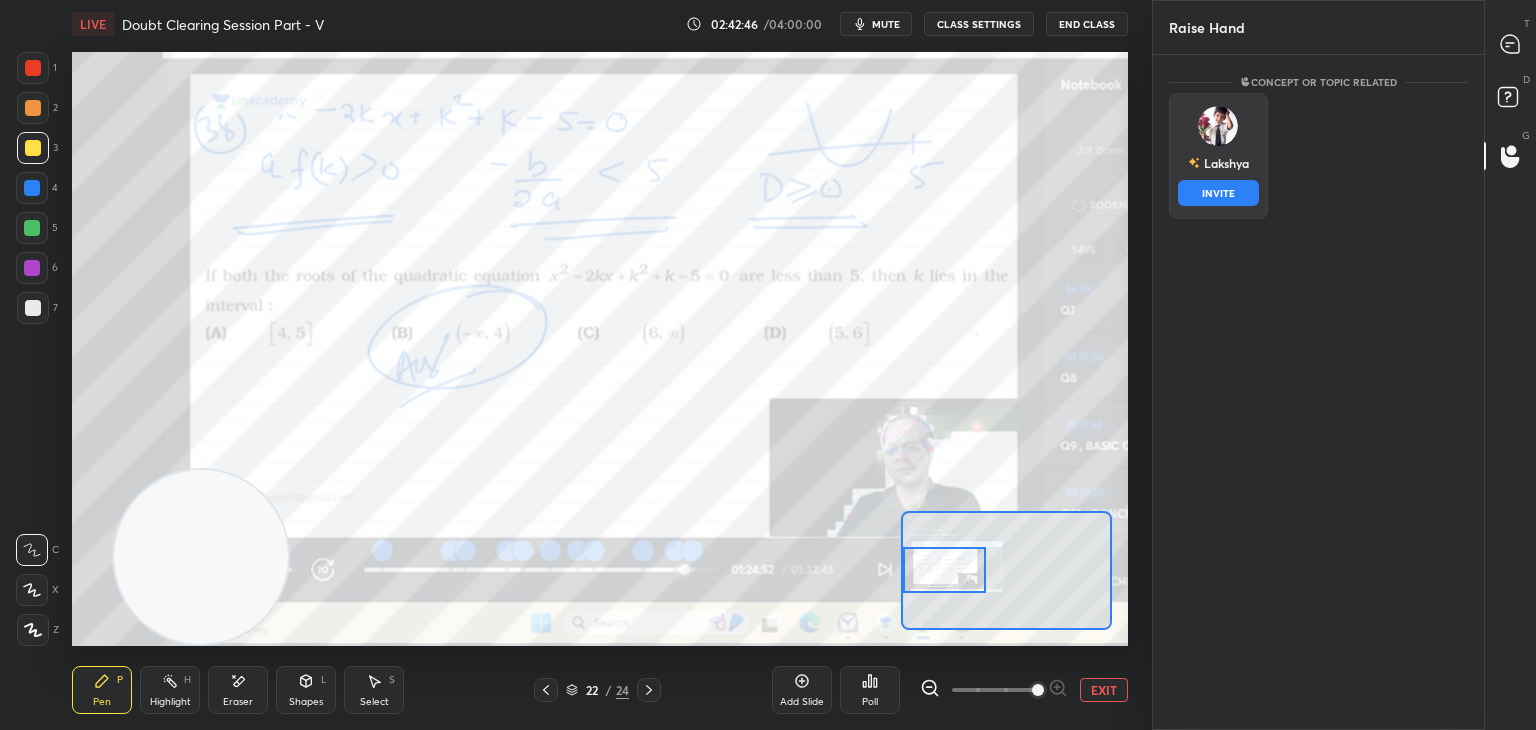 click on "[PERSON] INVITE" at bounding box center (1218, 156) 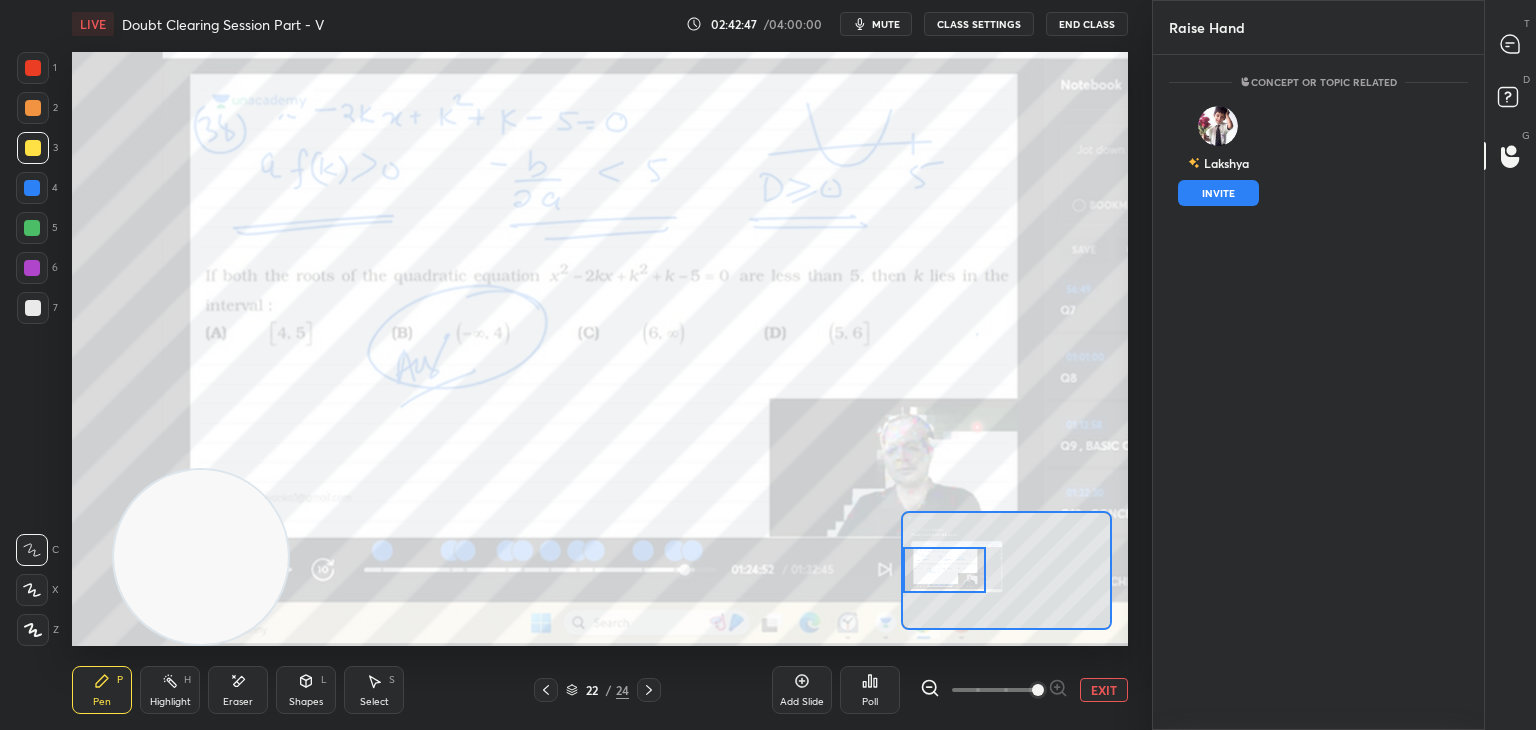 drag, startPoint x: 1228, startPoint y: 184, endPoint x: 1257, endPoint y: 169, distance: 32.649654 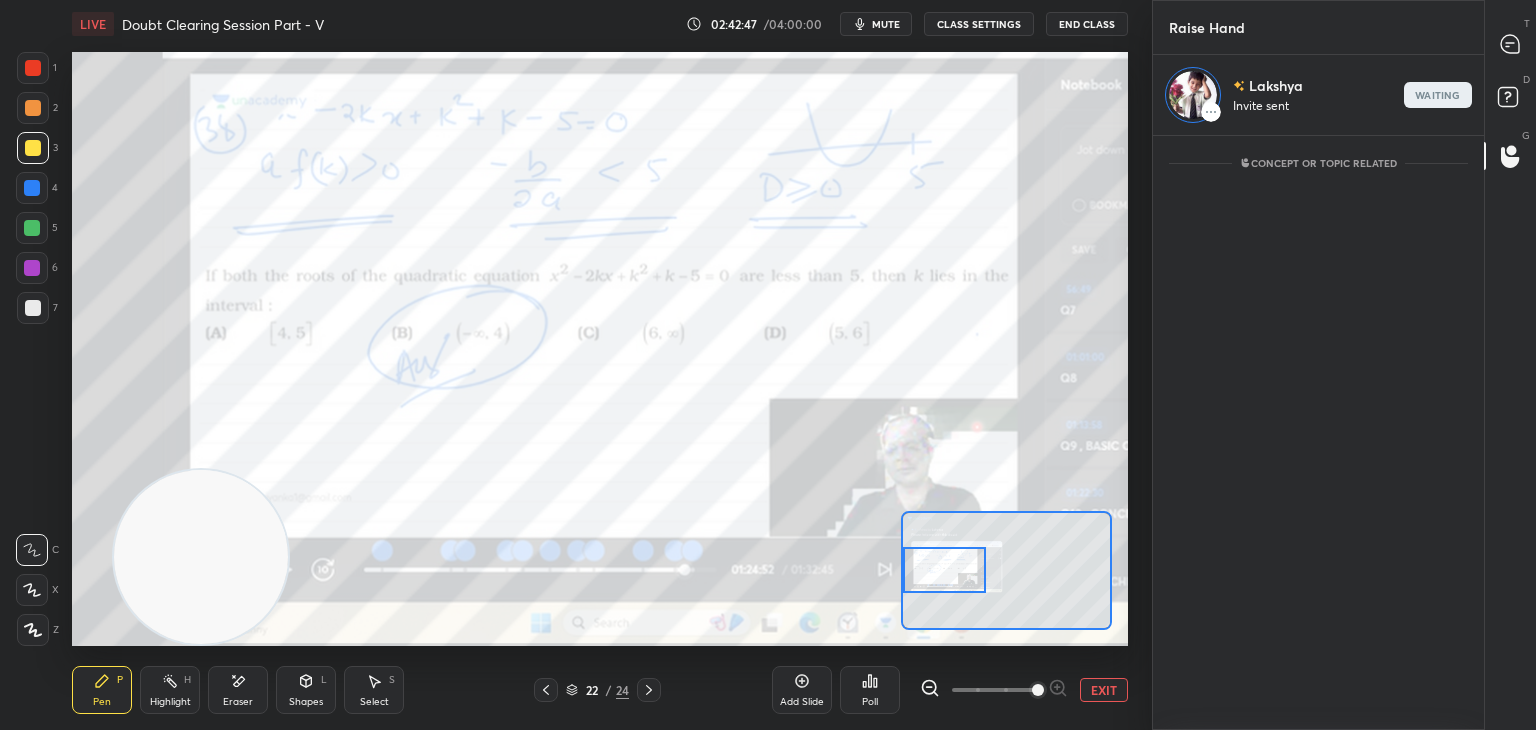 scroll, scrollTop: 589, scrollLeft: 325, axis: both 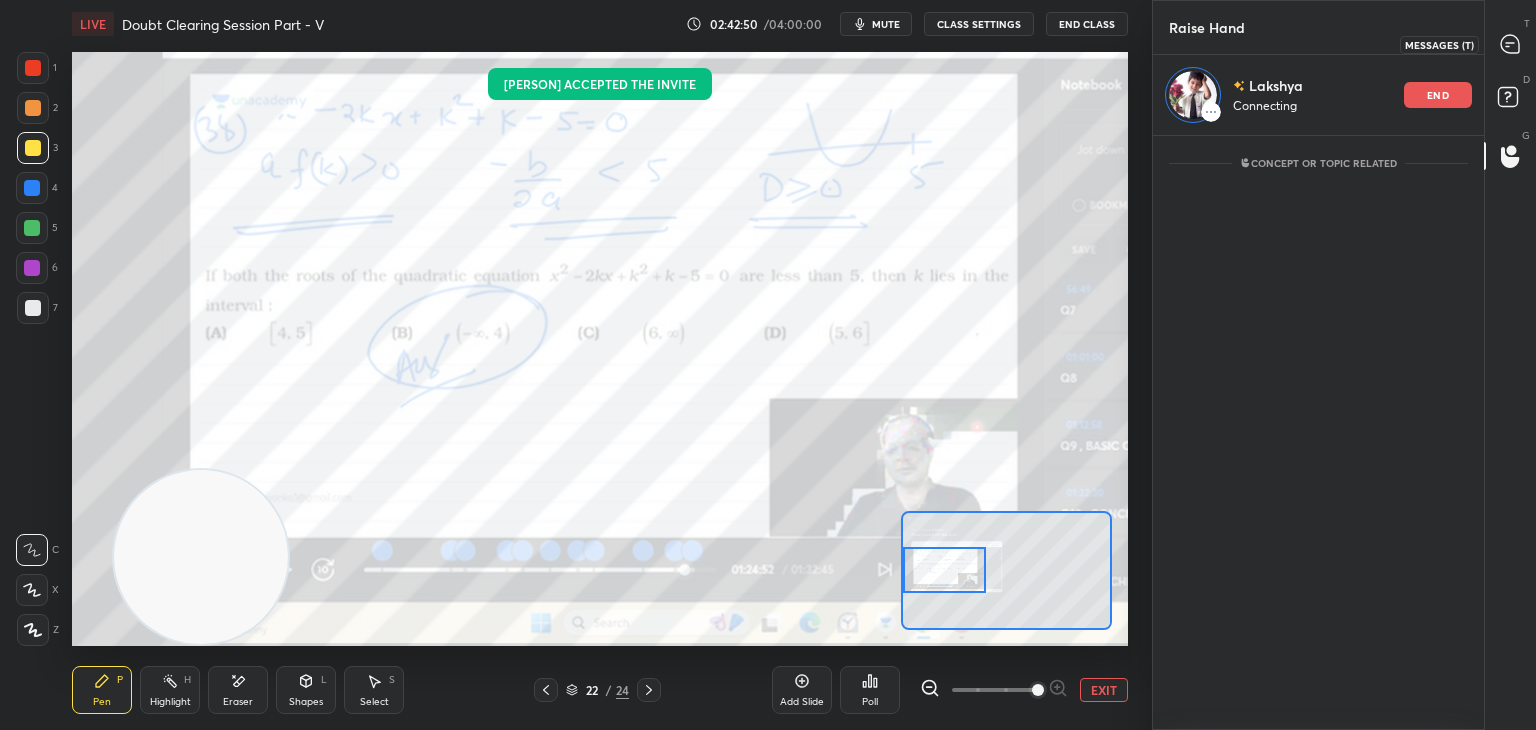 click 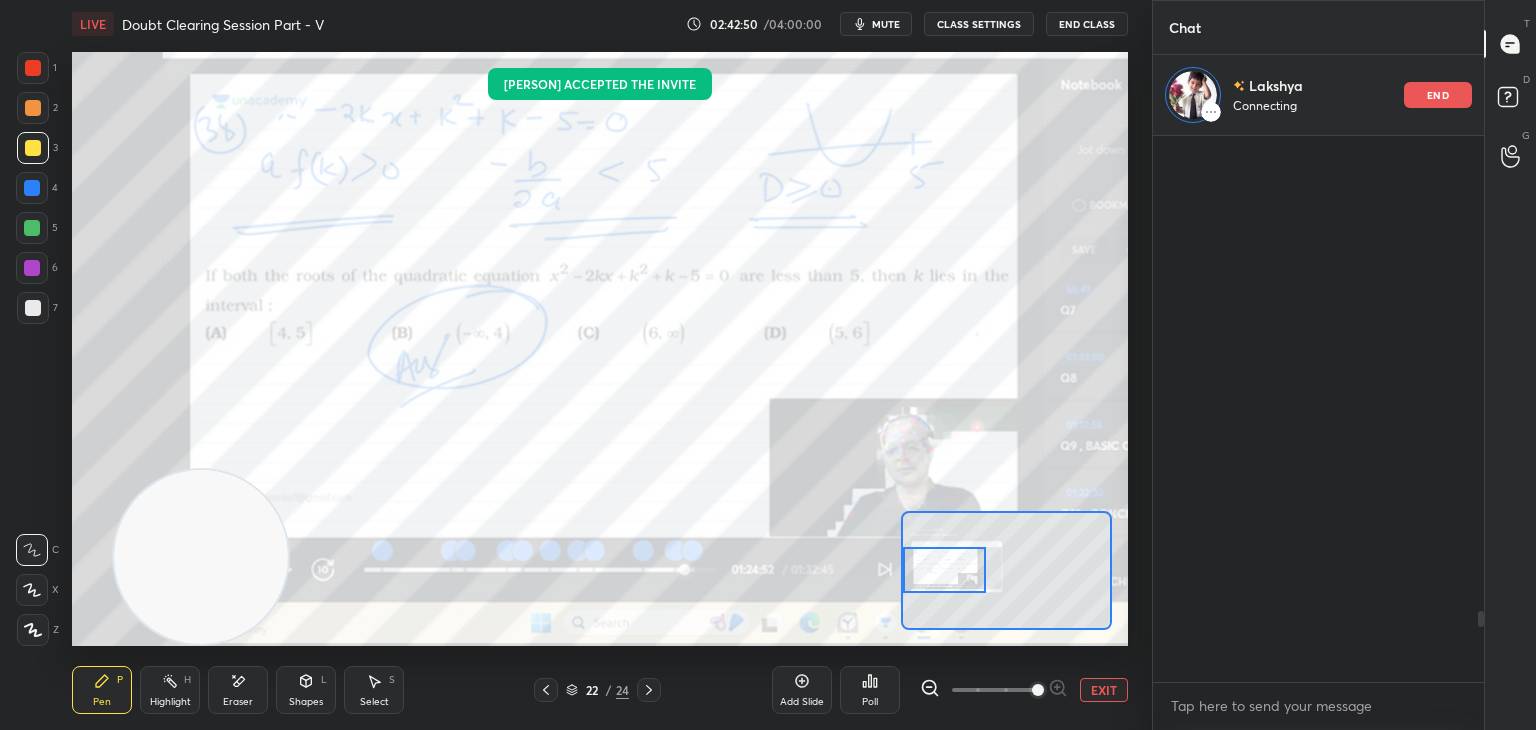 scroll, scrollTop: 3643, scrollLeft: 0, axis: vertical 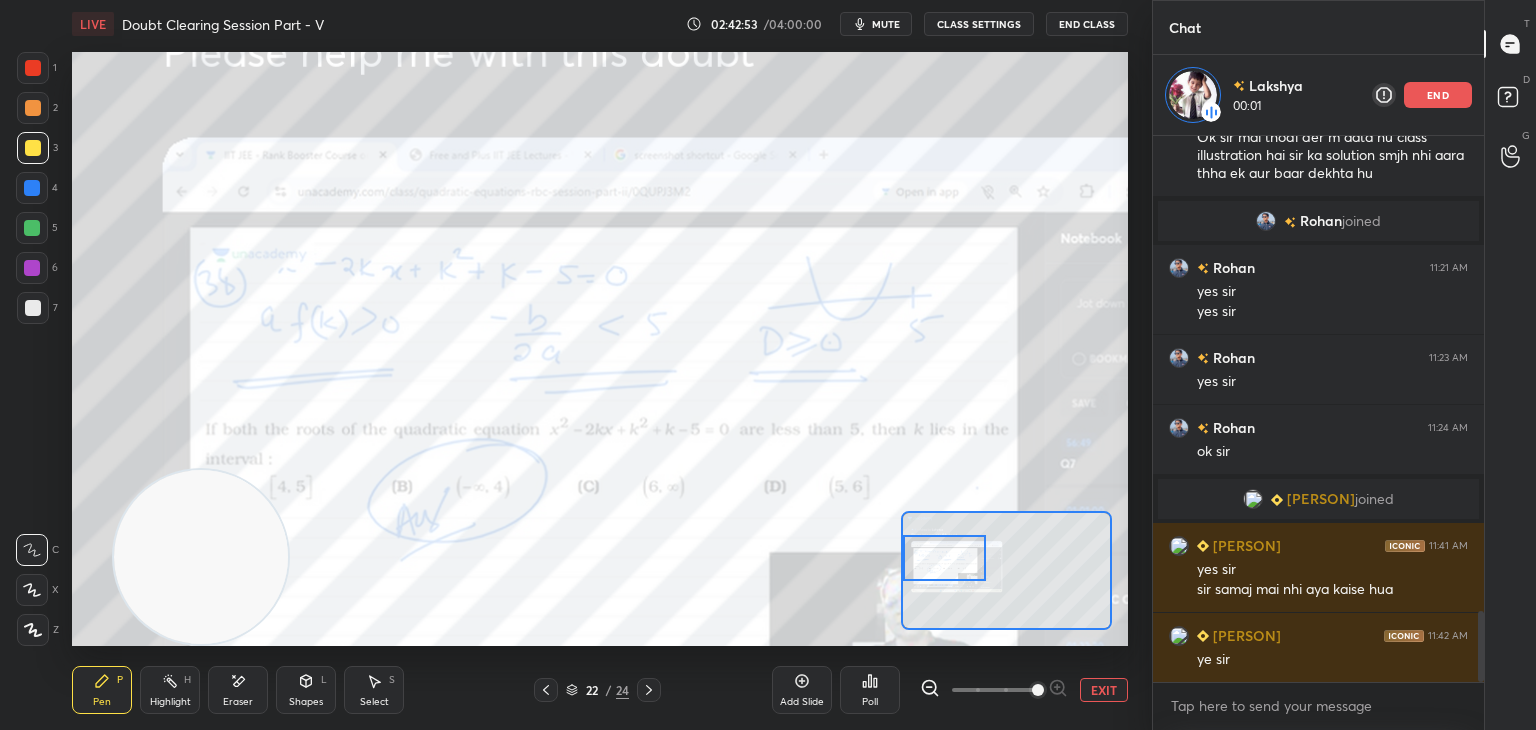 drag, startPoint x: 966, startPoint y: 564, endPoint x: 963, endPoint y: 553, distance: 11.401754 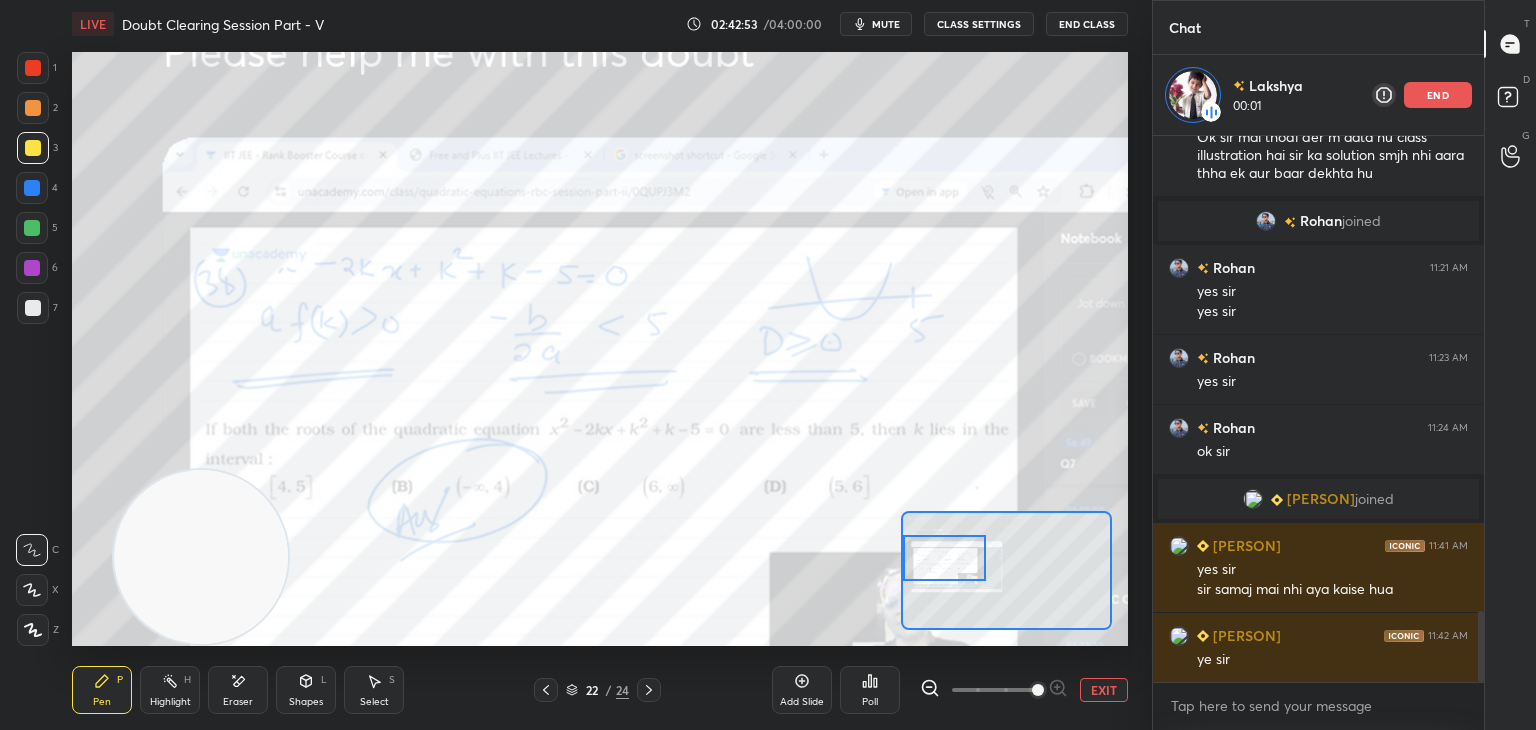 click at bounding box center [944, 558] 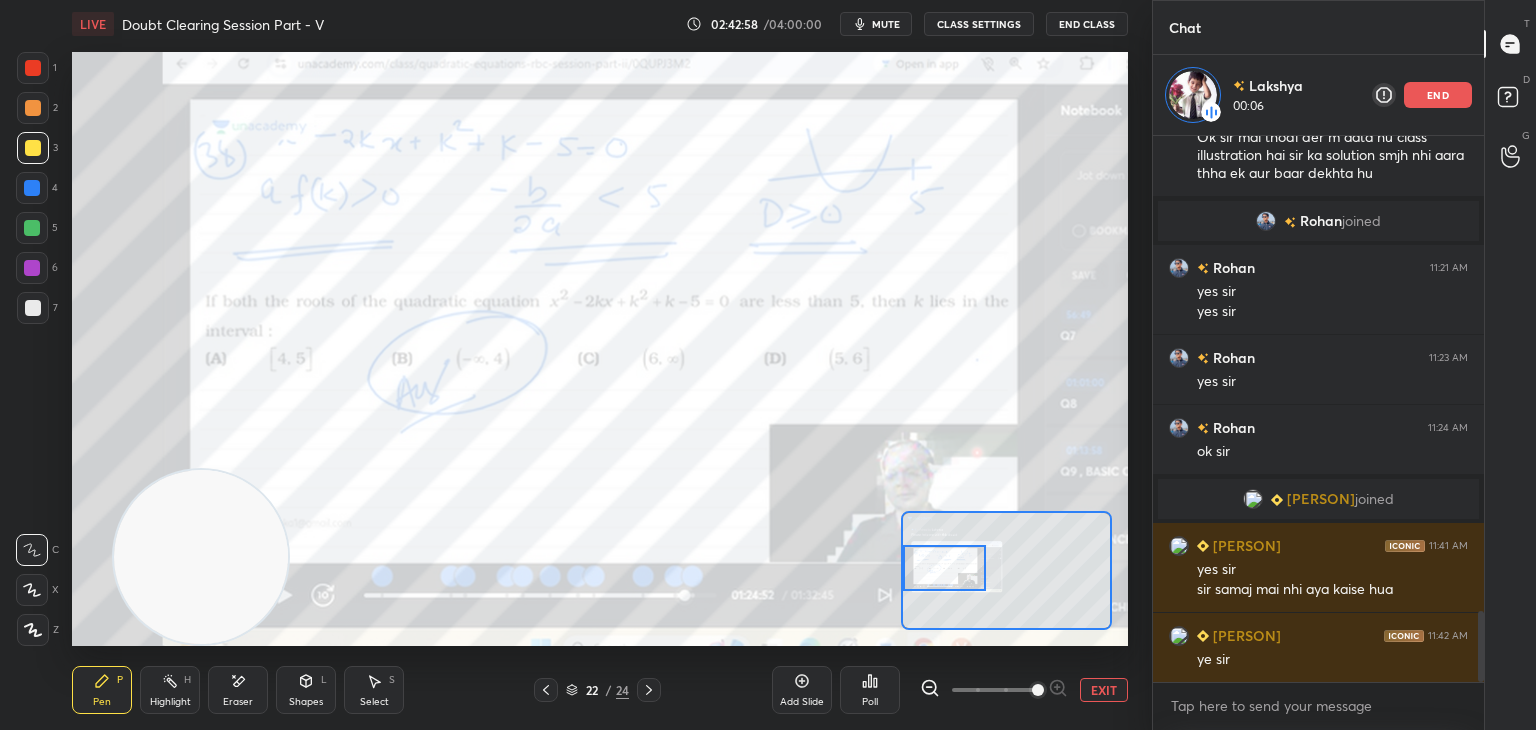 click at bounding box center [944, 568] 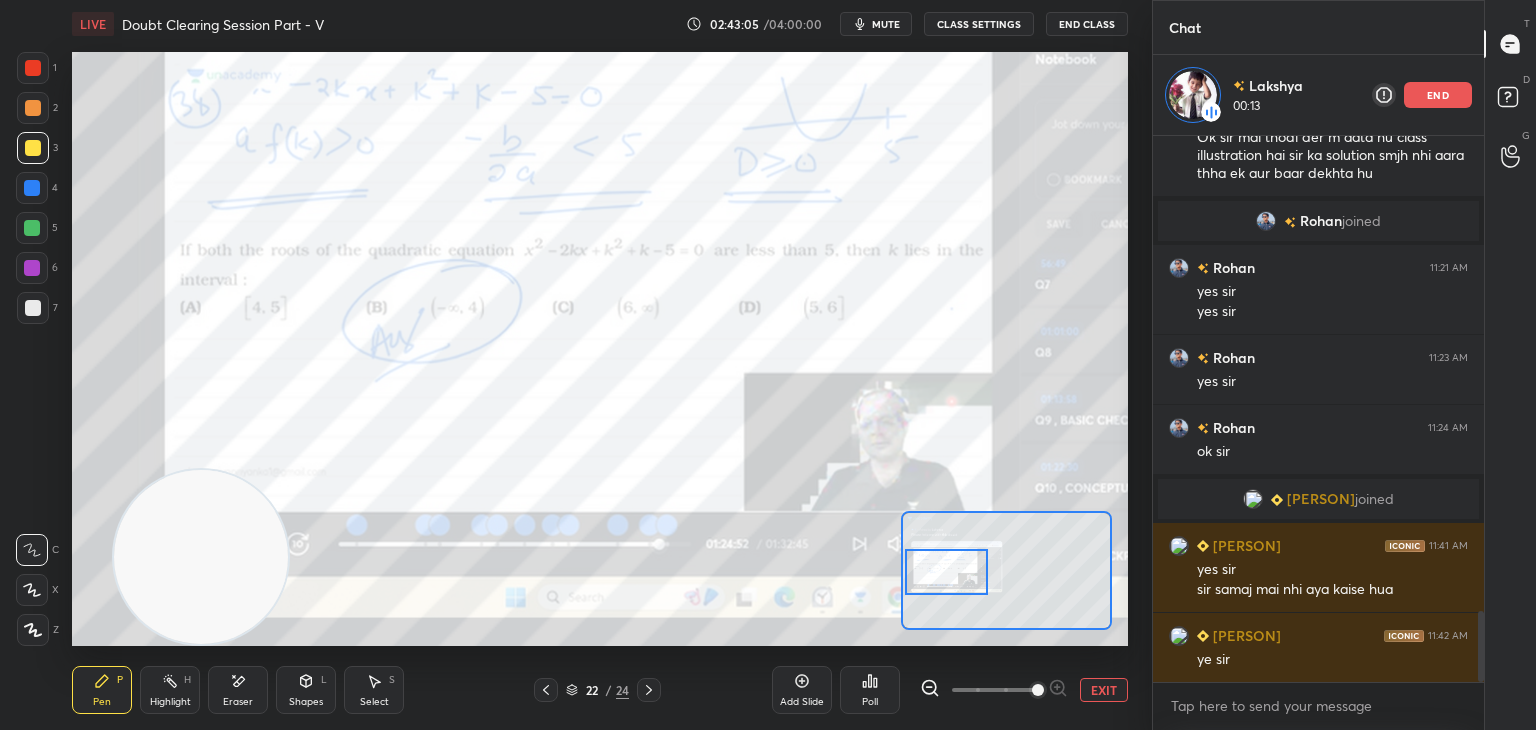 click at bounding box center [946, 572] 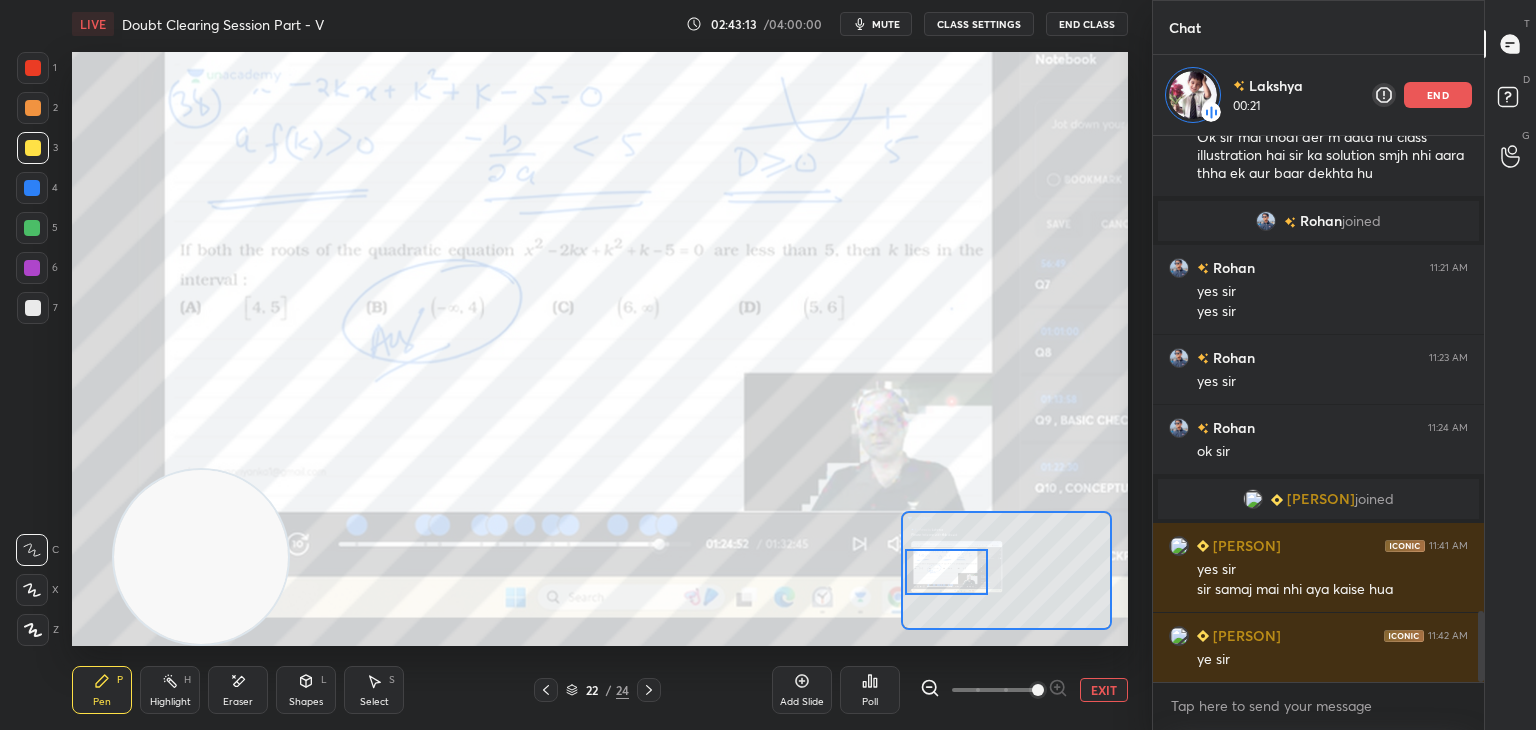 click at bounding box center (649, 690) 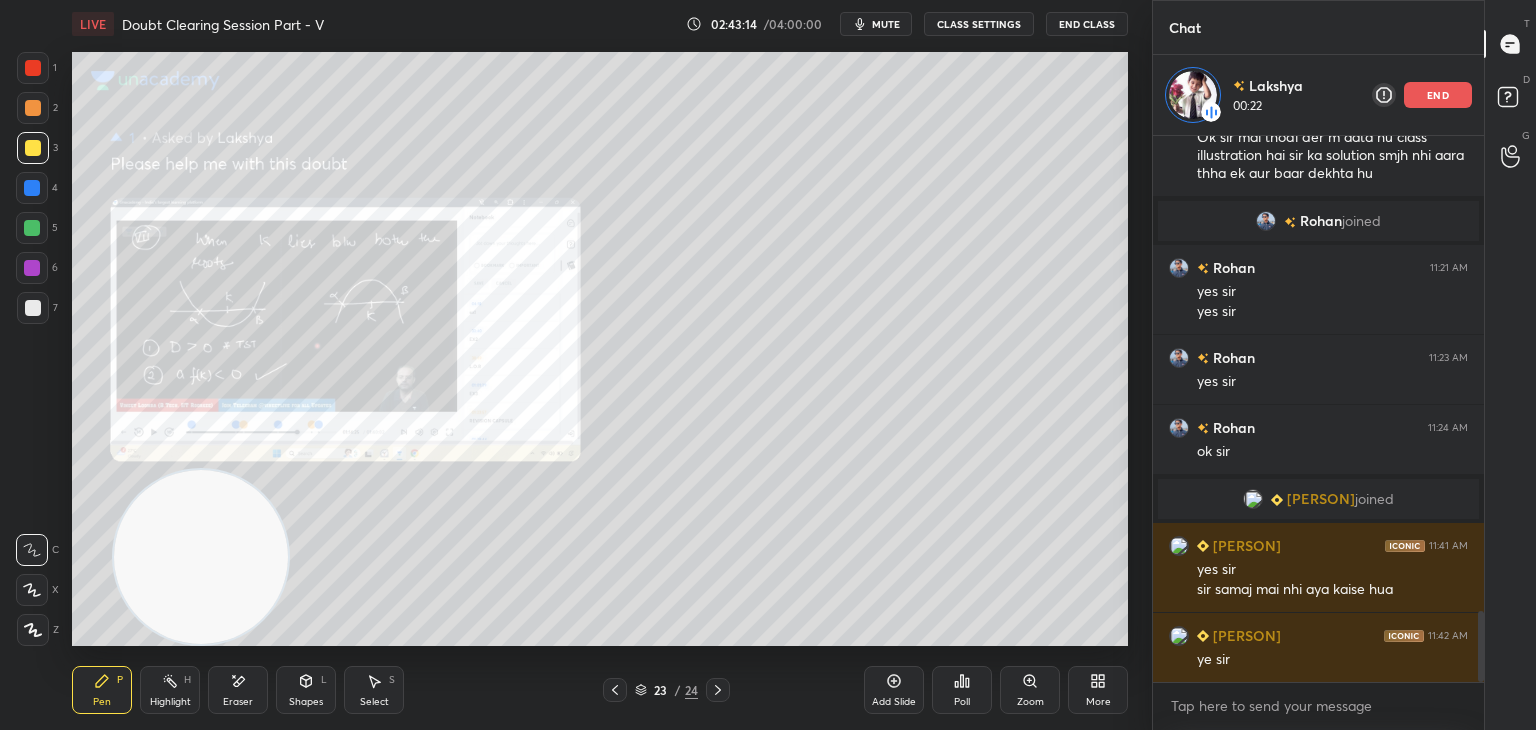 click 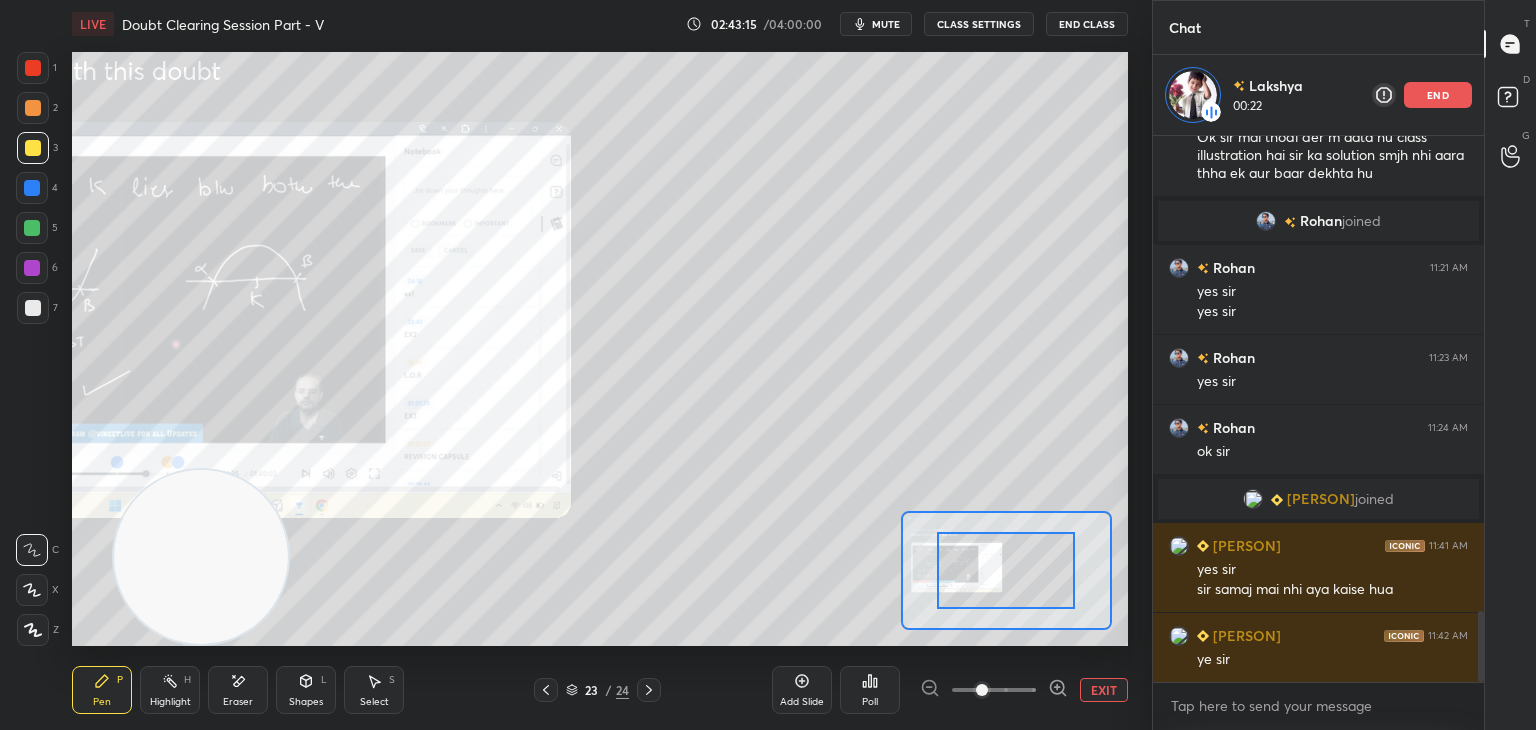click at bounding box center [994, 690] 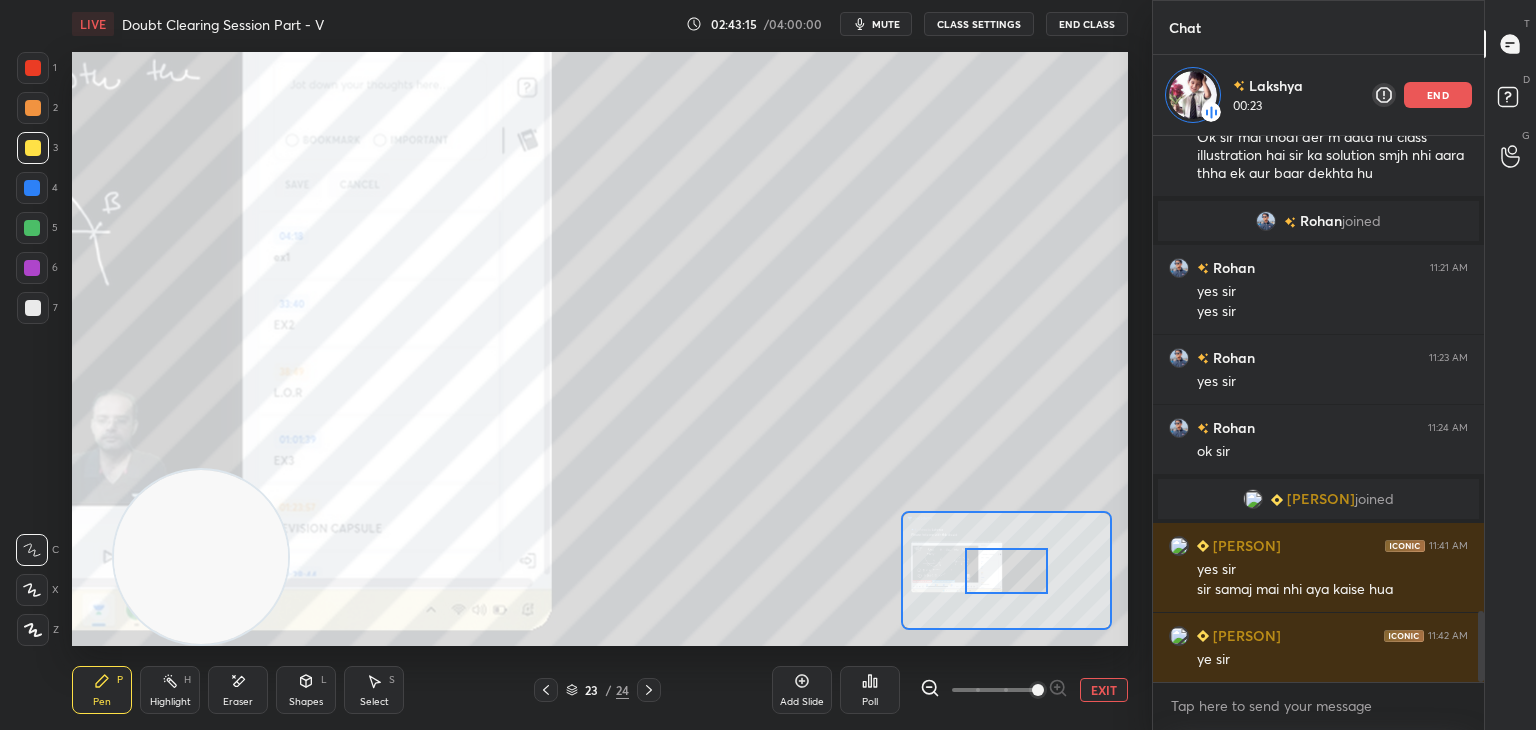 drag, startPoint x: 1026, startPoint y: 695, endPoint x: 1018, endPoint y: 679, distance: 17.888544 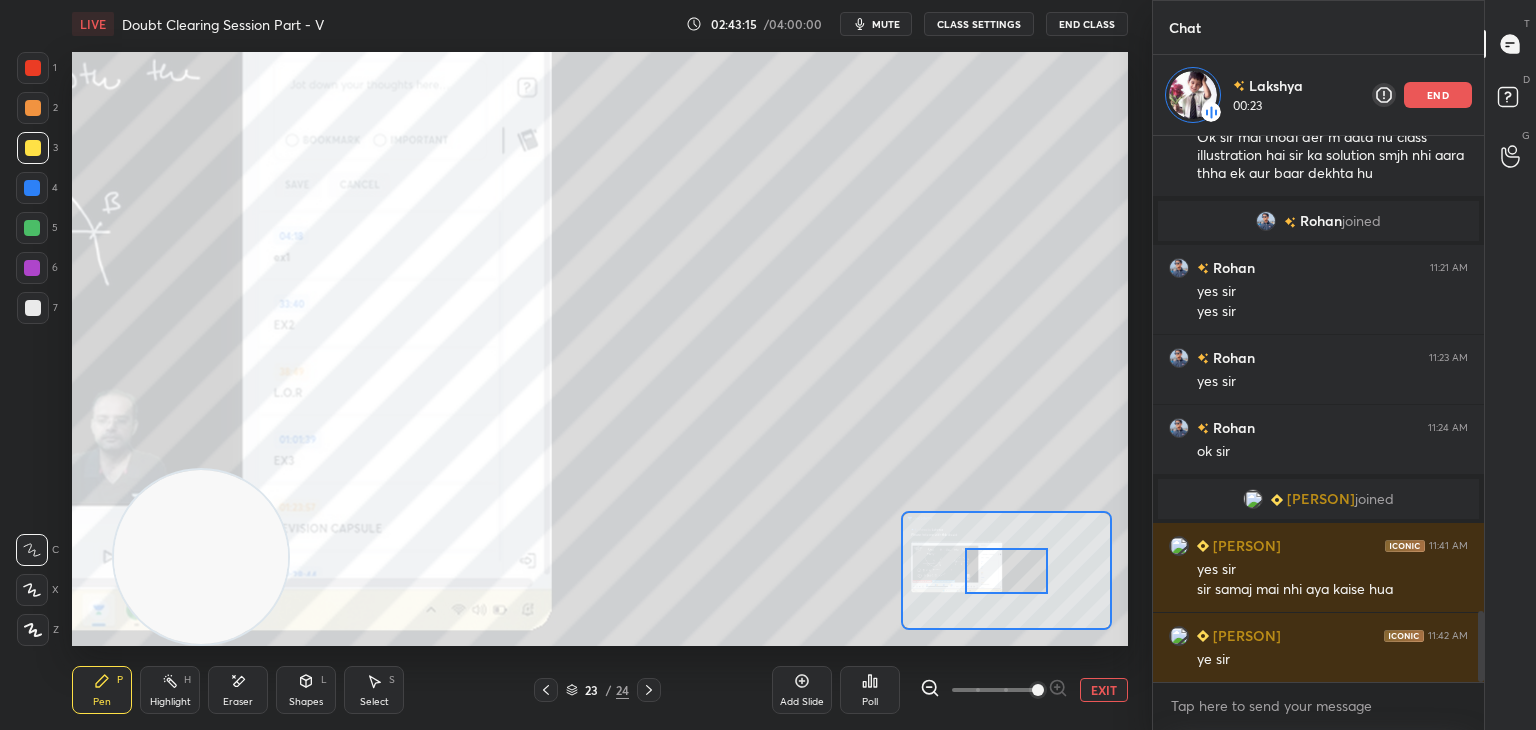 click at bounding box center (1038, 690) 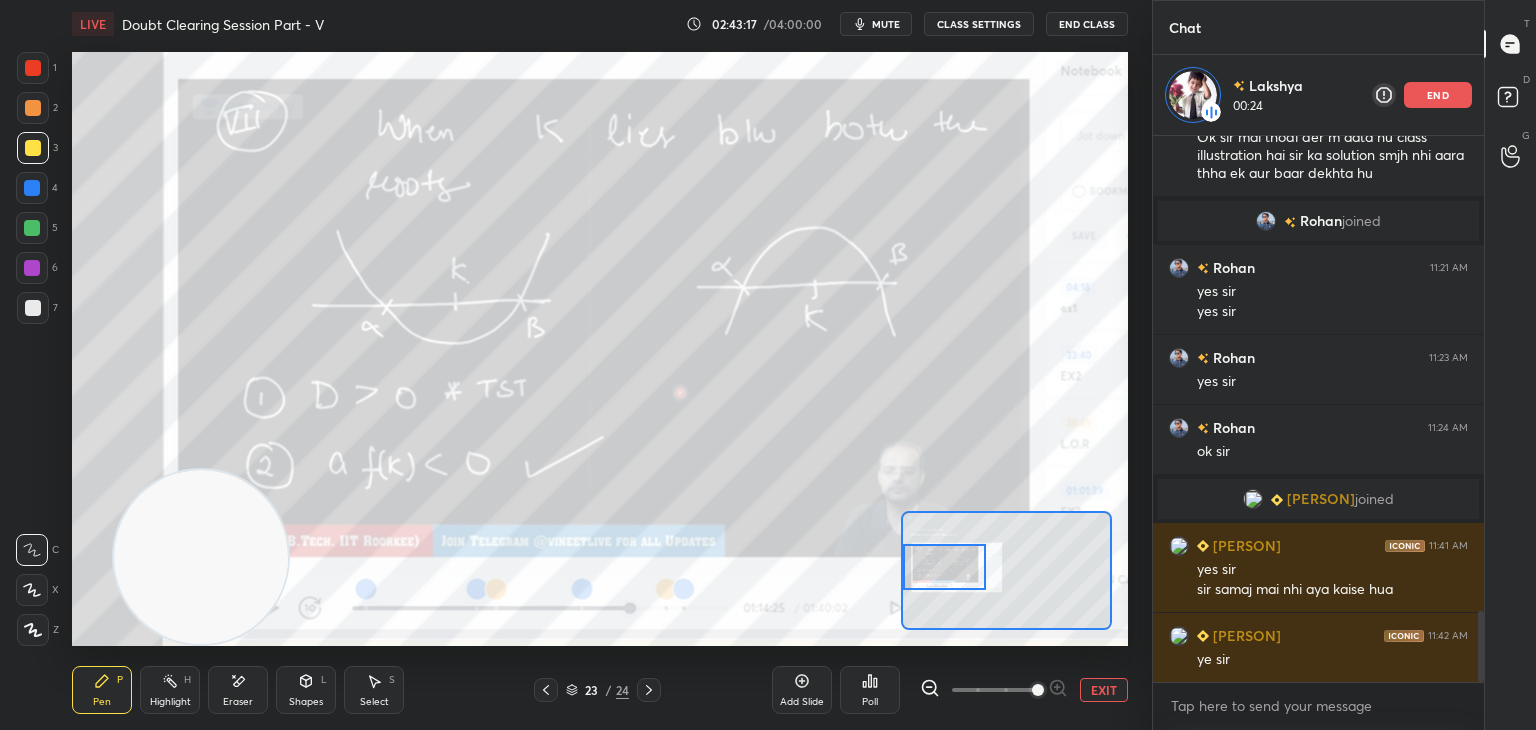 drag, startPoint x: 968, startPoint y: 571, endPoint x: 939, endPoint y: 561, distance: 30.675724 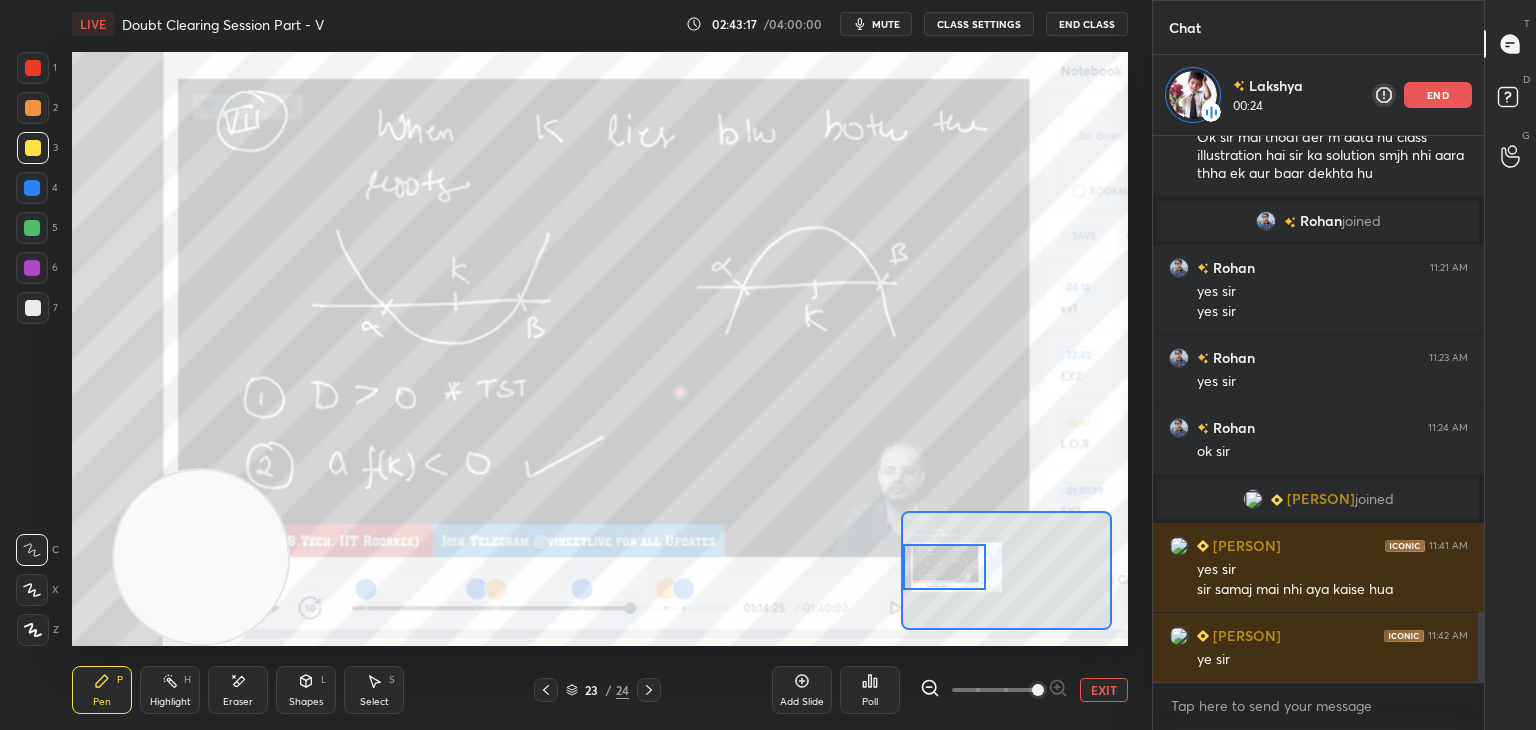 click at bounding box center (944, 567) 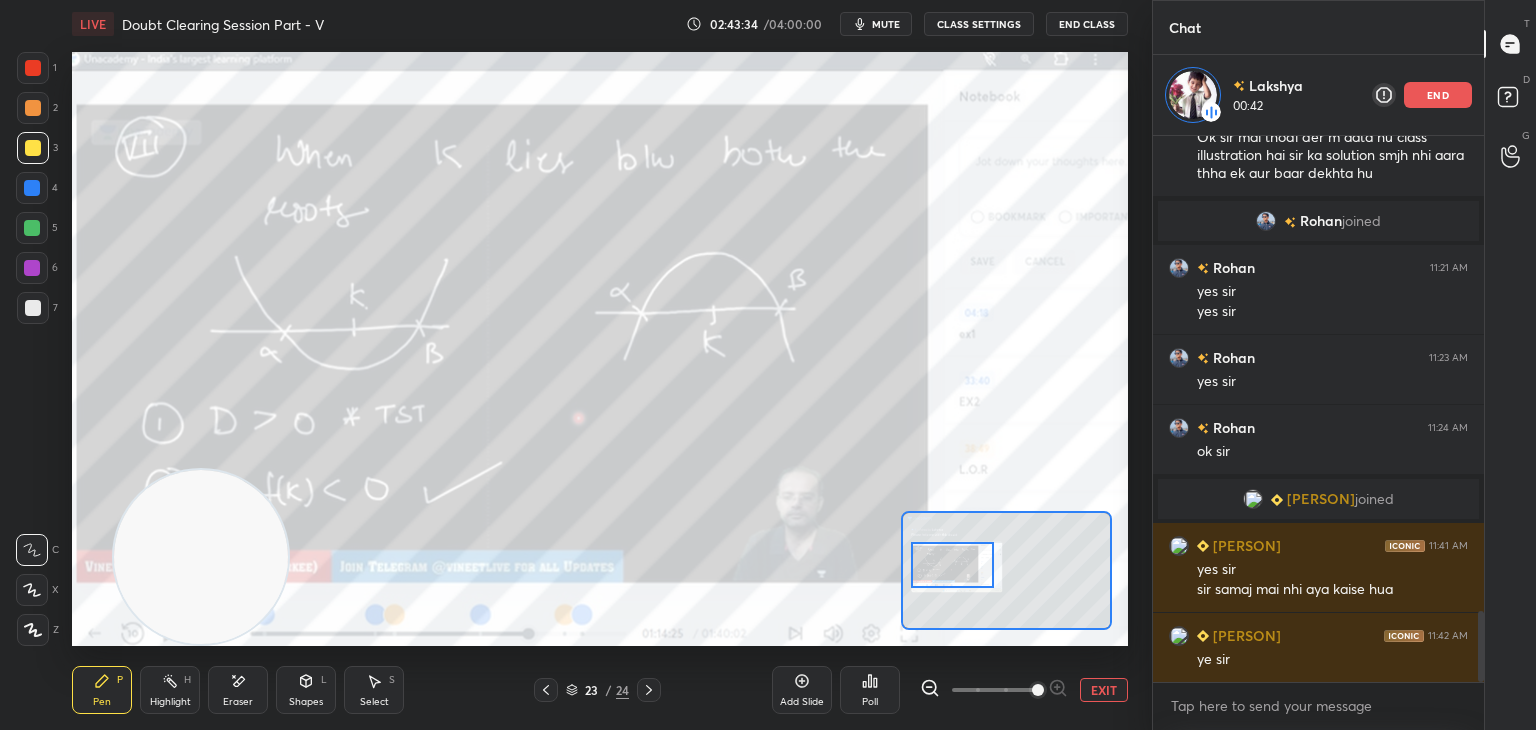 click at bounding box center [952, 565] 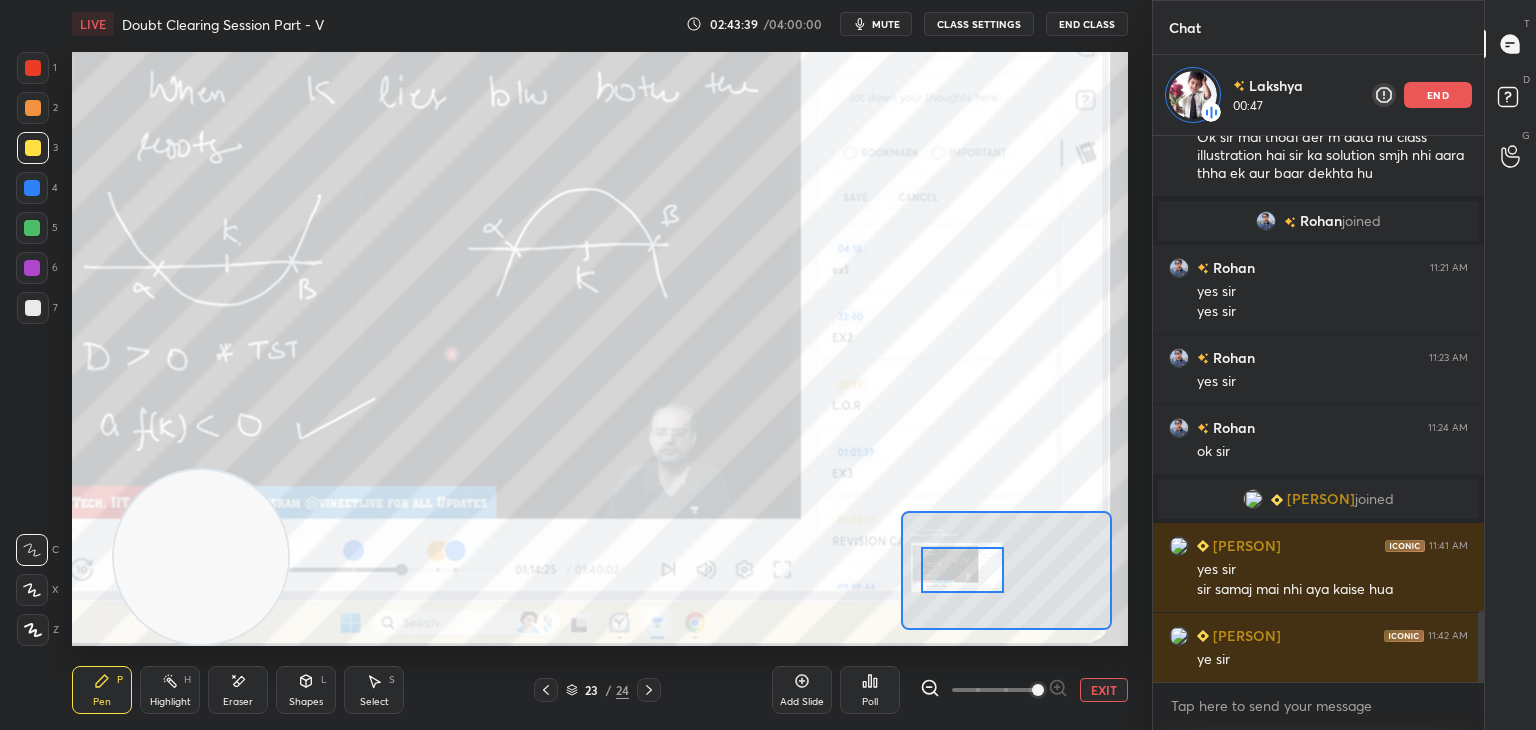 drag, startPoint x: 958, startPoint y: 576, endPoint x: 969, endPoint y: 580, distance: 11.7046995 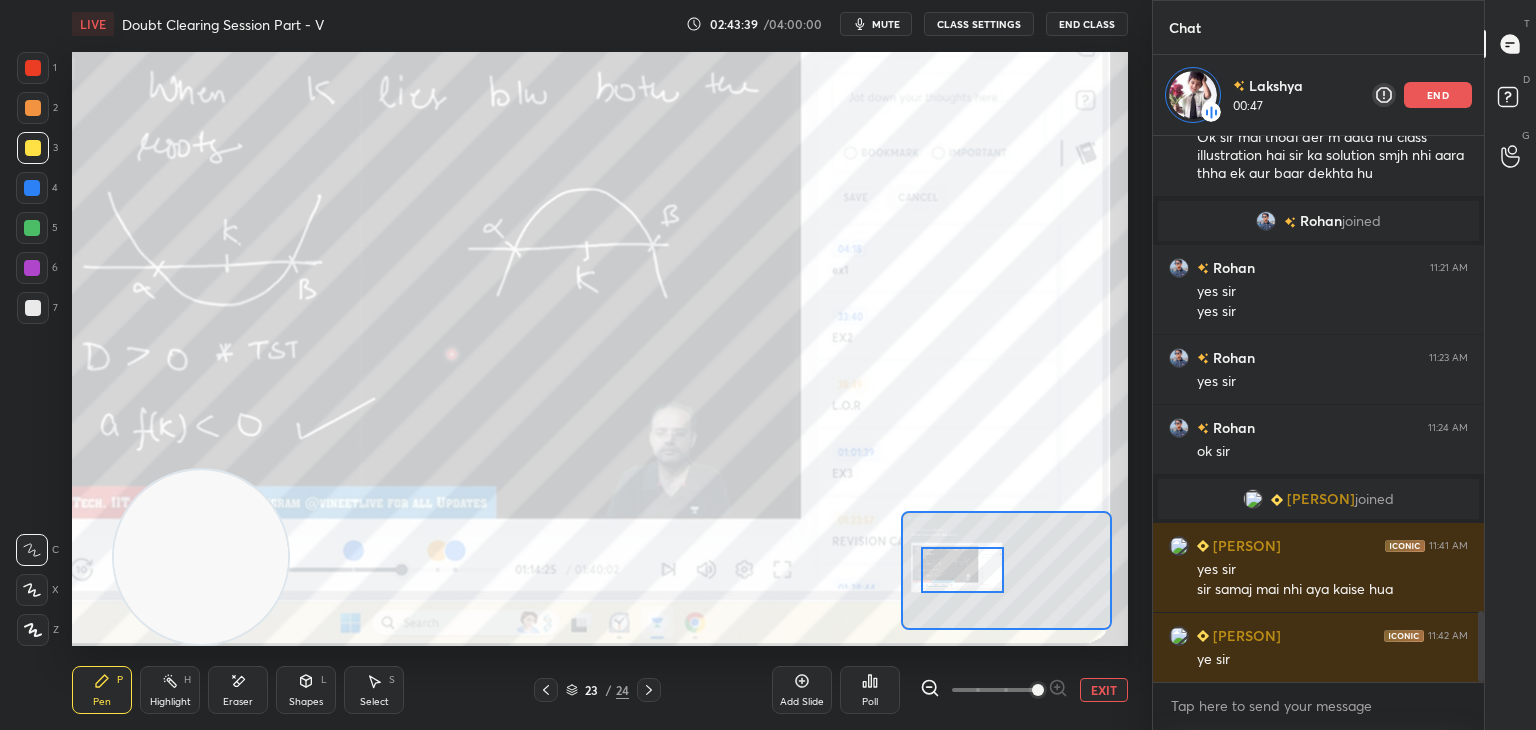 click at bounding box center [962, 570] 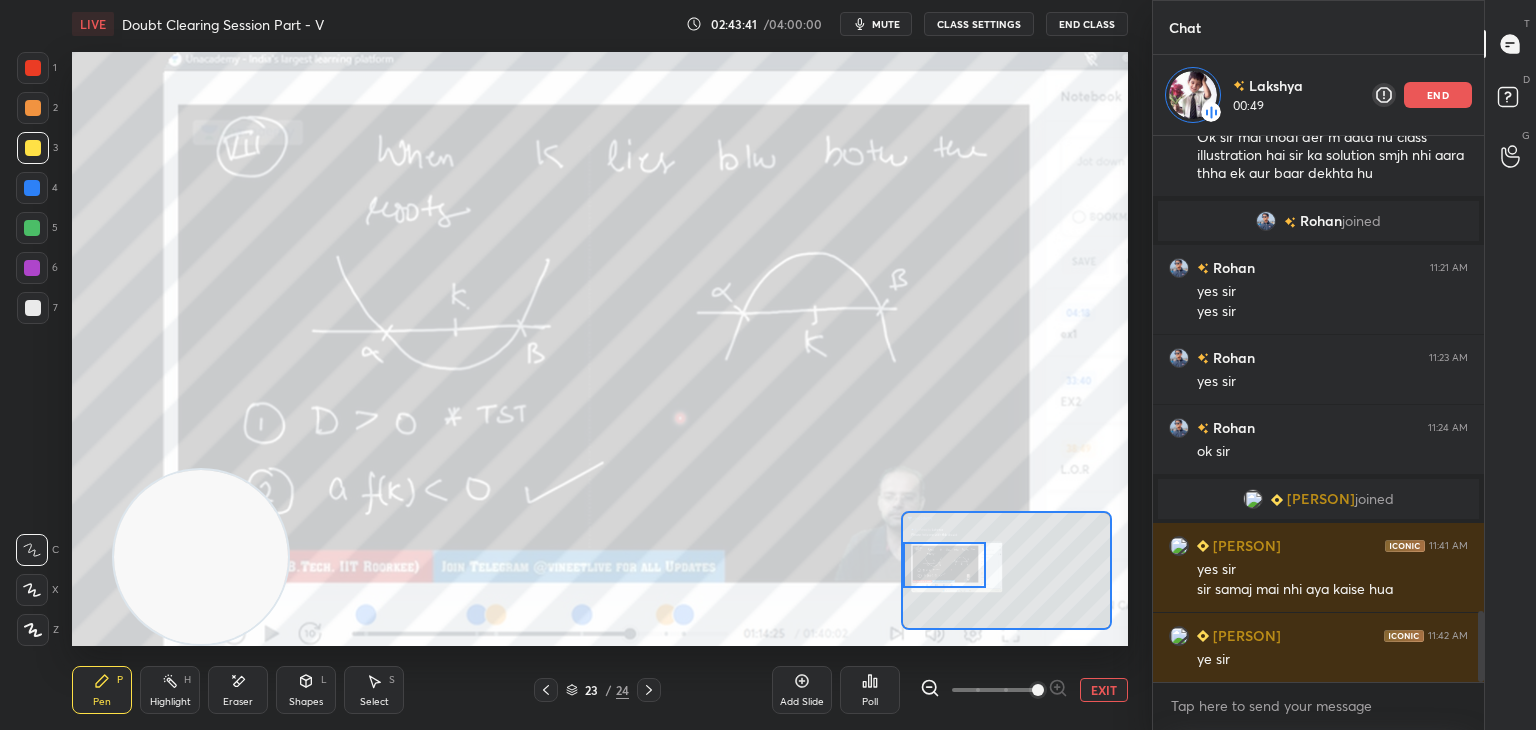 drag, startPoint x: 968, startPoint y: 578, endPoint x: 937, endPoint y: 573, distance: 31.400637 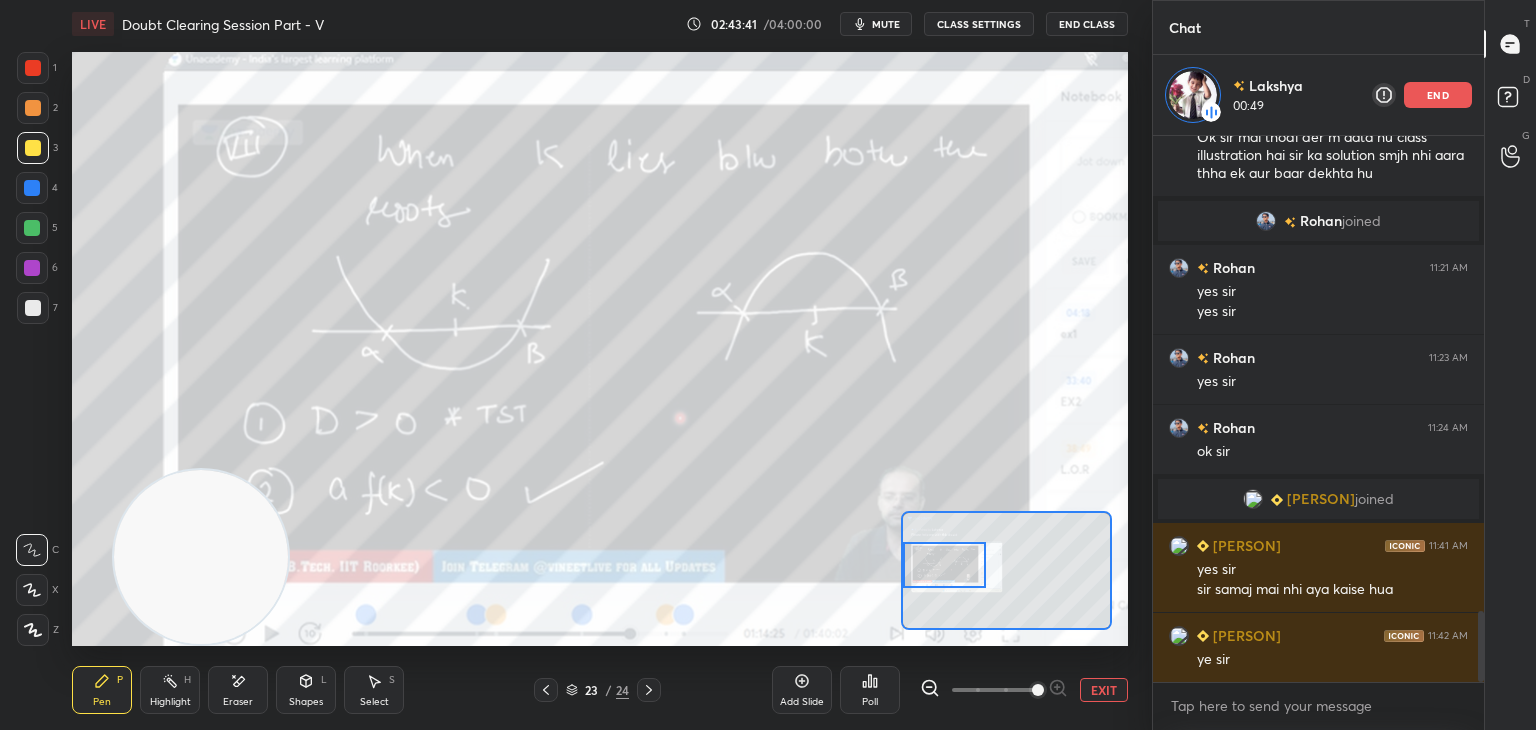 click at bounding box center [944, 565] 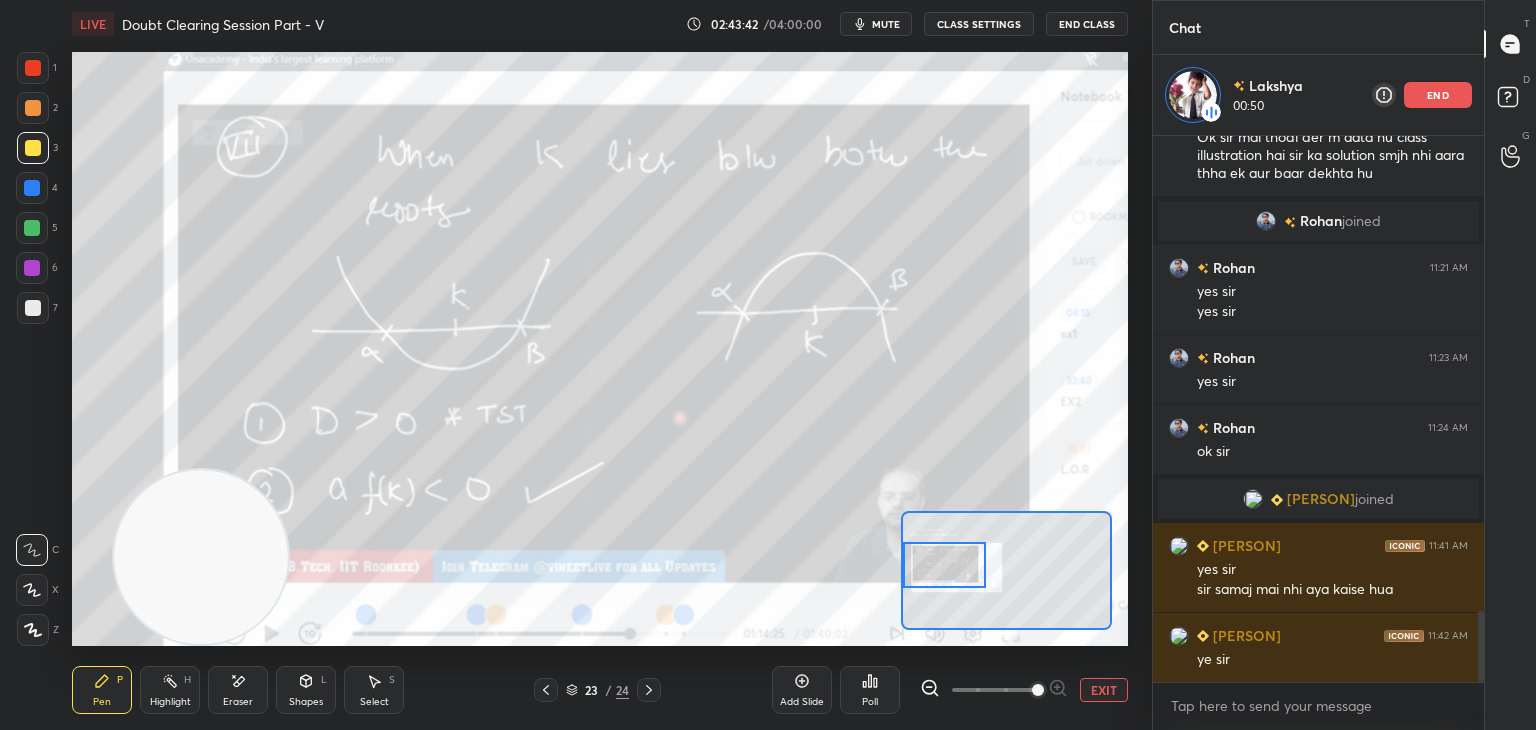 scroll, scrollTop: 3728, scrollLeft: 0, axis: vertical 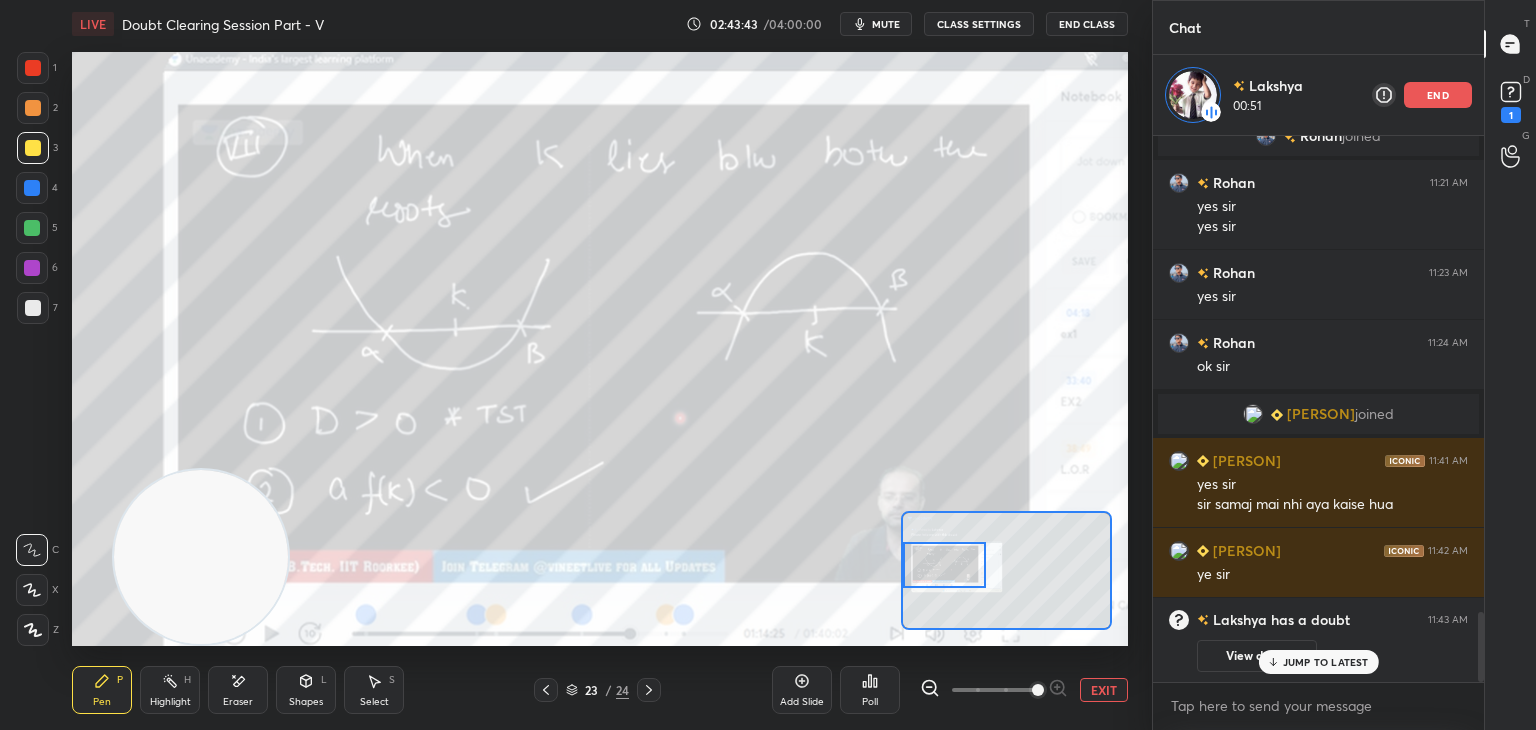 click on "View doubt" at bounding box center [1257, 656] 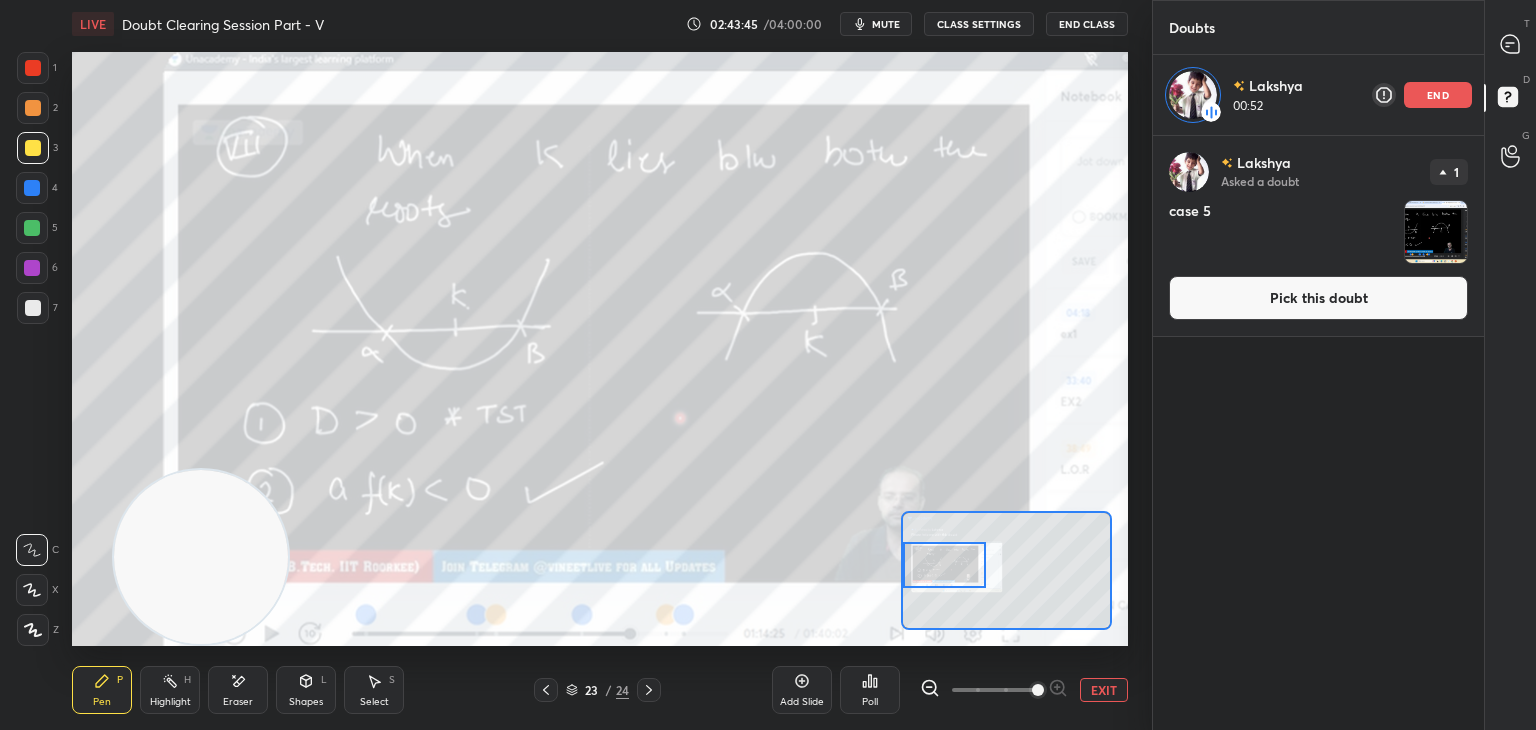 click on "Pick this doubt" at bounding box center [1318, 298] 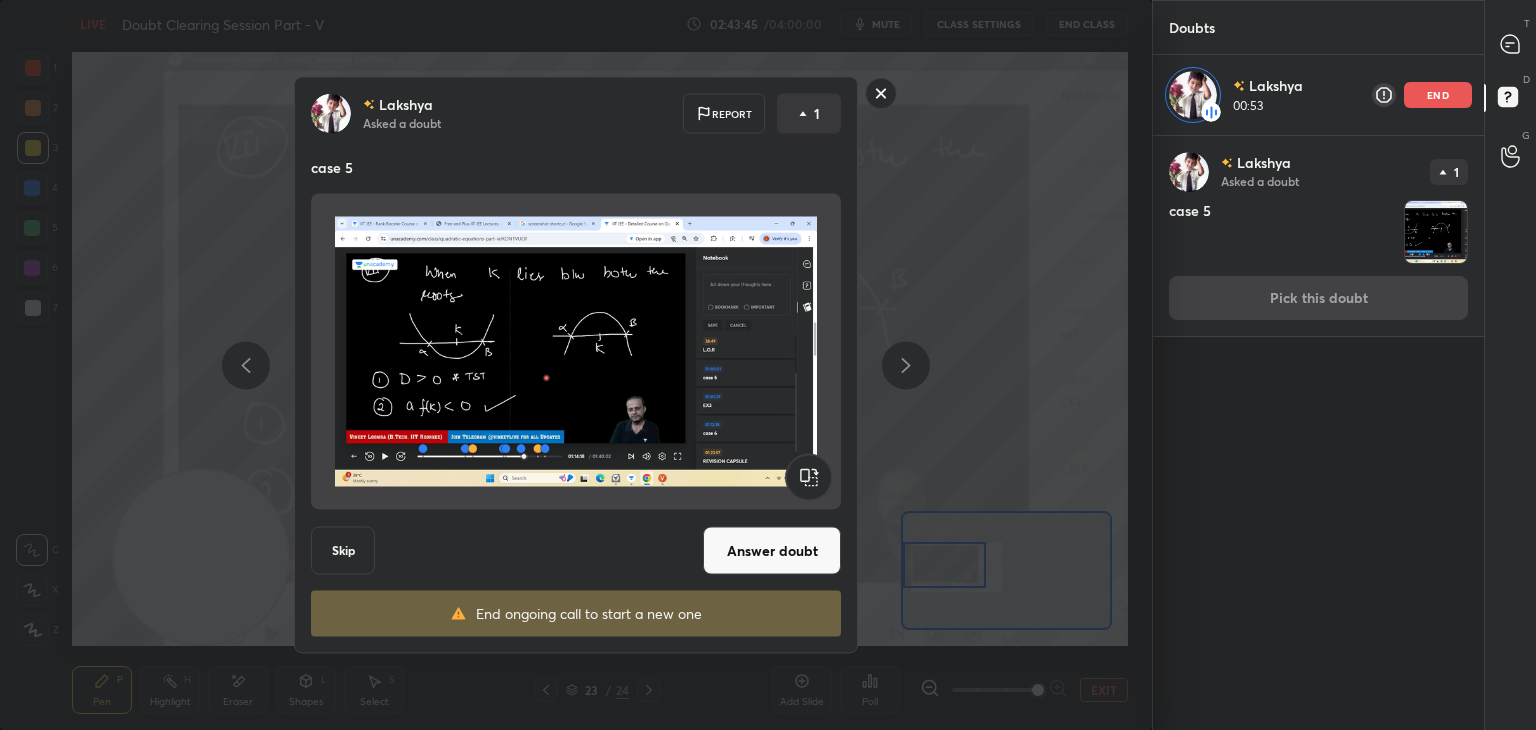 click on "Answer doubt" at bounding box center [772, 551] 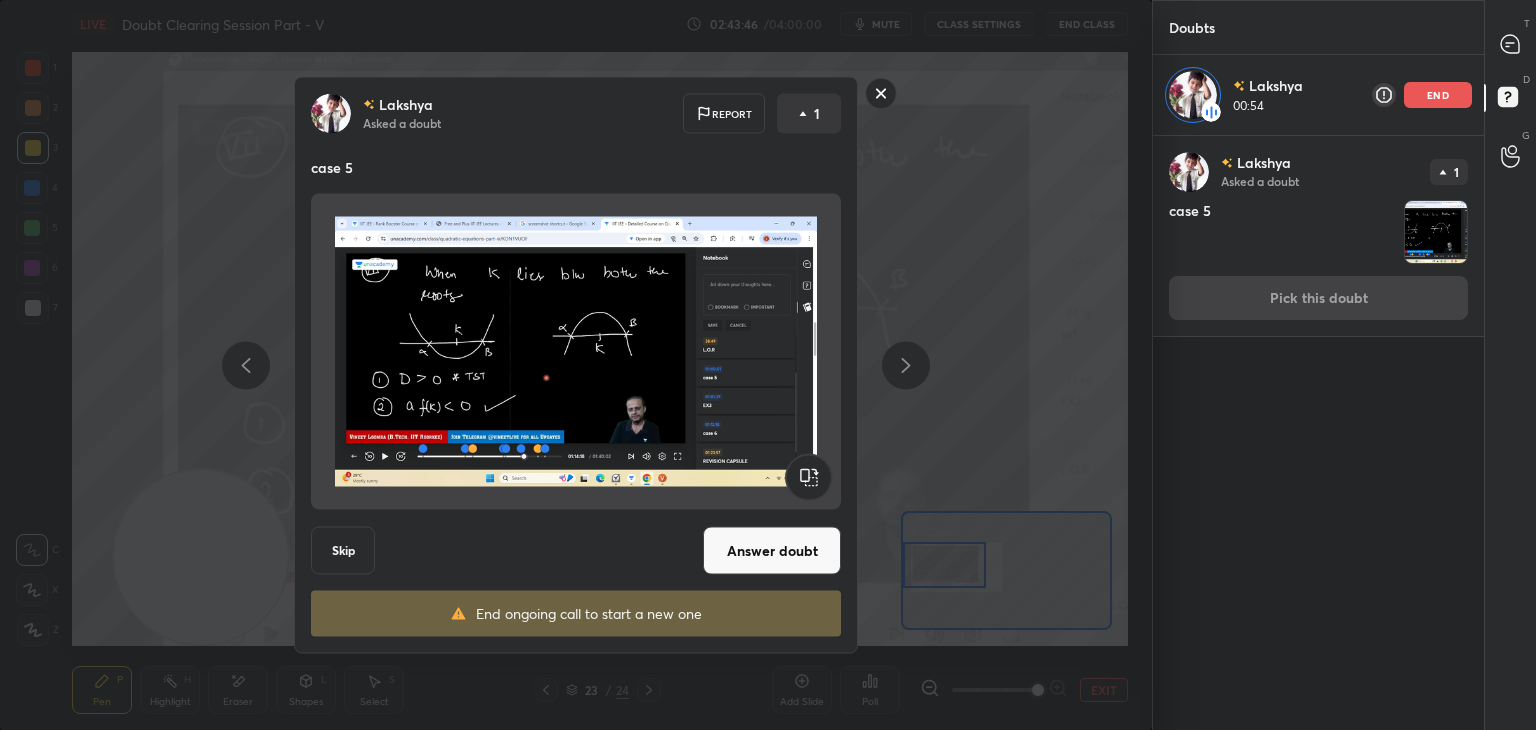 click on "Answer doubt" at bounding box center [772, 551] 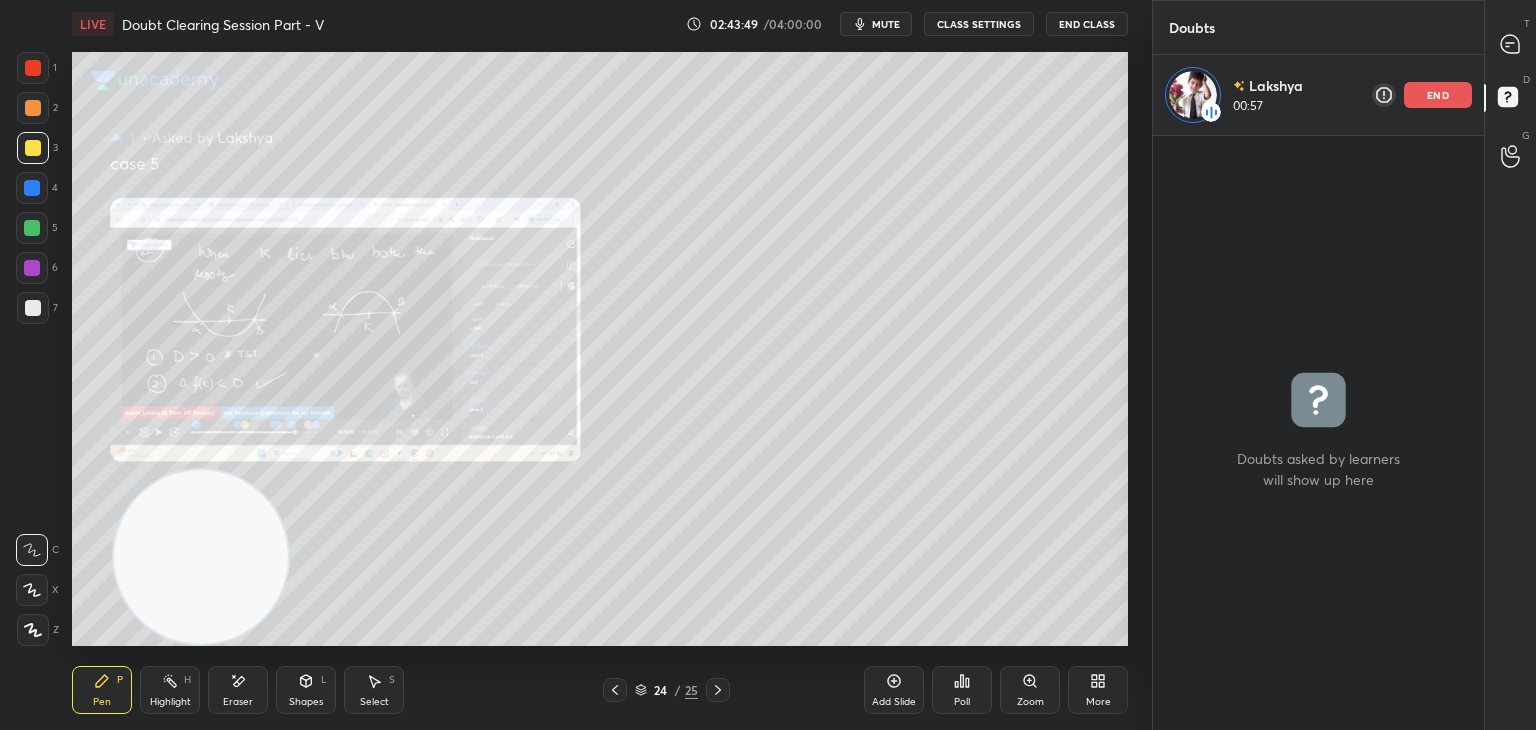 click 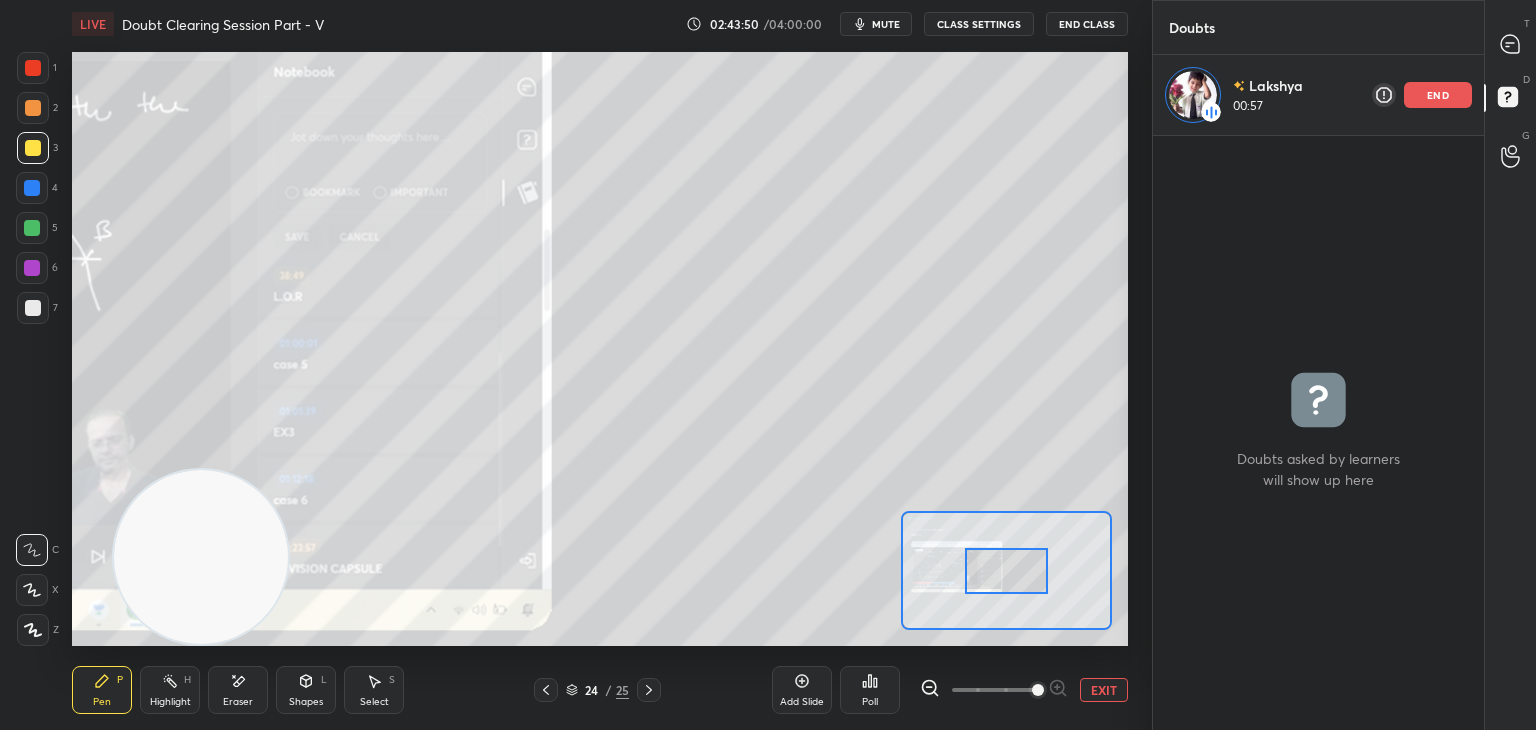 click at bounding box center (994, 690) 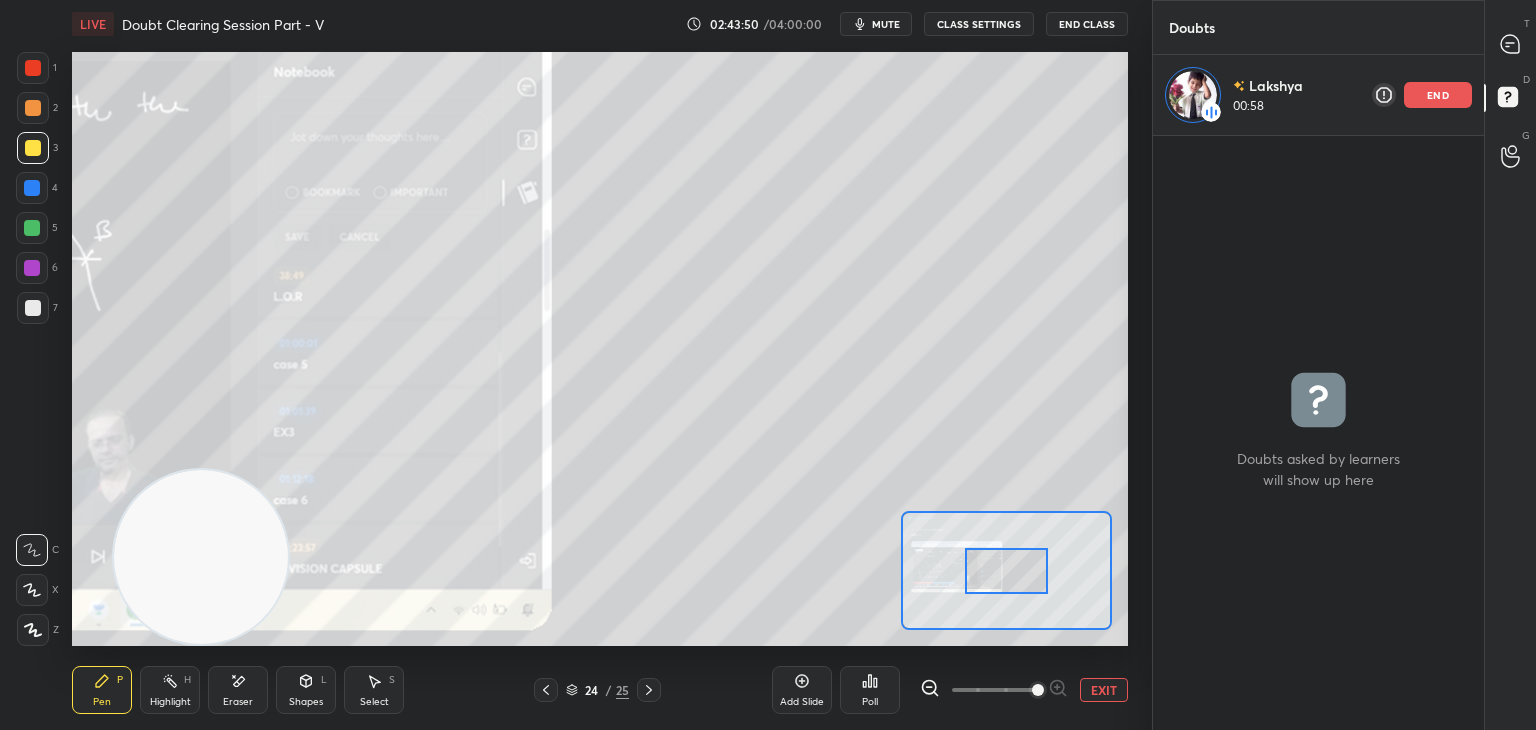 click at bounding box center (1038, 690) 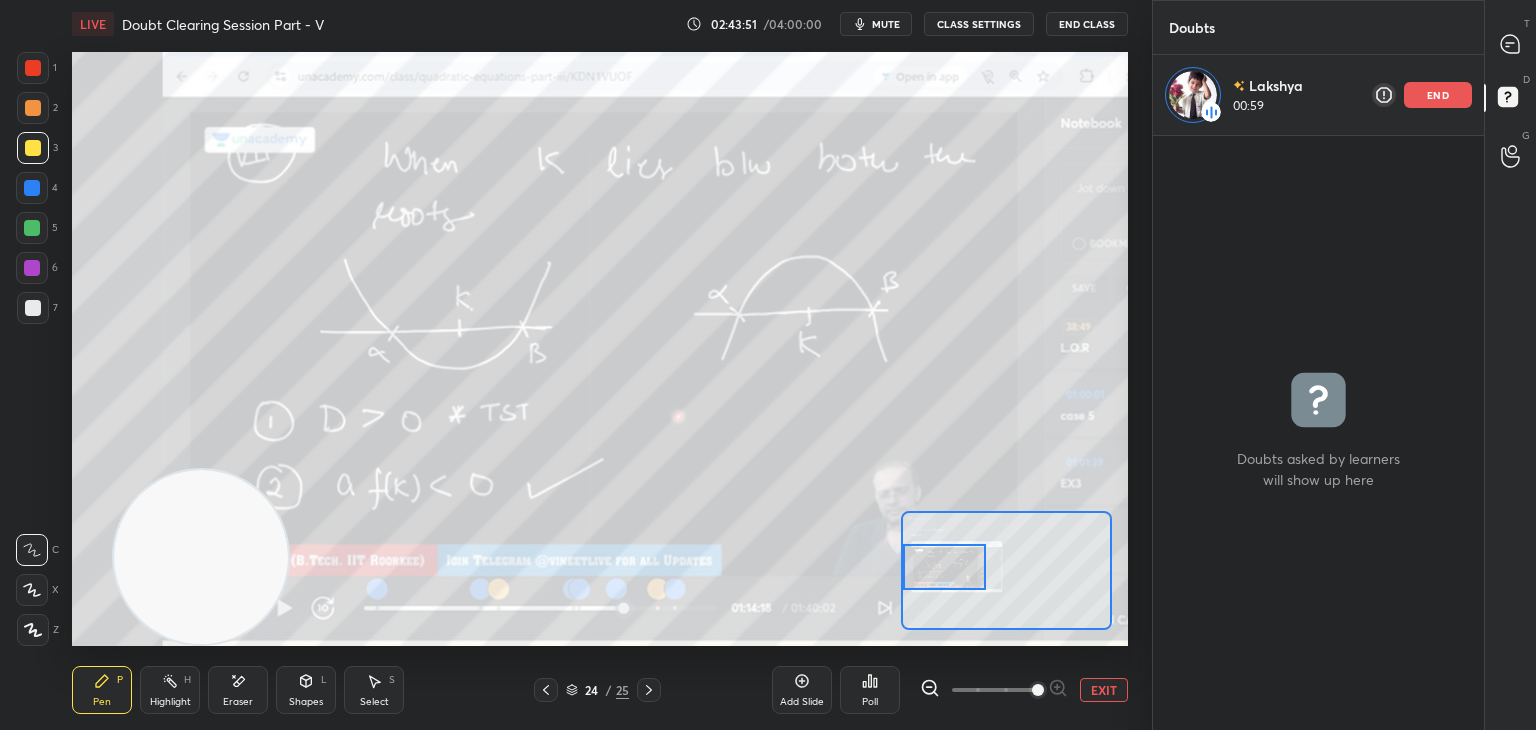 drag, startPoint x: 996, startPoint y: 551, endPoint x: 935, endPoint y: 549, distance: 61.03278 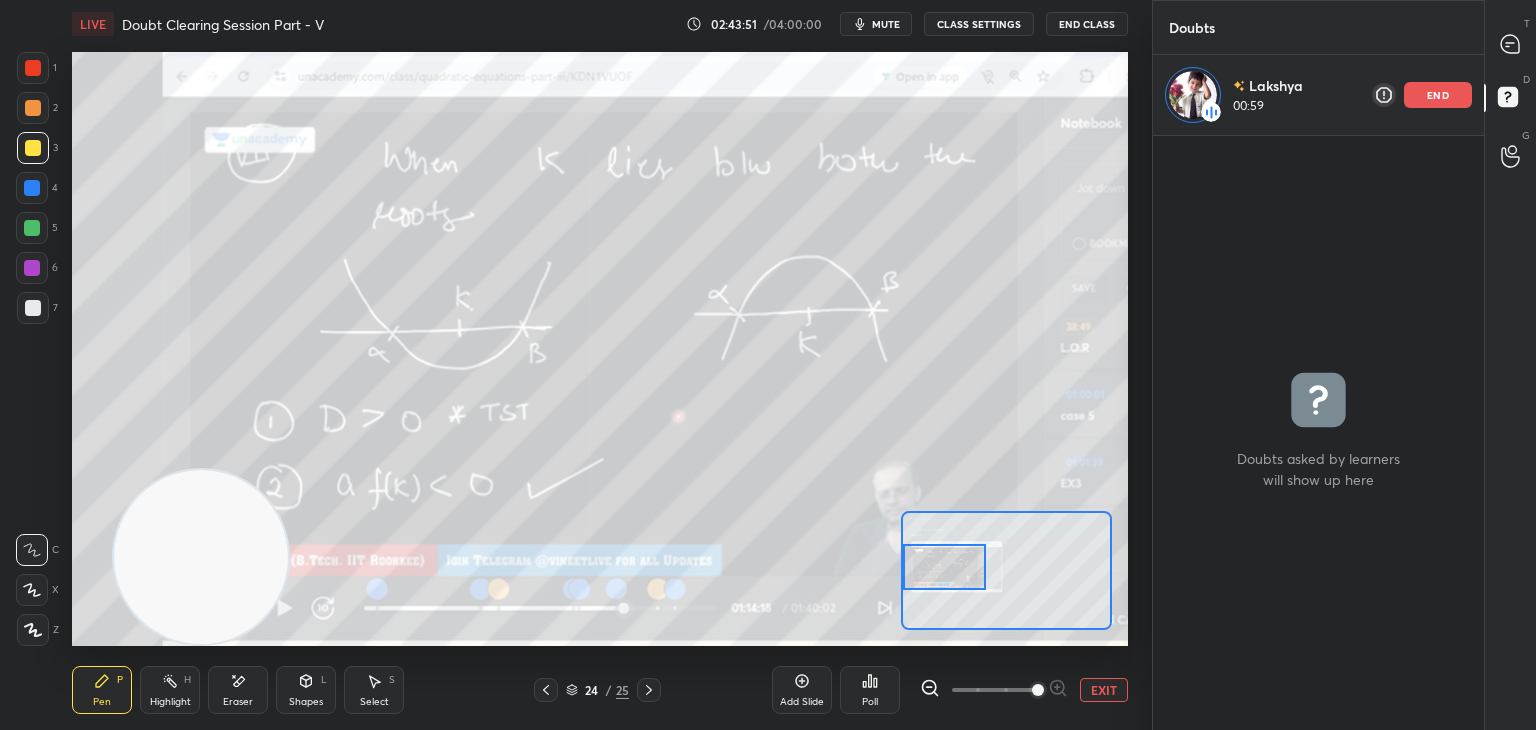 click at bounding box center [944, 567] 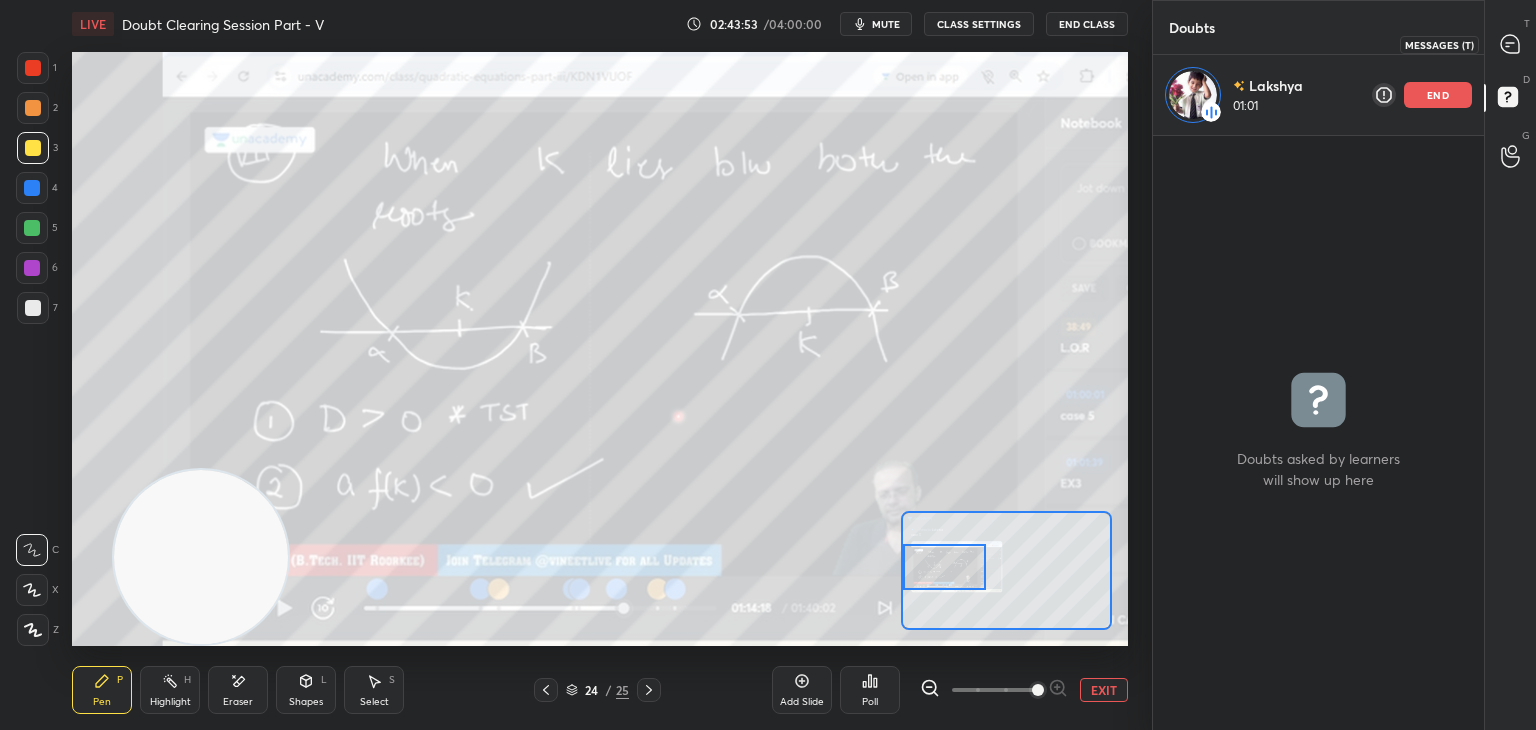 click 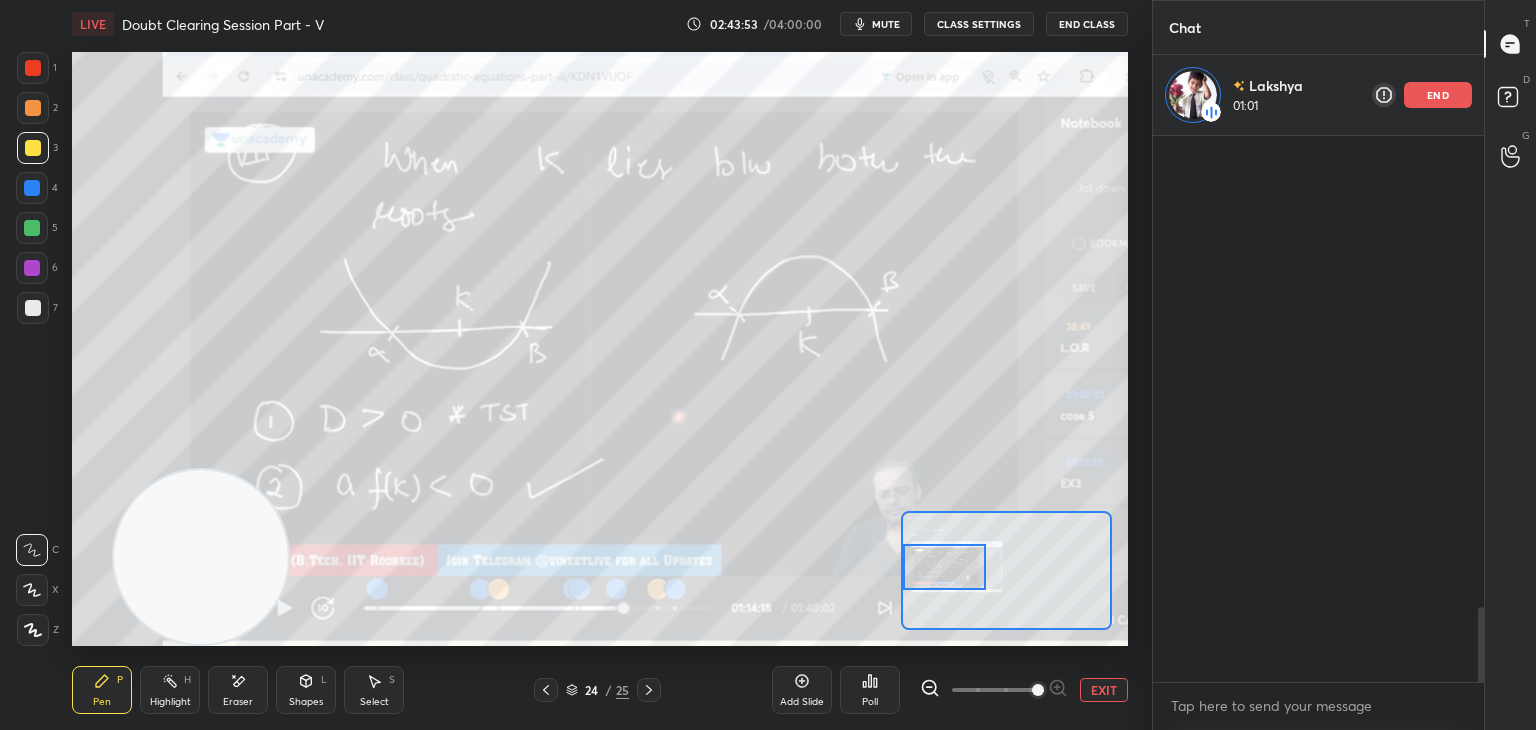 scroll, scrollTop: 3443, scrollLeft: 0, axis: vertical 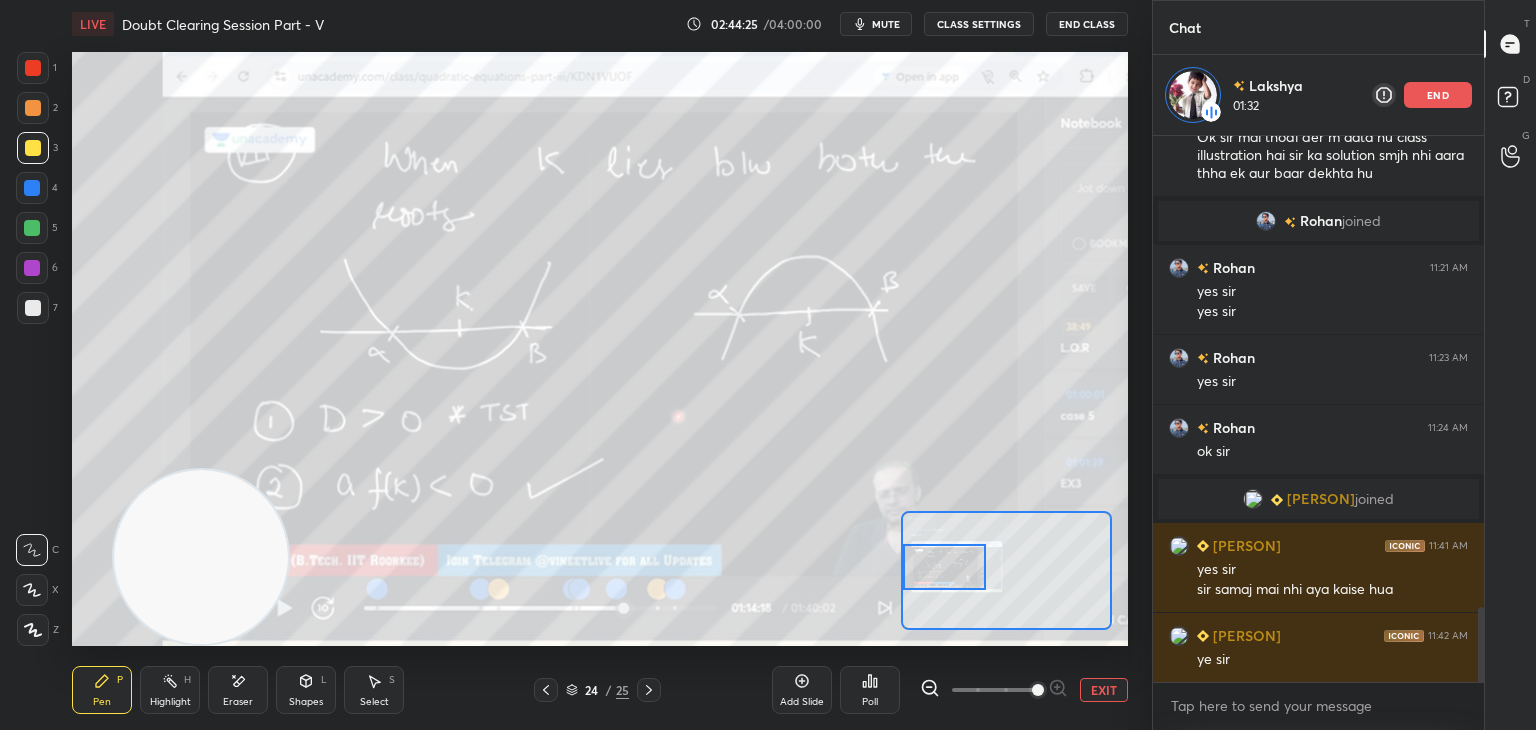 click at bounding box center (546, 690) 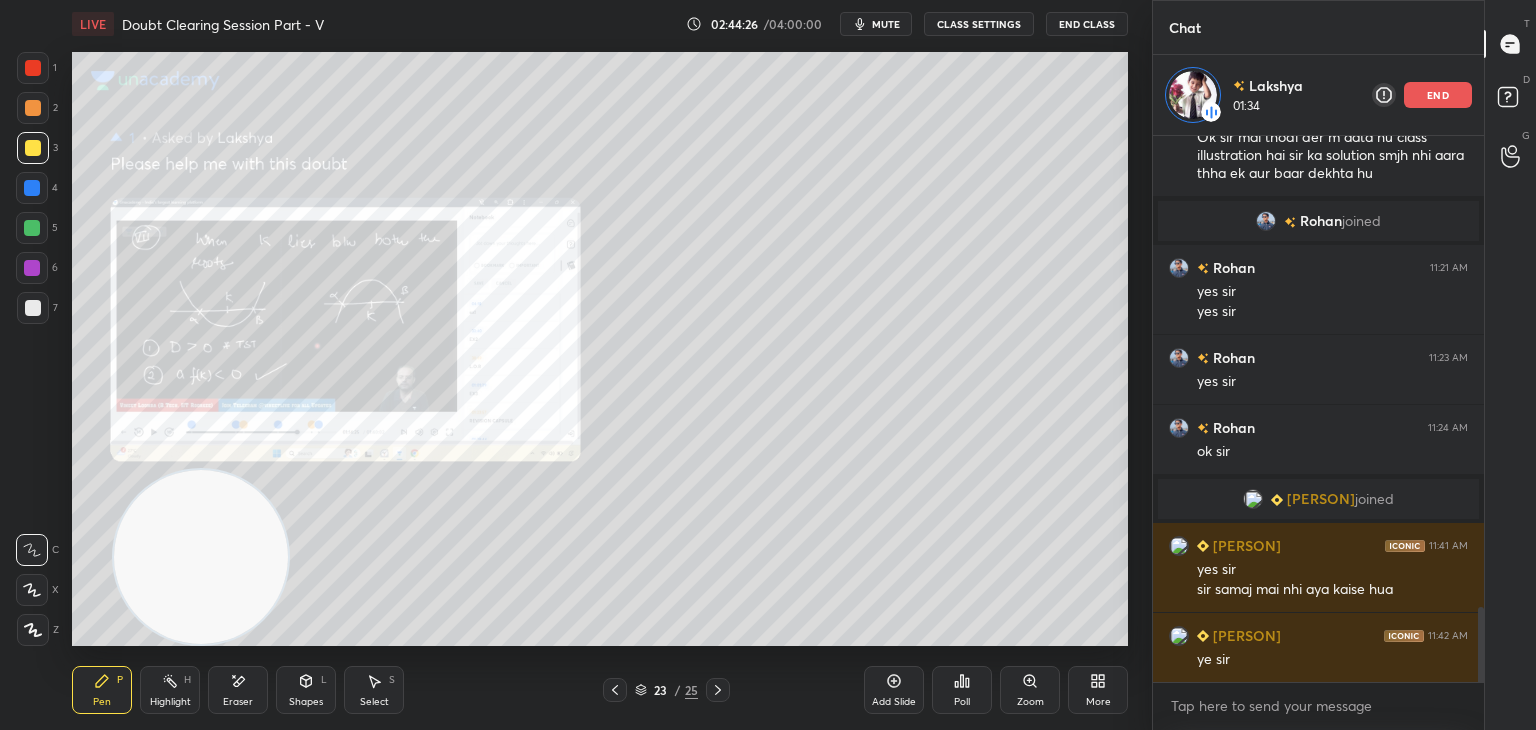 click 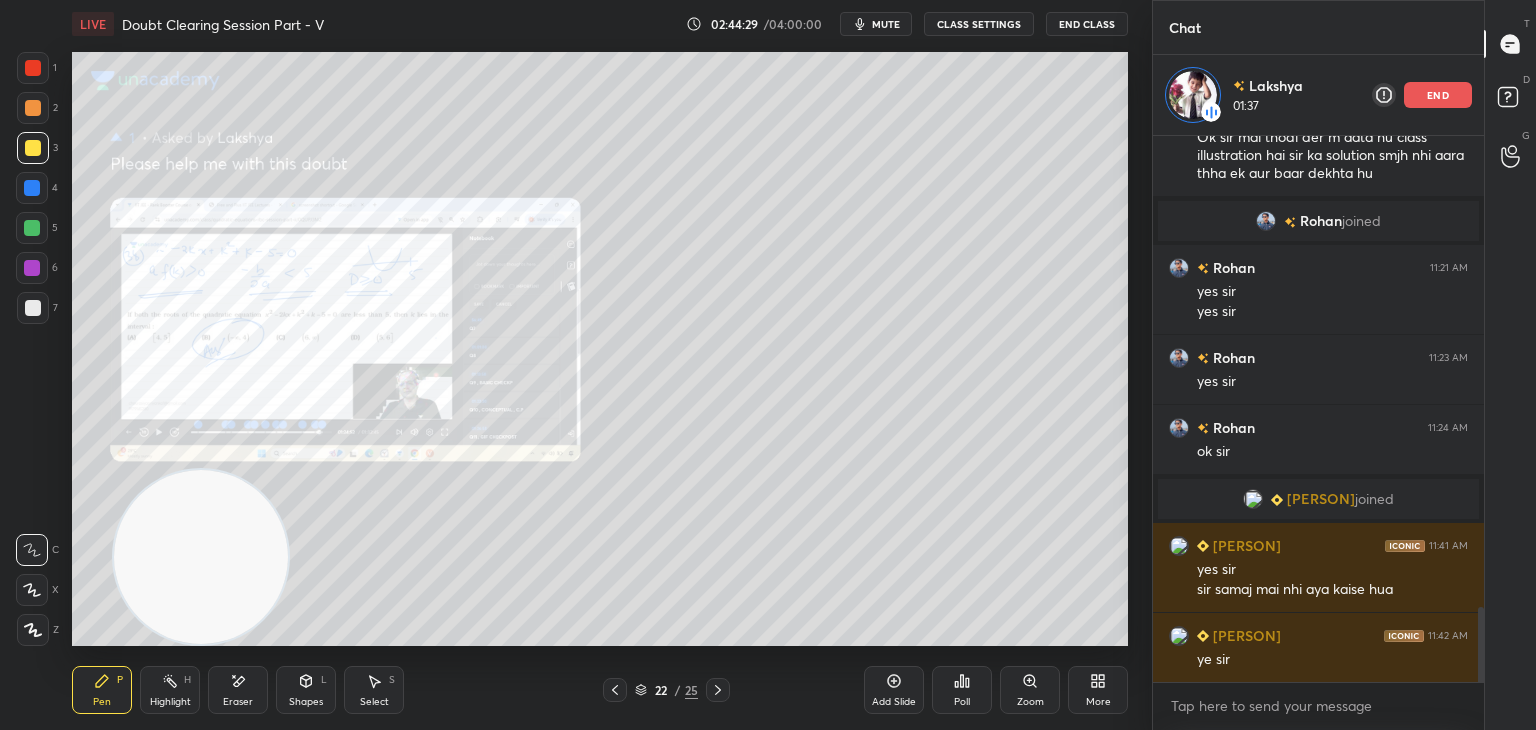 click 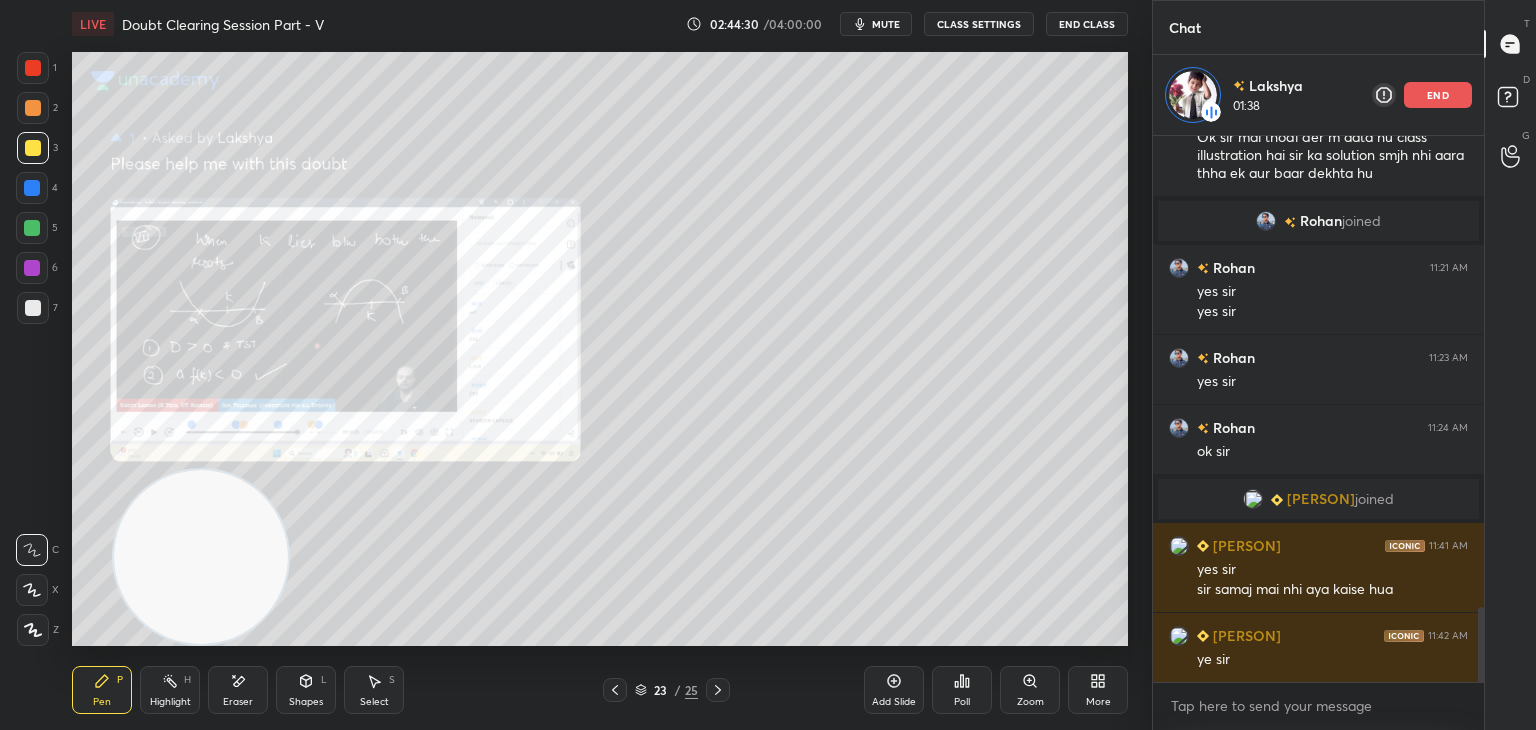 click 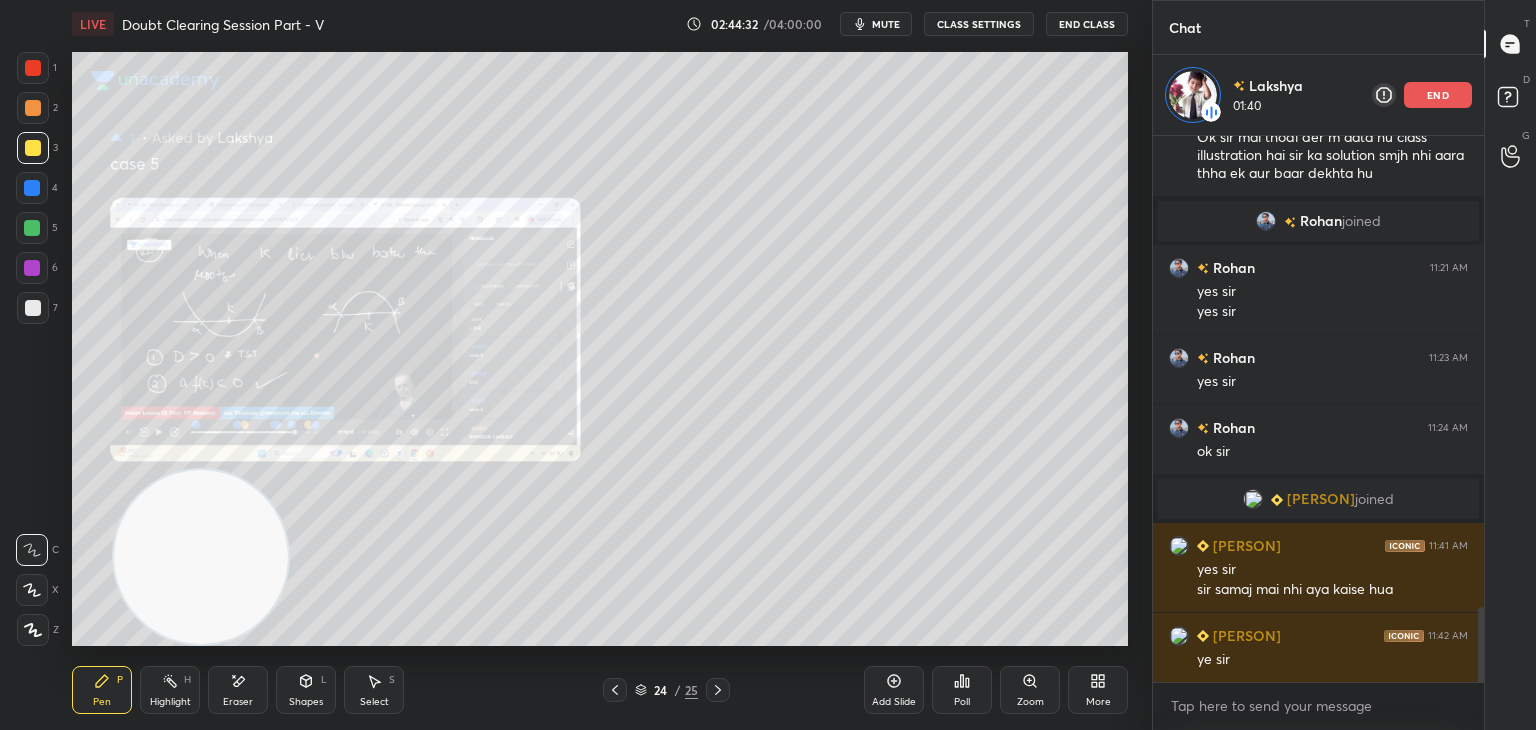 click 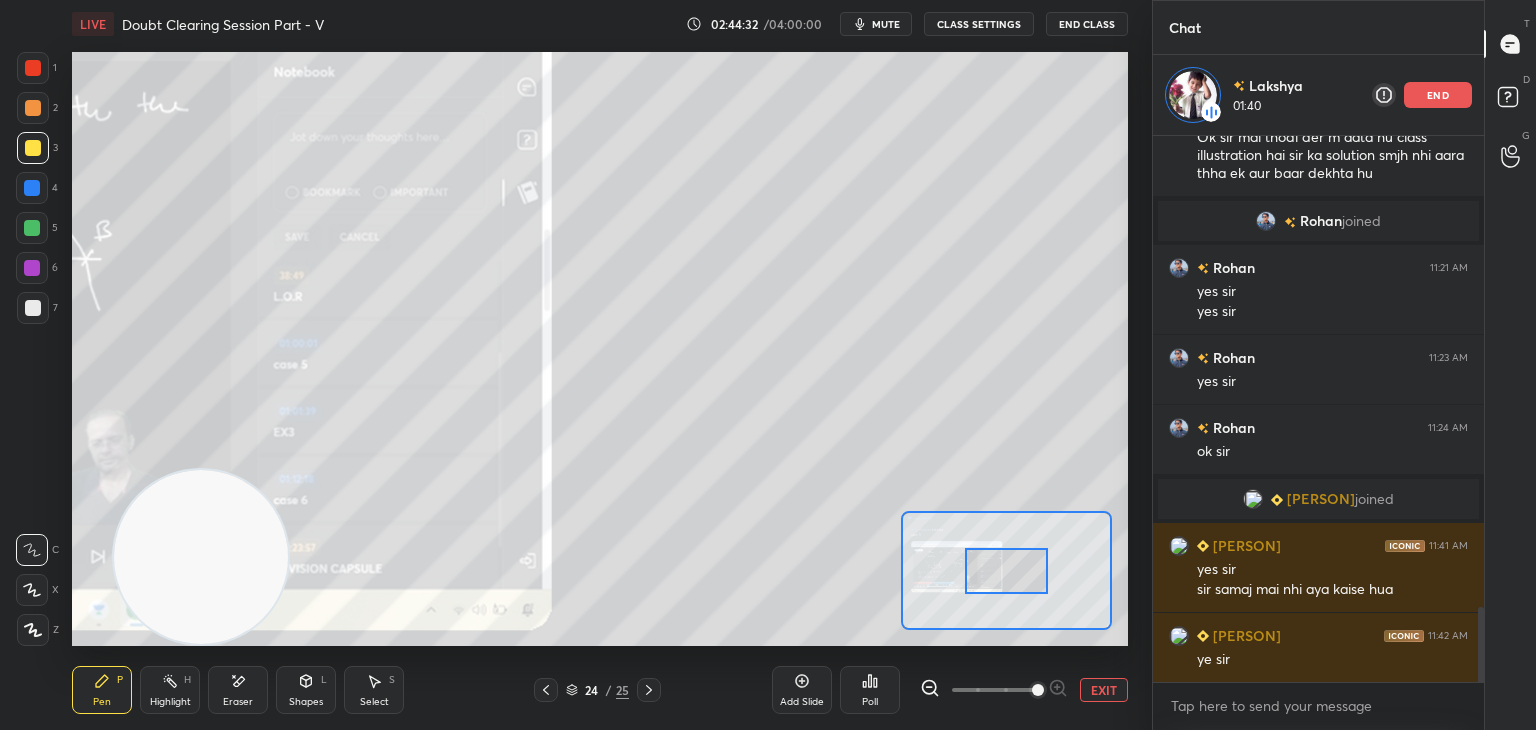 click at bounding box center (994, 690) 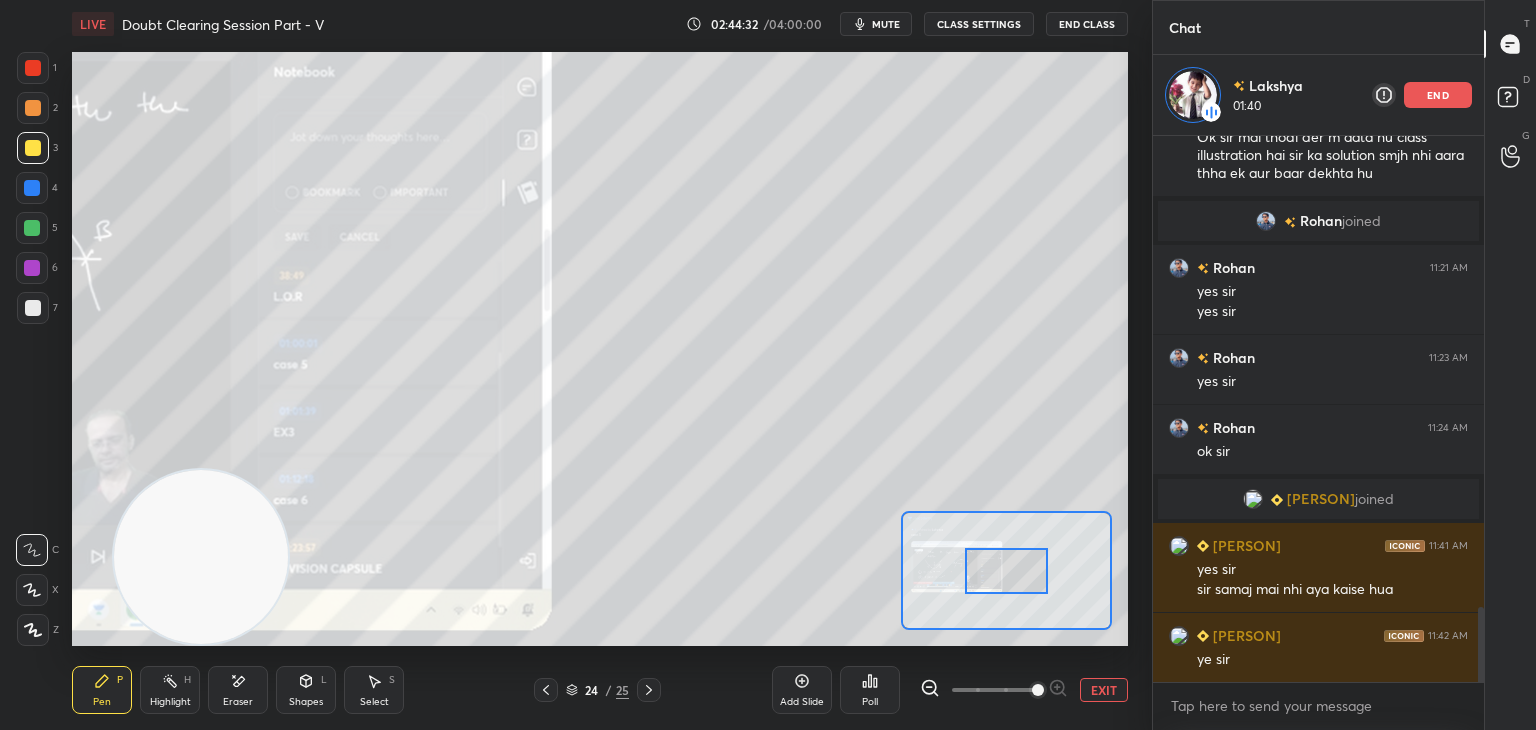 click at bounding box center (1038, 690) 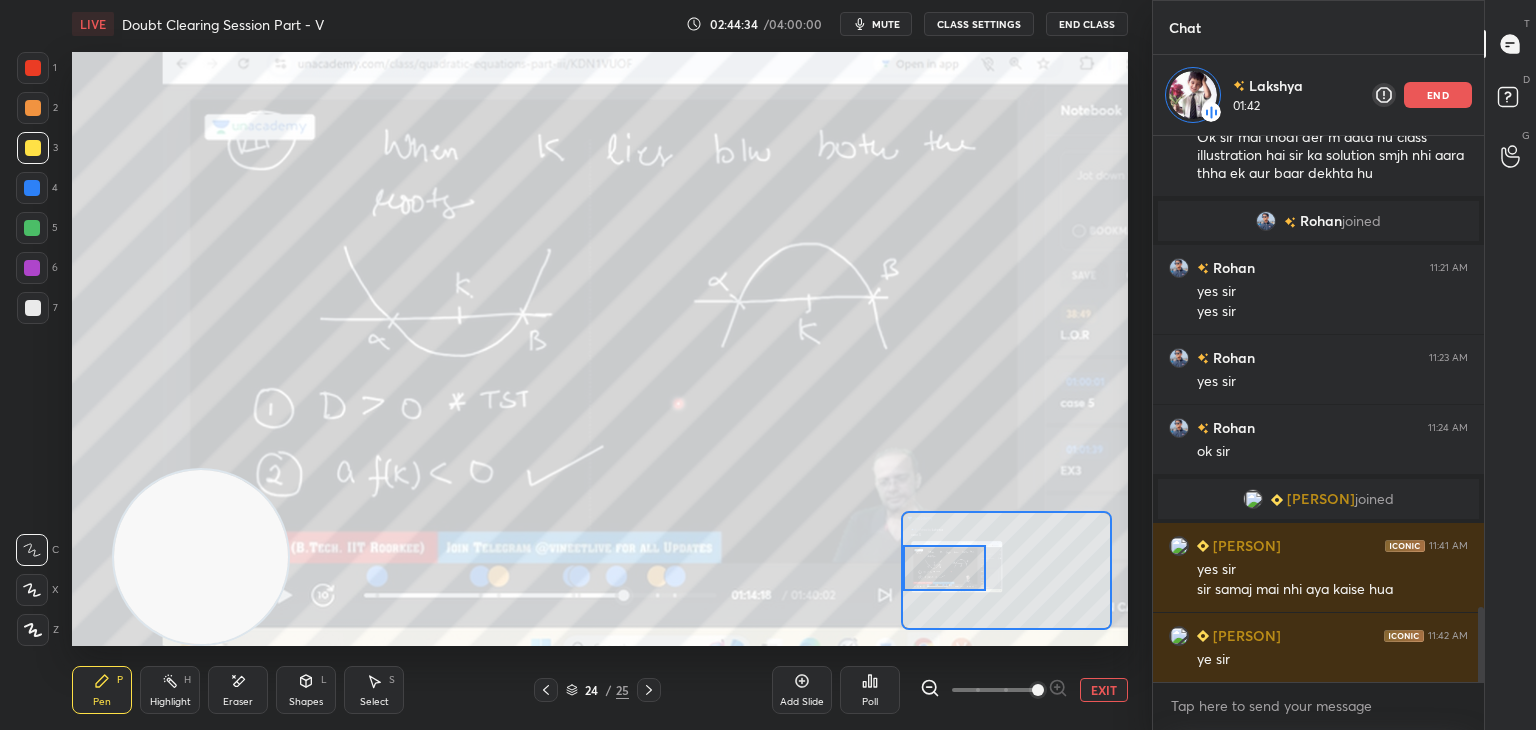 drag, startPoint x: 996, startPoint y: 561, endPoint x: 940, endPoint y: 548, distance: 57.48913 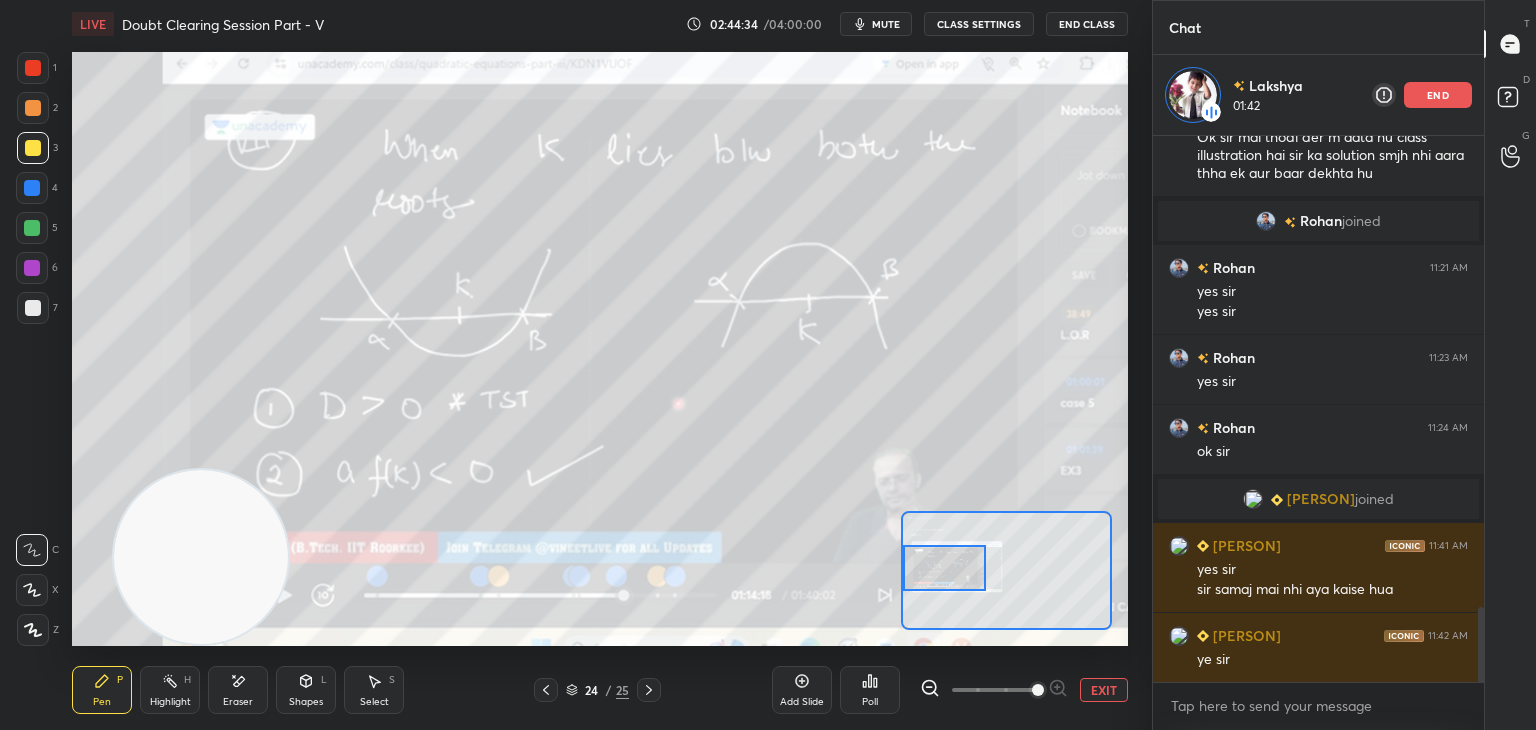 click at bounding box center [944, 568] 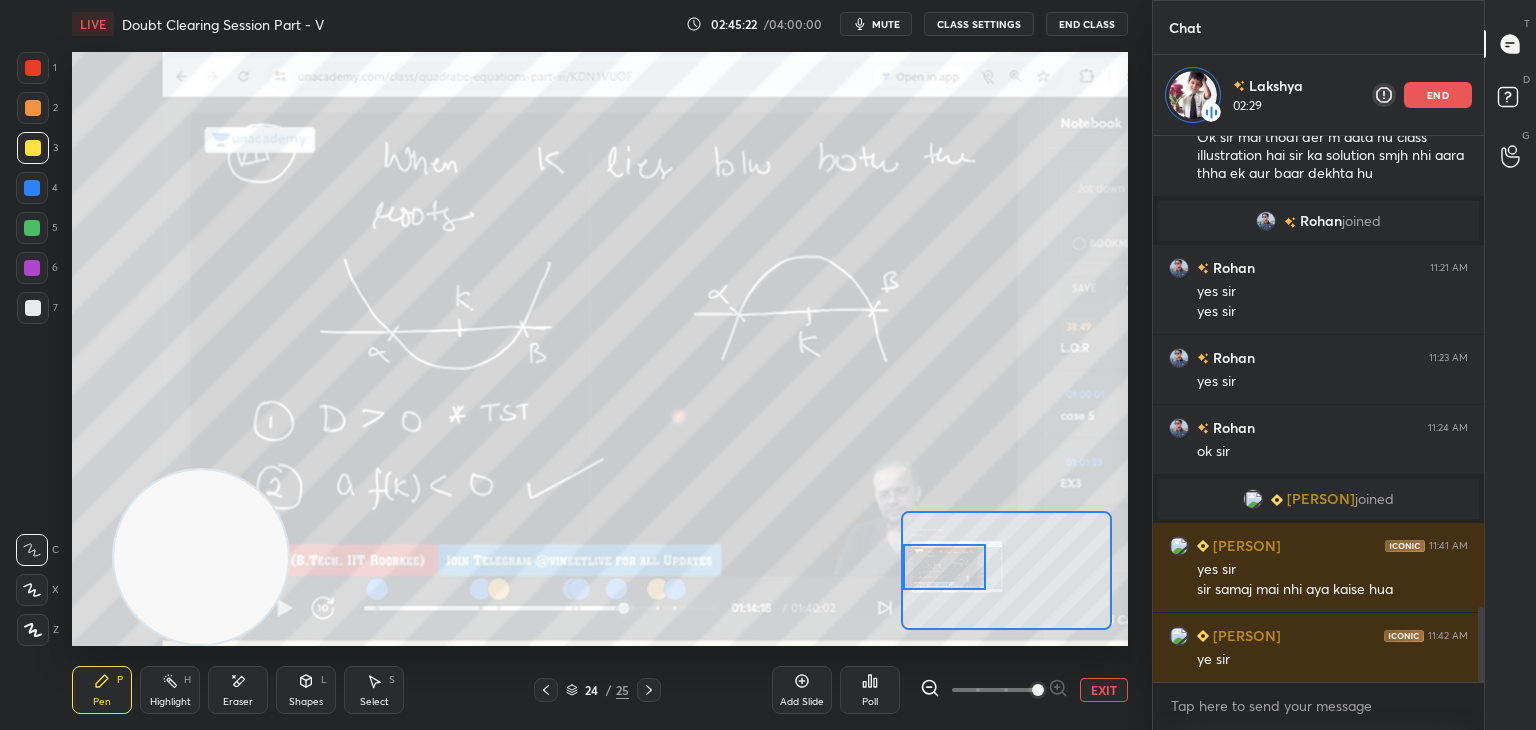 scroll, scrollTop: 3528, scrollLeft: 0, axis: vertical 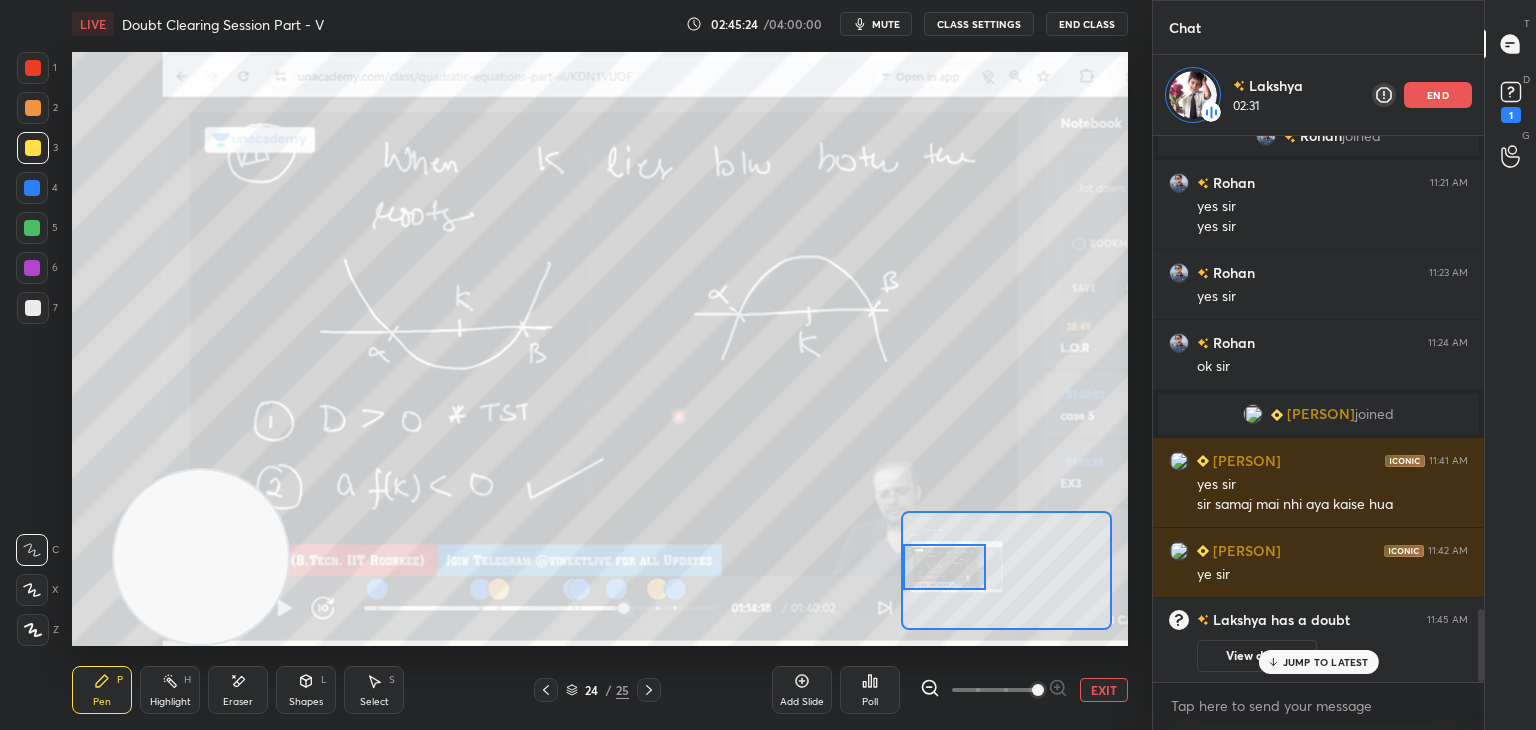 drag, startPoint x: 1217, startPoint y: 665, endPoint x: 1227, endPoint y: 646, distance: 21.470911 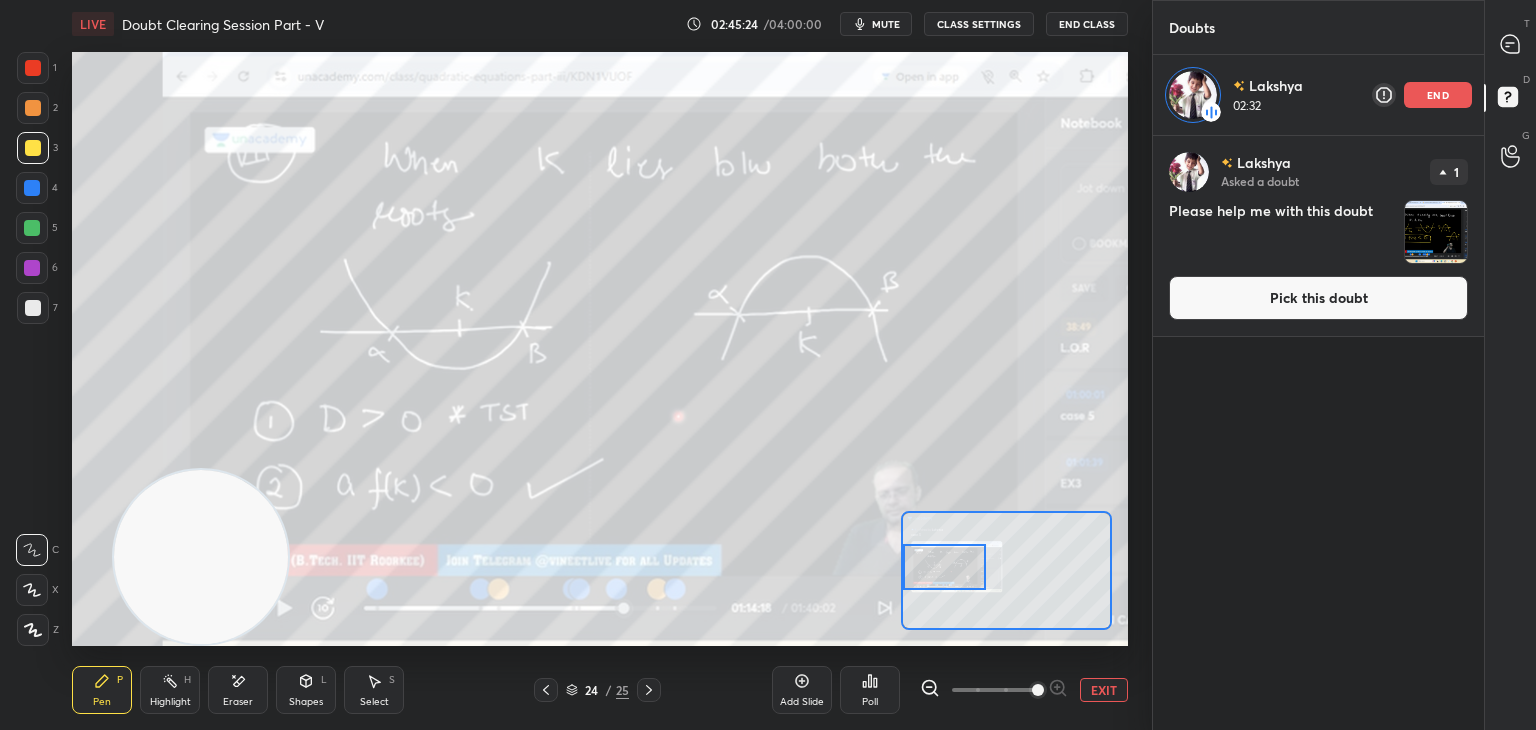 click on "Pick this doubt" at bounding box center [1318, 298] 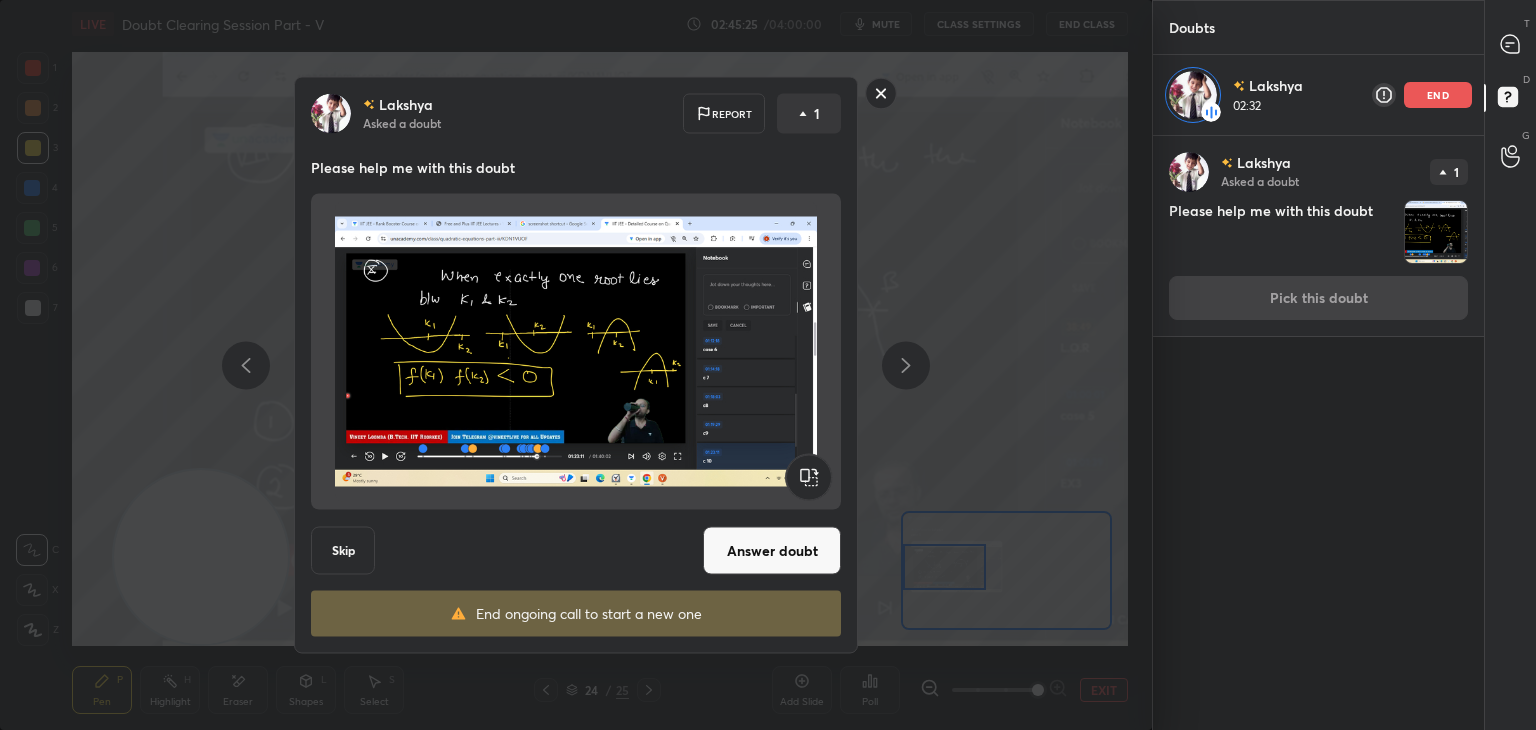 click on "[PERSON] Asked a doubt 1 Please help me with this doubt Pick this doubt" at bounding box center [1318, 236] 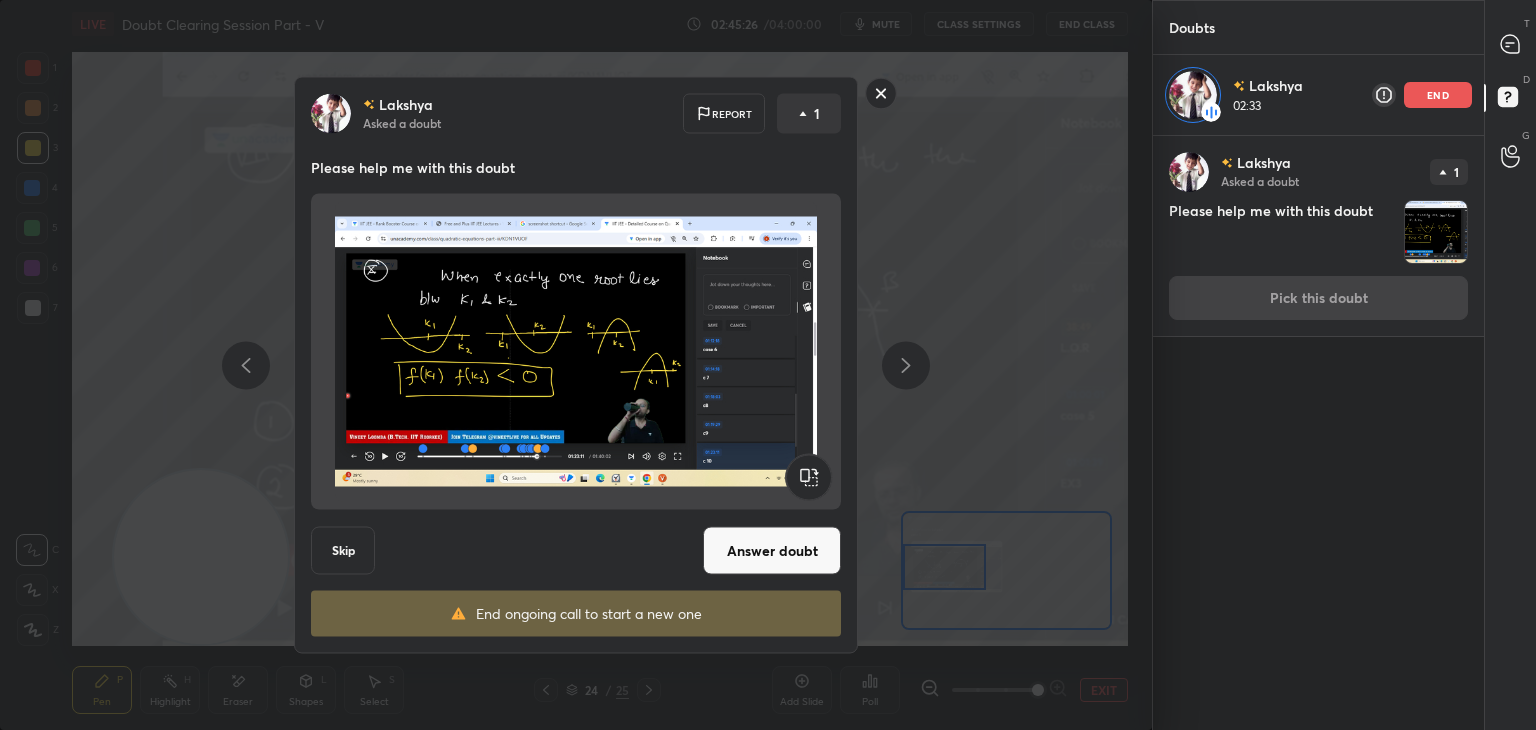click on "Answer doubt" at bounding box center [772, 551] 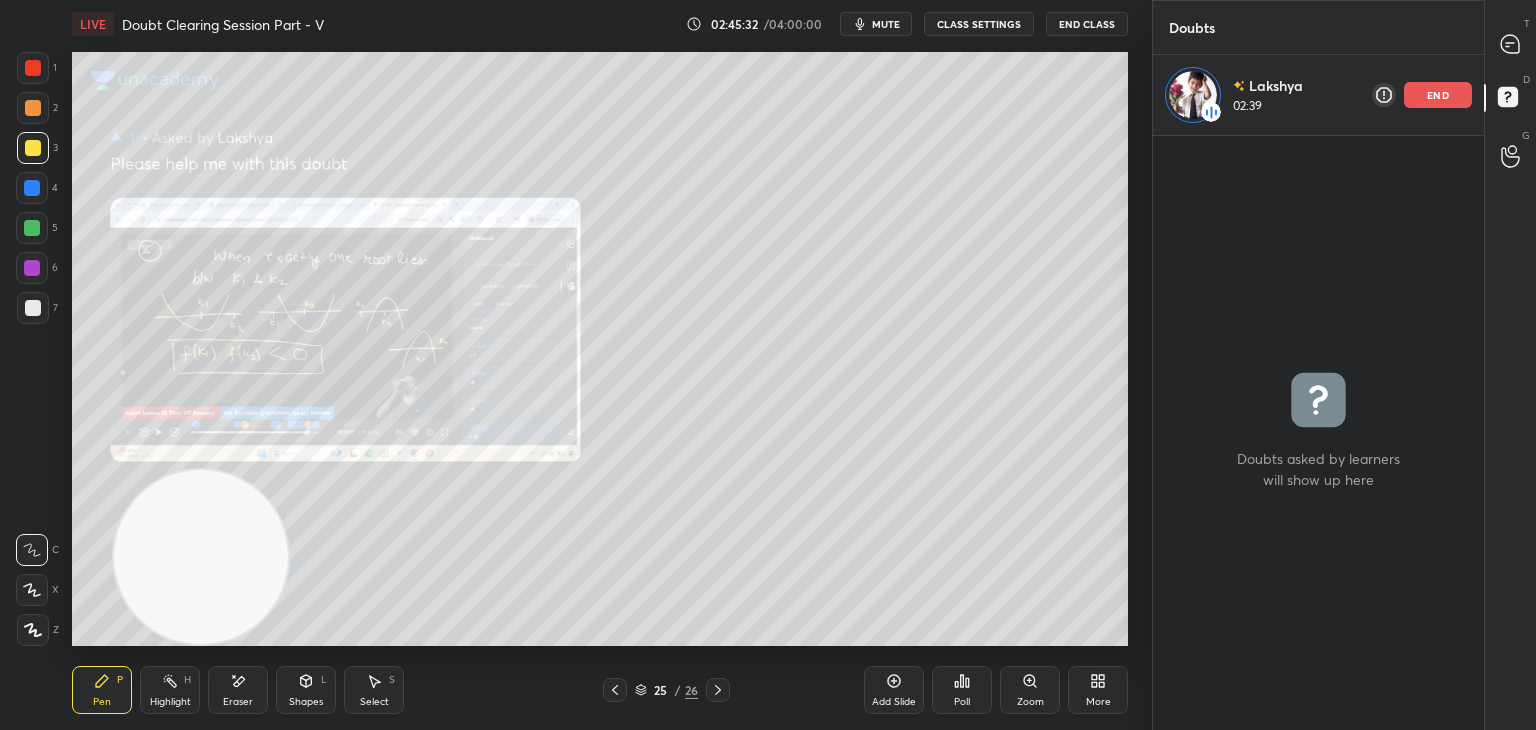 click on "T Messages (T)" at bounding box center [1510, 44] 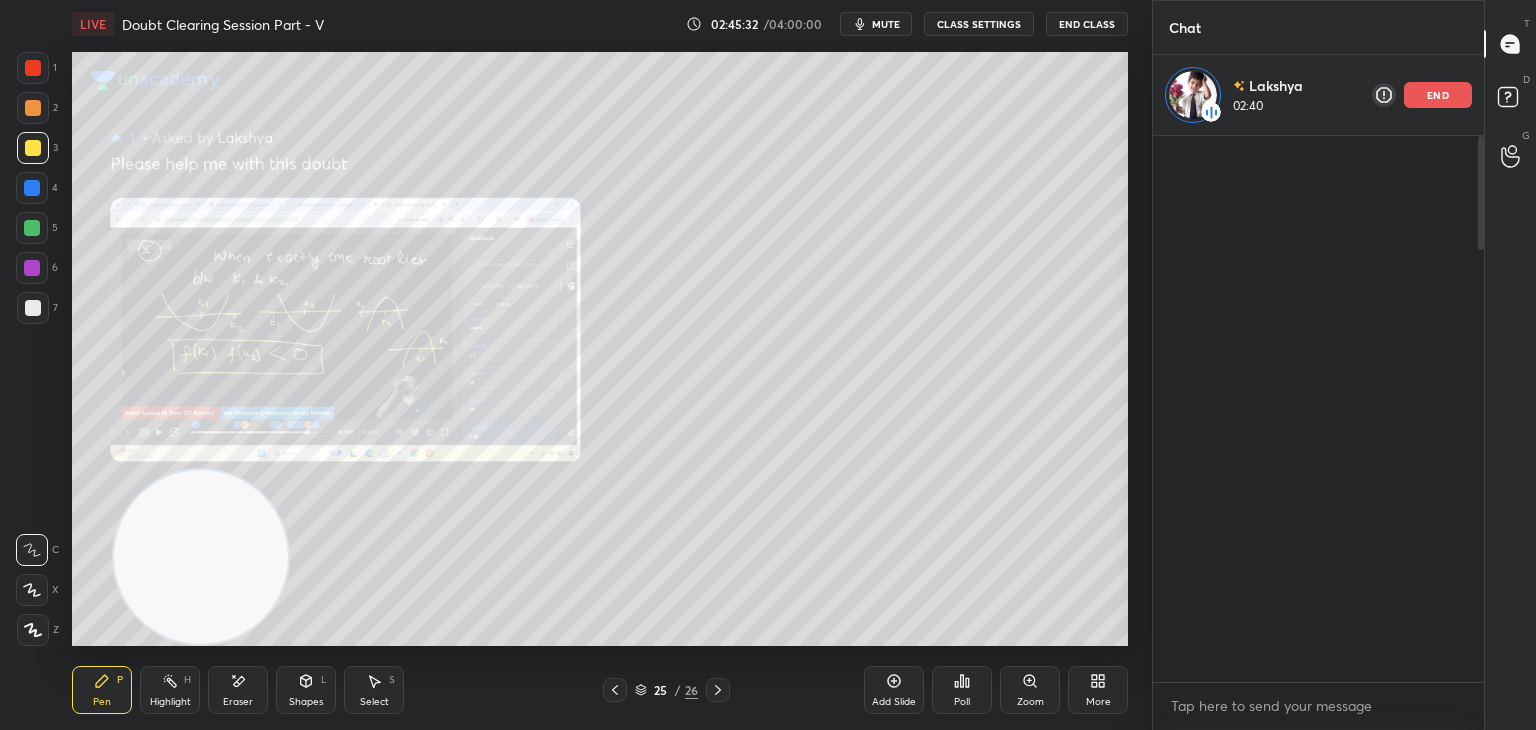 scroll, scrollTop: 3403, scrollLeft: 0, axis: vertical 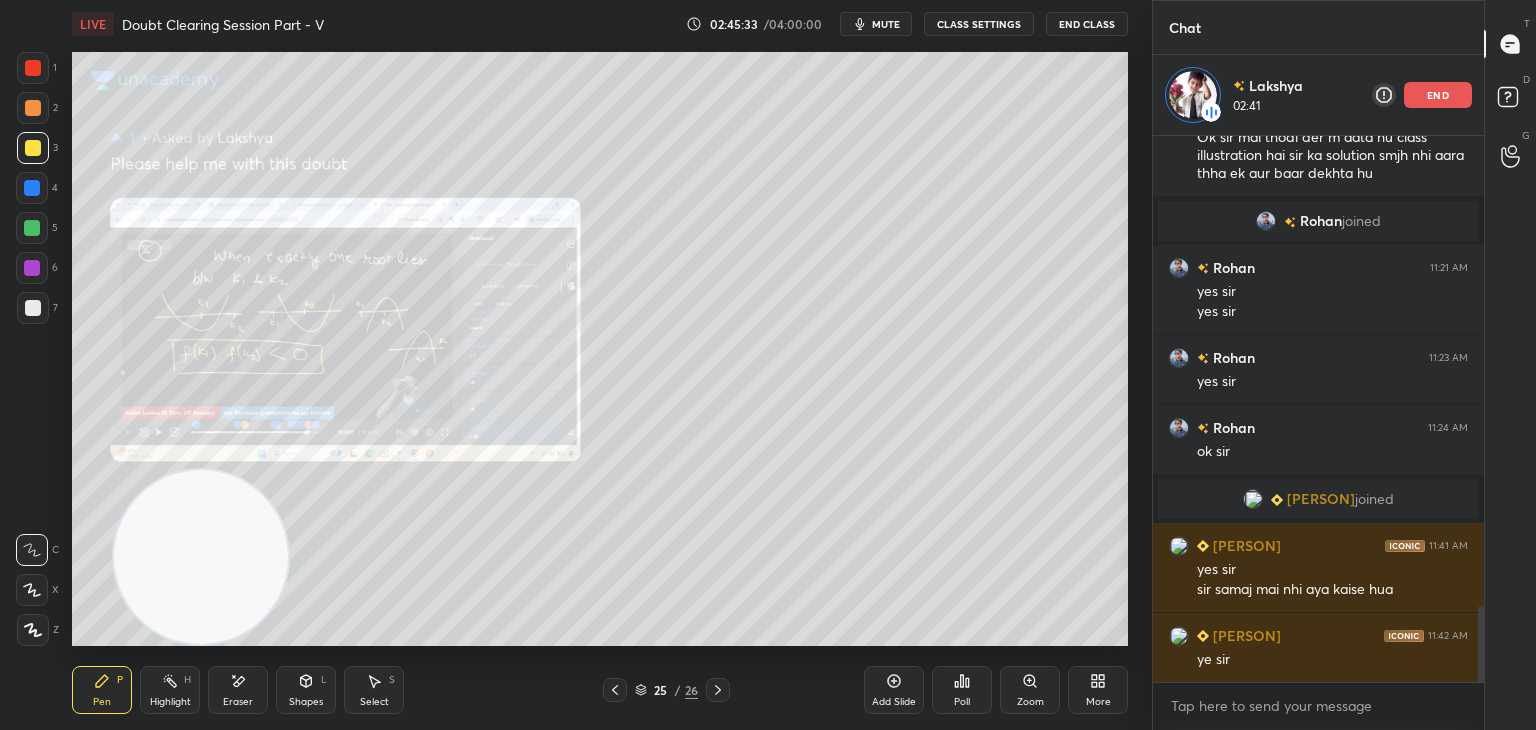 click on "Zoom" at bounding box center (1030, 690) 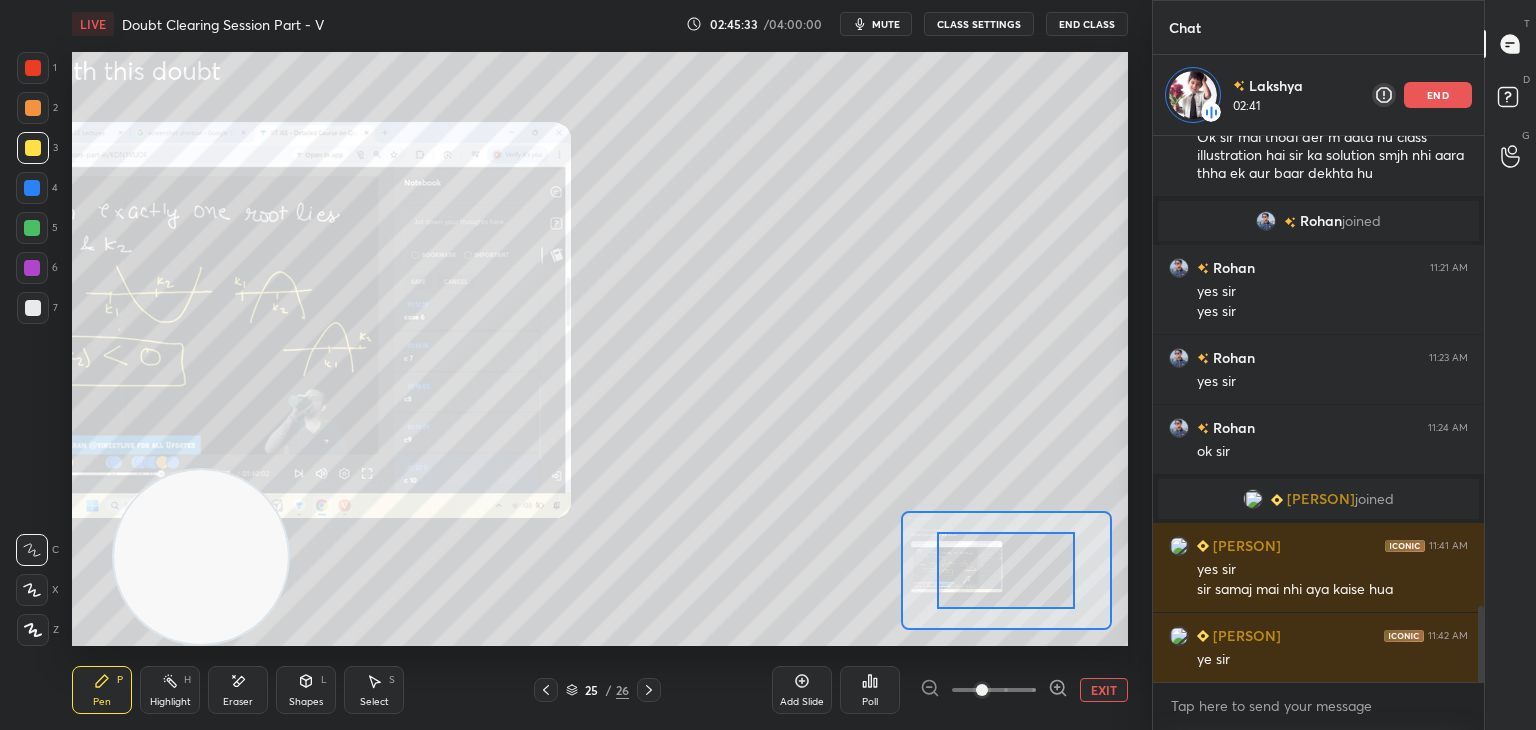 click at bounding box center [994, 690] 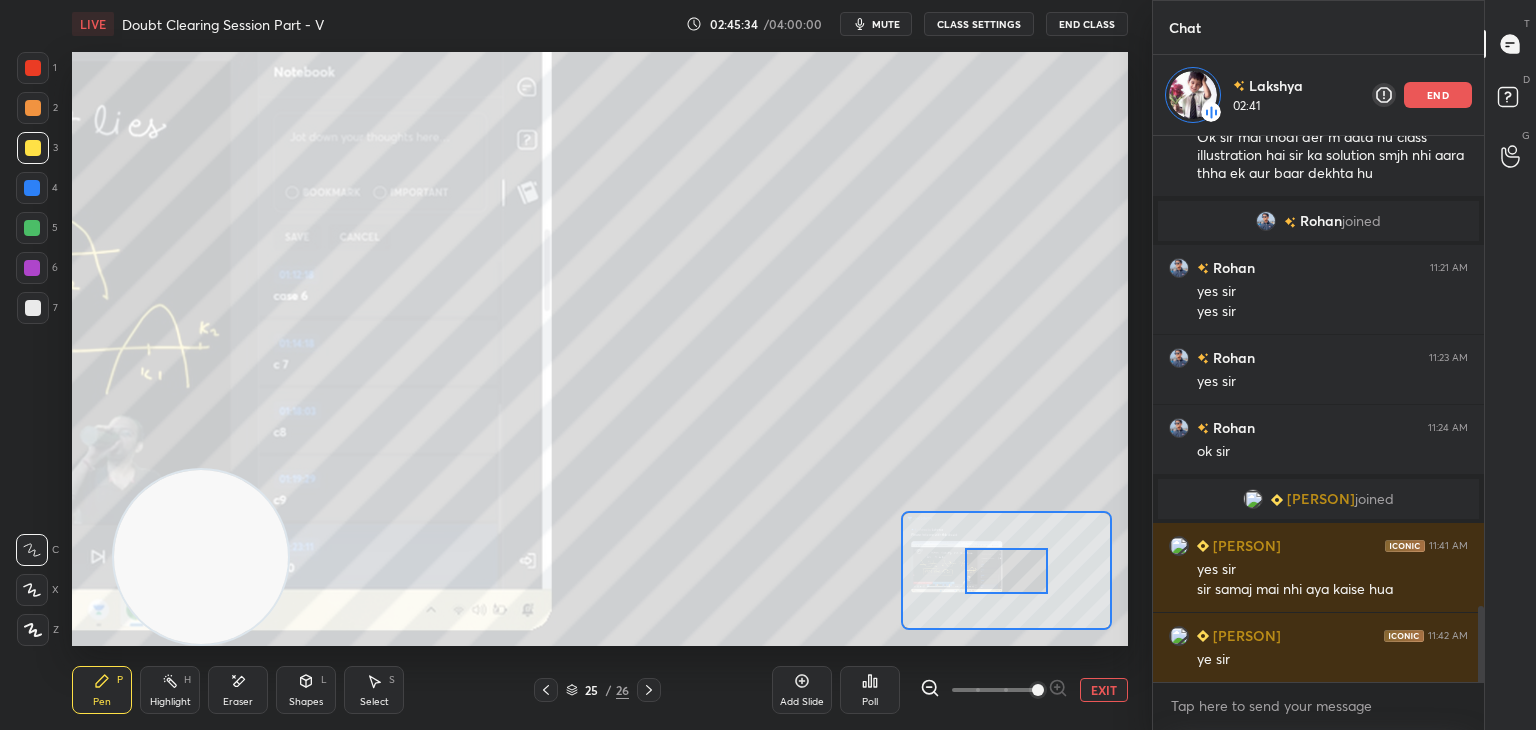 drag, startPoint x: 1032, startPoint y: 693, endPoint x: 1022, endPoint y: 688, distance: 11.18034 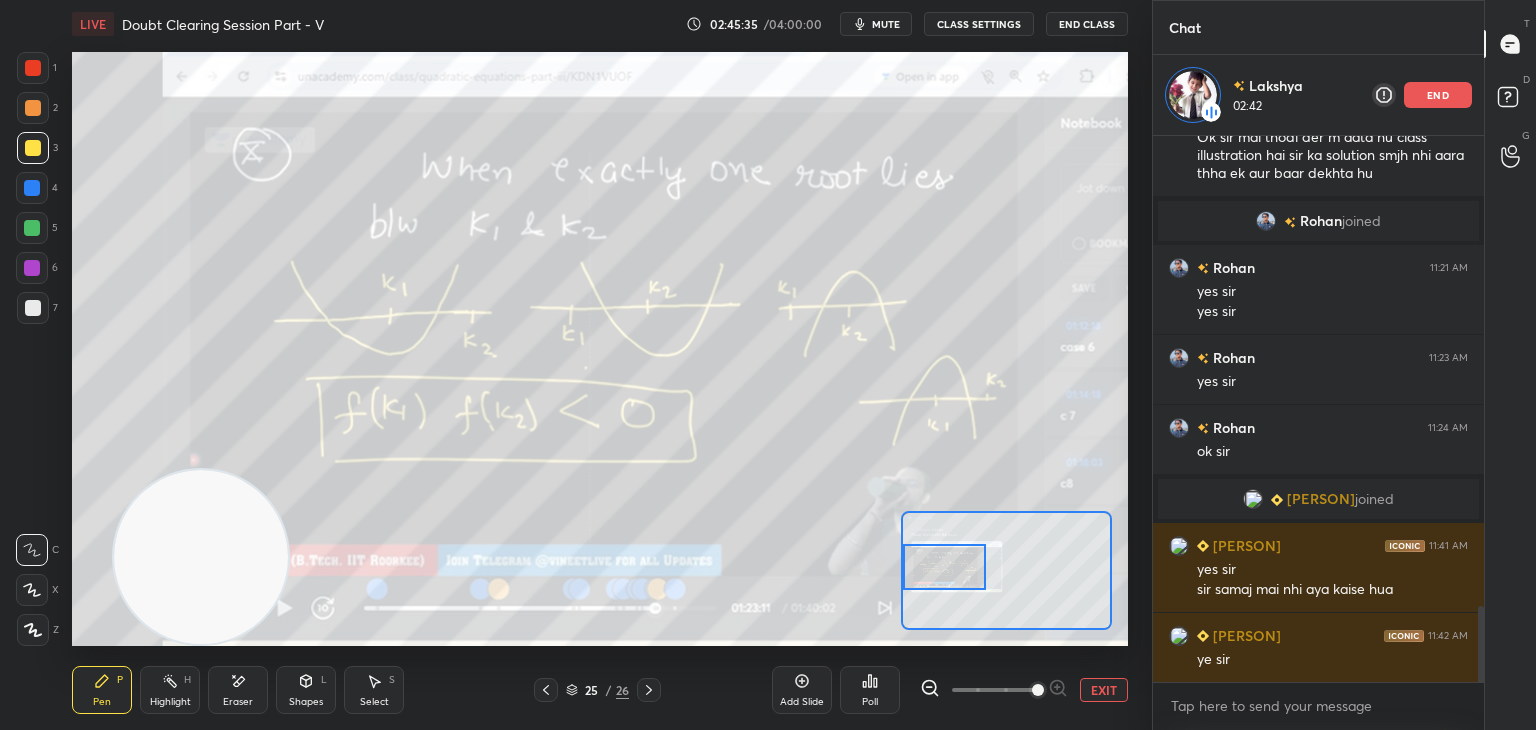 drag, startPoint x: 992, startPoint y: 567, endPoint x: 925, endPoint y: 551, distance: 68.88396 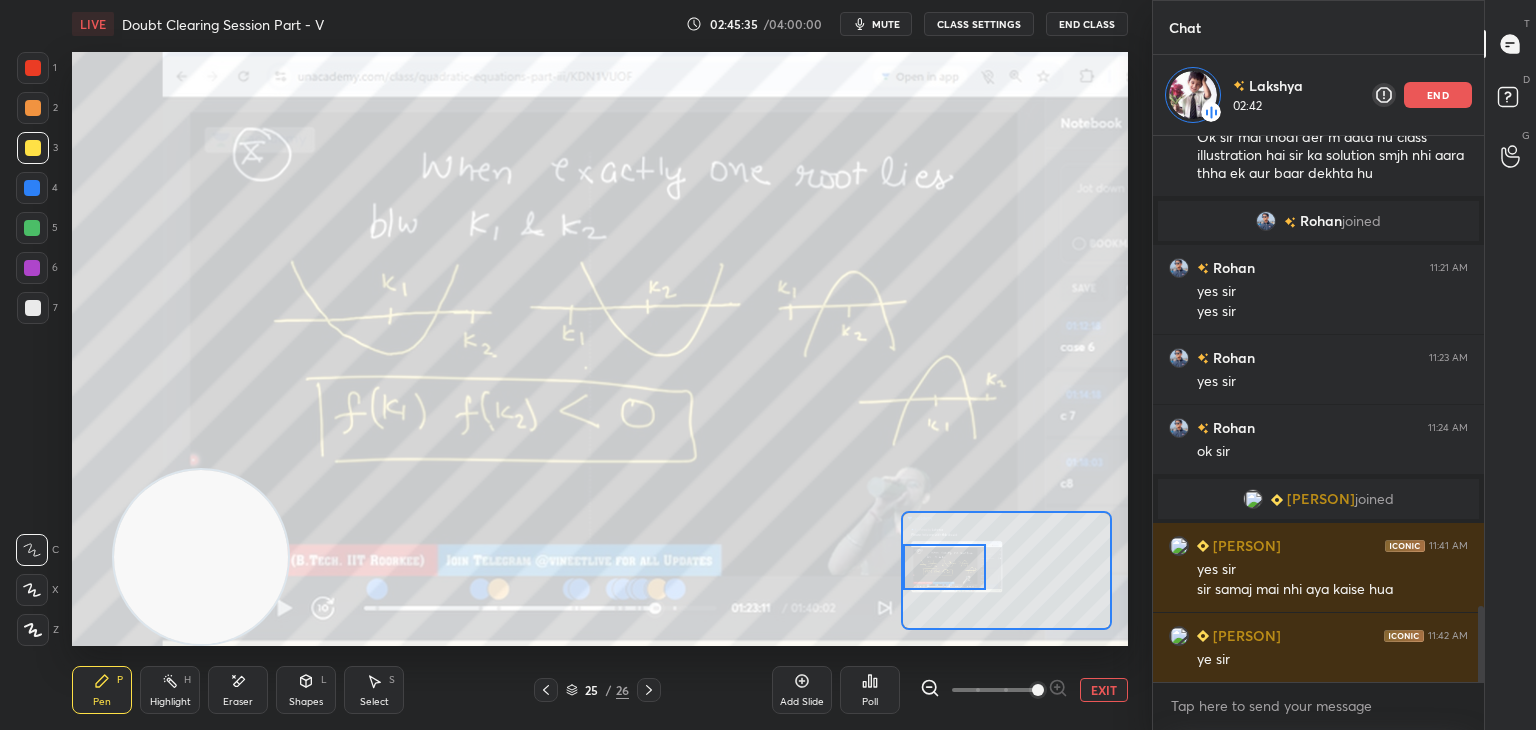 click at bounding box center (944, 567) 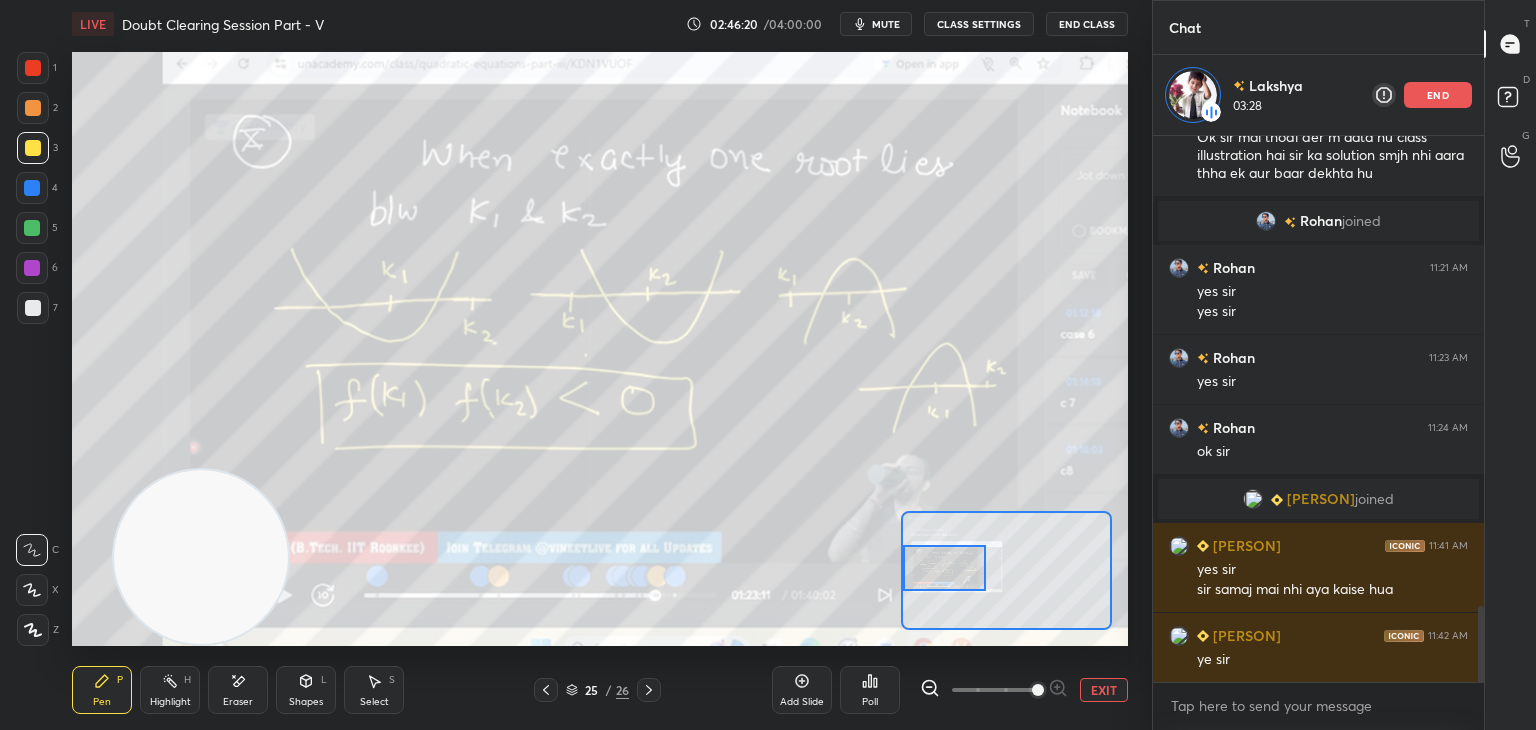 click 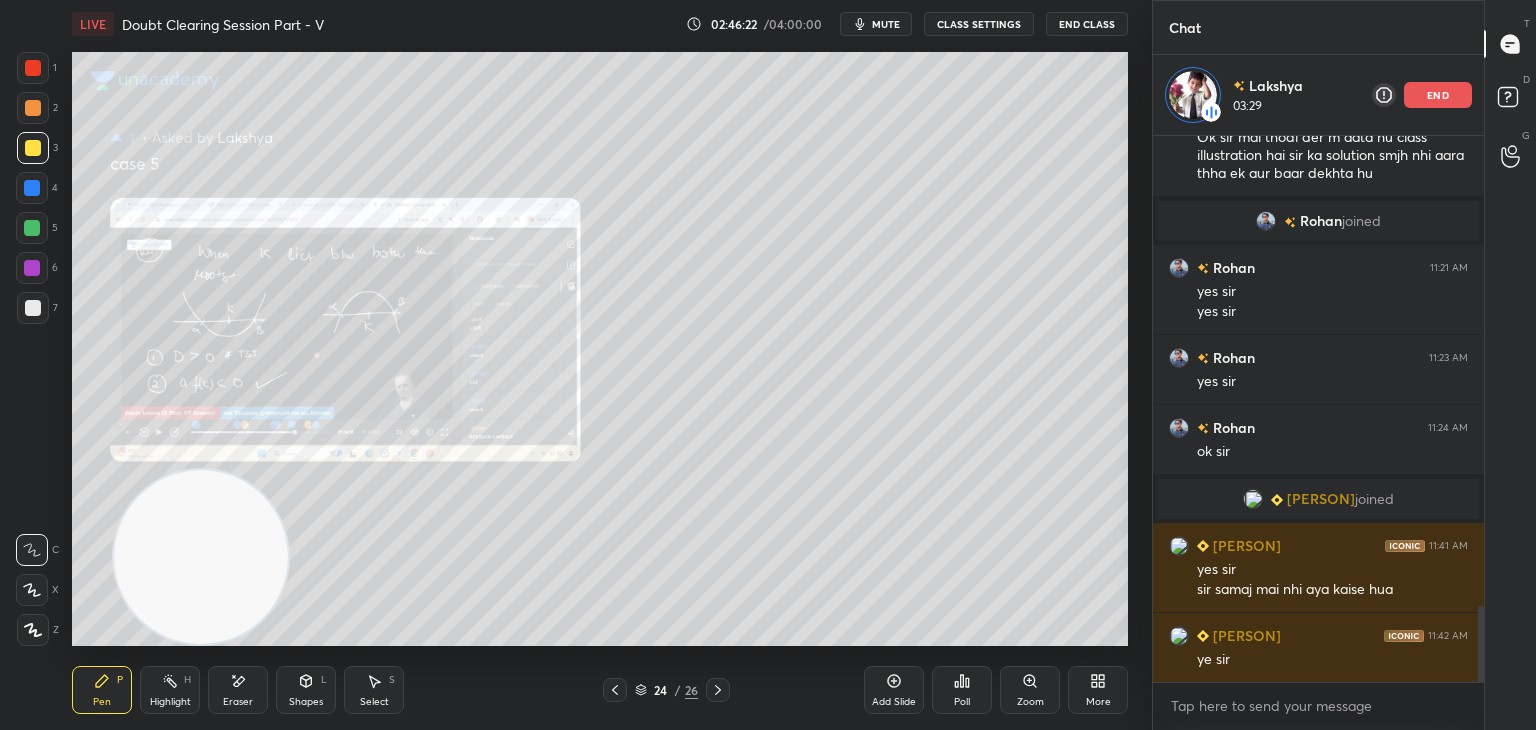 click on "Zoom" at bounding box center (1030, 690) 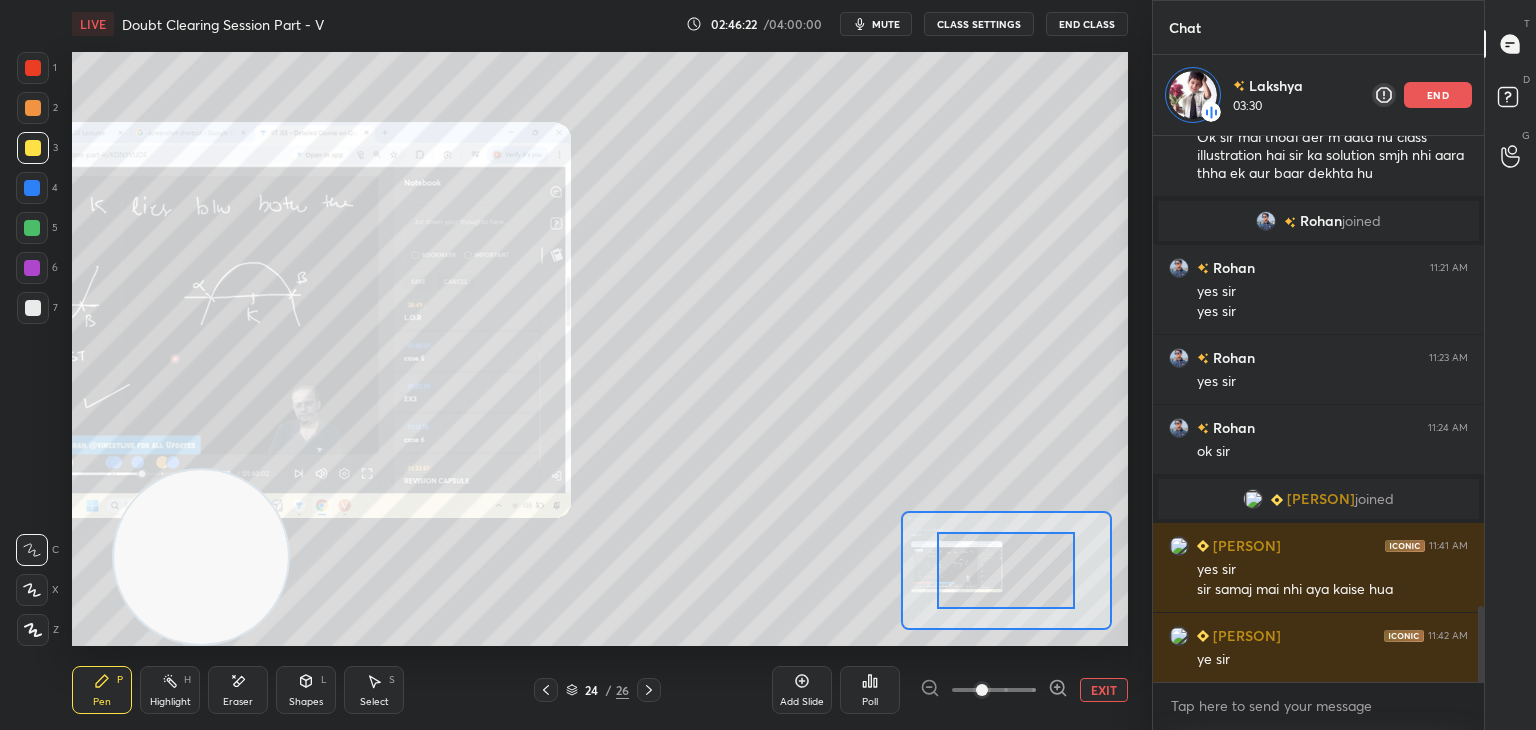 click at bounding box center [994, 690] 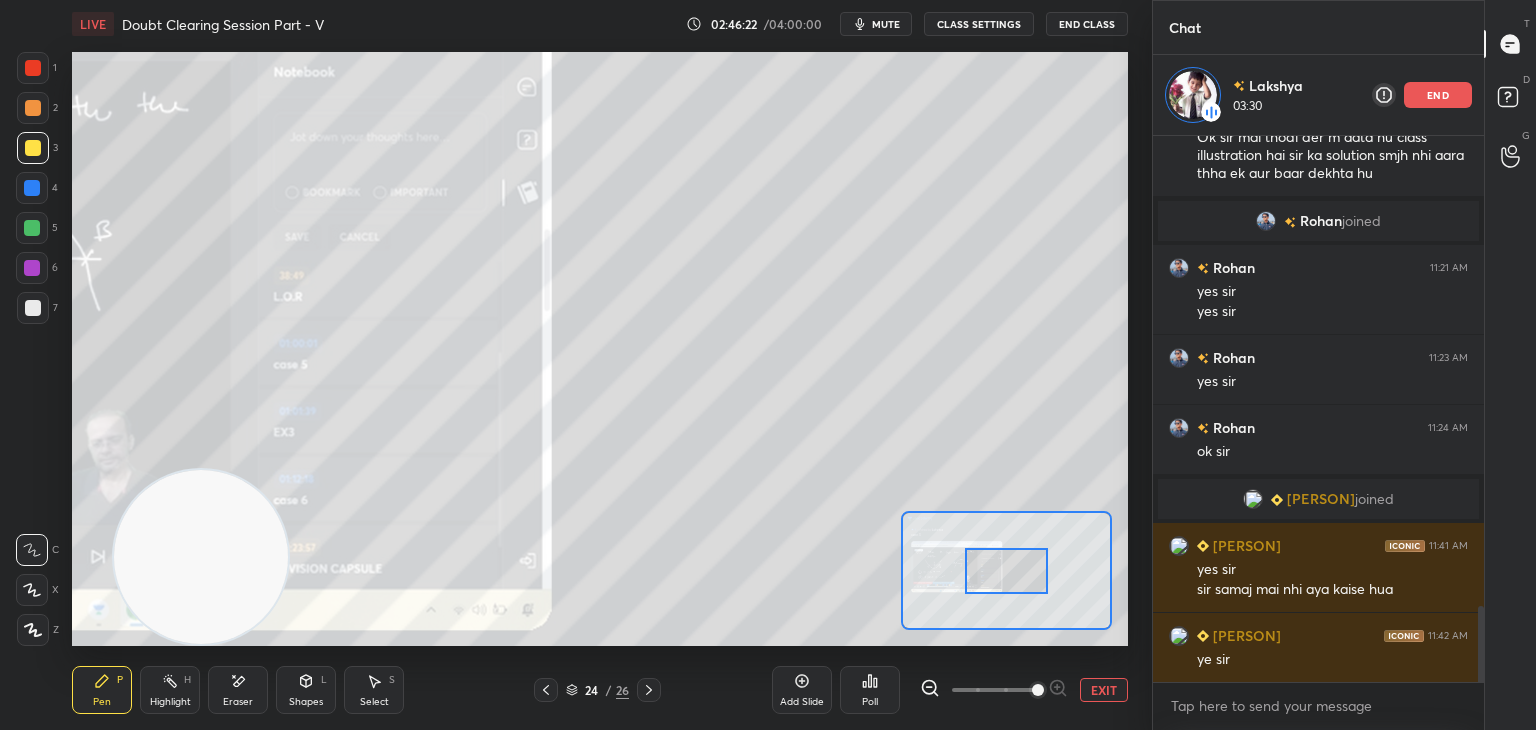 click at bounding box center (1038, 690) 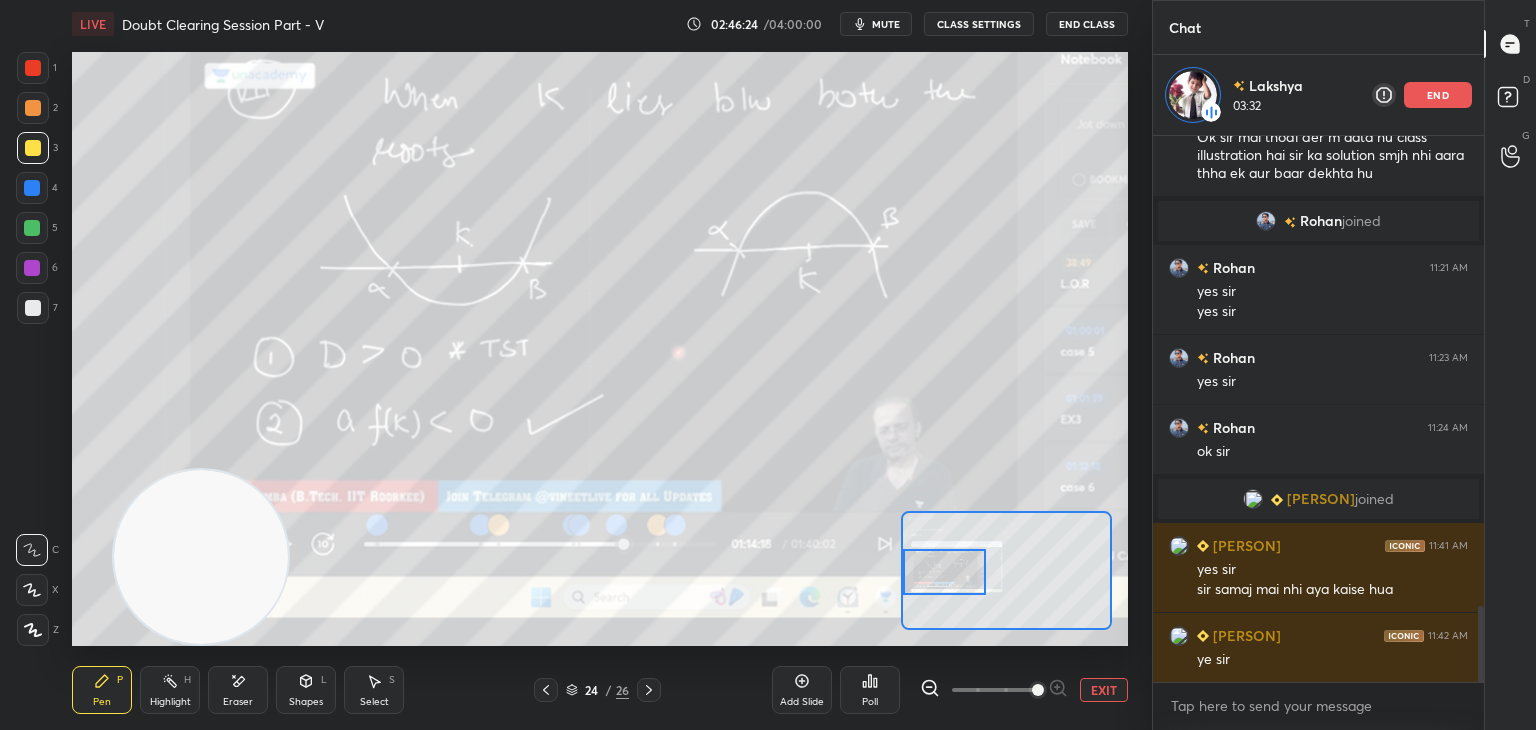 drag, startPoint x: 972, startPoint y: 580, endPoint x: 933, endPoint y: 582, distance: 39.051247 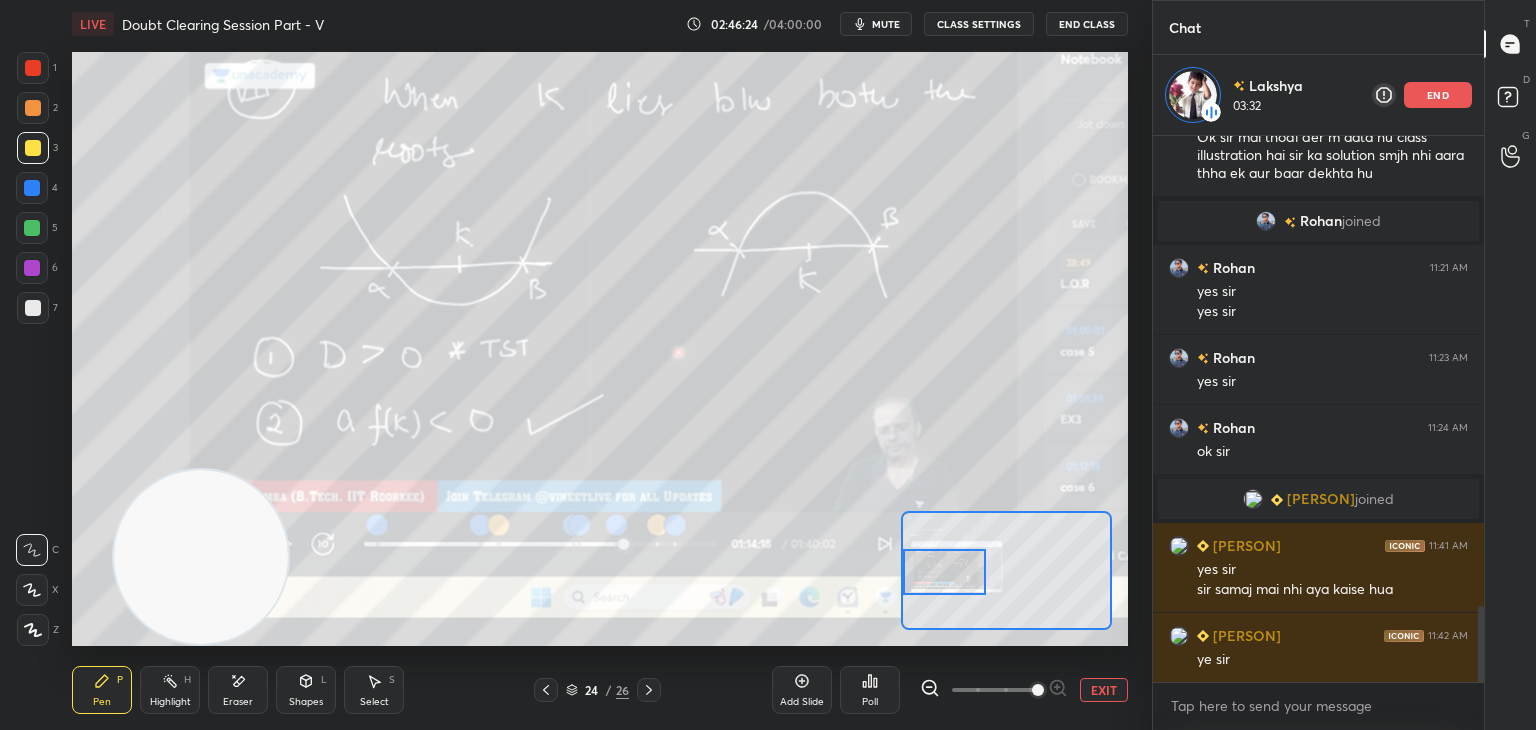 click at bounding box center (944, 572) 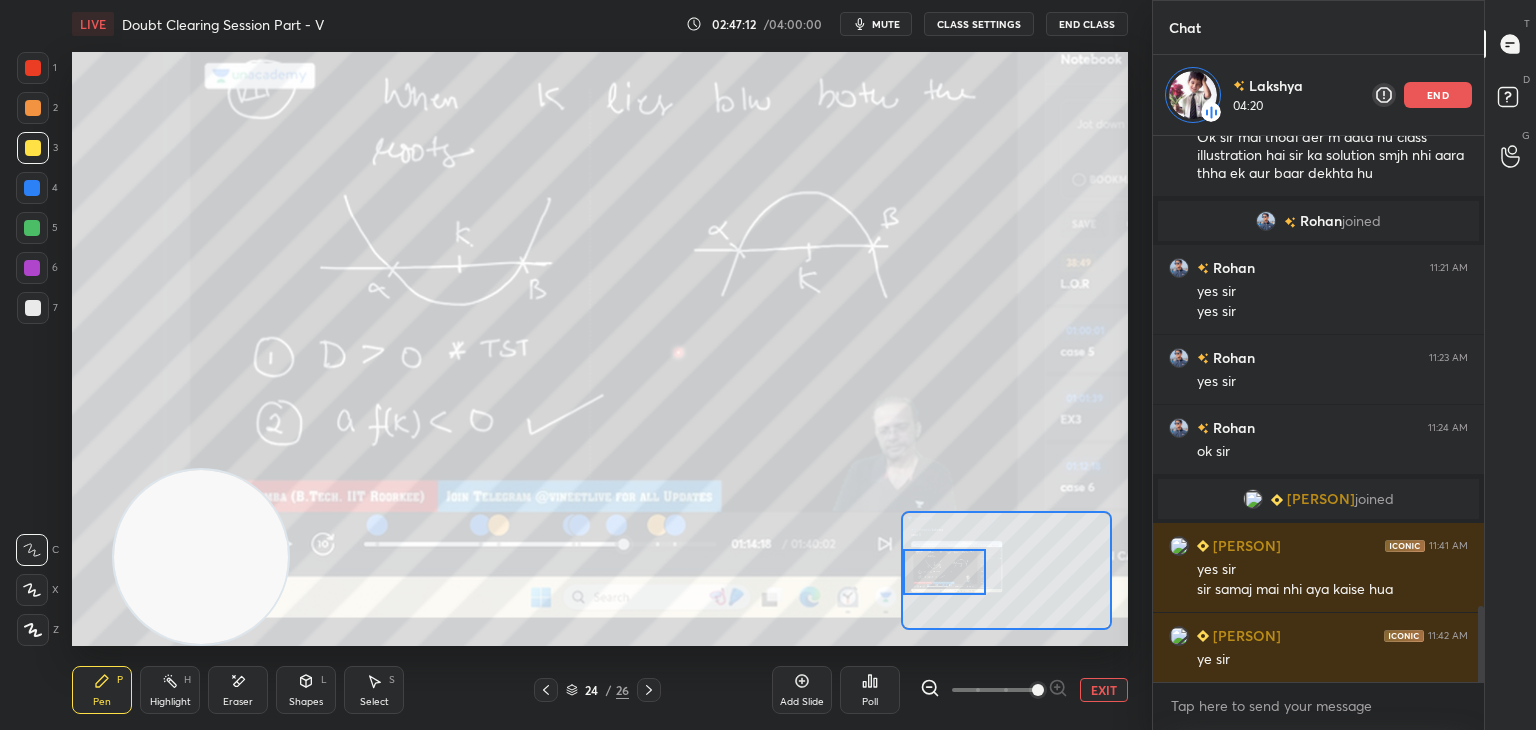 scroll, scrollTop: 3488, scrollLeft: 0, axis: vertical 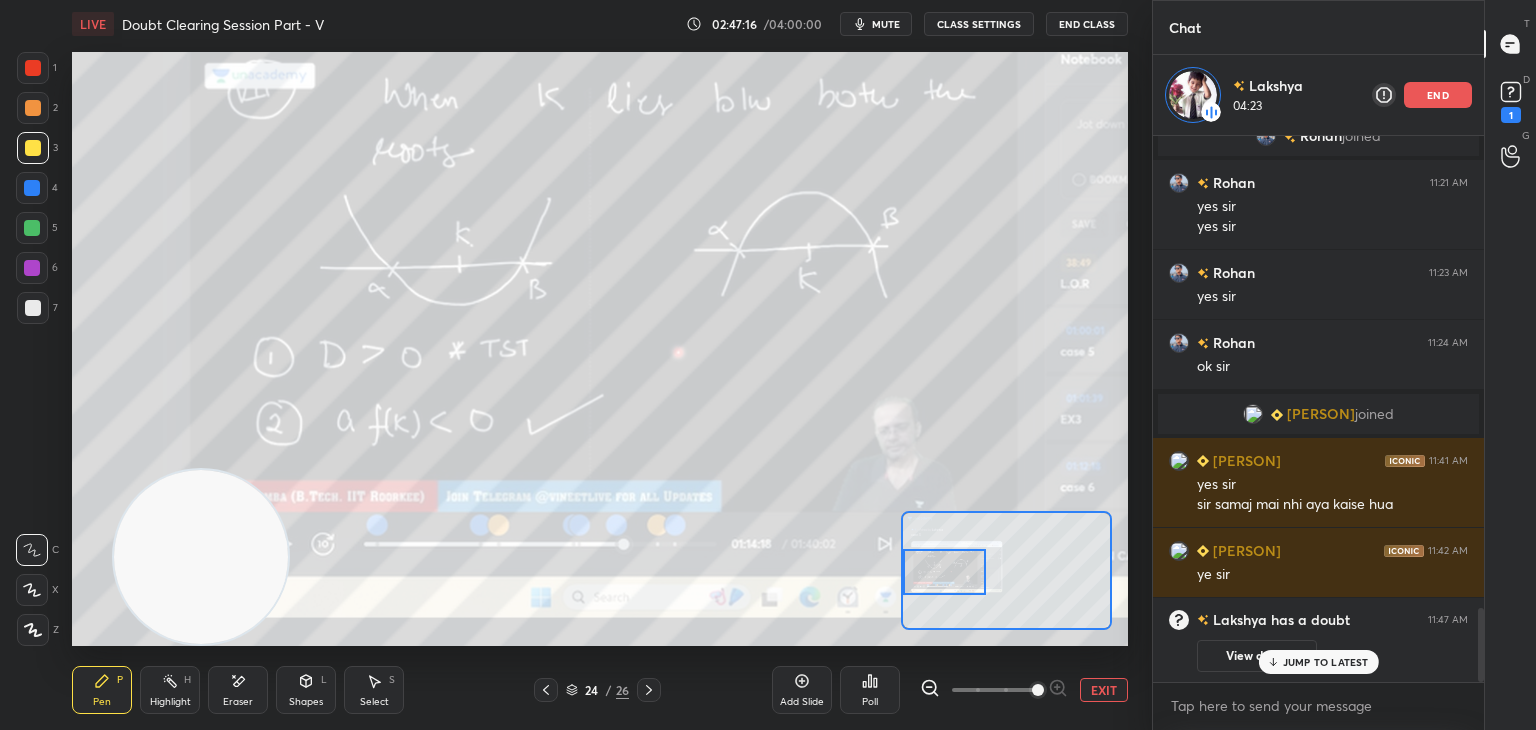 click on "24 / 26" at bounding box center (597, 690) 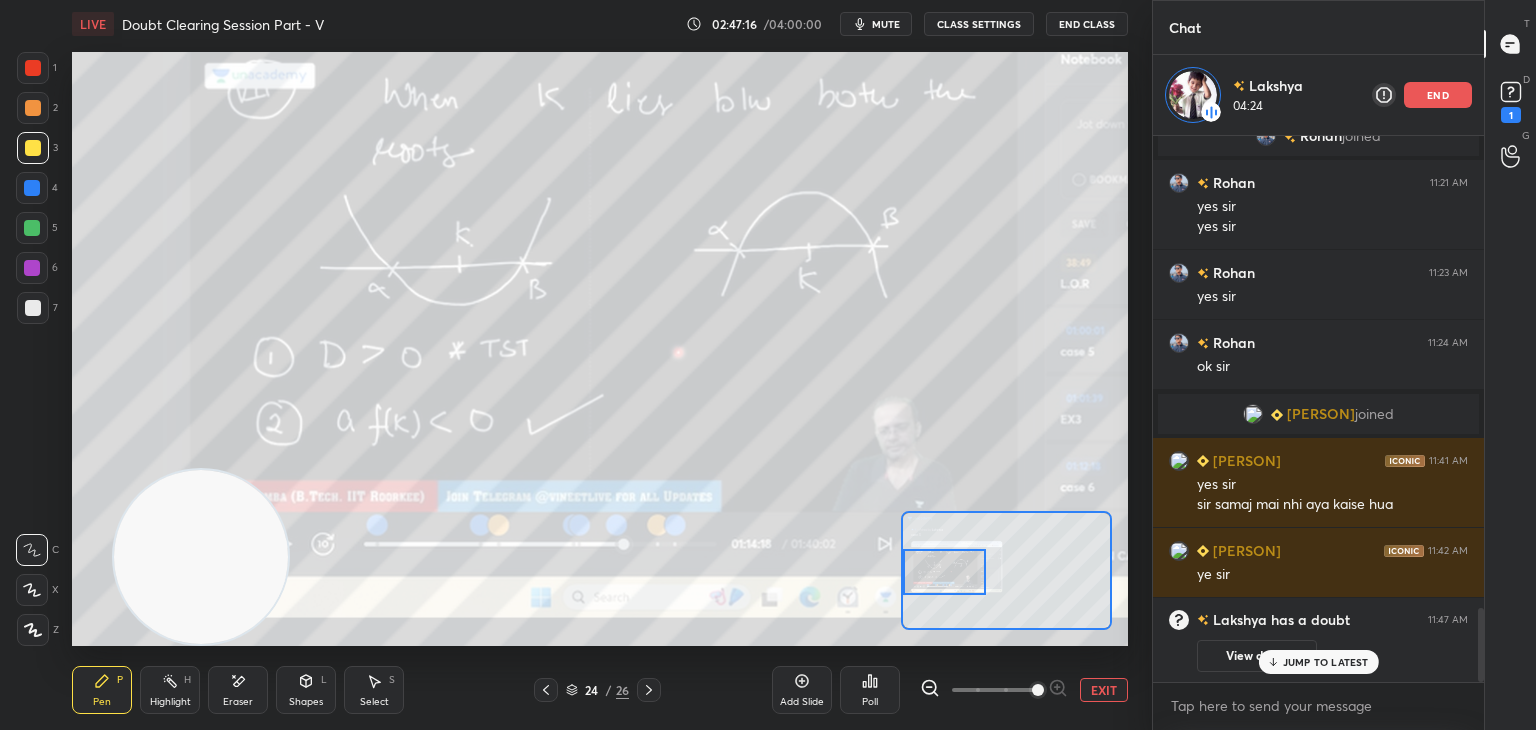 drag, startPoint x: 644, startPoint y: 690, endPoint x: 706, endPoint y: 675, distance: 63.788715 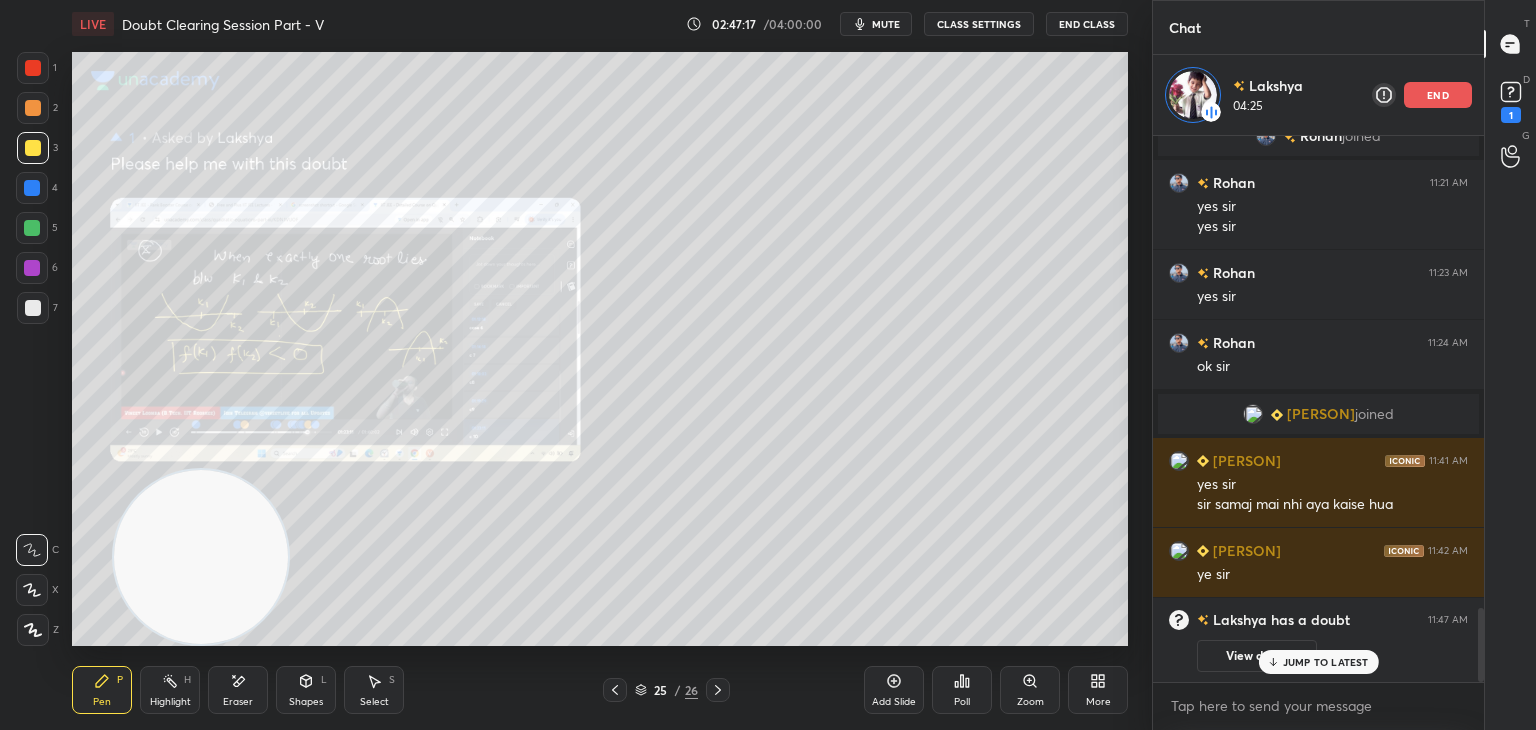 drag, startPoint x: 1272, startPoint y: 645, endPoint x: 1271, endPoint y: 633, distance: 12.0415945 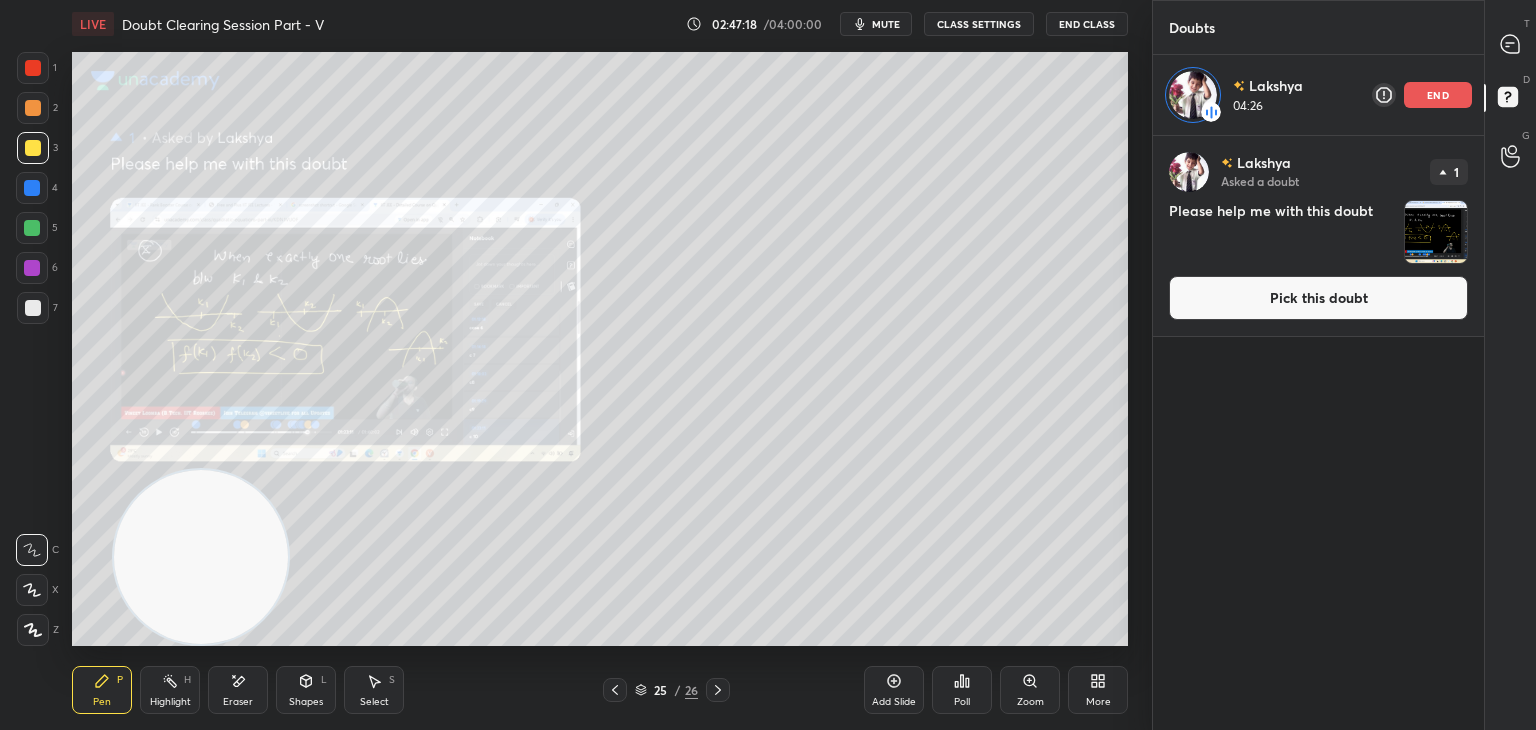 click on "Pick this doubt" at bounding box center (1318, 298) 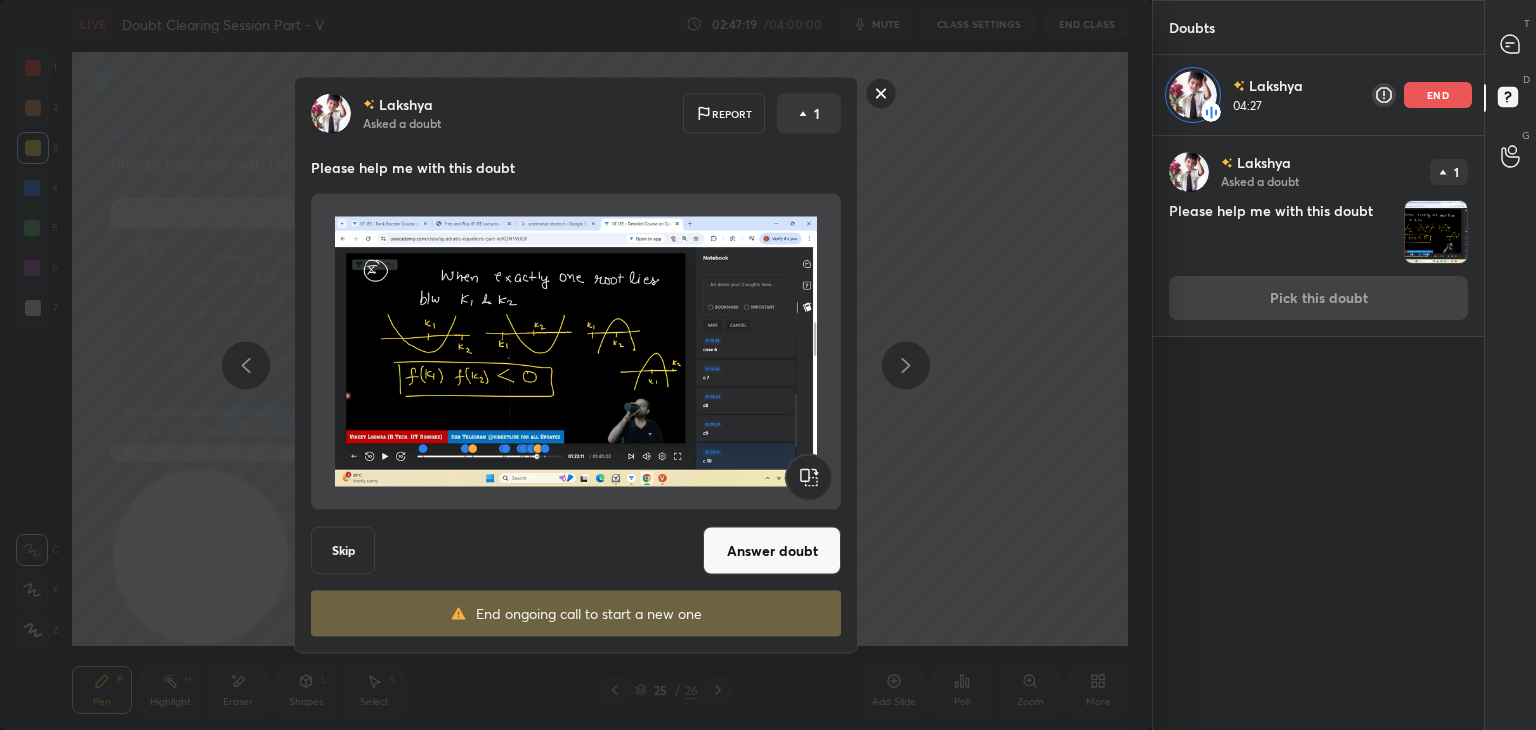 click on "Answer doubt" at bounding box center (772, 551) 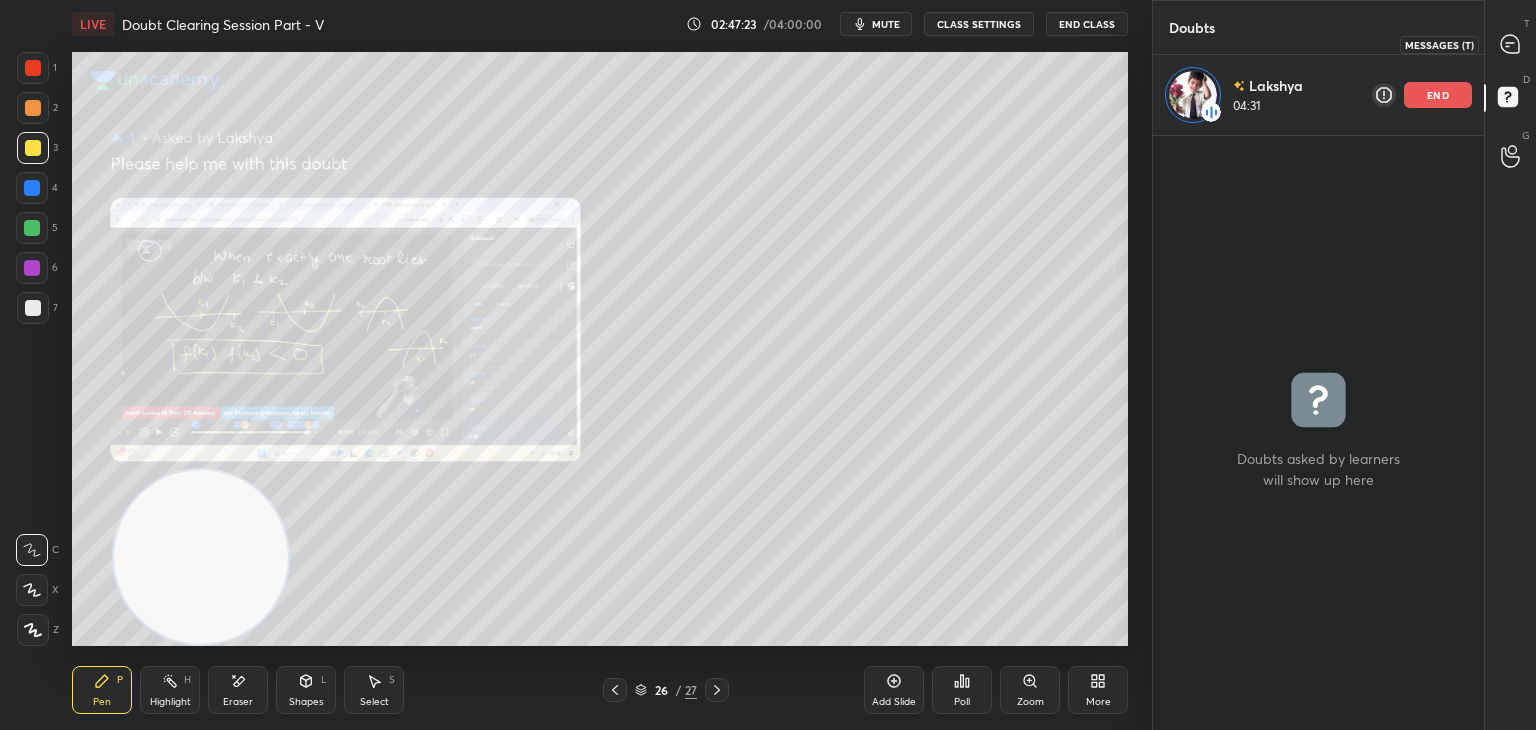 click 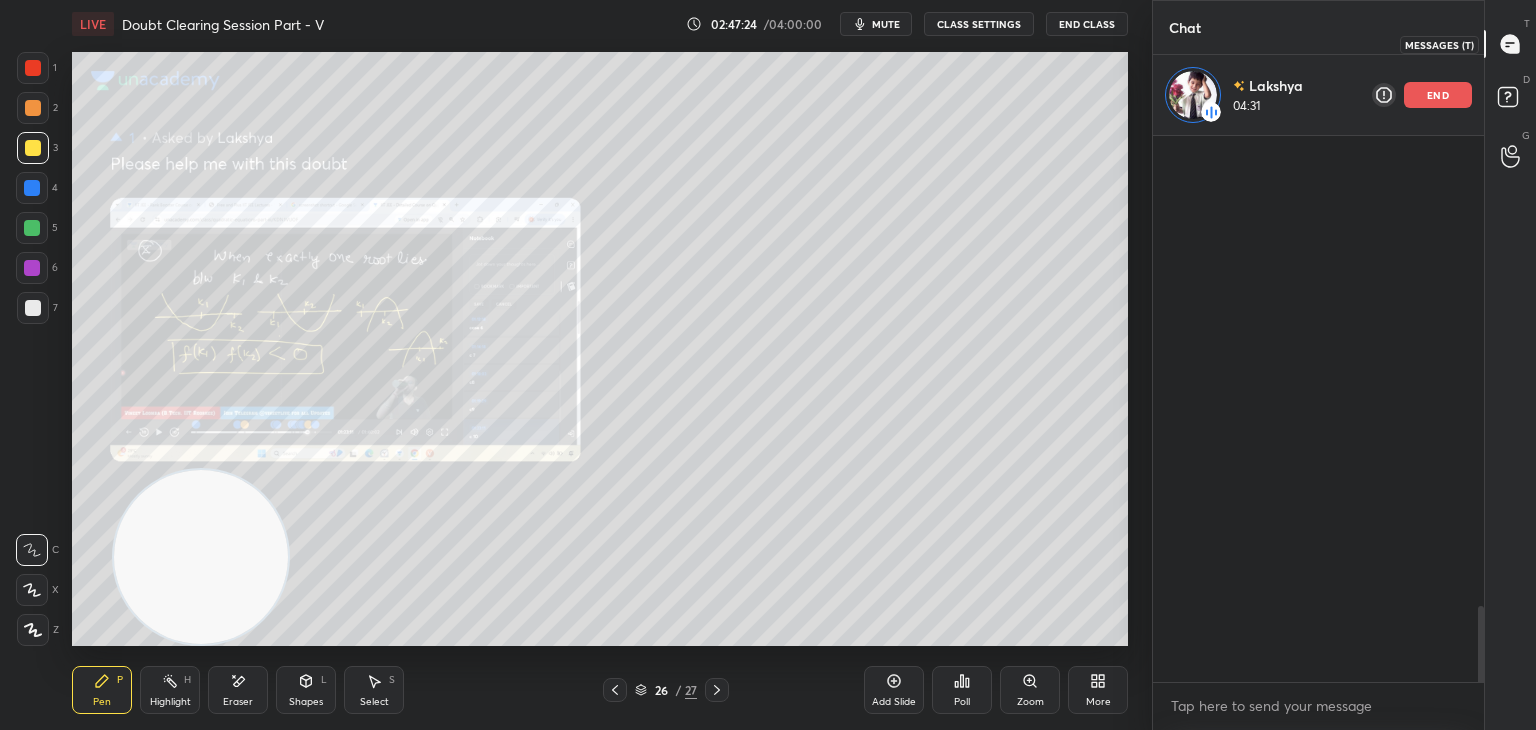 scroll, scrollTop: 3403, scrollLeft: 0, axis: vertical 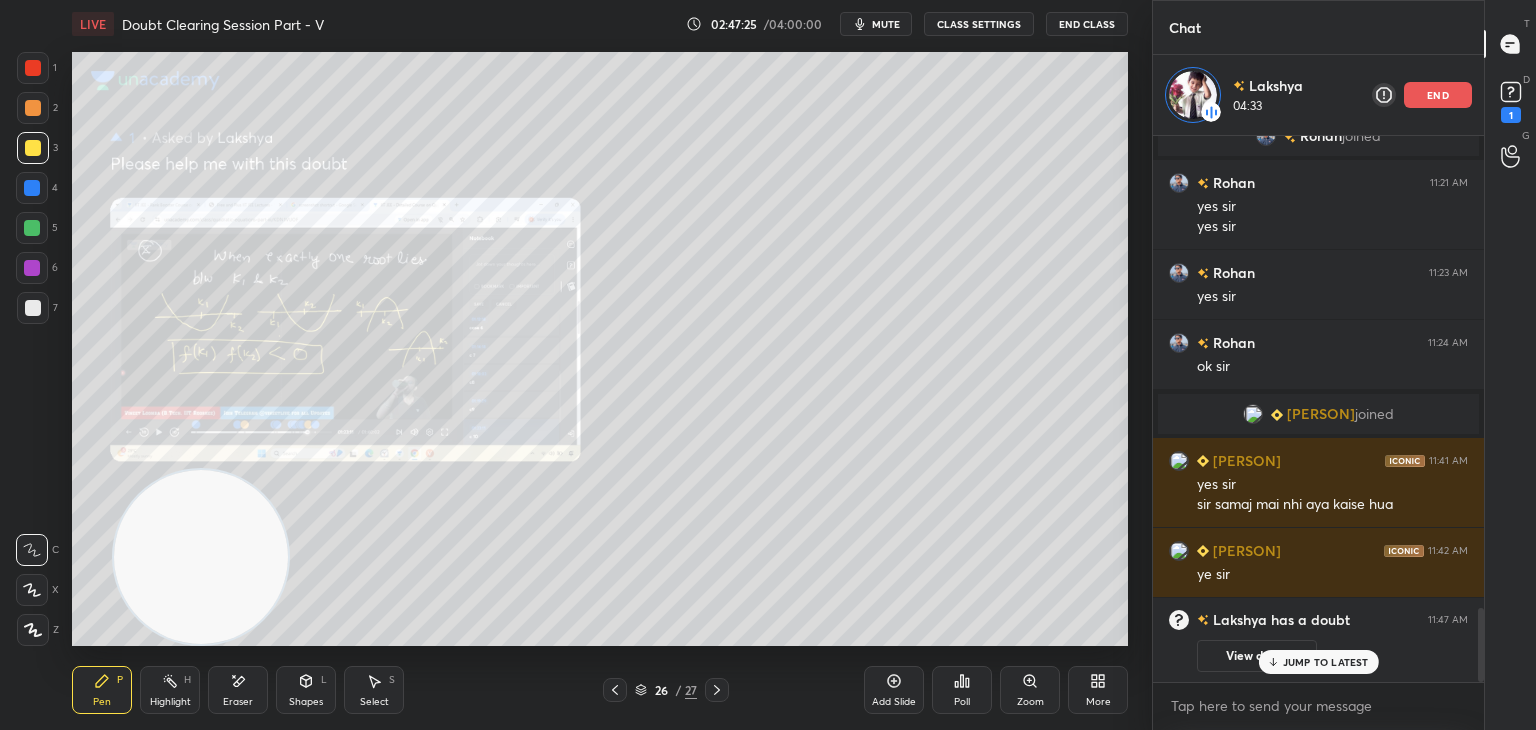 drag, startPoint x: 1232, startPoint y: 666, endPoint x: 1243, endPoint y: 645, distance: 23.70654 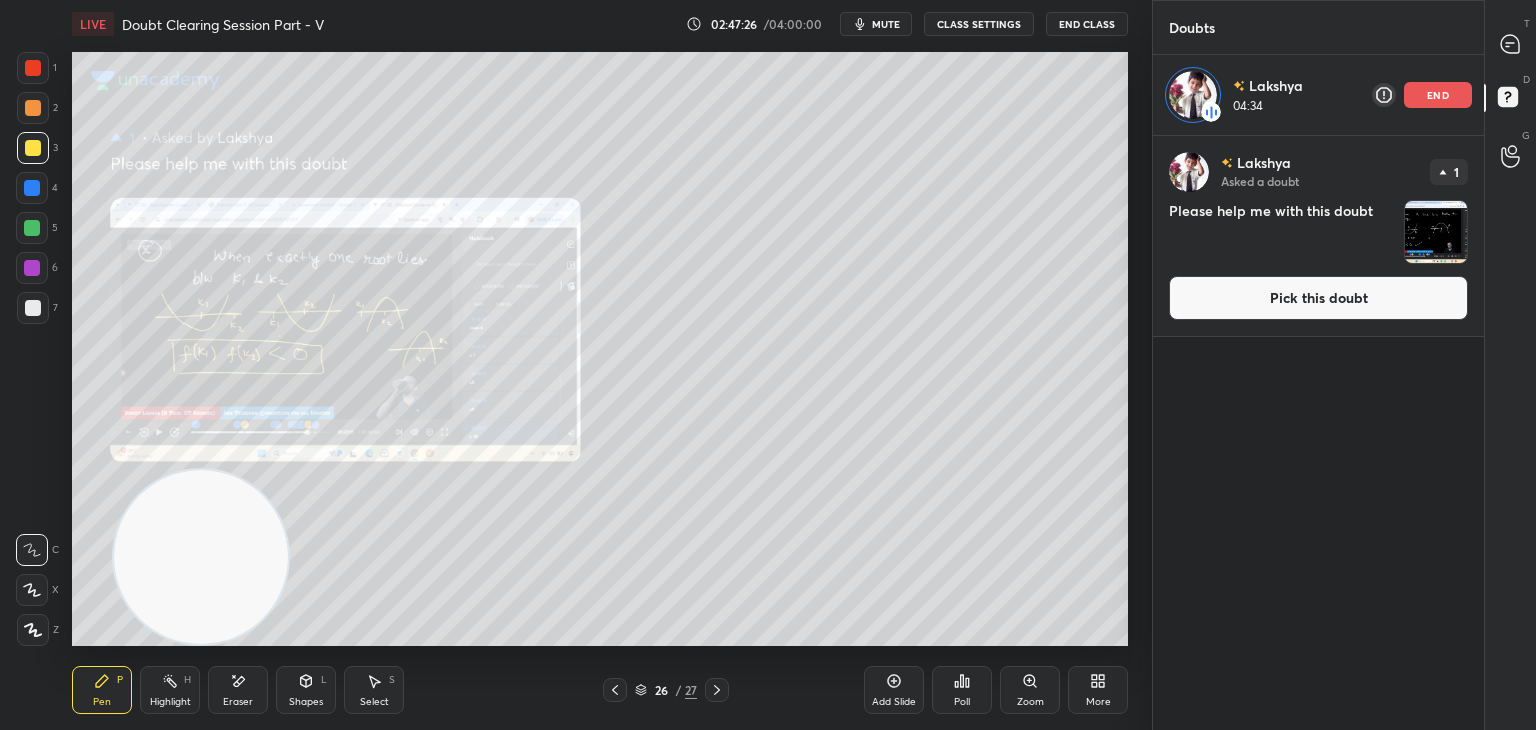 click on "Pick this doubt" at bounding box center [1318, 298] 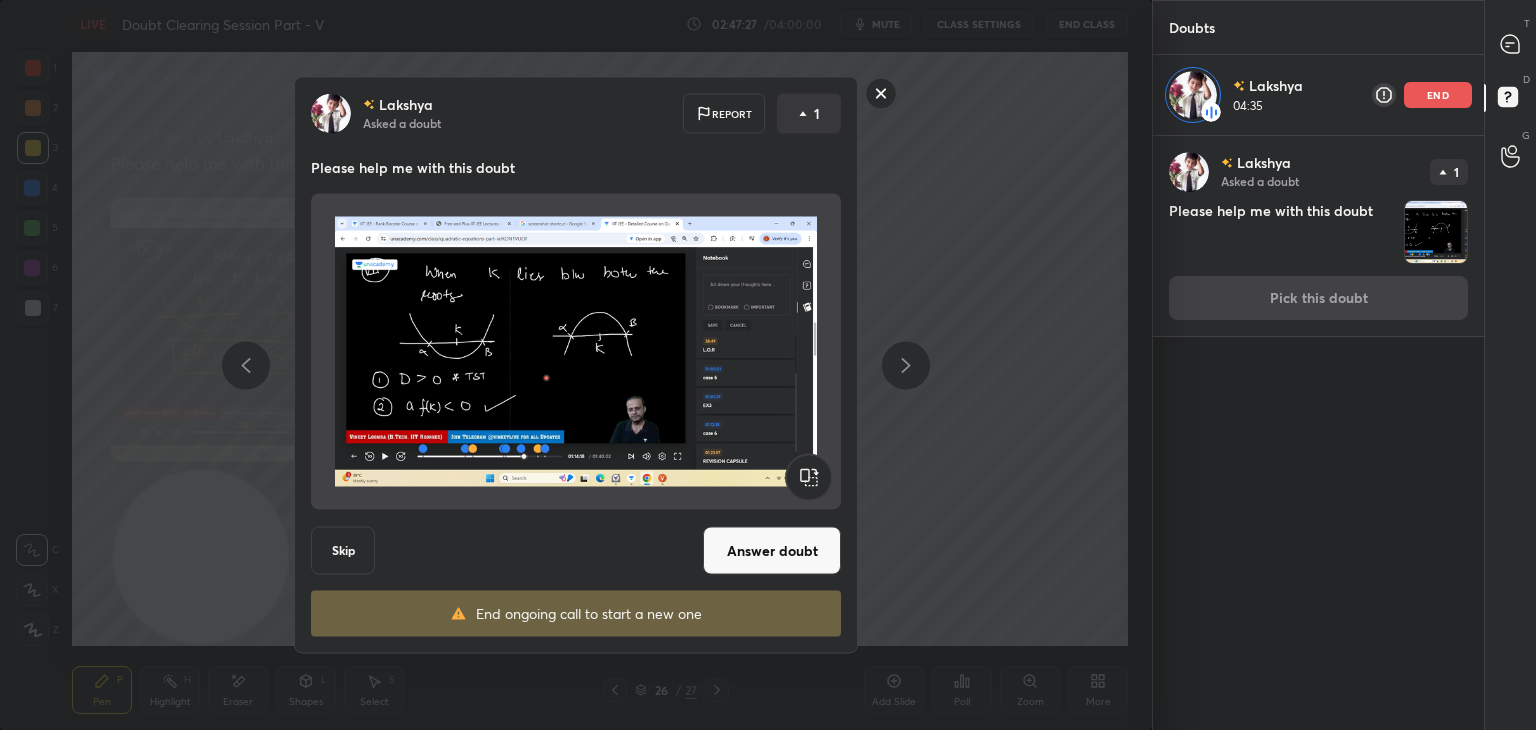 click on "Answer doubt" at bounding box center (772, 551) 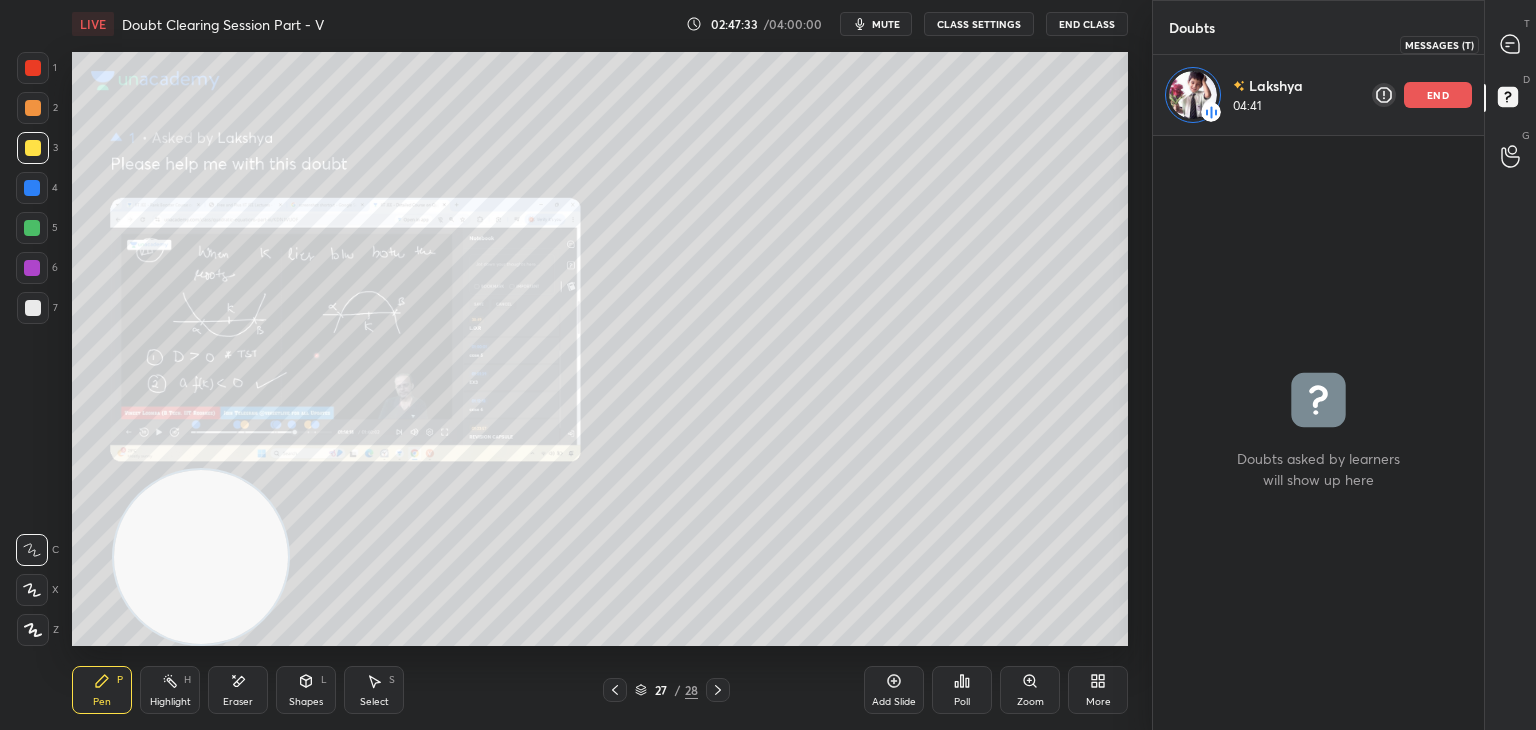 click 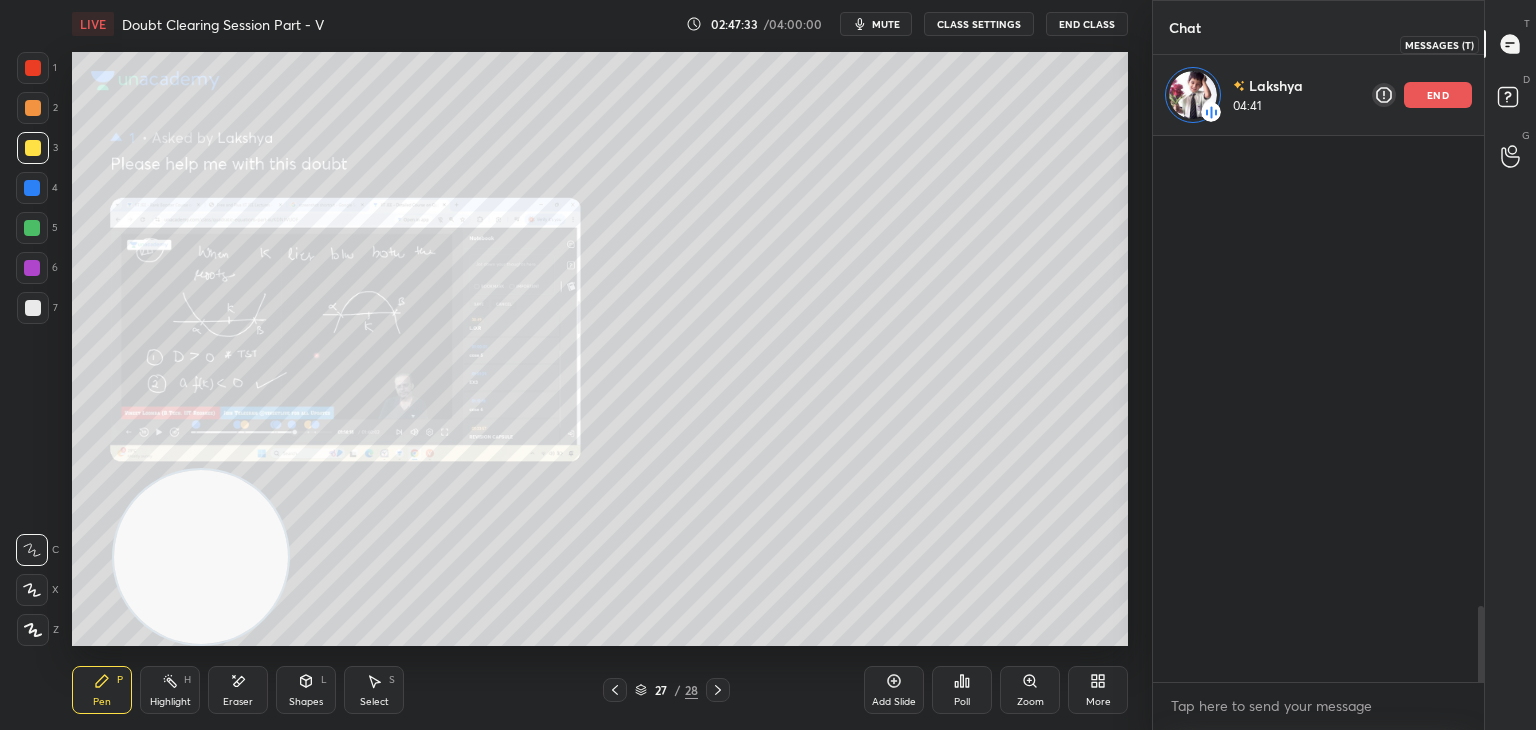 scroll, scrollTop: 3403, scrollLeft: 0, axis: vertical 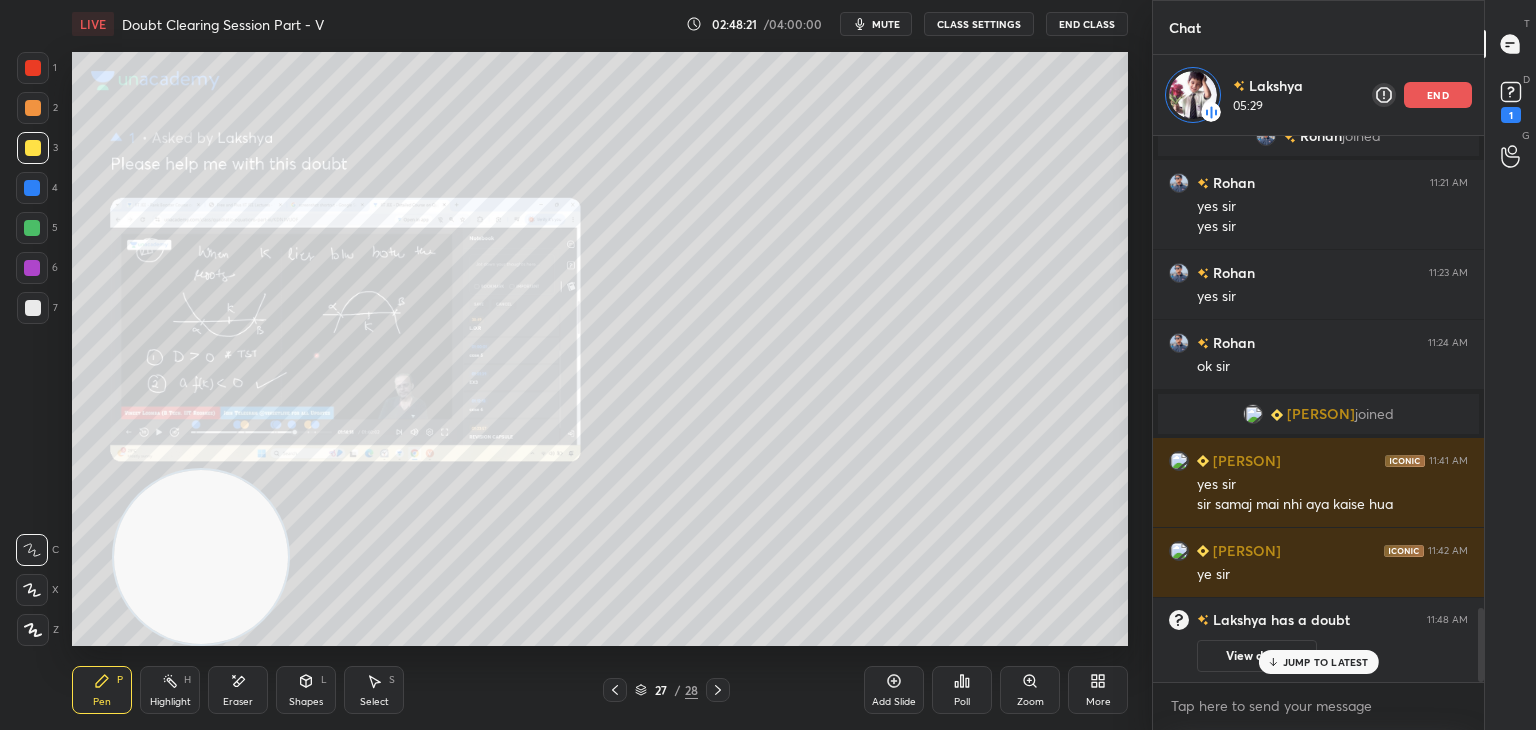 drag, startPoint x: 1216, startPoint y: 655, endPoint x: 1230, endPoint y: 639, distance: 21.260292 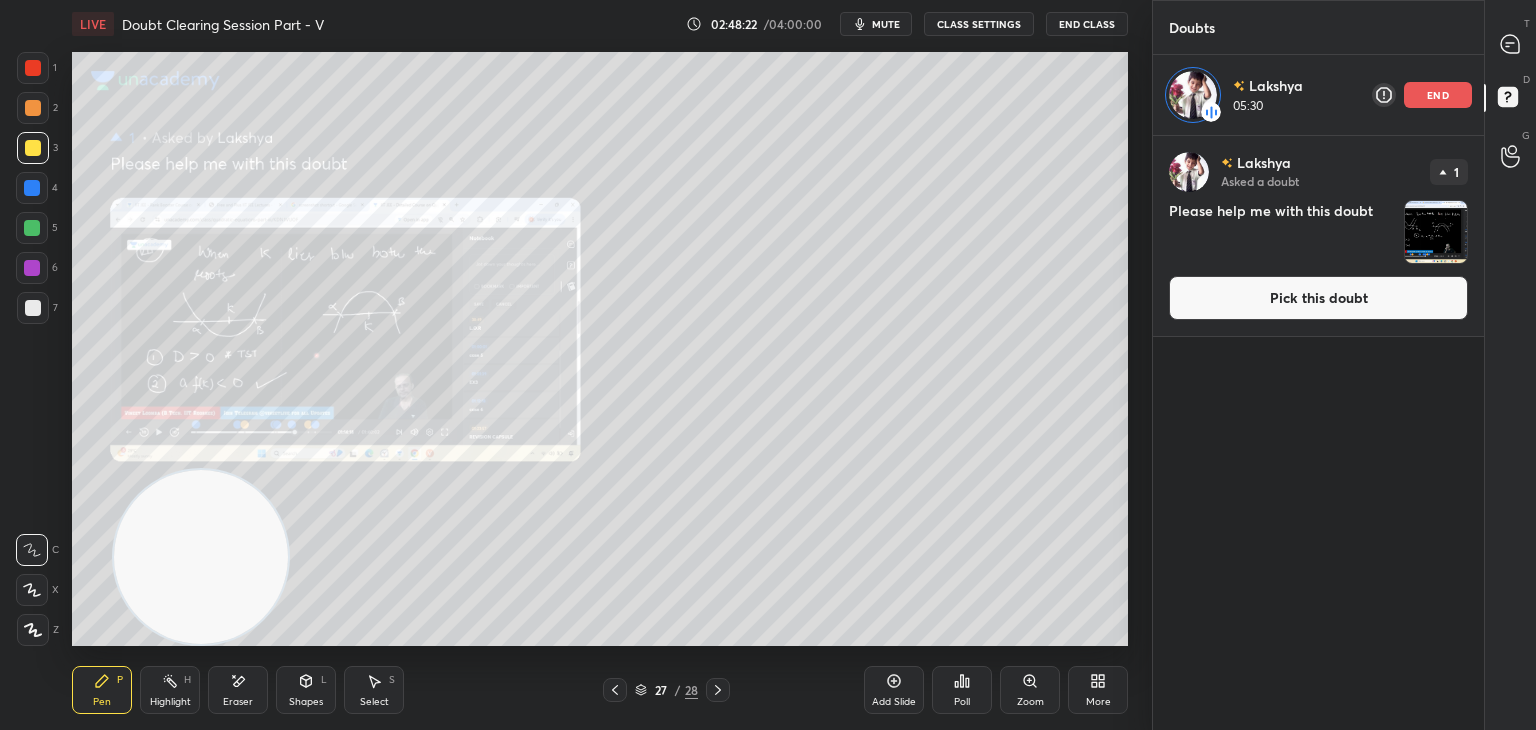 click on "Pick this doubt" at bounding box center [1318, 298] 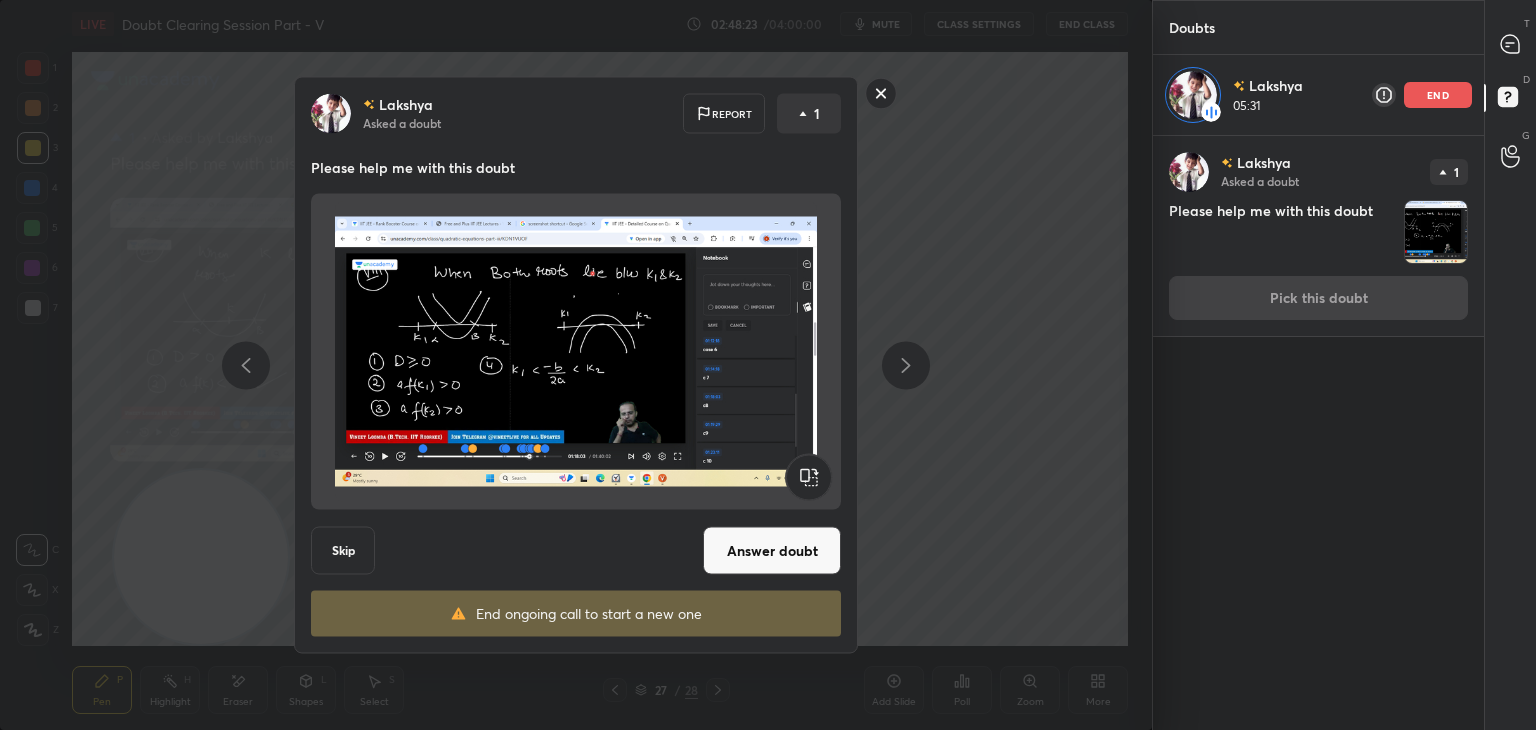 click on "Answer doubt" at bounding box center (772, 551) 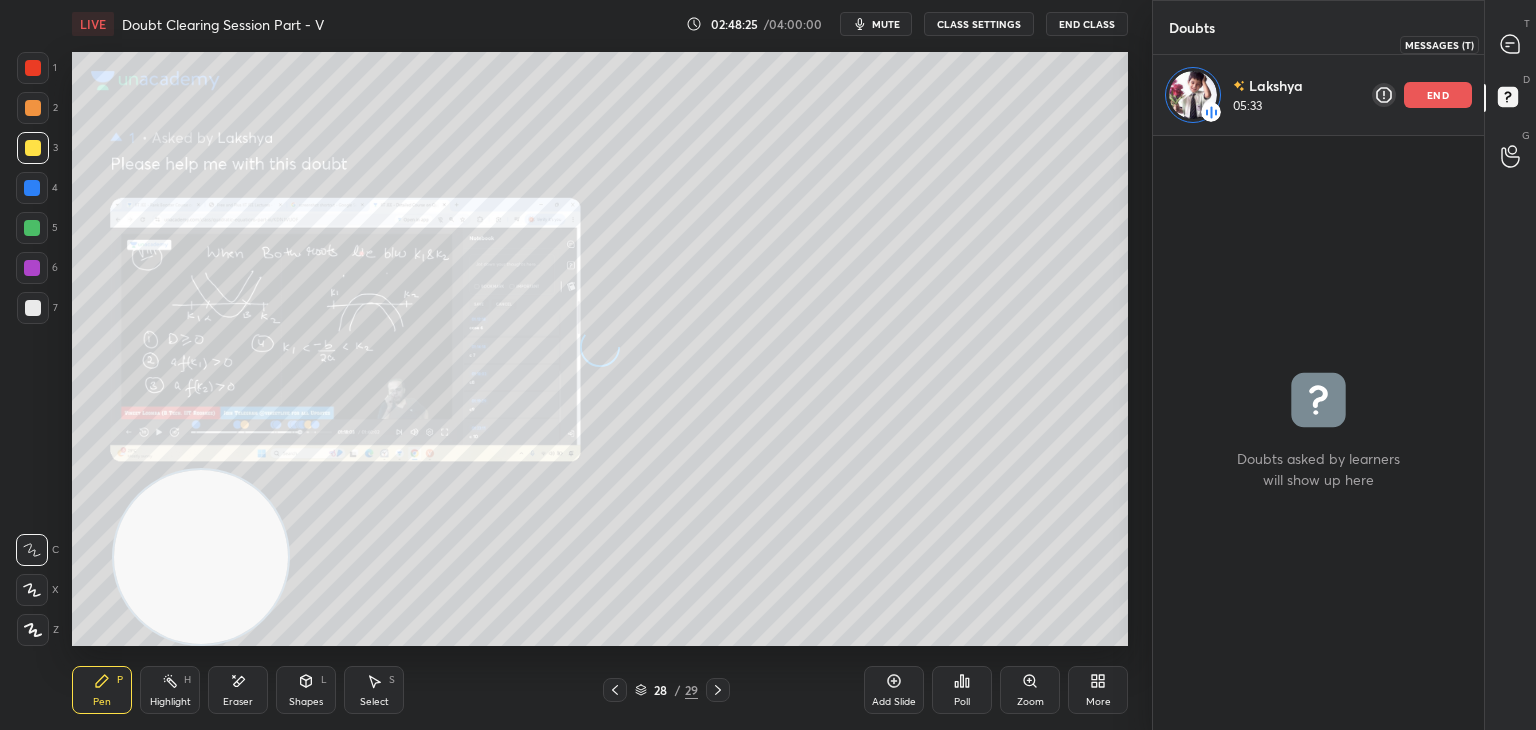 click 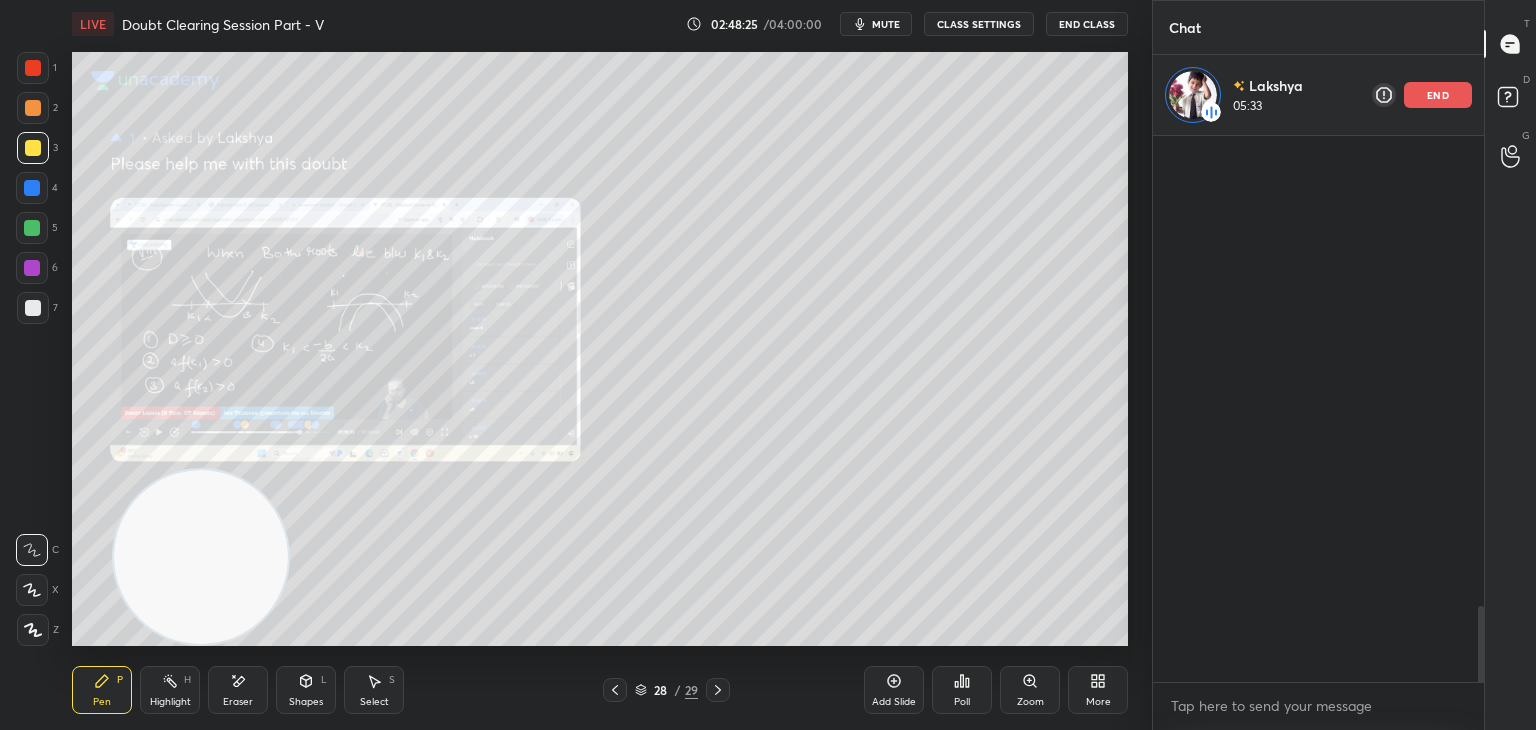 click 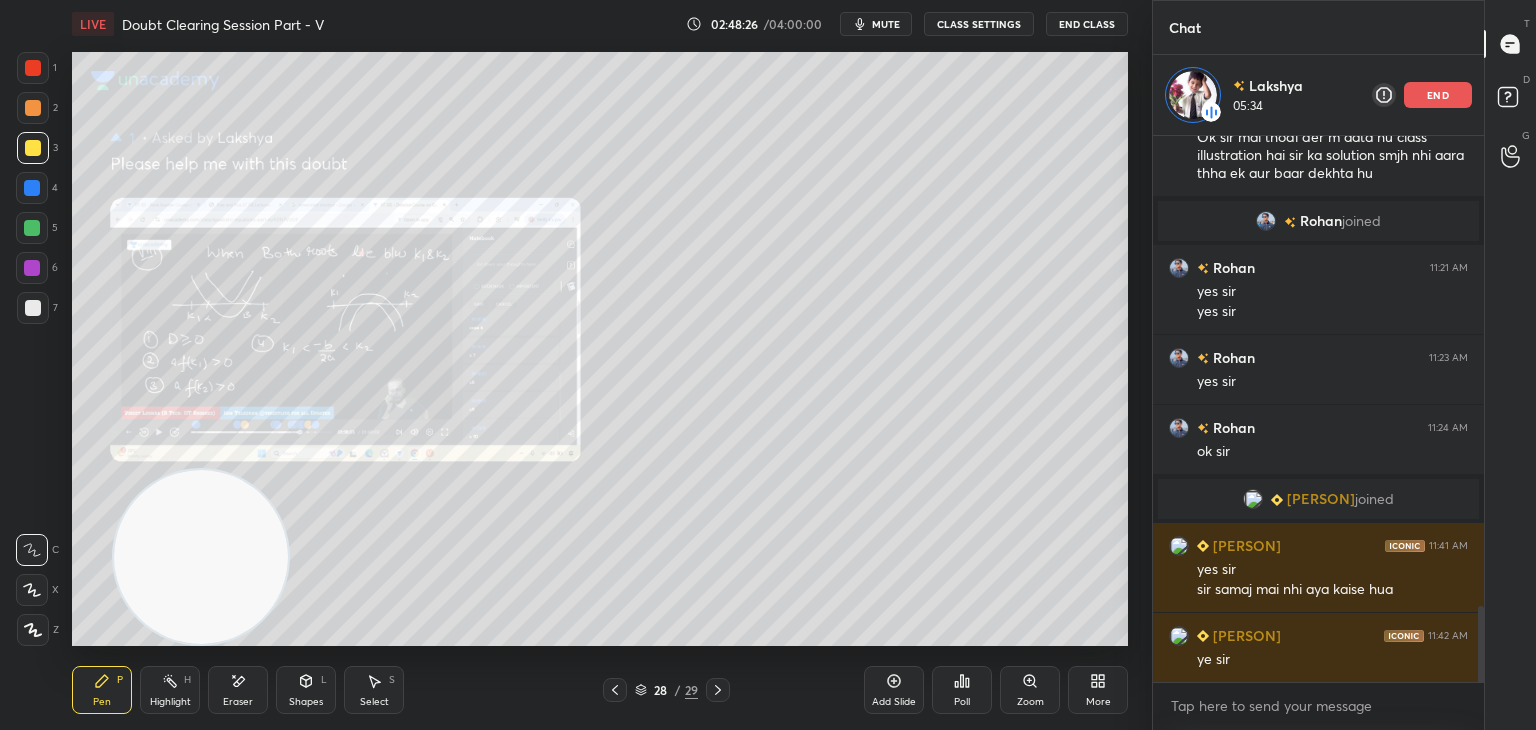 click on "Zoom" at bounding box center (1030, 702) 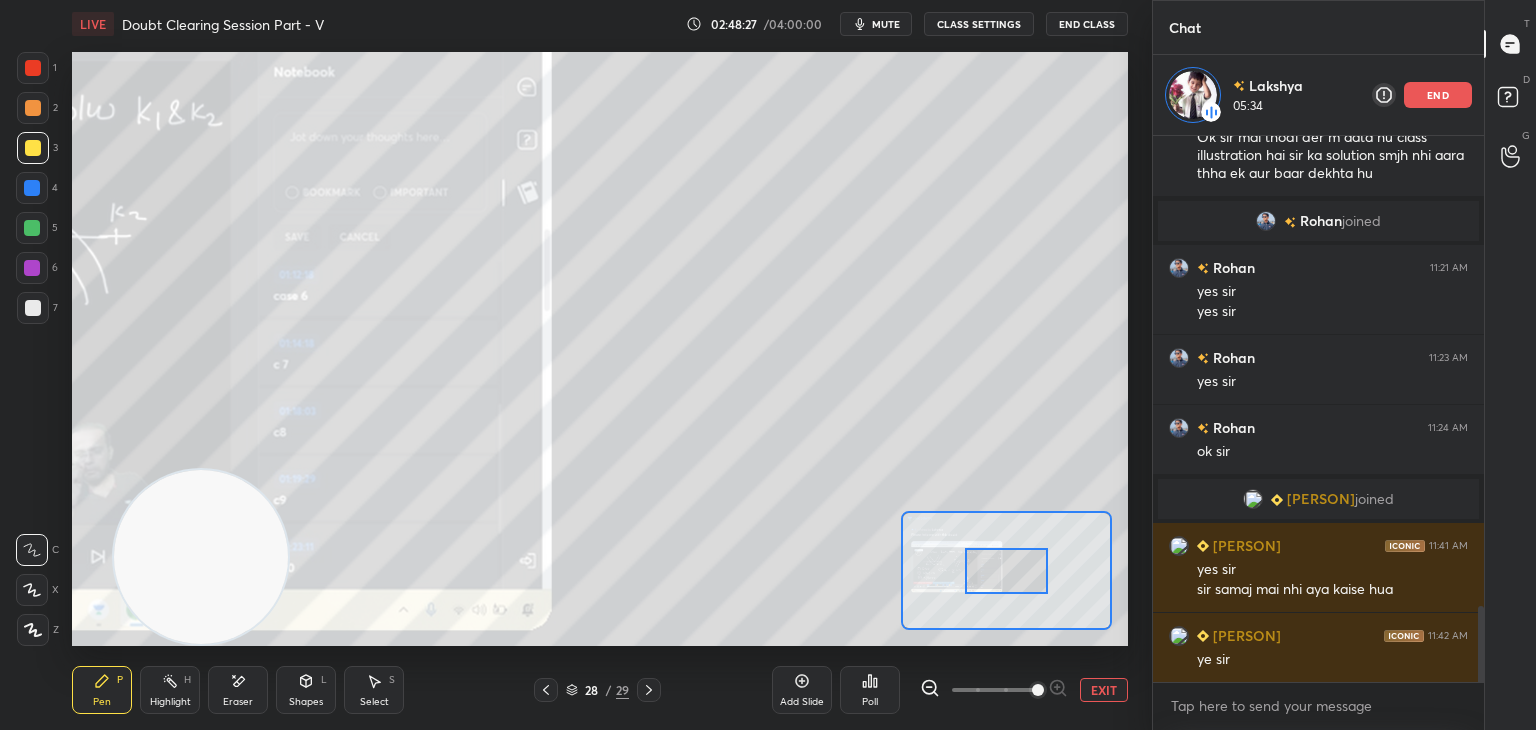 click at bounding box center [1038, 690] 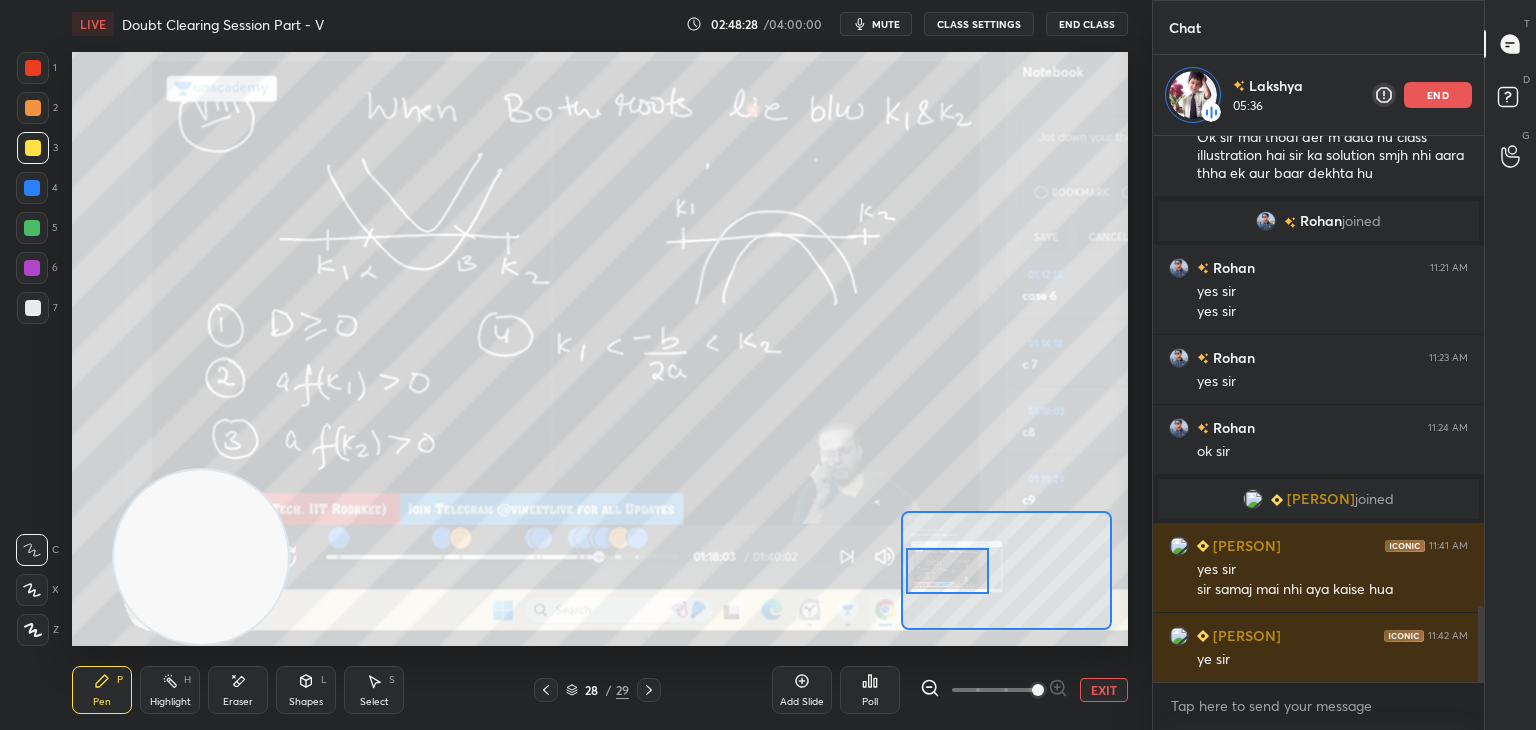 drag, startPoint x: 994, startPoint y: 569, endPoint x: 929, endPoint y: 567, distance: 65.03076 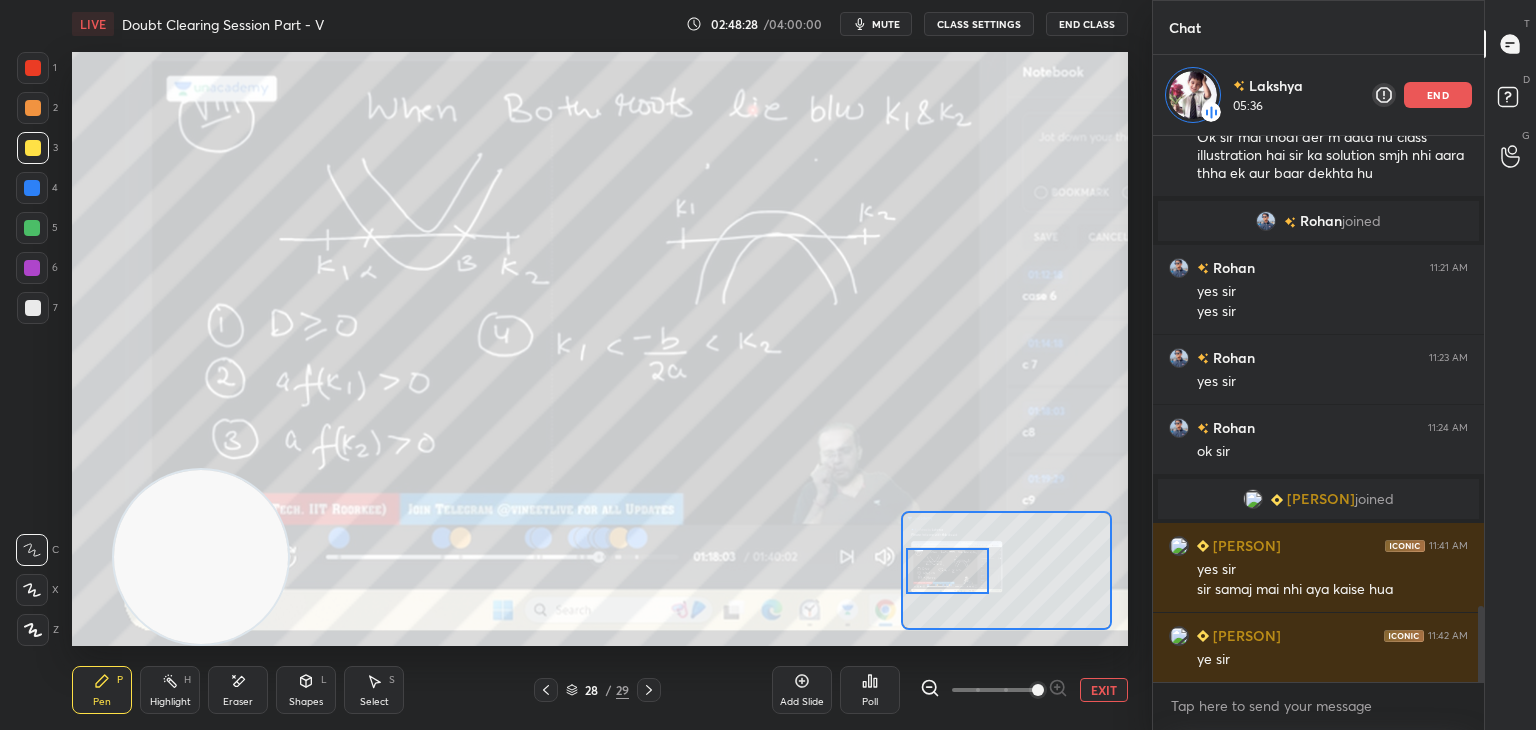 click at bounding box center [947, 571] 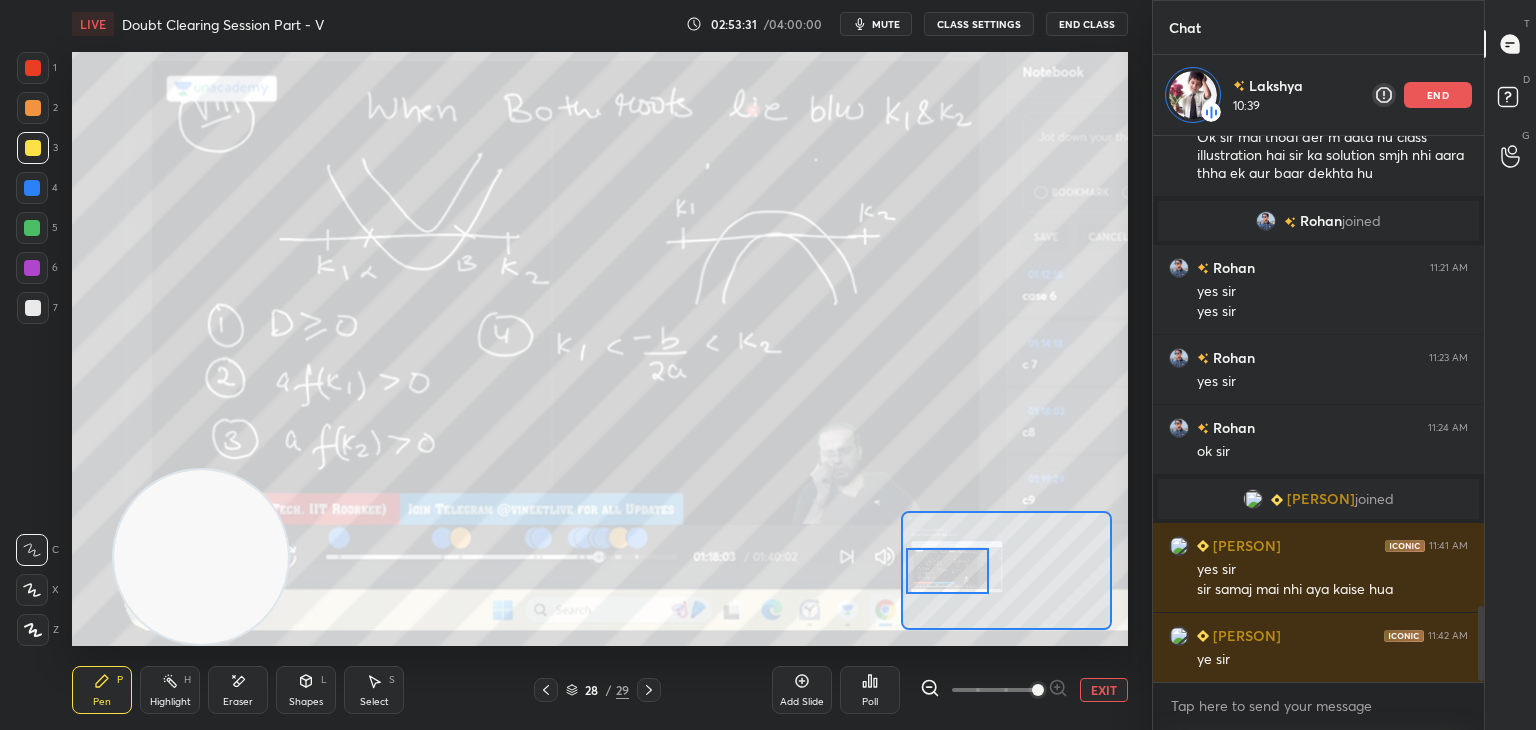 scroll, scrollTop: 3451, scrollLeft: 0, axis: vertical 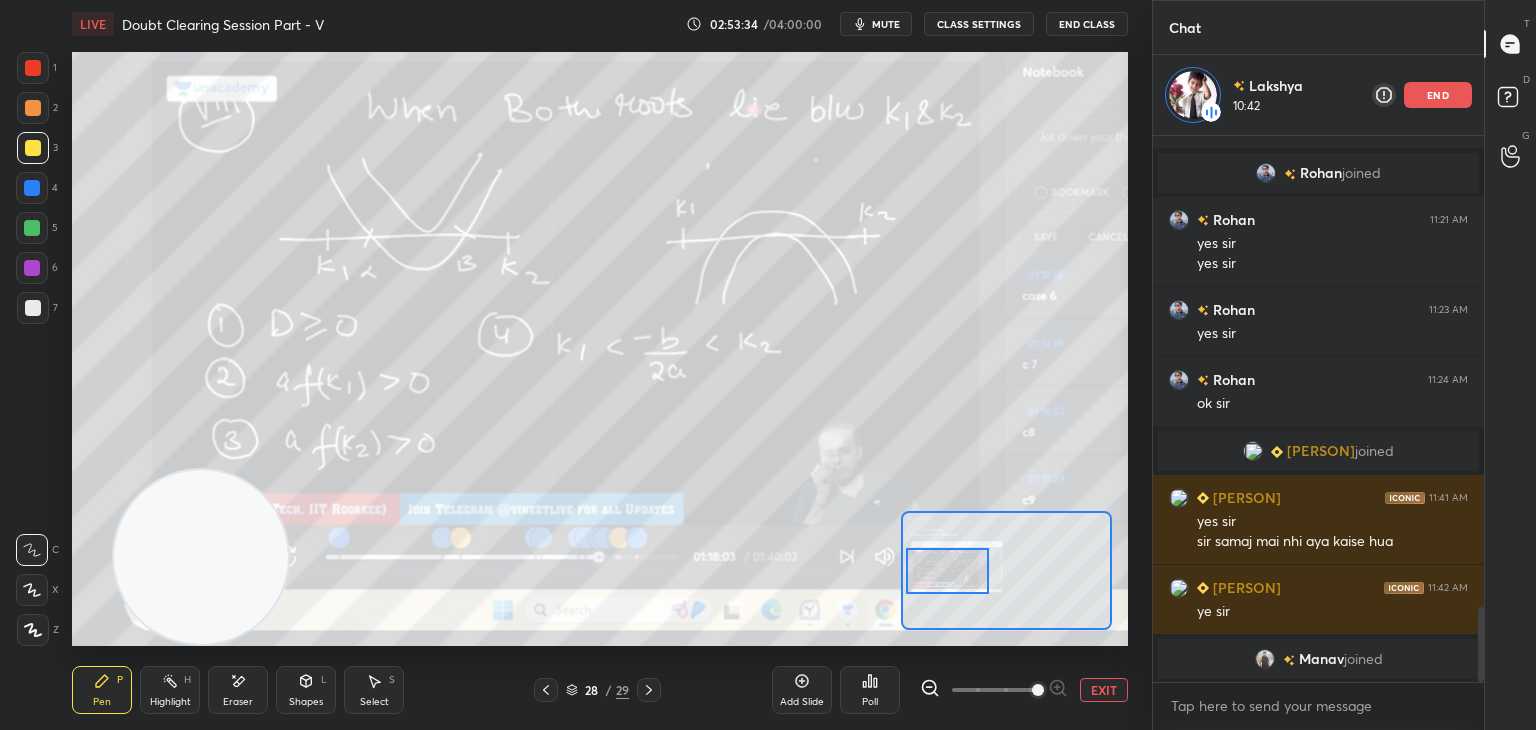 click on "EXIT" at bounding box center (1104, 690) 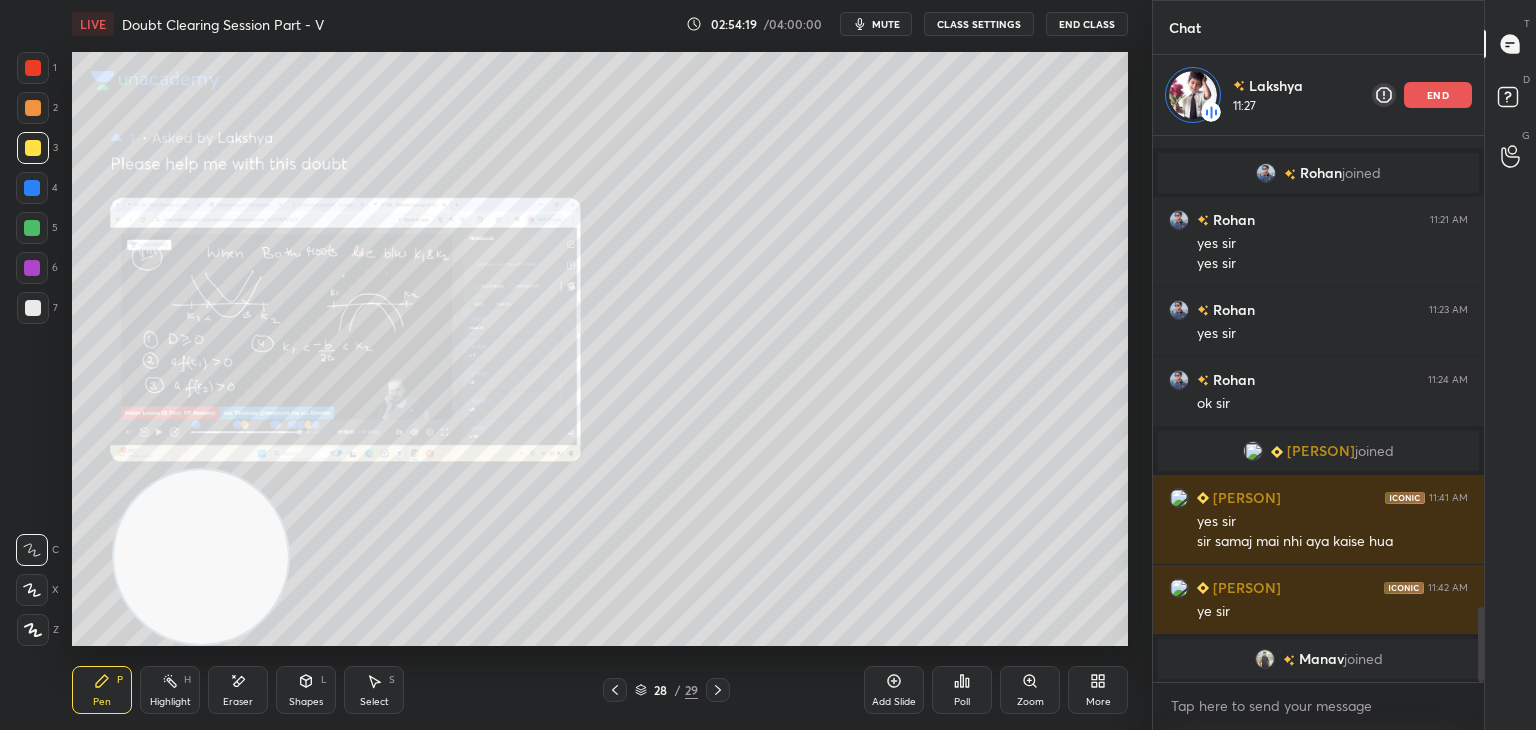 click on "Eraser" at bounding box center (238, 690) 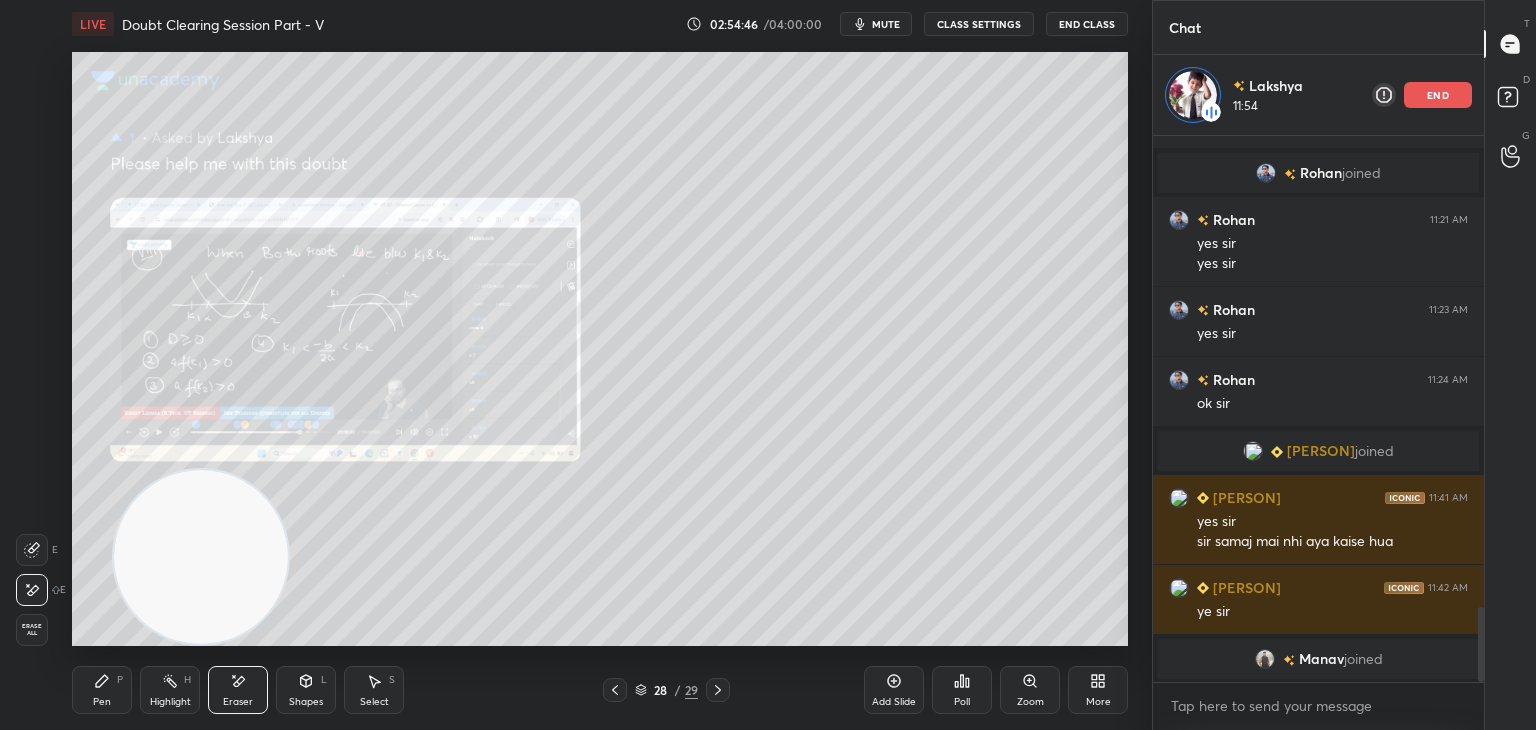 click on "Pen P" at bounding box center (102, 690) 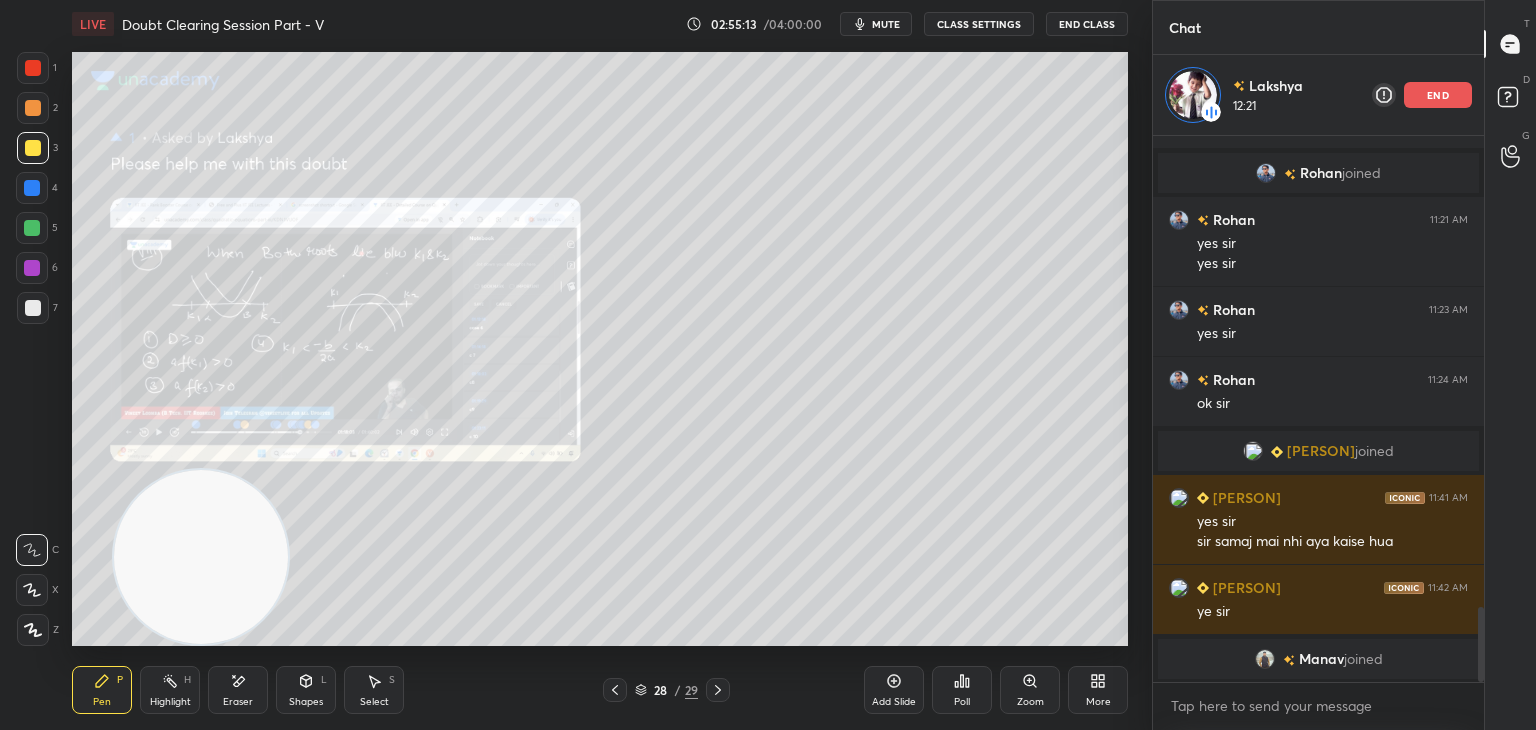 scroll, scrollTop: 6, scrollLeft: 6, axis: both 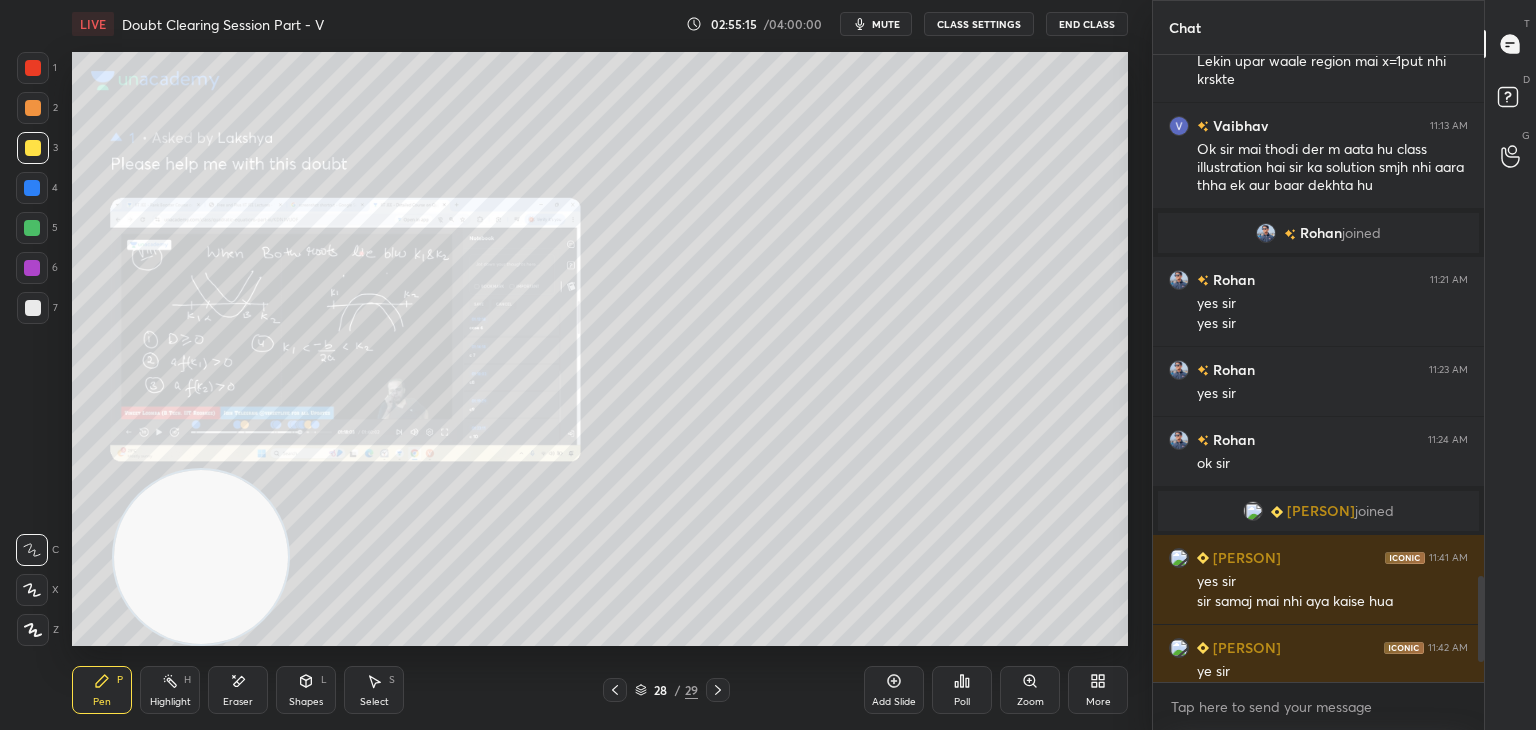 click 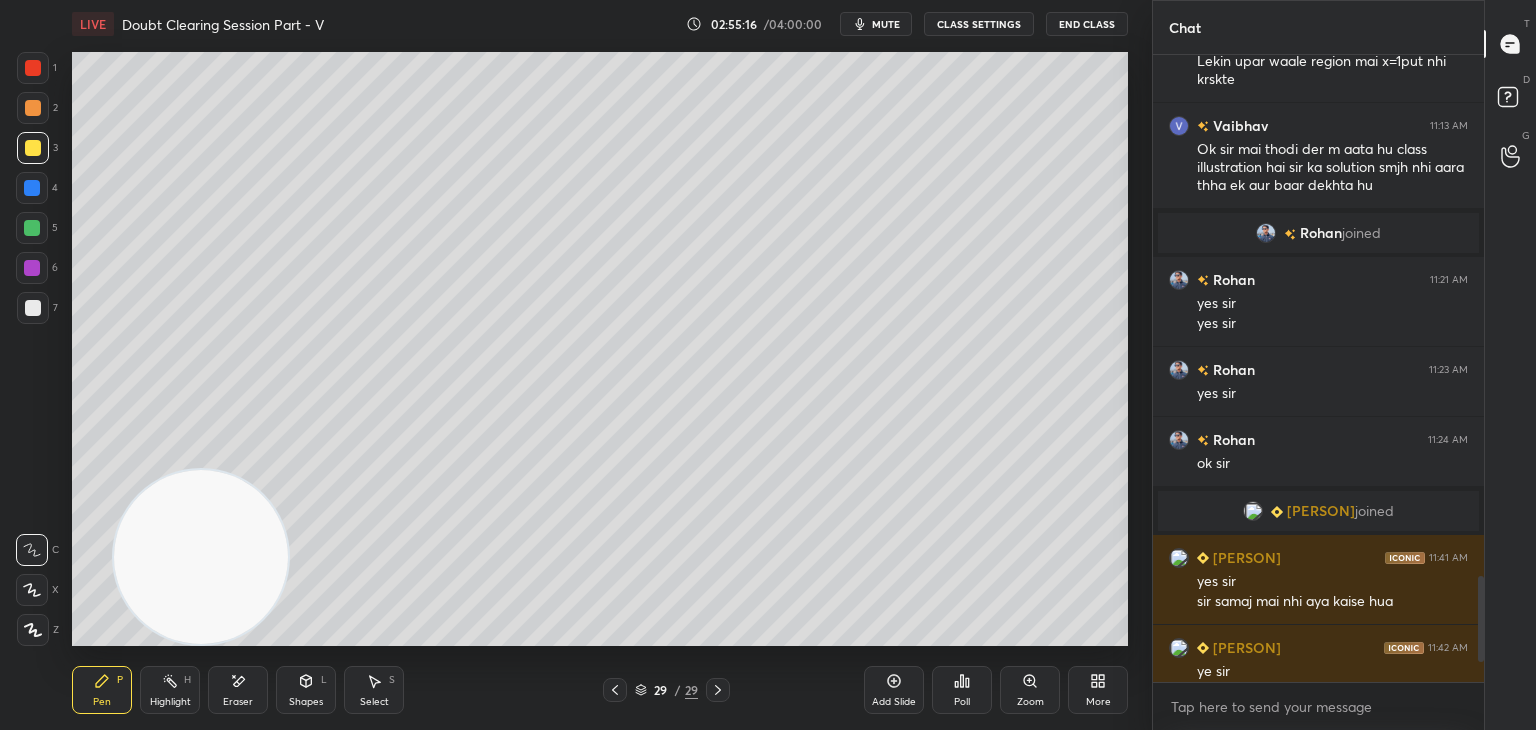 click on "mute" at bounding box center [886, 24] 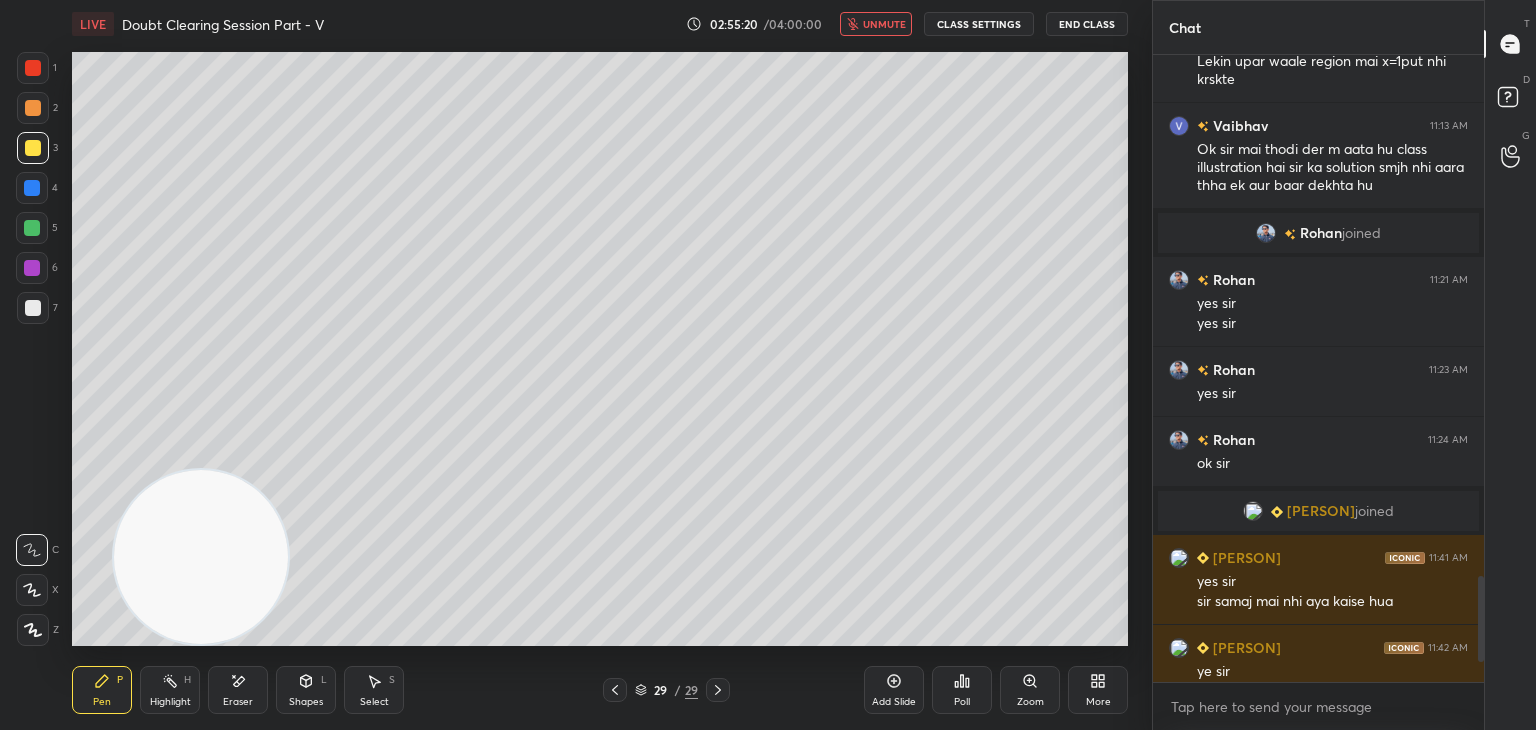 scroll, scrollTop: 3430, scrollLeft: 0, axis: vertical 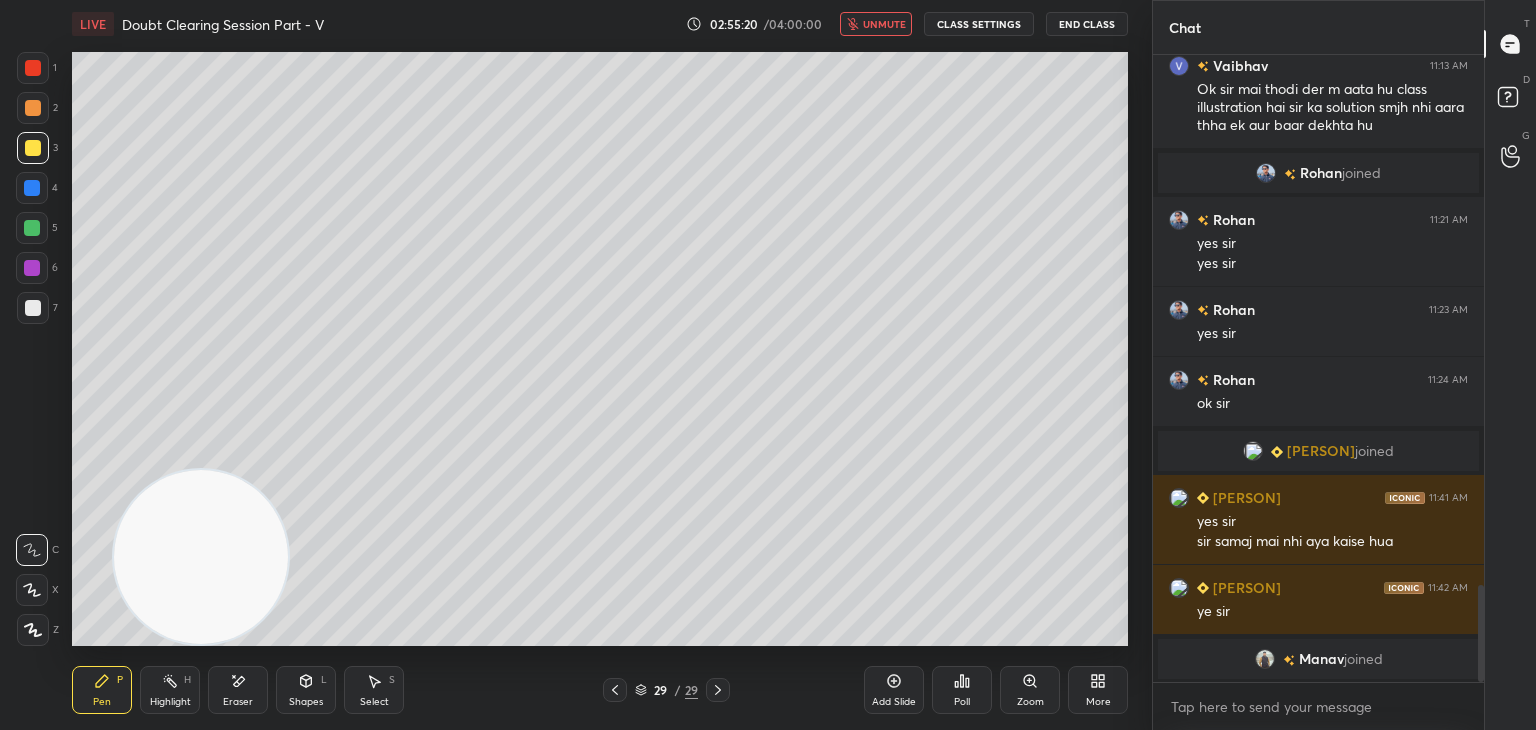 drag, startPoint x: 1478, startPoint y: 583, endPoint x: 1470, endPoint y: 718, distance: 135.23683 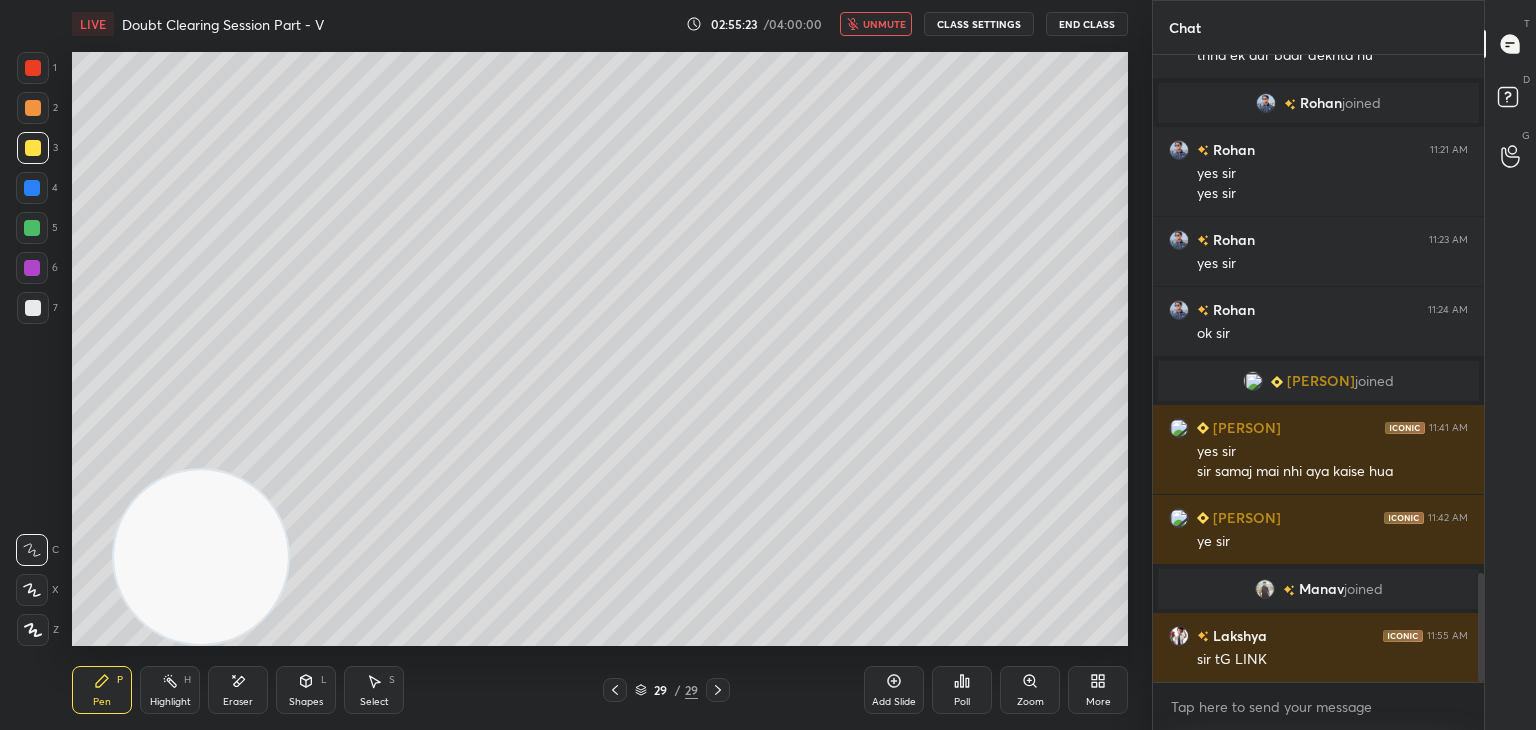 scroll, scrollTop: 2984, scrollLeft: 0, axis: vertical 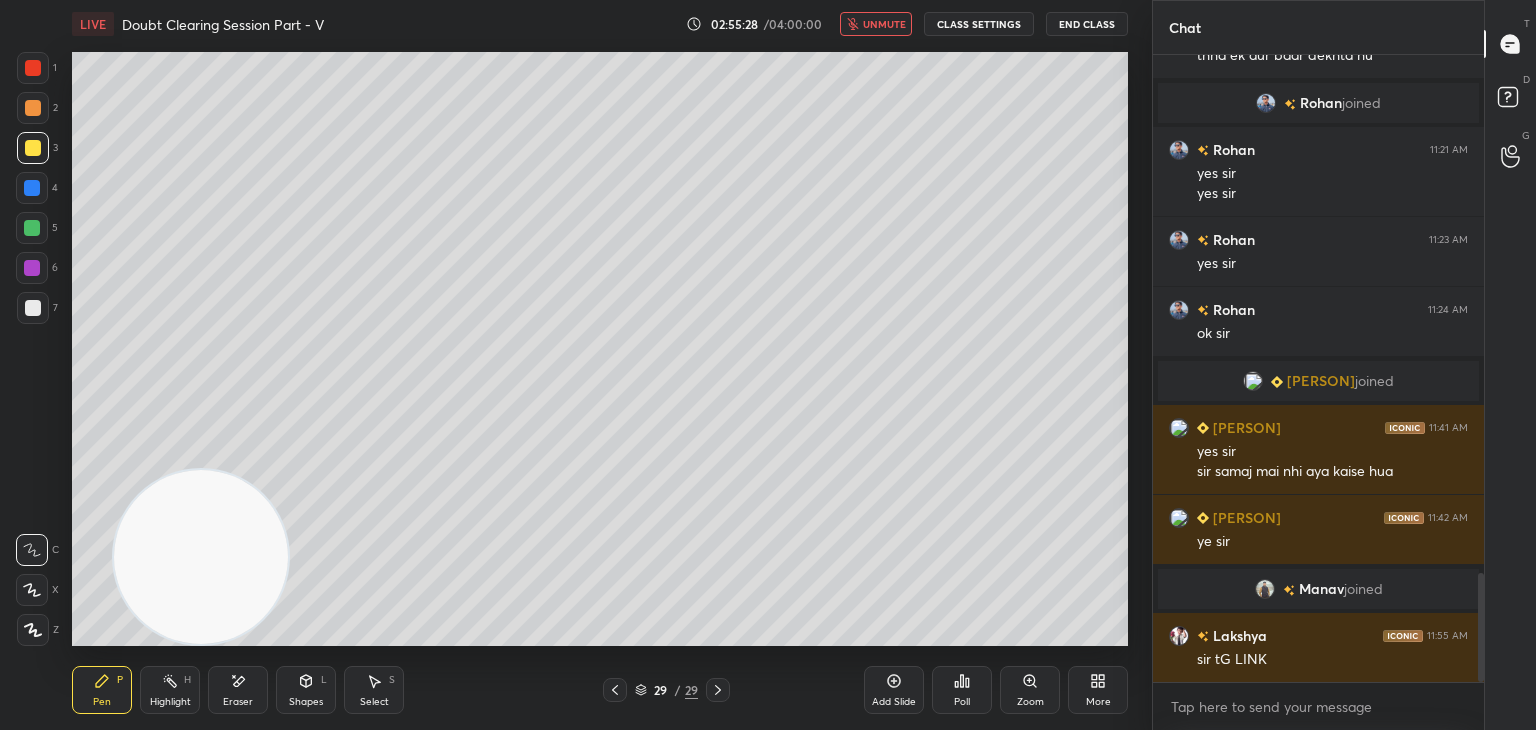 click on "unmute" at bounding box center [876, 24] 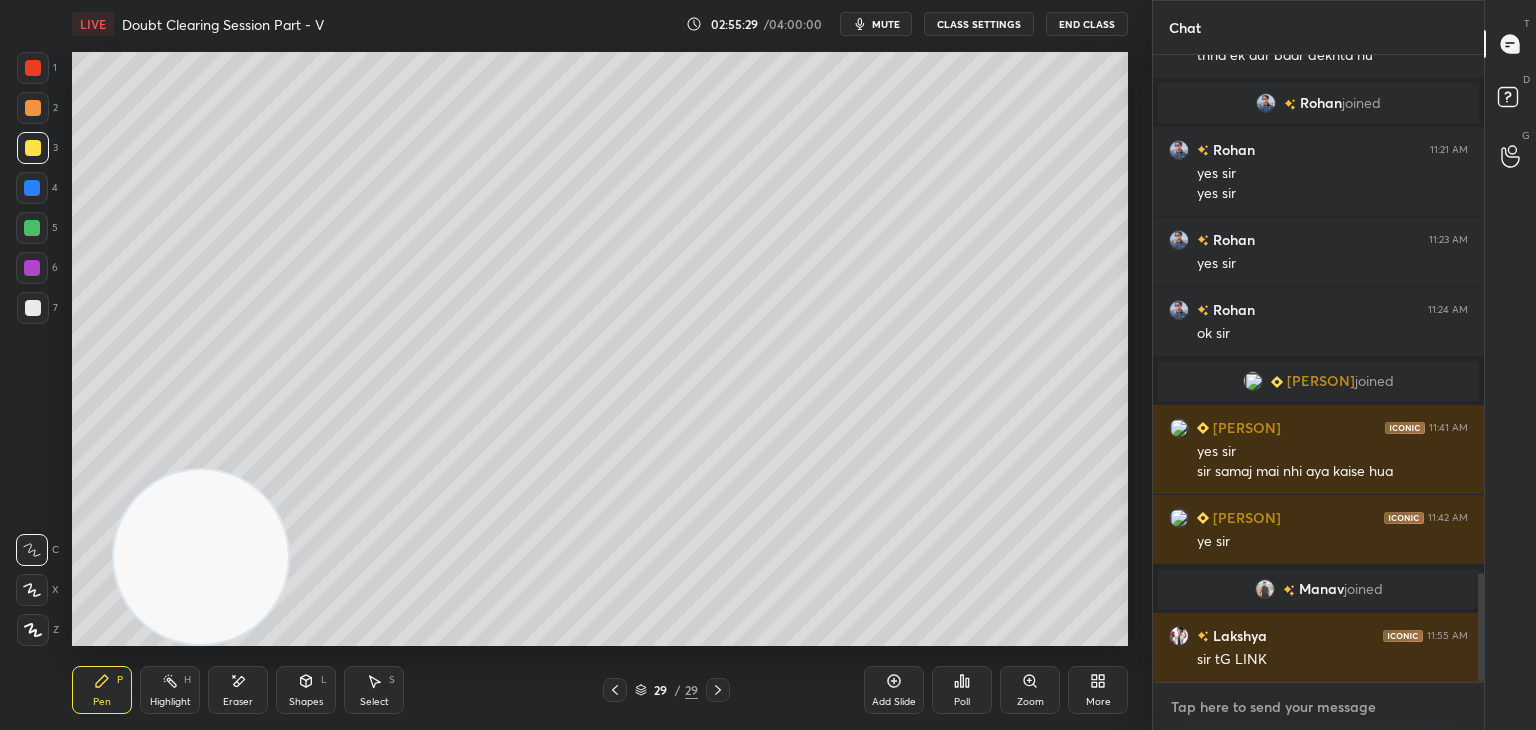 type on "x" 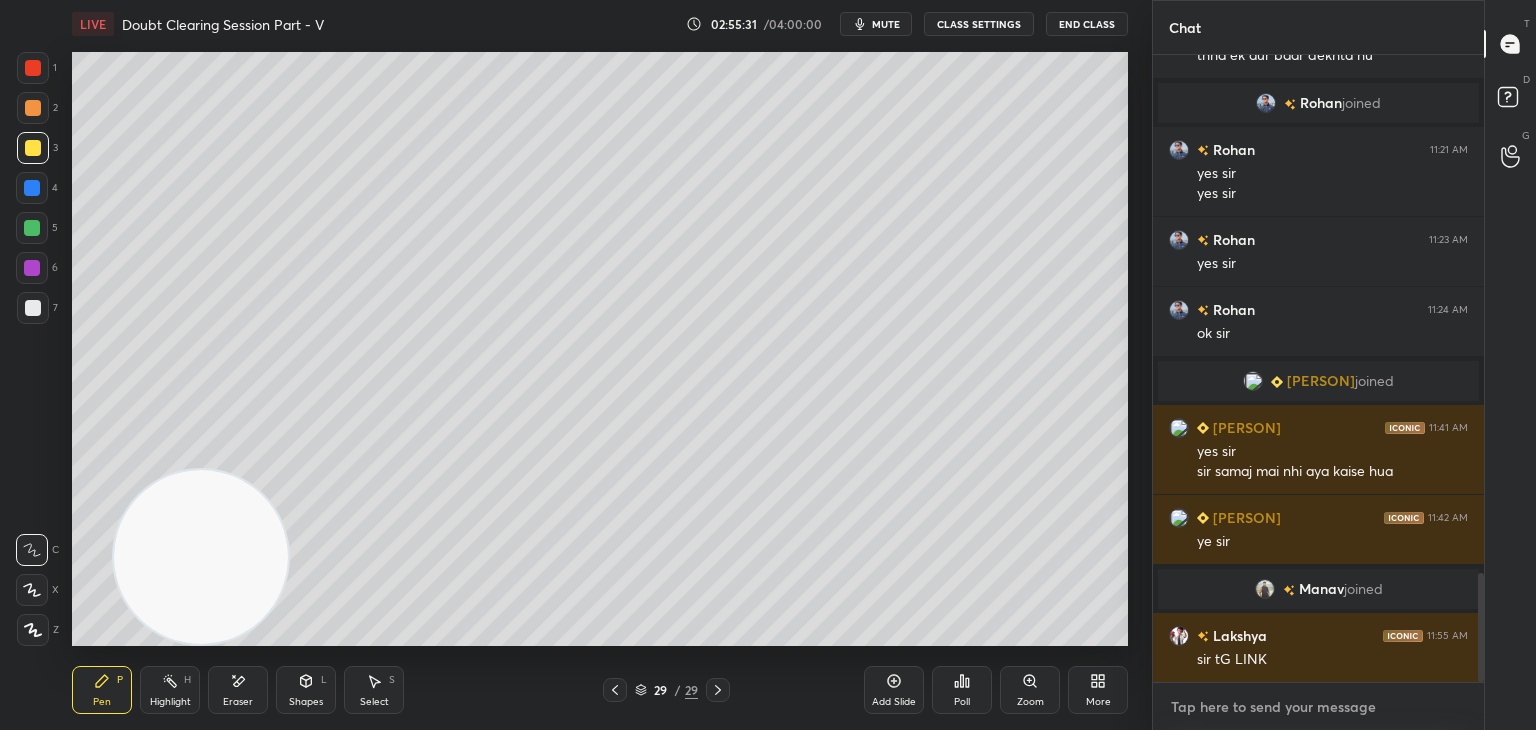type on "h" 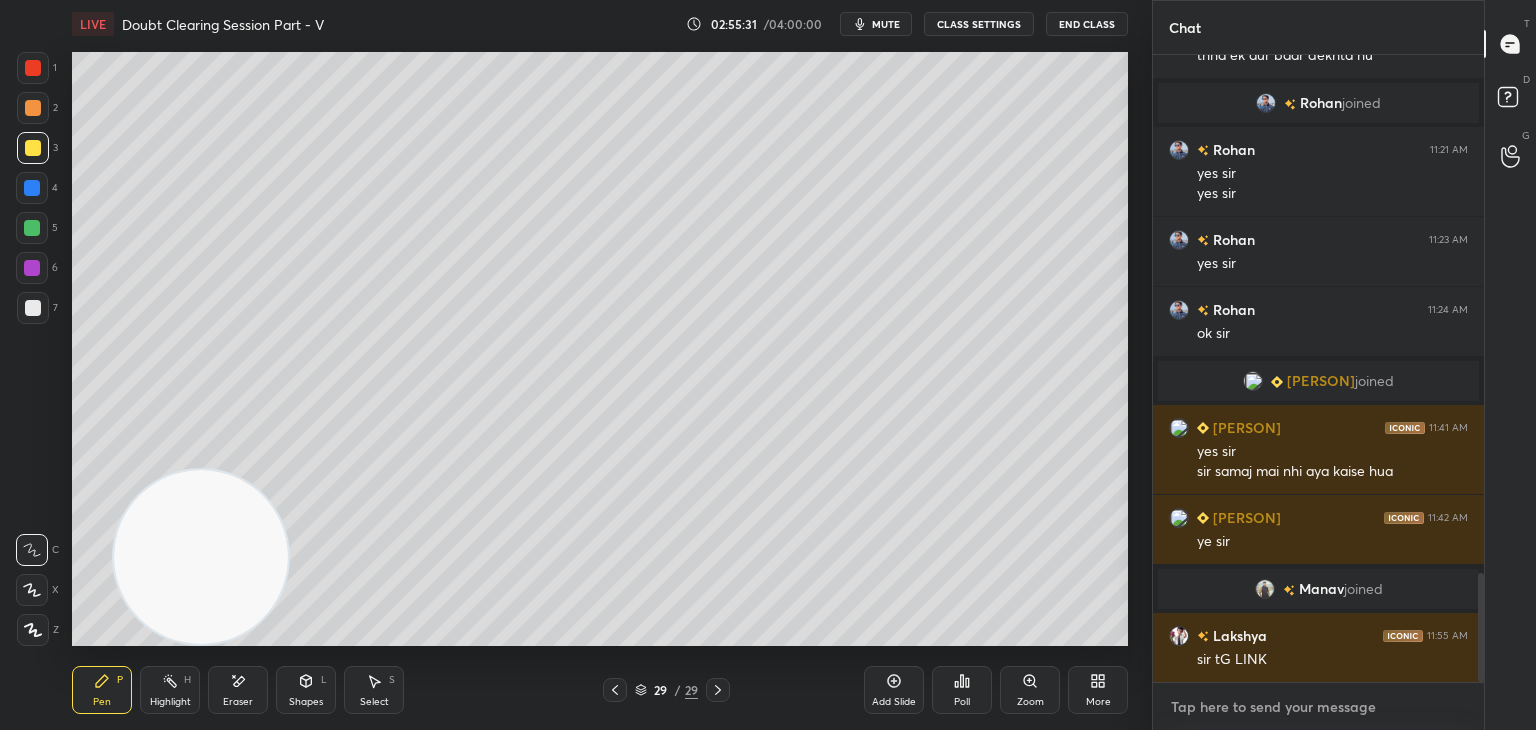 type on "x" 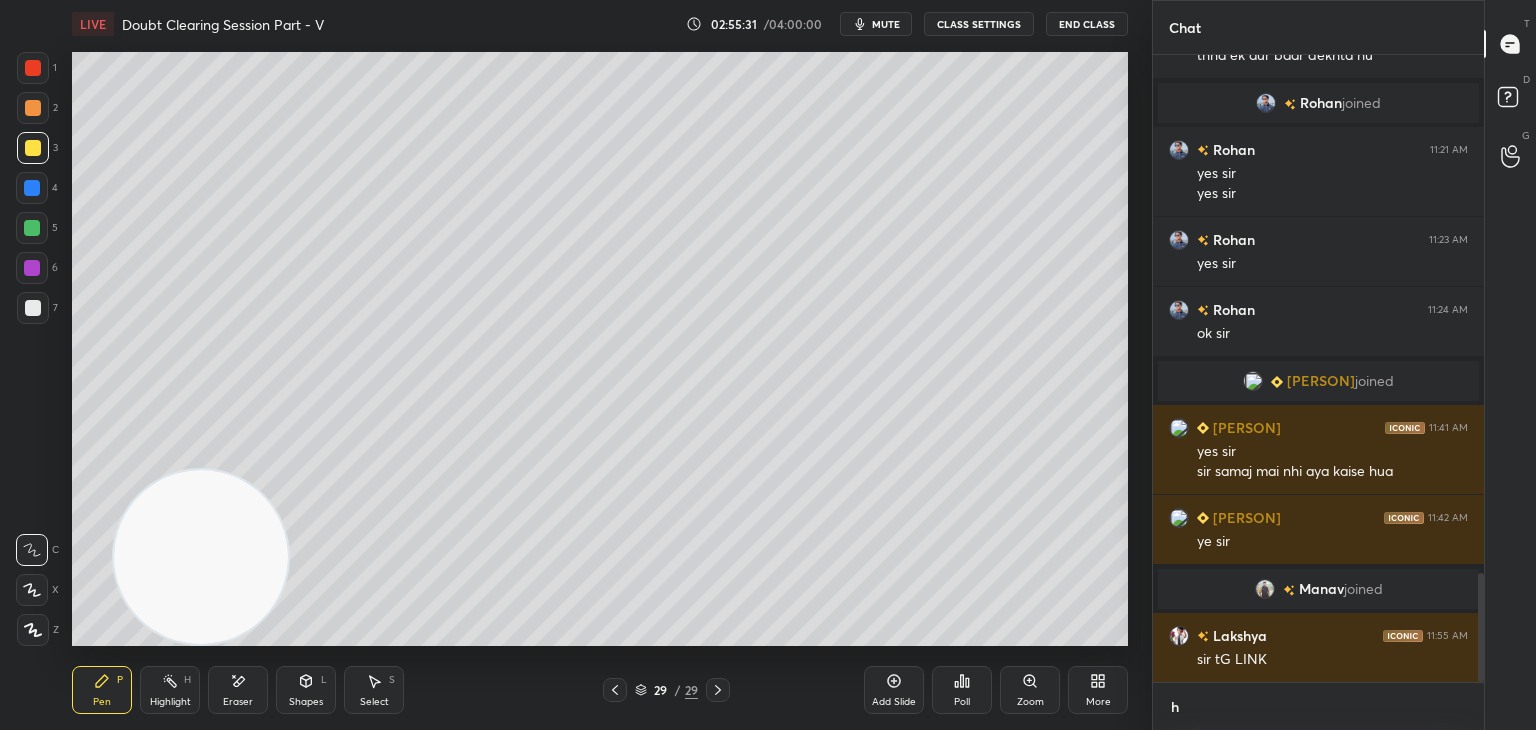 scroll, scrollTop: 616, scrollLeft: 325, axis: both 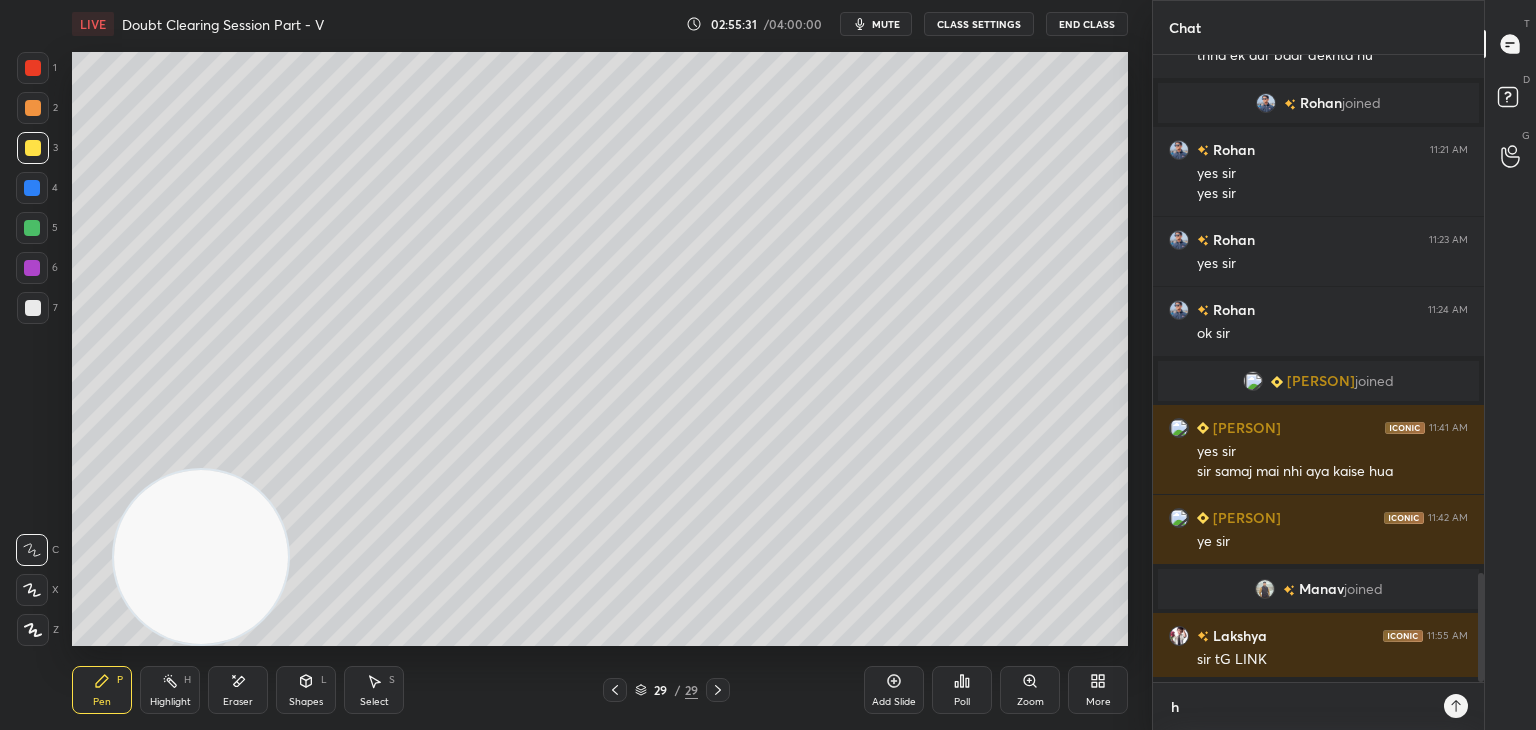 type on "ht" 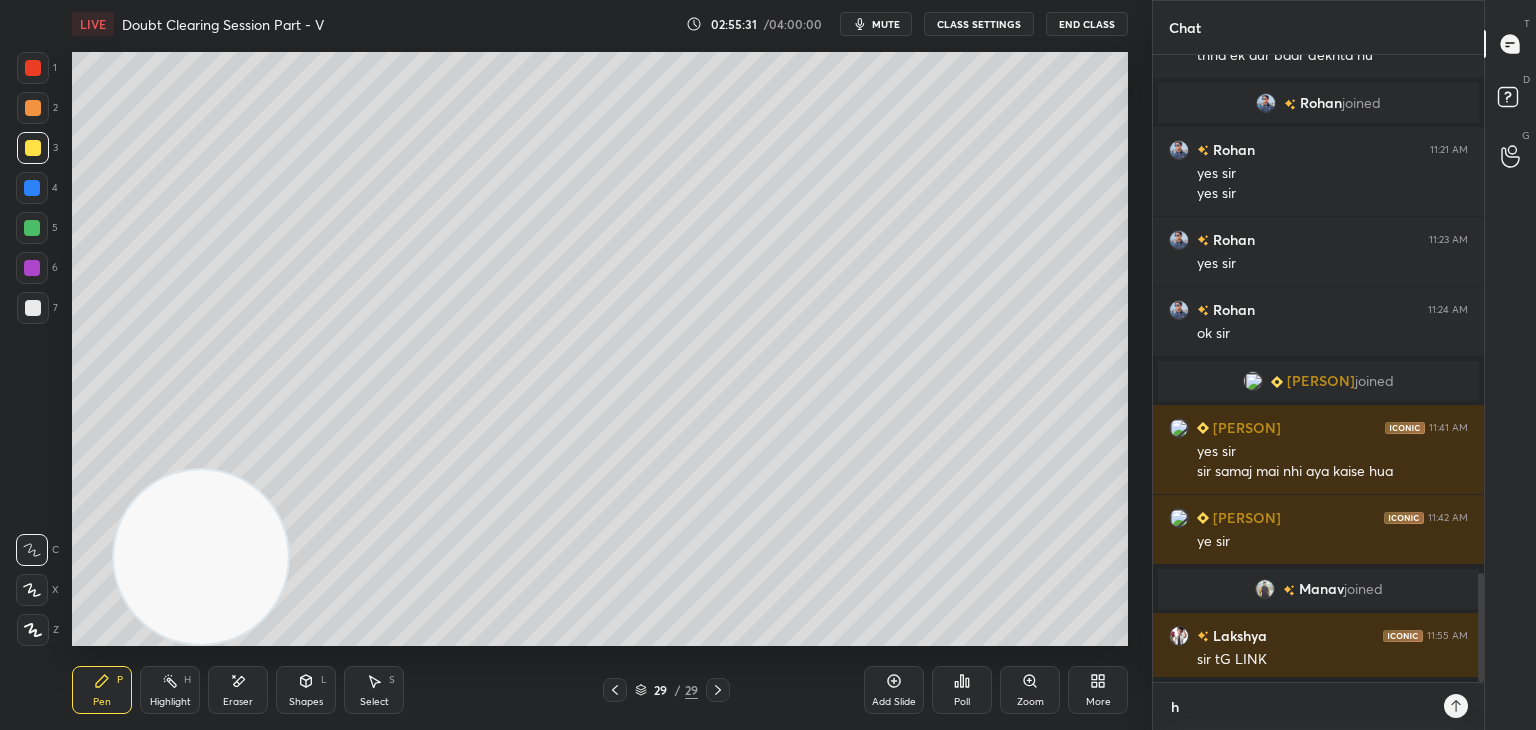 type on "x" 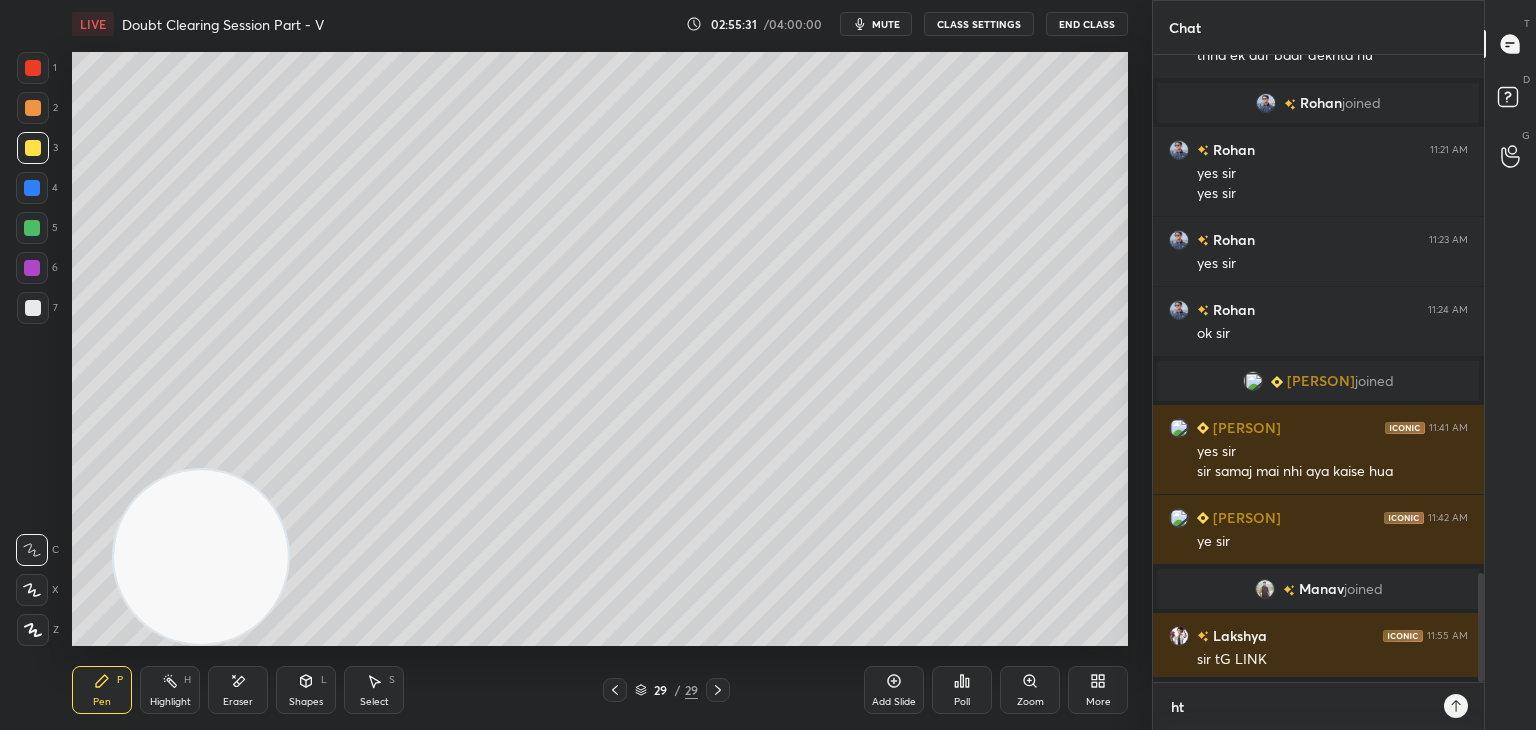 scroll, scrollTop: 6, scrollLeft: 6, axis: both 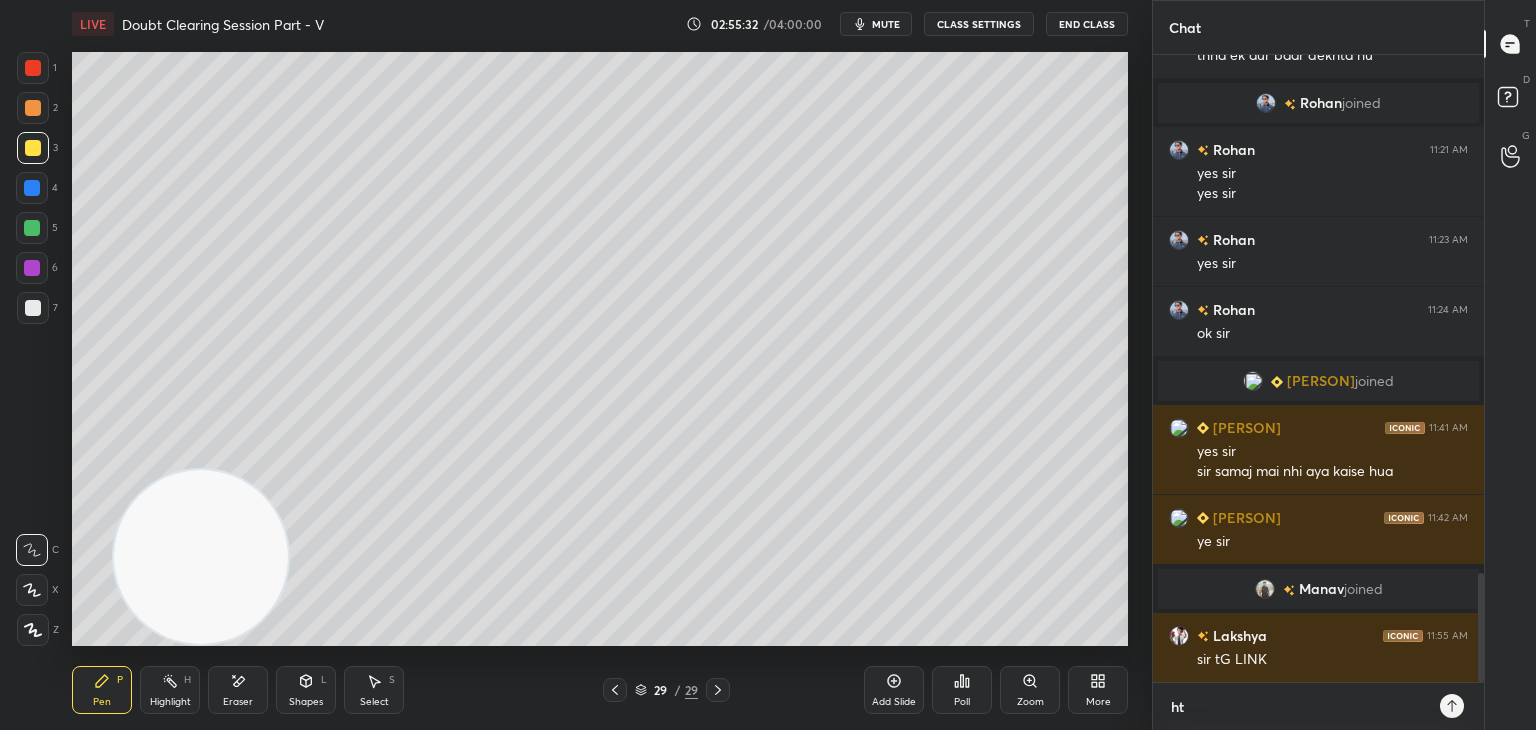 type on "htt" 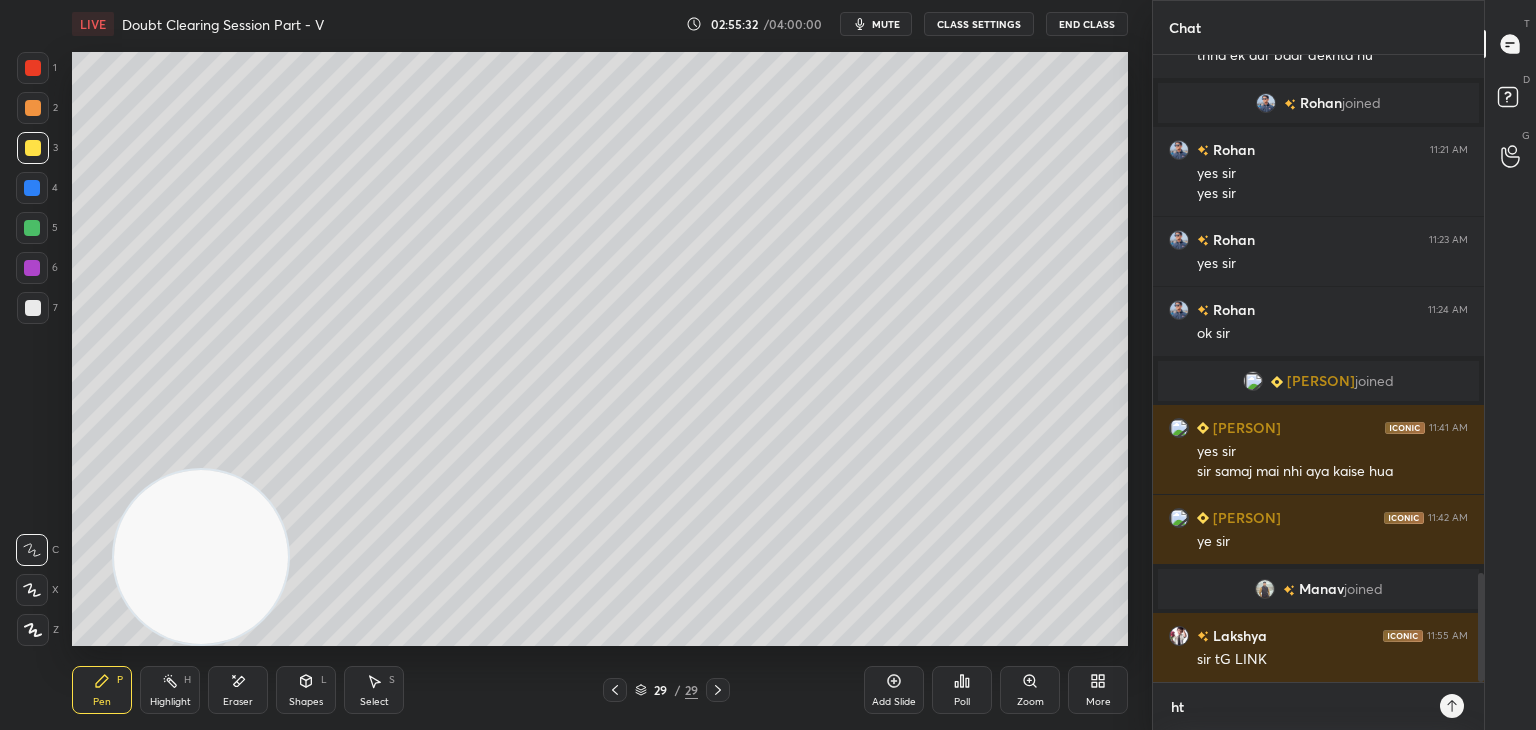 type on "x" 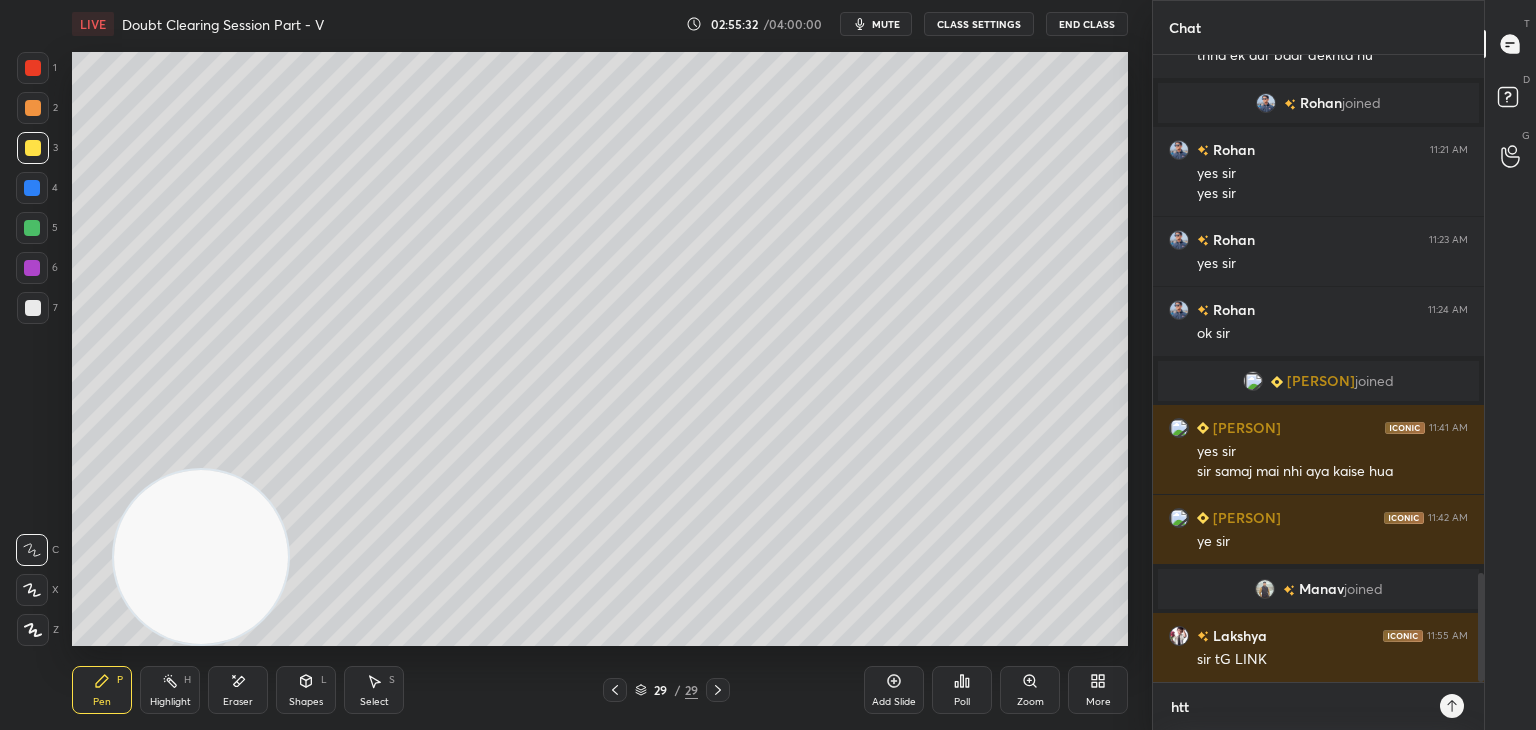 type on "httt" 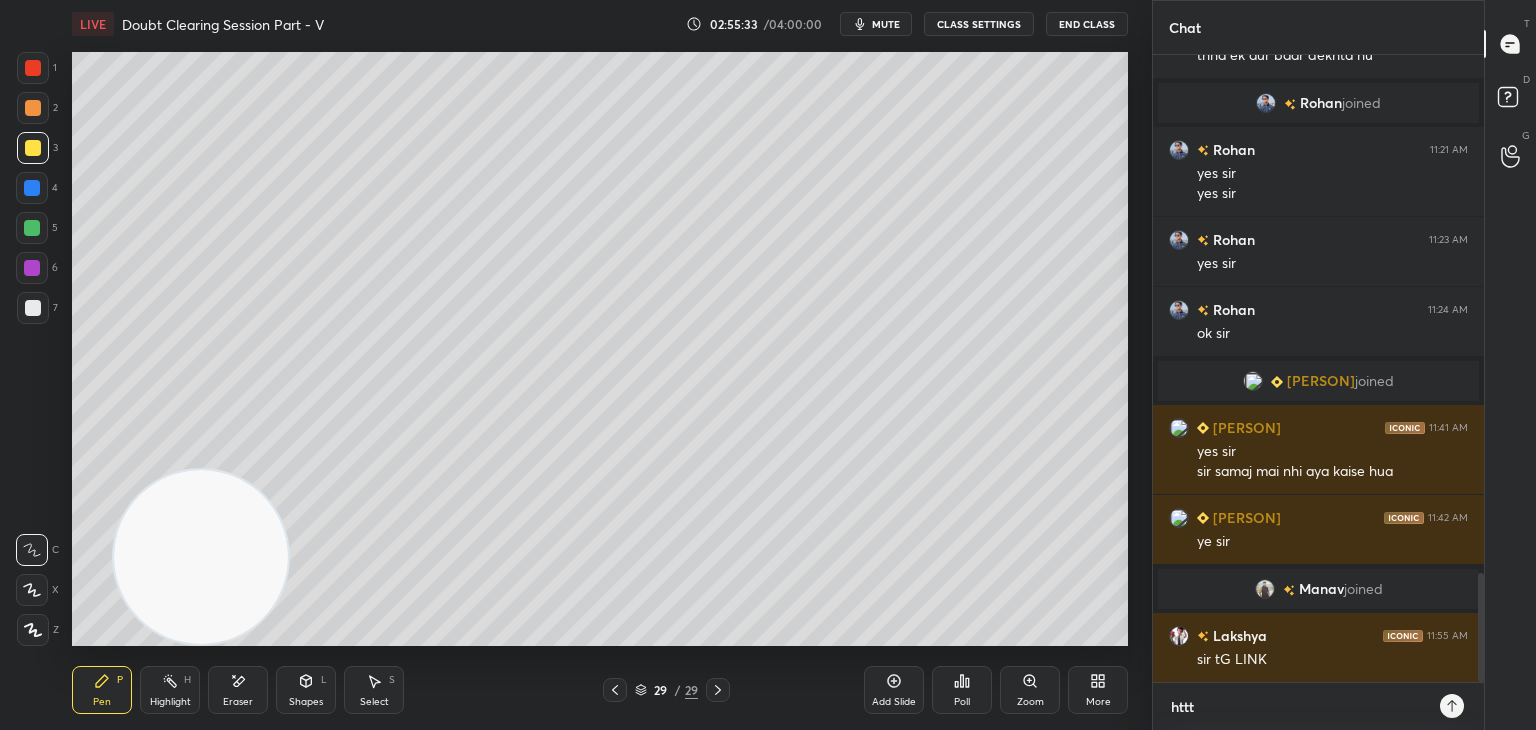 type on "htt" 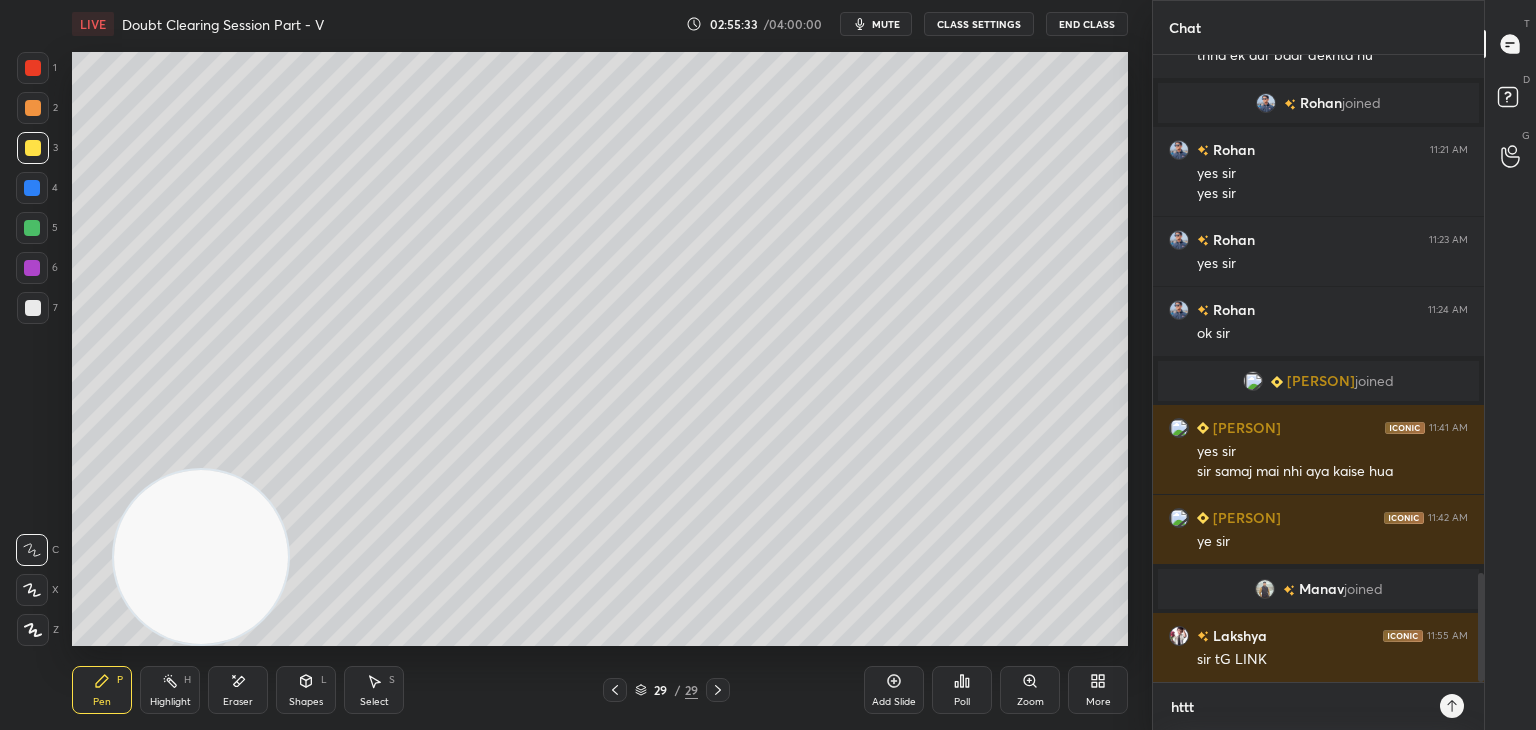 type on "x" 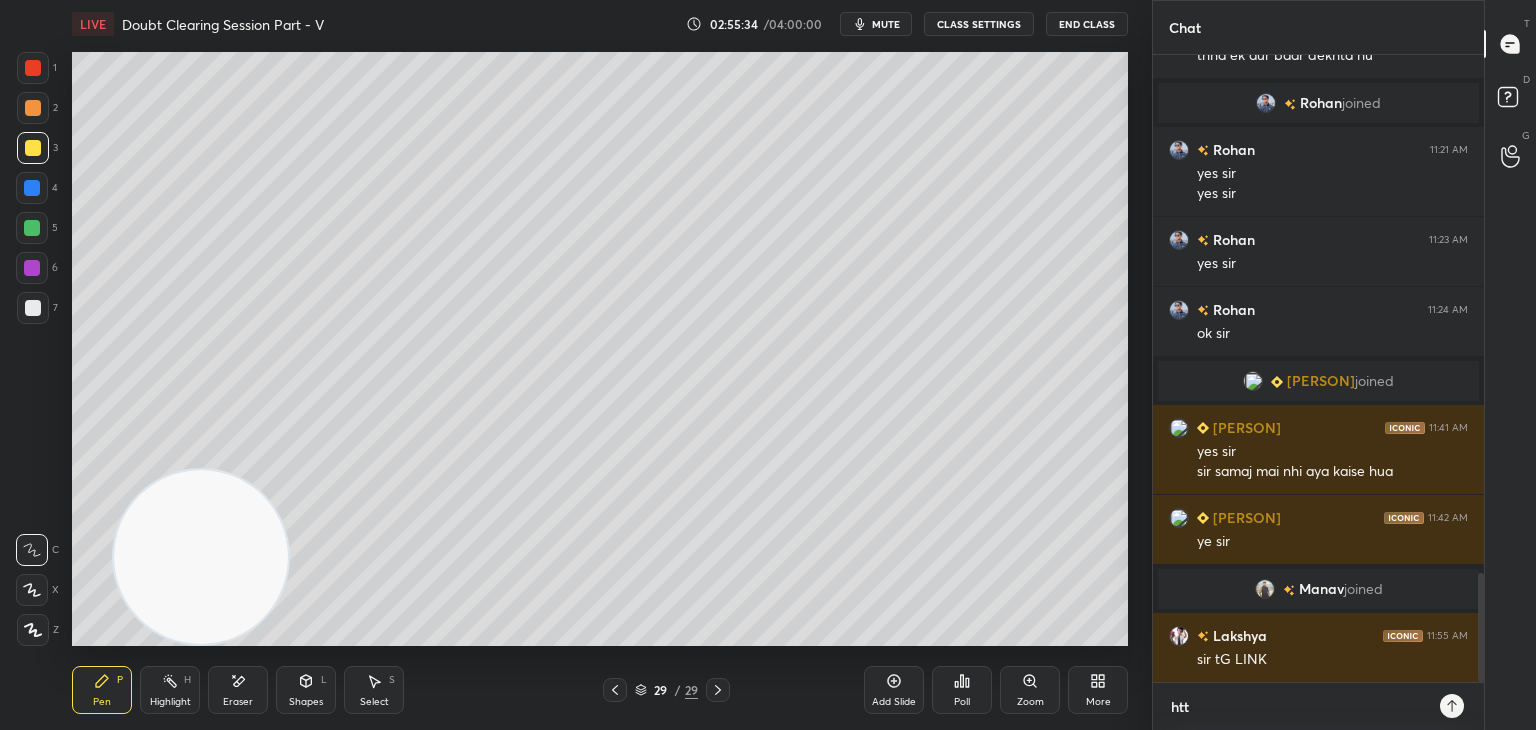 type on "http" 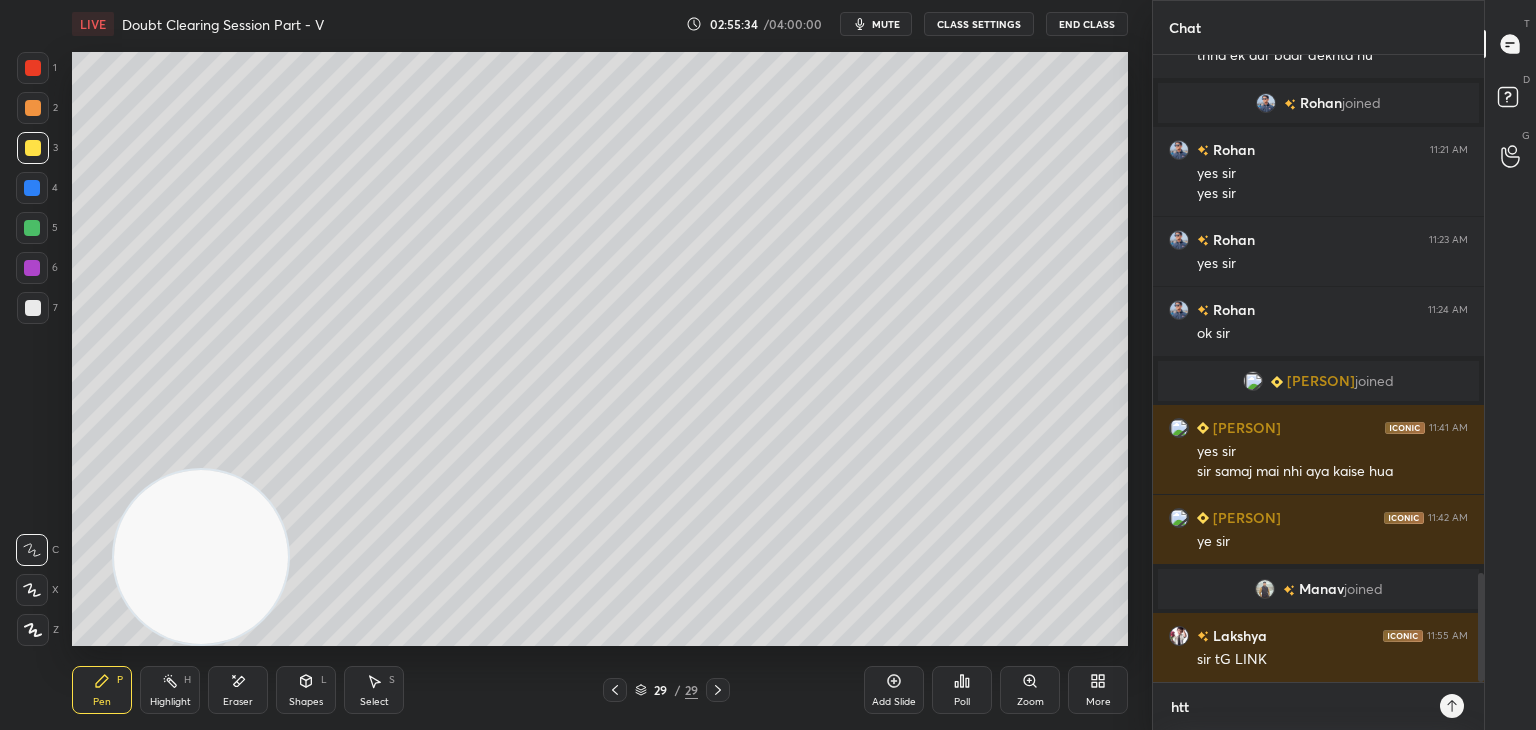 type on "x" 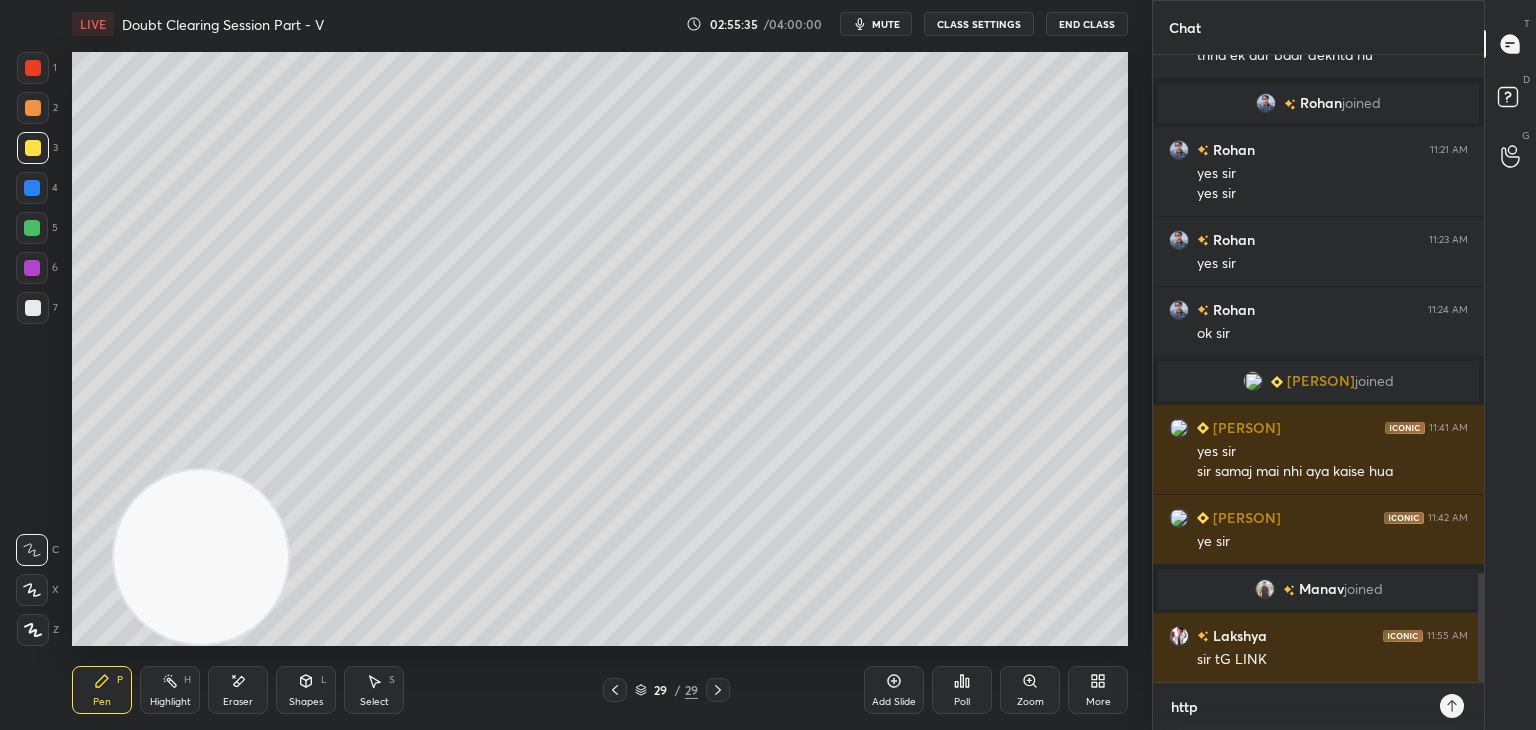type on "http:" 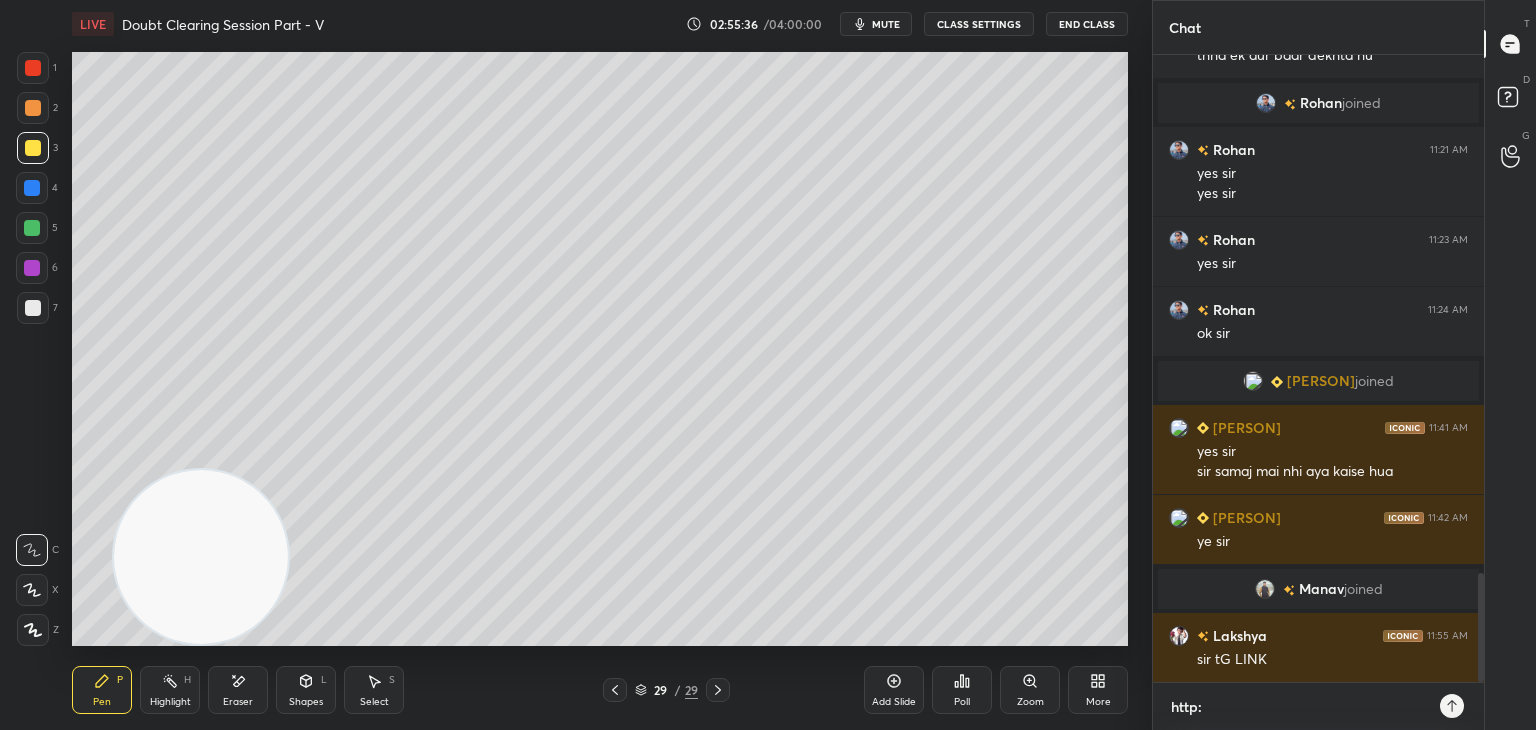 type on "http:/" 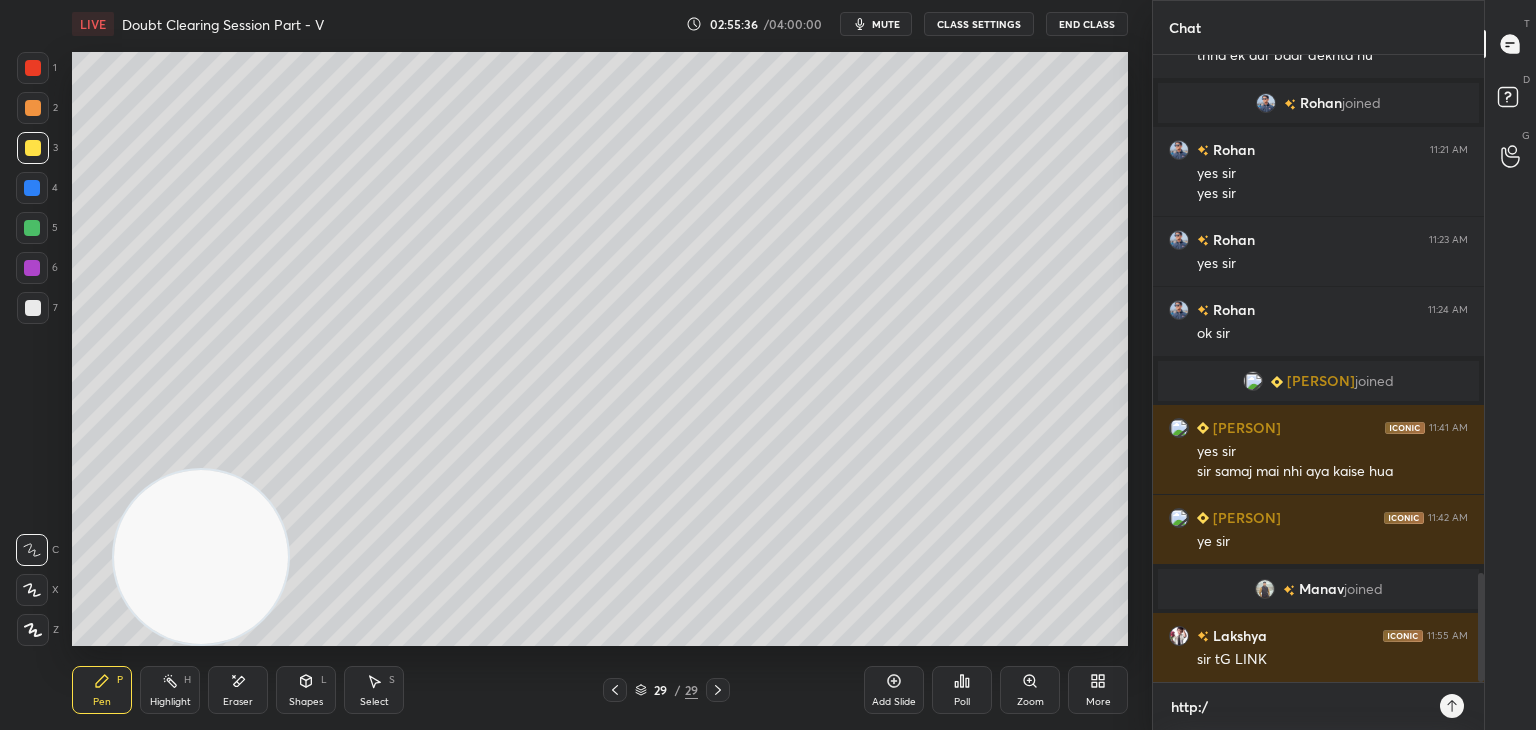 type on "http://" 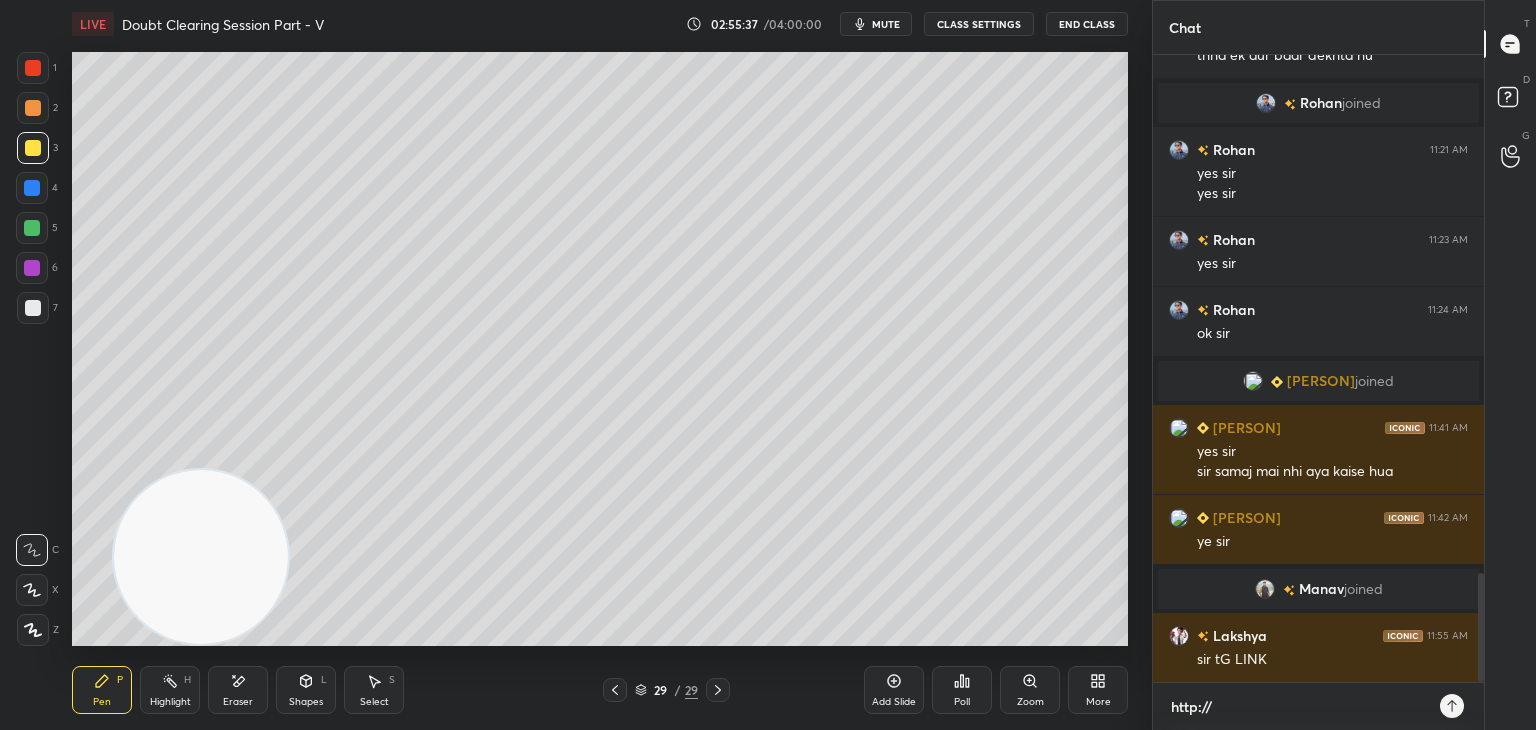 type on "http://t" 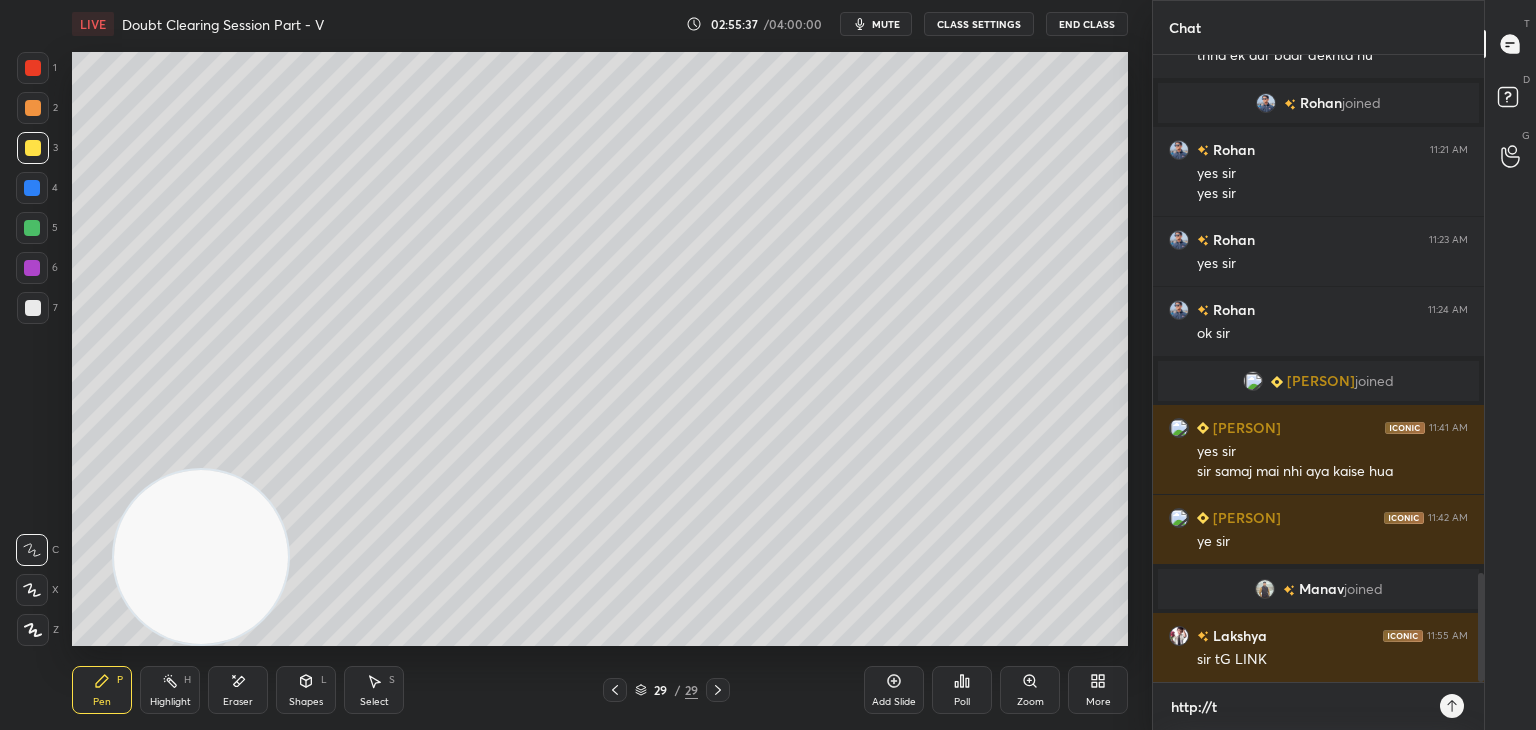 type on "http://t." 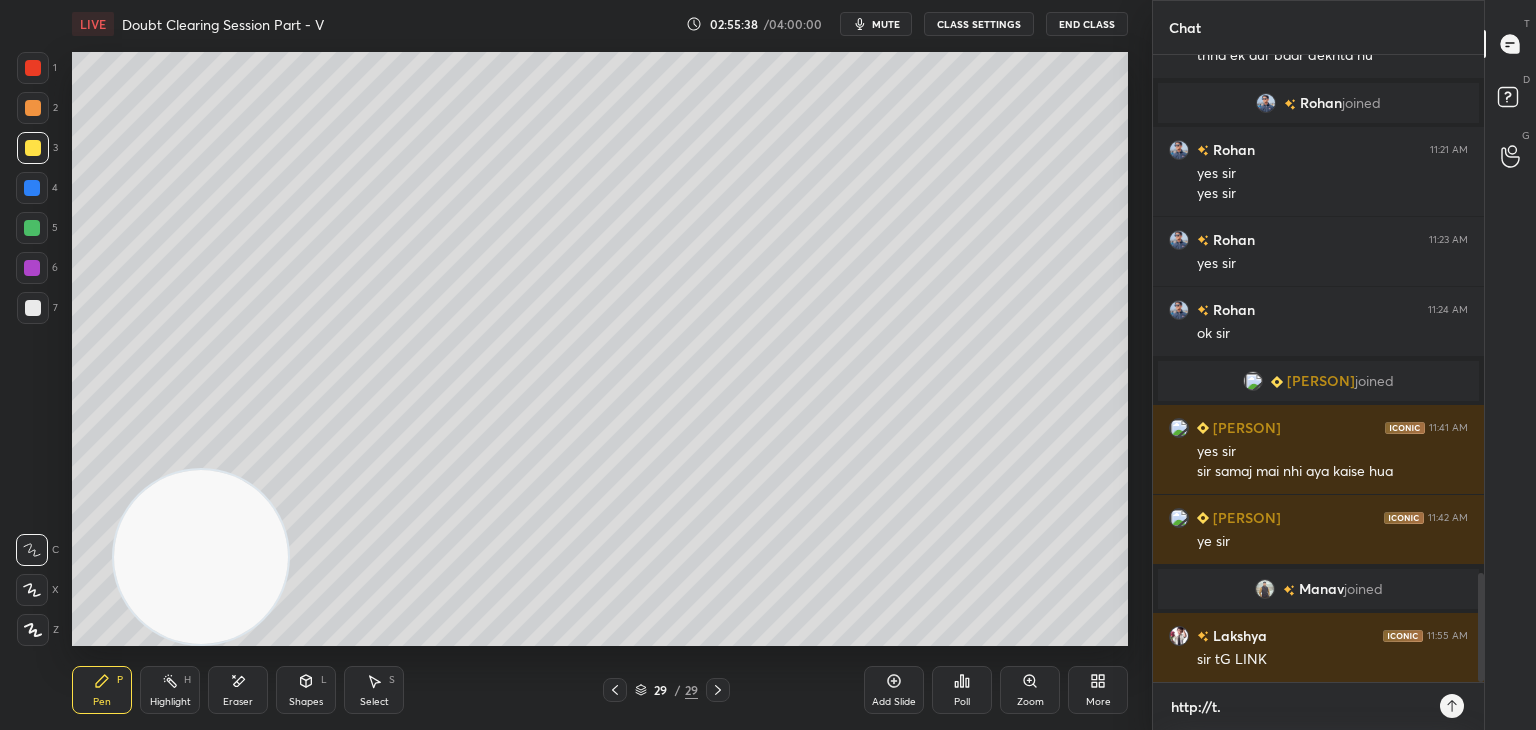 type on "http://t.m" 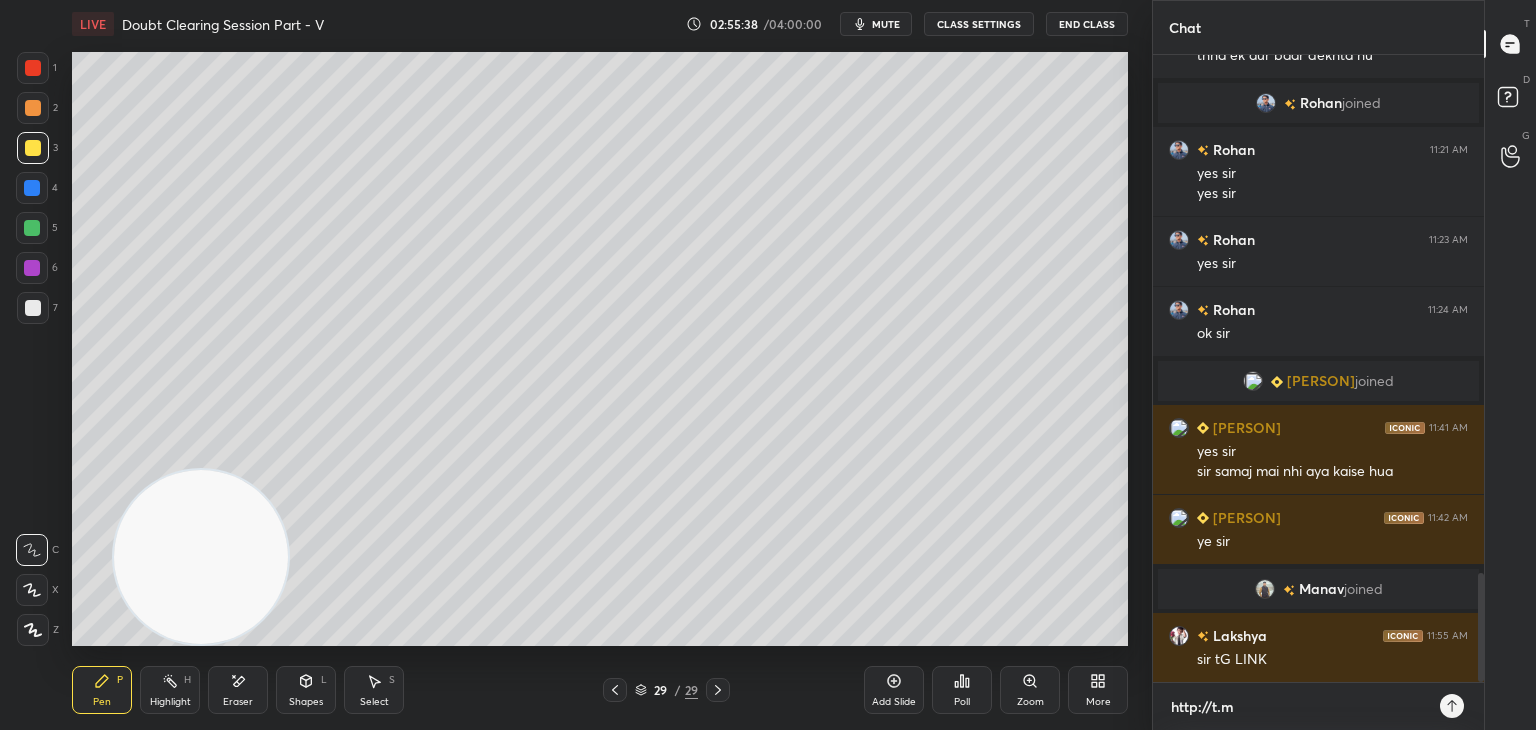 type on "http://t.me" 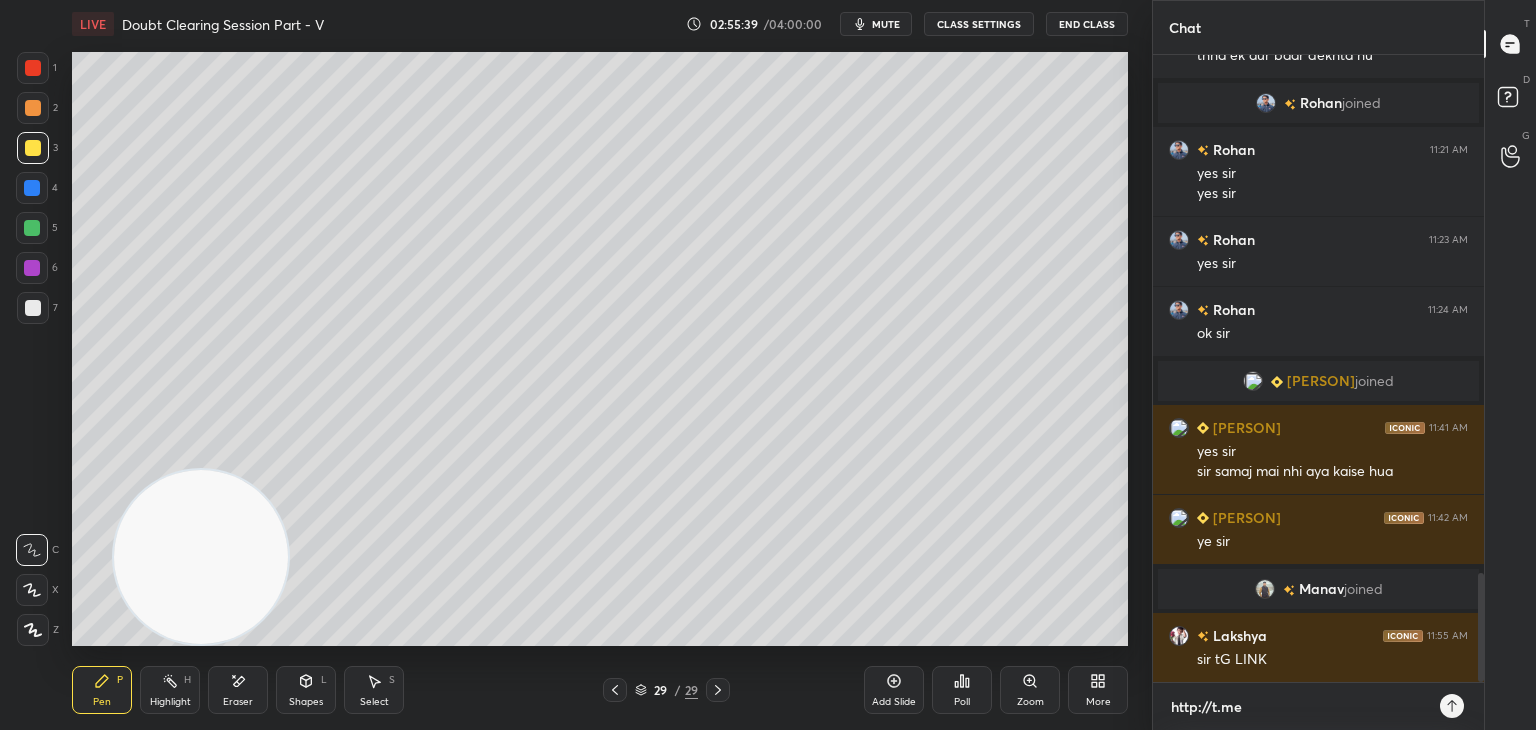 type on "http://t.me/" 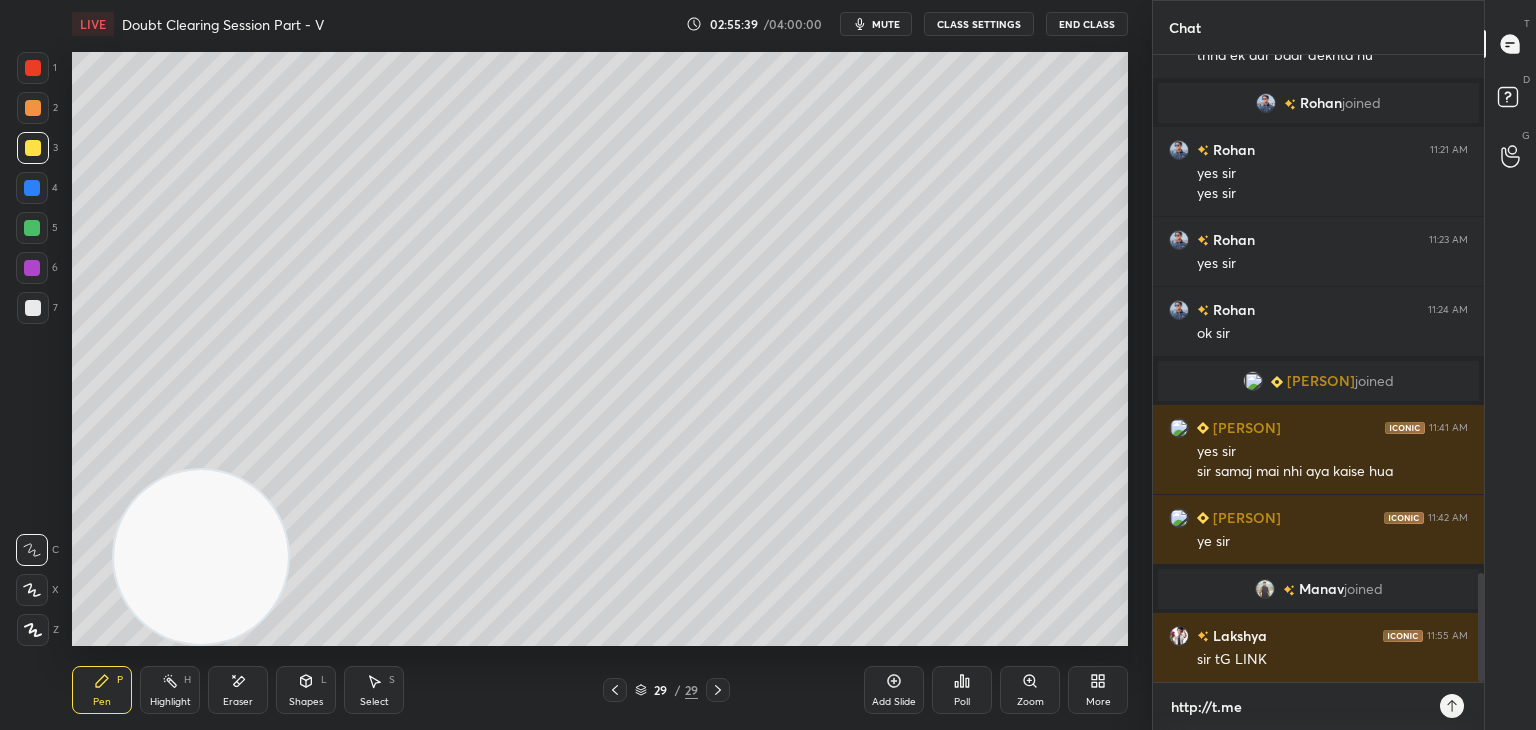 type on "x" 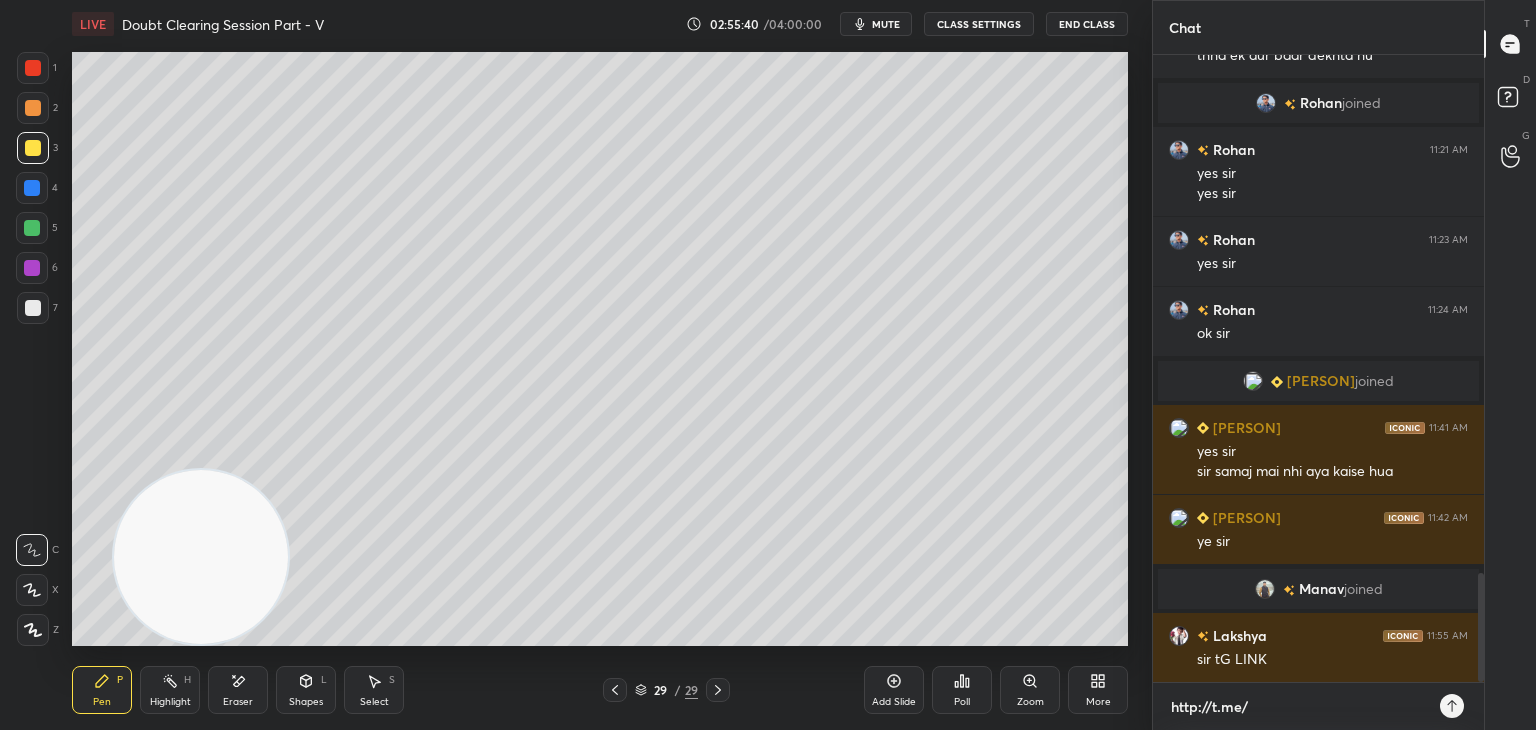 type on "http://t.me/a" 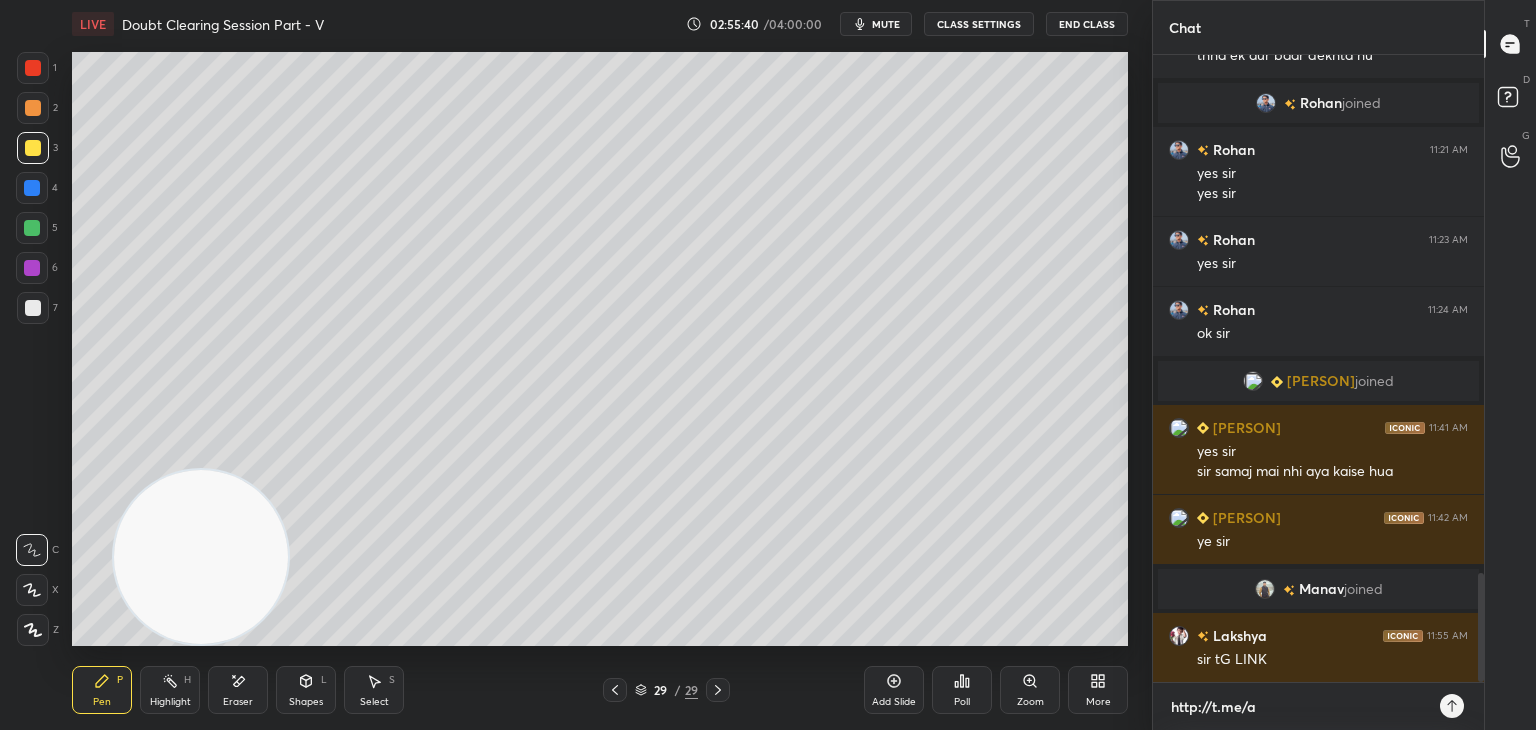 type on "http://t.me/[WEBSITE_USER]" 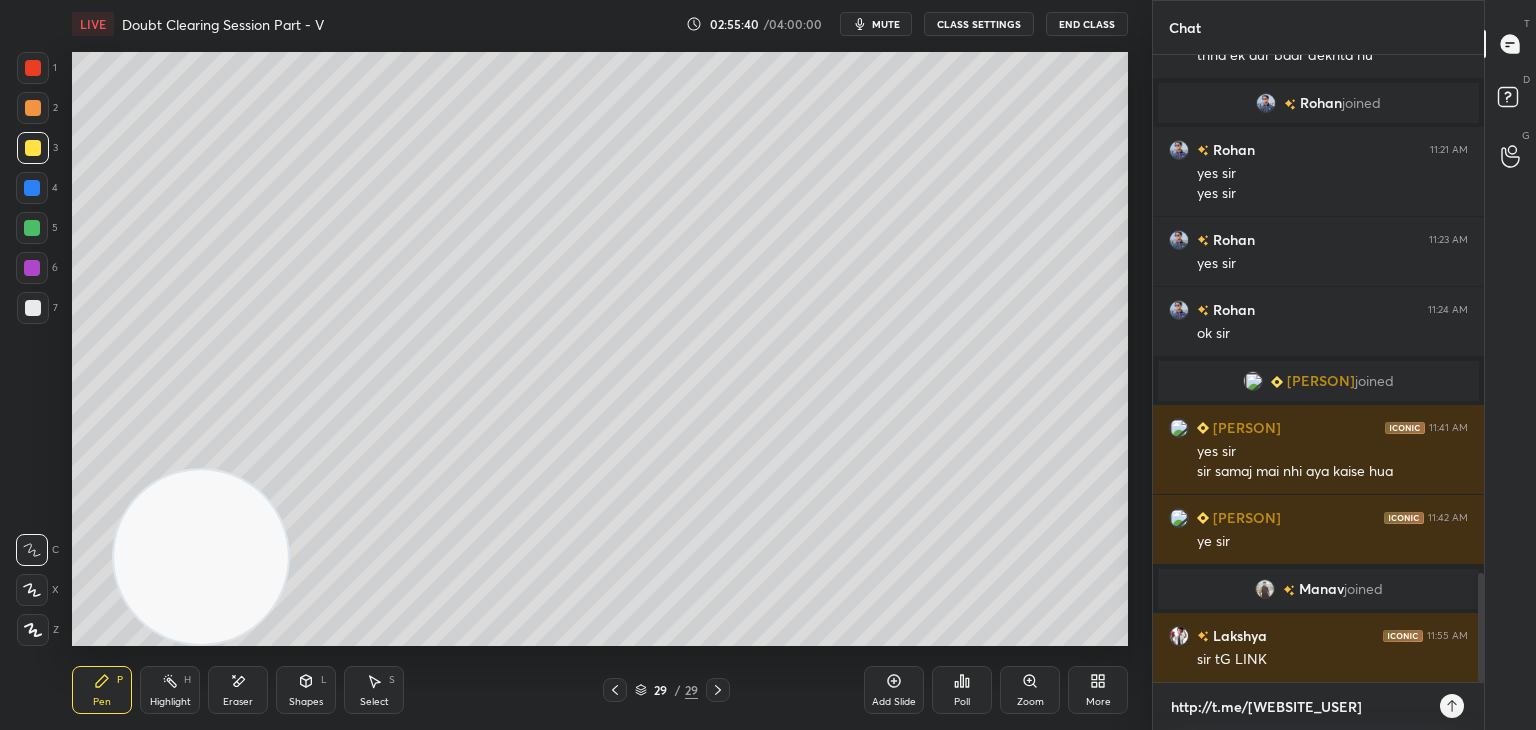 type on "http://t.me/[WEBSITE_USER]" 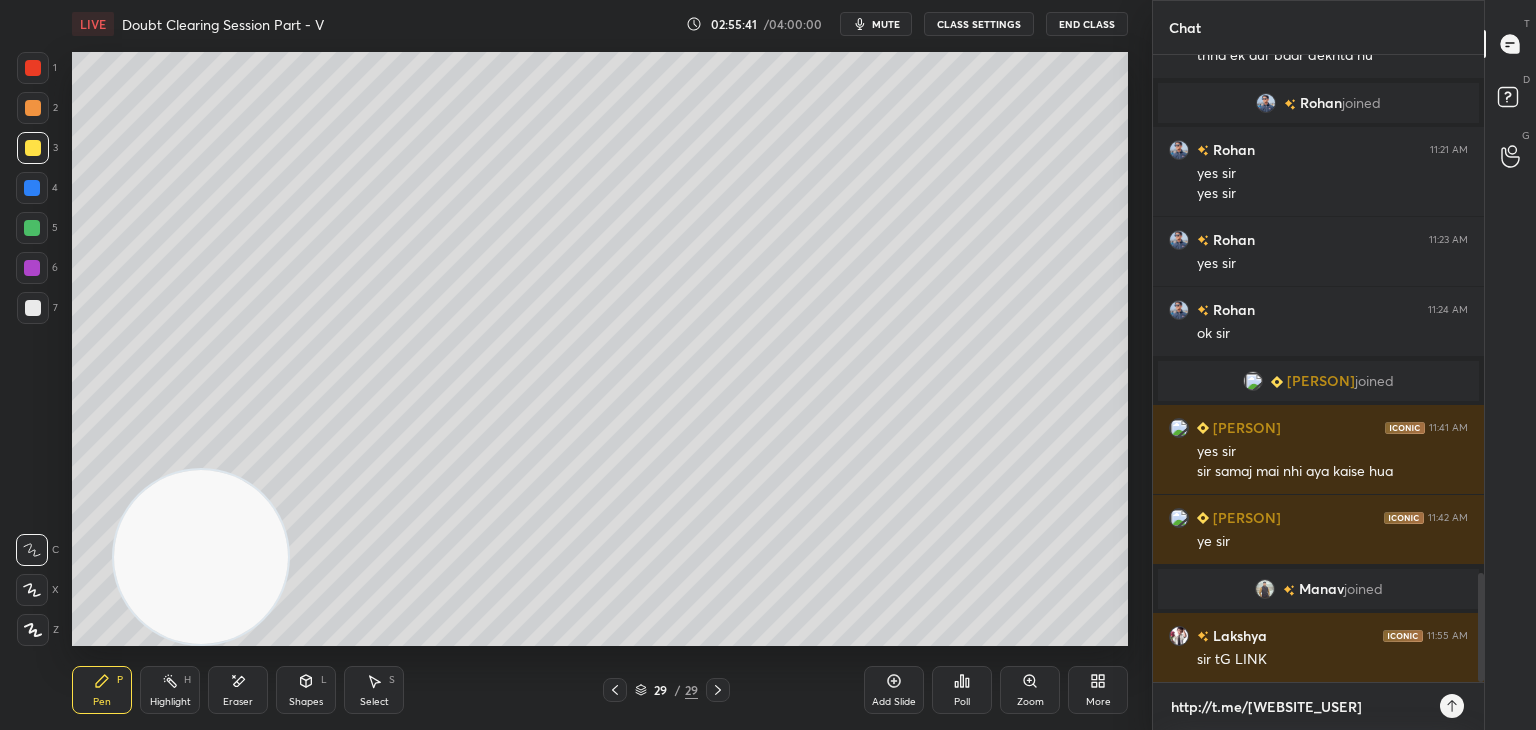 type on "http://t.me/[PERSON]" 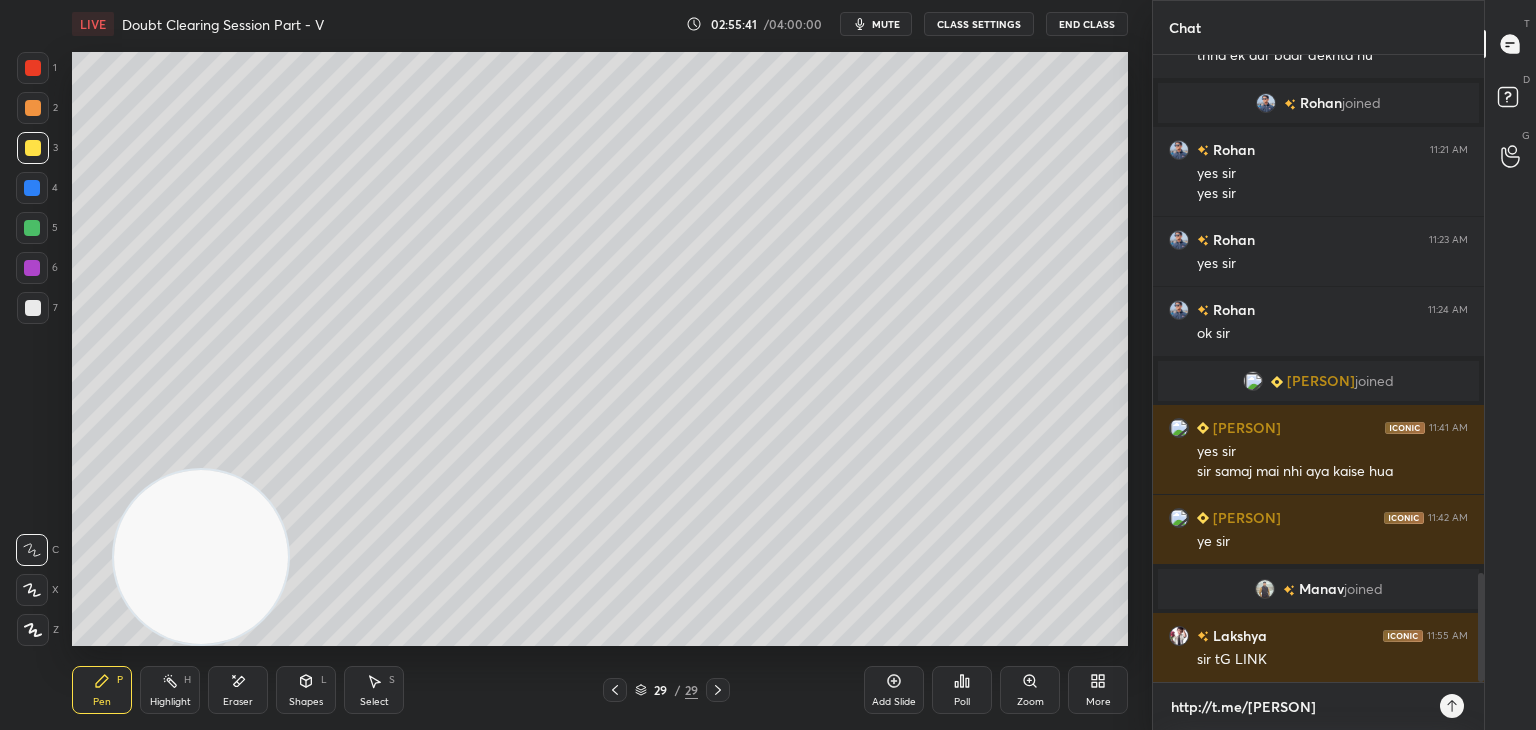 type on "http://t.me/[PERSON]" 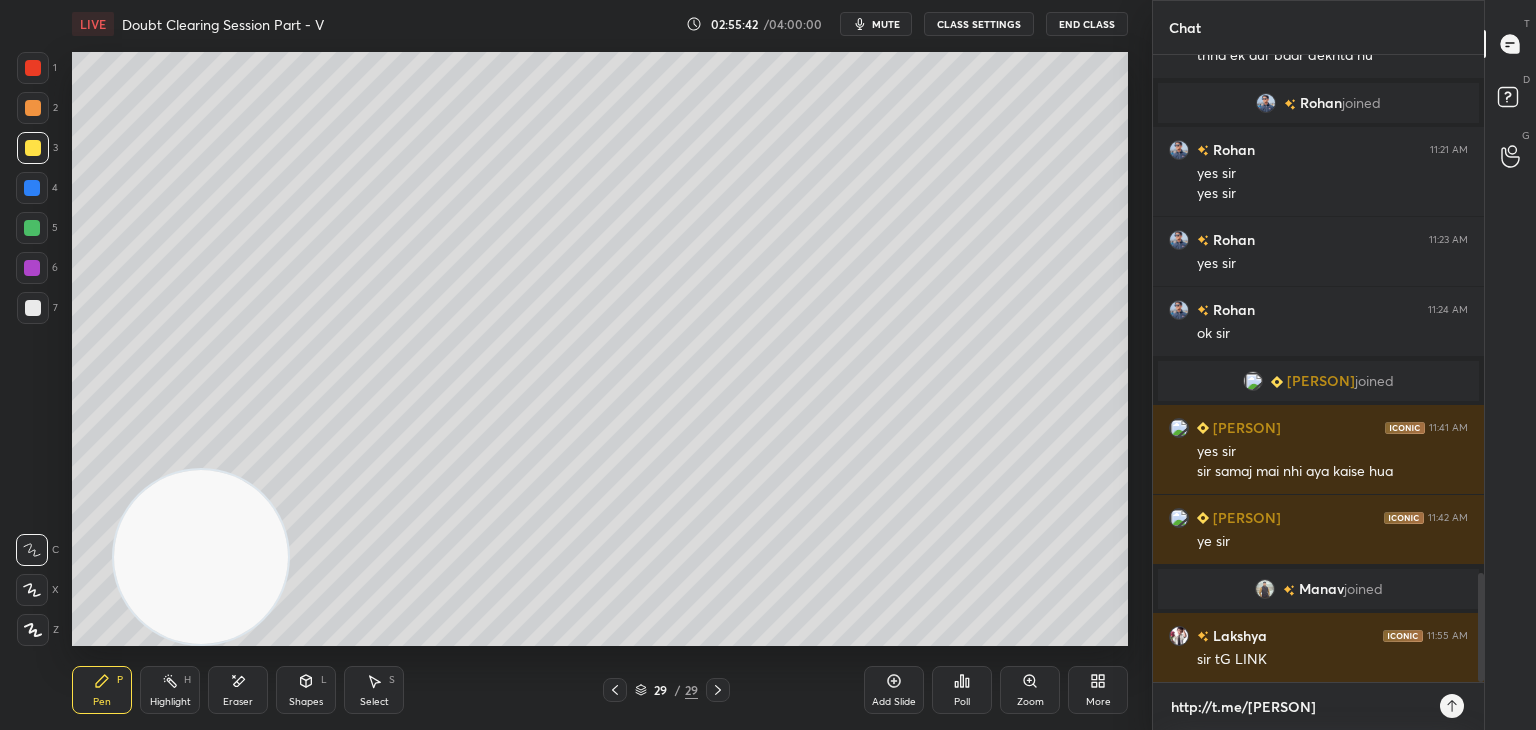 type on "http://t.me/[PERSON]" 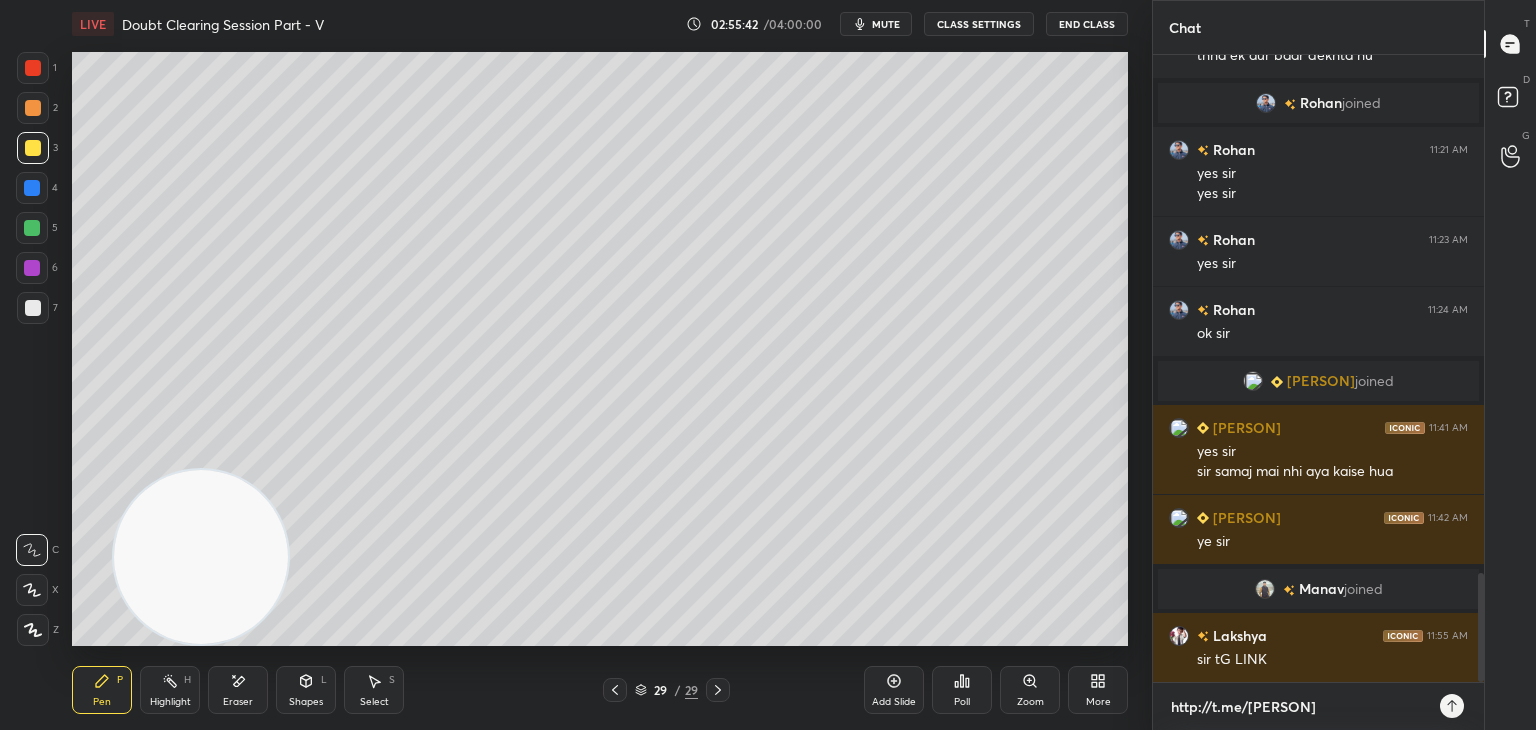 type on "x" 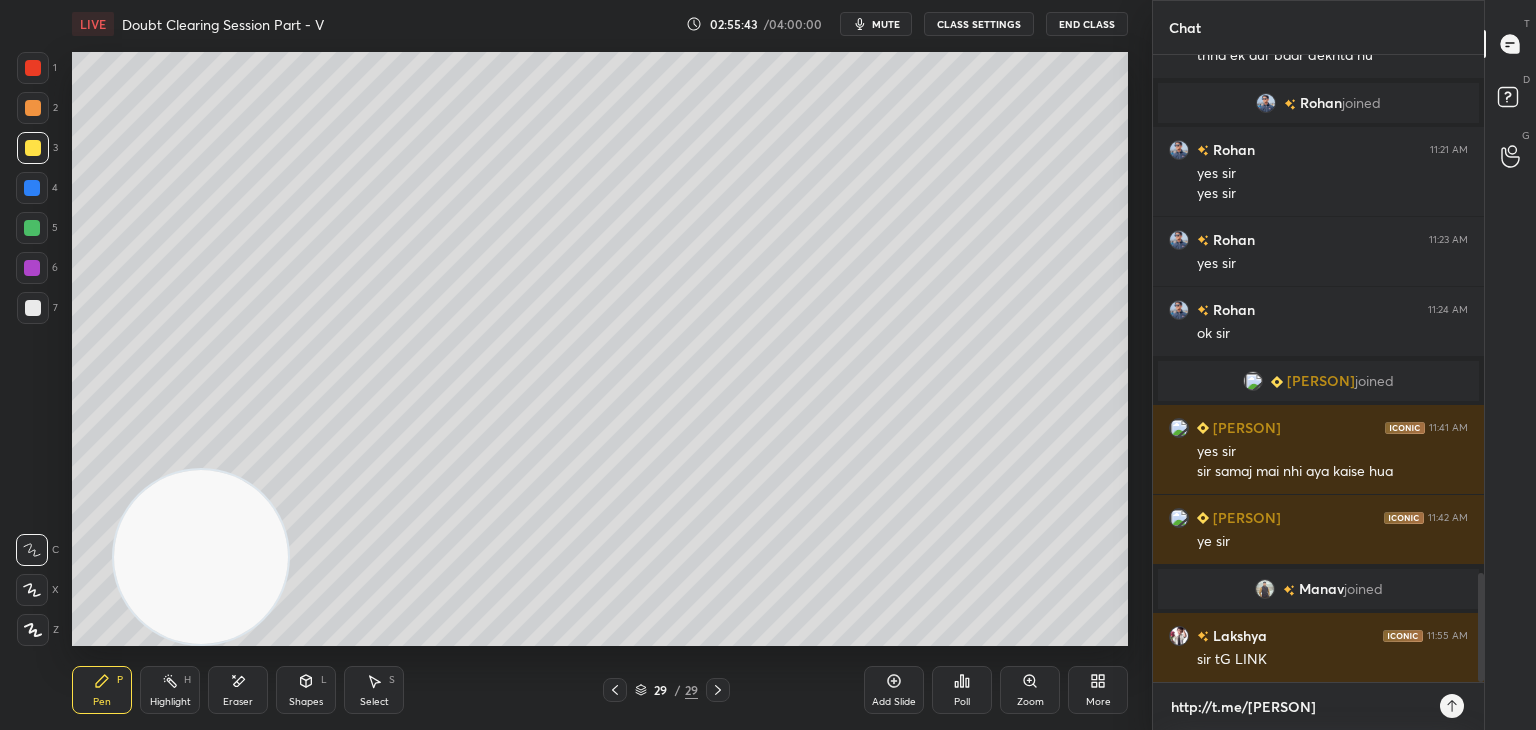 type on "http://t.me/[EMAIL]" 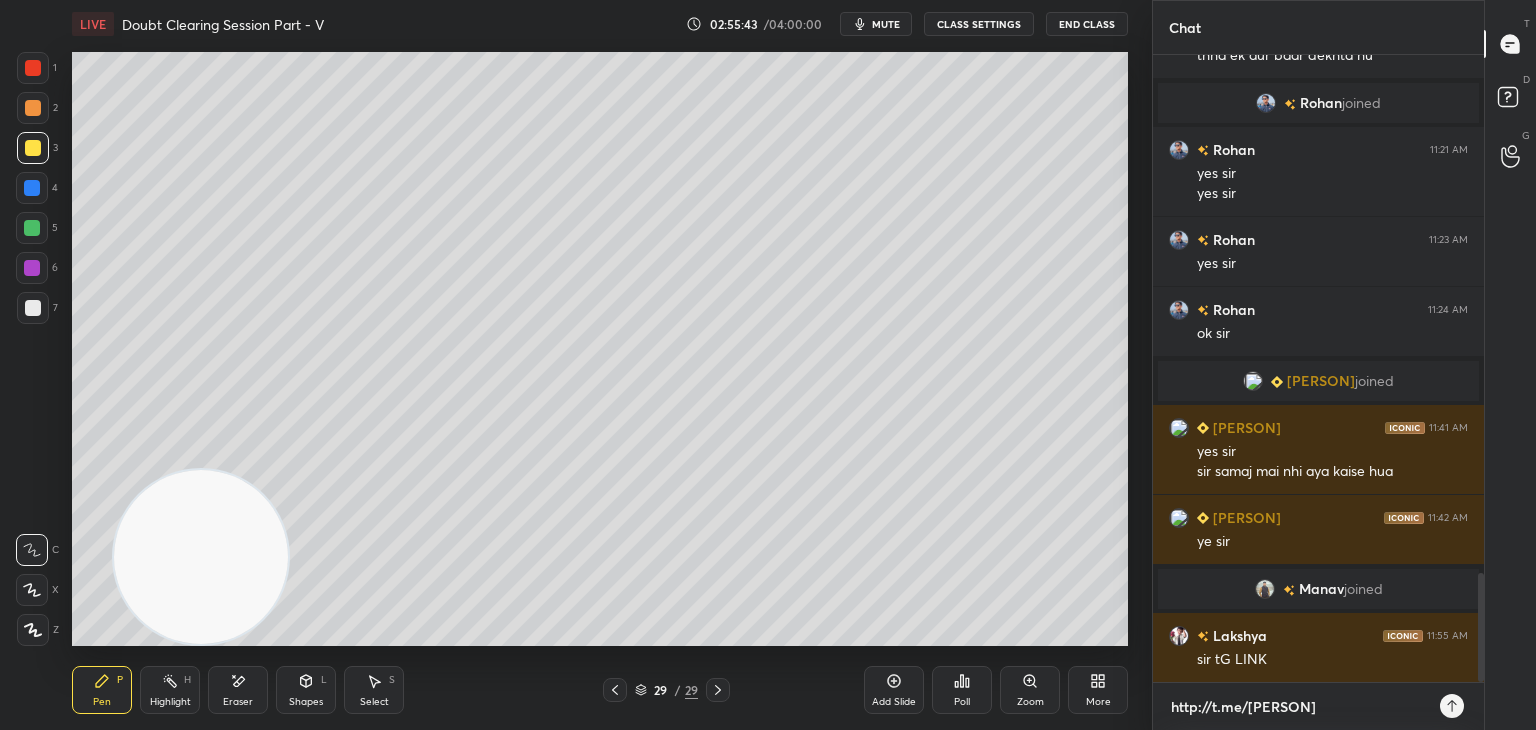 type on "x" 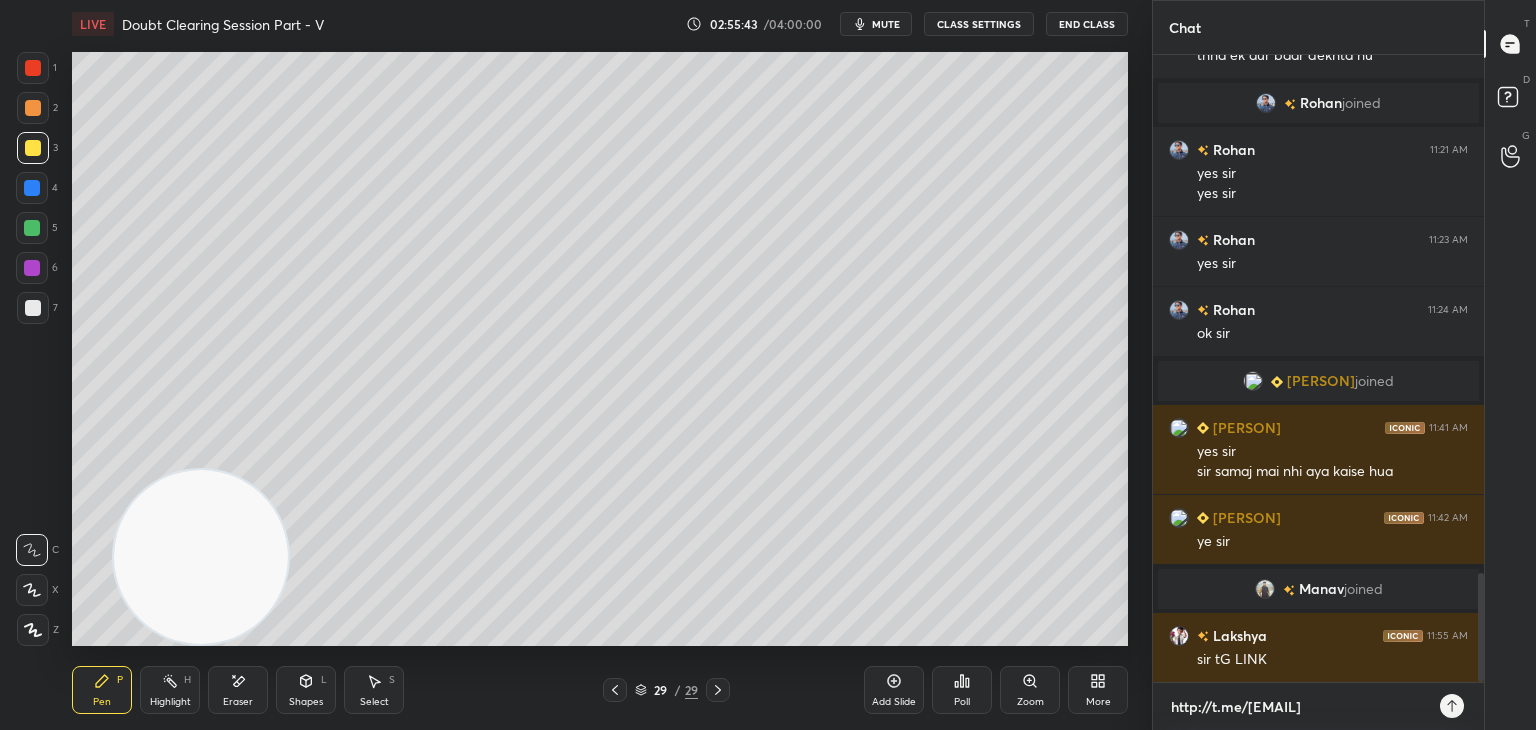 type on "http://t.me/[PERSON]" 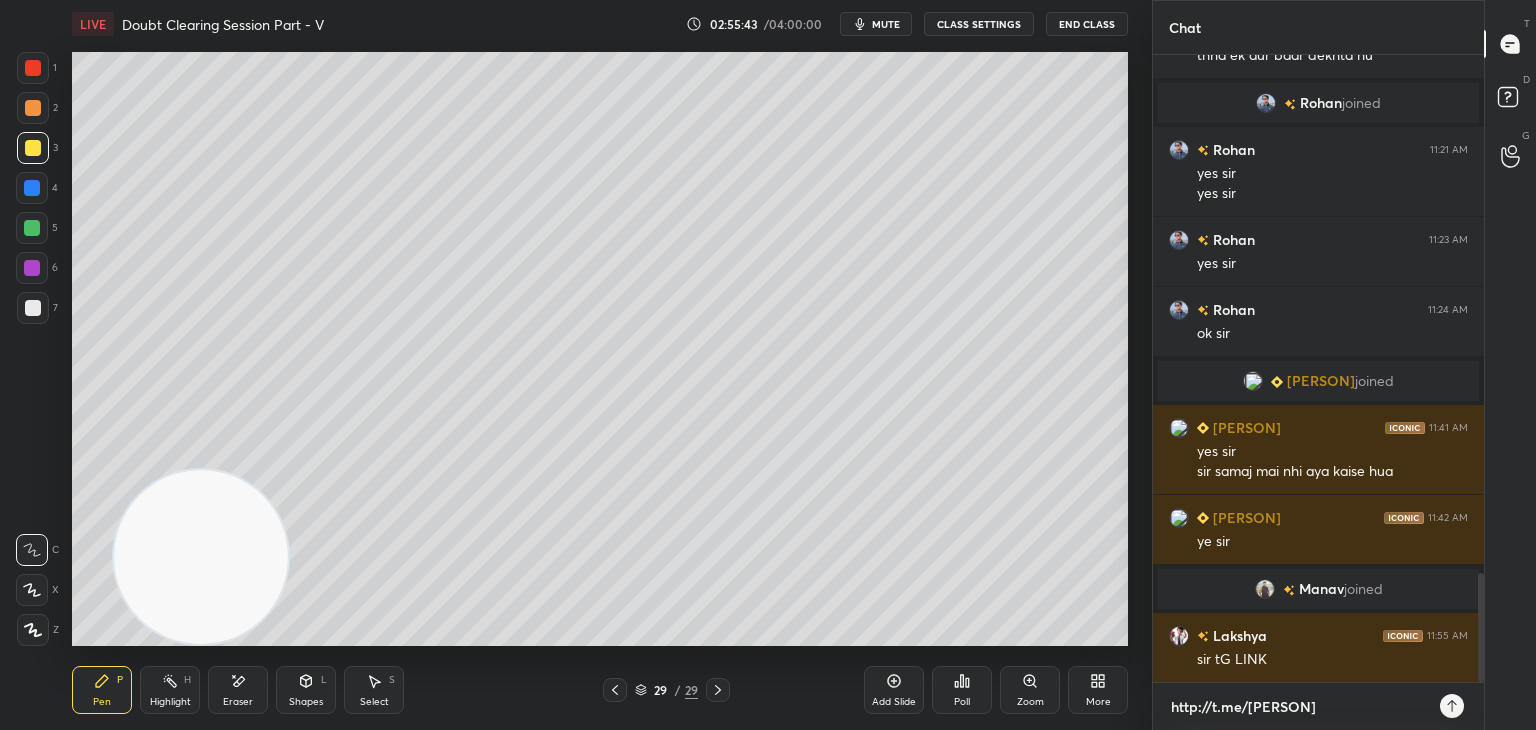 type on "http://t.me/[WEBSITE_USER]" 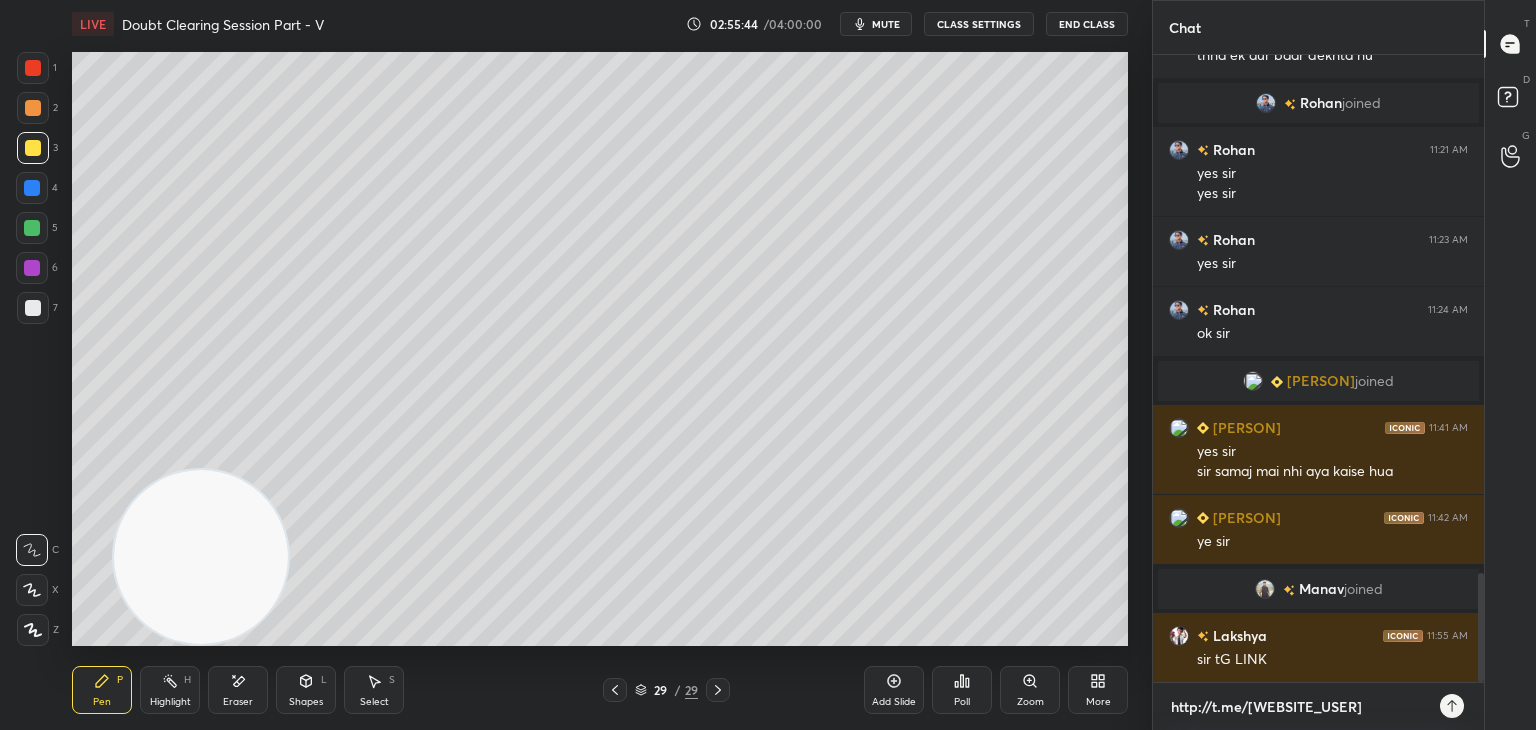 type on "http://t.me/[WEBSITE_USER]" 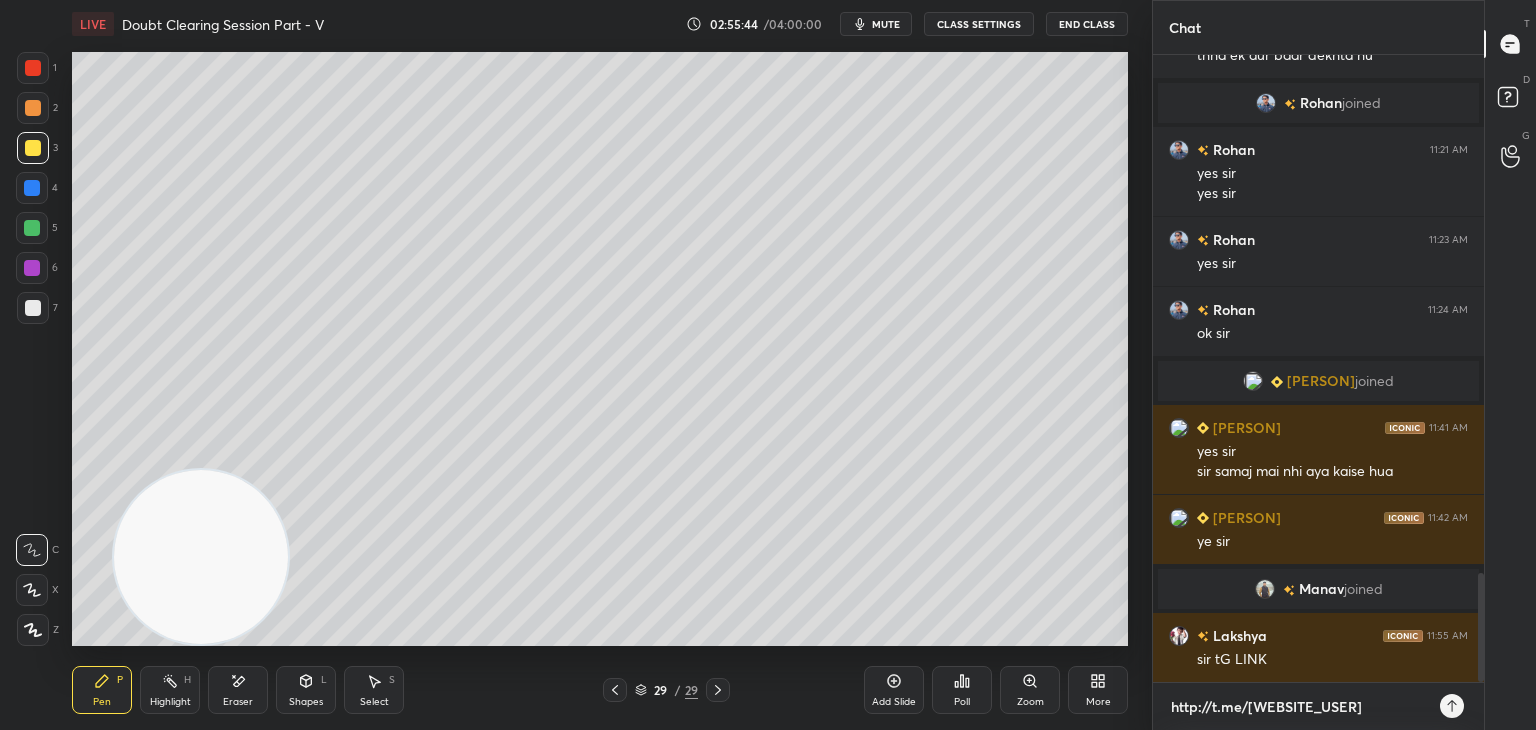 type on "x" 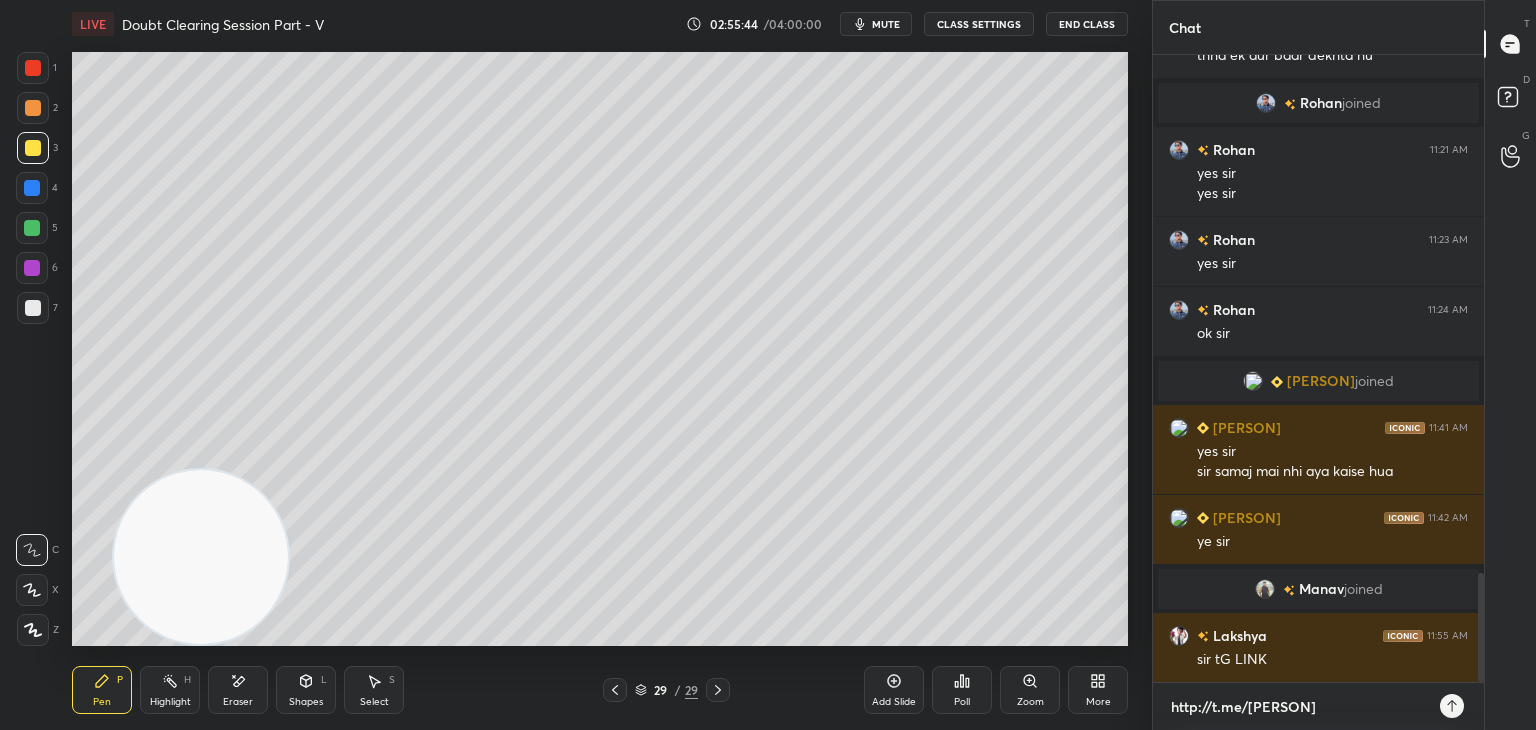 type on "http://t.me/[PERSON]" 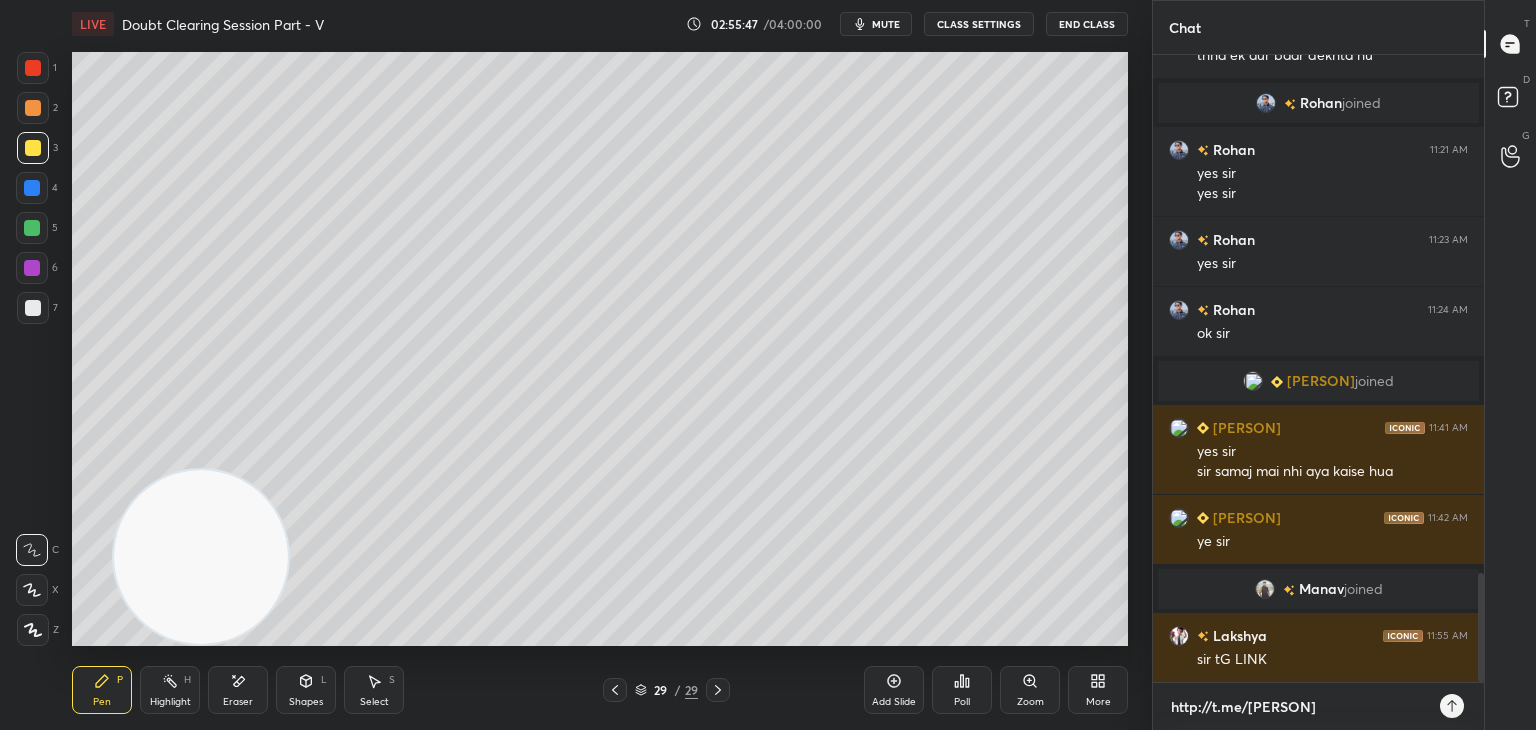 type 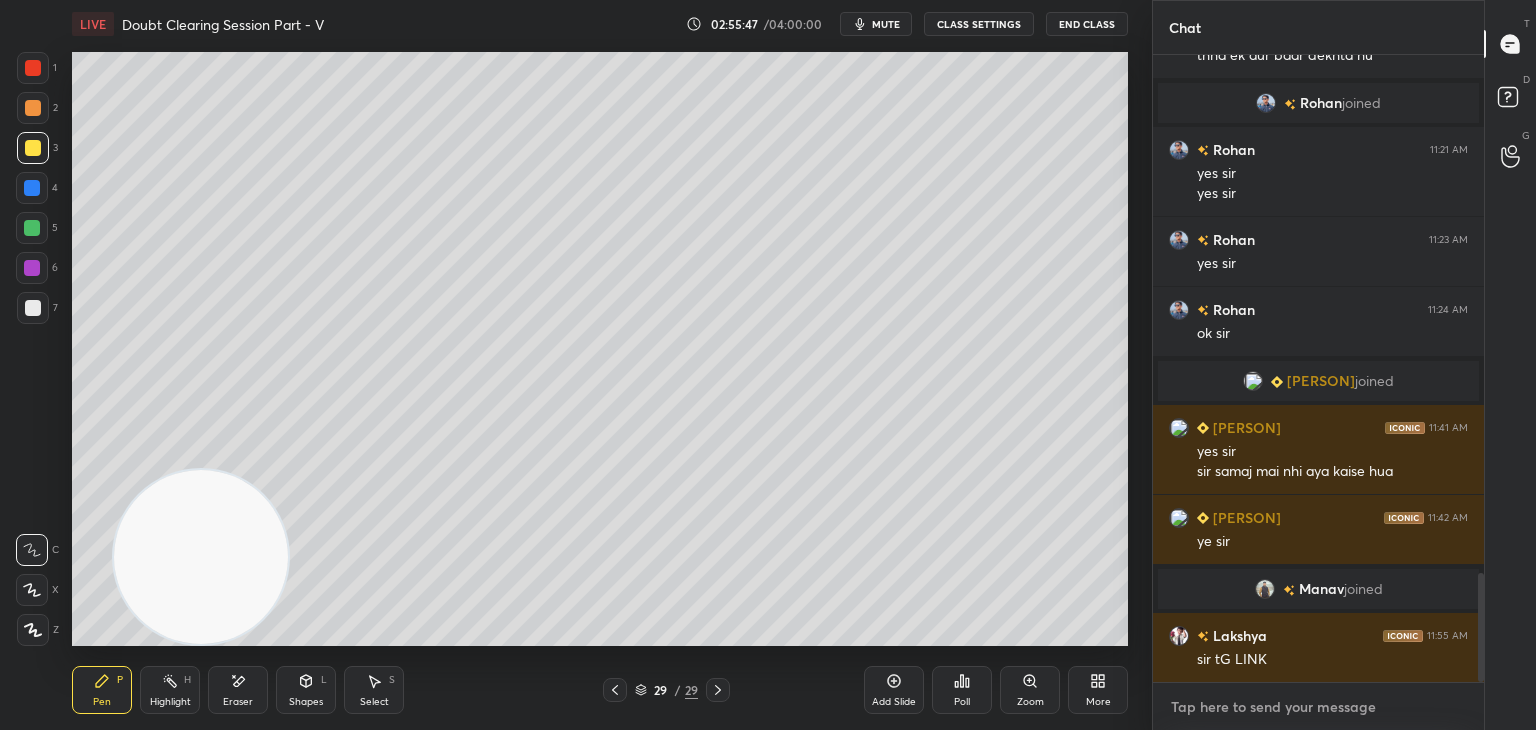 scroll, scrollTop: 3096, scrollLeft: 0, axis: vertical 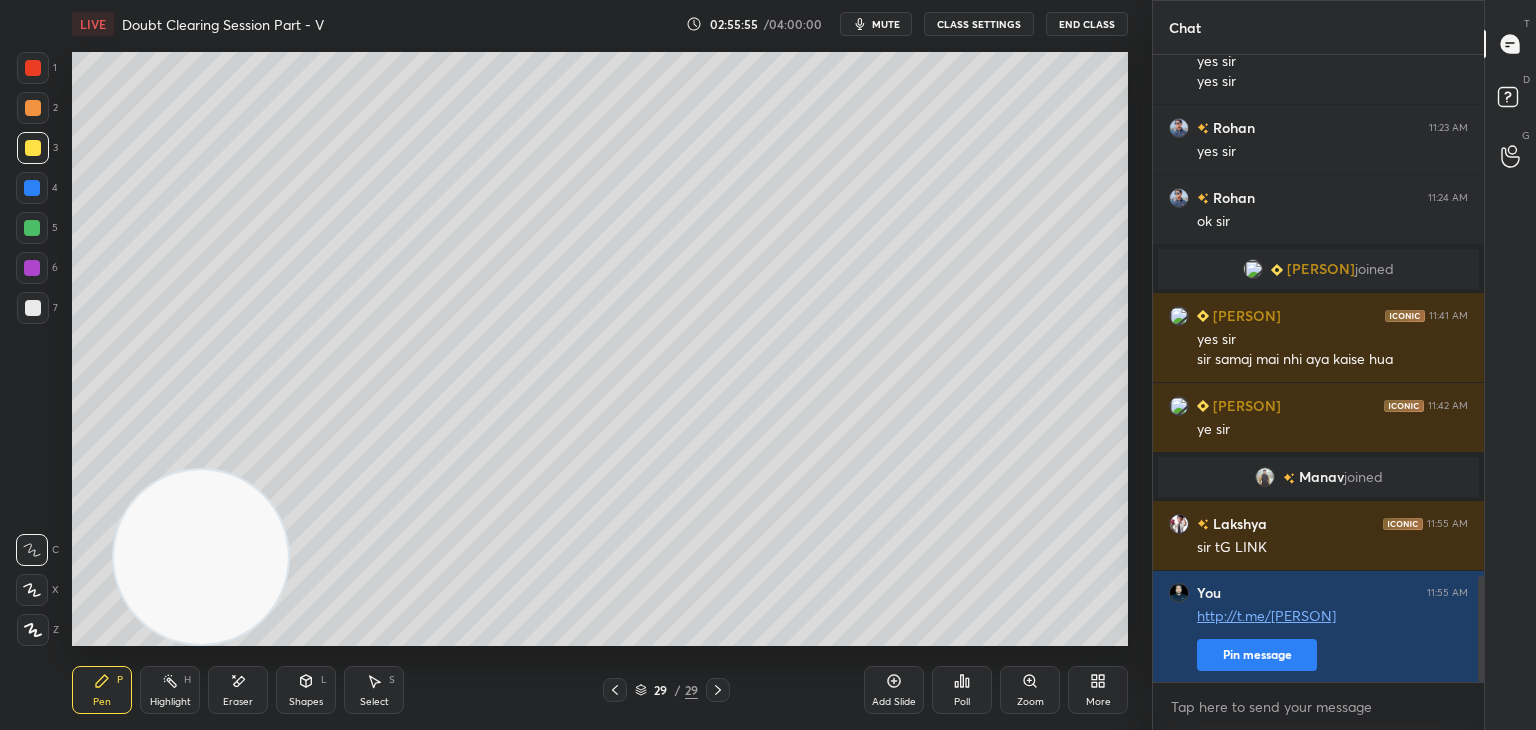 type on "x" 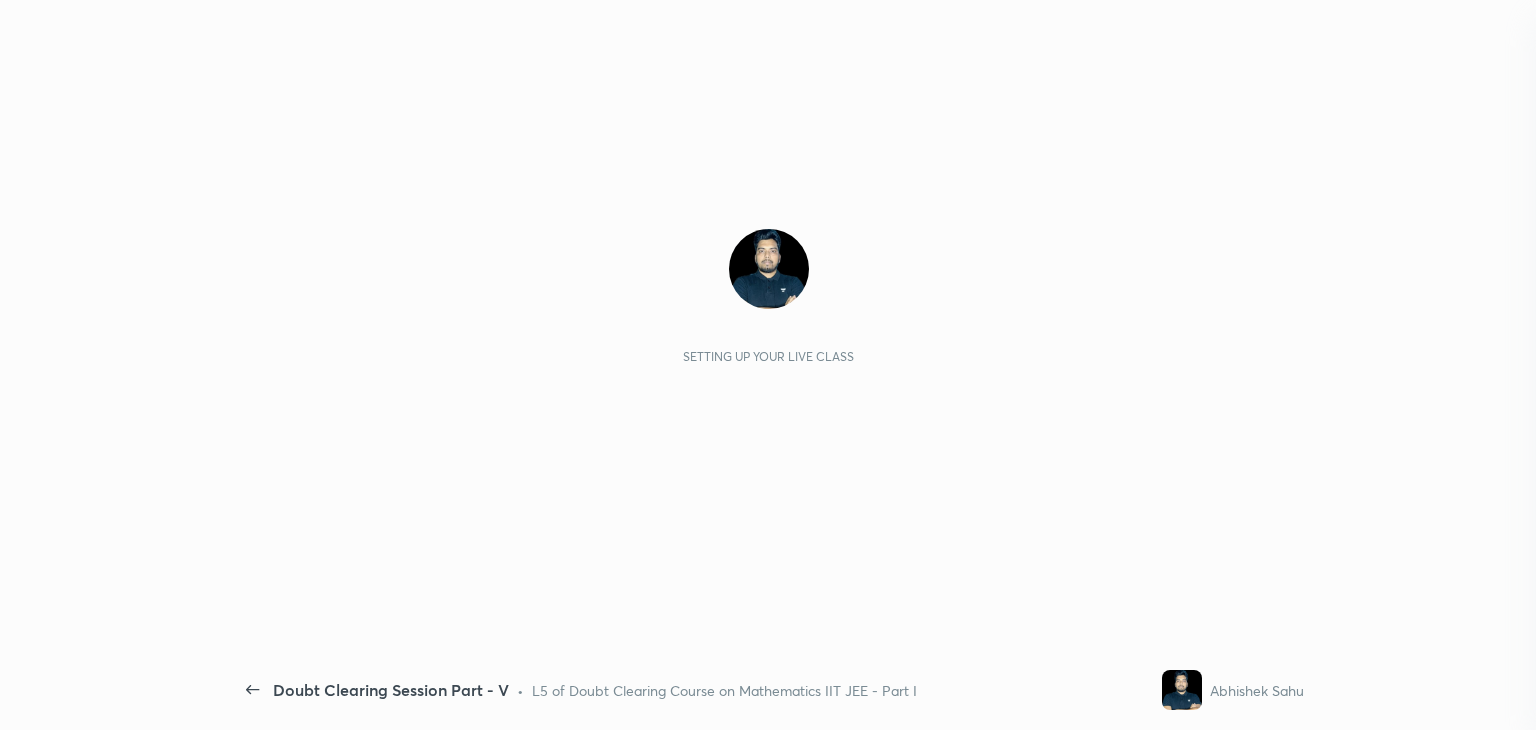 scroll, scrollTop: 0, scrollLeft: 0, axis: both 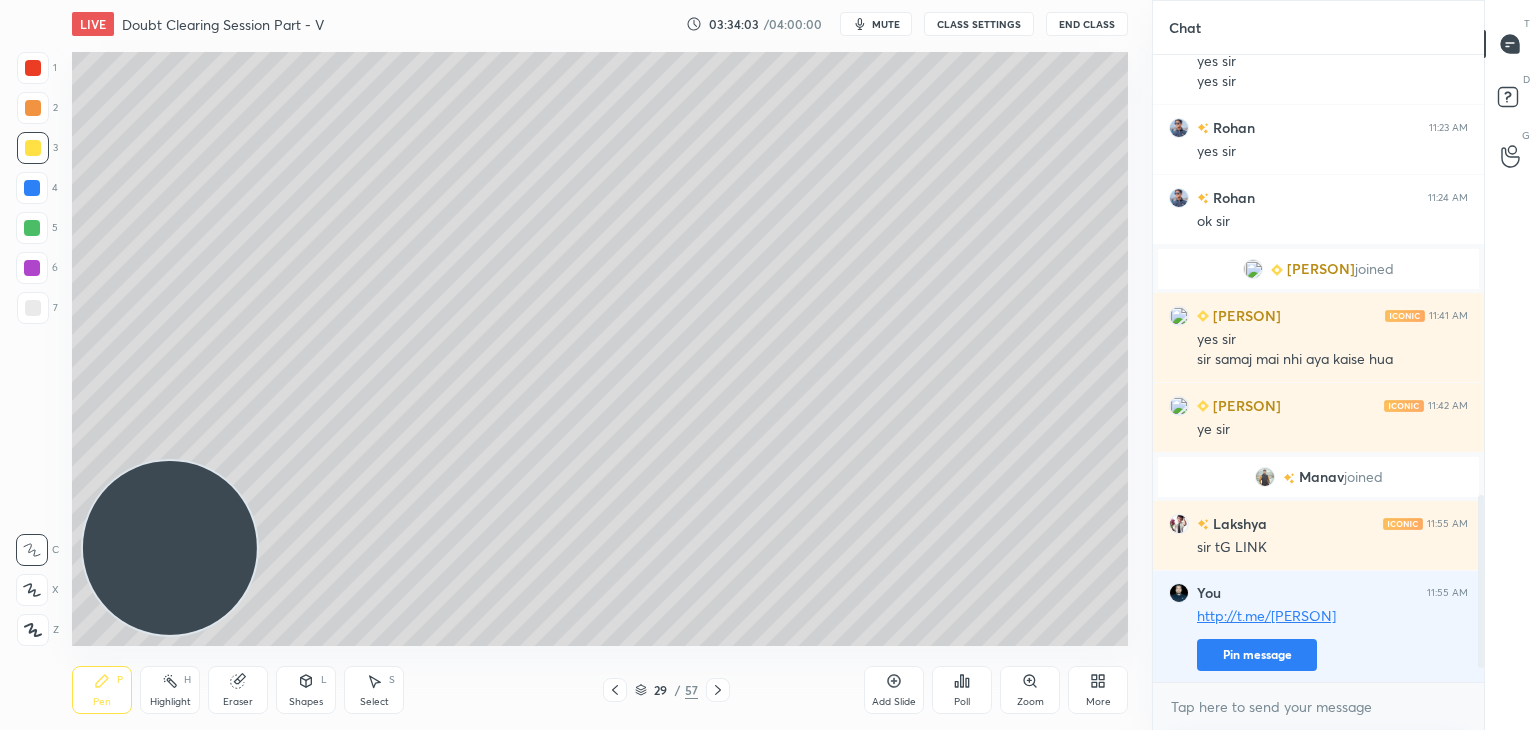 click 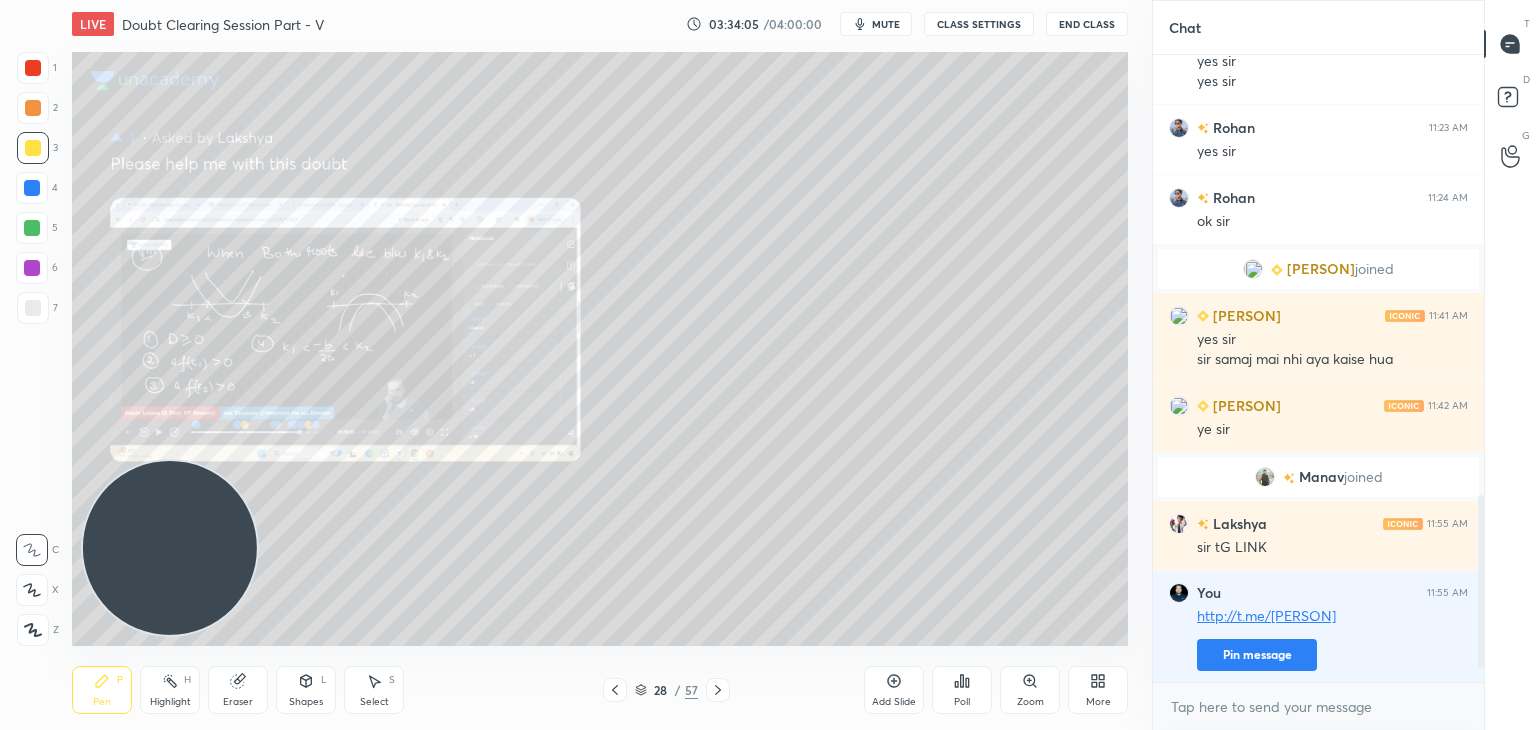 click 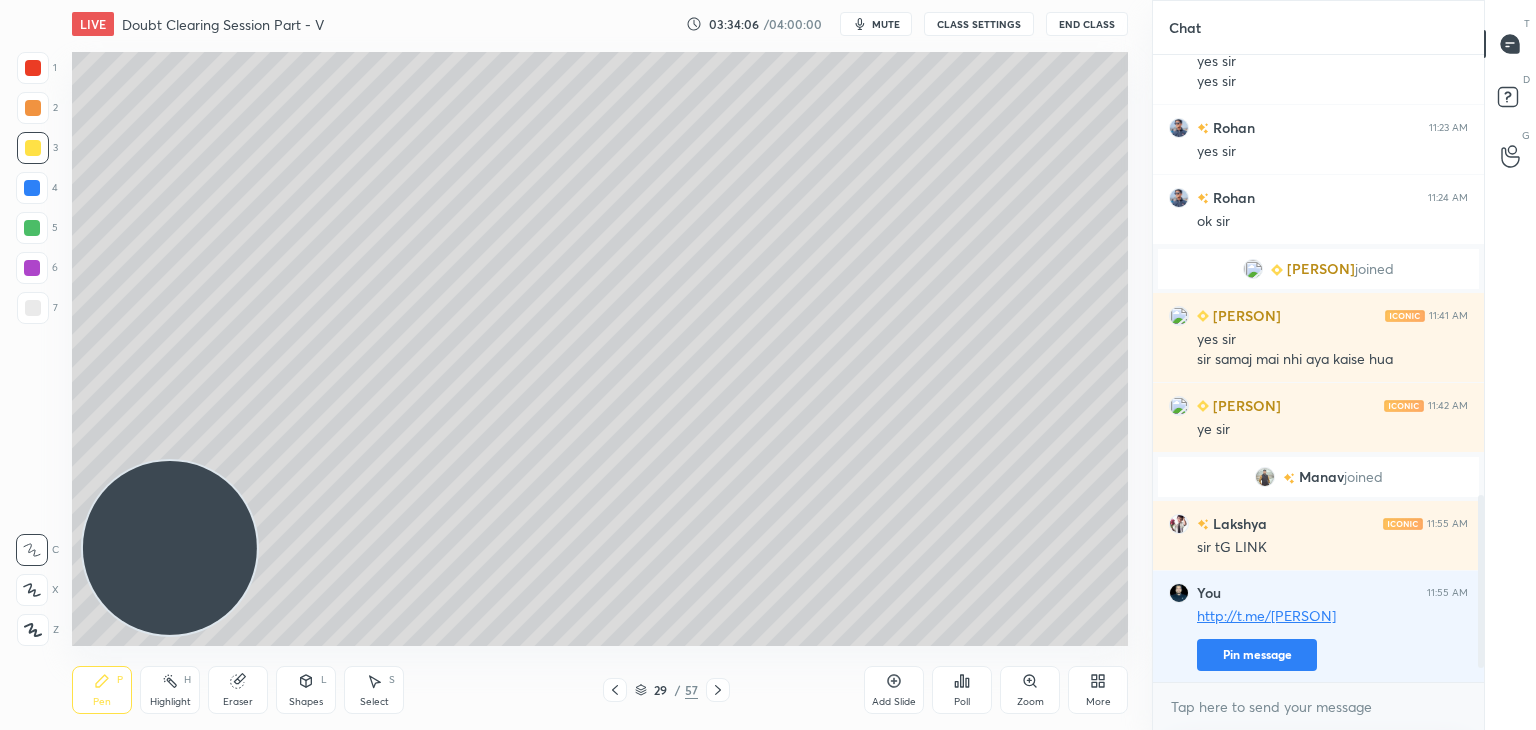 click 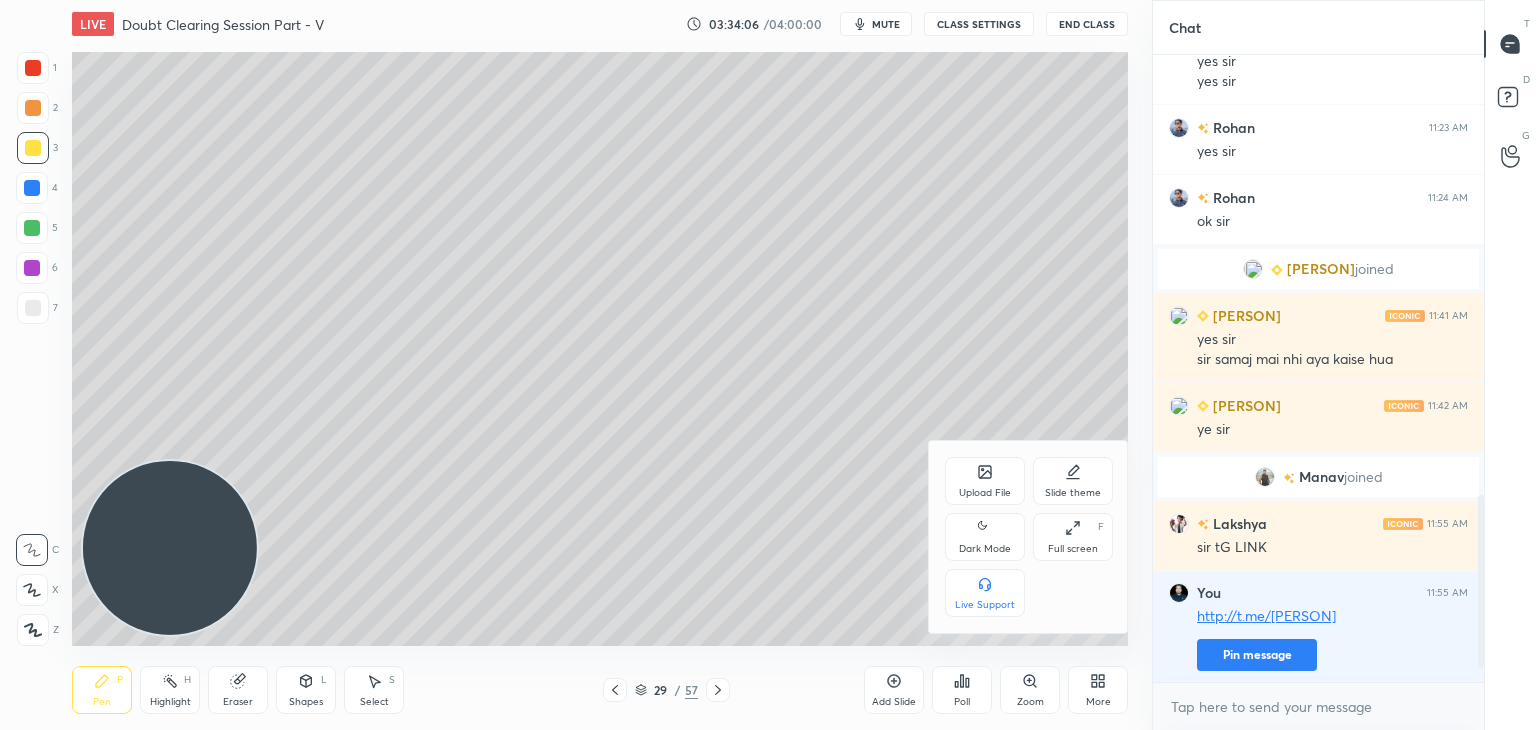 click 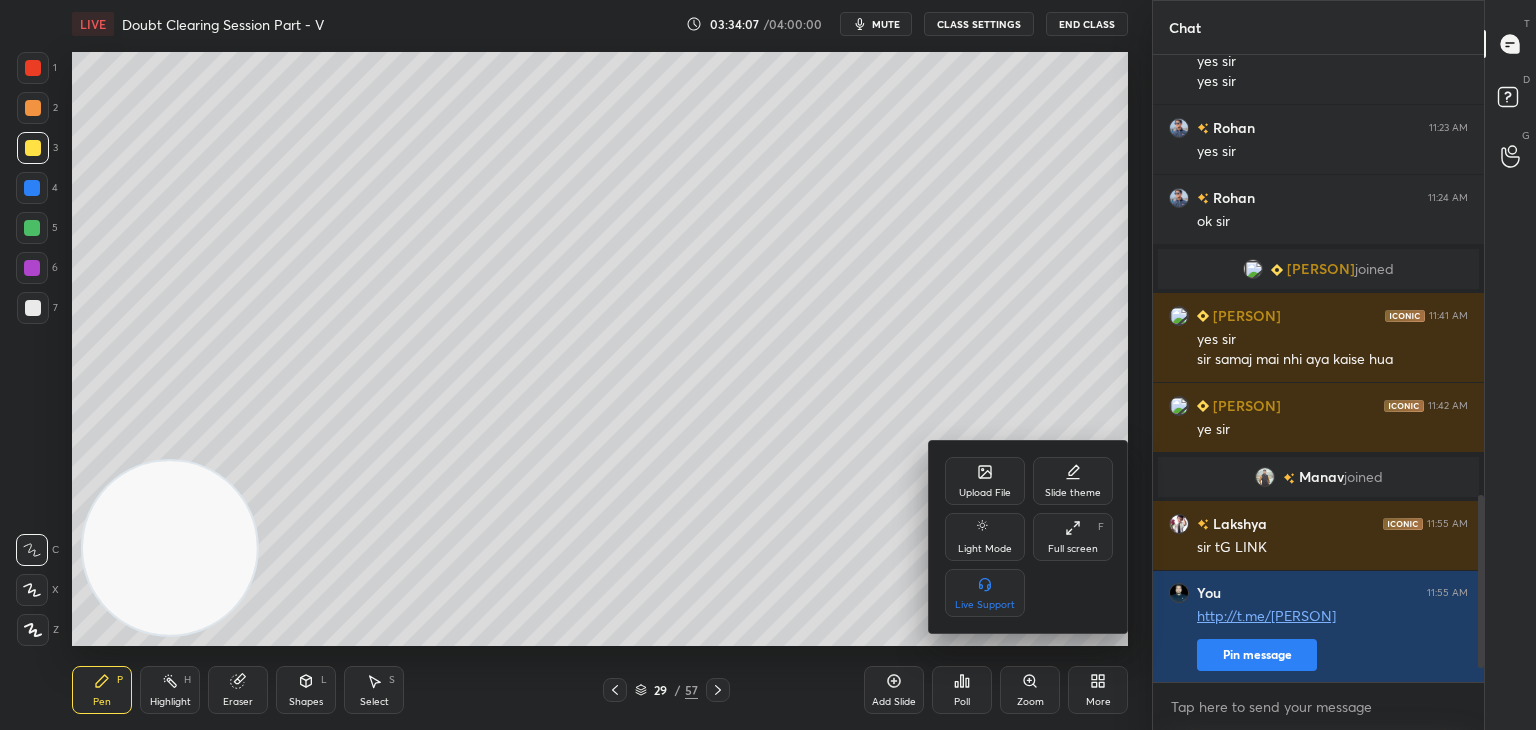 click at bounding box center (768, 365) 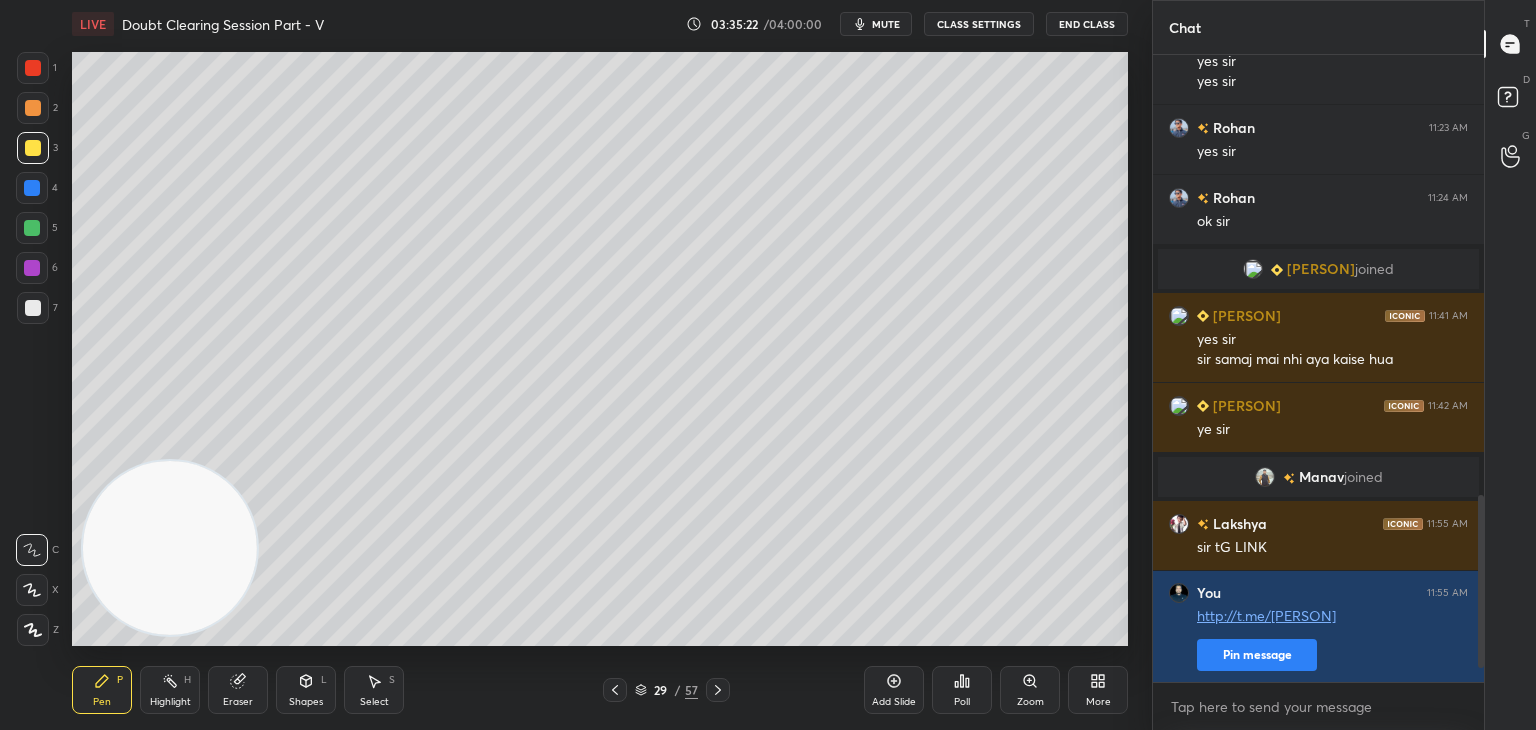 click on "mute" at bounding box center (886, 24) 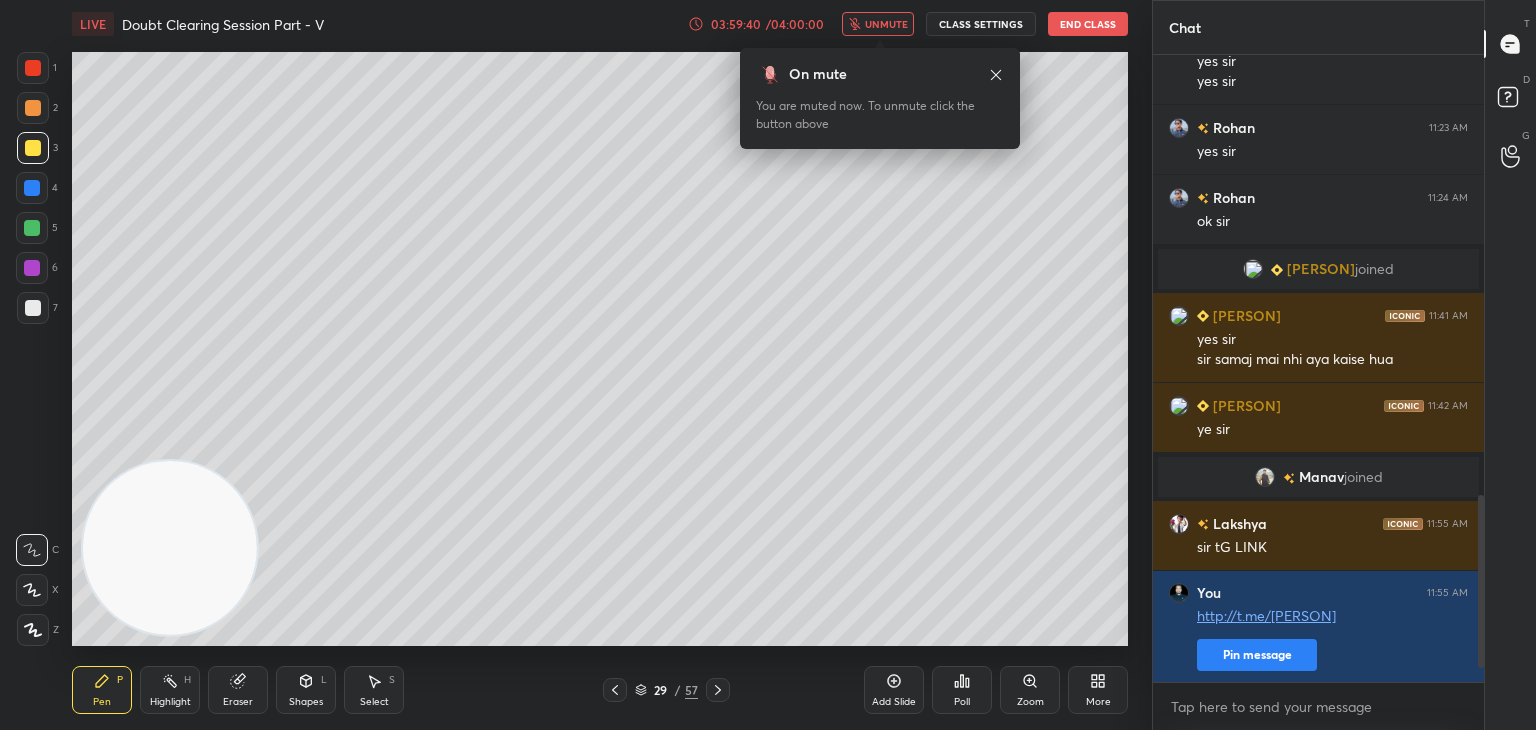 click on "On mute You are muted now. To unmute click the
button above" at bounding box center [880, 98] 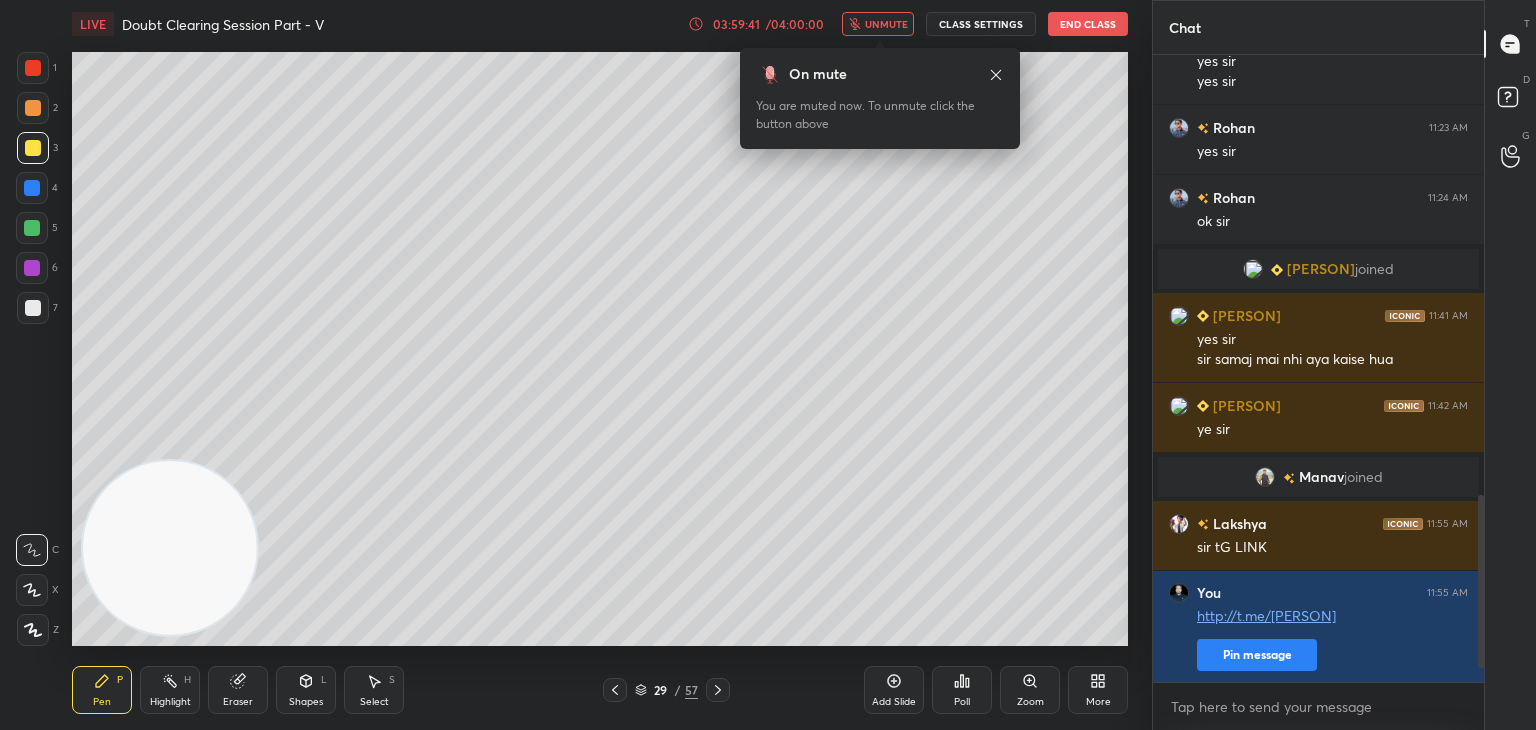 click 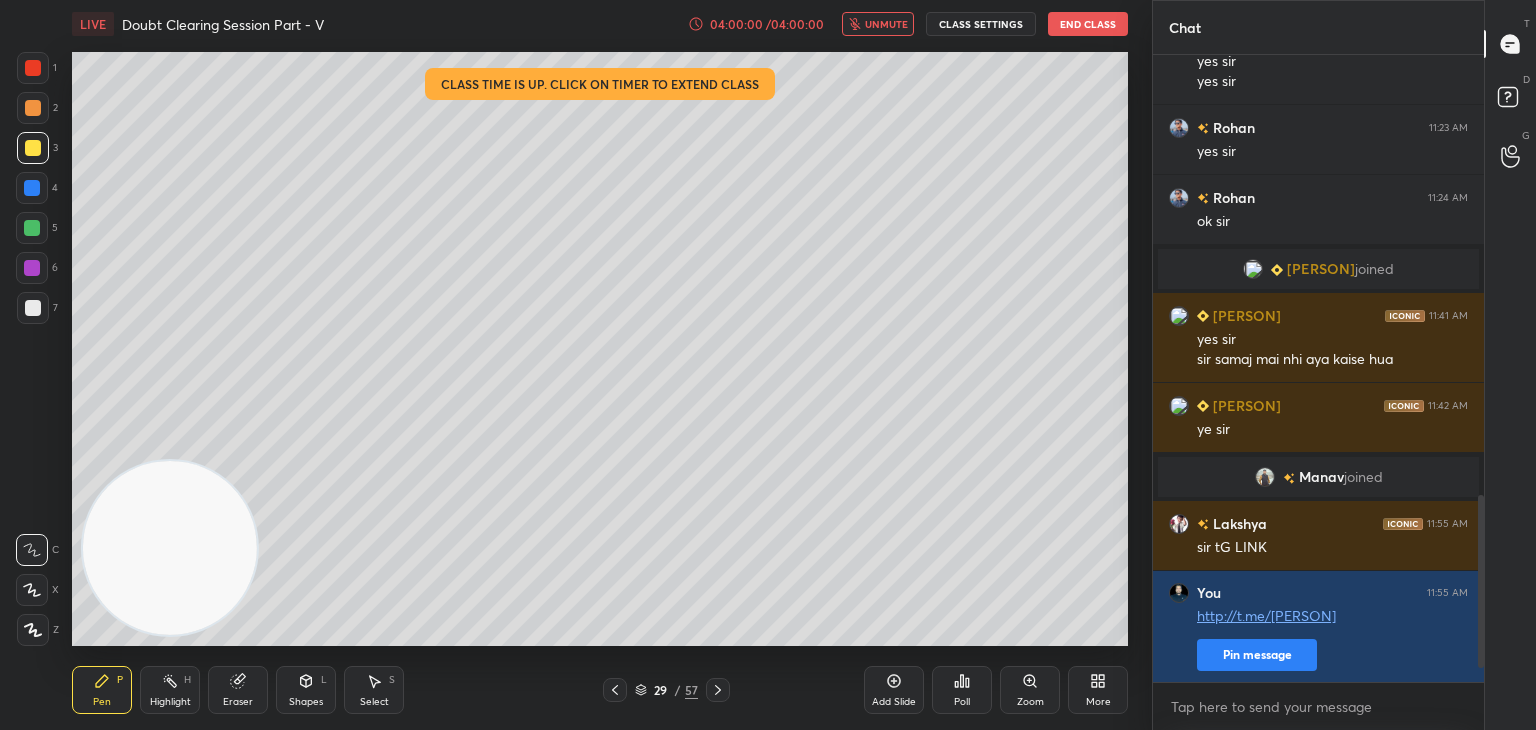click on "unmute" at bounding box center [878, 24] 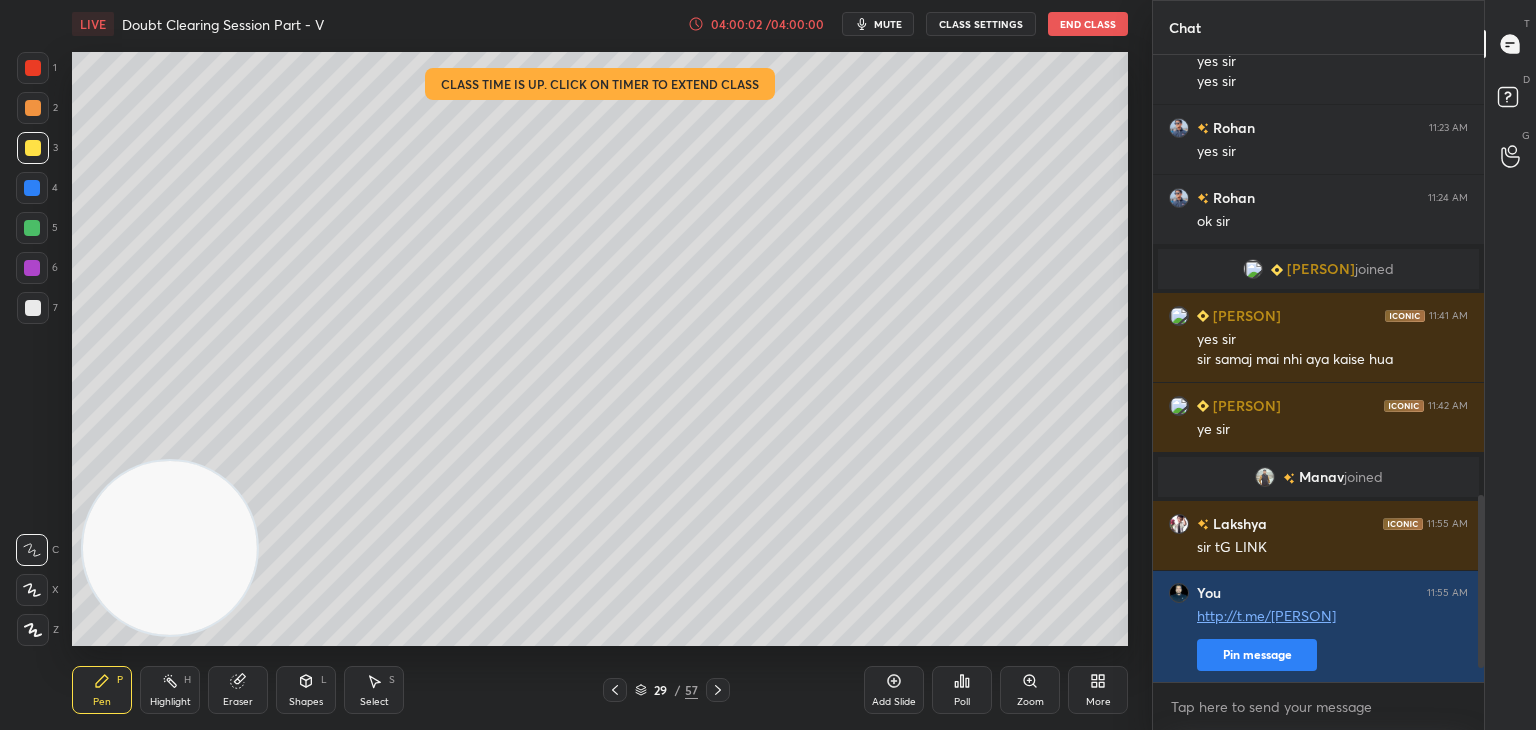 click on "End Class" at bounding box center [1088, 24] 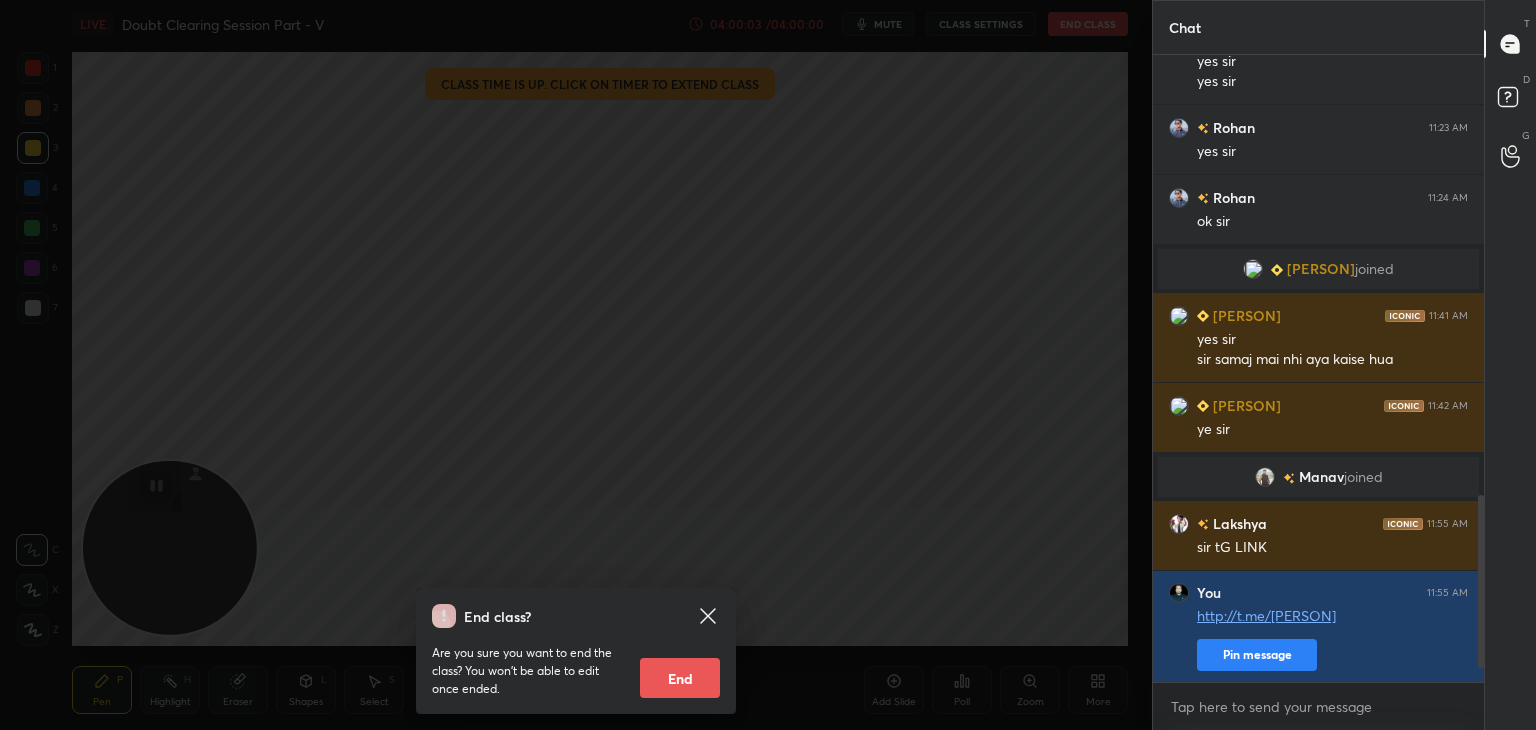click on "End" at bounding box center (680, 678) 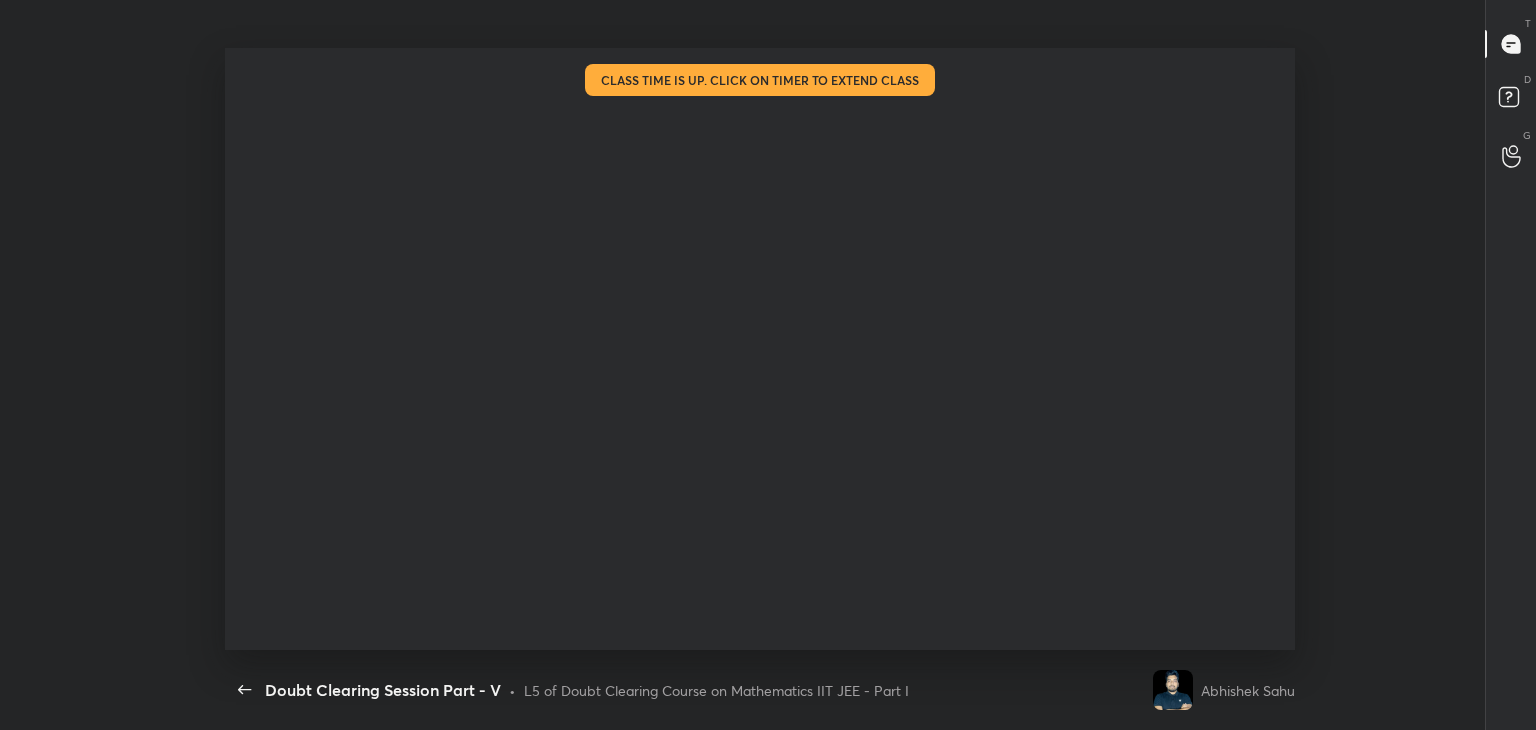 scroll, scrollTop: 99397, scrollLeft: 98856, axis: both 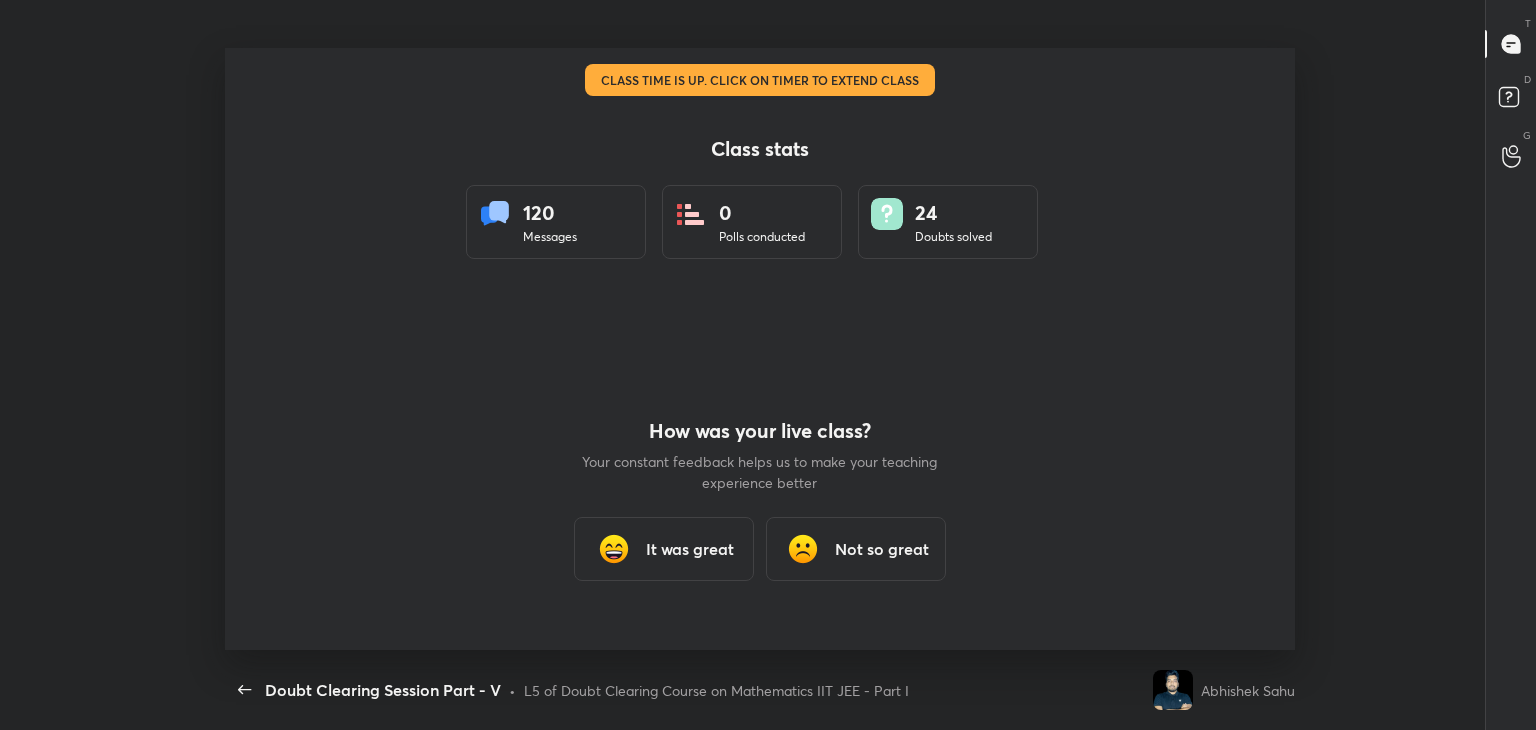 click on "It was great" at bounding box center [664, 549] 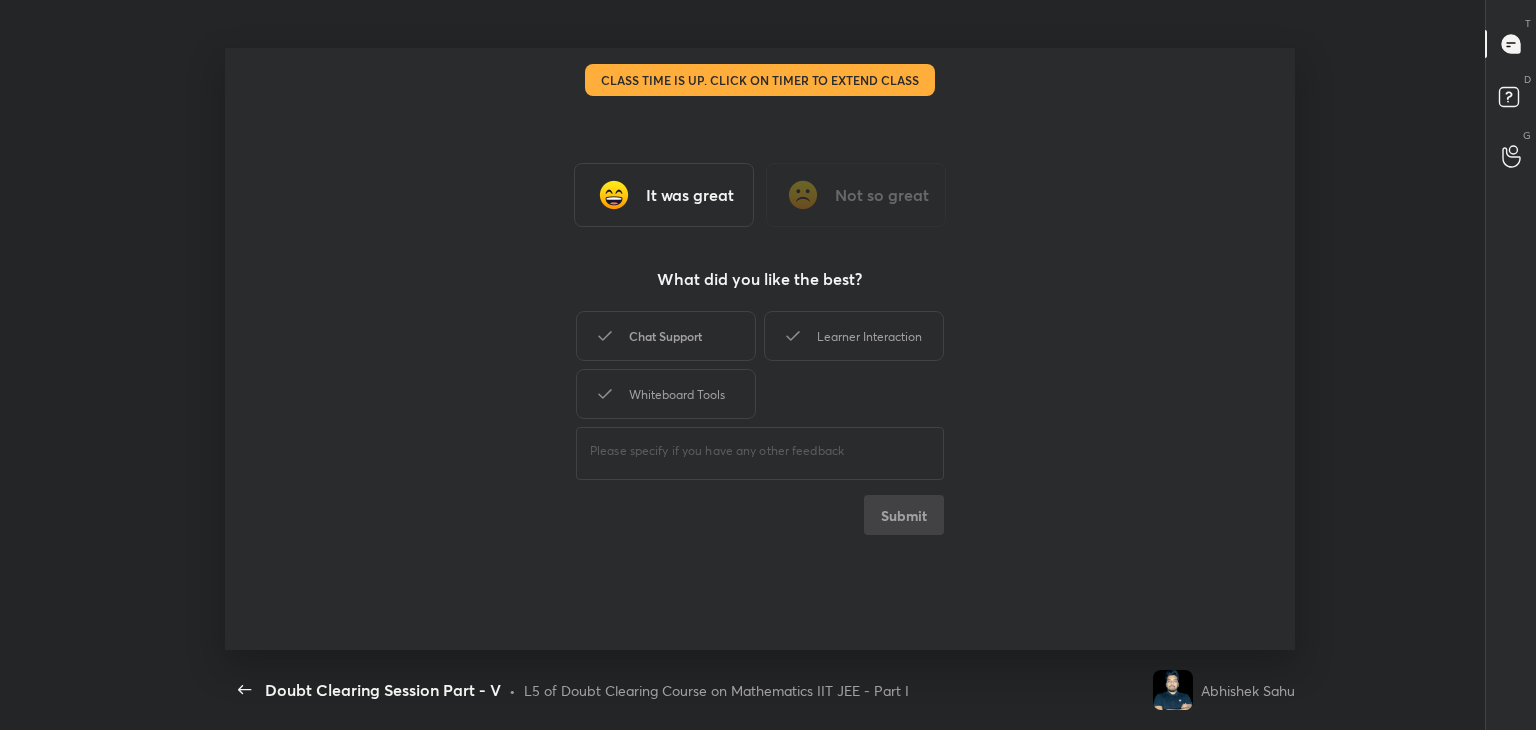 drag, startPoint x: 680, startPoint y: 344, endPoint x: 721, endPoint y: 334, distance: 42.201897 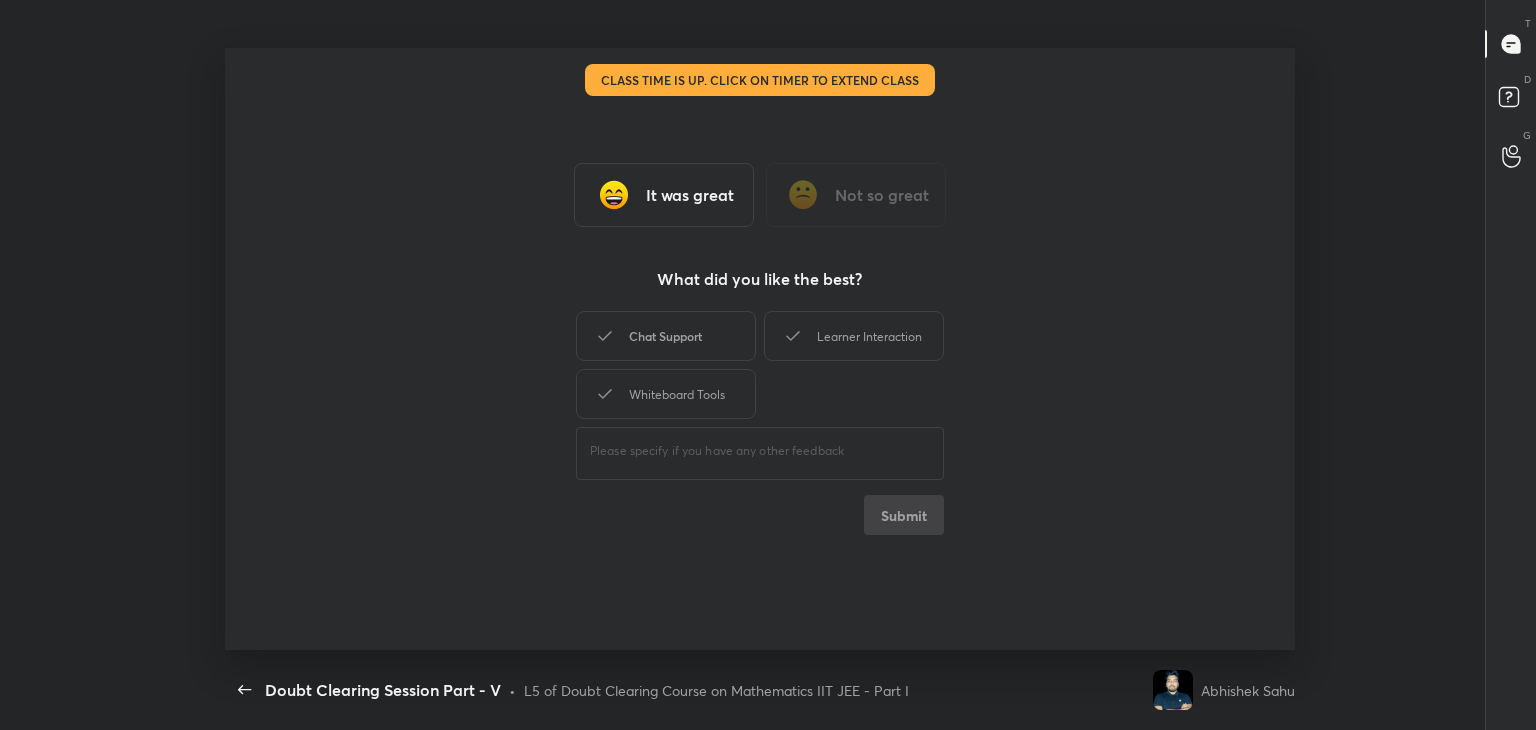 click on "Chat Support" at bounding box center [666, 336] 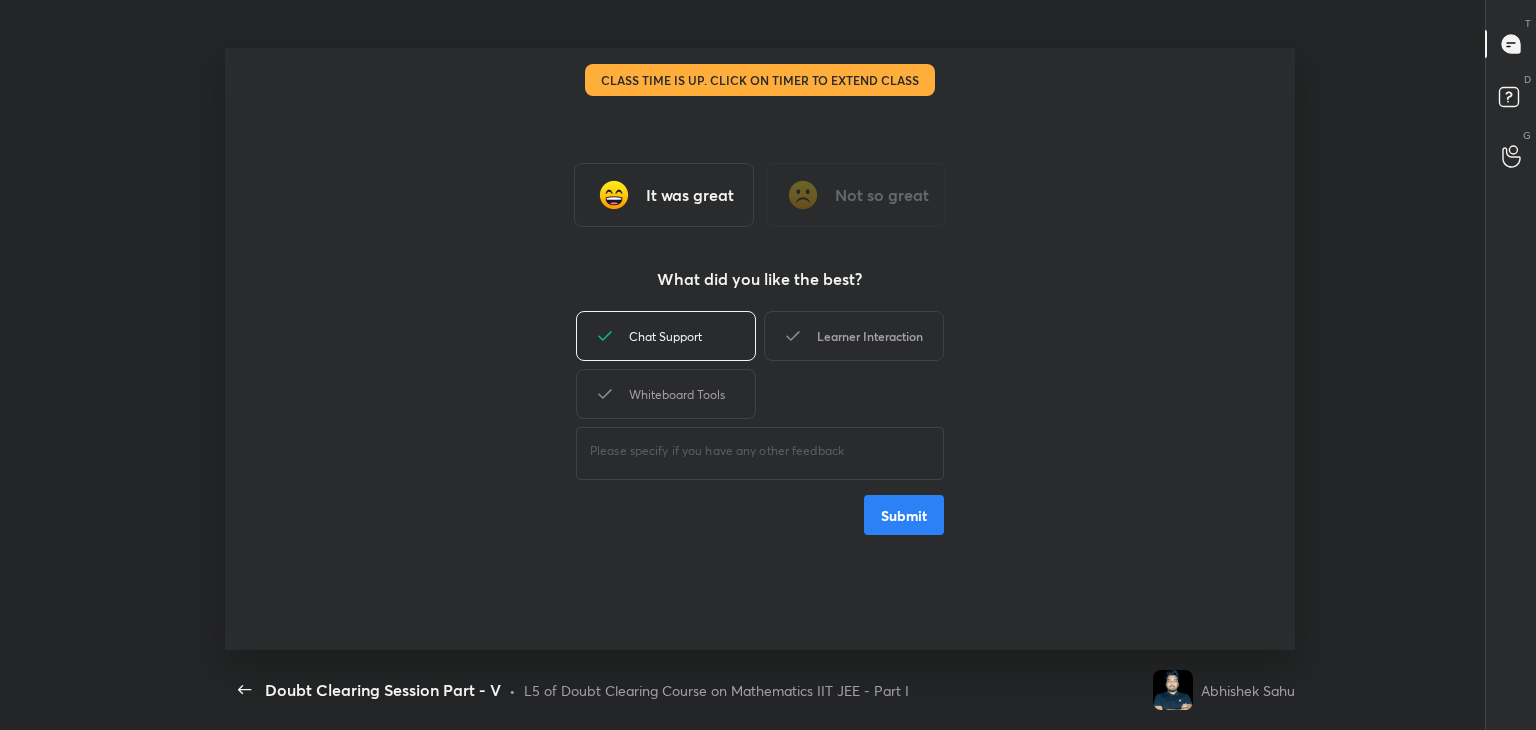 click on "Learner Interaction" at bounding box center (854, 336) 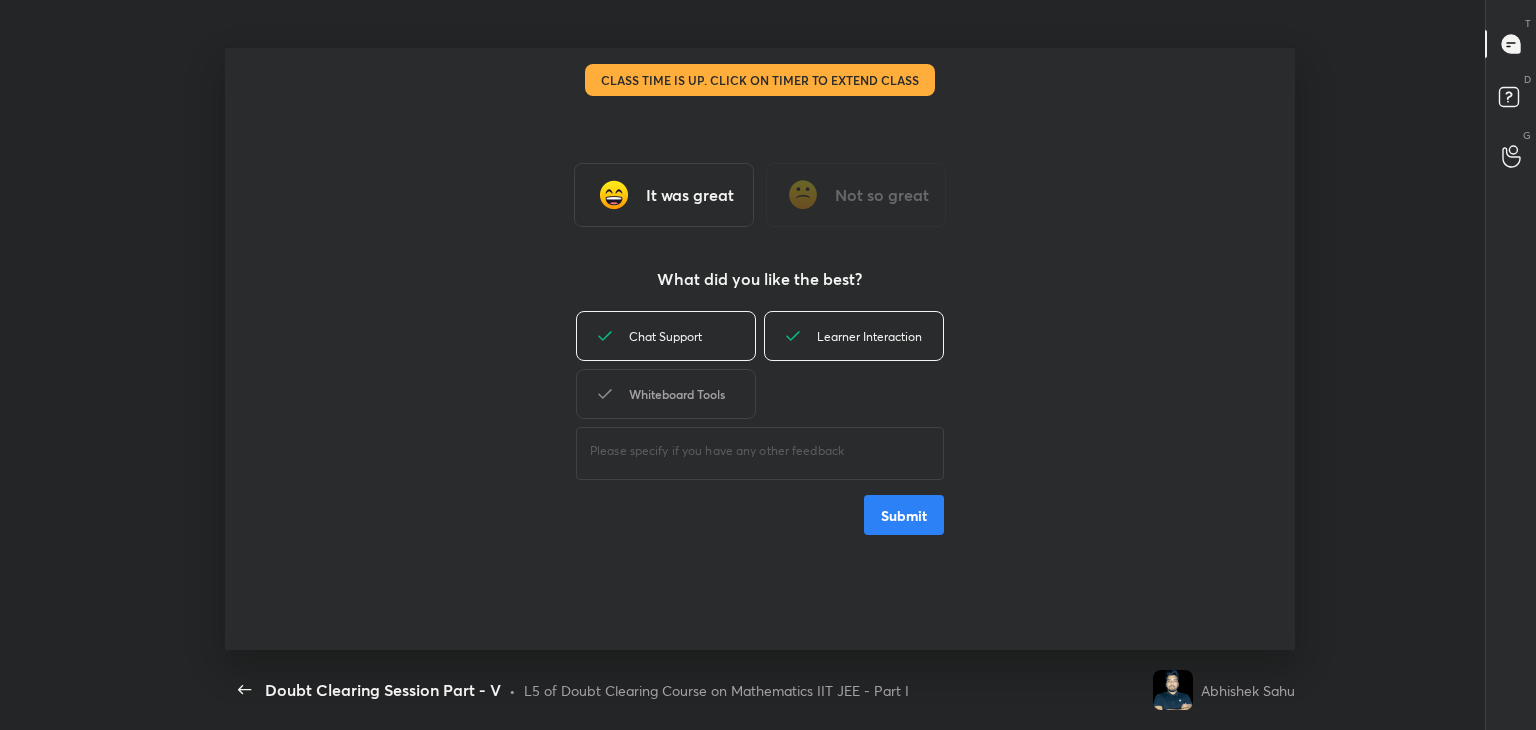 drag, startPoint x: 684, startPoint y: 384, endPoint x: 720, endPoint y: 397, distance: 38.27532 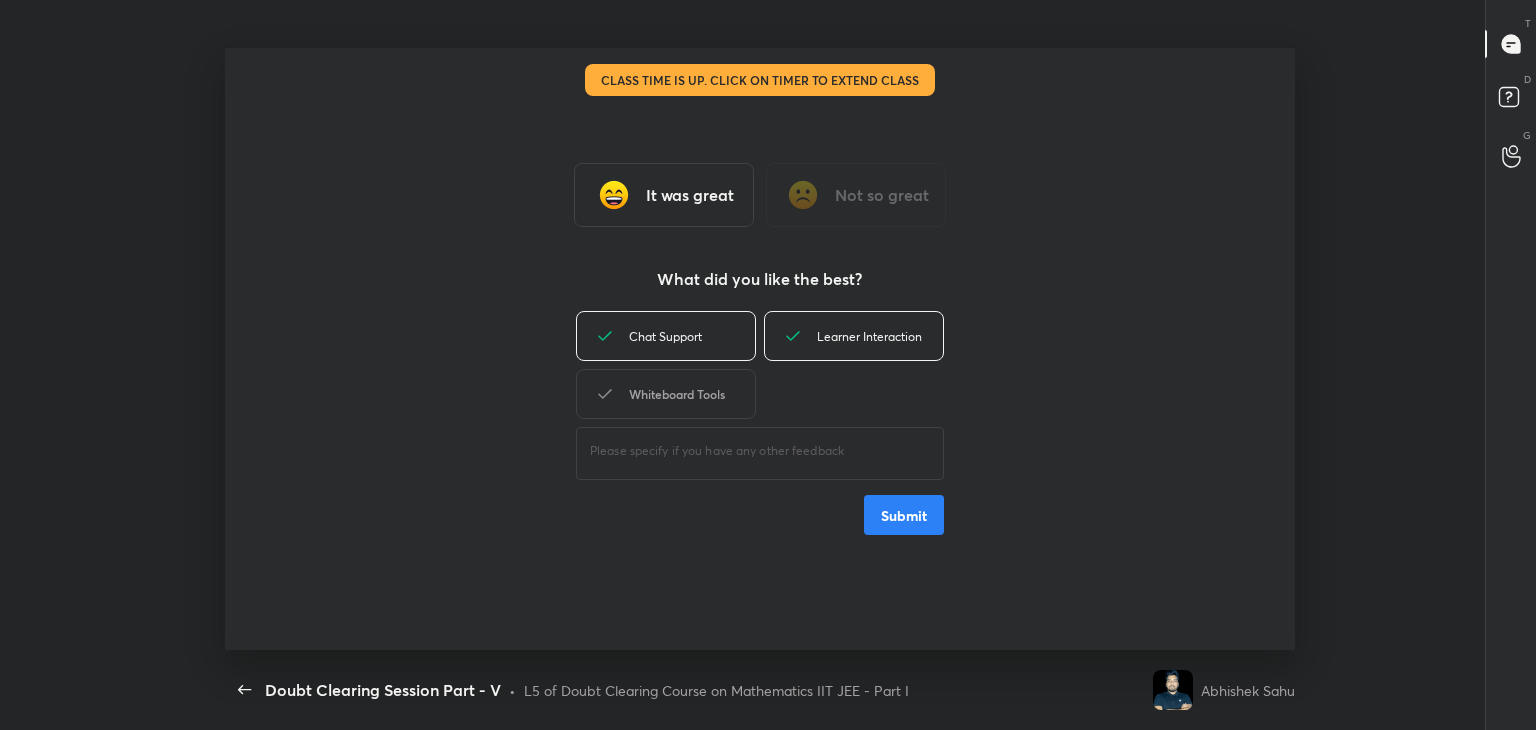 click on "Whiteboard Tools" at bounding box center [666, 394] 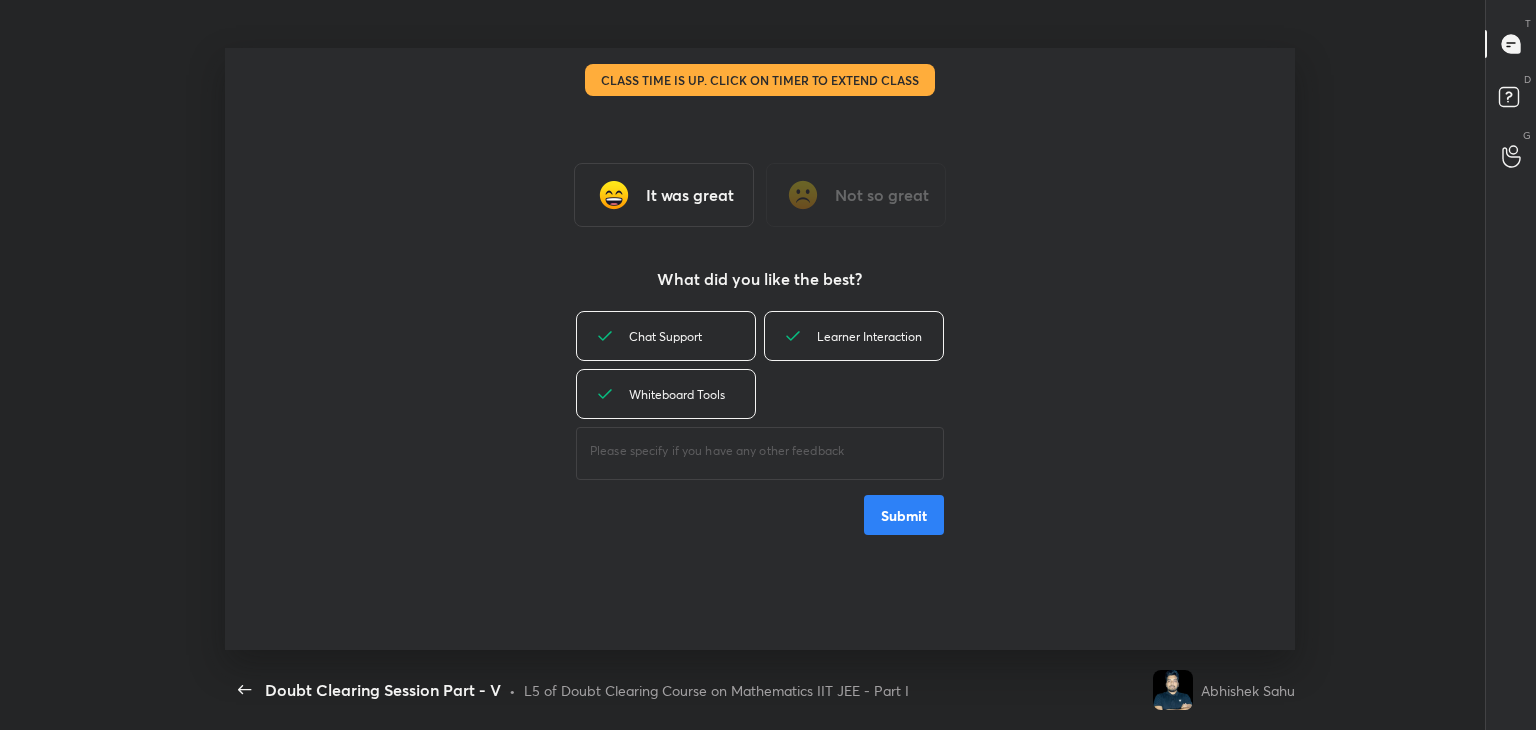drag, startPoint x: 900, startPoint y: 520, endPoint x: 868, endPoint y: 523, distance: 32.140316 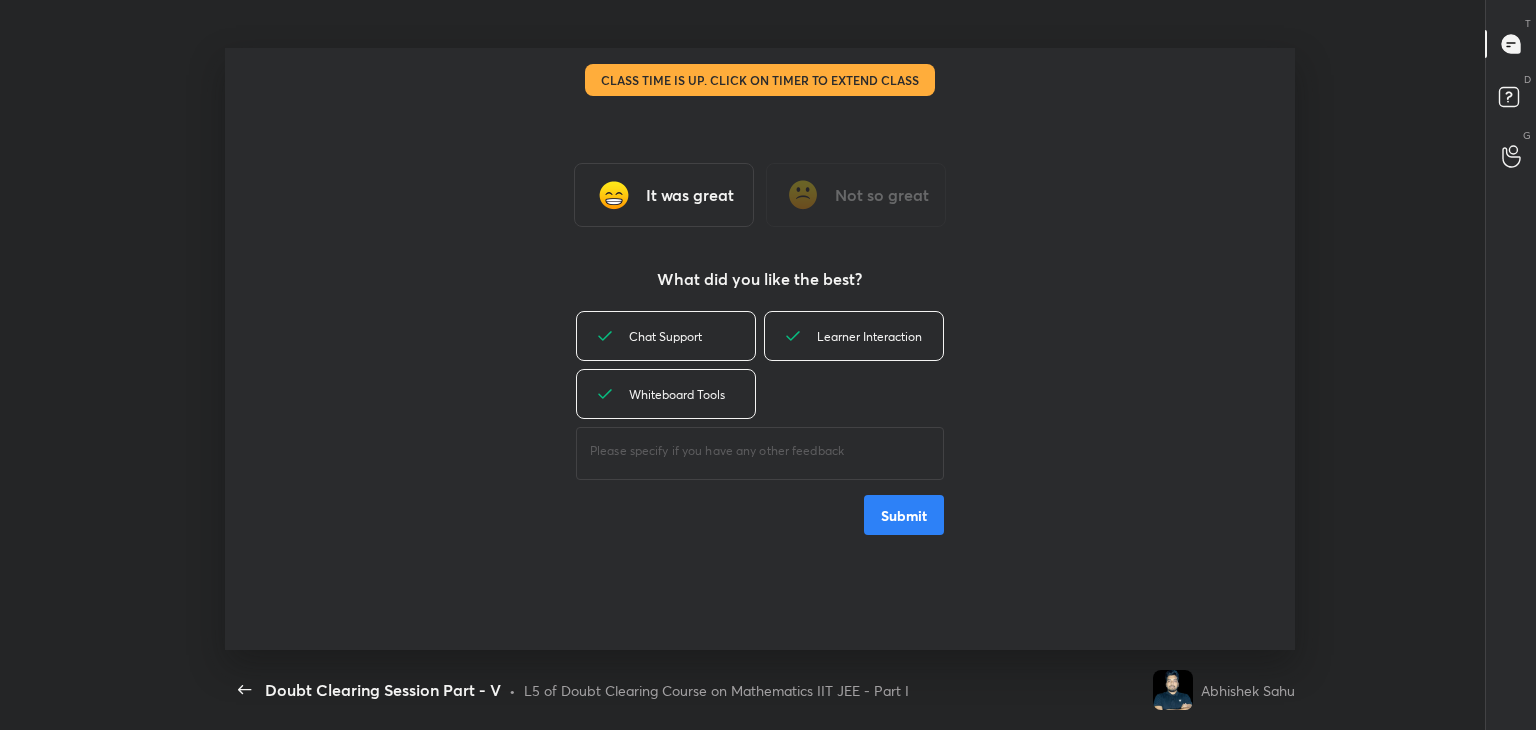 click on "Submit" at bounding box center (904, 515) 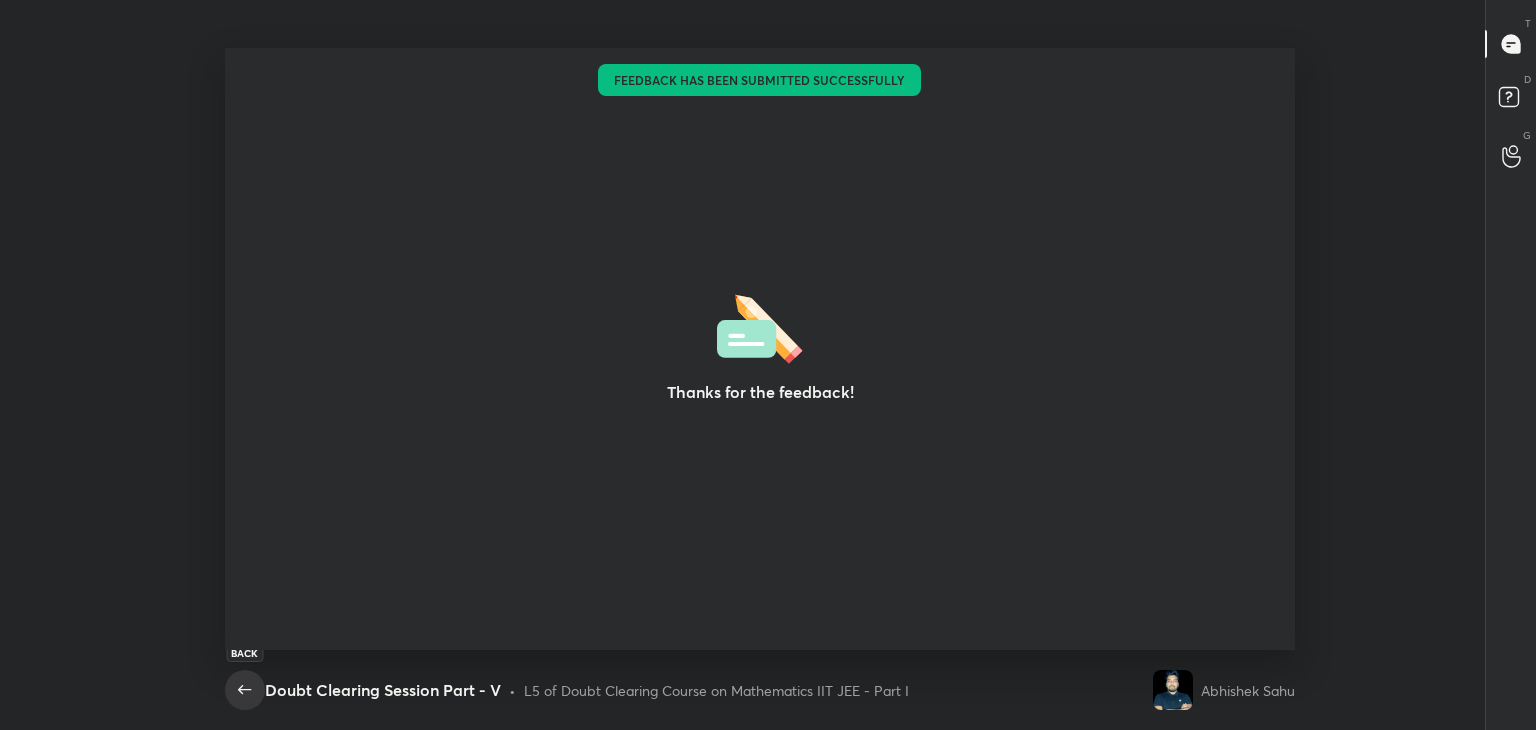 click 